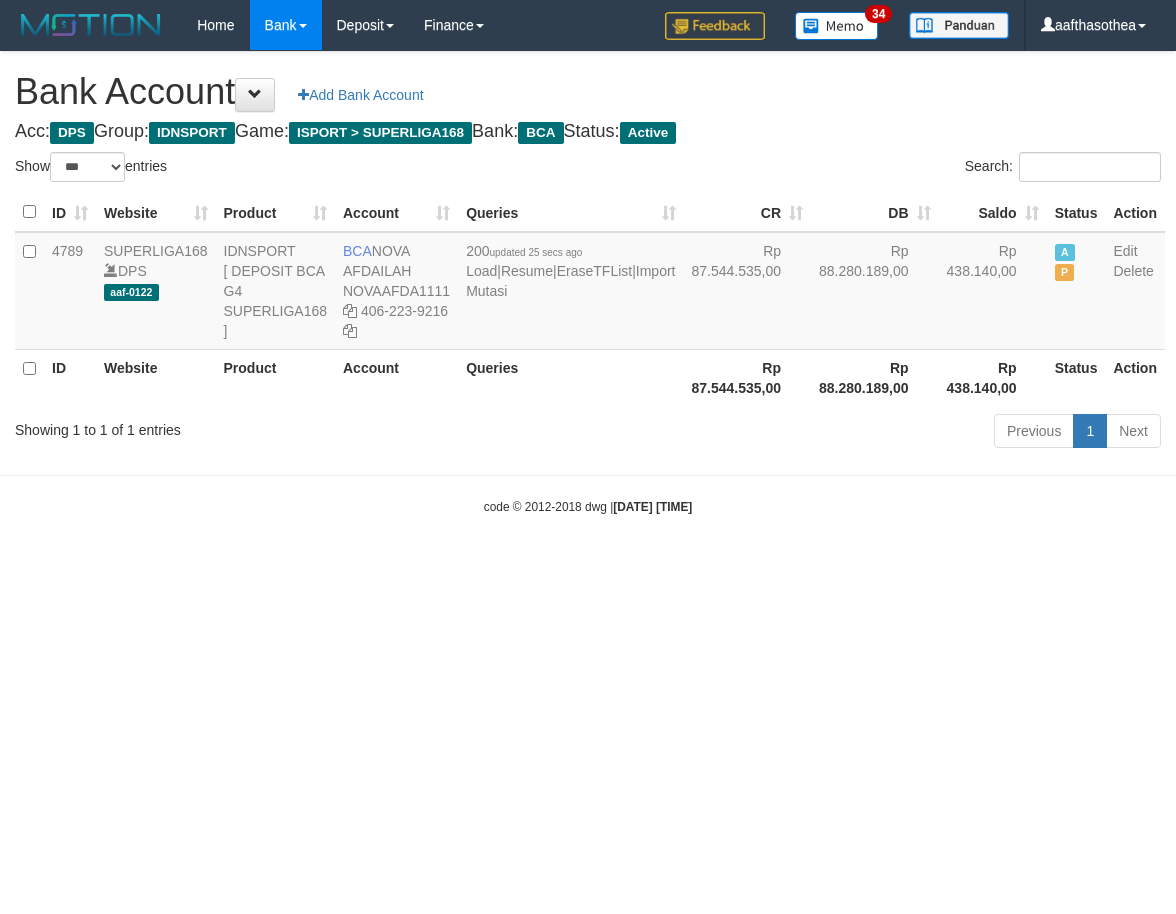 select on "***" 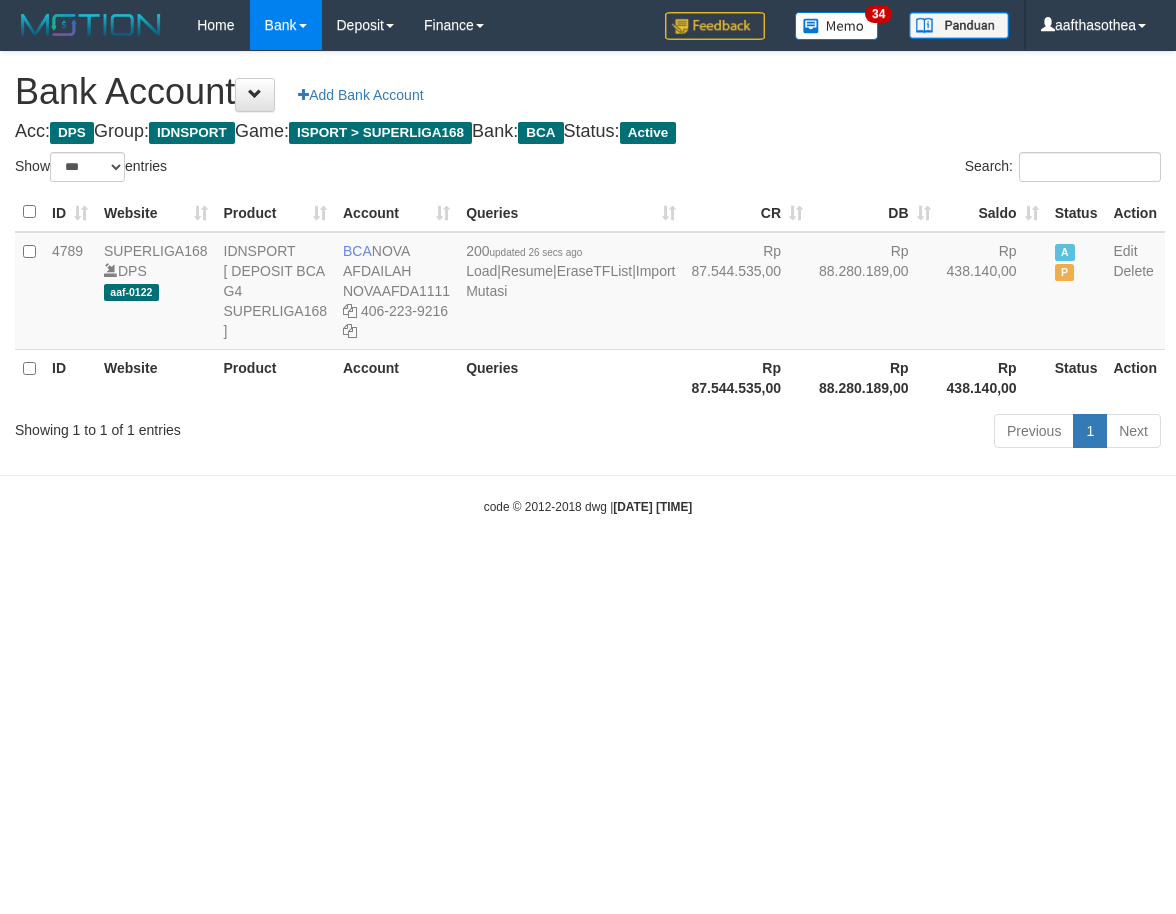 select on "***" 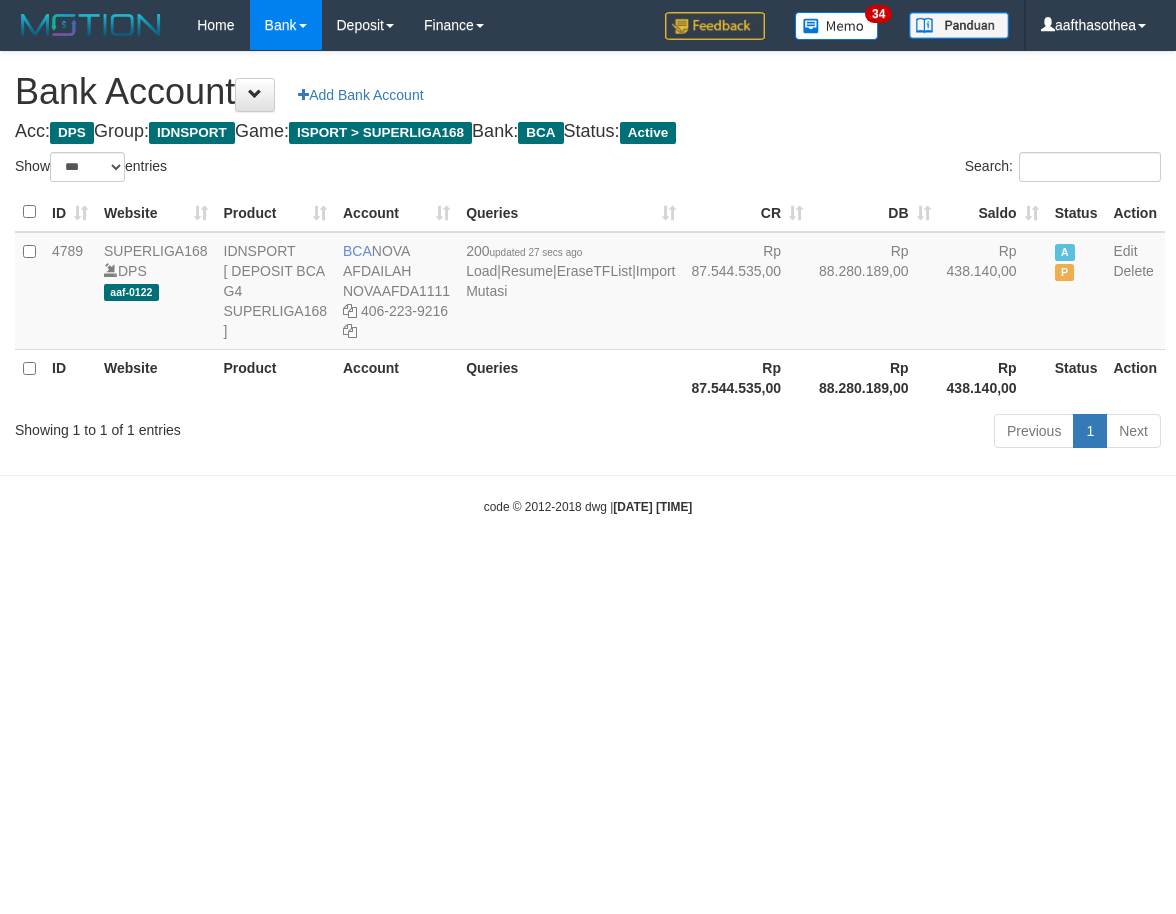 select on "***" 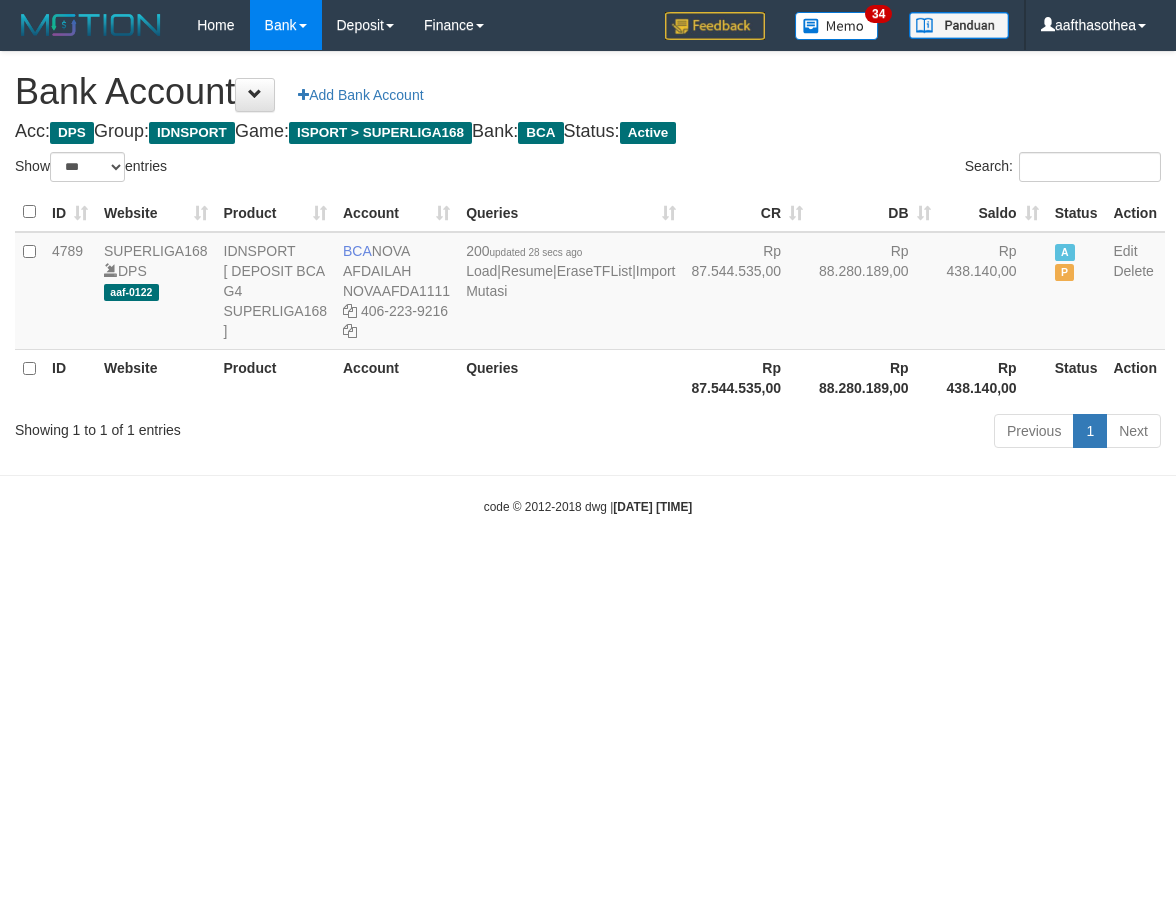 select on "***" 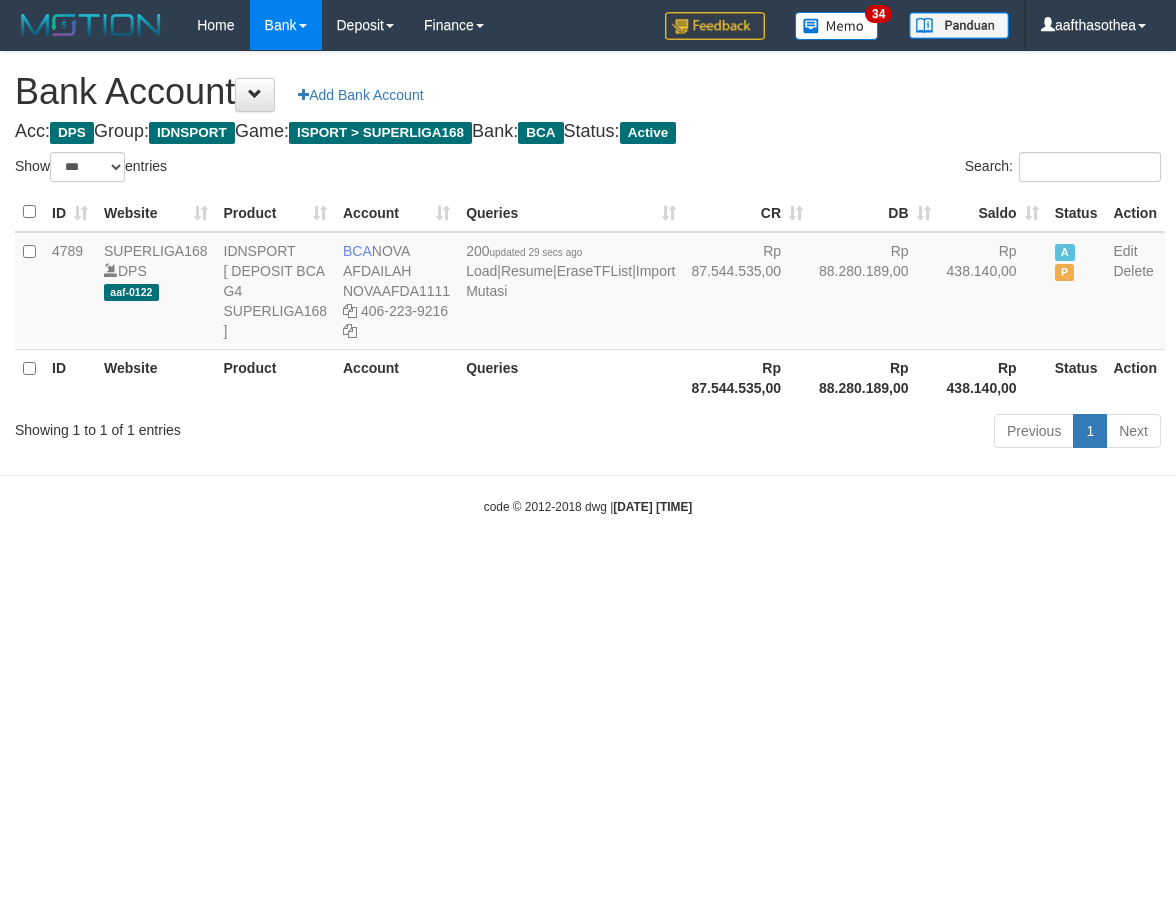 select on "***" 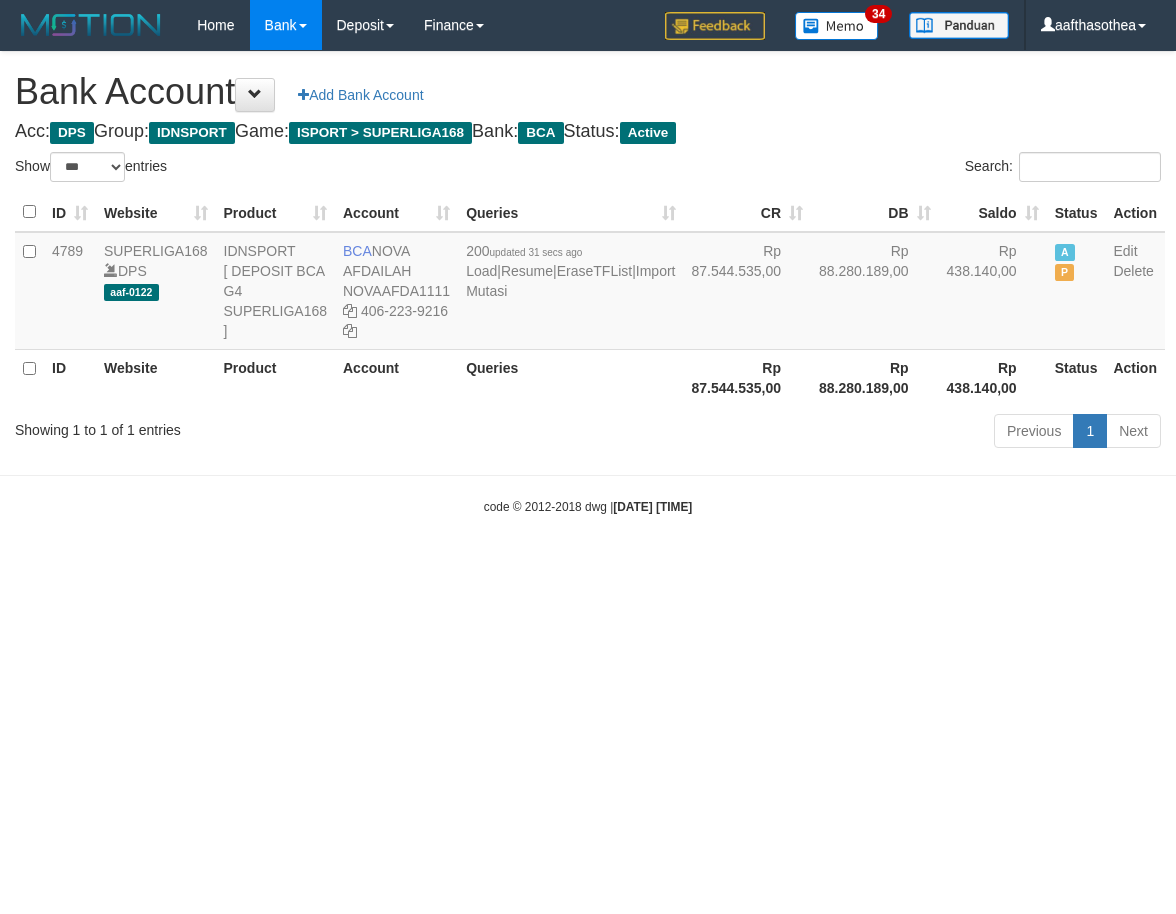 select on "***" 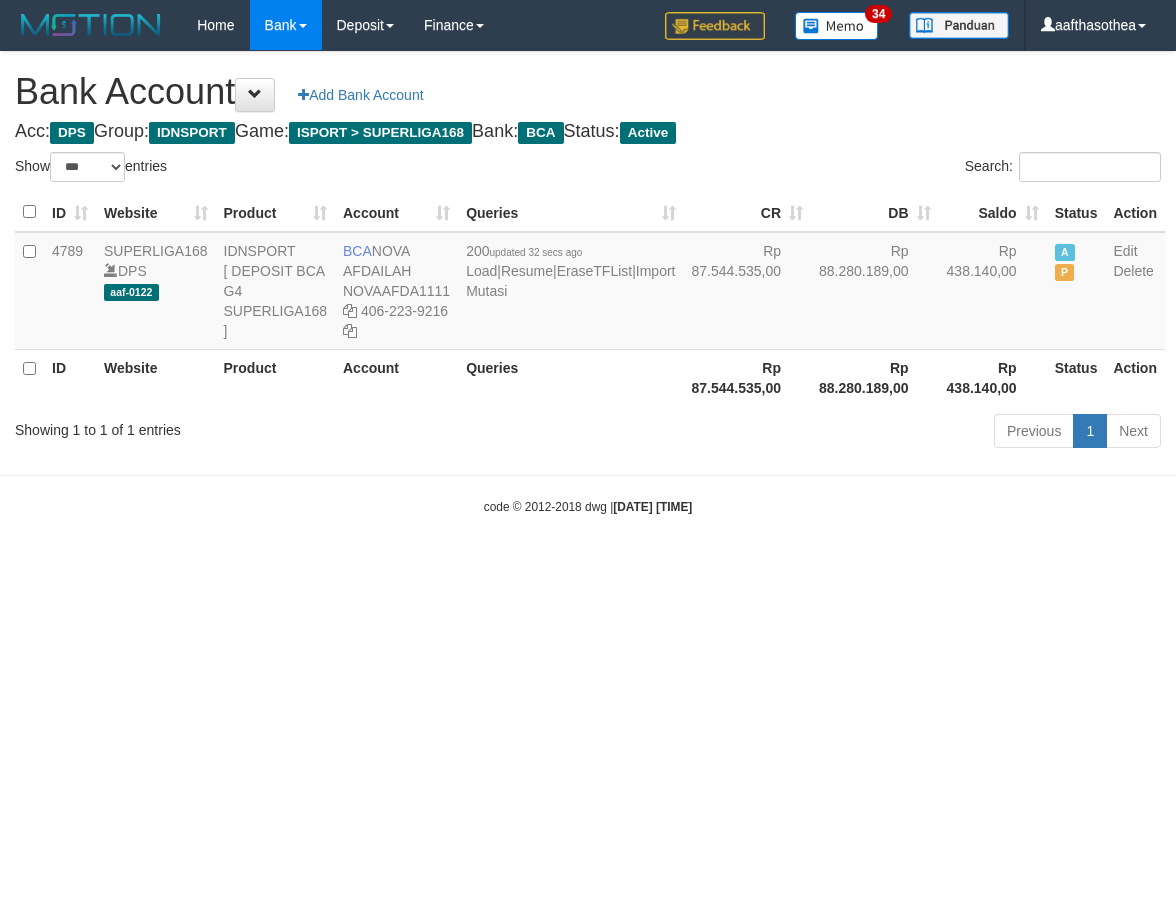select on "***" 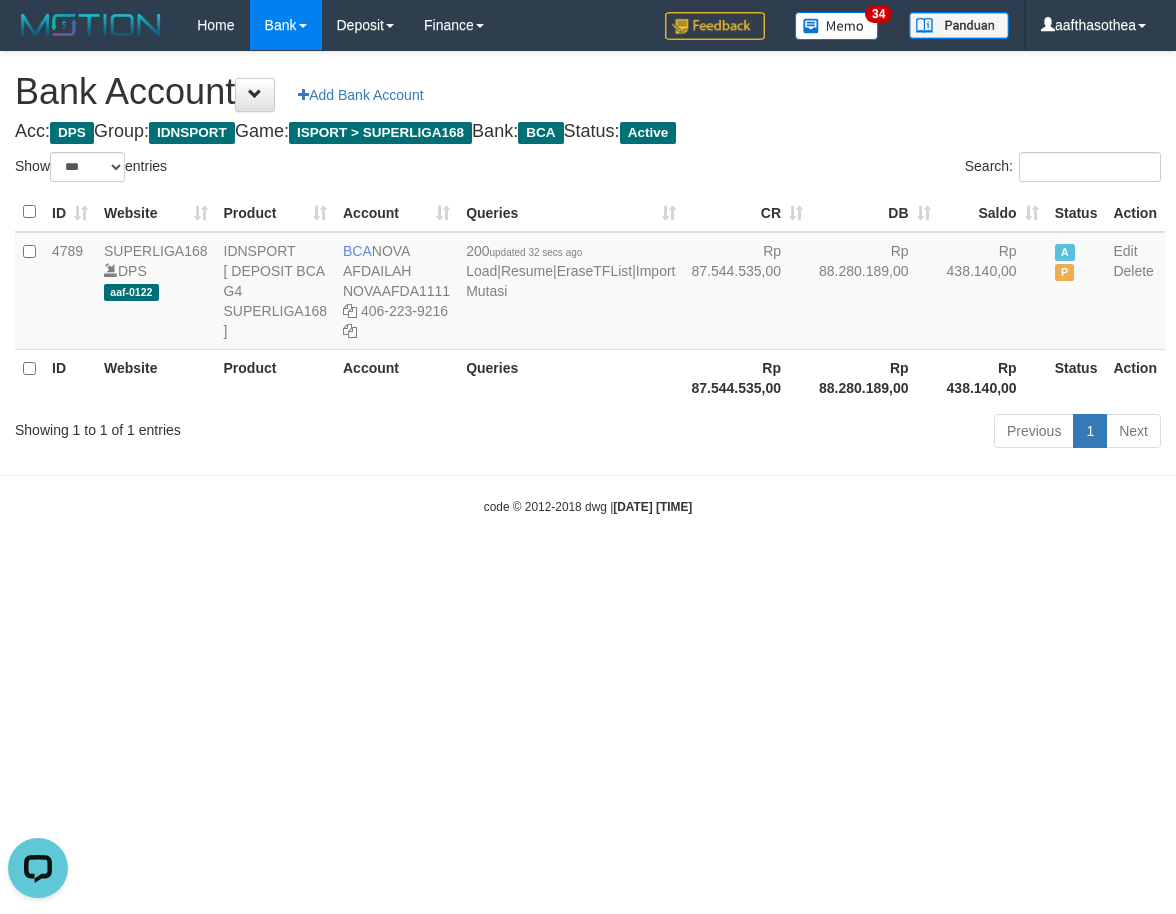 scroll, scrollTop: 0, scrollLeft: 0, axis: both 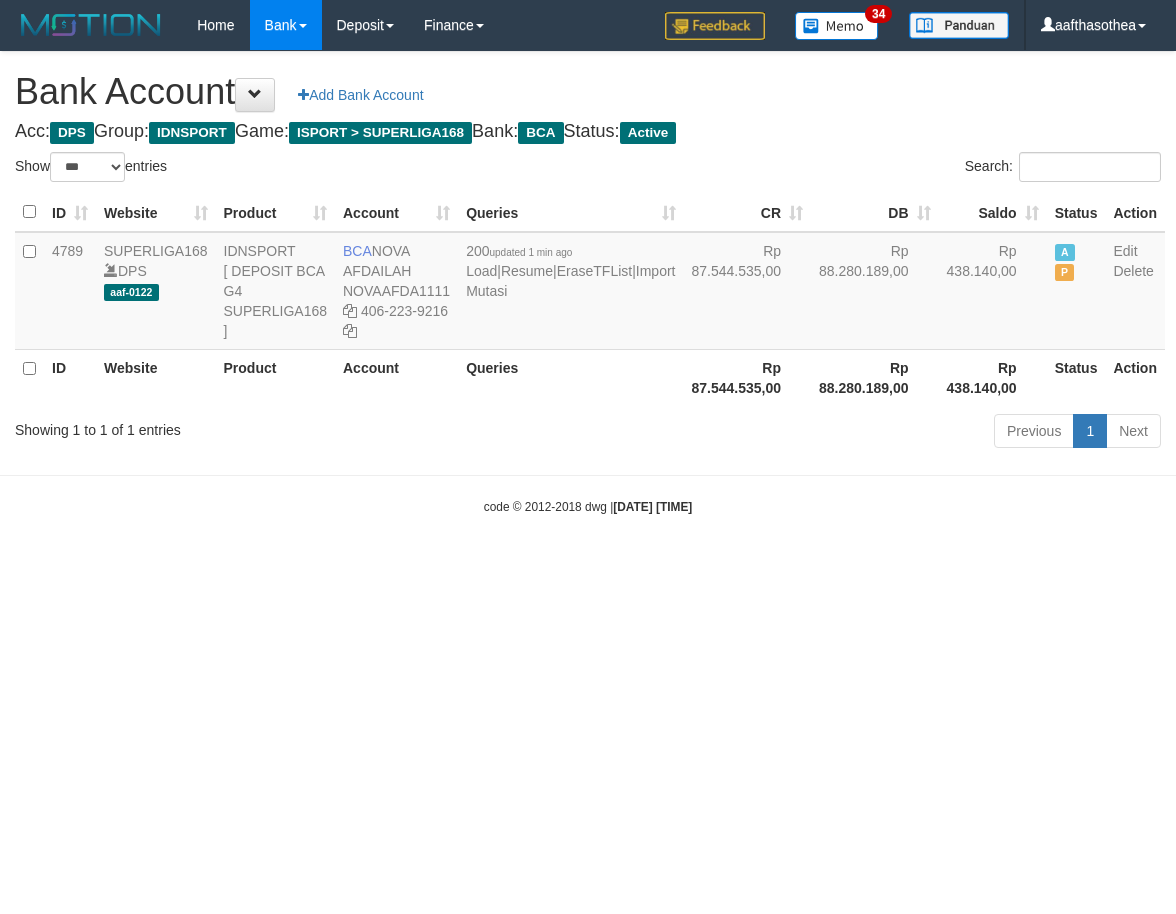 select on "***" 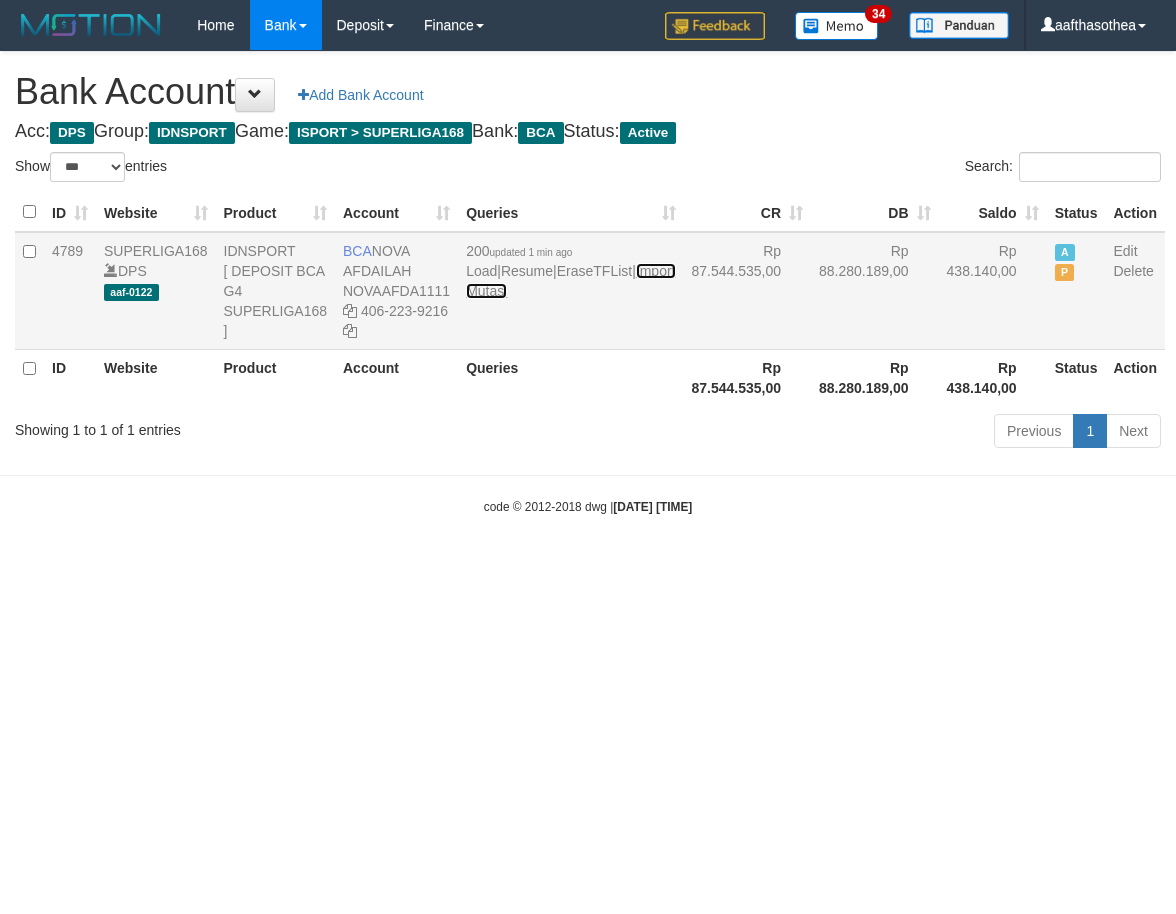 click on "Import Mutasi" at bounding box center (570, 281) 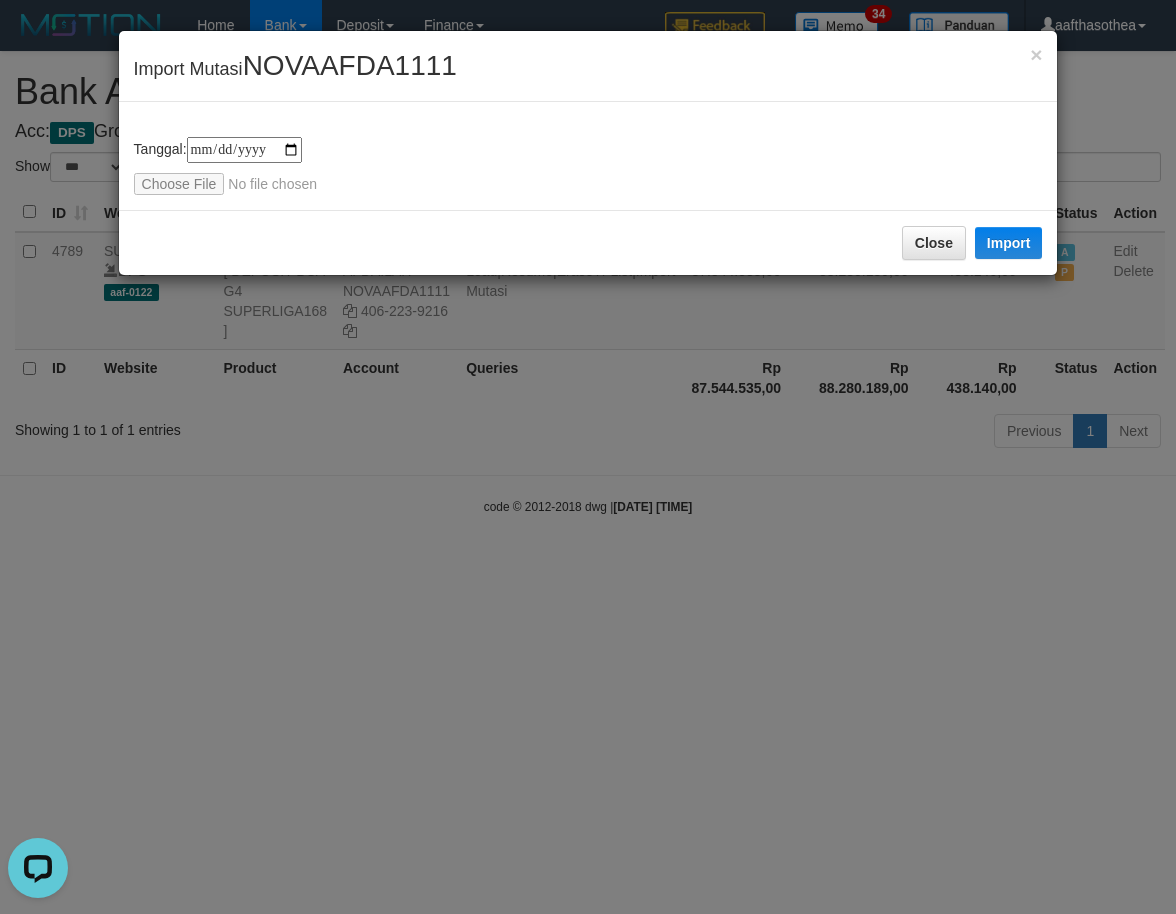 scroll, scrollTop: 0, scrollLeft: 0, axis: both 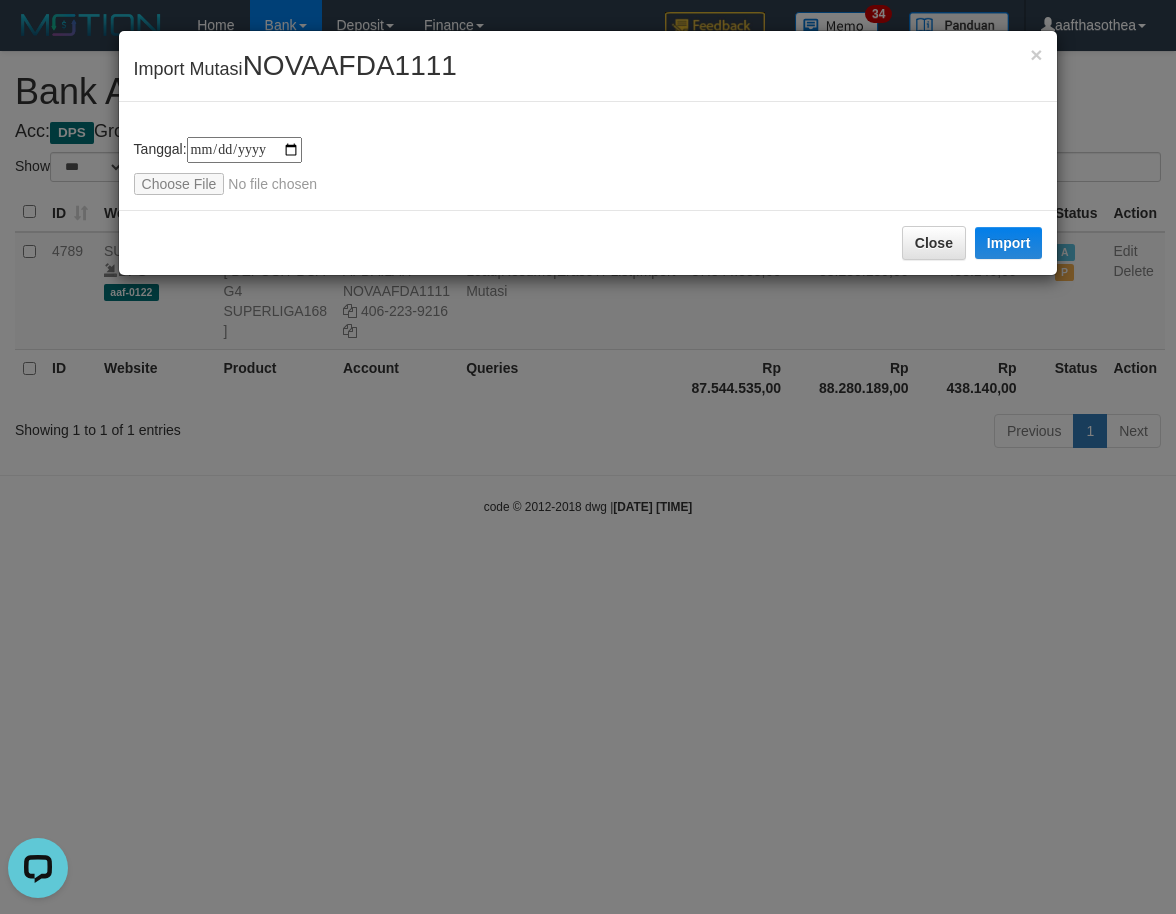 drag, startPoint x: 394, startPoint y: 540, endPoint x: 424, endPoint y: 536, distance: 30.265491 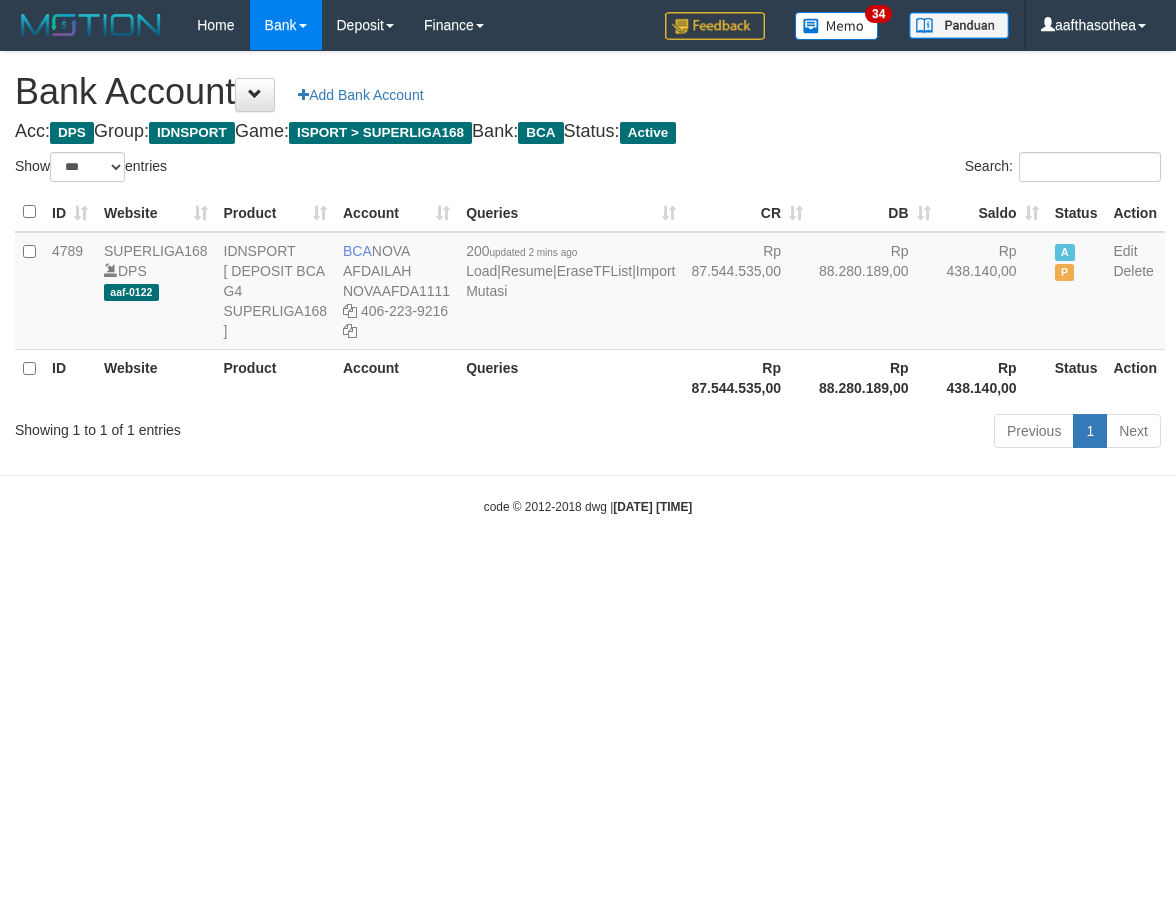 select on "***" 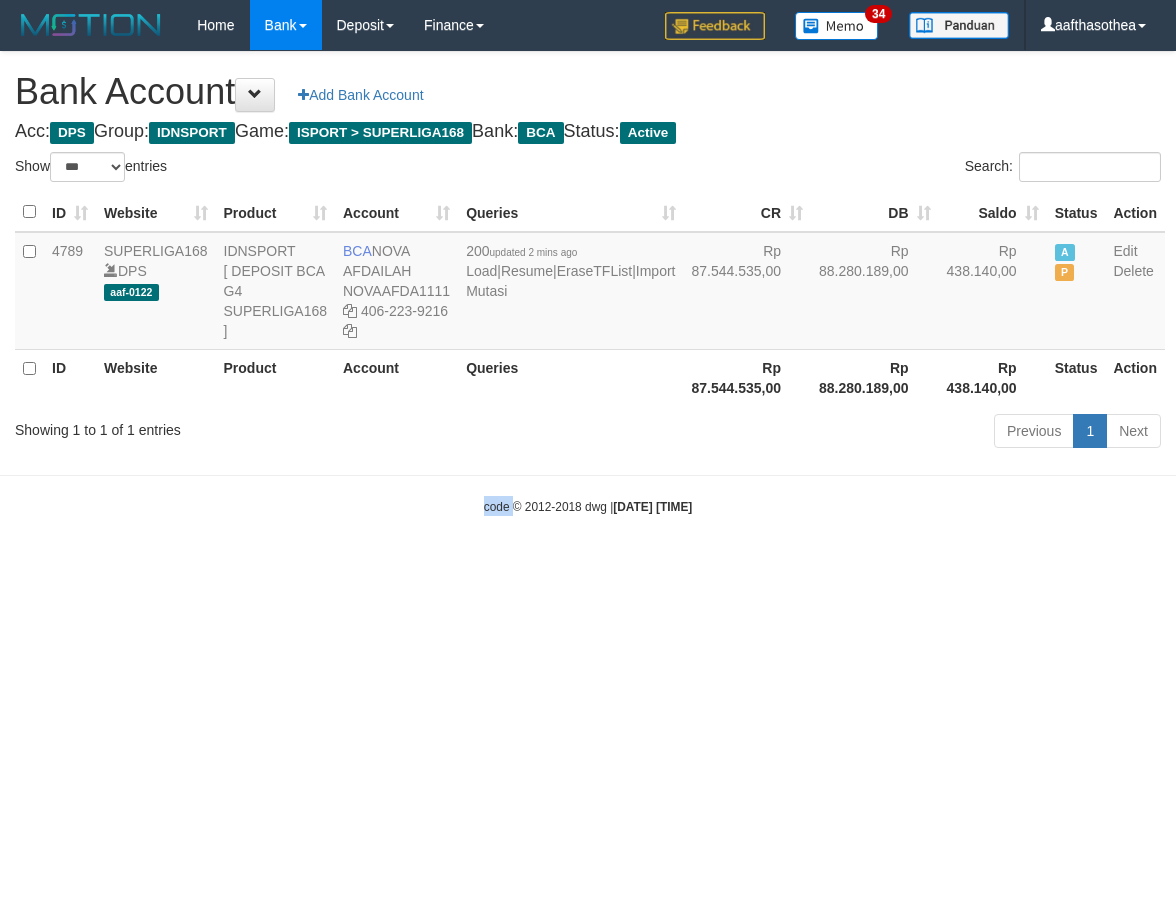 click on "Toggle navigation
Home
Bank
Account List
Load
By Website
Group
[ISPORT]													SUPERLIGA168
By Load Group (DPS)
34" at bounding box center [588, 283] 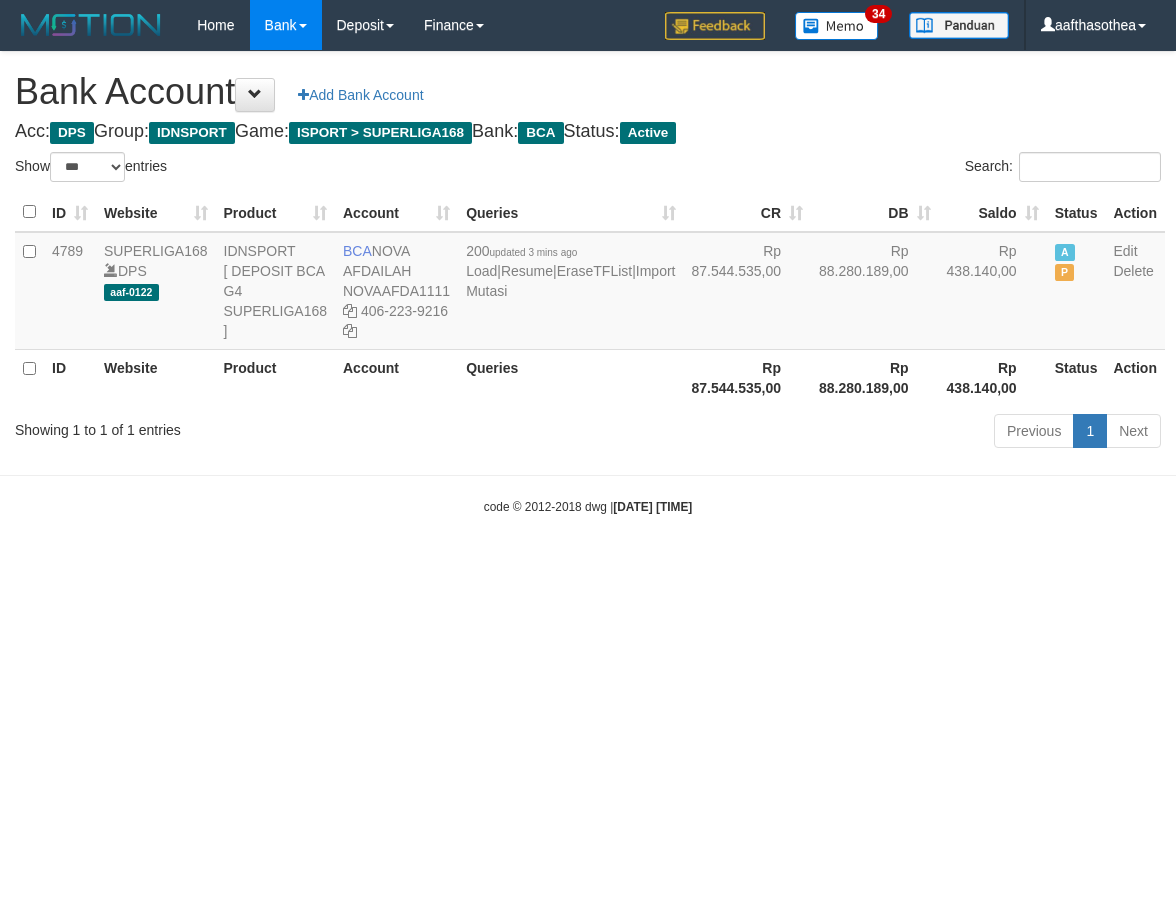 select on "***" 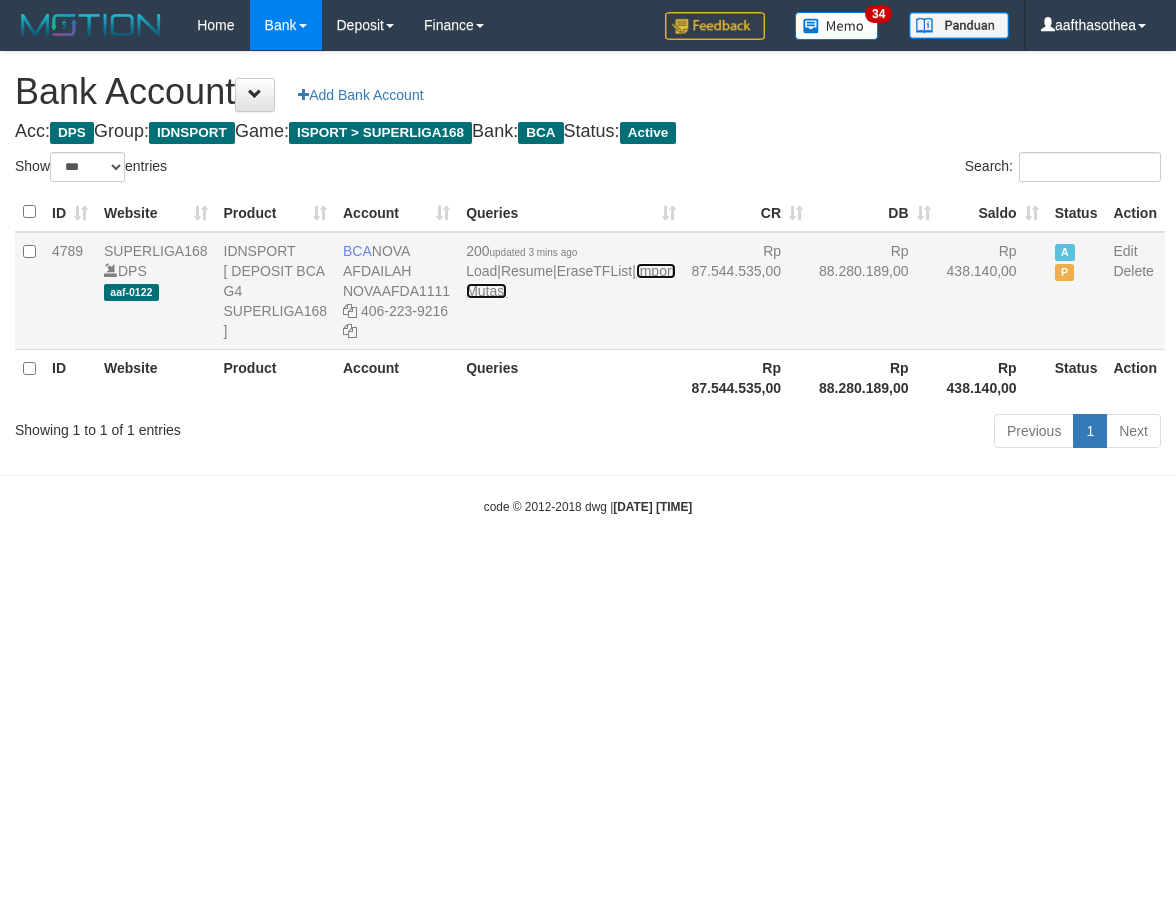 click on "Import Mutasi" at bounding box center [570, 281] 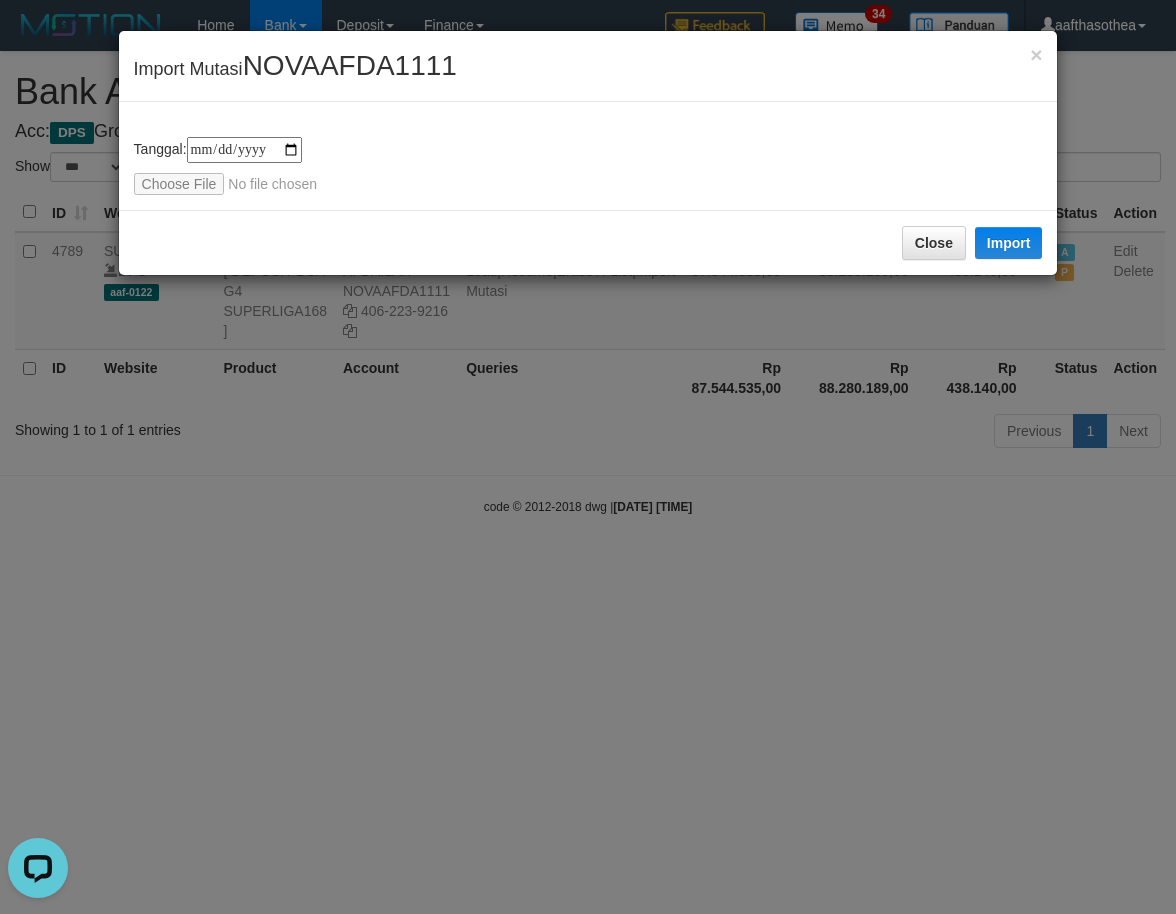 scroll, scrollTop: 0, scrollLeft: 0, axis: both 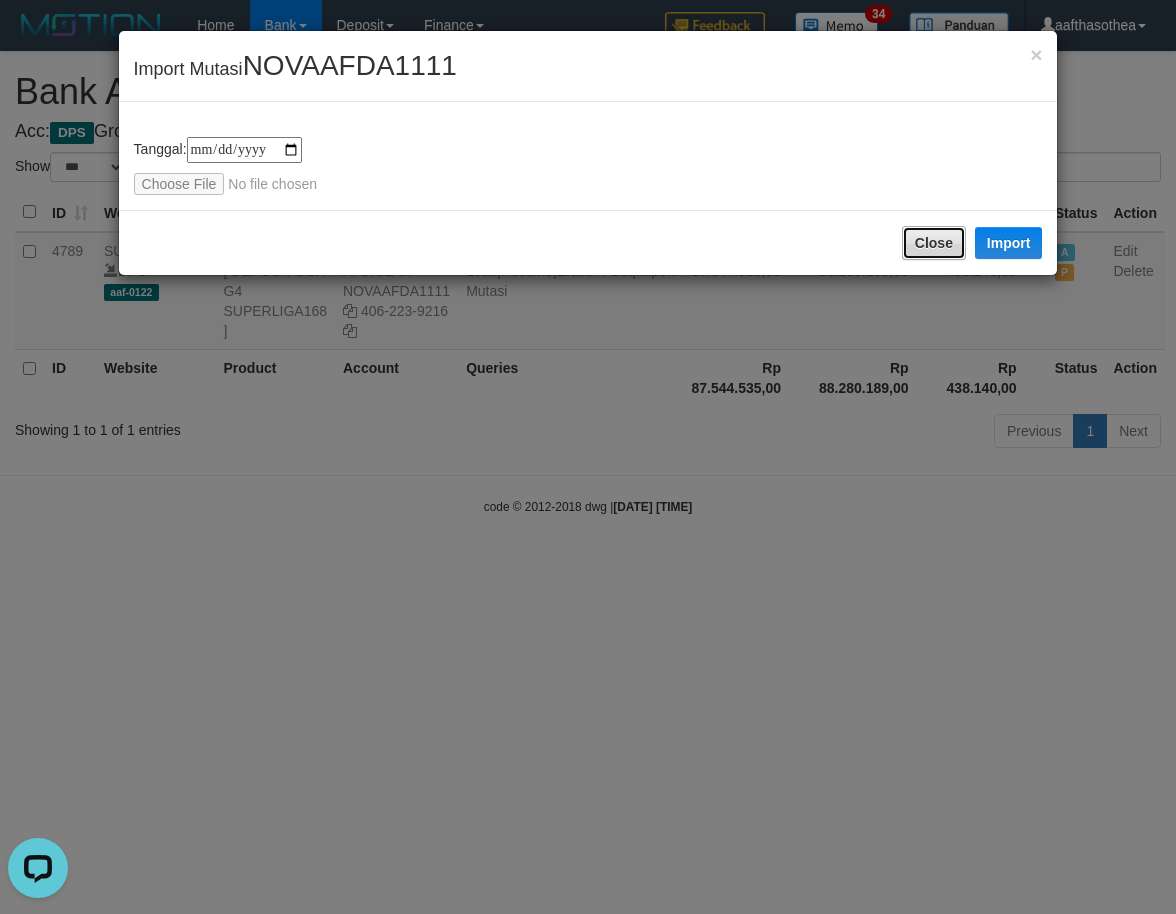 click on "Close" at bounding box center [934, 243] 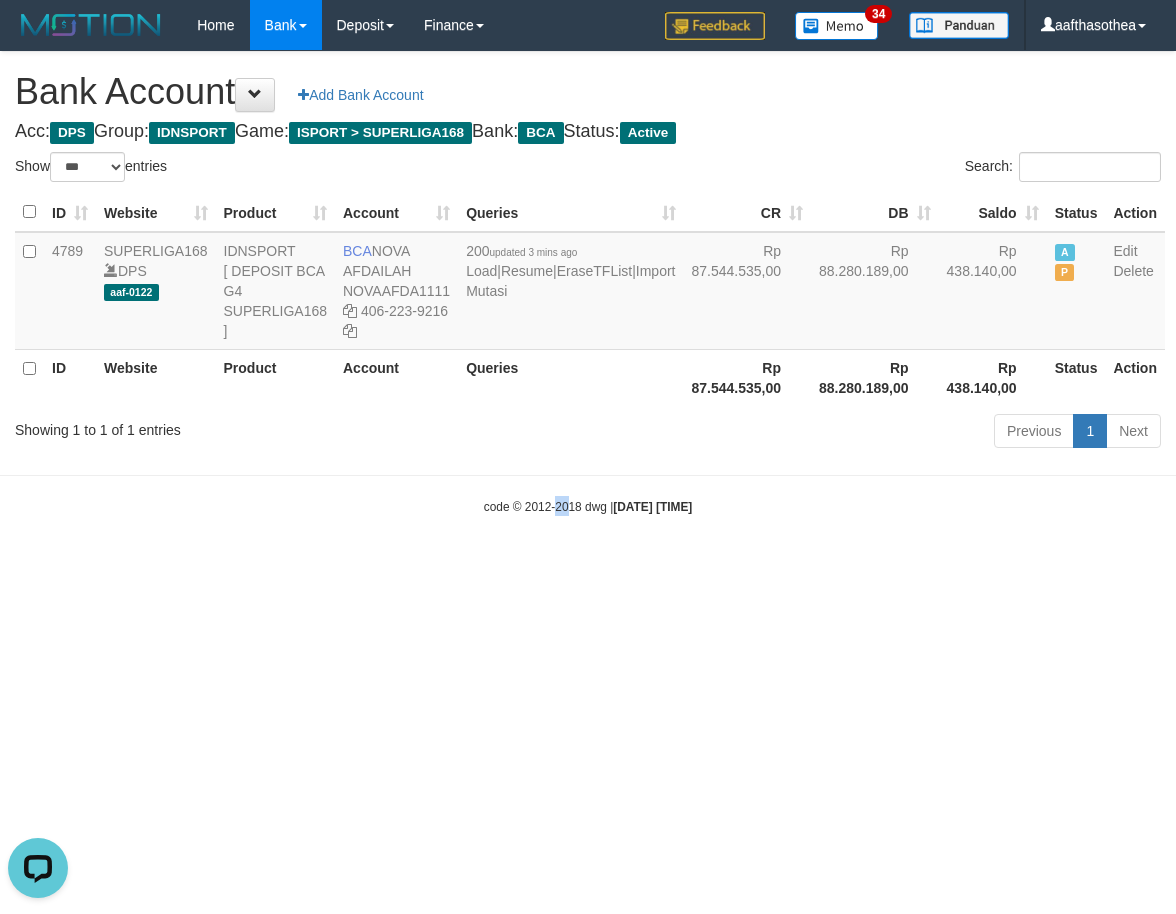 drag, startPoint x: 538, startPoint y: 565, endPoint x: 554, endPoint y: 561, distance: 16.492422 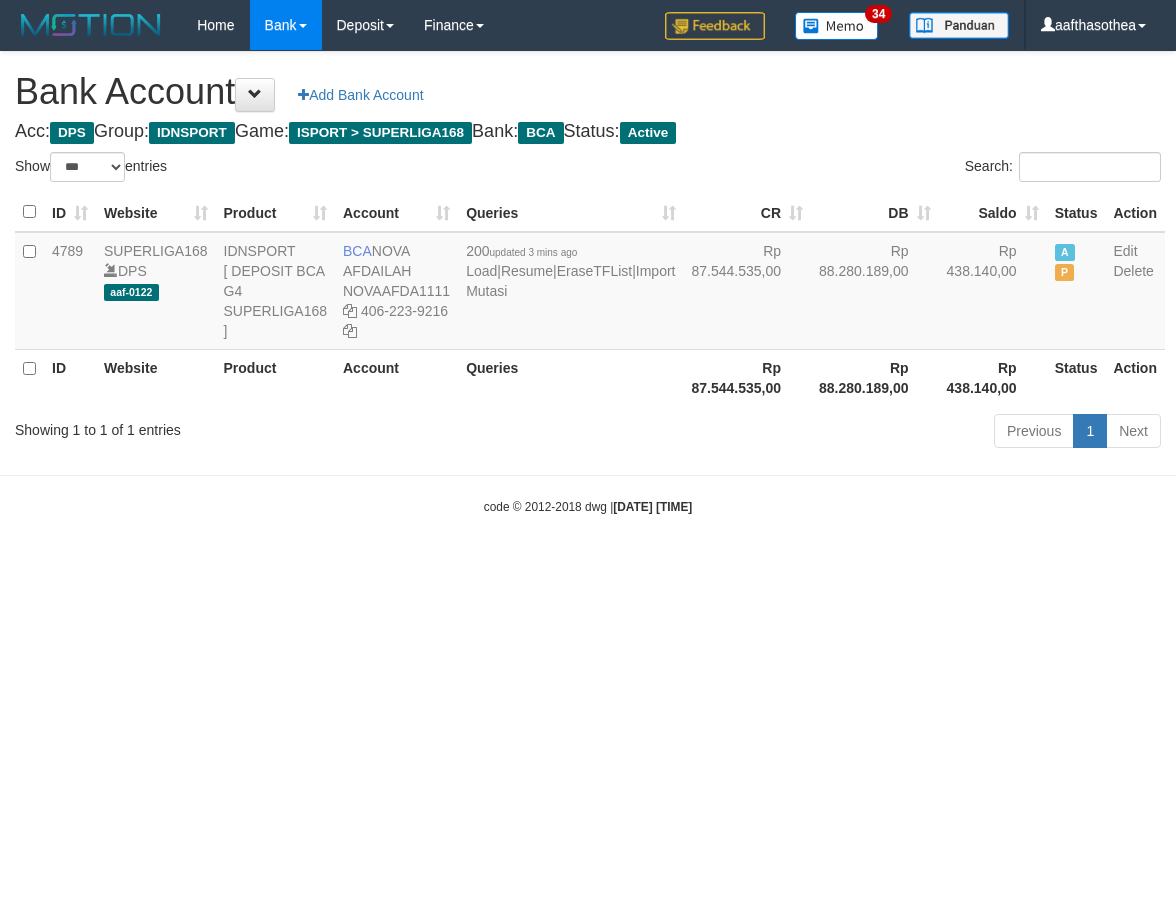 select on "***" 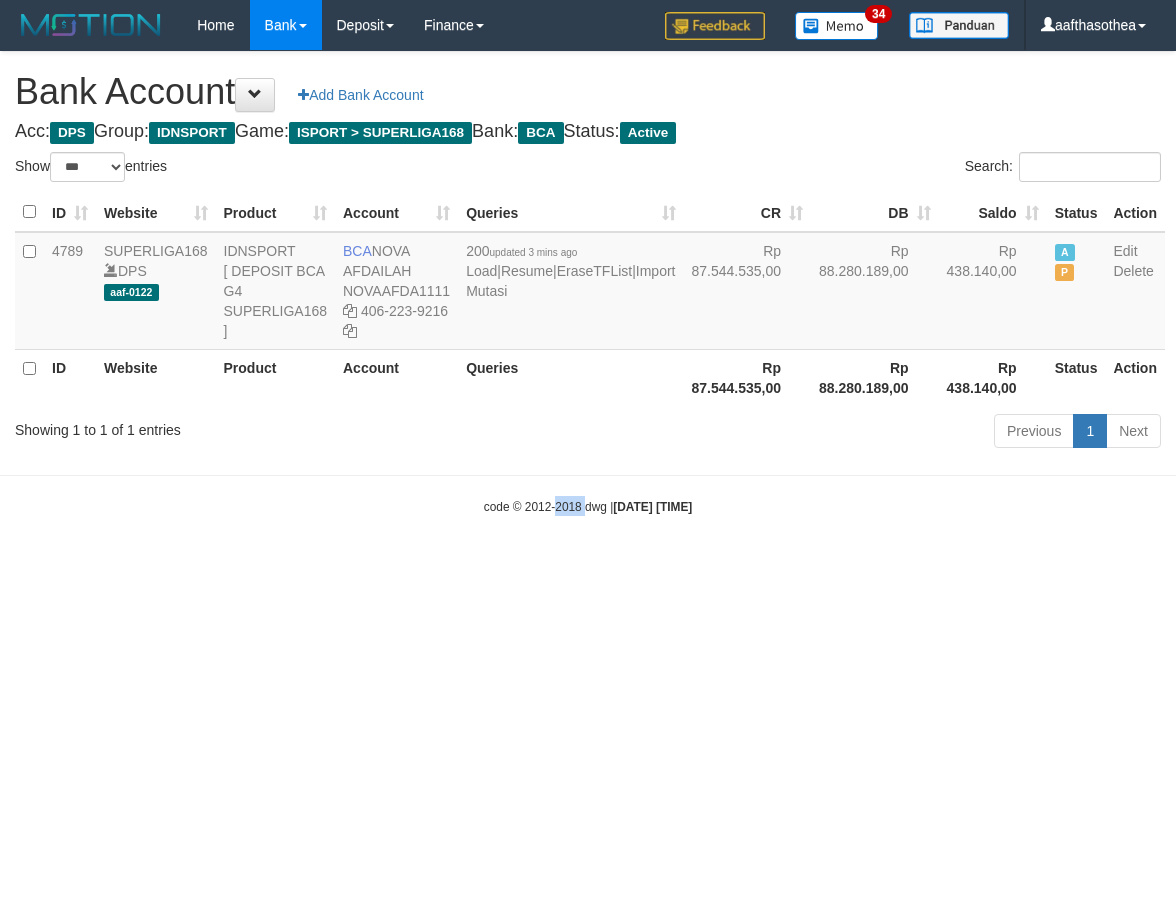 click on "Toggle navigation
Home
Bank
Account List
Load
By Website
Group
[ISPORT]													SUPERLIGA168
By Load Group (DPS)
34" at bounding box center [588, 283] 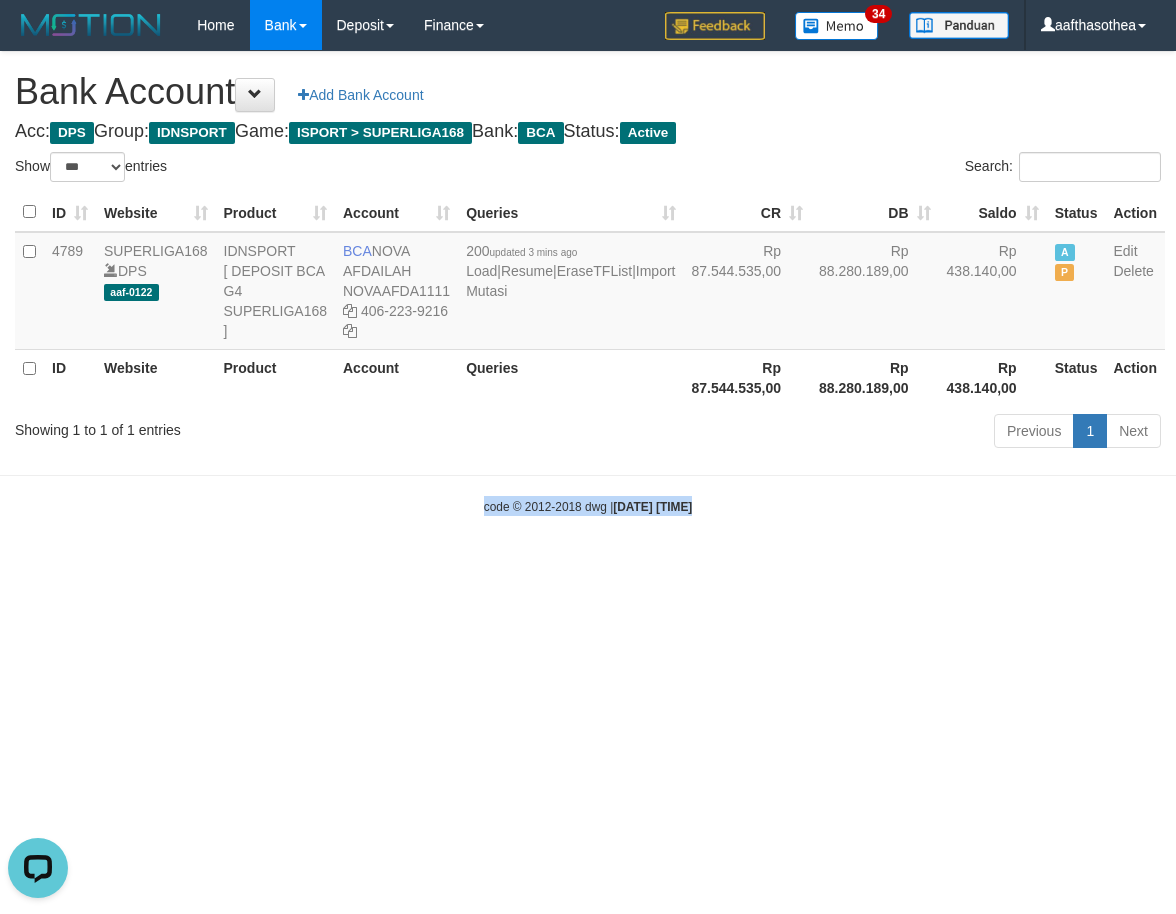 scroll, scrollTop: 0, scrollLeft: 0, axis: both 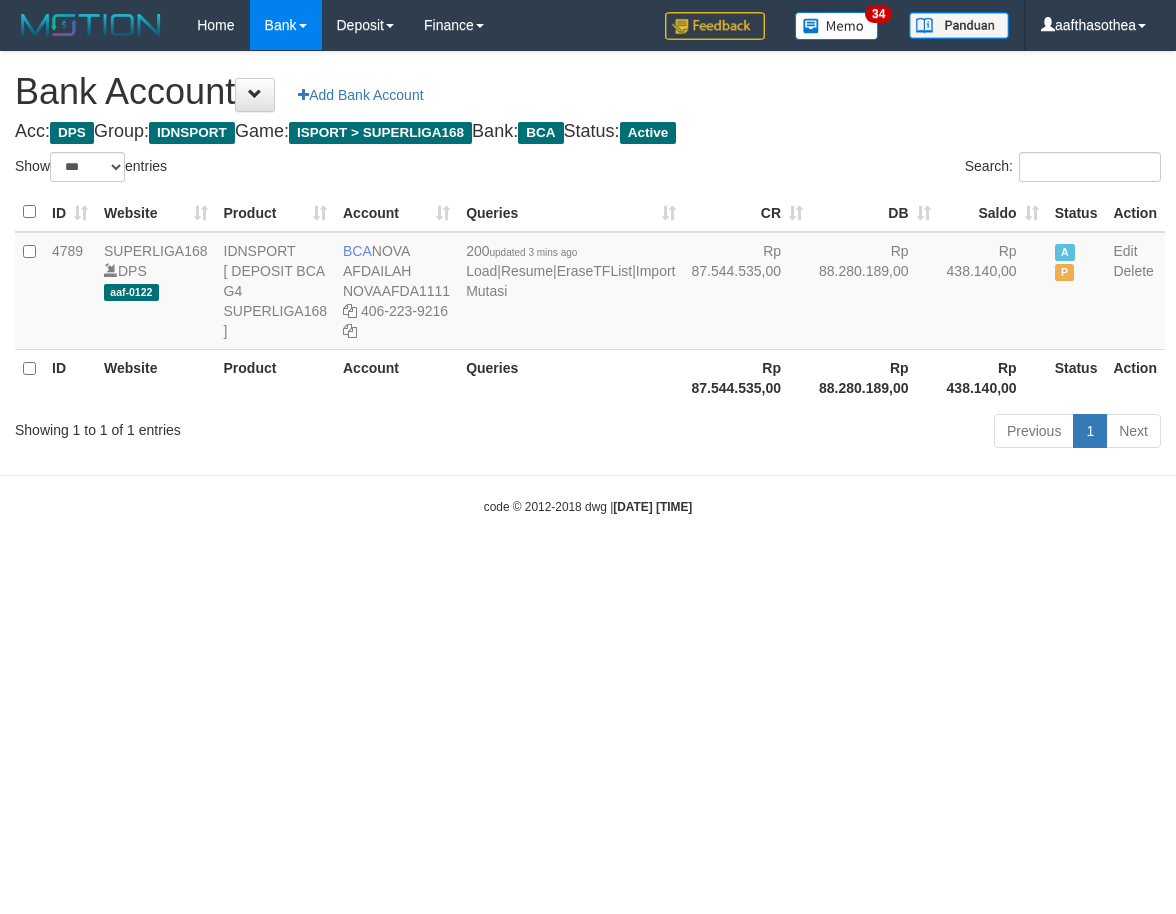 select on "***" 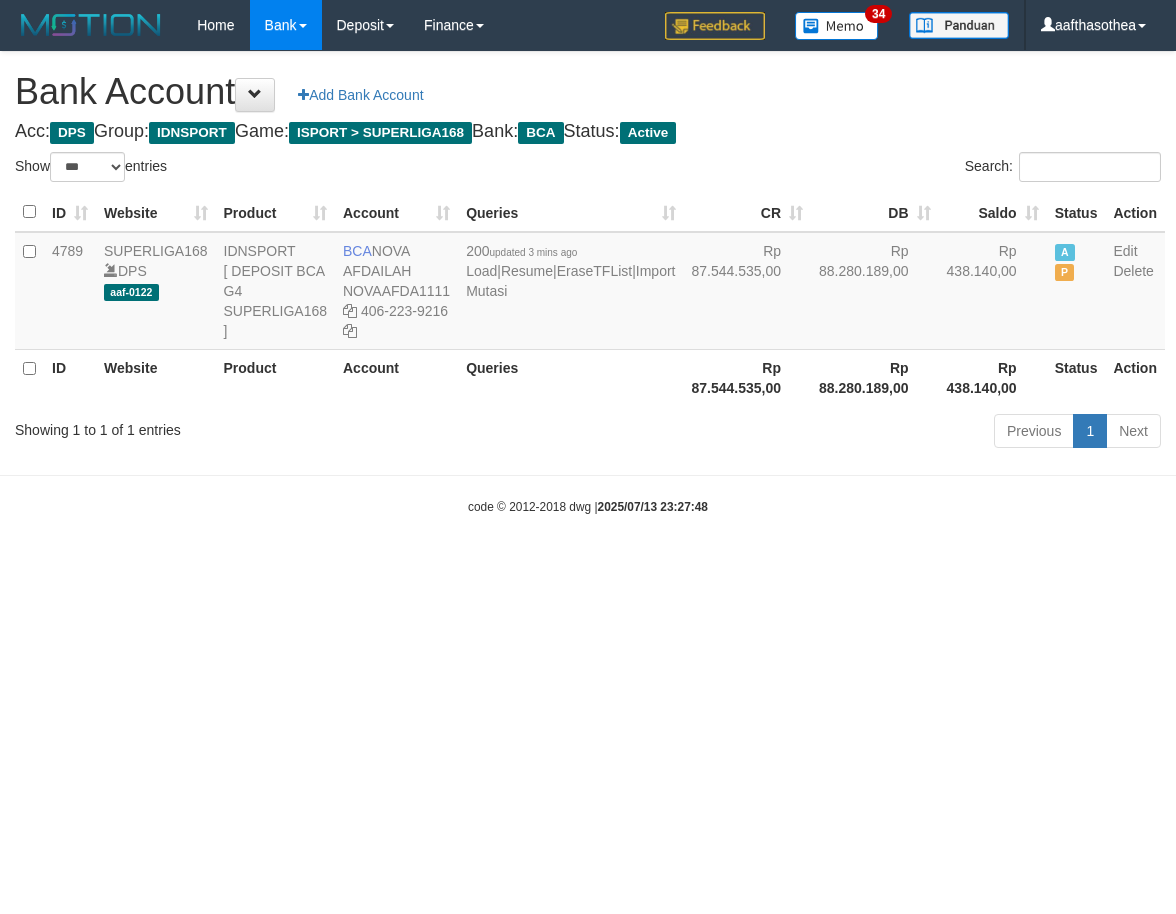 select on "***" 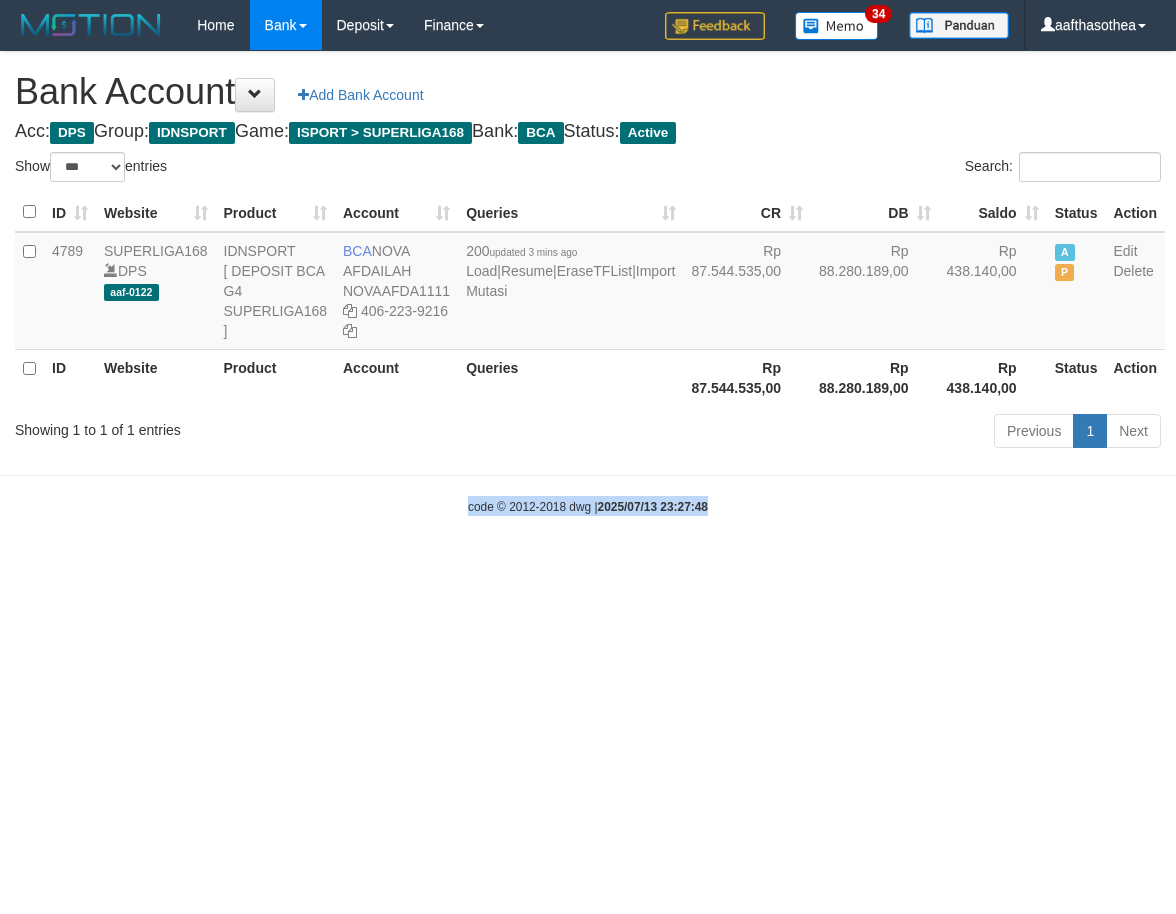 click on "Toggle navigation
Home
Bank
Account List
Load
By Website
Group
[ISPORT]													SUPERLIGA168
By Load Group (DPS)" at bounding box center [588, 283] 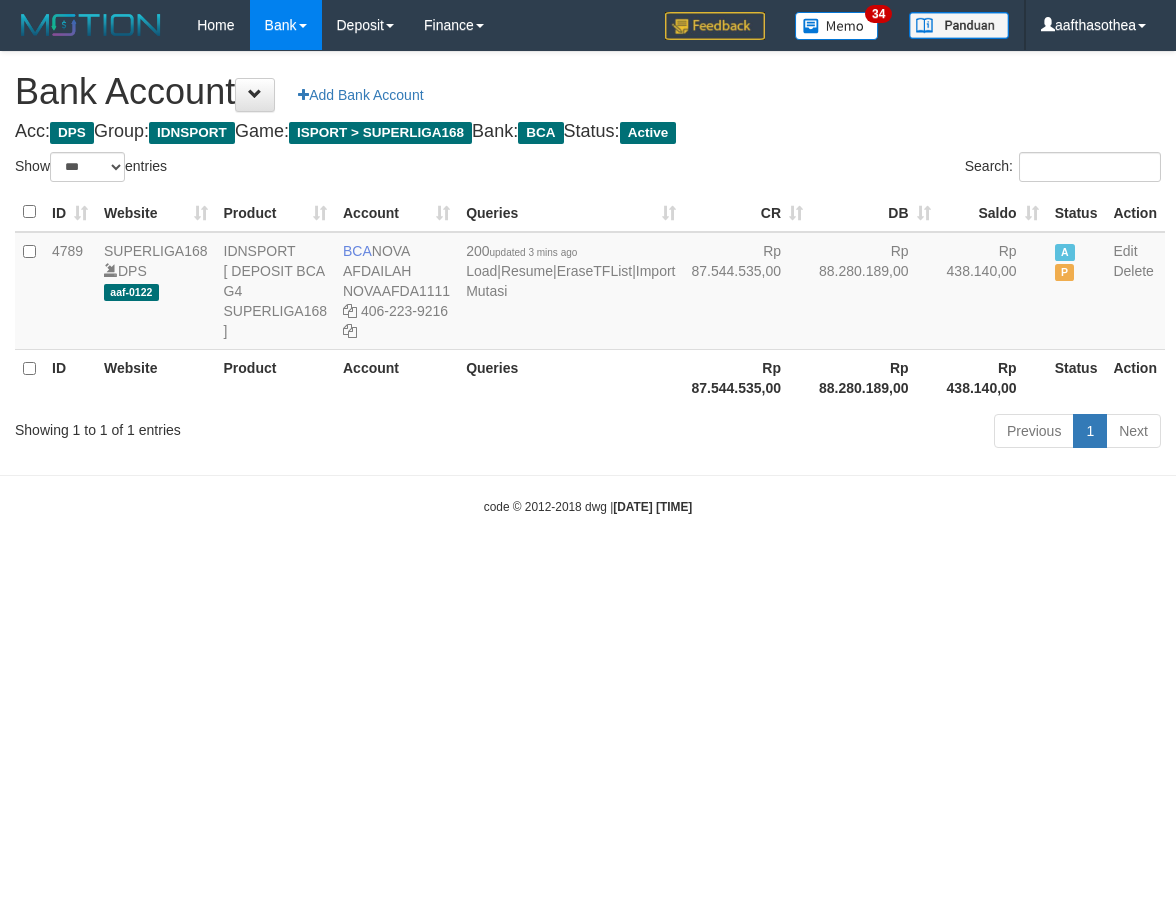select on "***" 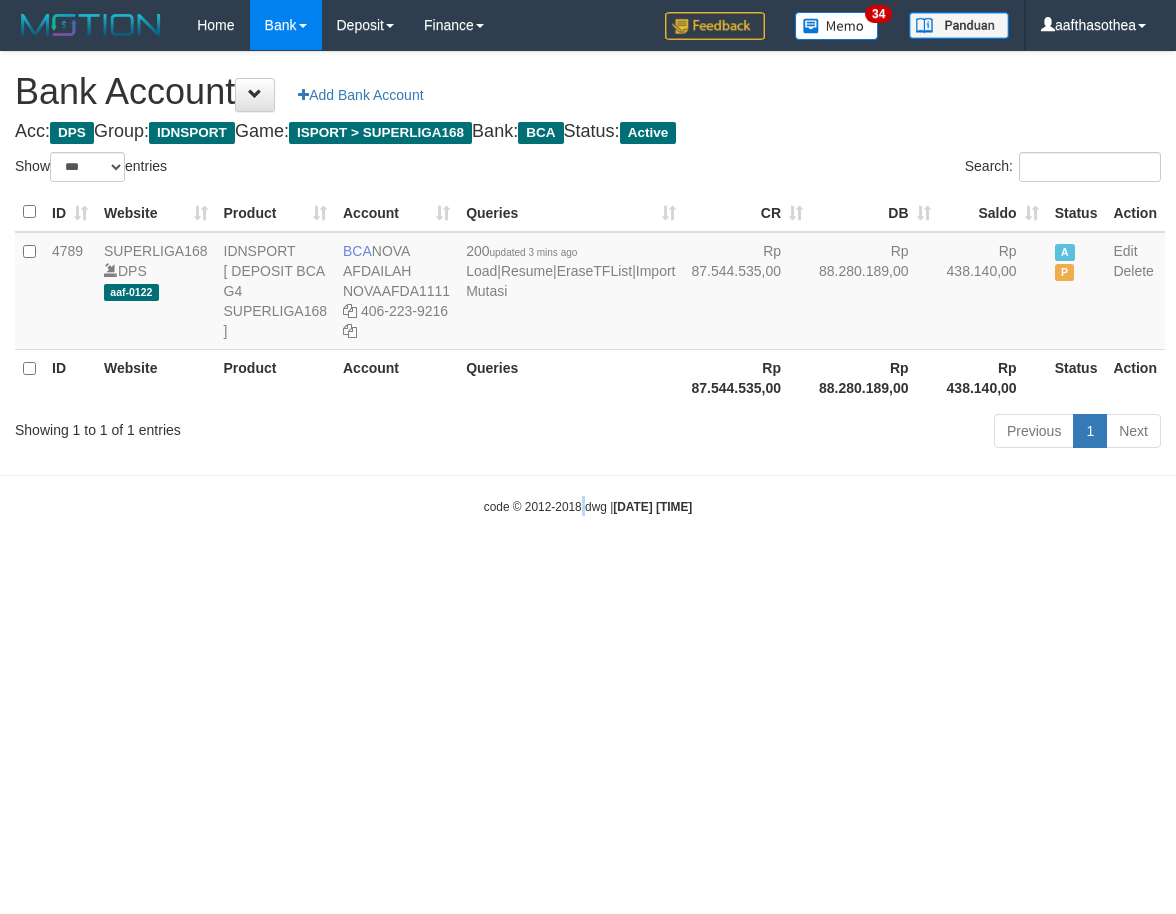 click on "Toggle navigation
Home
Bank
Account List
Load
By Website
Group
[ISPORT]													SUPERLIGA168
By Load Group (DPS)" at bounding box center [588, 283] 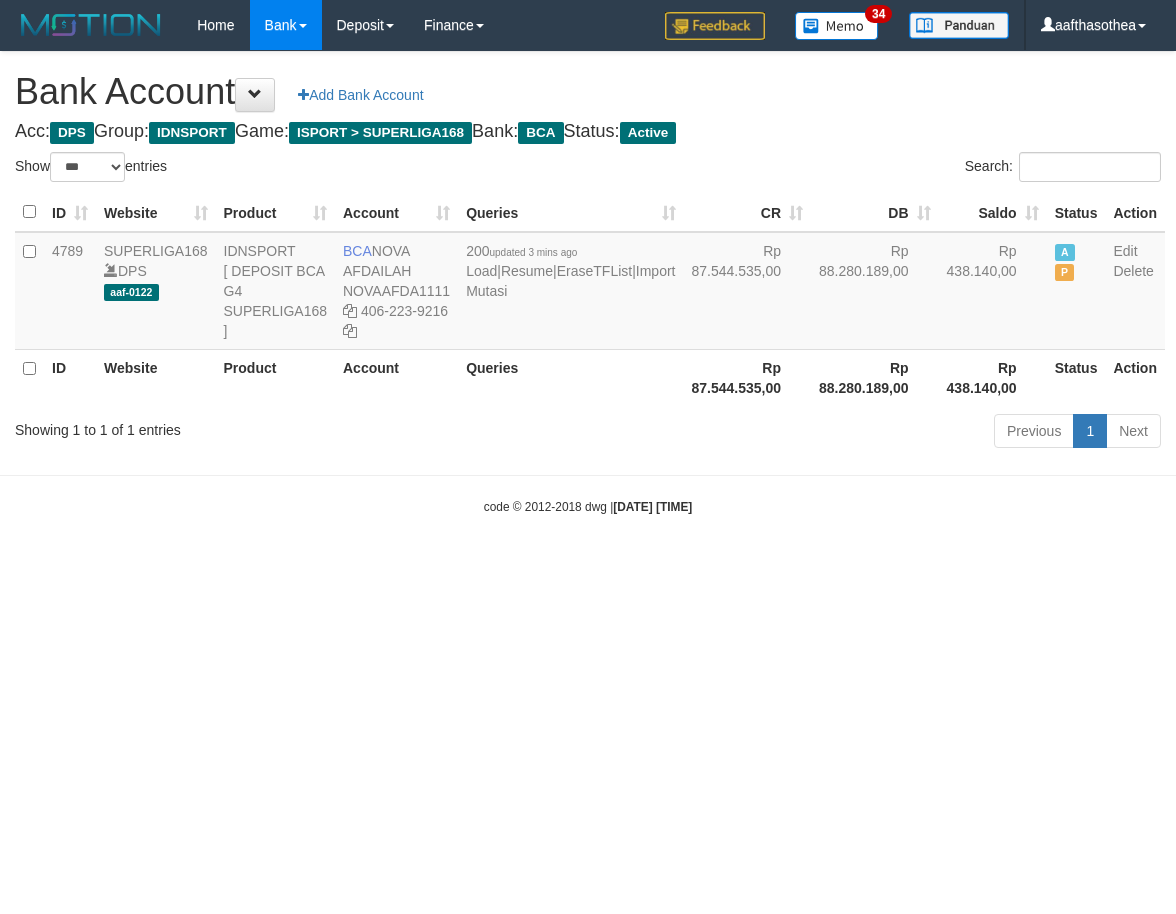 select on "***" 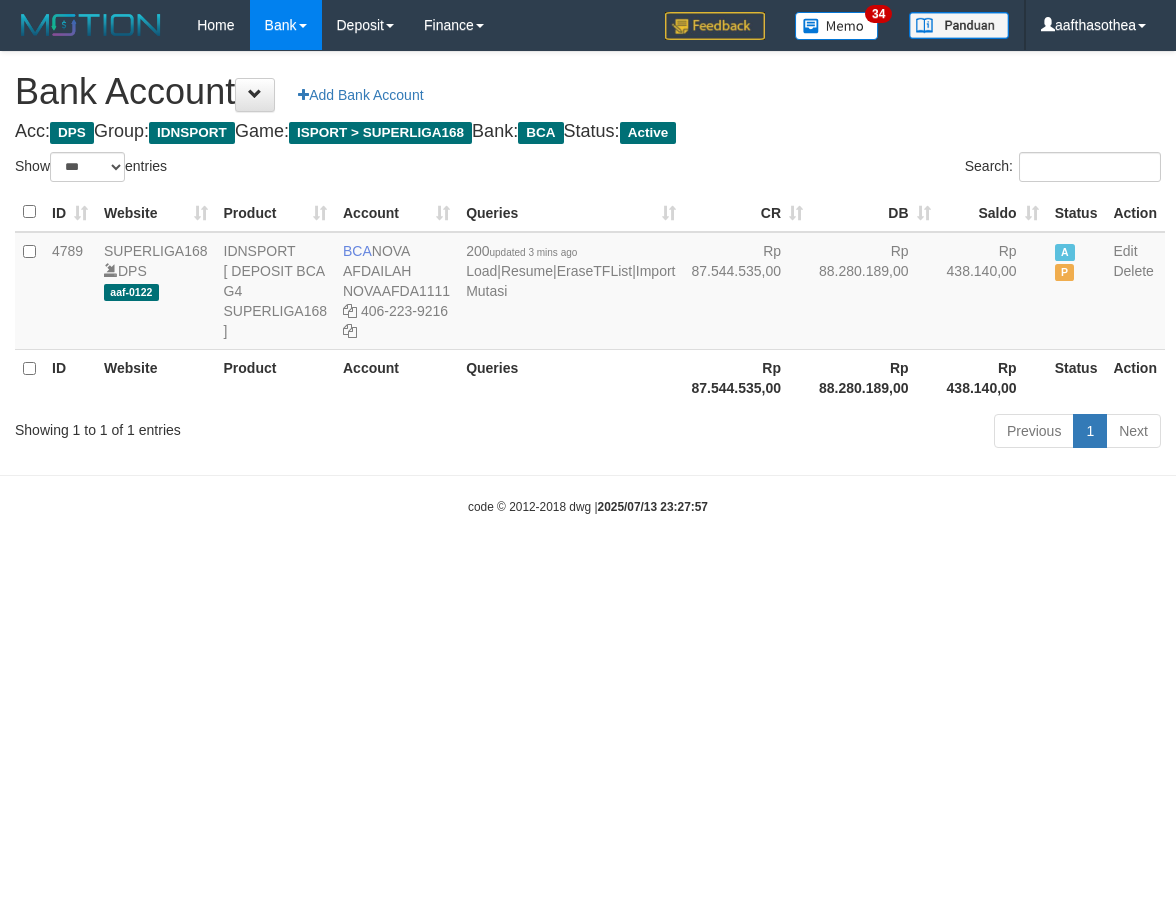 select on "***" 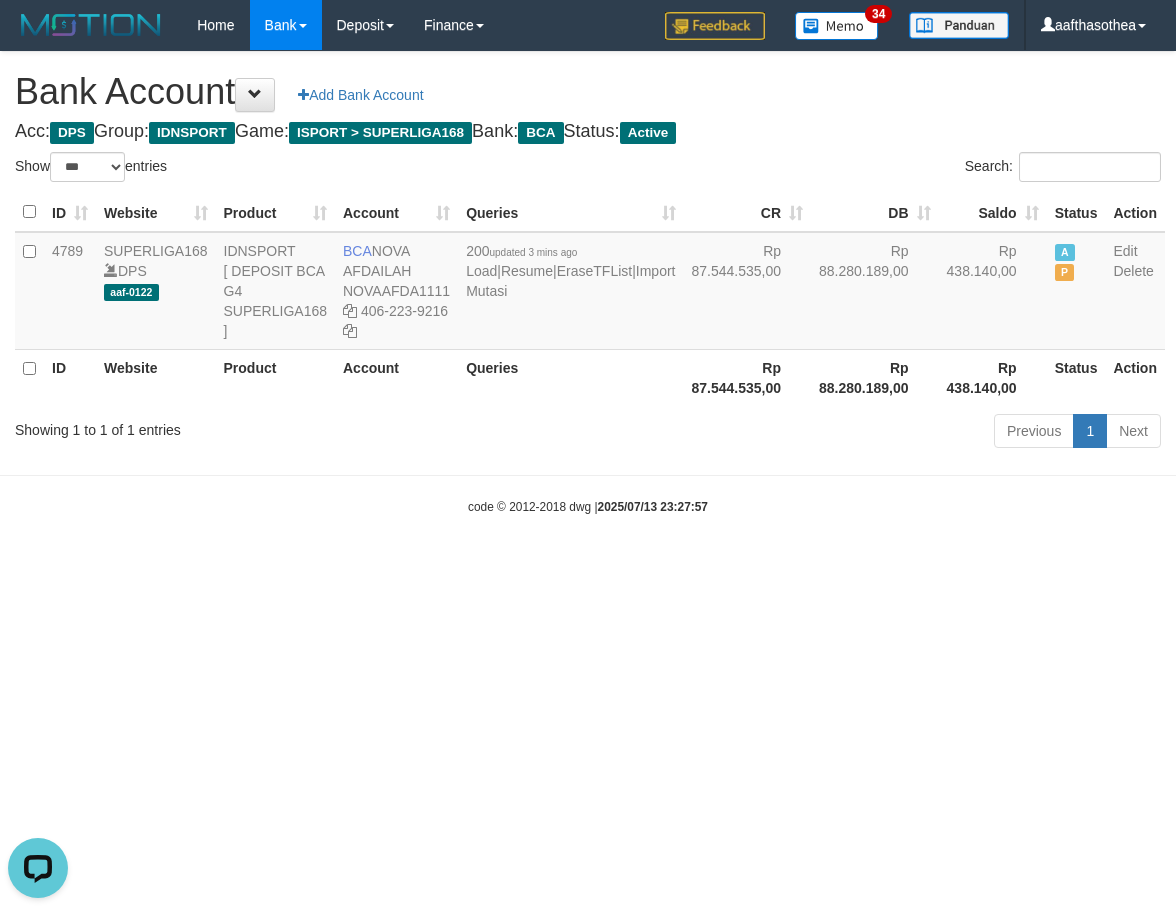 scroll, scrollTop: 0, scrollLeft: 0, axis: both 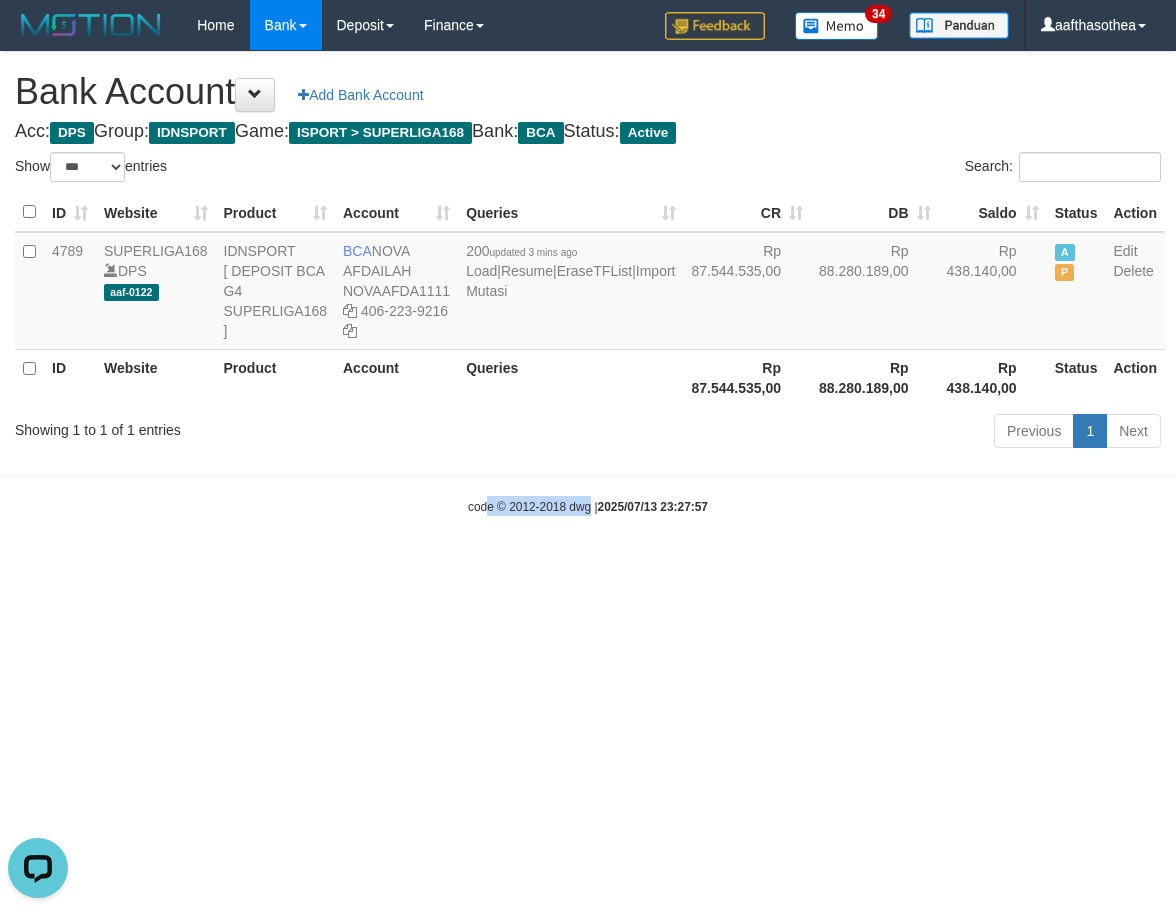 drag, startPoint x: 485, startPoint y: 549, endPoint x: 634, endPoint y: 550, distance: 149.00336 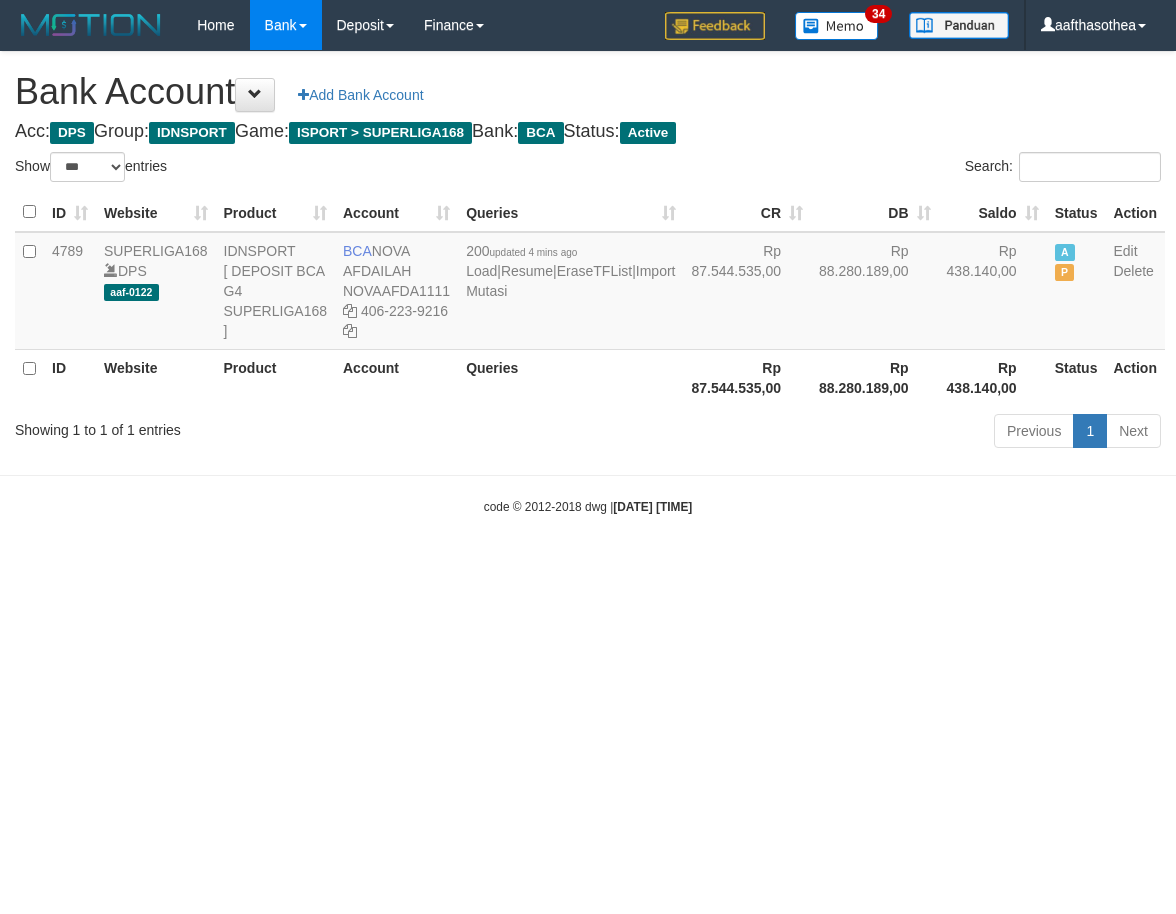 select on "***" 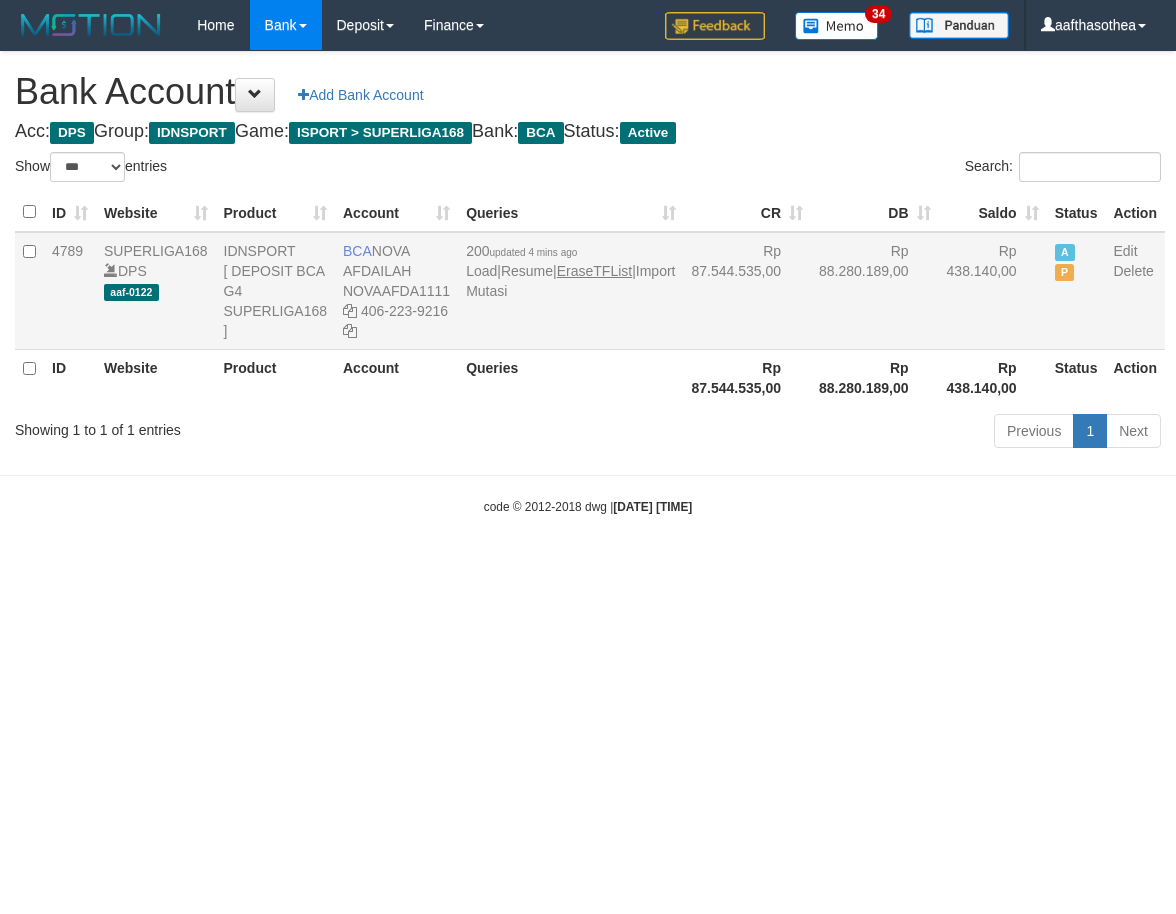 scroll, scrollTop: 0, scrollLeft: 0, axis: both 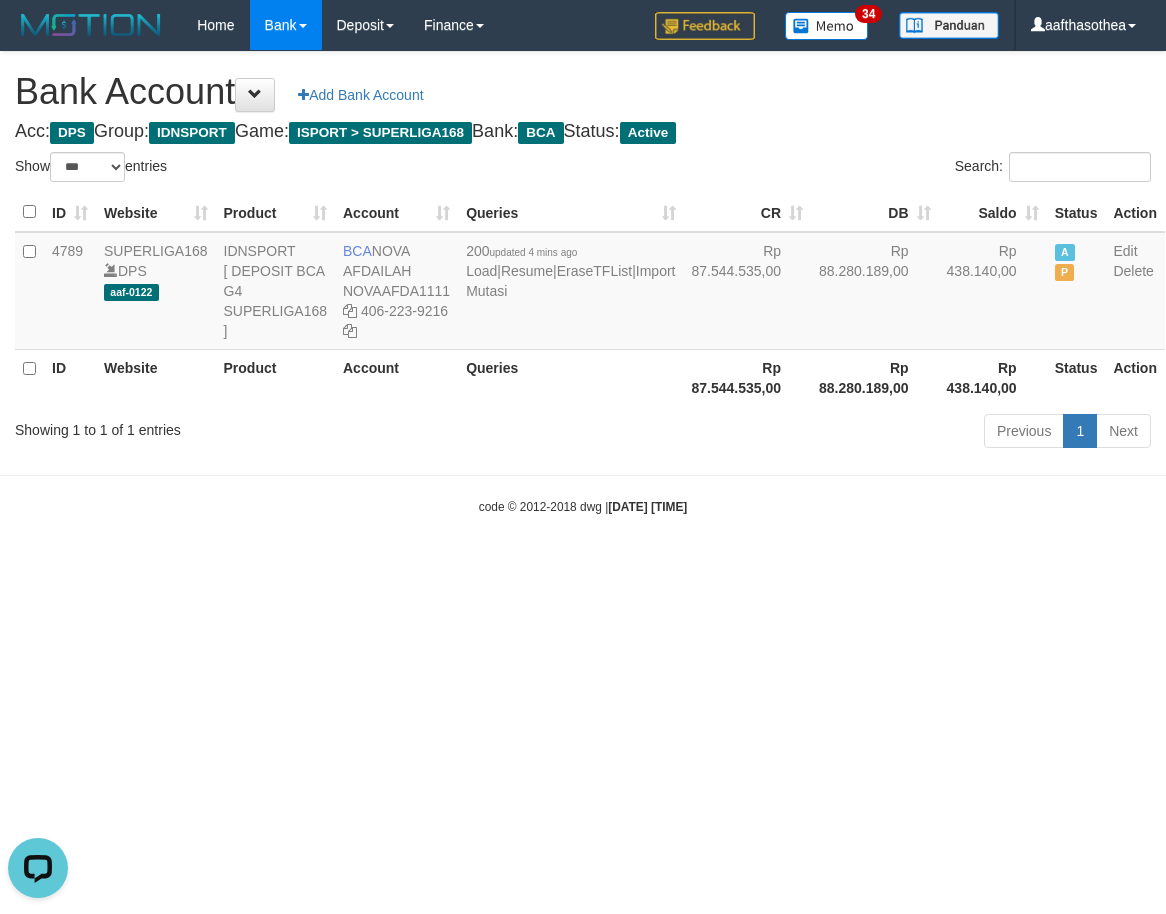 drag, startPoint x: 238, startPoint y: 649, endPoint x: 379, endPoint y: 607, distance: 147.12239 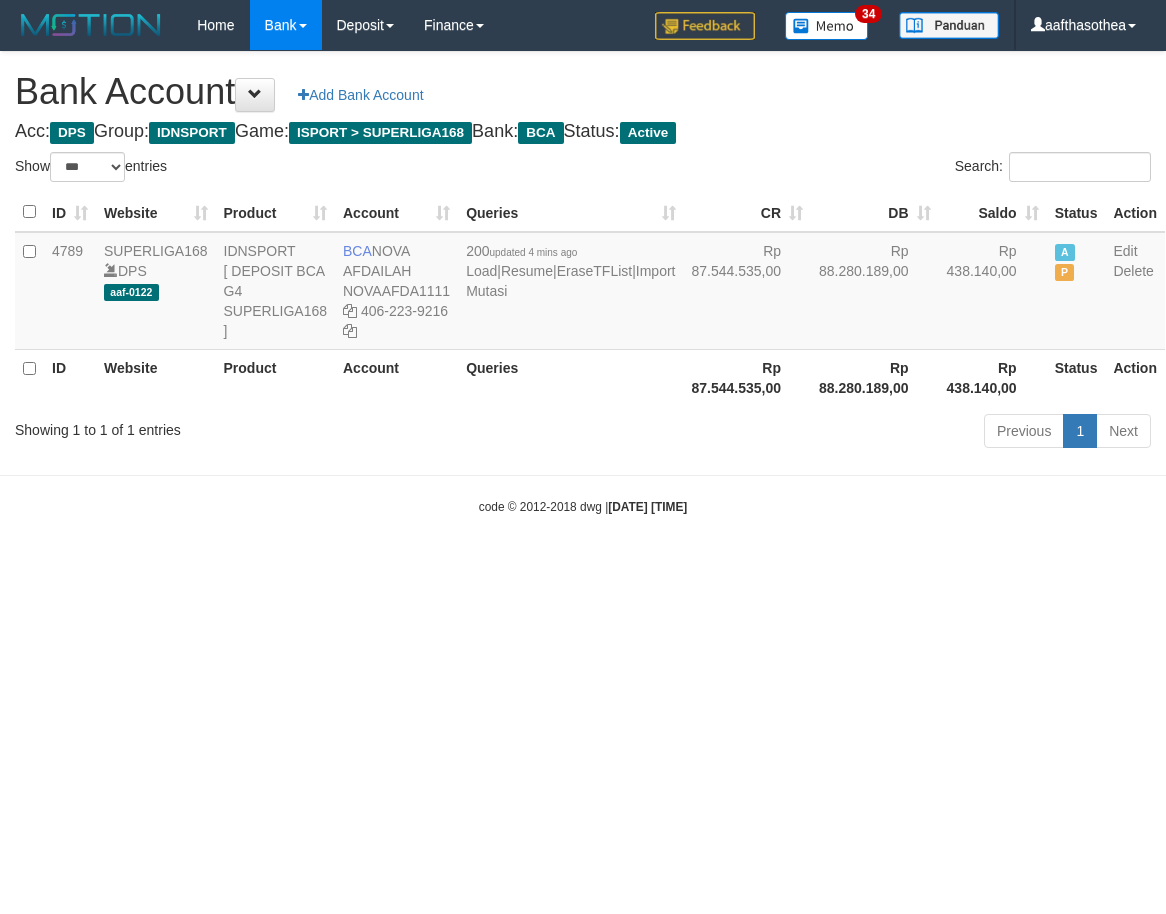 select on "***" 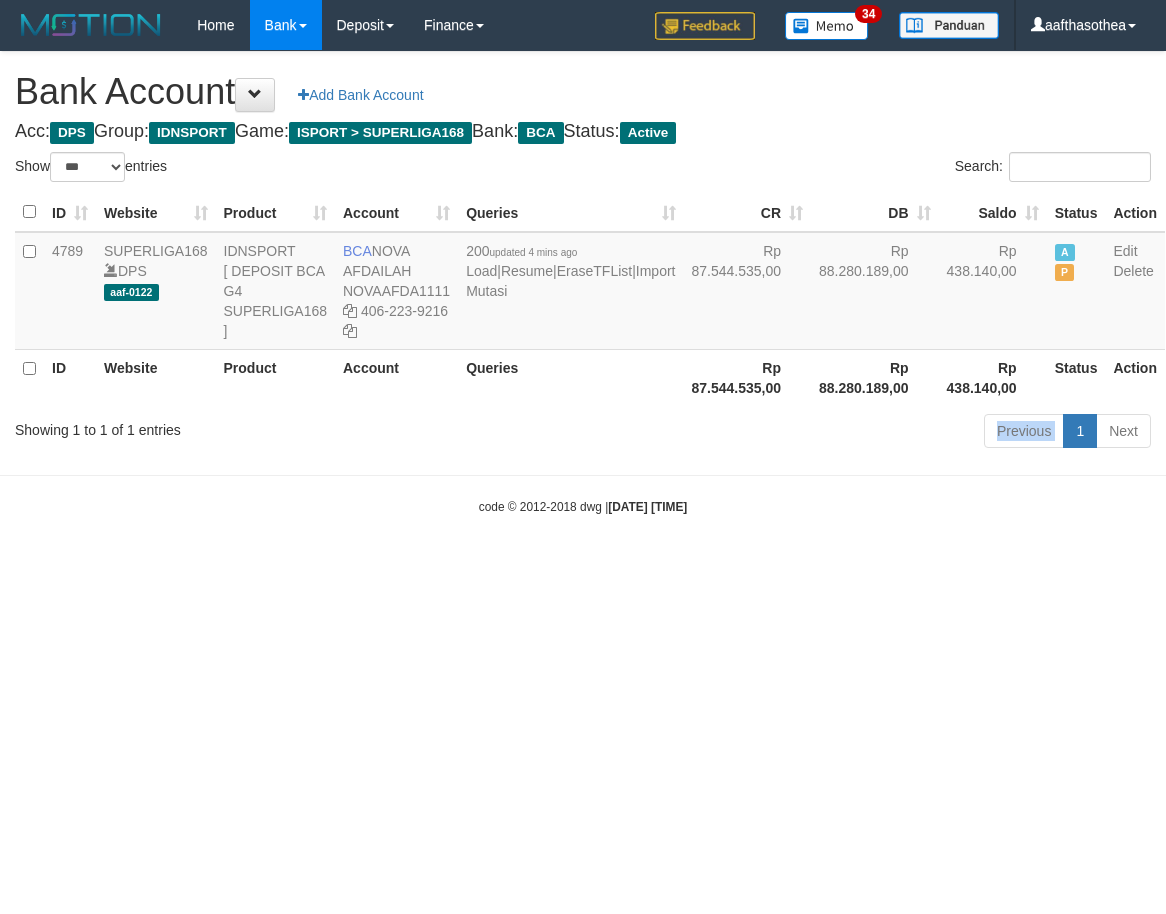 click on "Previous 1 Next" at bounding box center (826, 433) 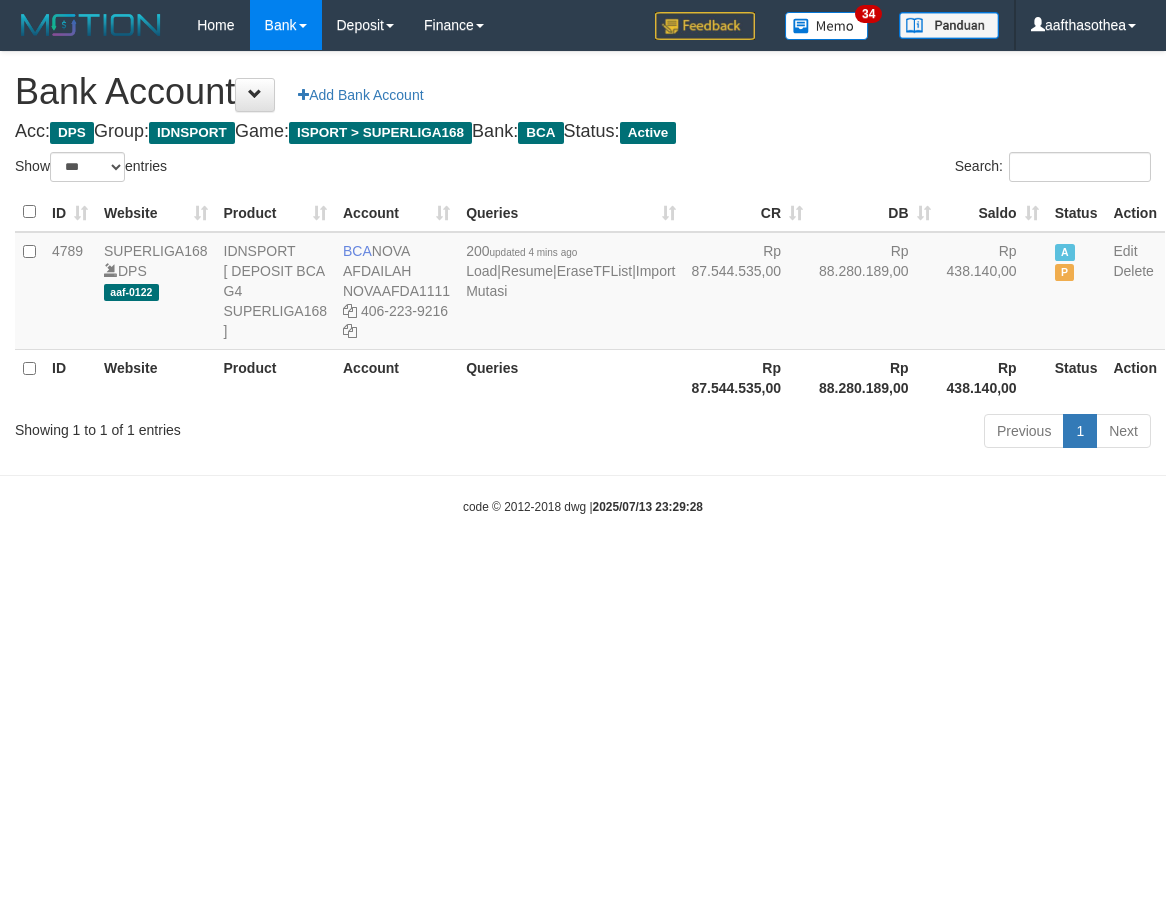 select on "***" 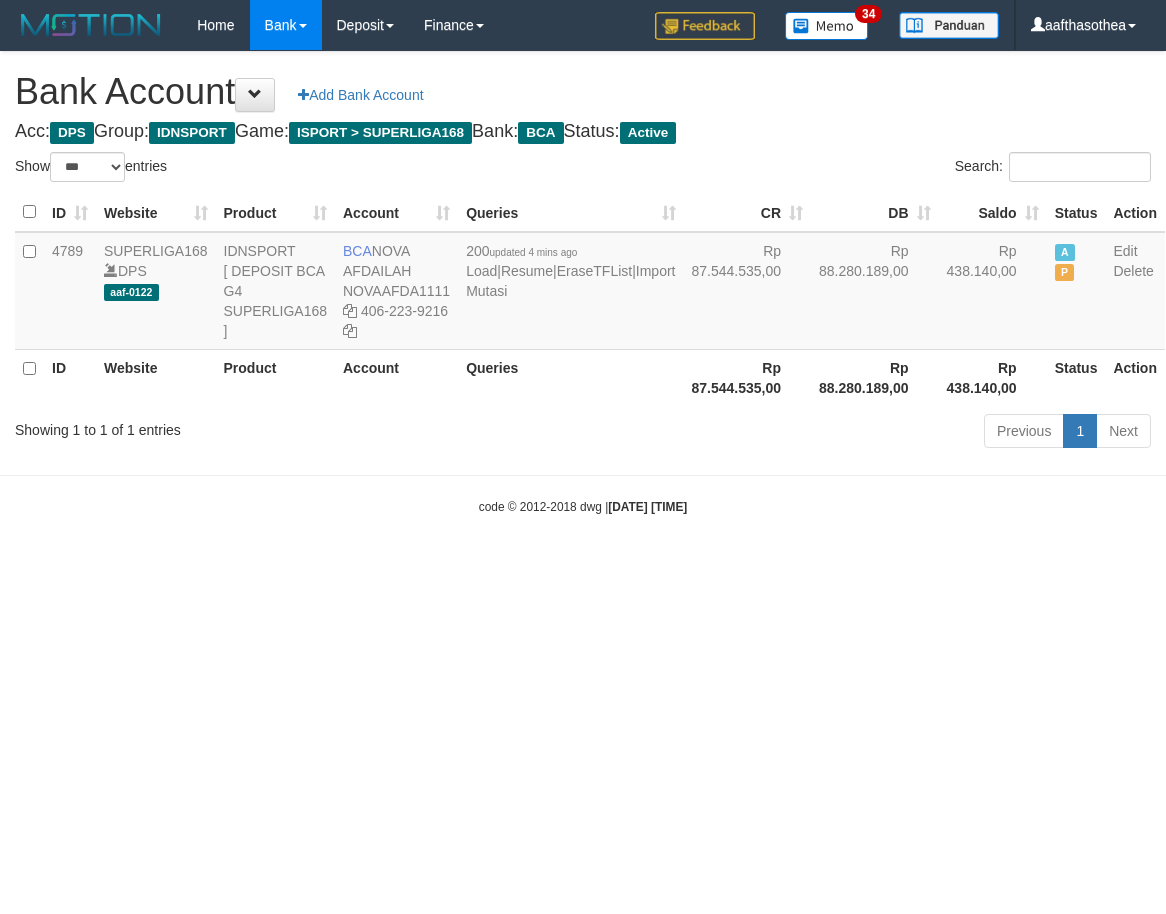 select on "***" 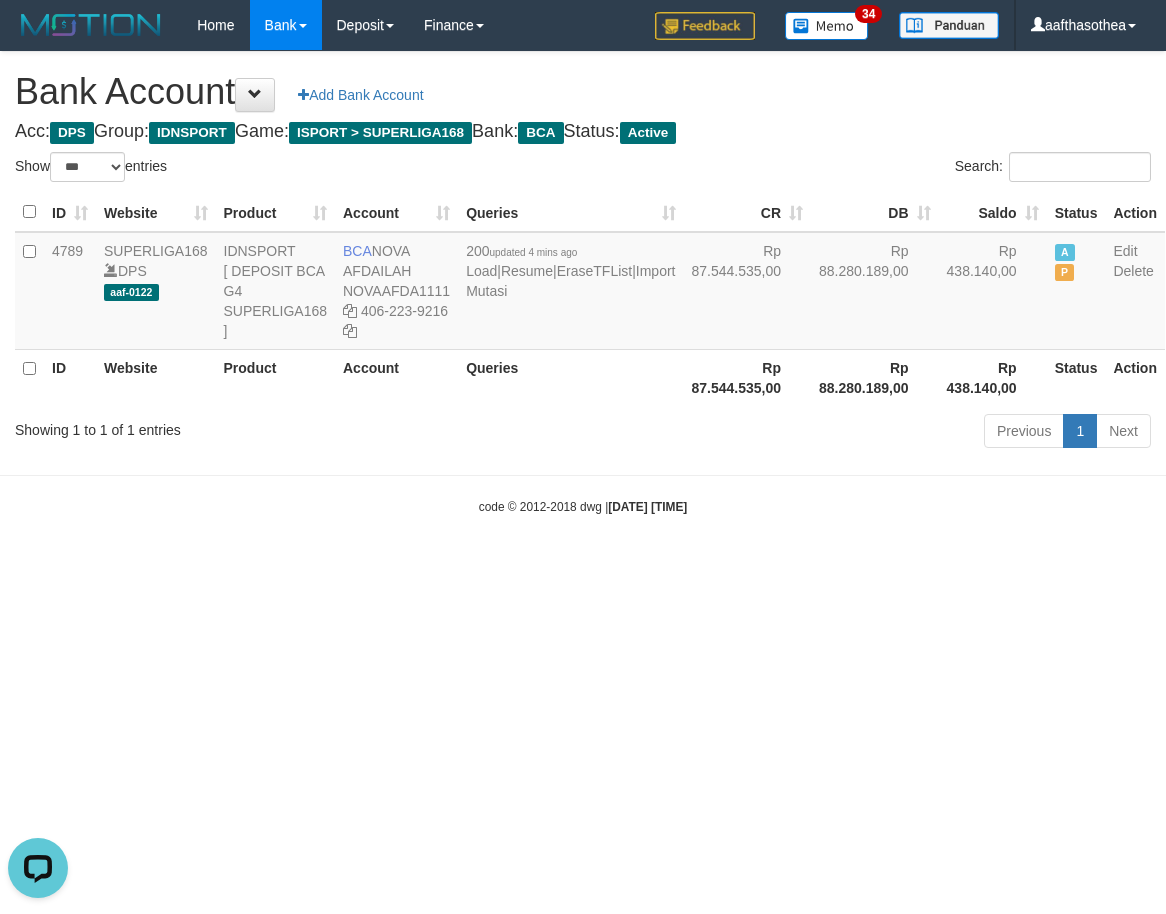 scroll, scrollTop: 0, scrollLeft: 0, axis: both 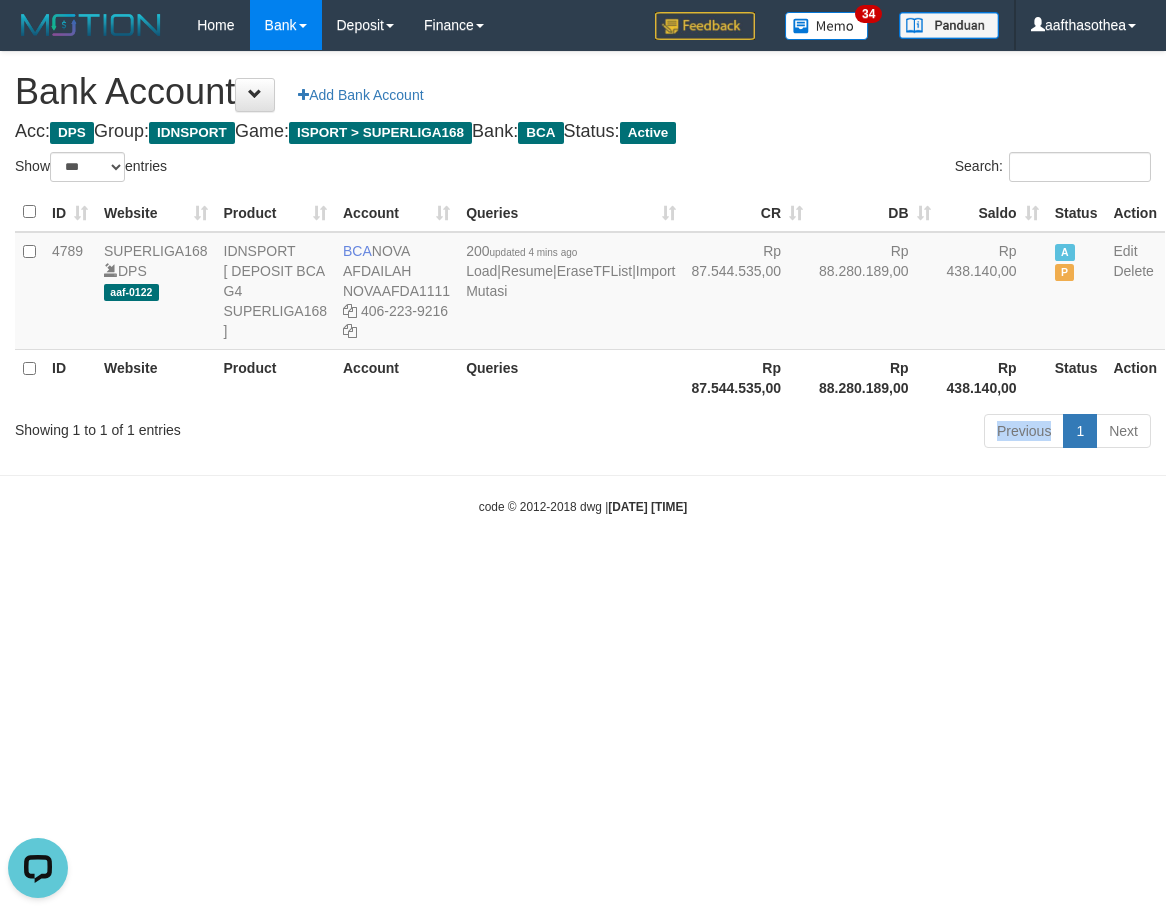 click on "Previous 1 Next" at bounding box center (826, 433) 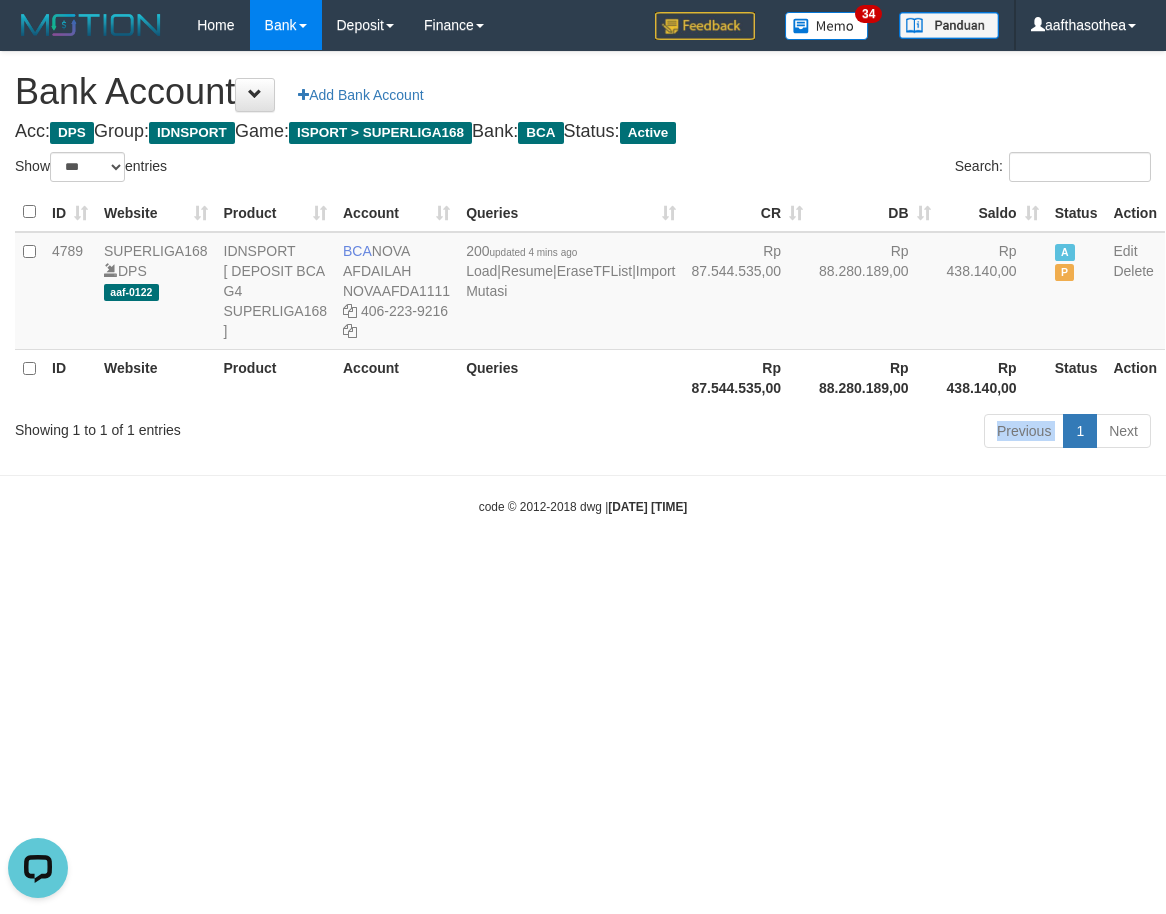 click on "Previous 1 Next" at bounding box center [826, 433] 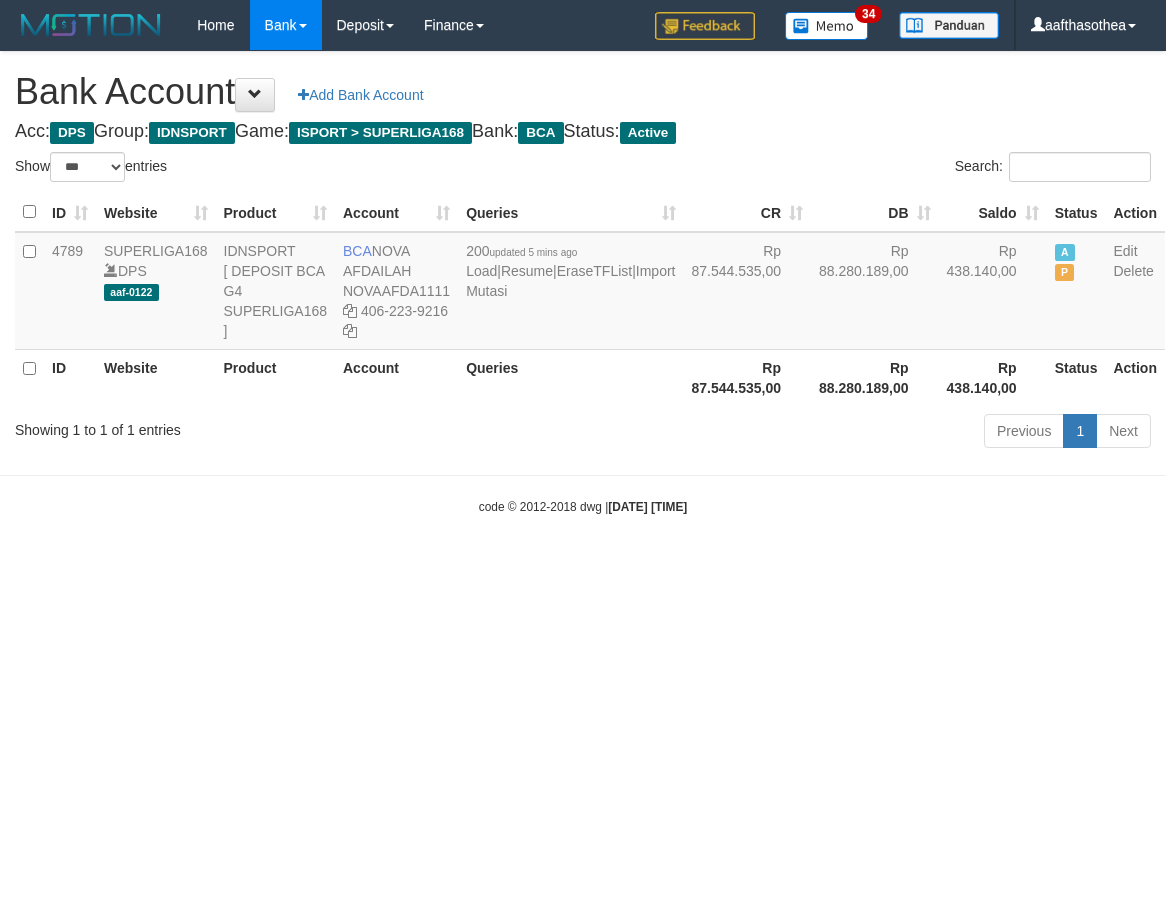 select on "***" 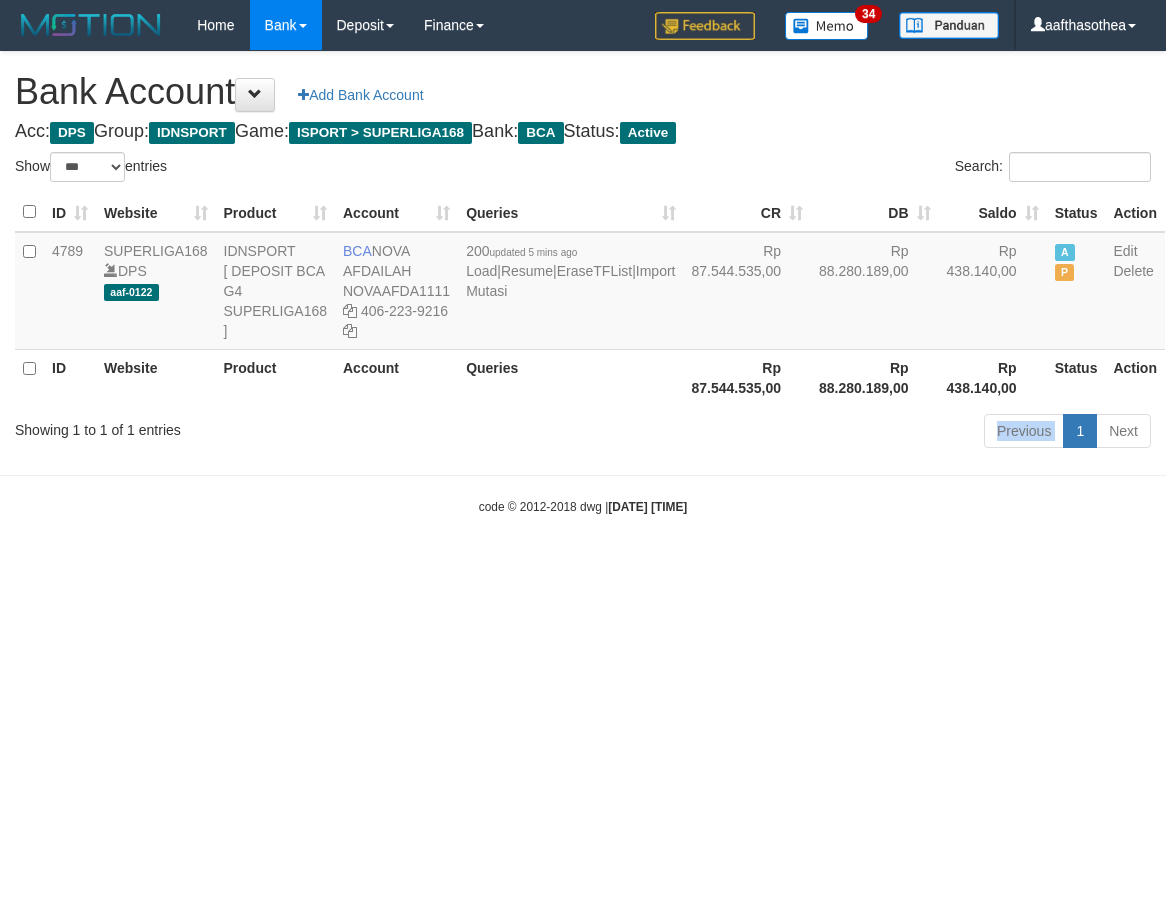 click on "Previous 1 Next" at bounding box center [826, 433] 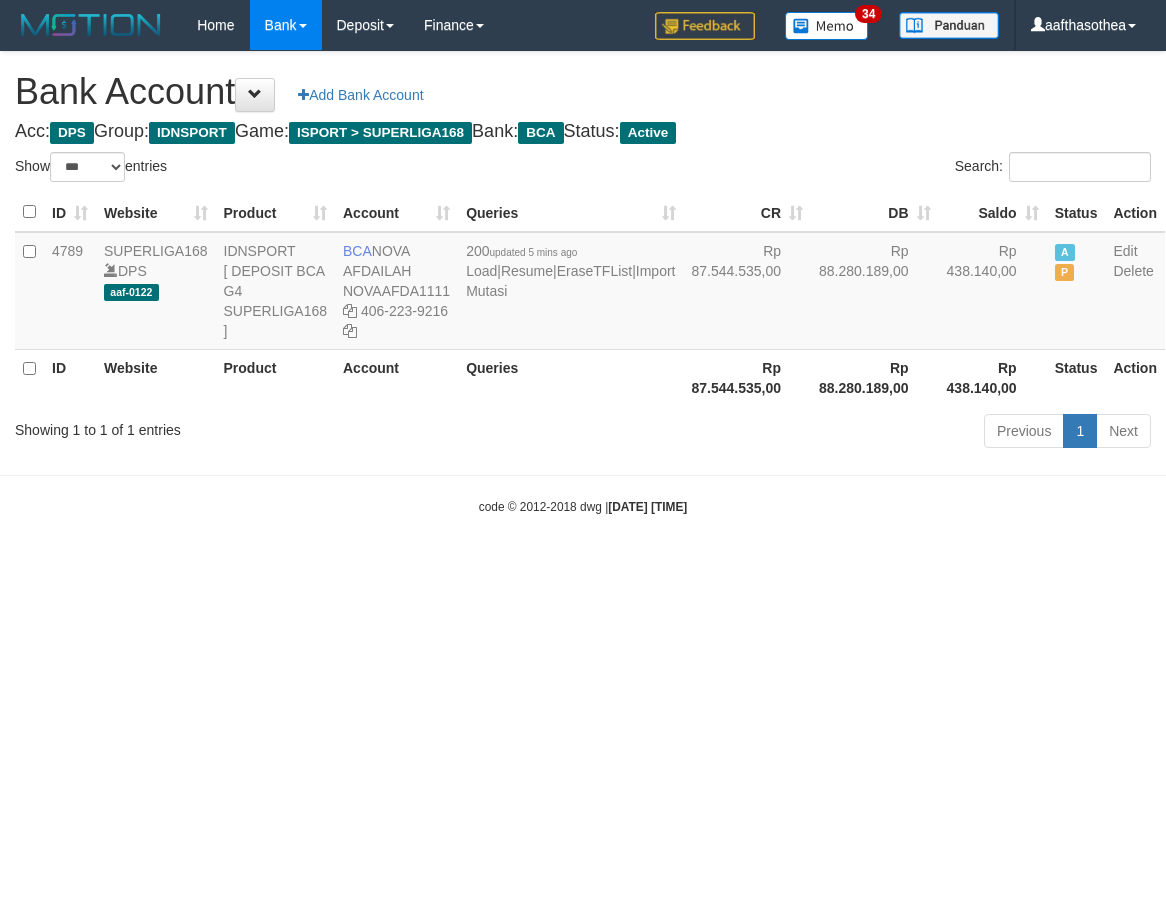 select on "***" 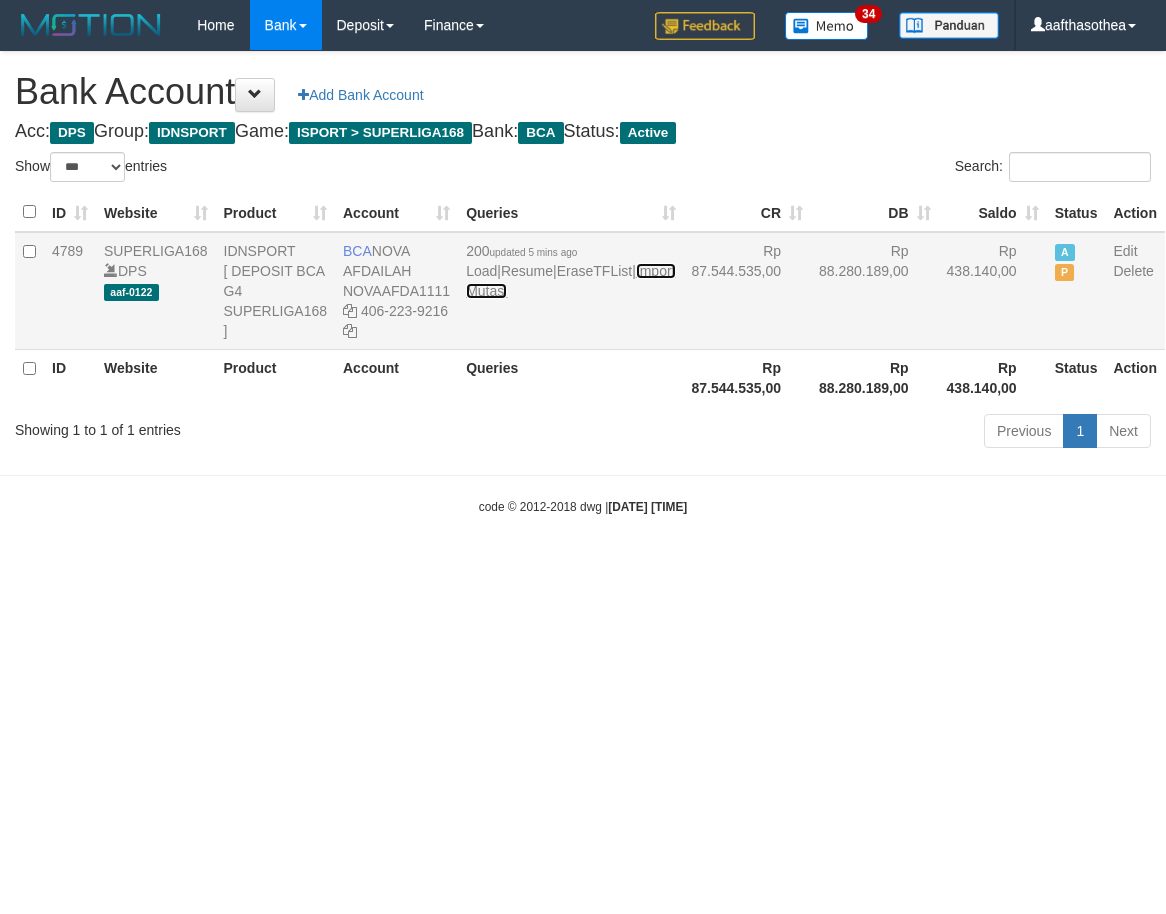 click on "Import Mutasi" at bounding box center [570, 281] 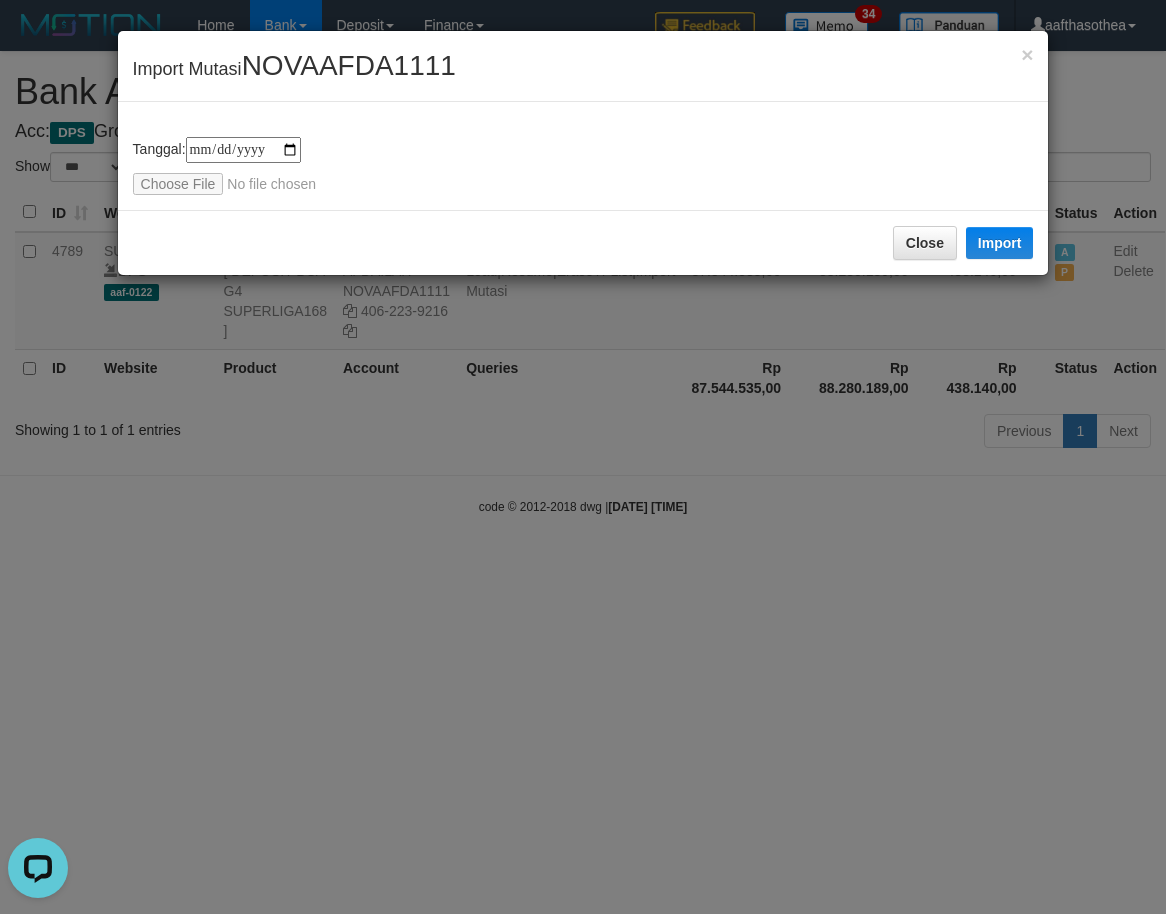 scroll, scrollTop: 0, scrollLeft: 0, axis: both 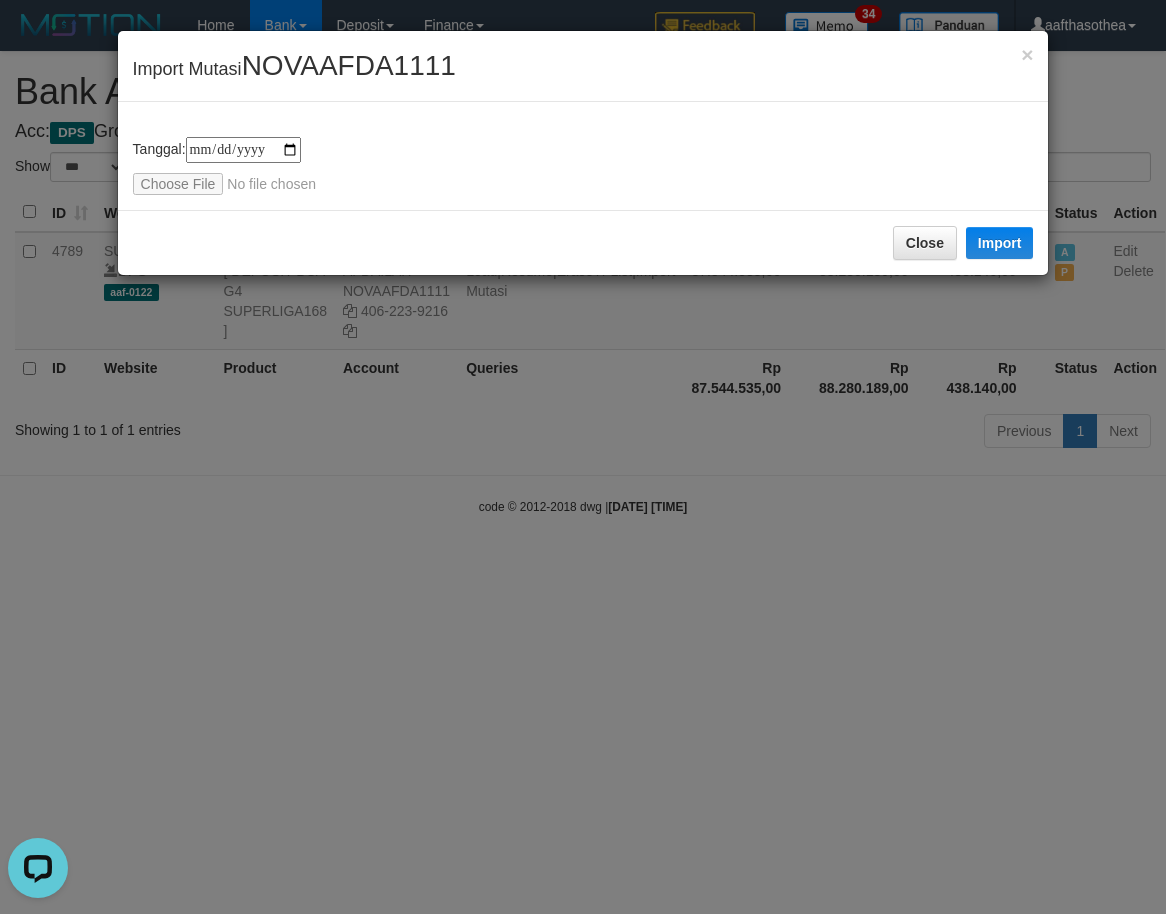 type on "**********" 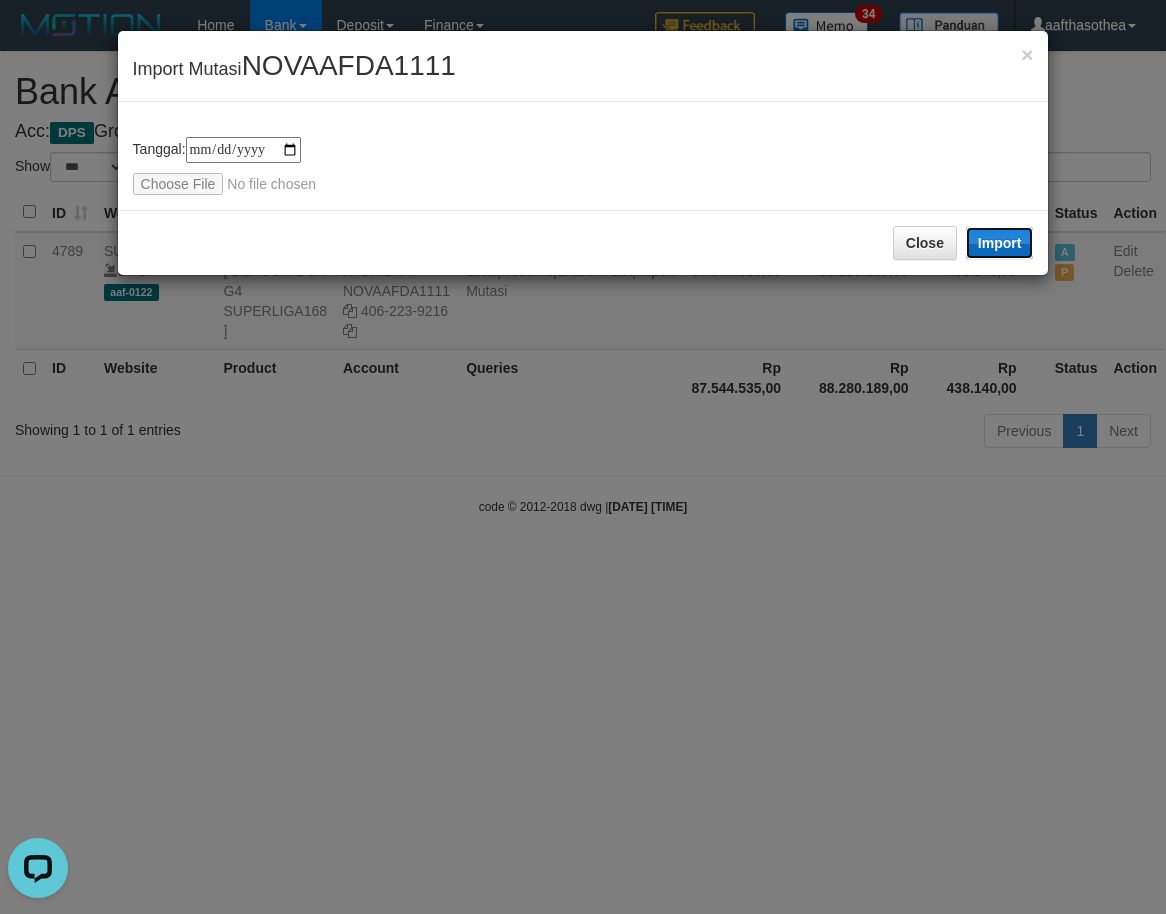 click on "Import" at bounding box center [1000, 243] 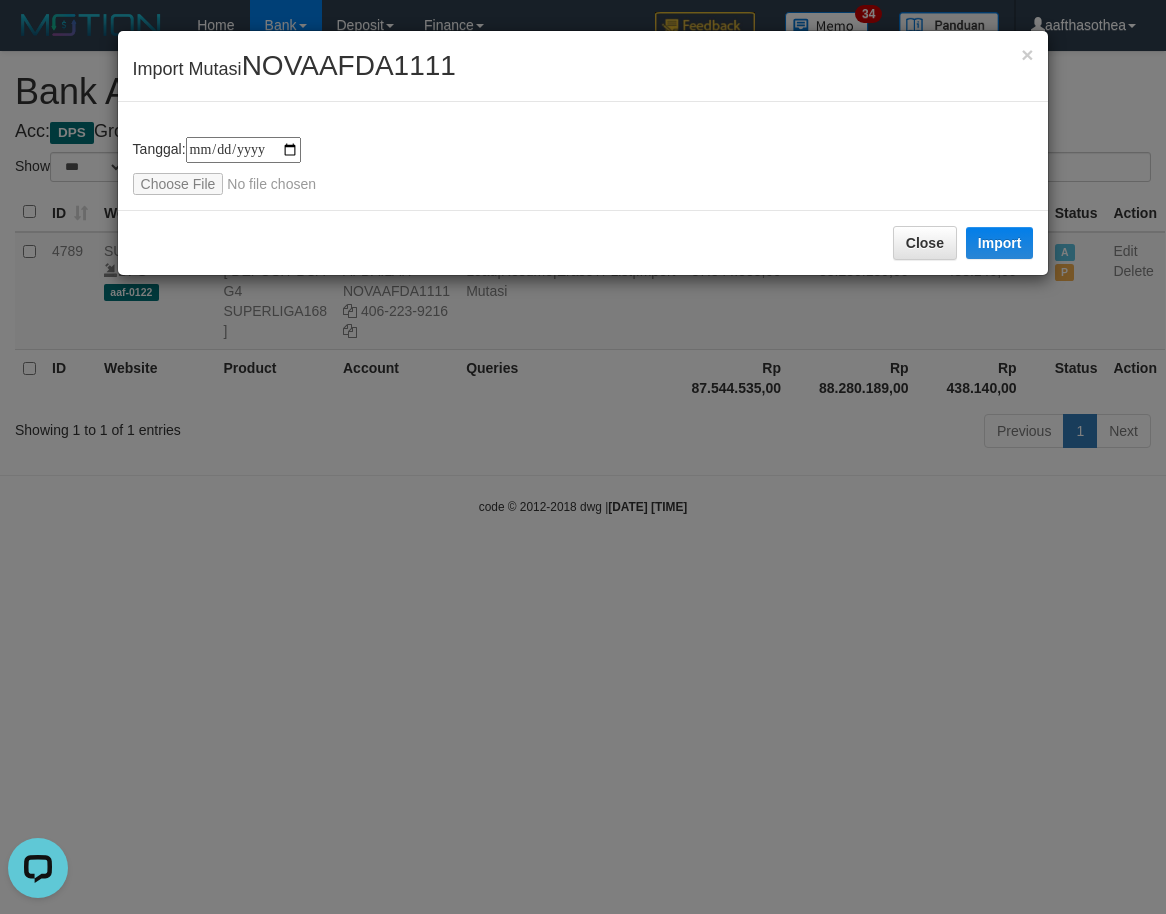drag, startPoint x: 742, startPoint y: 433, endPoint x: 587, endPoint y: 523, distance: 179.23448 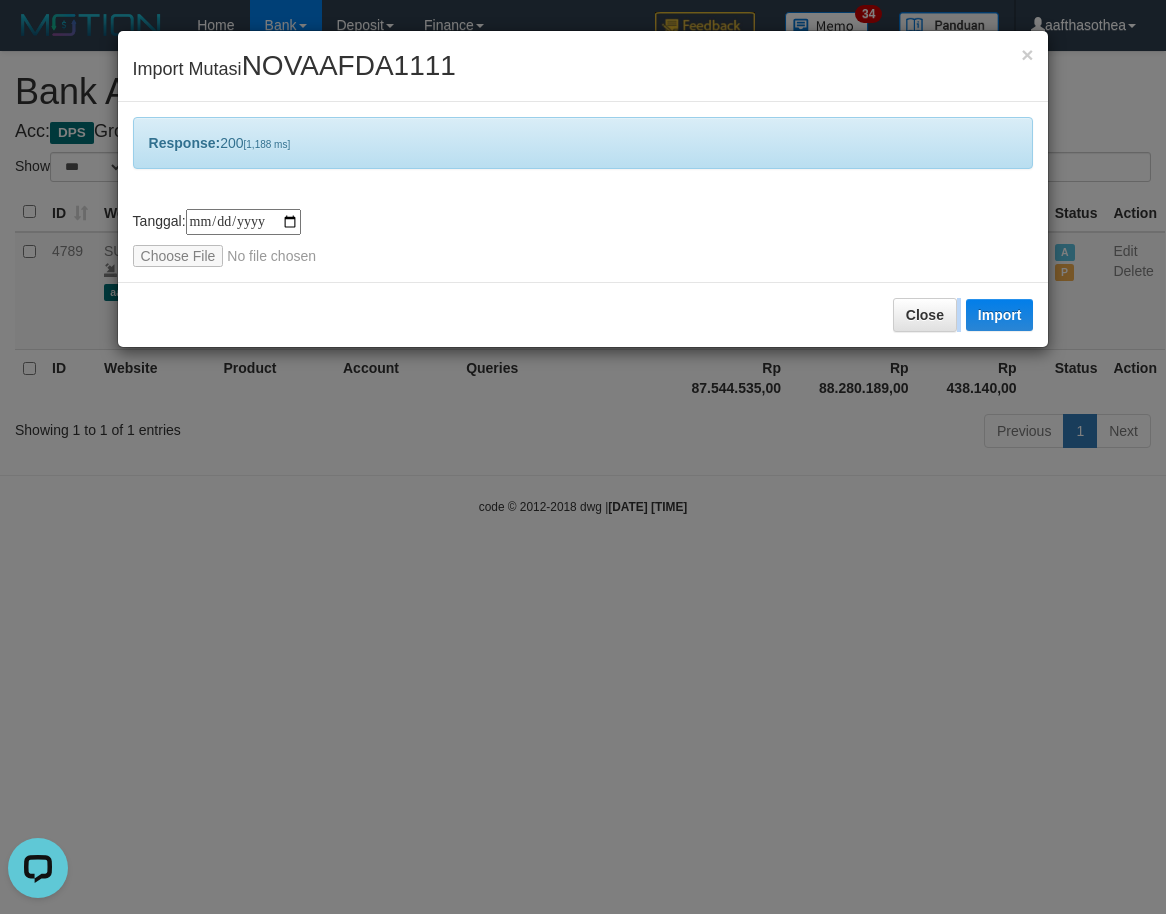 click on "**********" at bounding box center (583, 457) 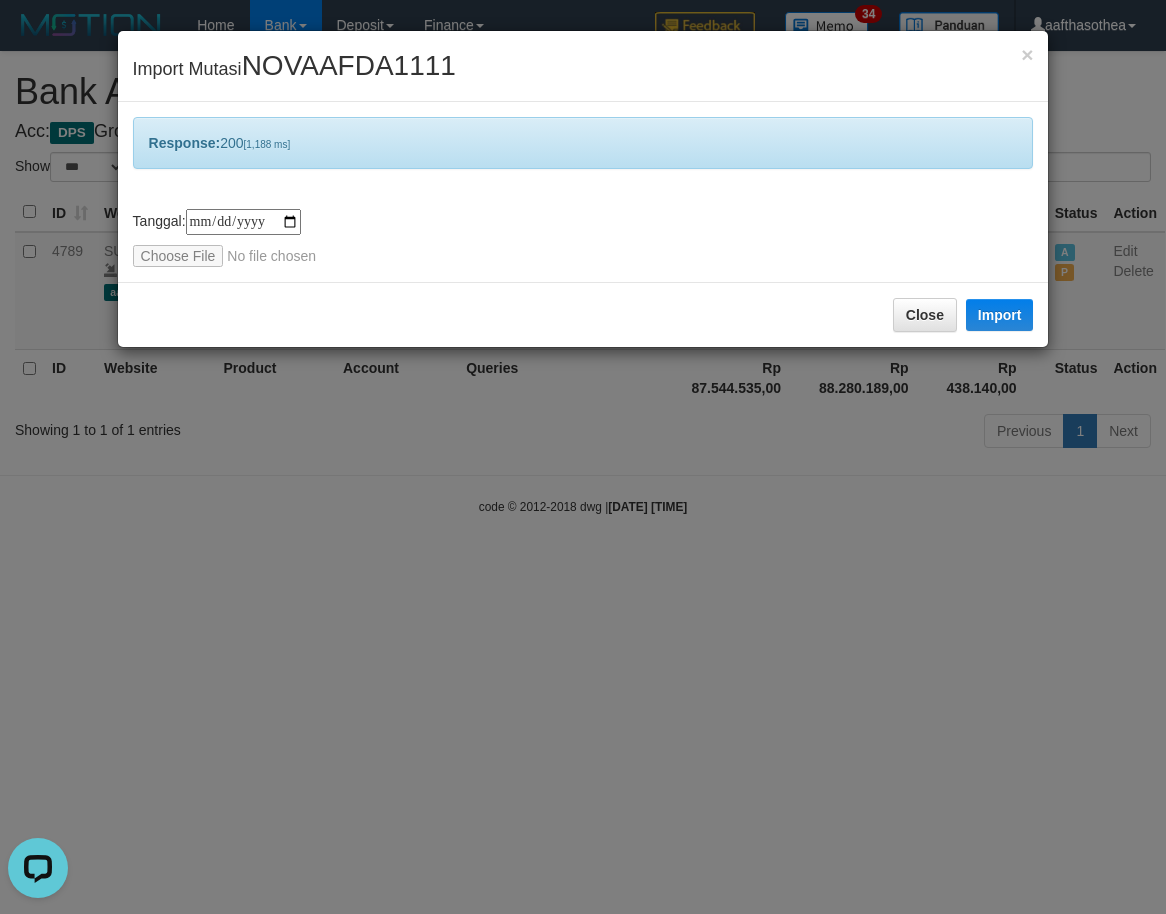 click on "**********" at bounding box center (583, 457) 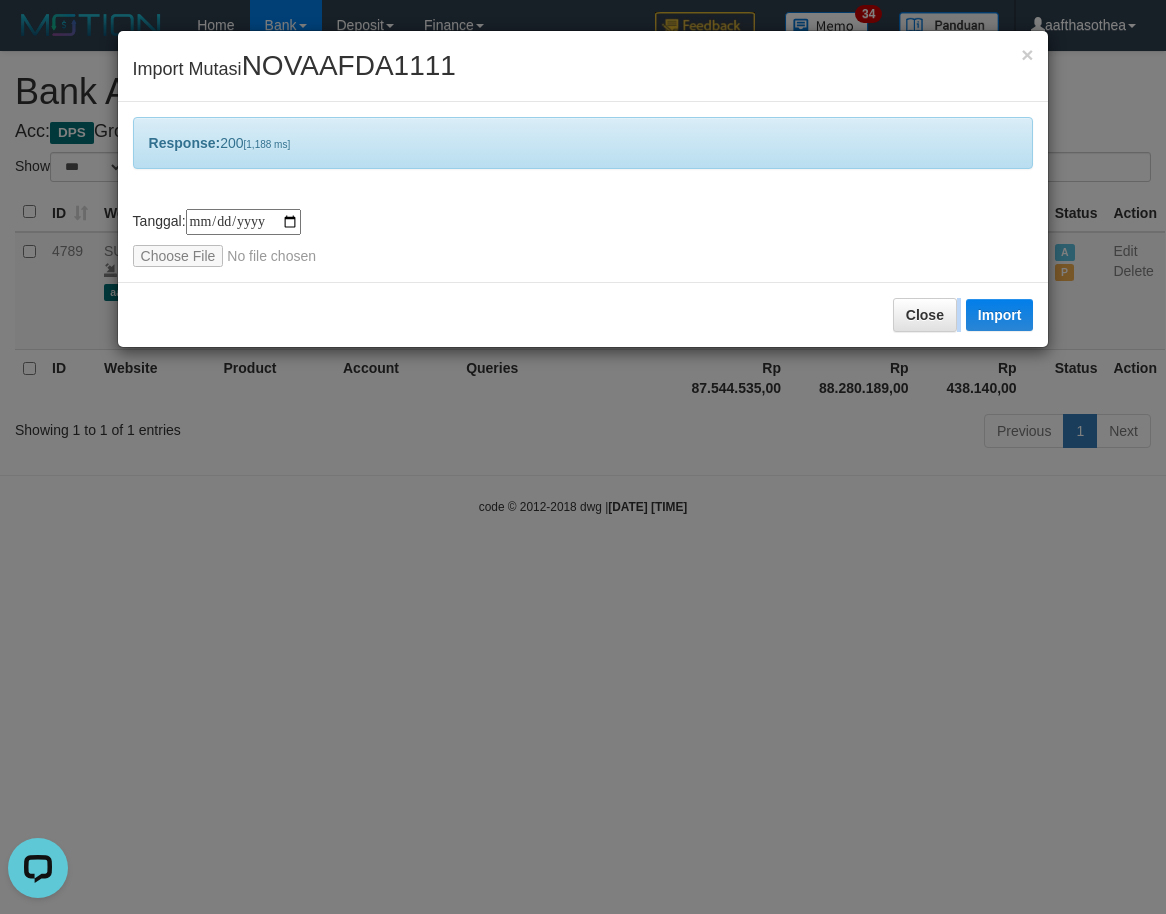 click on "**********" at bounding box center [583, 457] 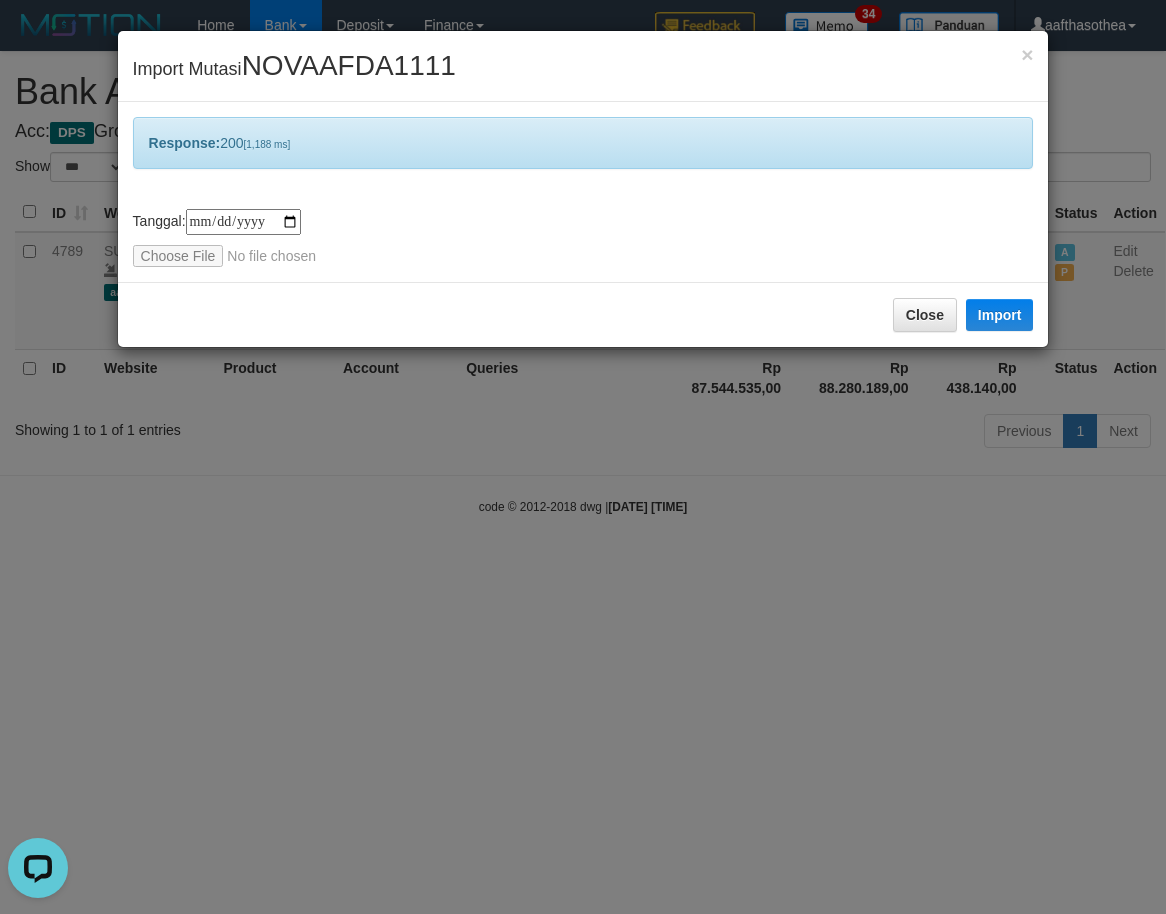 click on "**********" at bounding box center [583, 457] 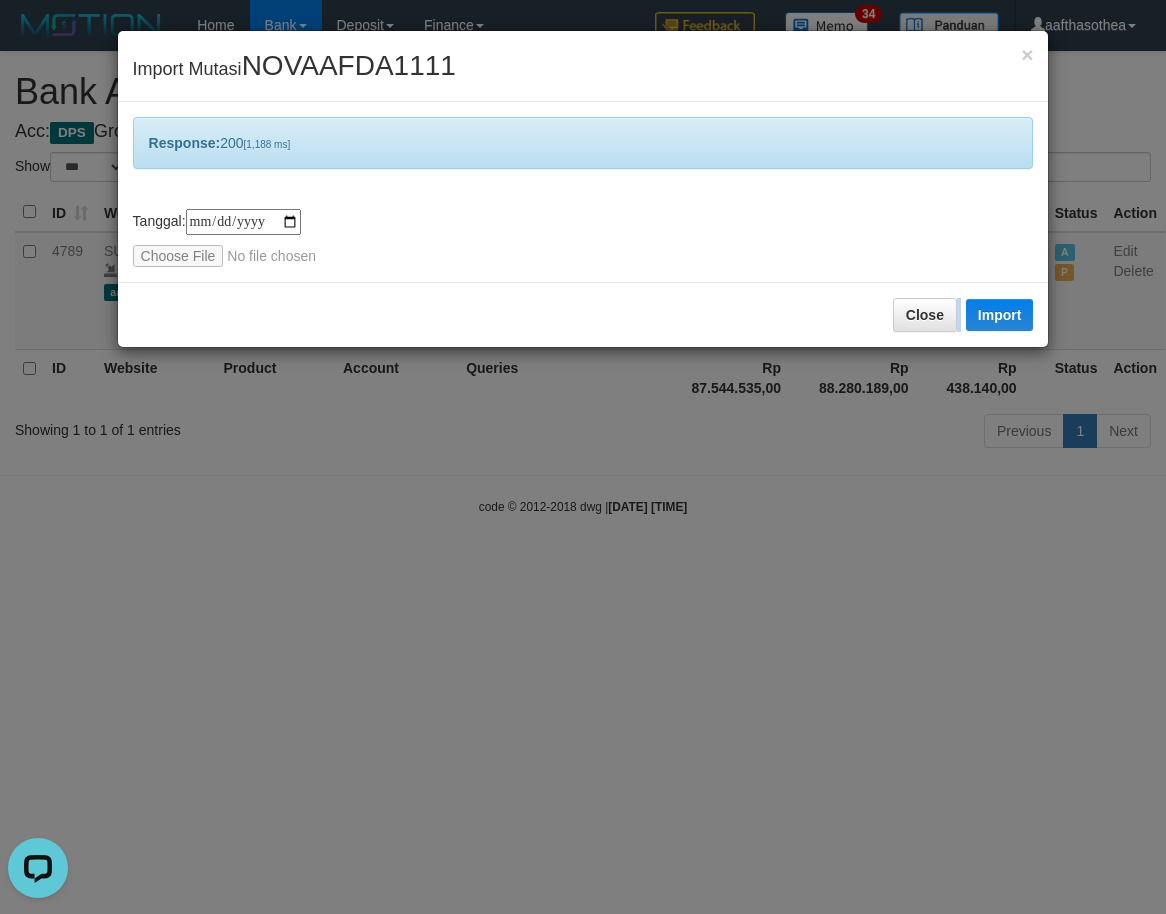 click on "**********" at bounding box center [583, 457] 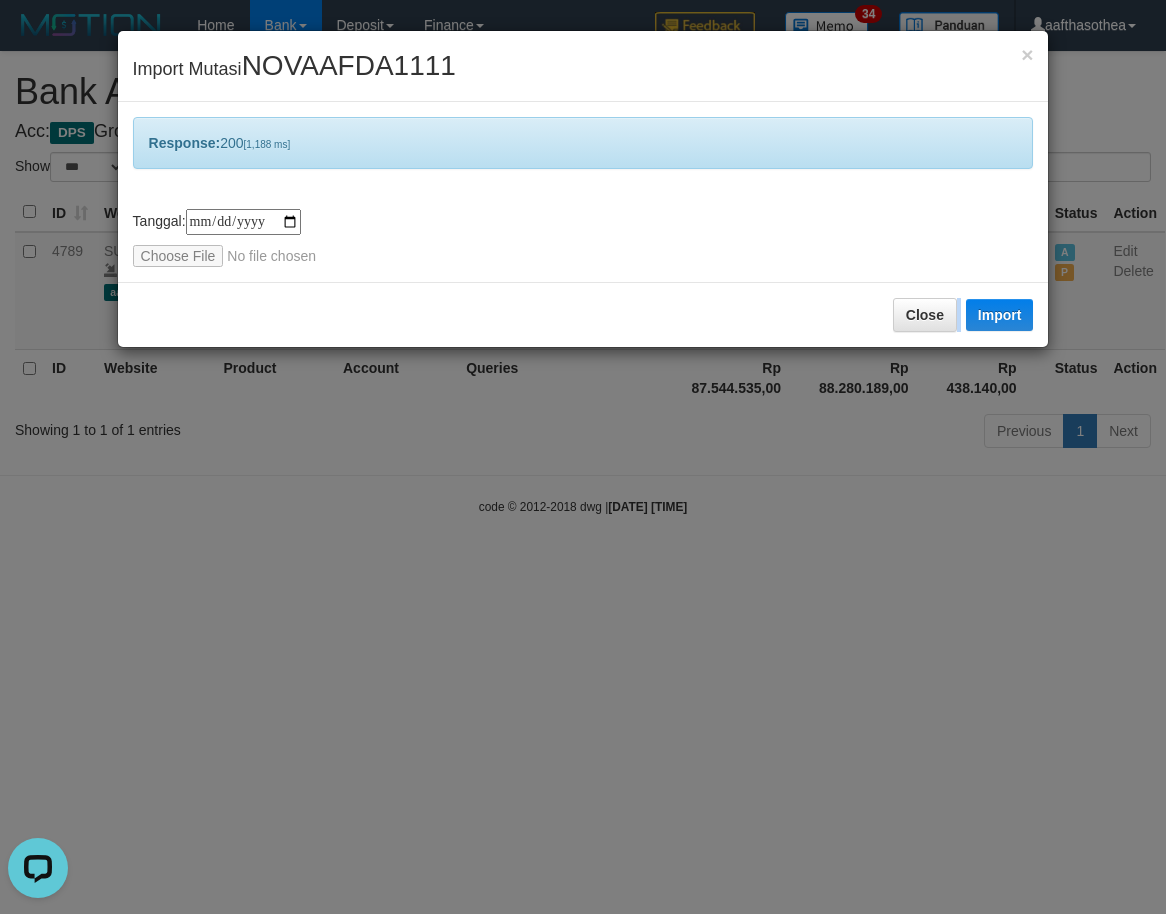 click on "**********" at bounding box center [583, 457] 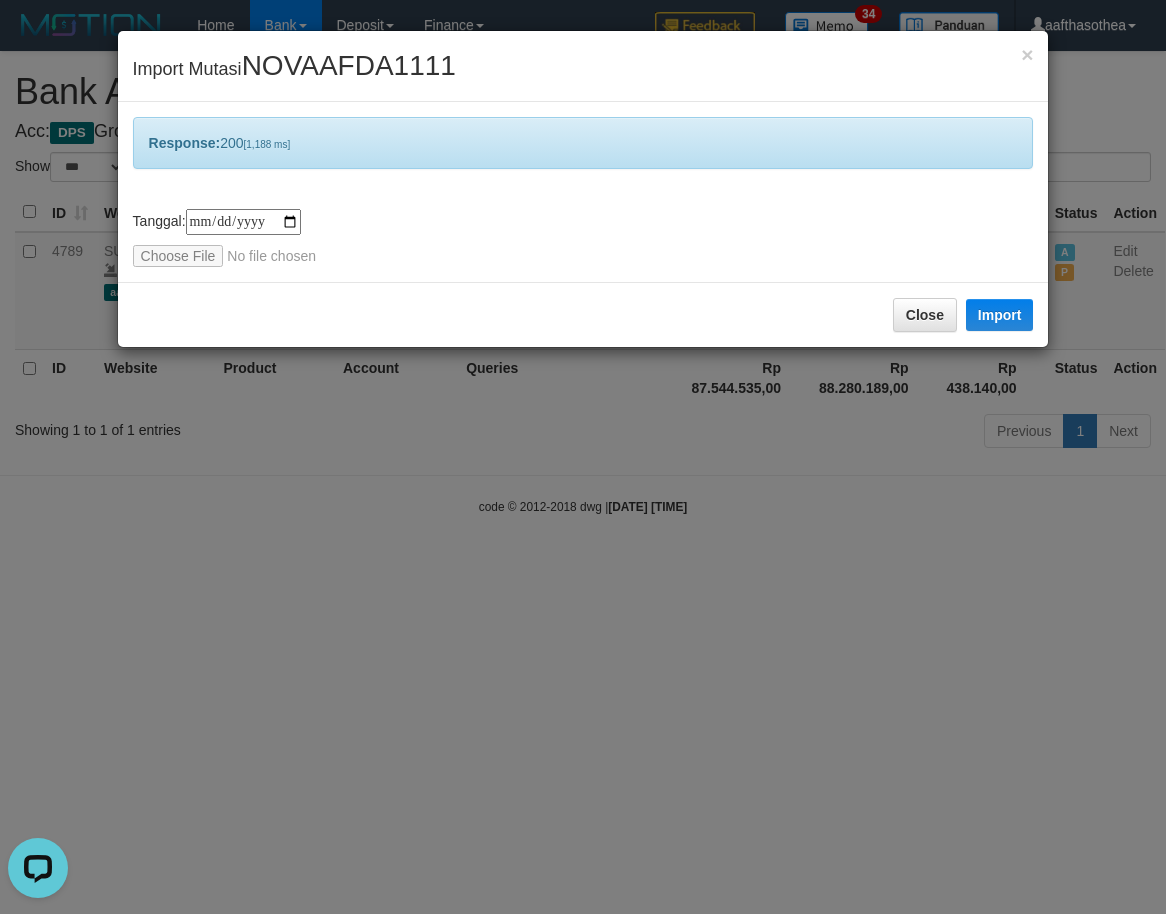 click on "**********" at bounding box center (583, 457) 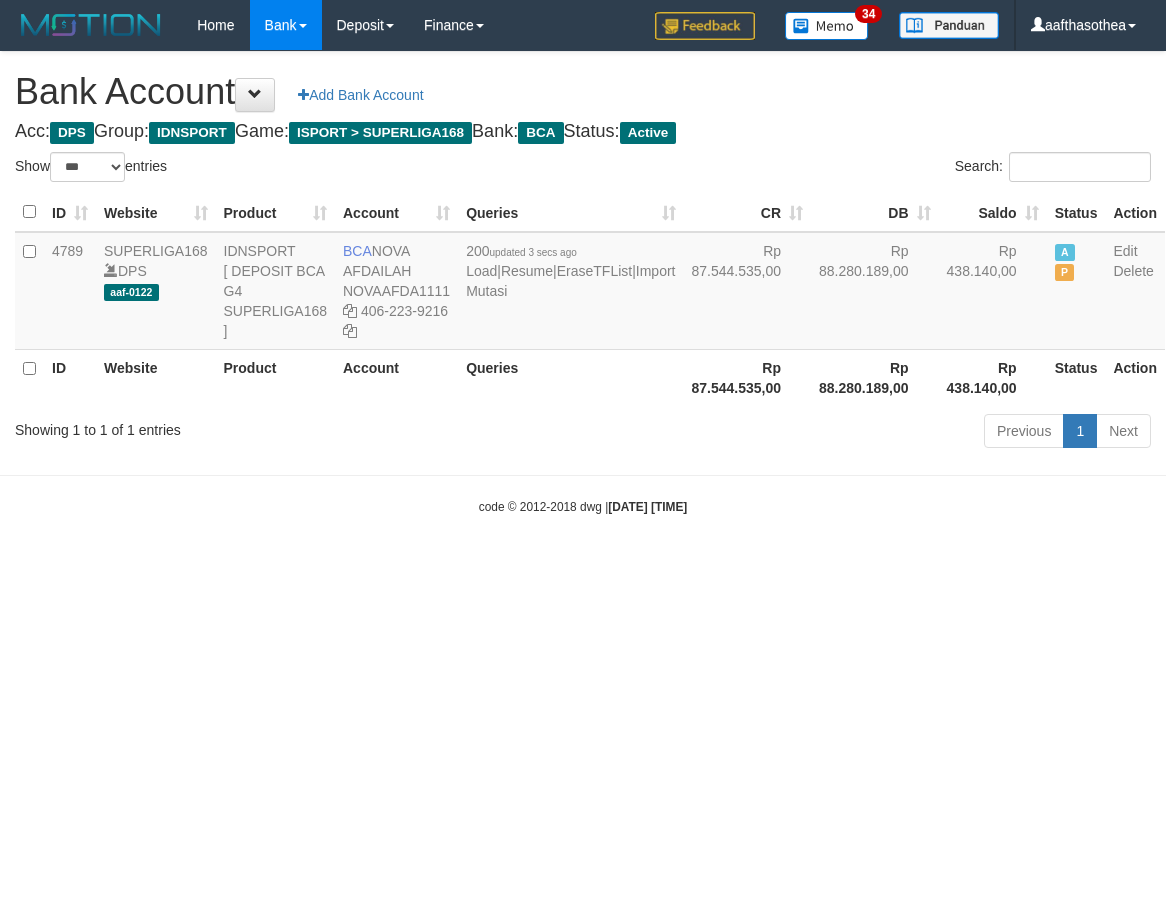 select on "***" 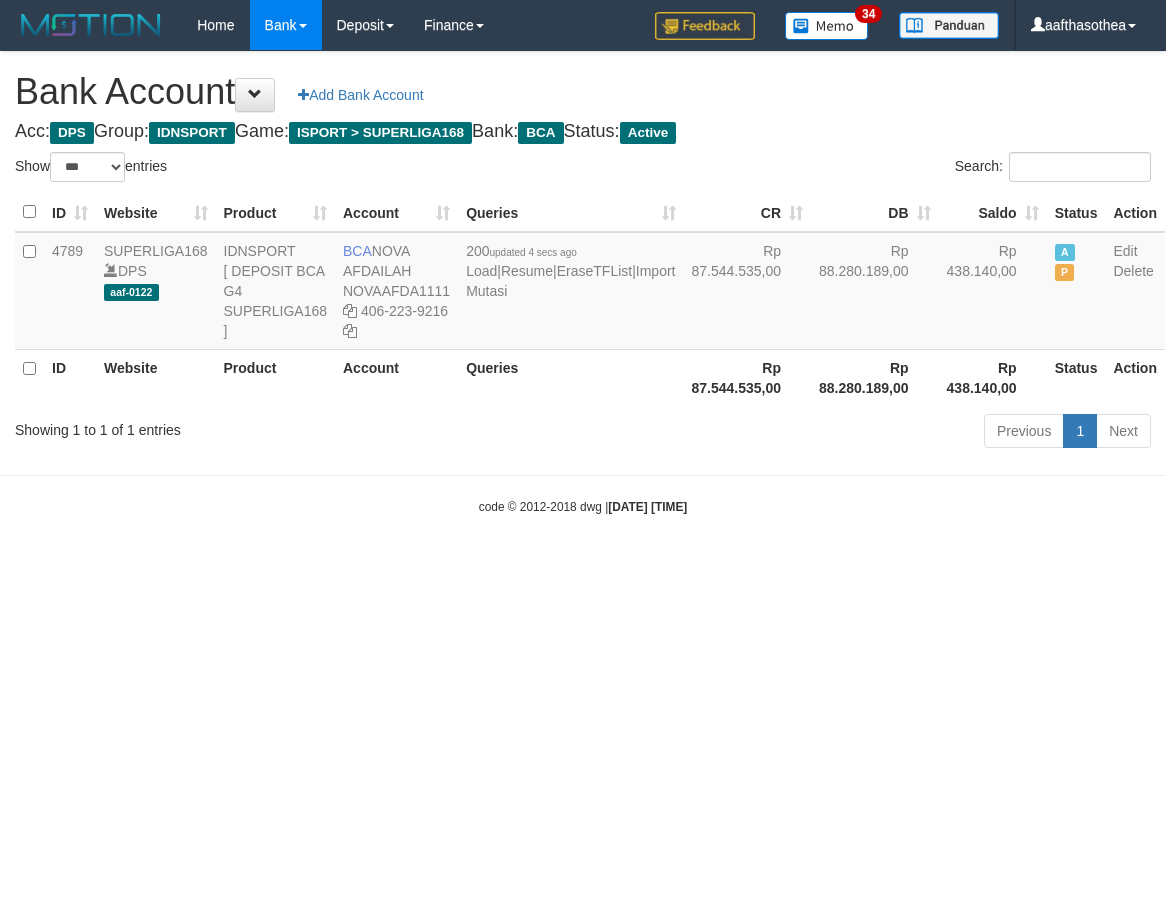 select on "***" 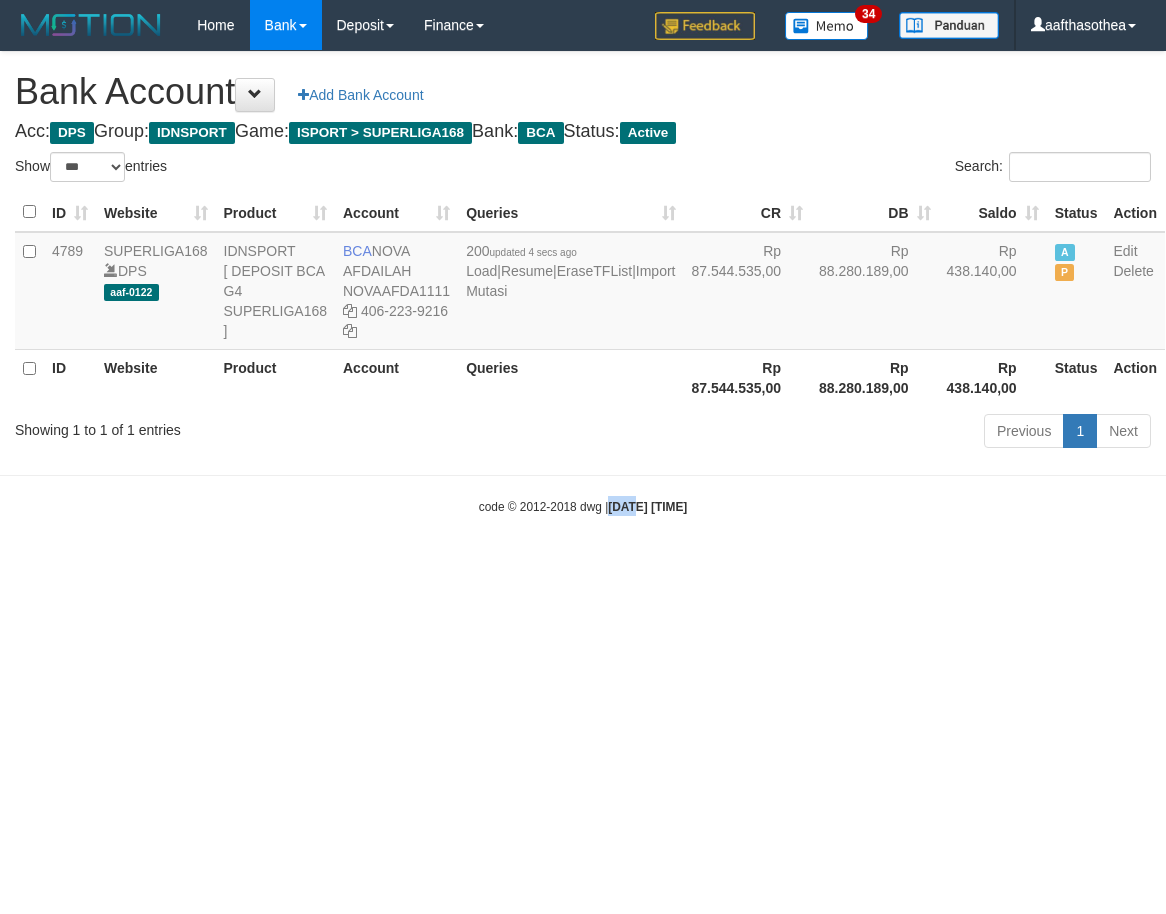 click on "Toggle navigation
Home
Bank
Account List
Load
By Website
Group
[ISPORT]													SUPERLIGA168
By Load Group (DPS)
34" at bounding box center (583, 283) 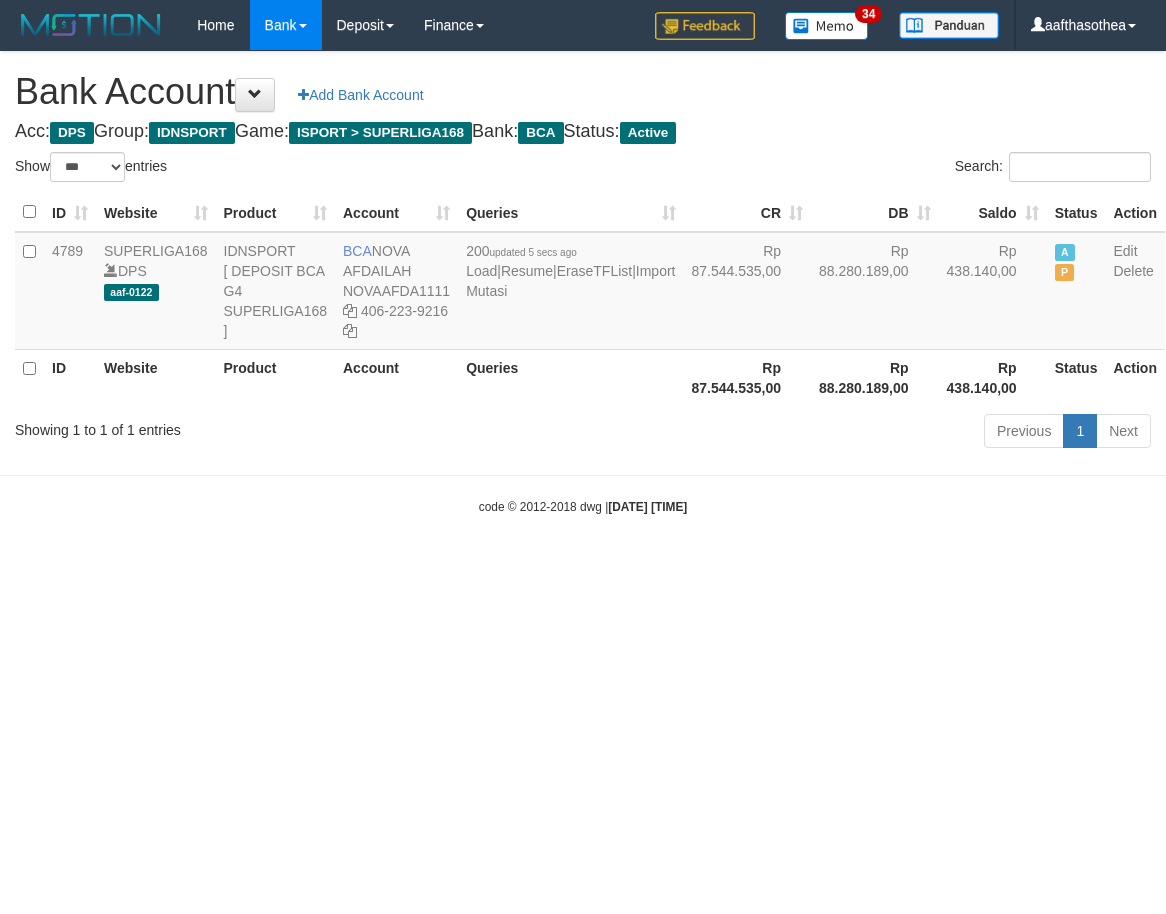 select on "***" 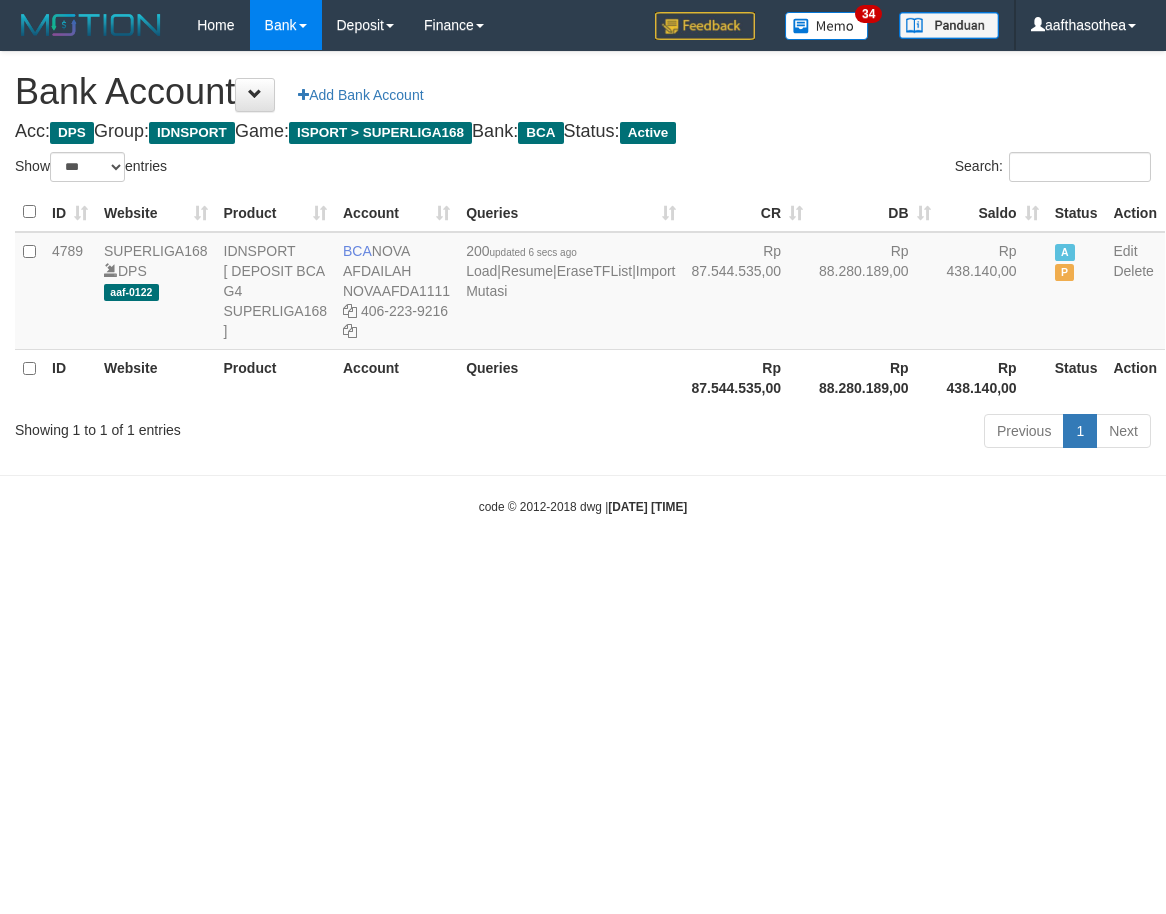 select on "***" 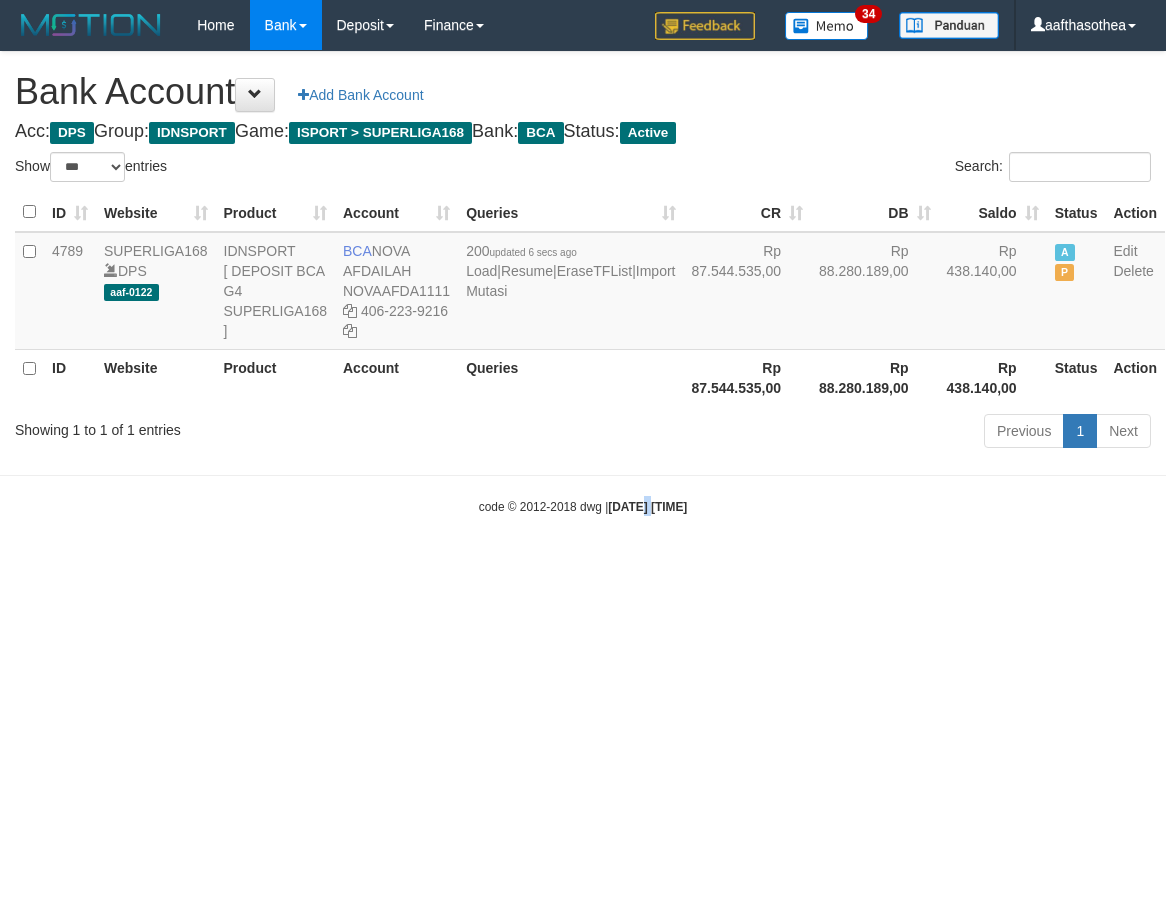 click on "Toggle navigation
Home
Bank
Account List
Load
By Website
Group
[ISPORT]													SUPERLIGA168
By Load Group (DPS)
34" at bounding box center [583, 283] 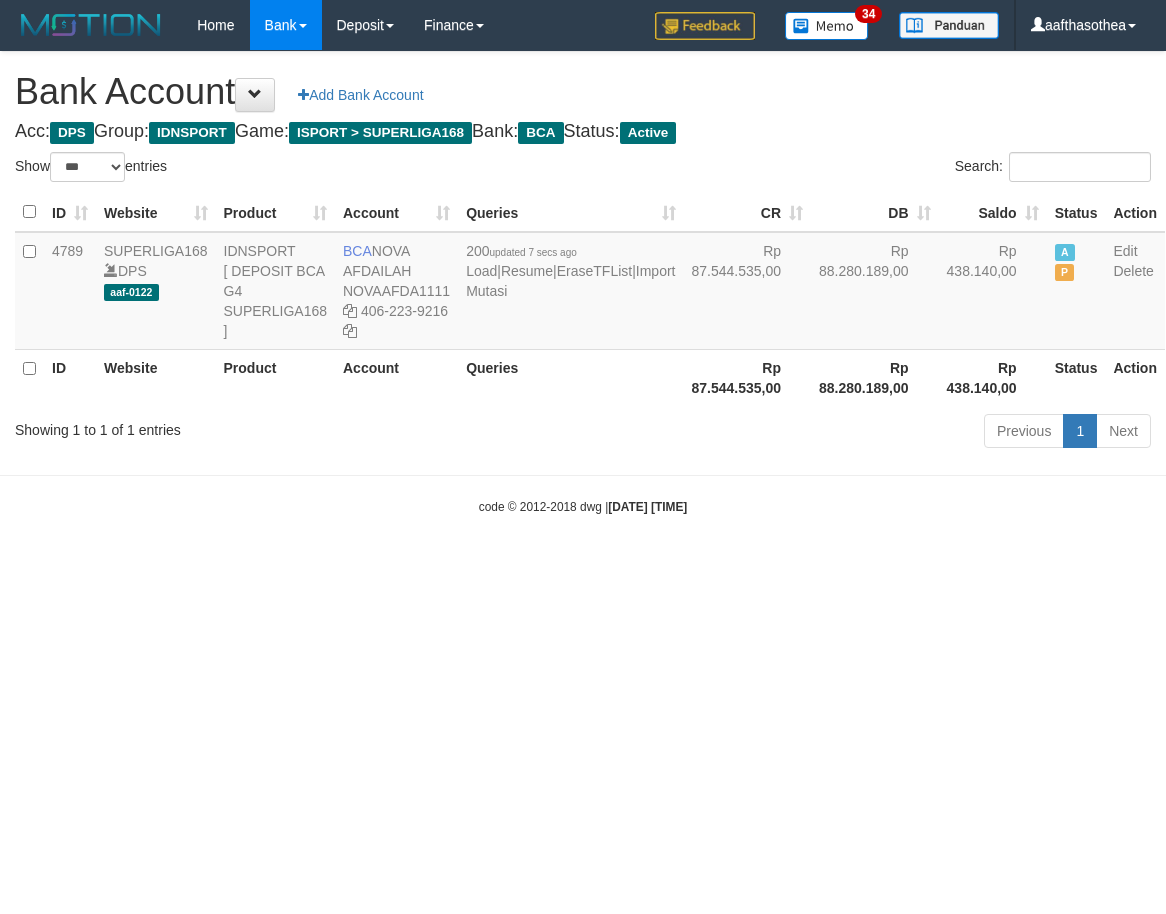 select on "***" 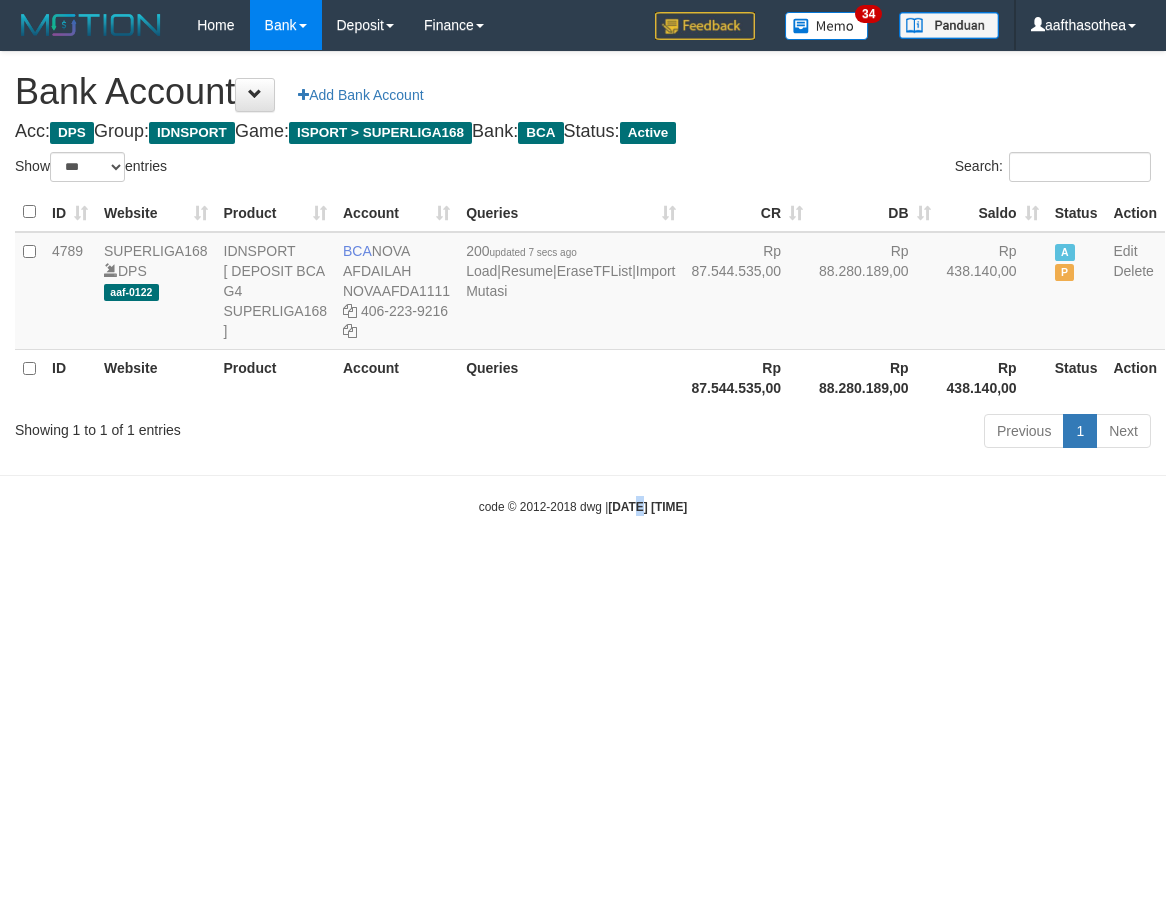 click on "Toggle navigation
Home
Bank
Account List
Load
By Website
Group
[ISPORT]													SUPERLIGA168
By Load Group (DPS)
34" at bounding box center [583, 283] 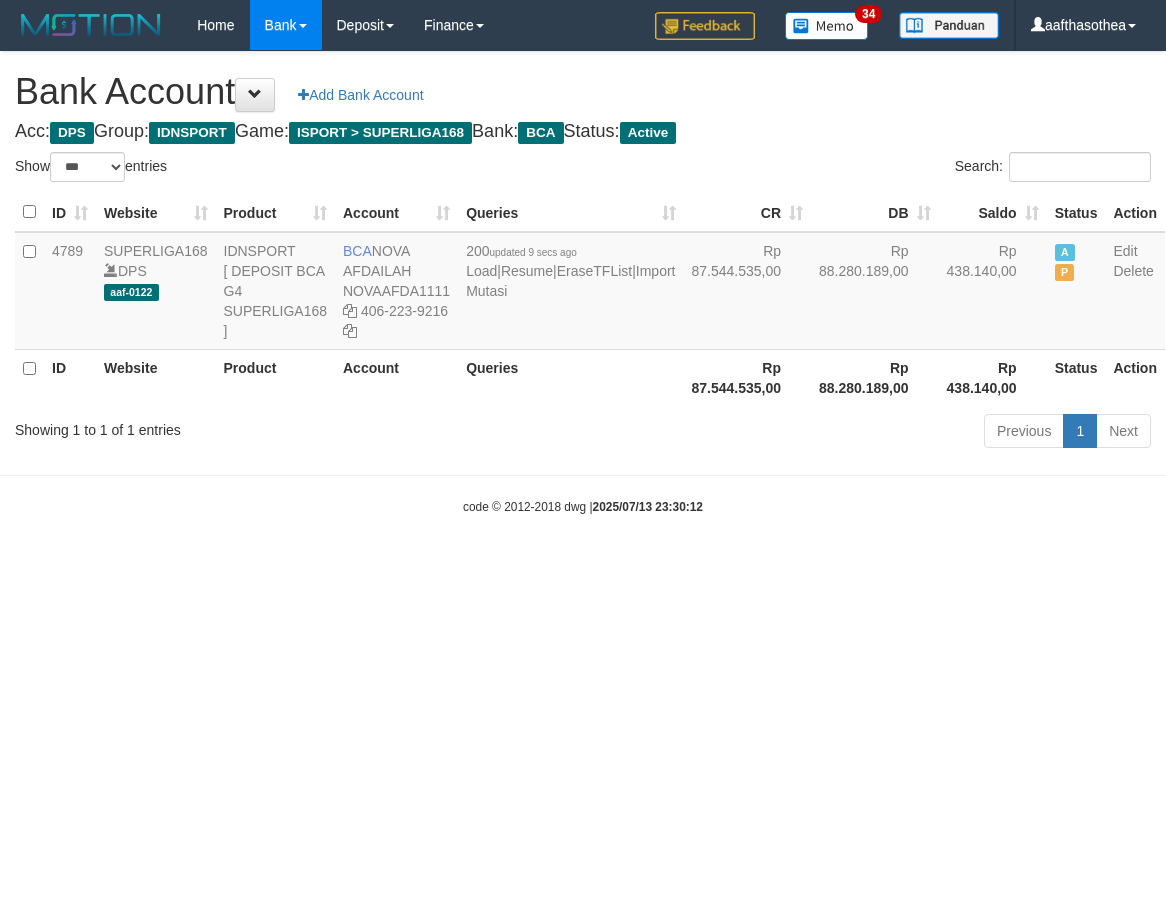 select on "***" 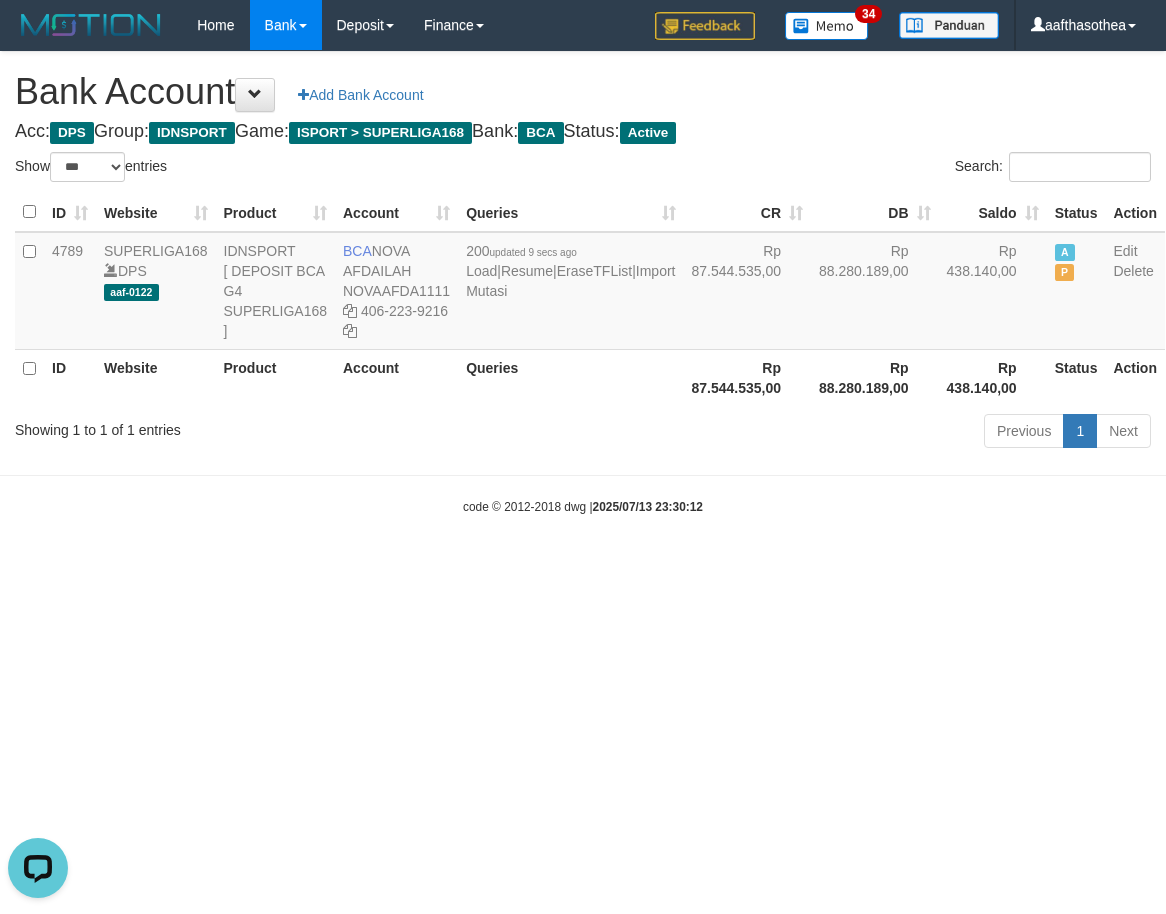 scroll, scrollTop: 0, scrollLeft: 0, axis: both 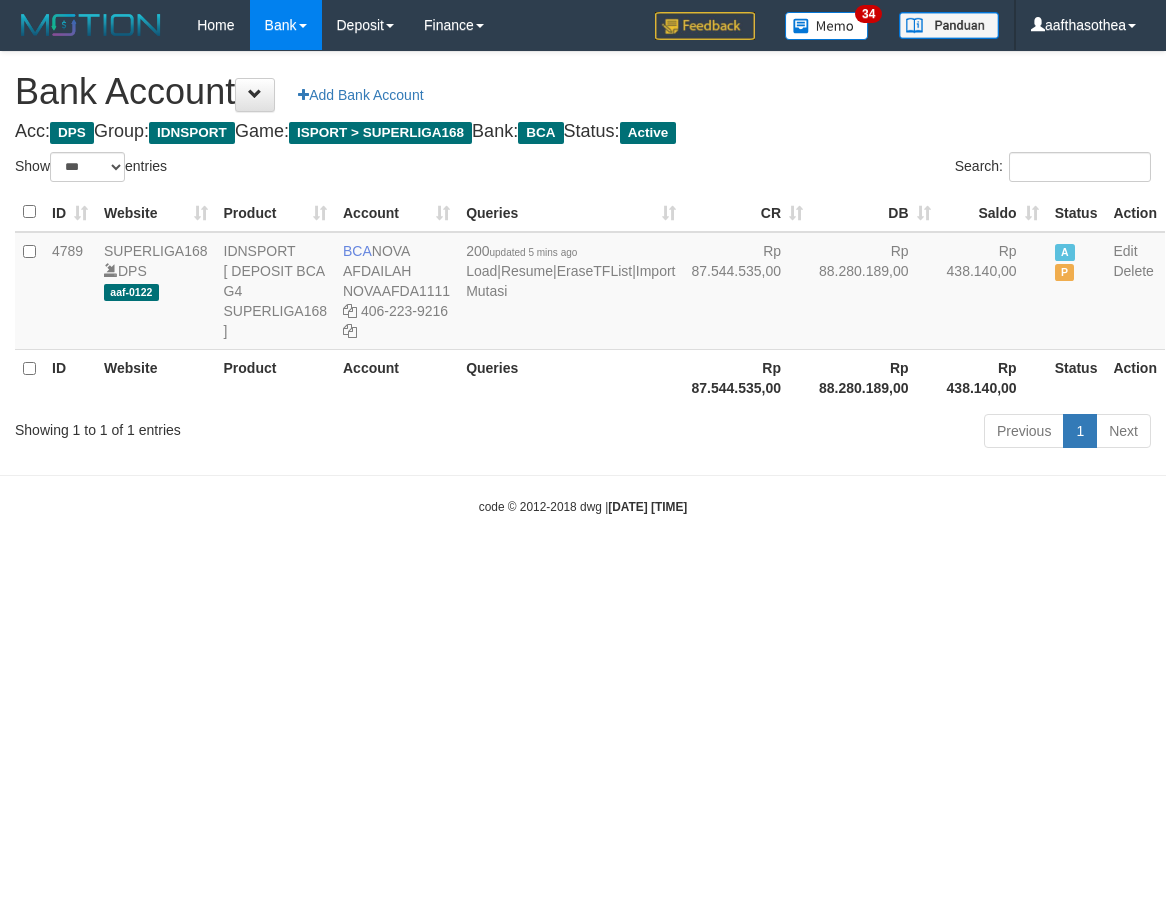 select on "***" 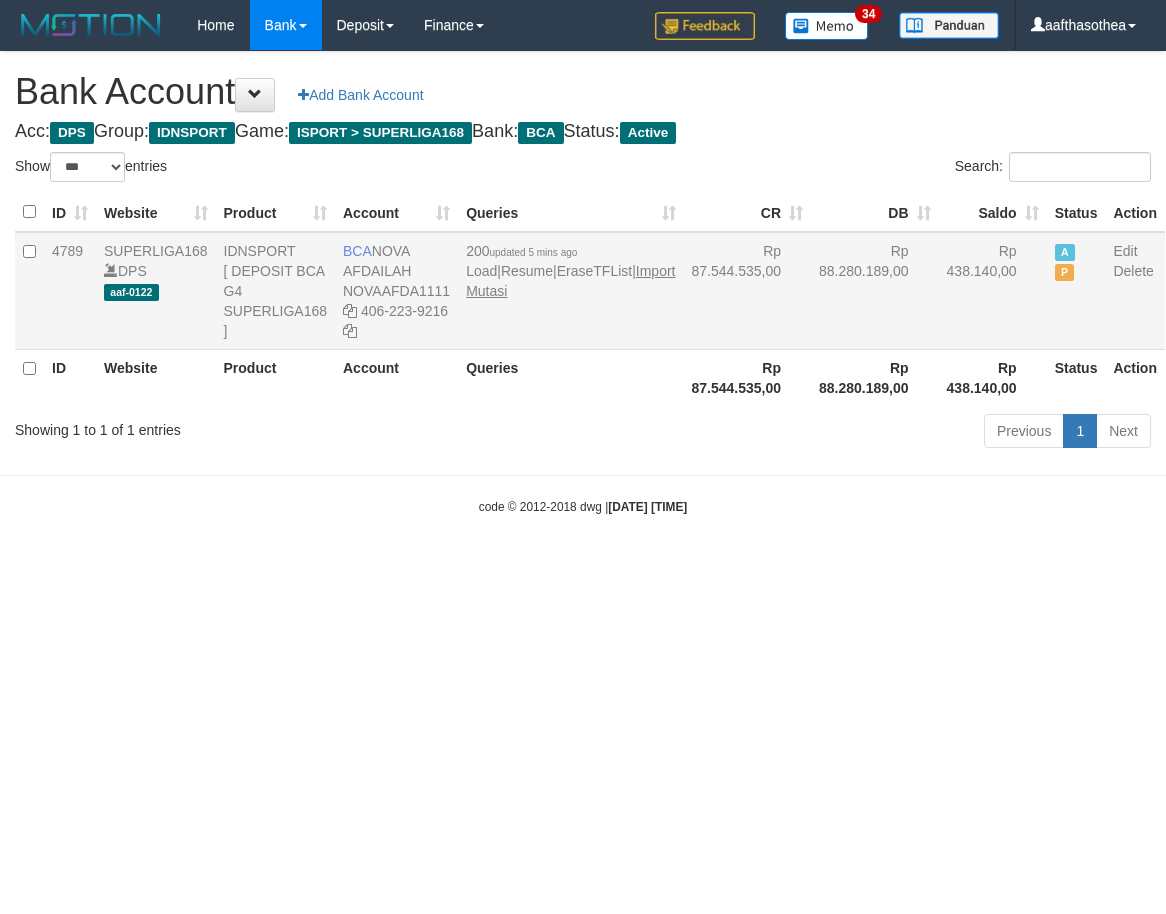scroll, scrollTop: 0, scrollLeft: 0, axis: both 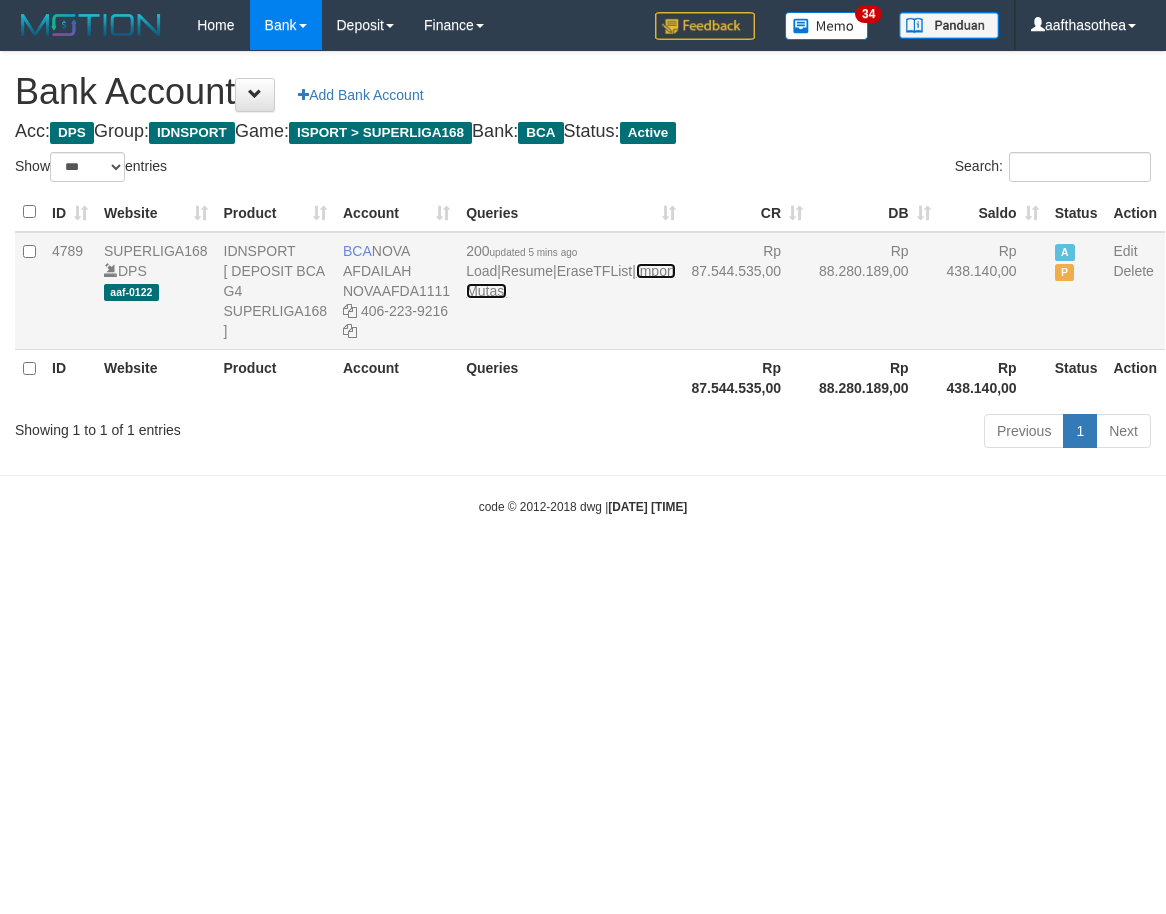click on "Import Mutasi" at bounding box center (570, 281) 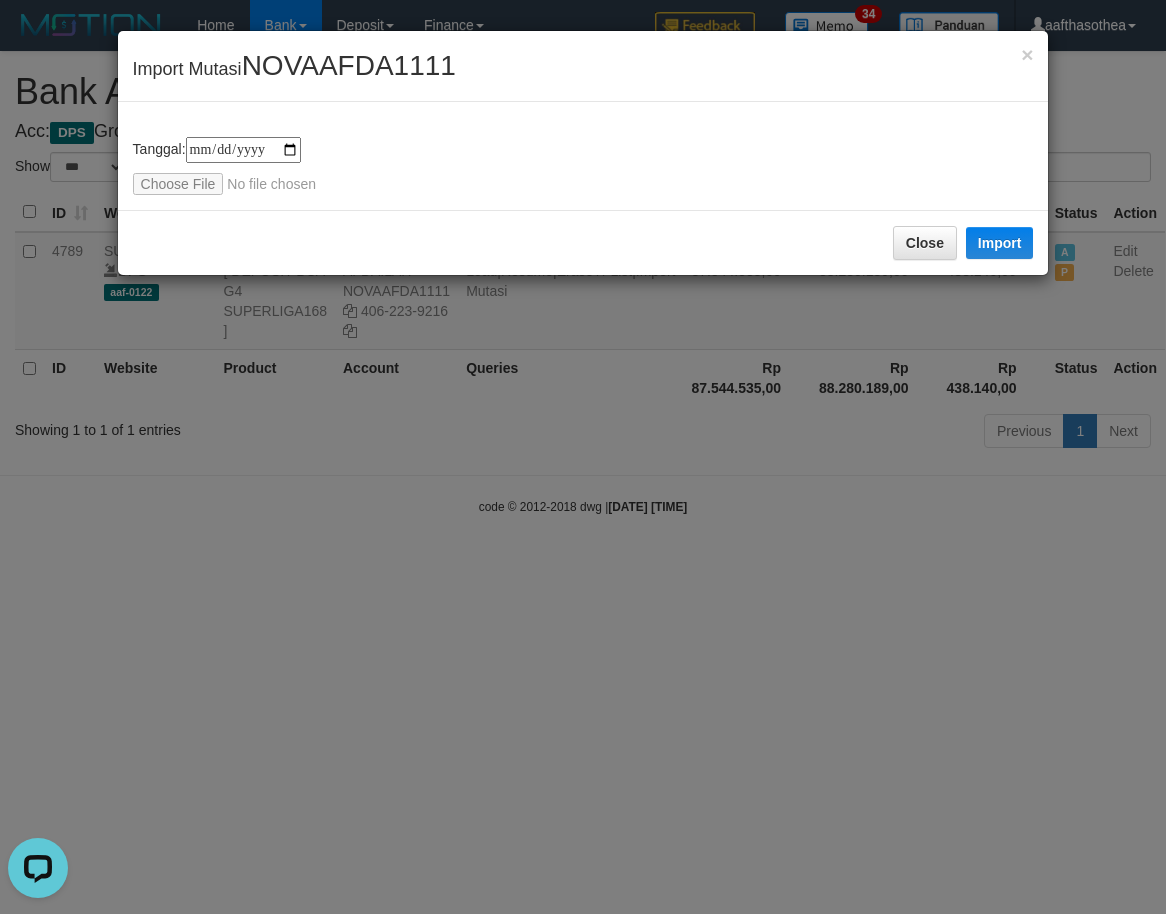 scroll, scrollTop: 0, scrollLeft: 0, axis: both 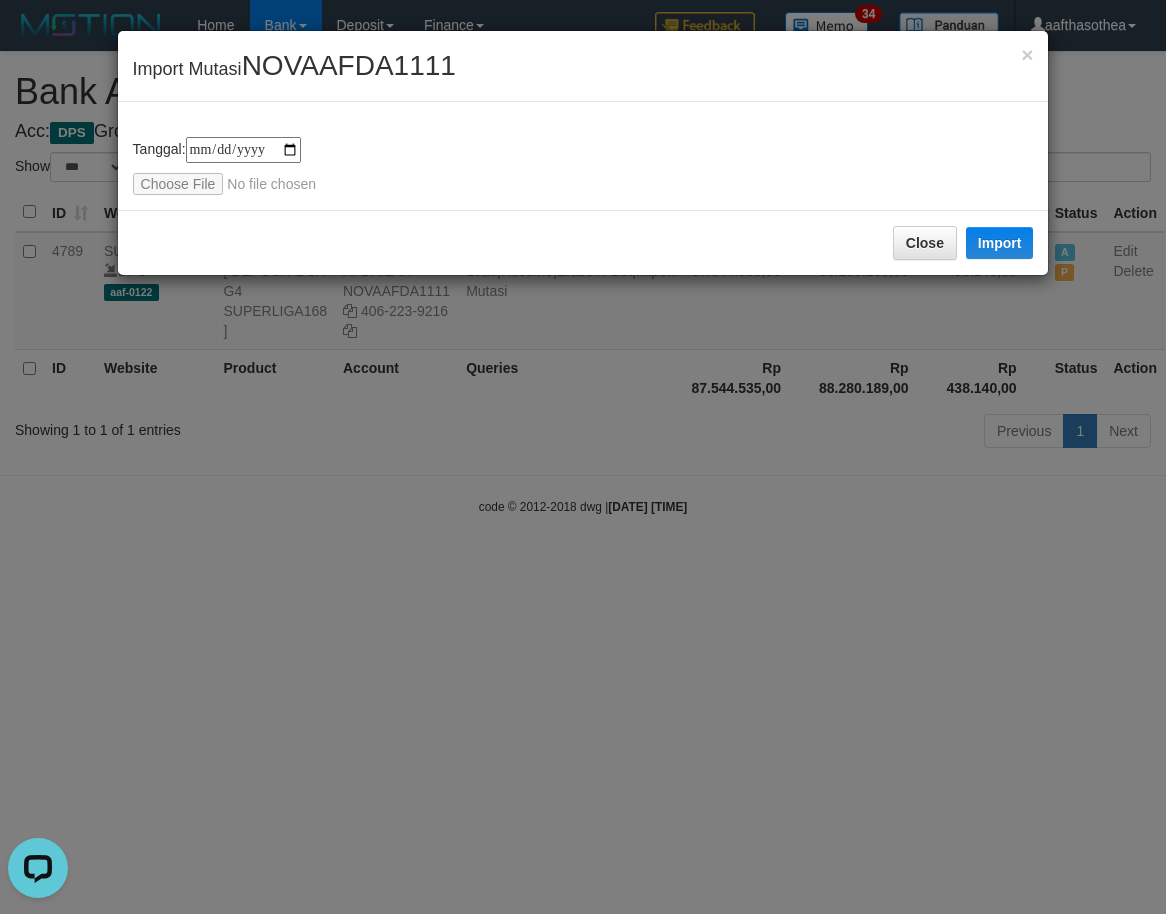 type on "**********" 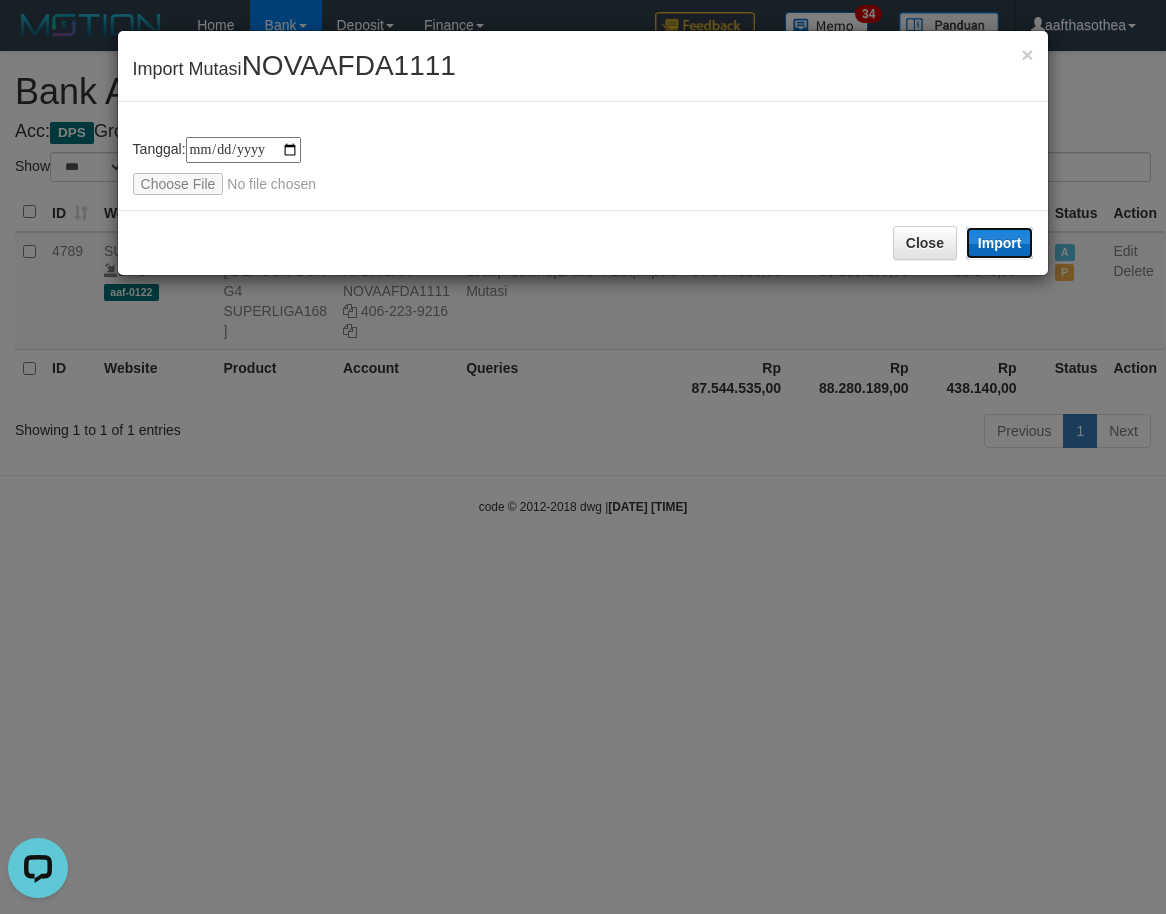 click on "Import" at bounding box center (1000, 243) 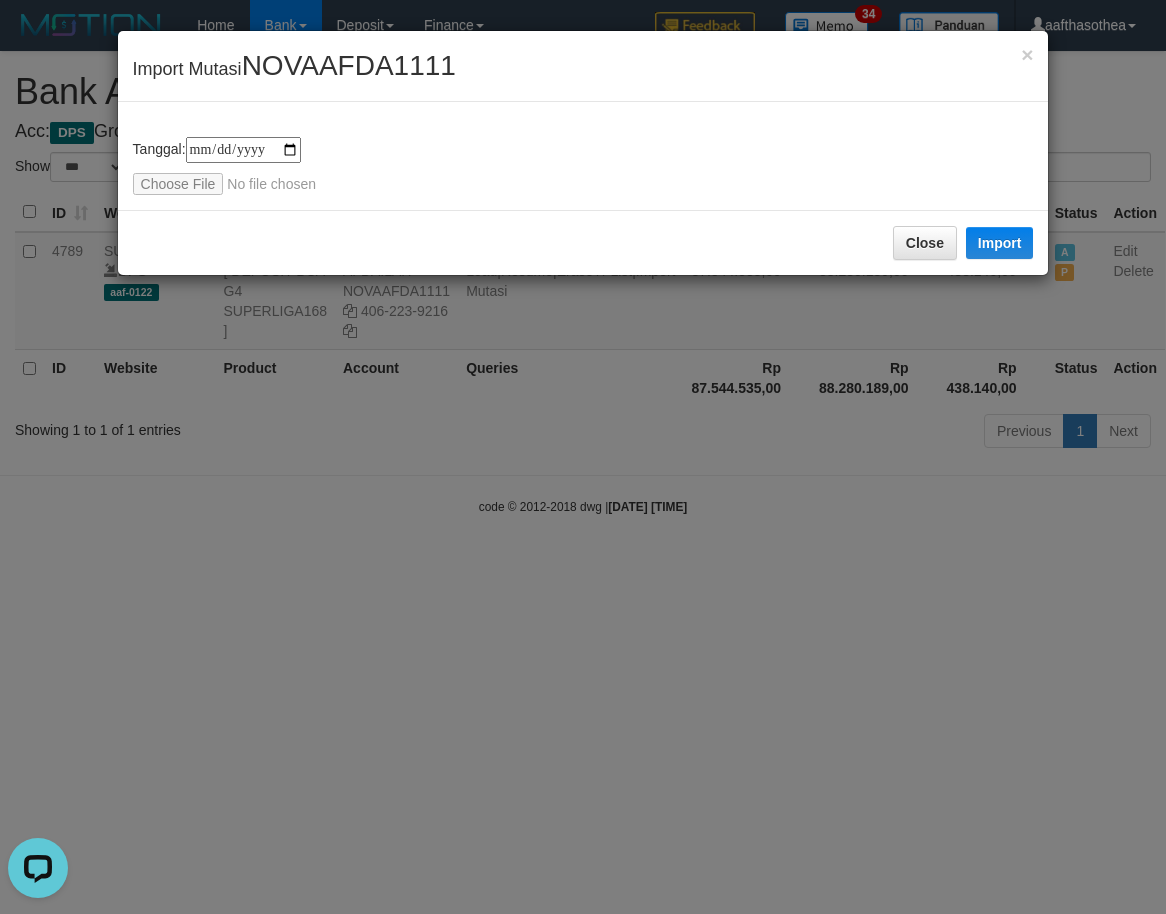 click on "**********" at bounding box center (583, 457) 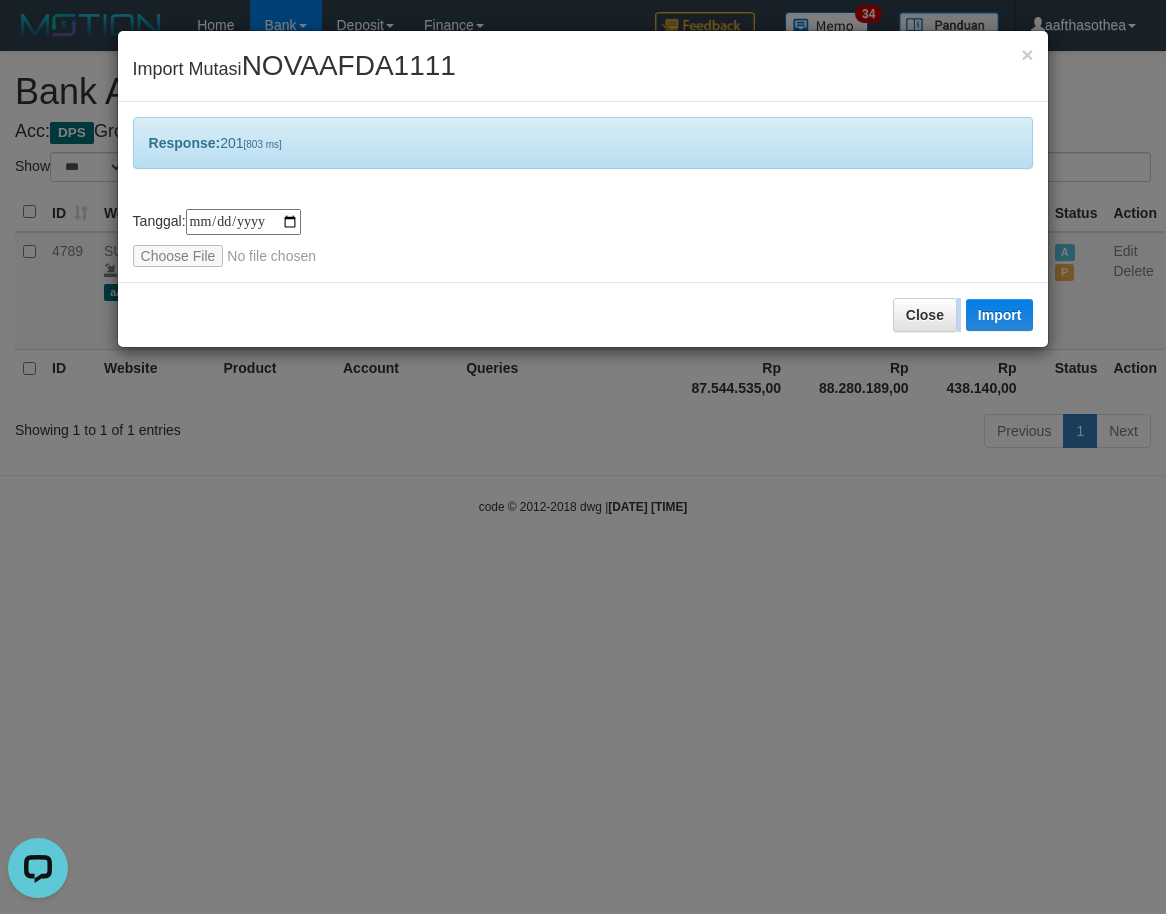 click on "**********" at bounding box center (583, 457) 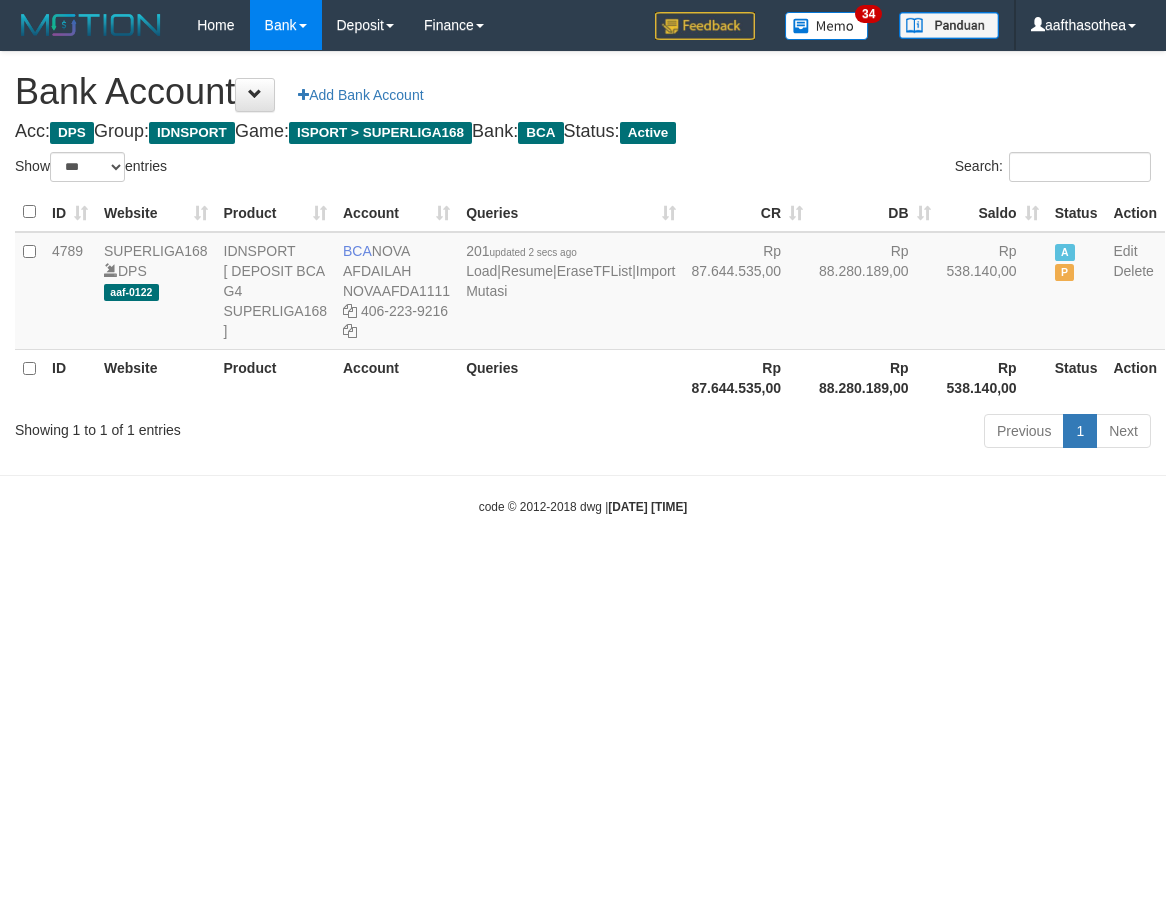 select on "***" 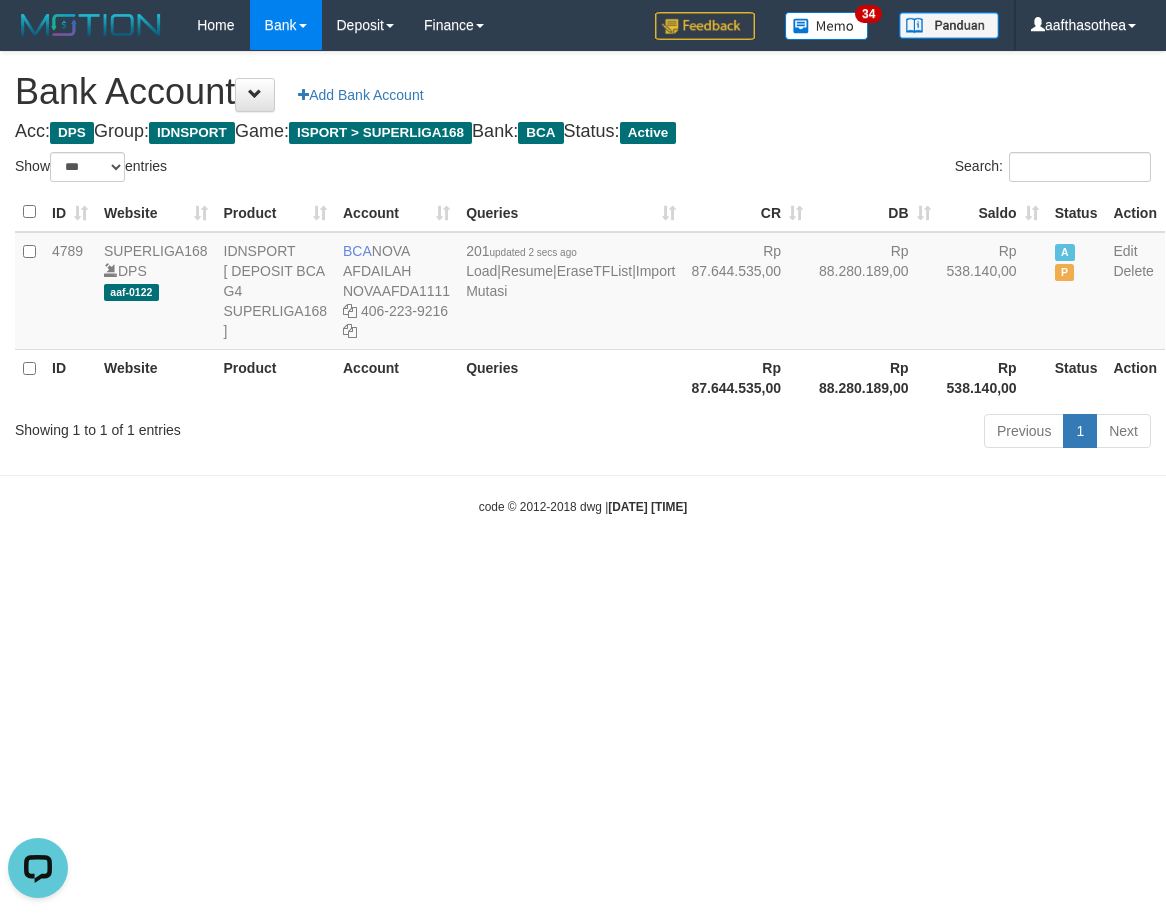 scroll, scrollTop: 0, scrollLeft: 0, axis: both 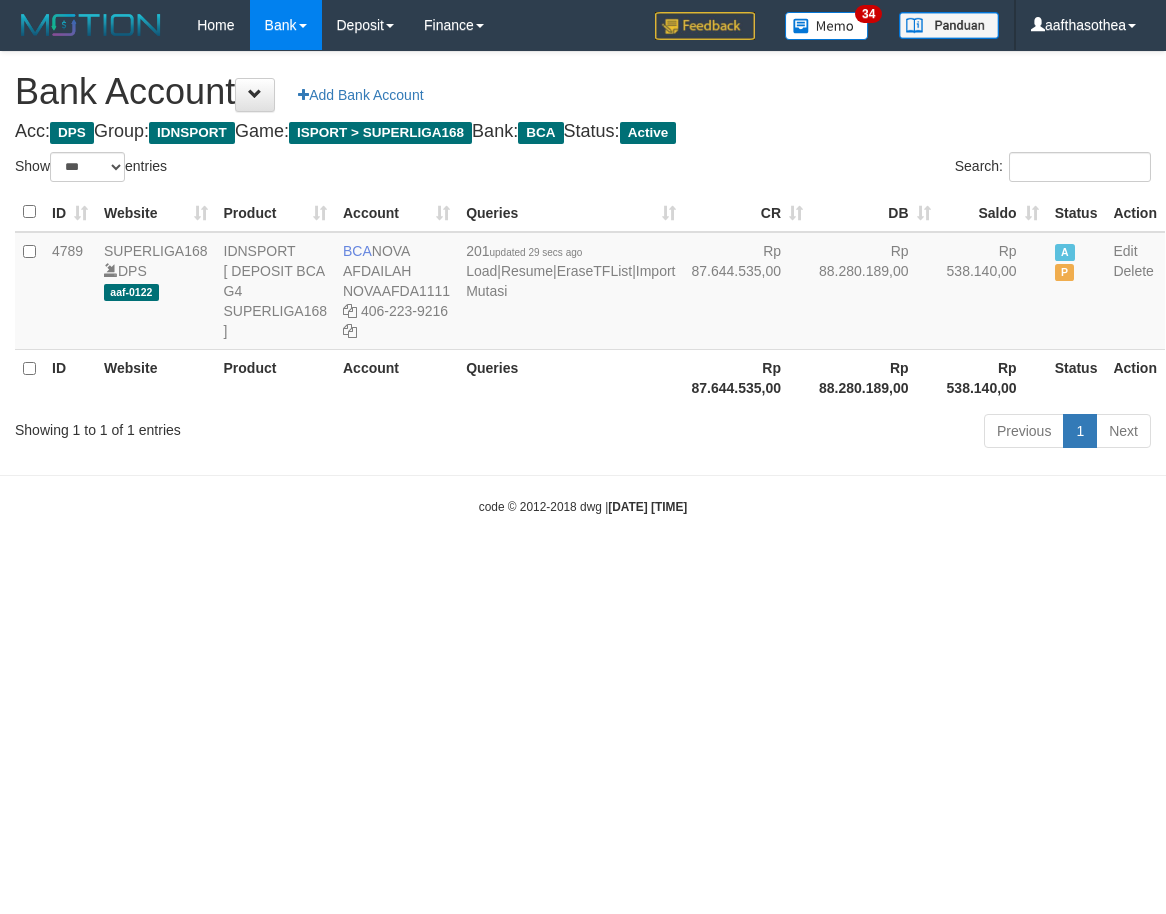select on "***" 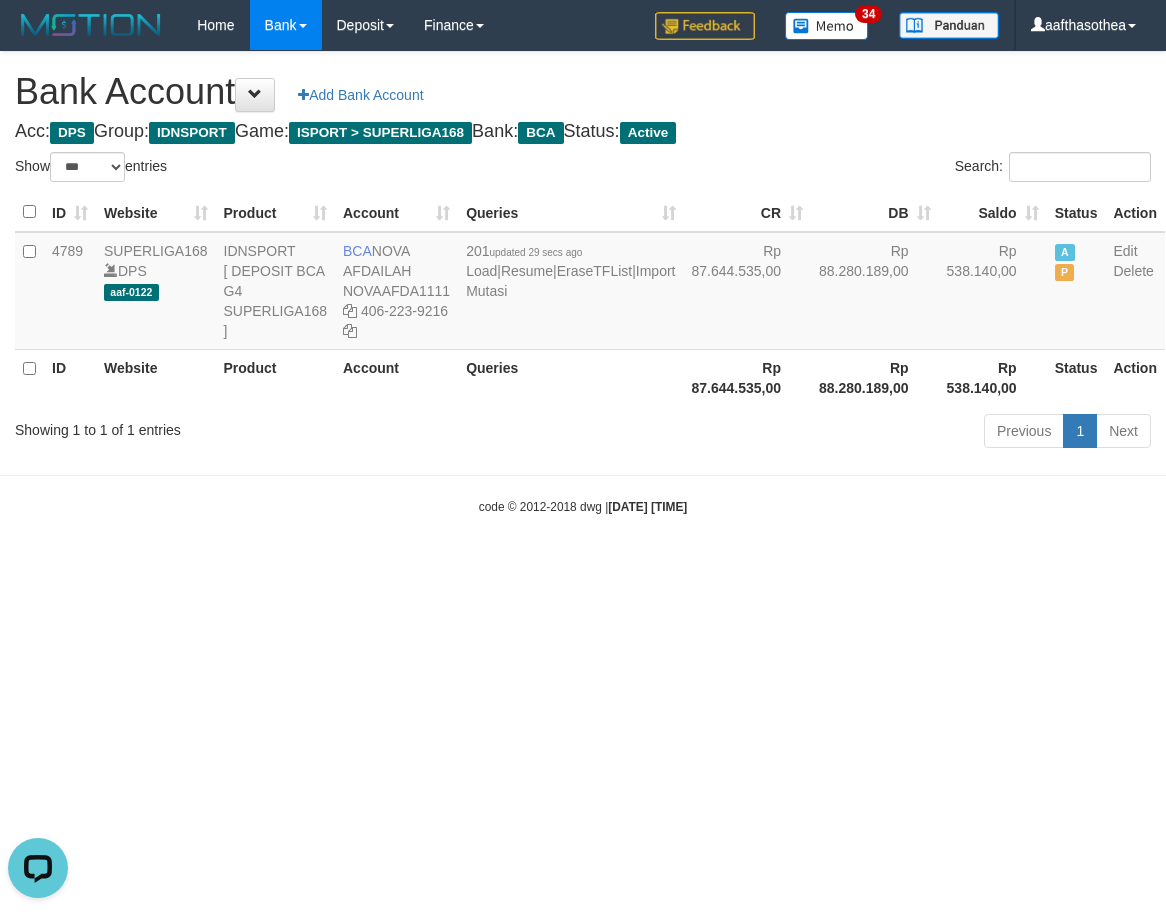 scroll, scrollTop: 0, scrollLeft: 0, axis: both 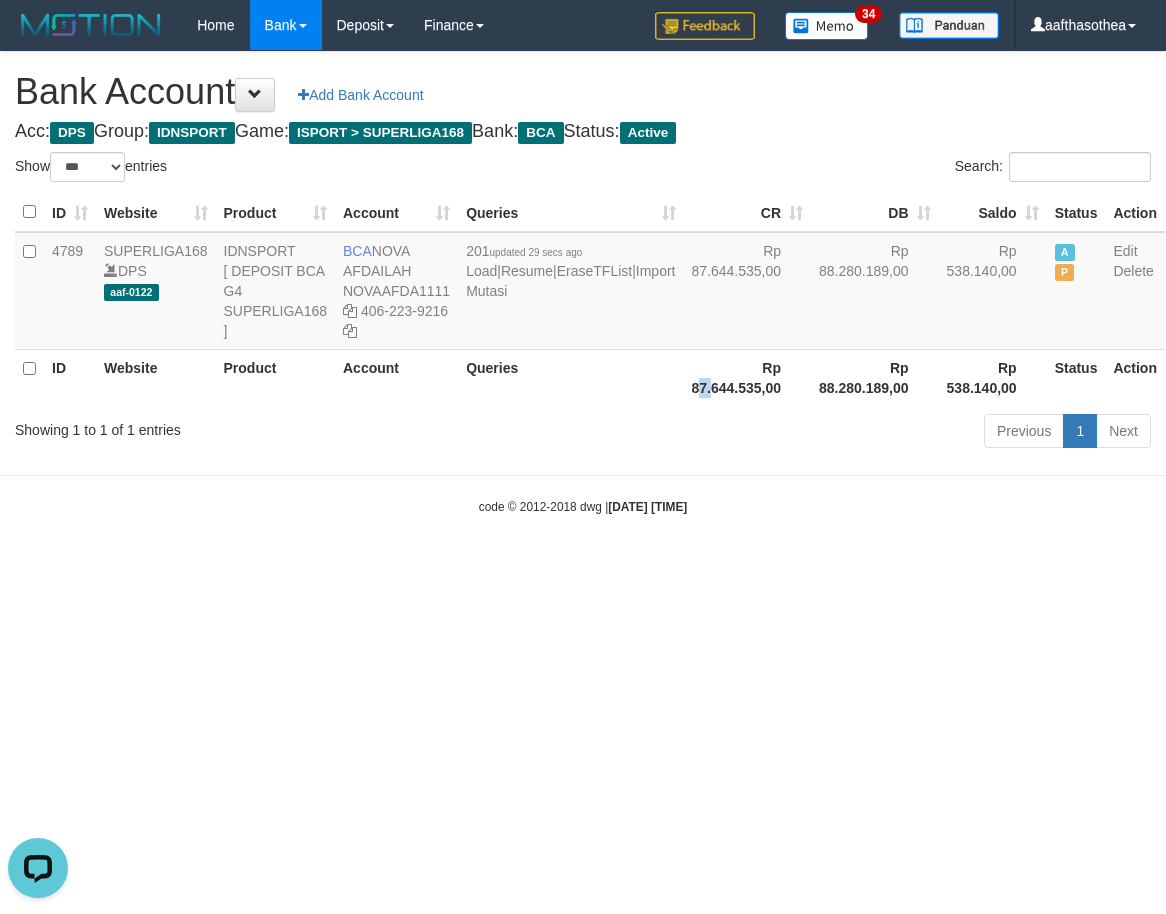 drag, startPoint x: 570, startPoint y: 443, endPoint x: 581, endPoint y: 444, distance: 11.045361 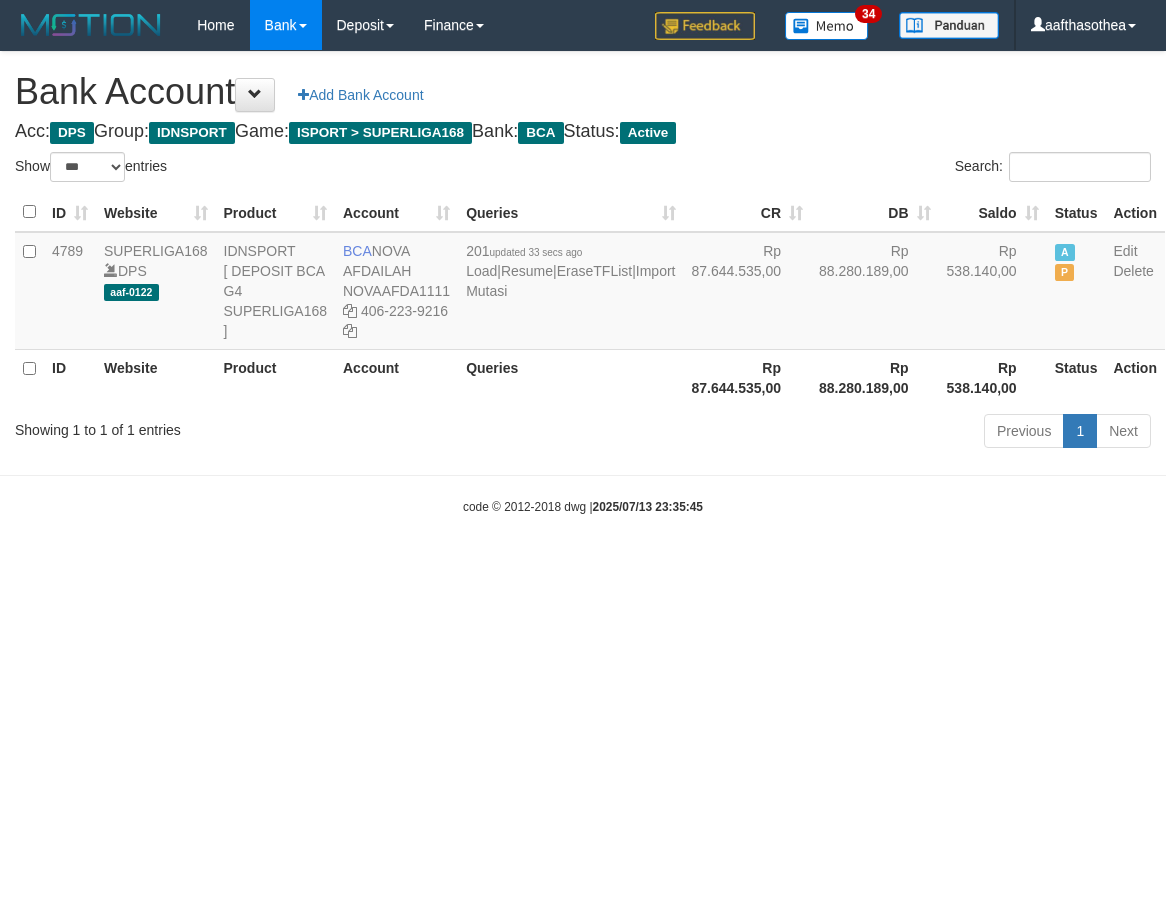 select on "***" 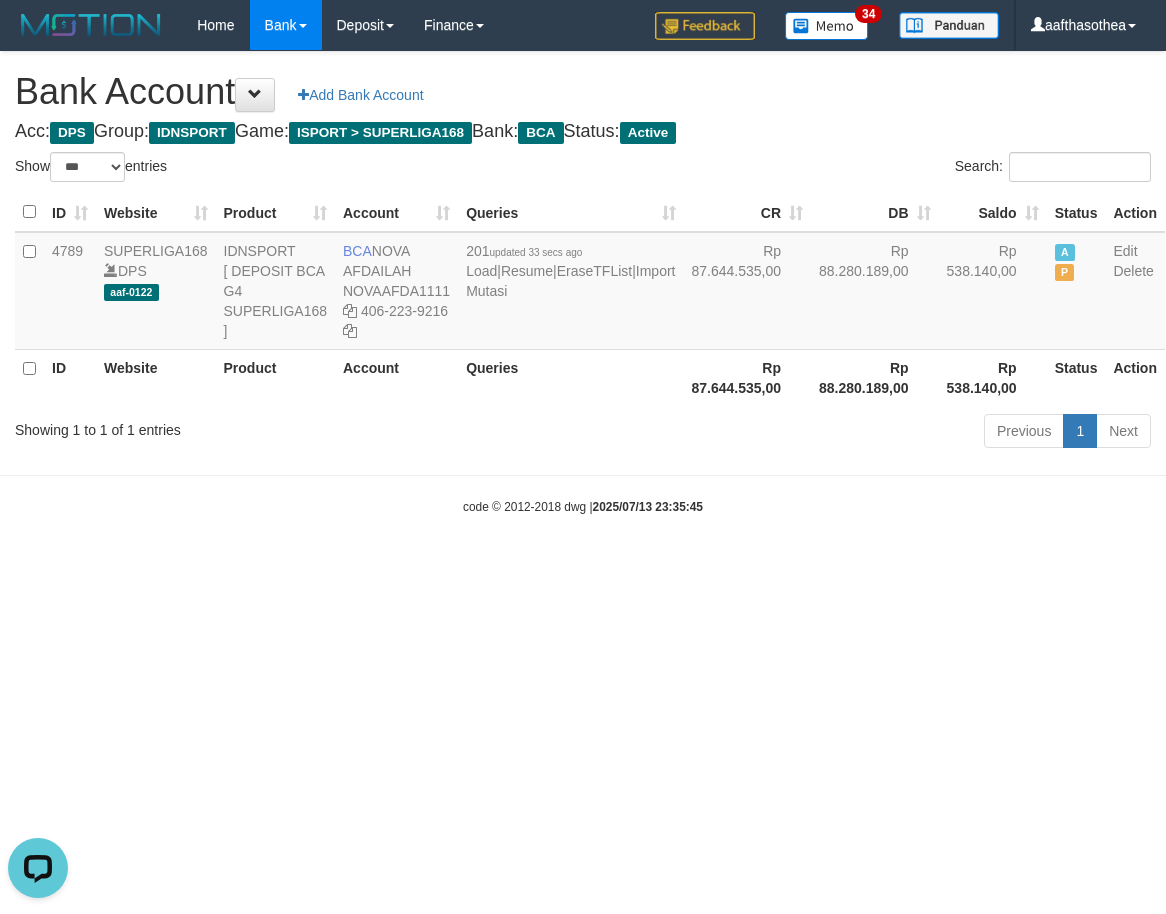scroll, scrollTop: 0, scrollLeft: 0, axis: both 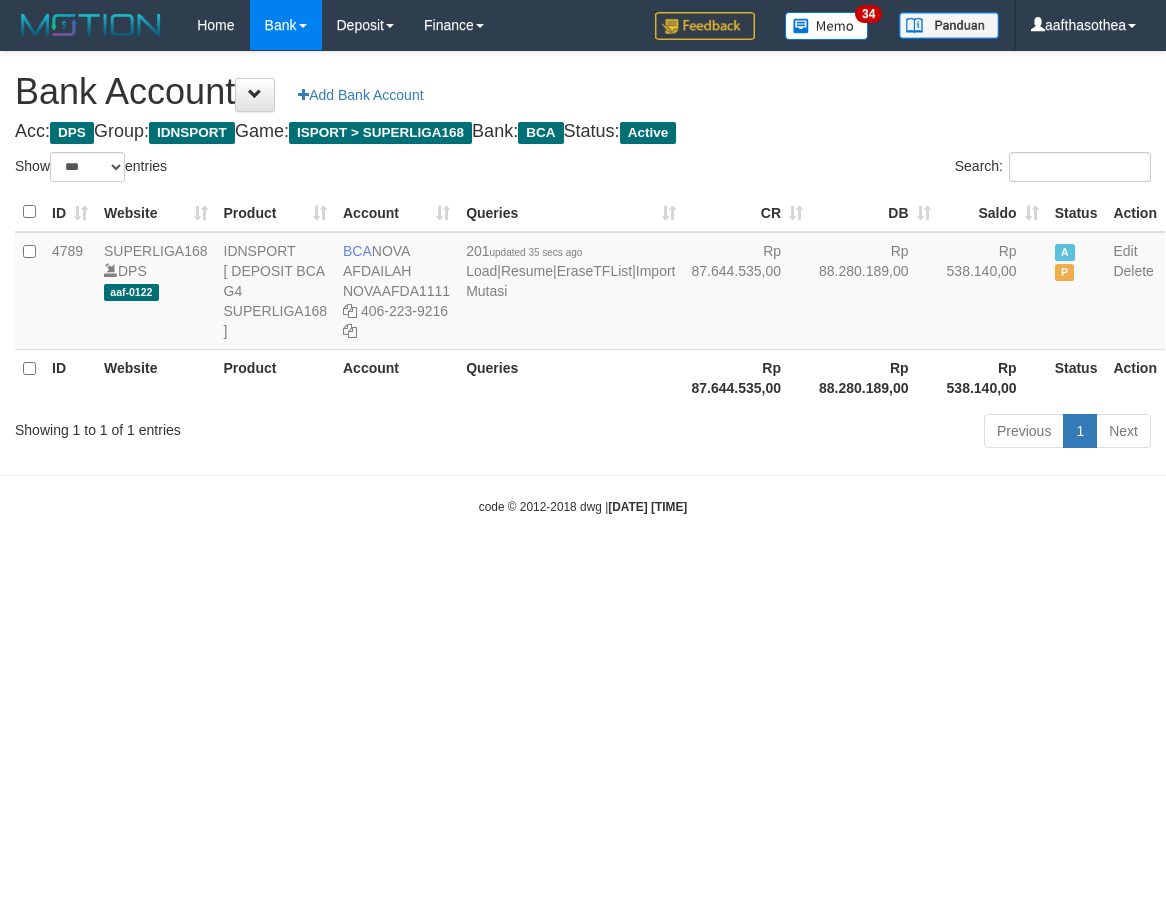 select on "***" 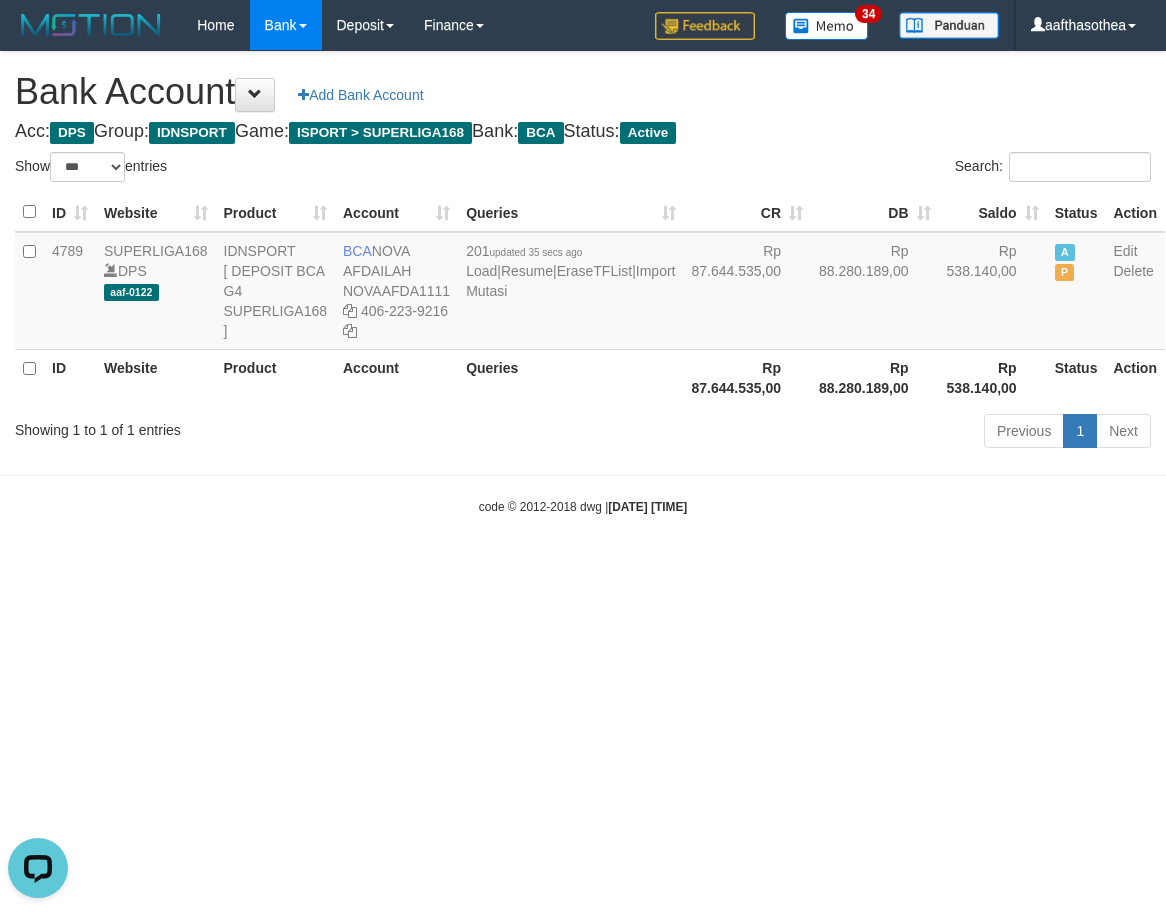 scroll, scrollTop: 0, scrollLeft: 0, axis: both 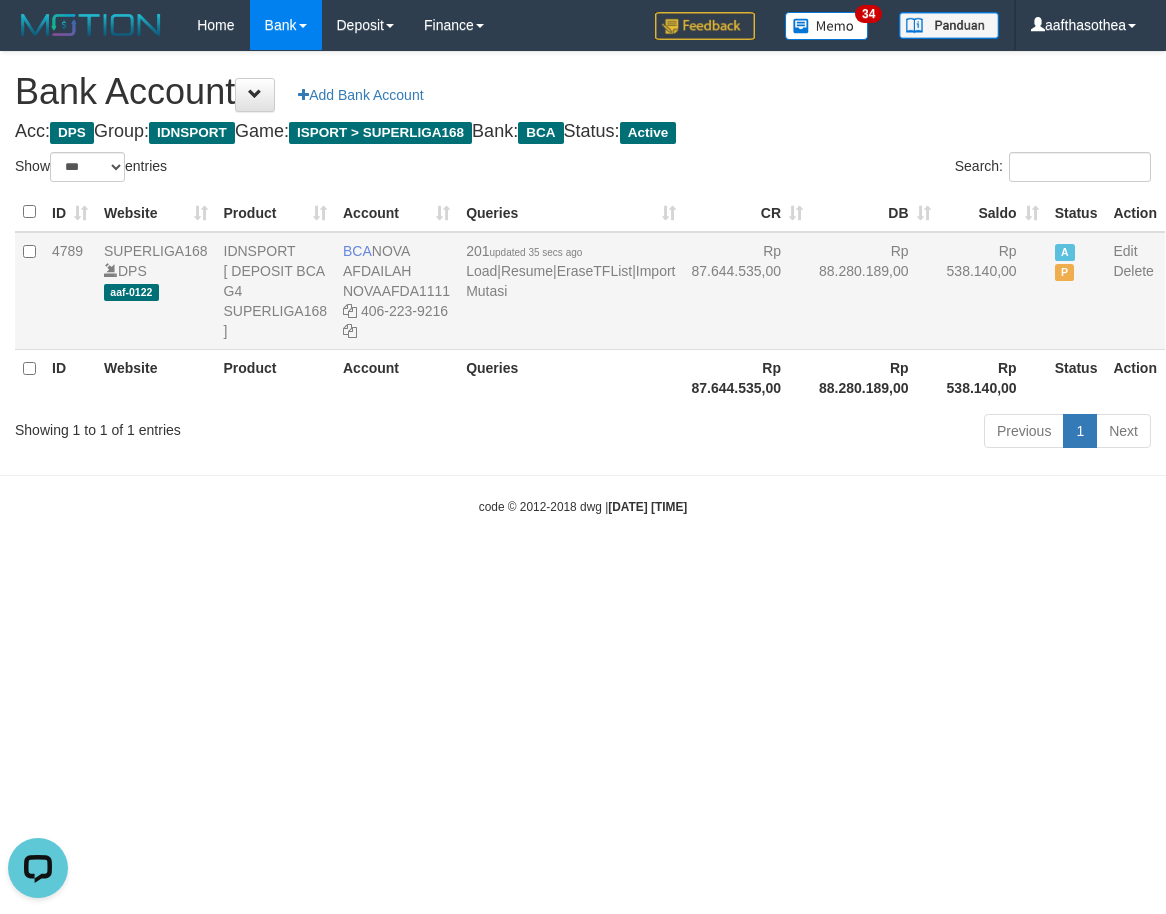 click on "201 updated 35 secs ago | Resume | EraseTFList | Import Mutasi" at bounding box center (570, 291) 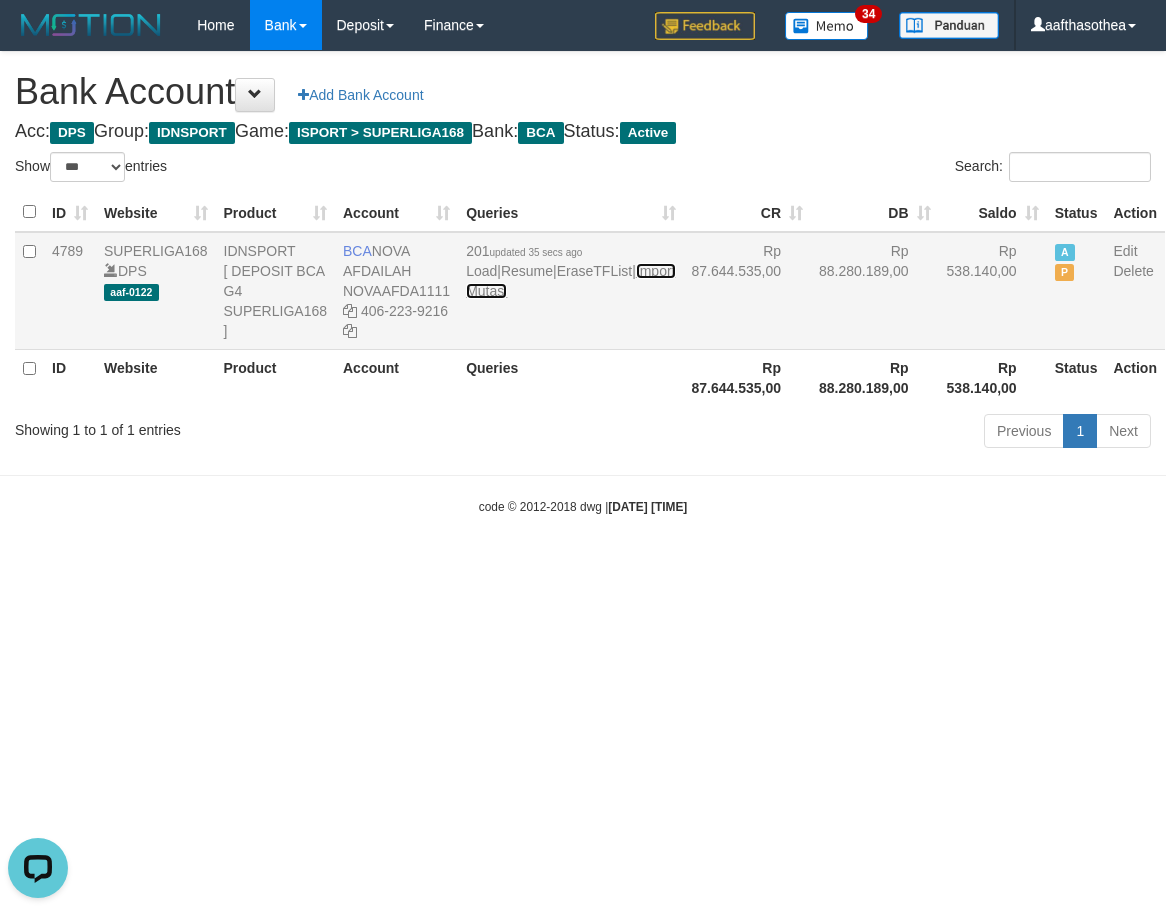 click on "Import Mutasi" at bounding box center (570, 281) 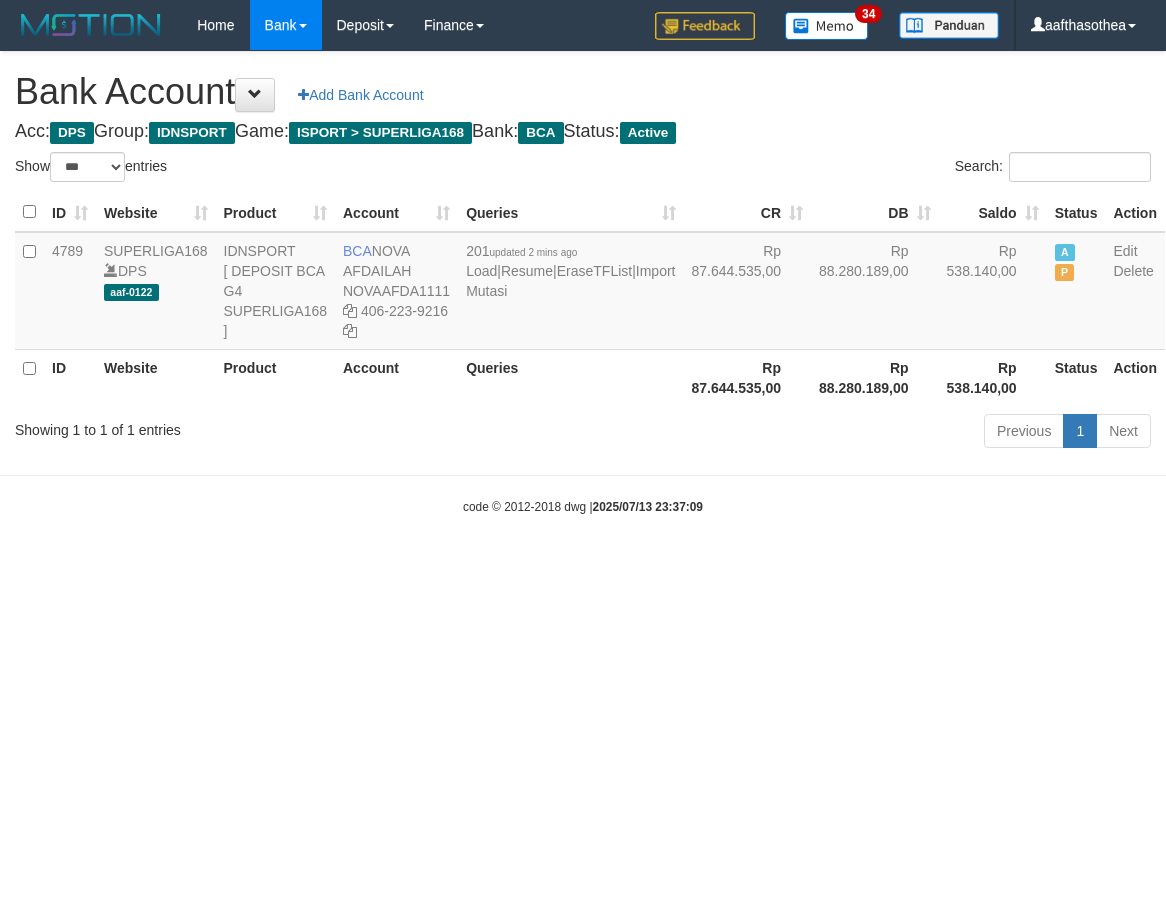 select on "***" 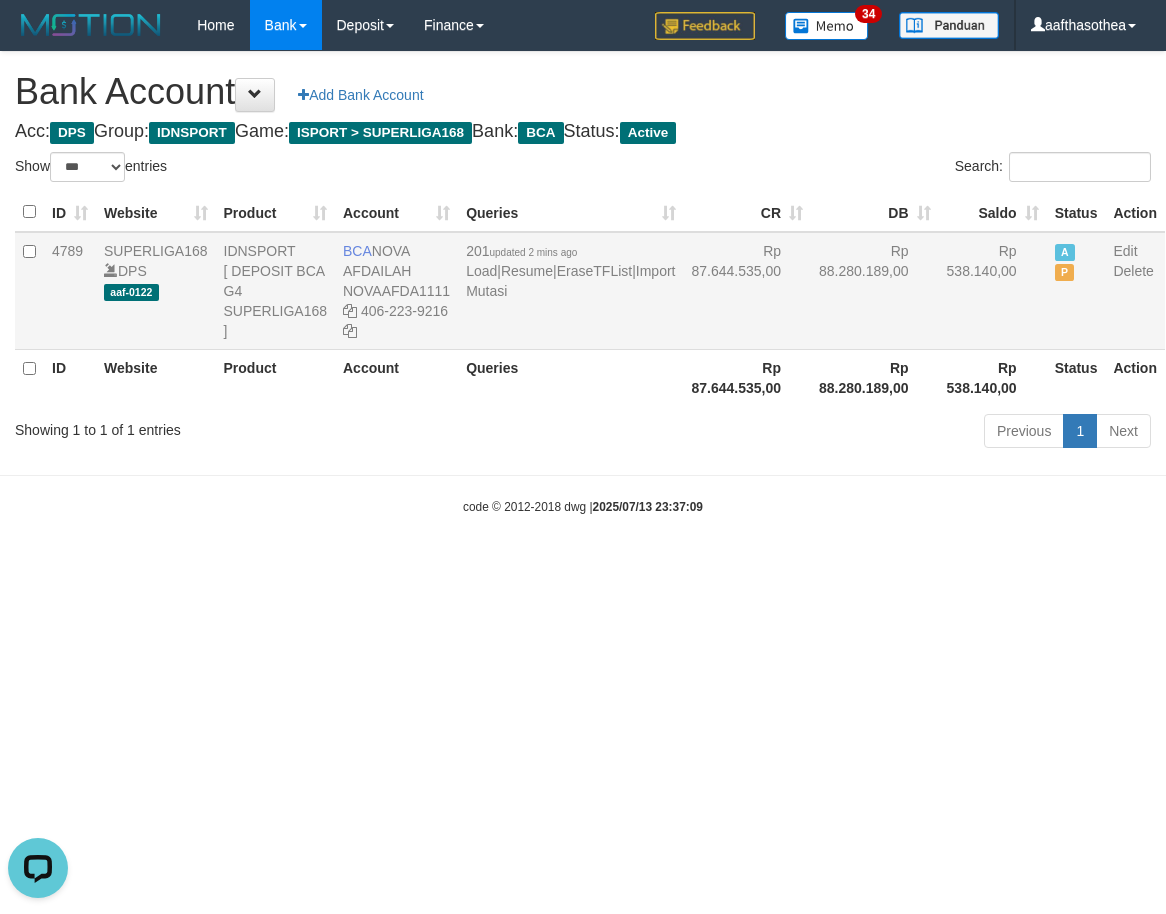 scroll, scrollTop: 0, scrollLeft: 0, axis: both 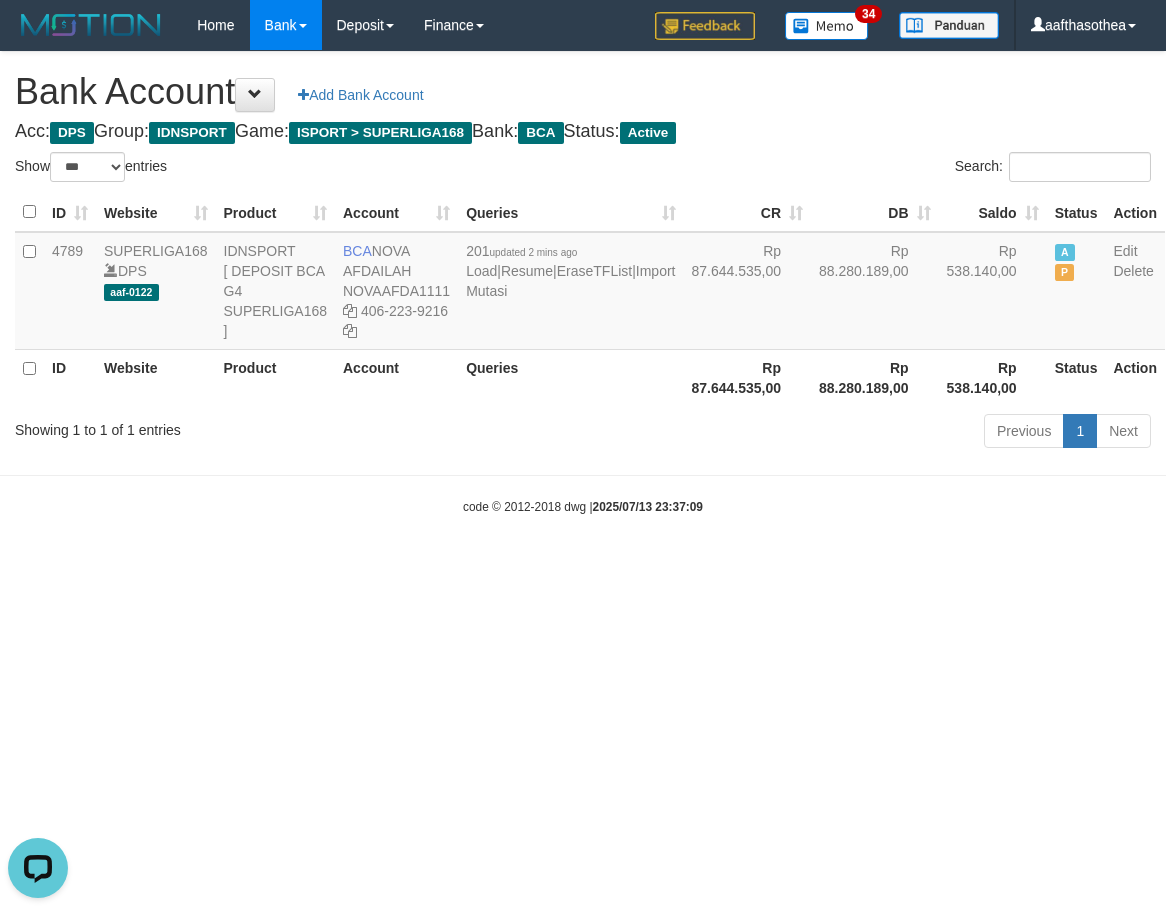 click on "code © 2012-2018 dwg |  [DATE] [TIME]" at bounding box center [583, 506] 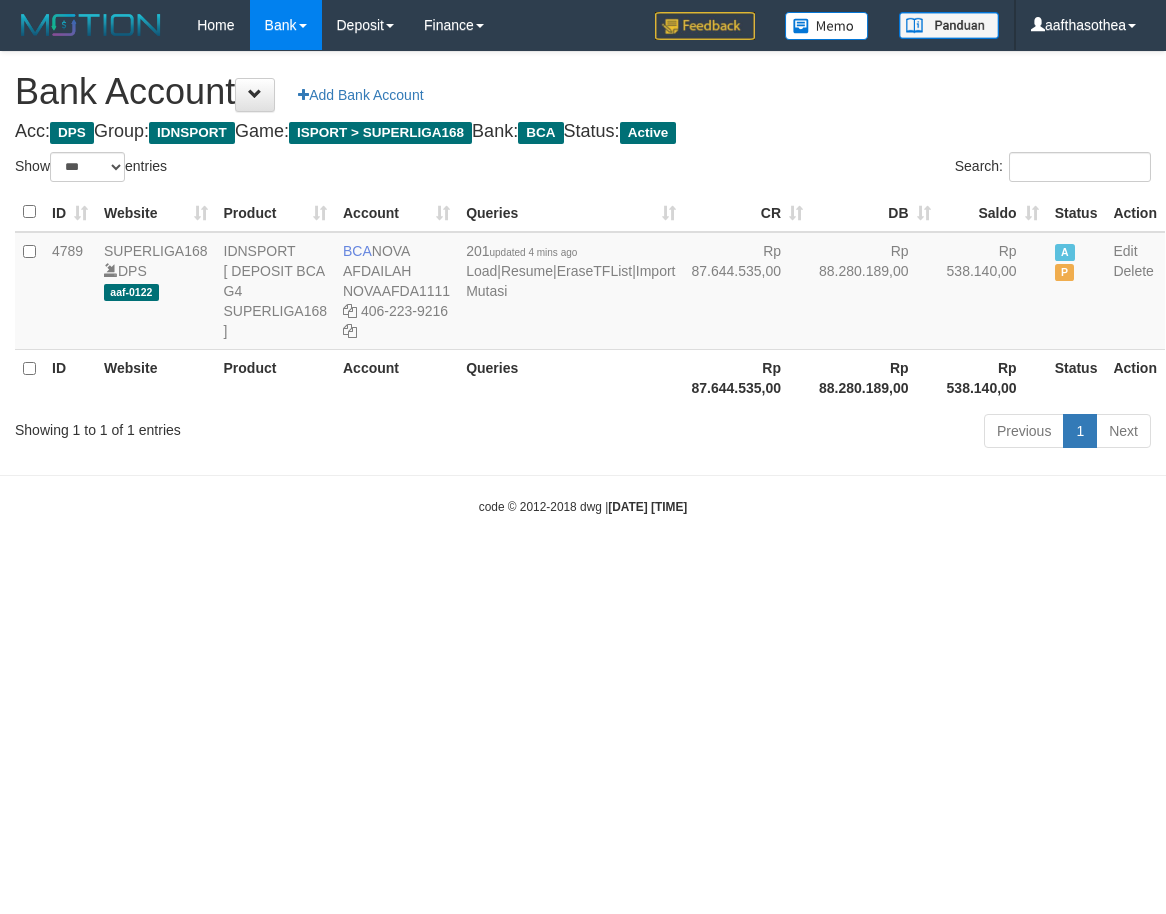 select on "***" 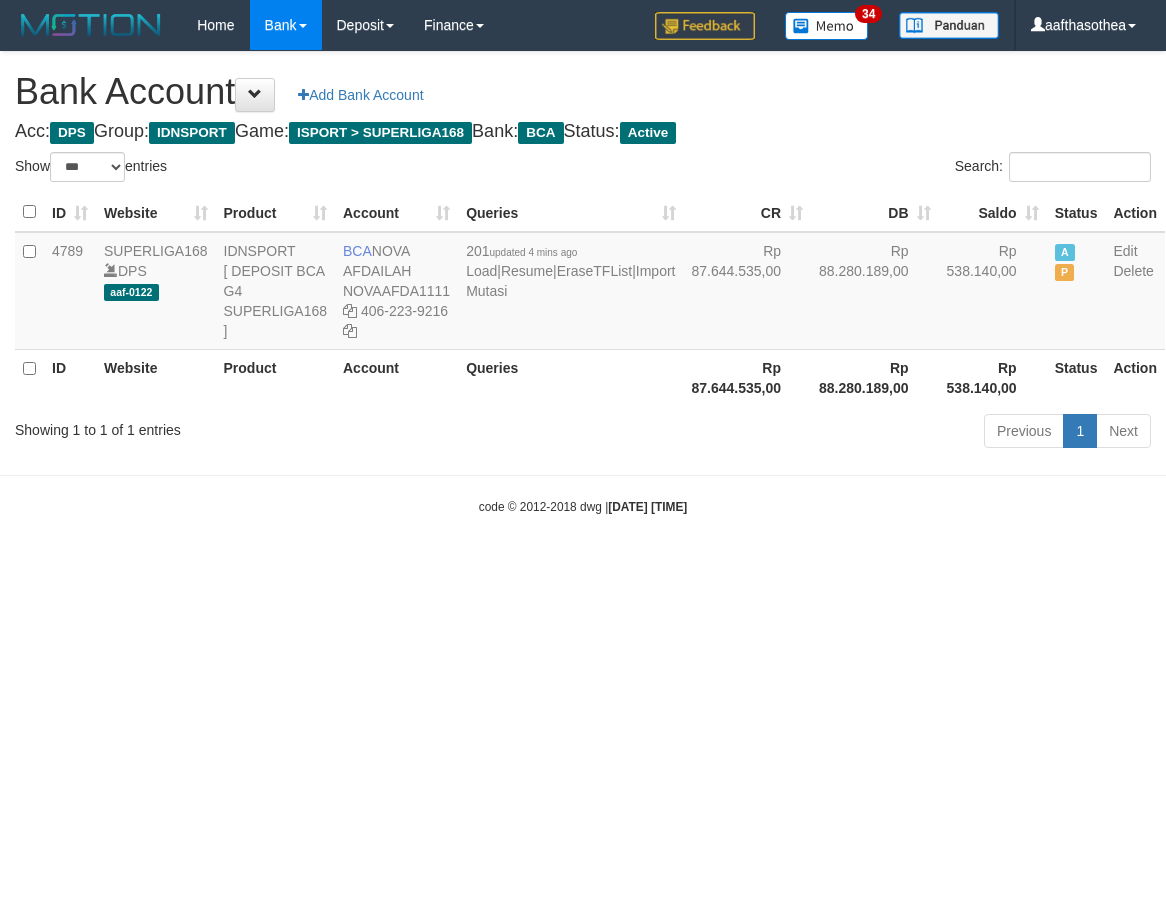 select on "***" 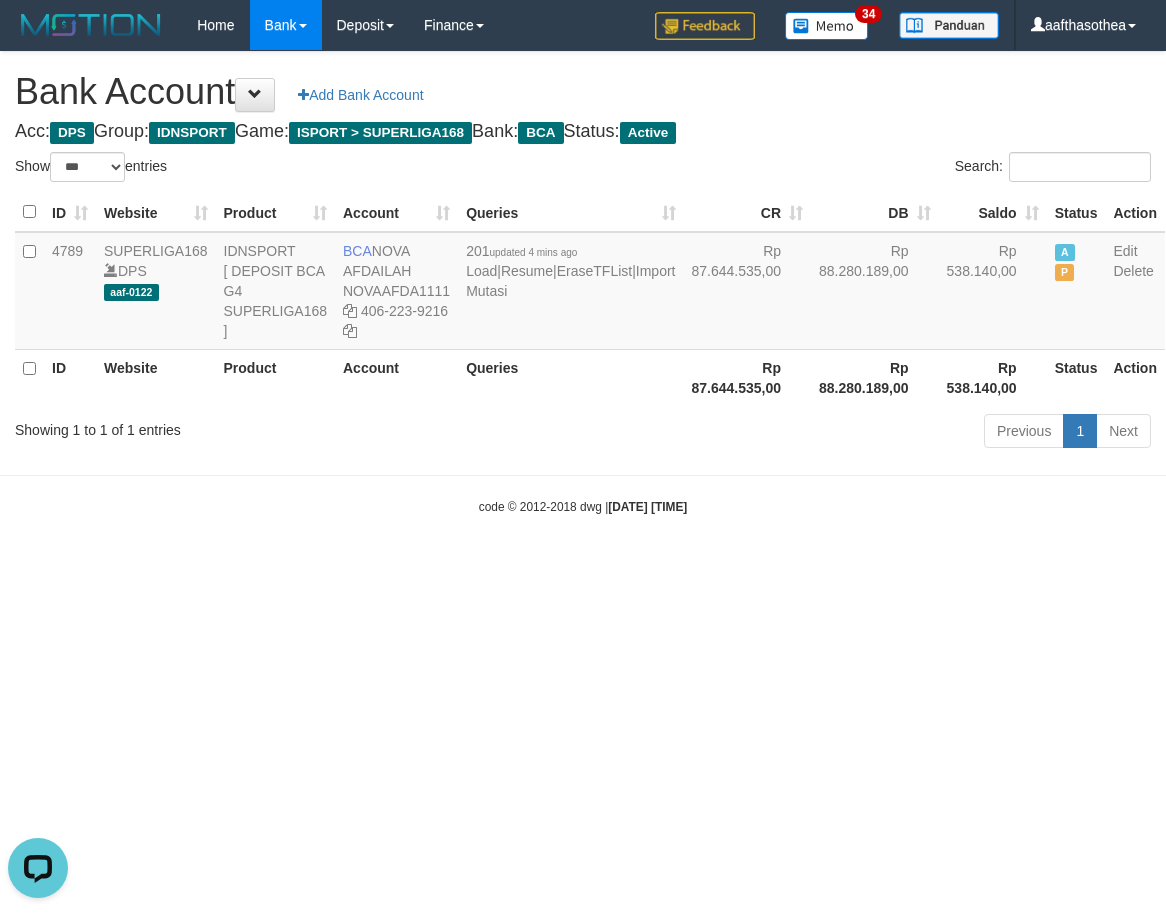 scroll, scrollTop: 0, scrollLeft: 0, axis: both 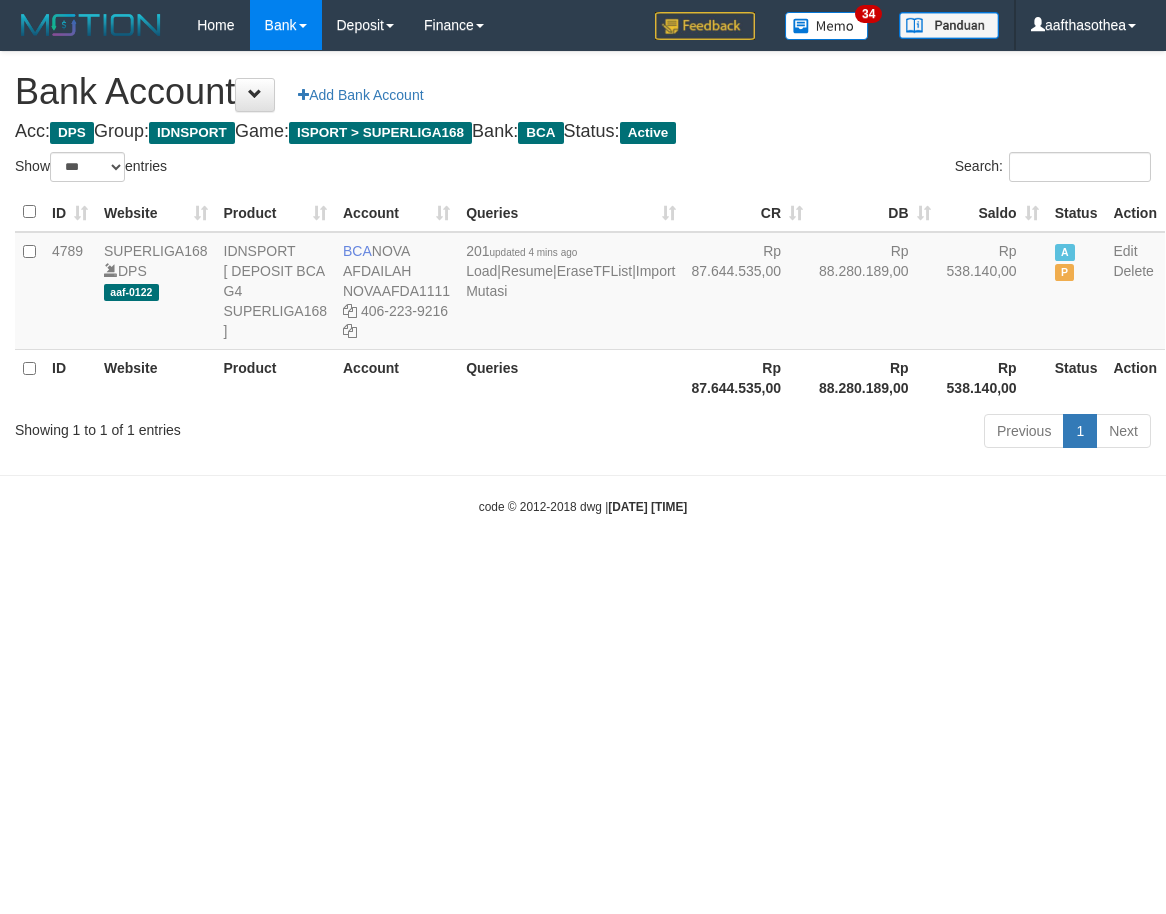 select on "***" 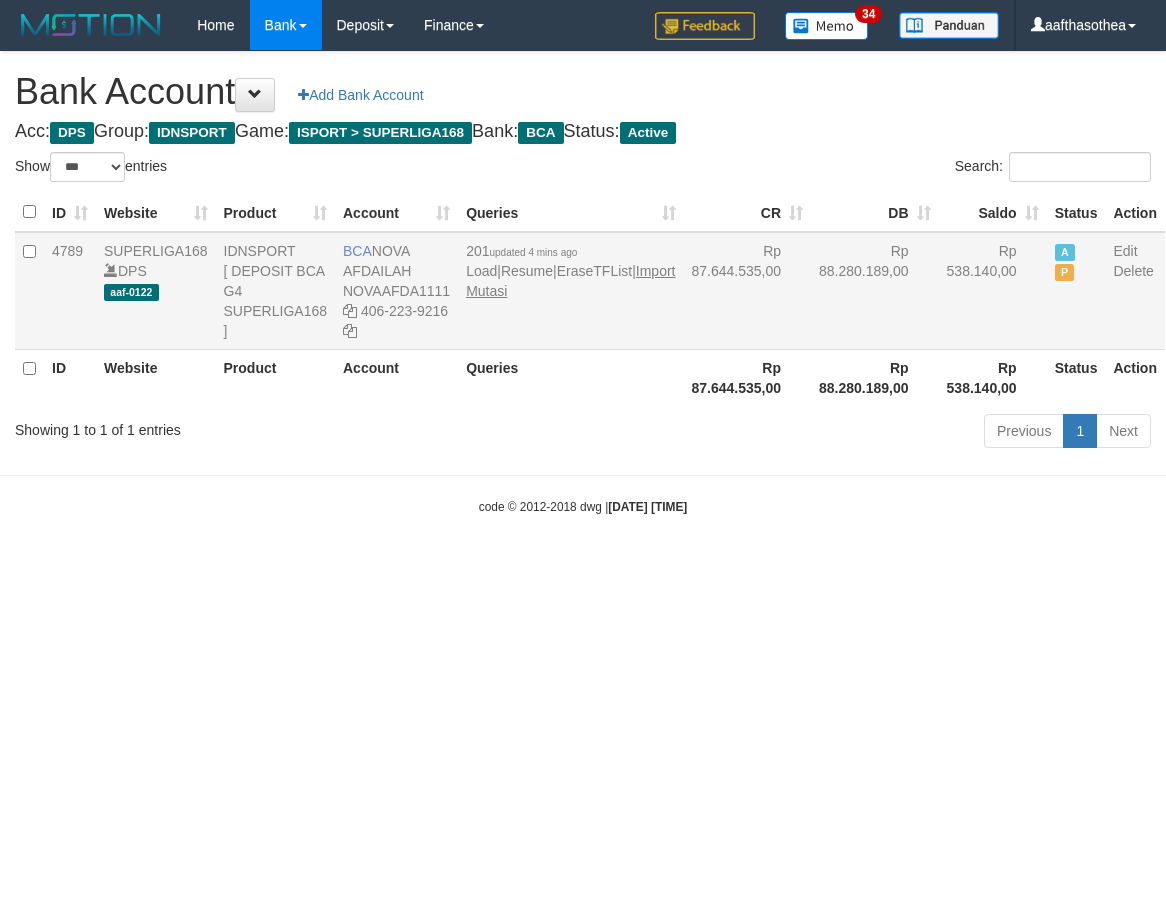 scroll, scrollTop: 0, scrollLeft: 0, axis: both 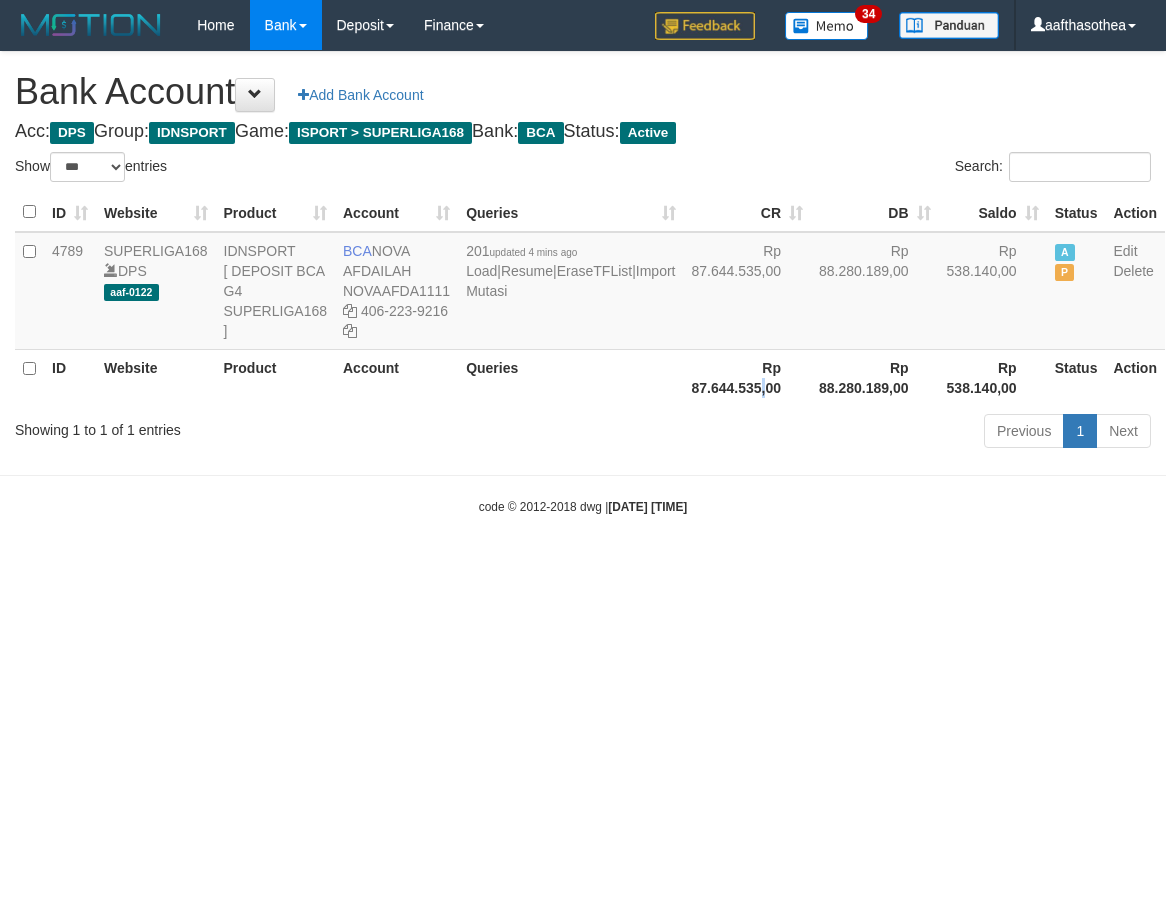 click on "Rp 87.644.535,00" at bounding box center (748, 377) 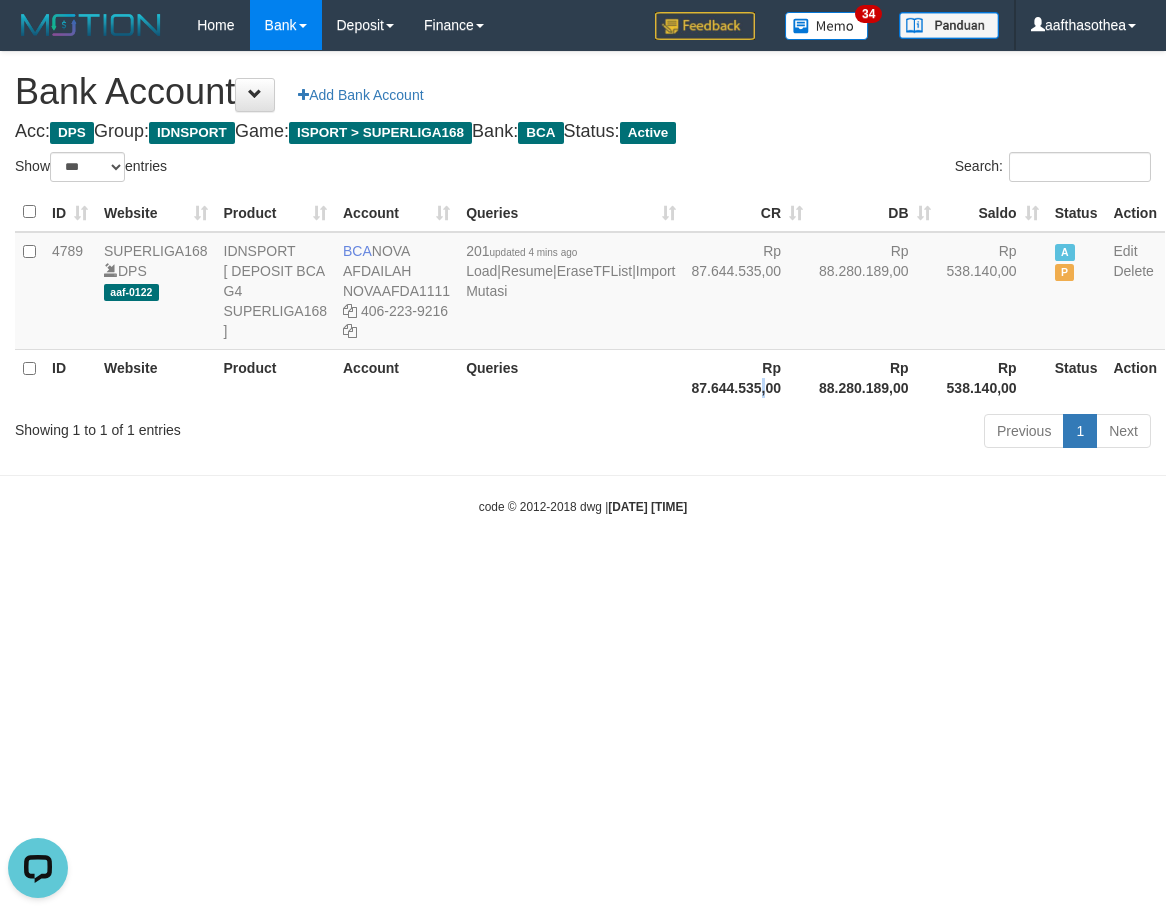 scroll, scrollTop: 0, scrollLeft: 0, axis: both 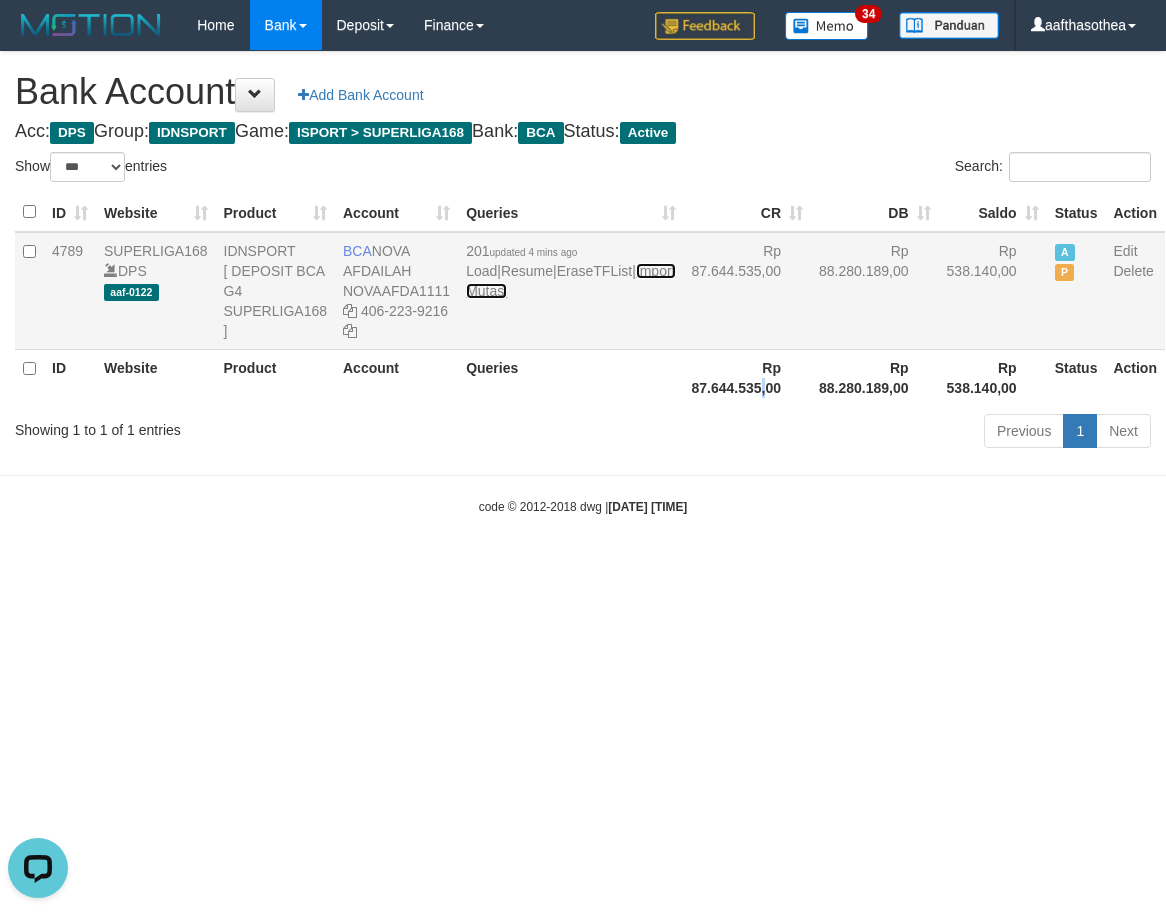click on "Import Mutasi" at bounding box center (570, 281) 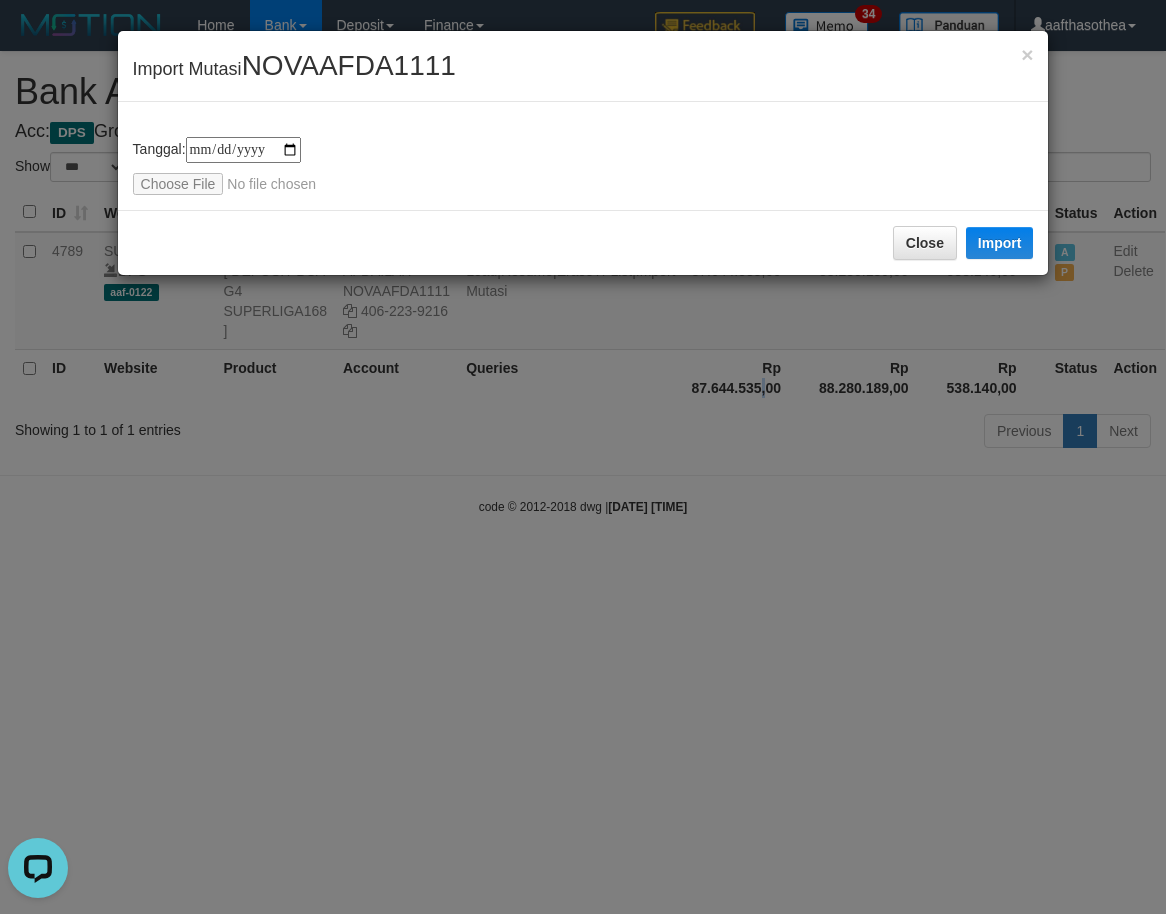 type on "**********" 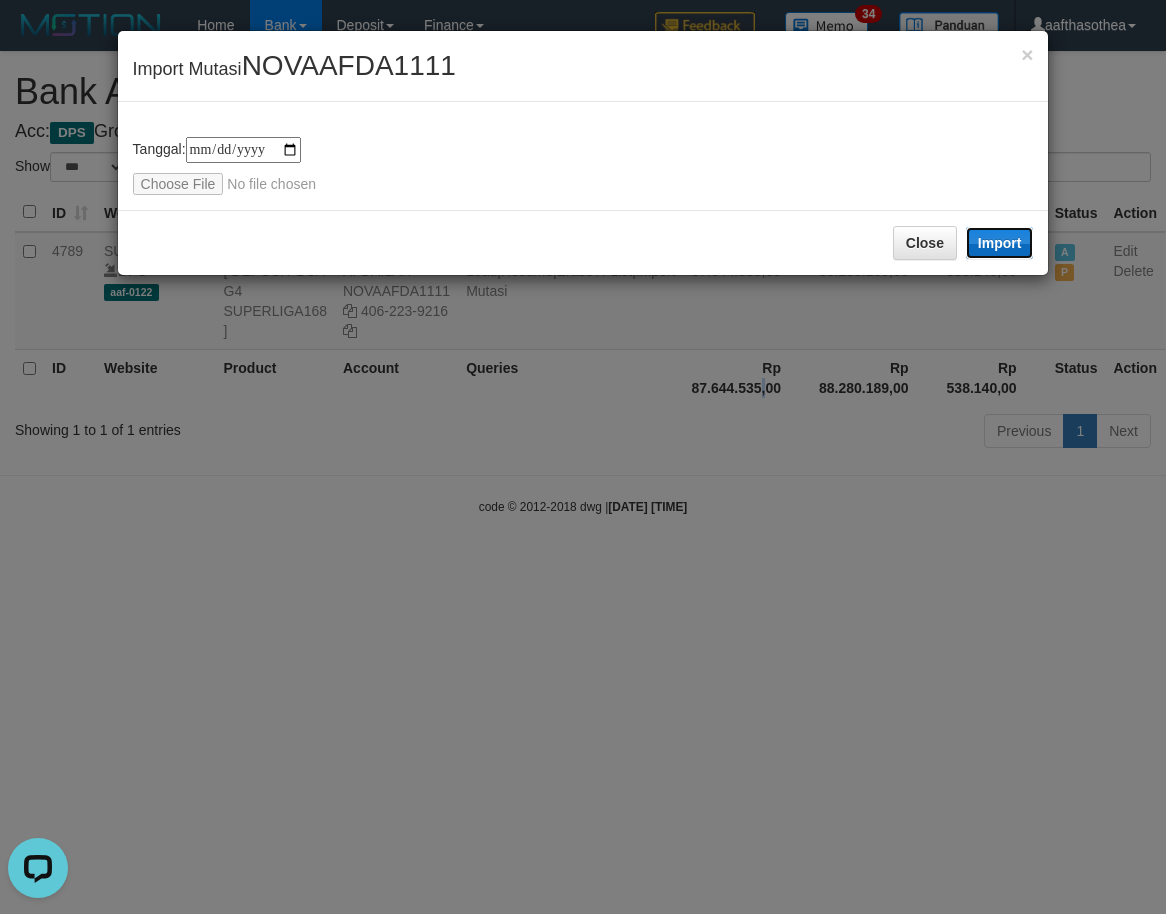 click on "Import" at bounding box center [1000, 243] 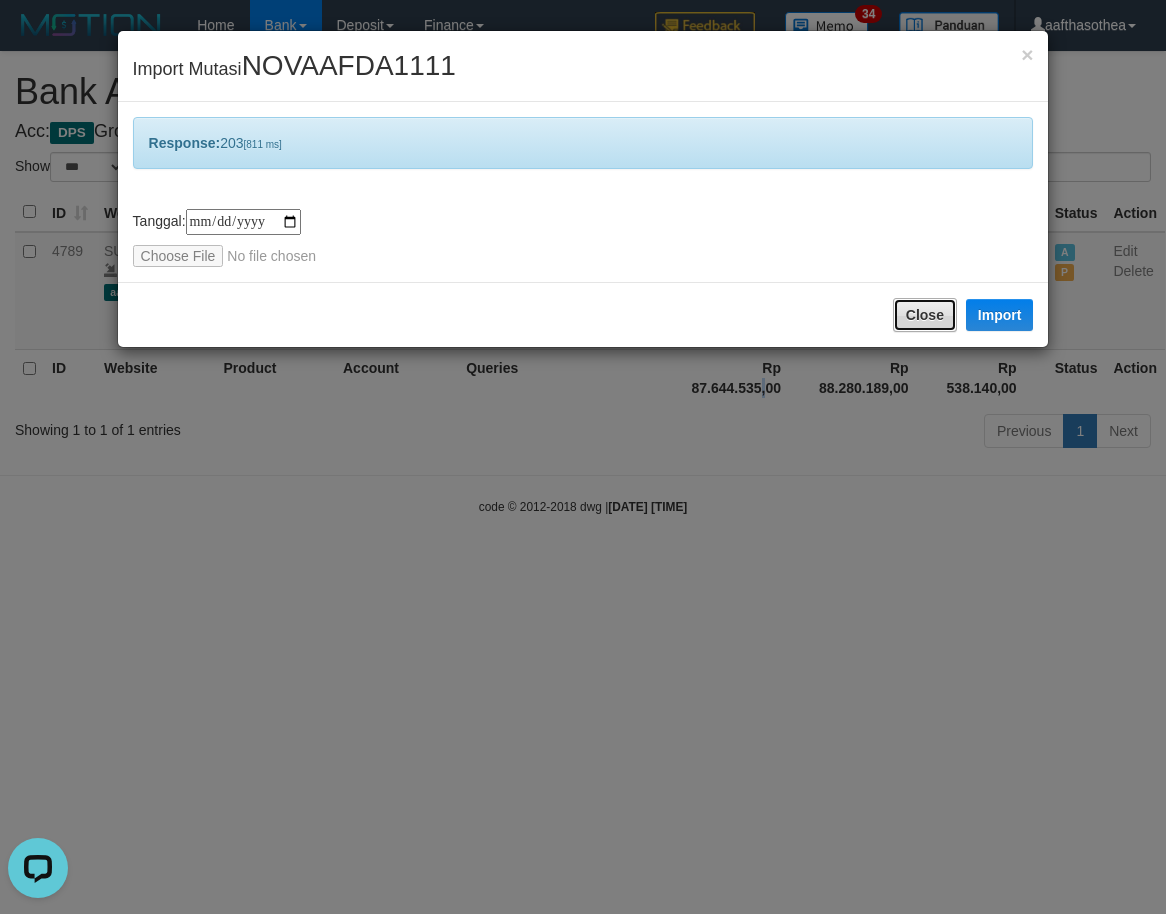 click on "Close" at bounding box center [925, 315] 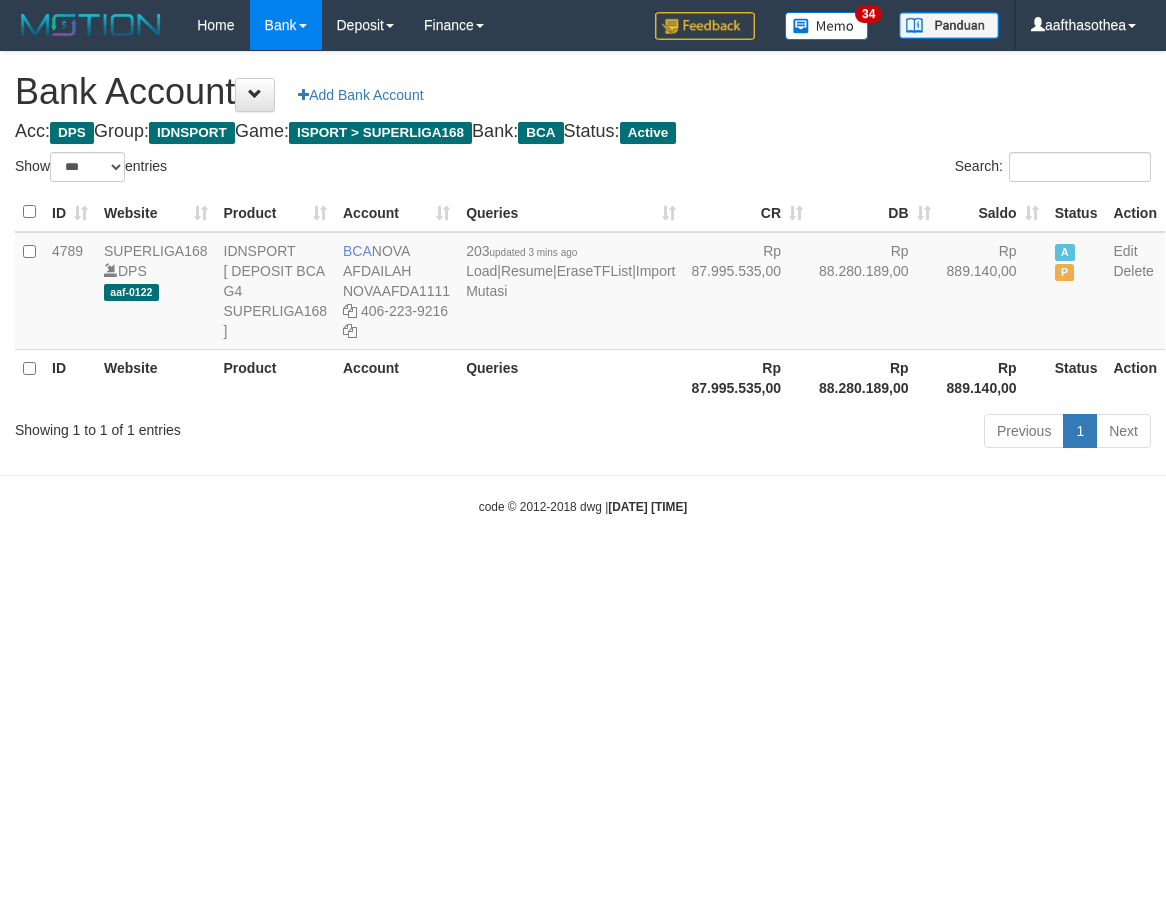 select on "***" 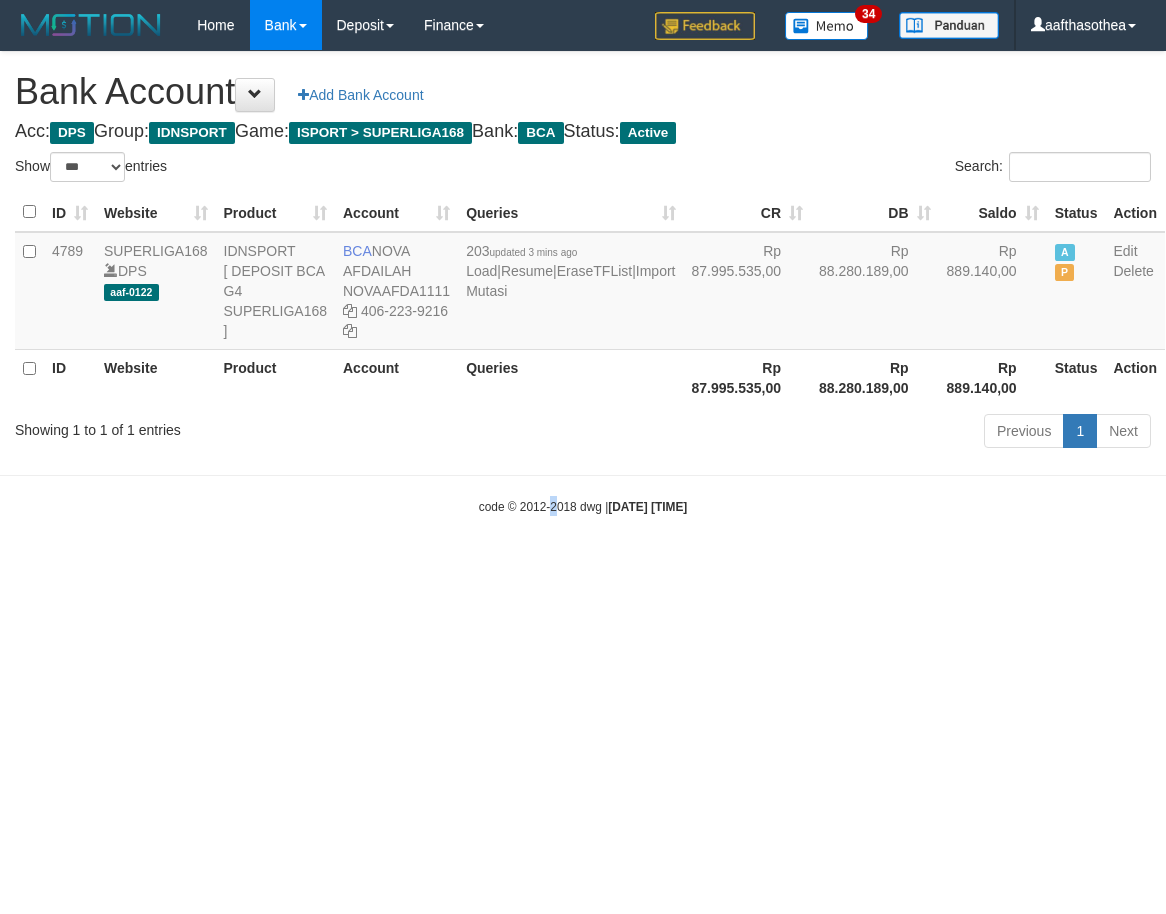 drag, startPoint x: 536, startPoint y: 549, endPoint x: 451, endPoint y: 438, distance: 139.807 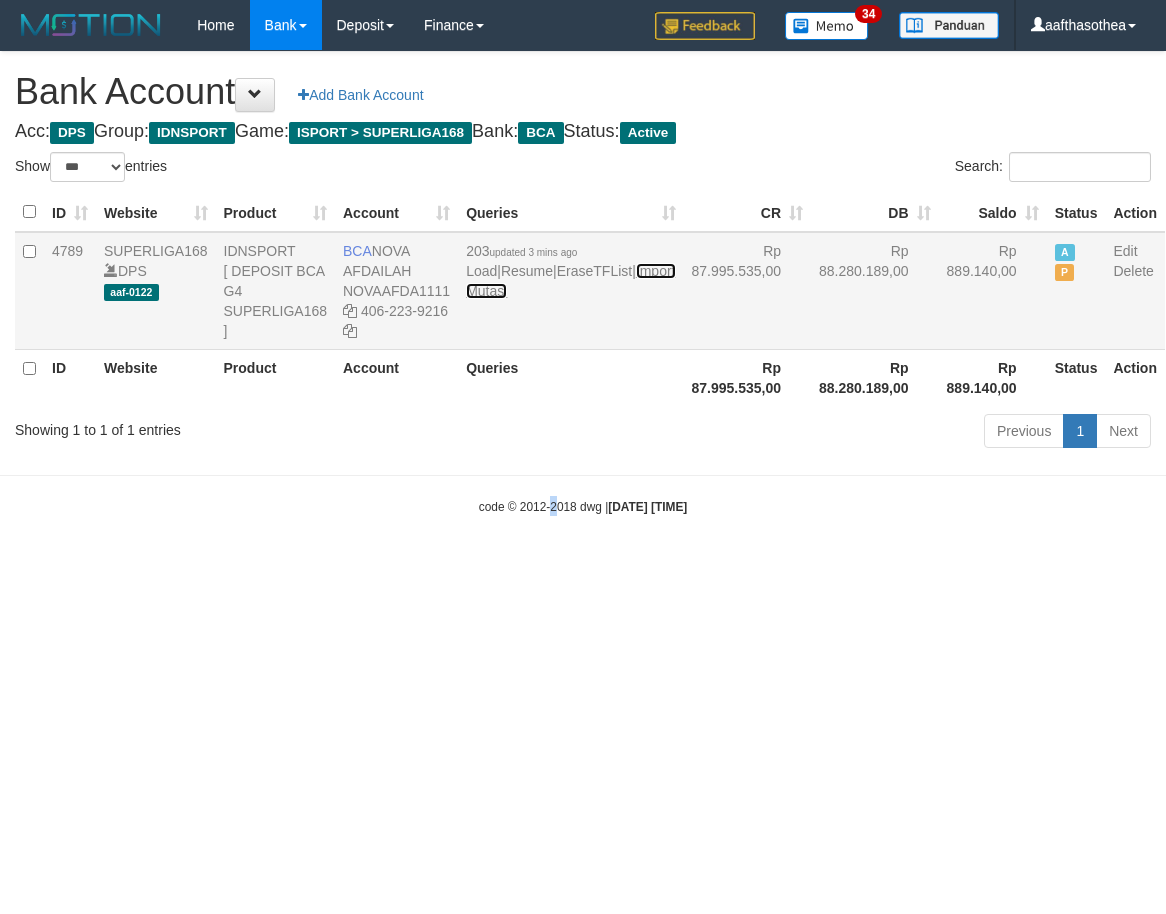 click on "Import Mutasi" at bounding box center [570, 281] 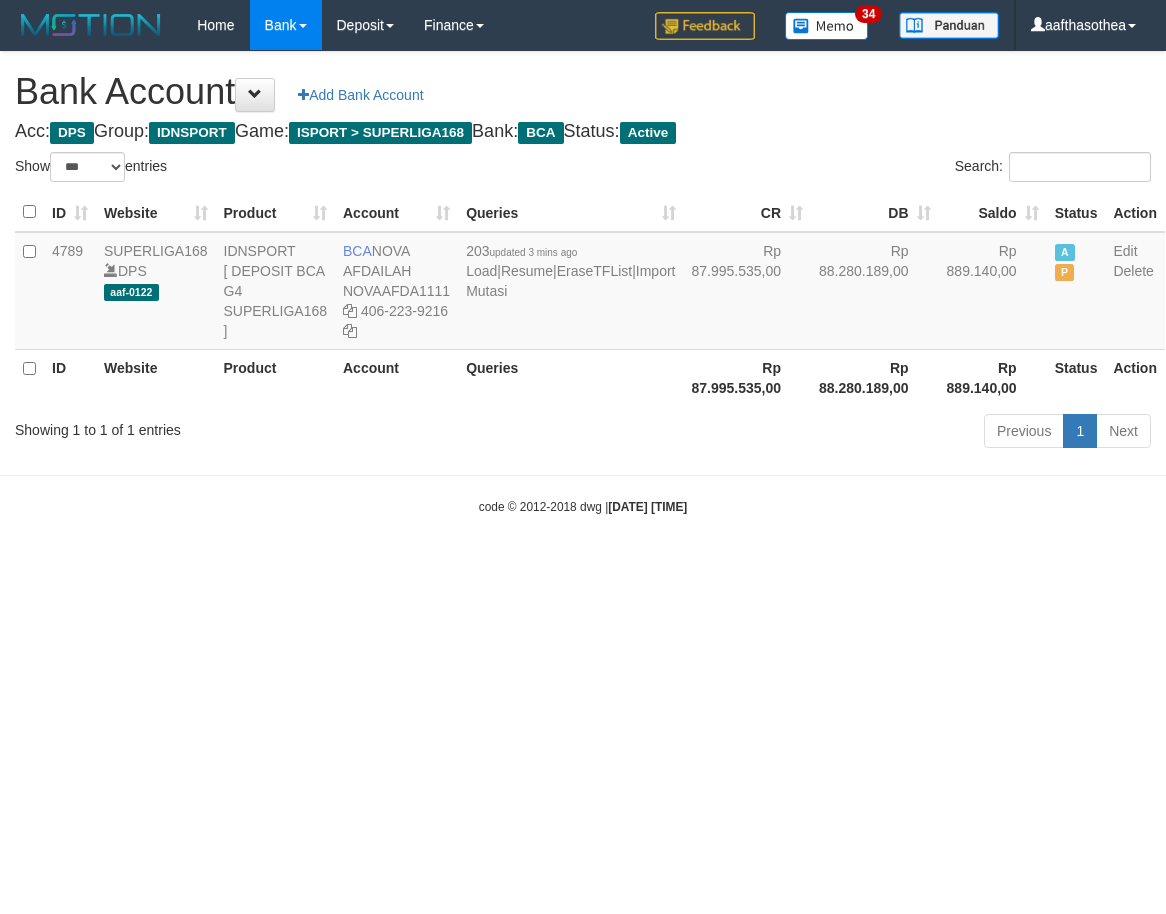 select on "***" 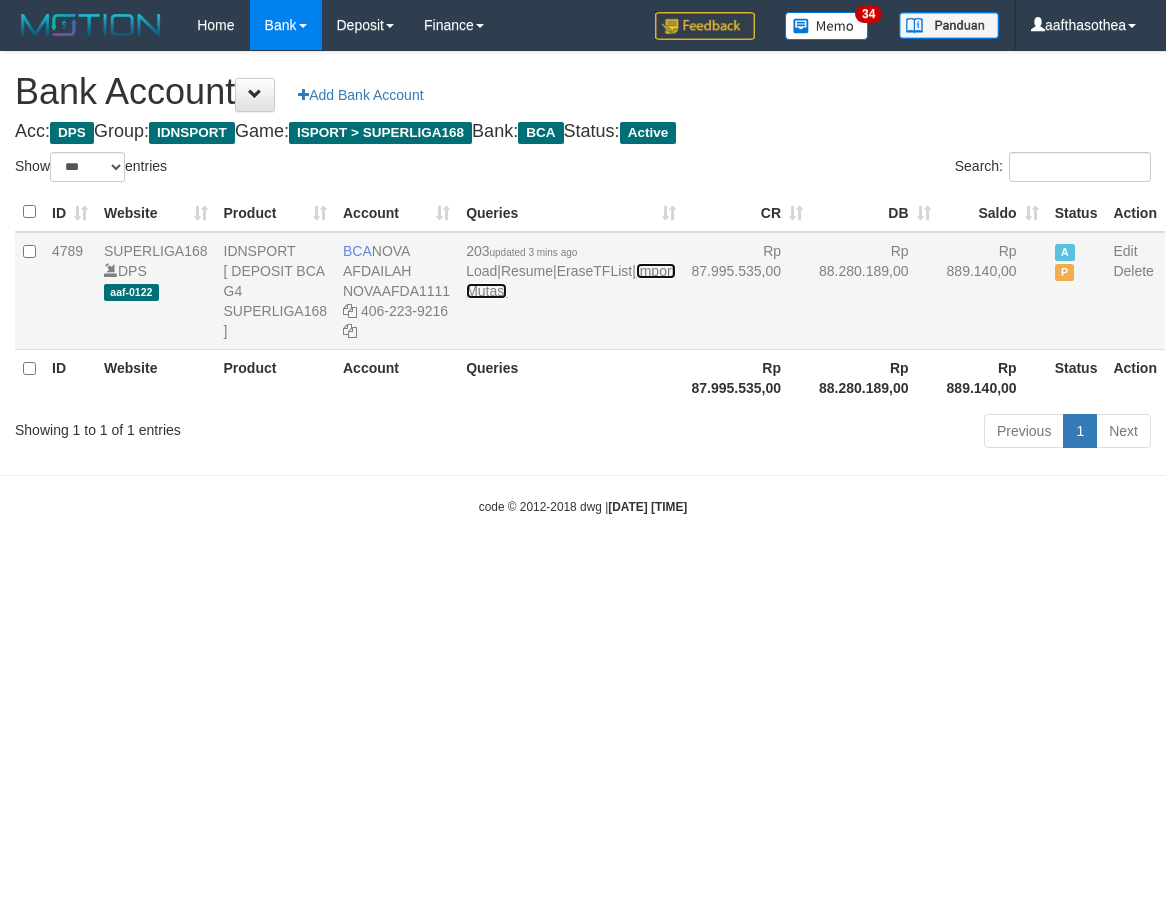 click on "Import Mutasi" at bounding box center [570, 281] 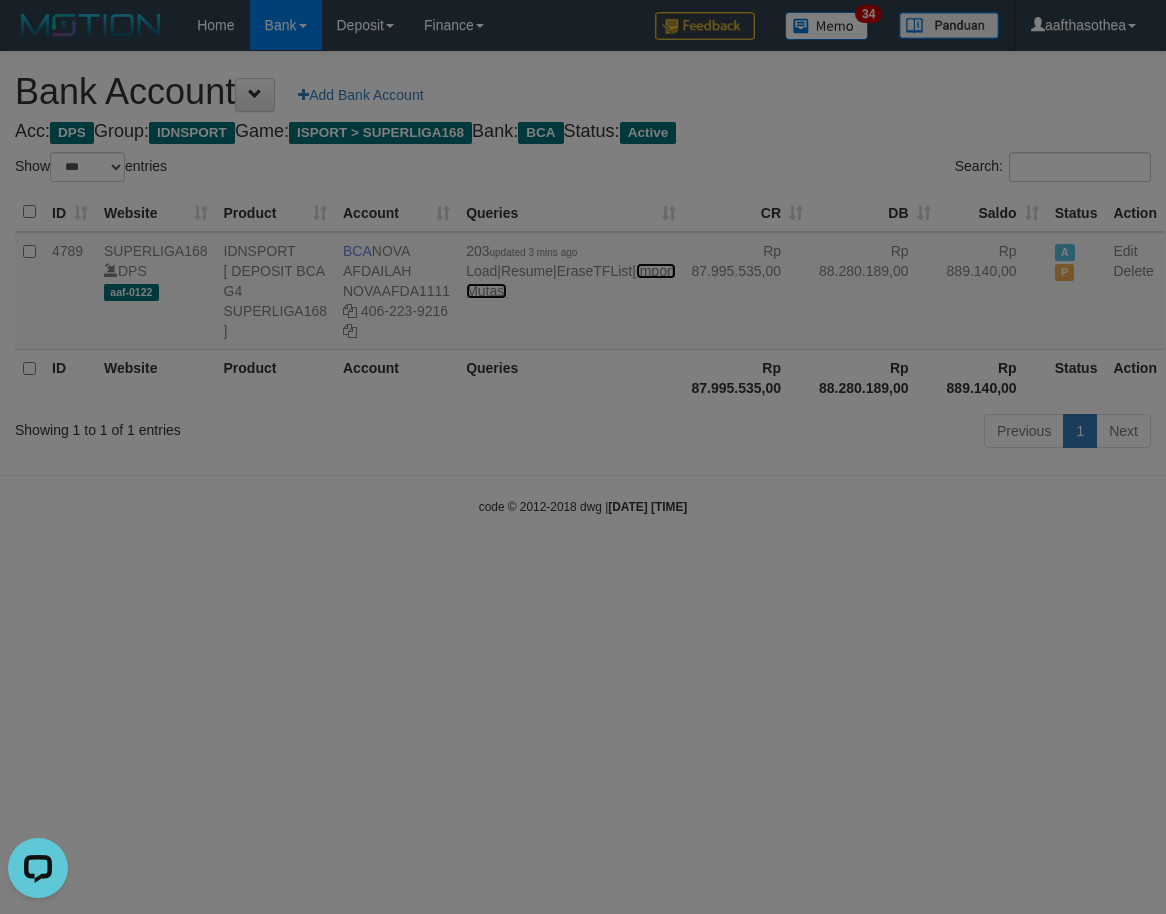 scroll, scrollTop: 0, scrollLeft: 0, axis: both 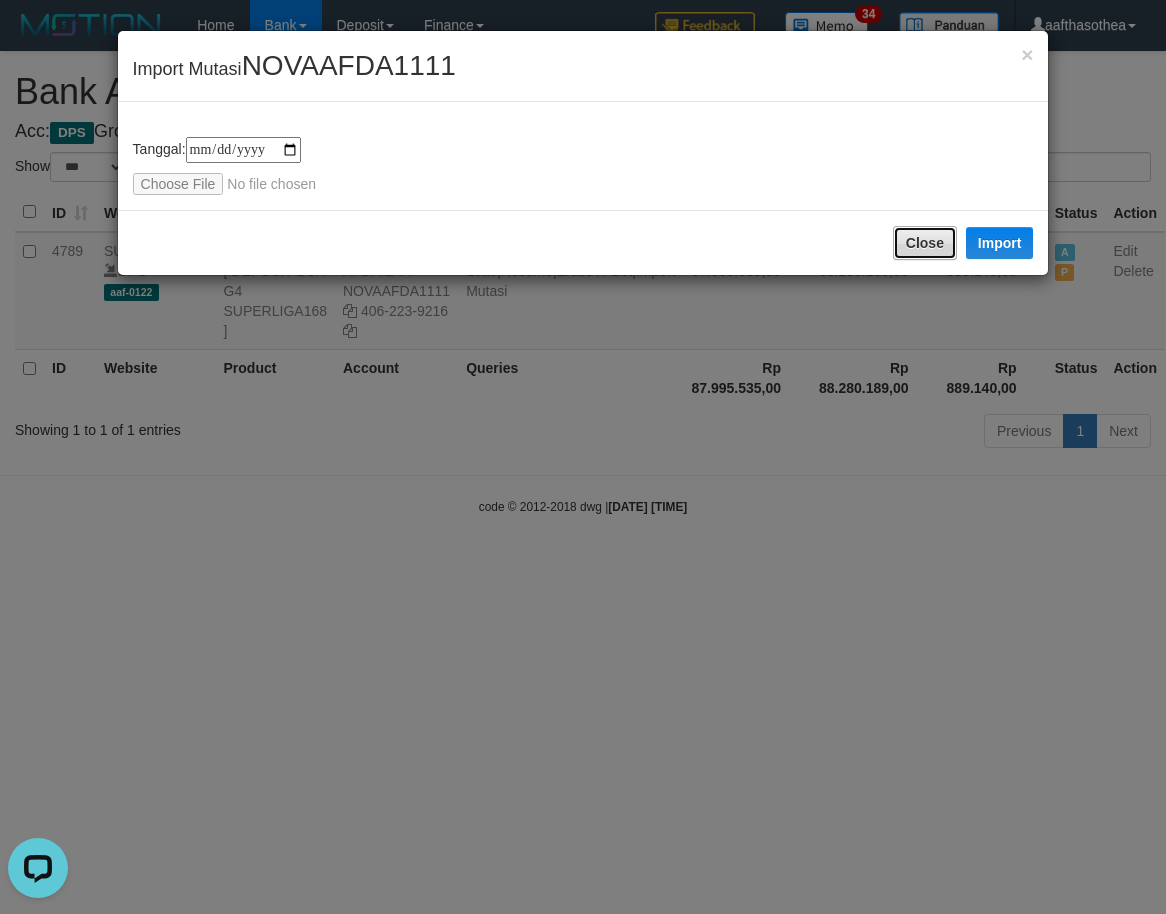 click on "Close" at bounding box center (925, 243) 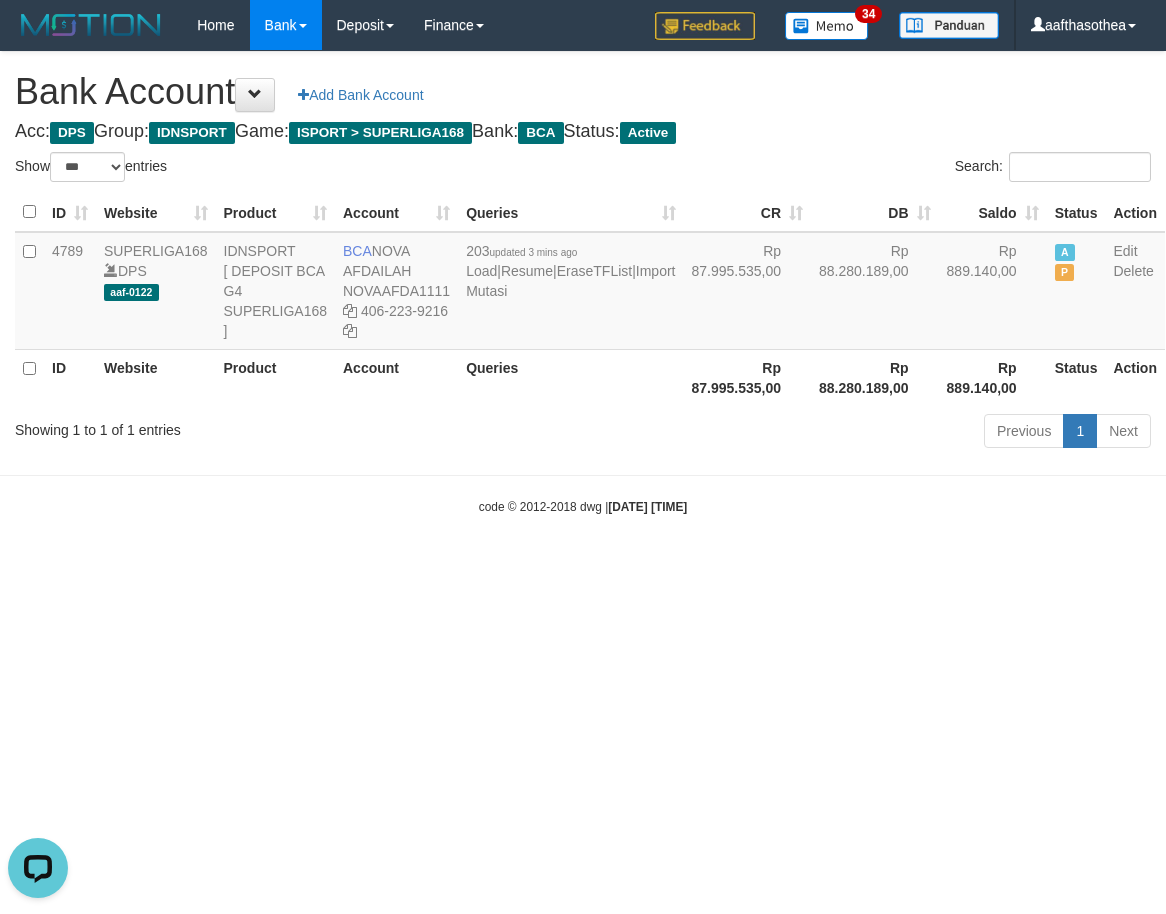 drag, startPoint x: 665, startPoint y: 520, endPoint x: 723, endPoint y: 431, distance: 106.23088 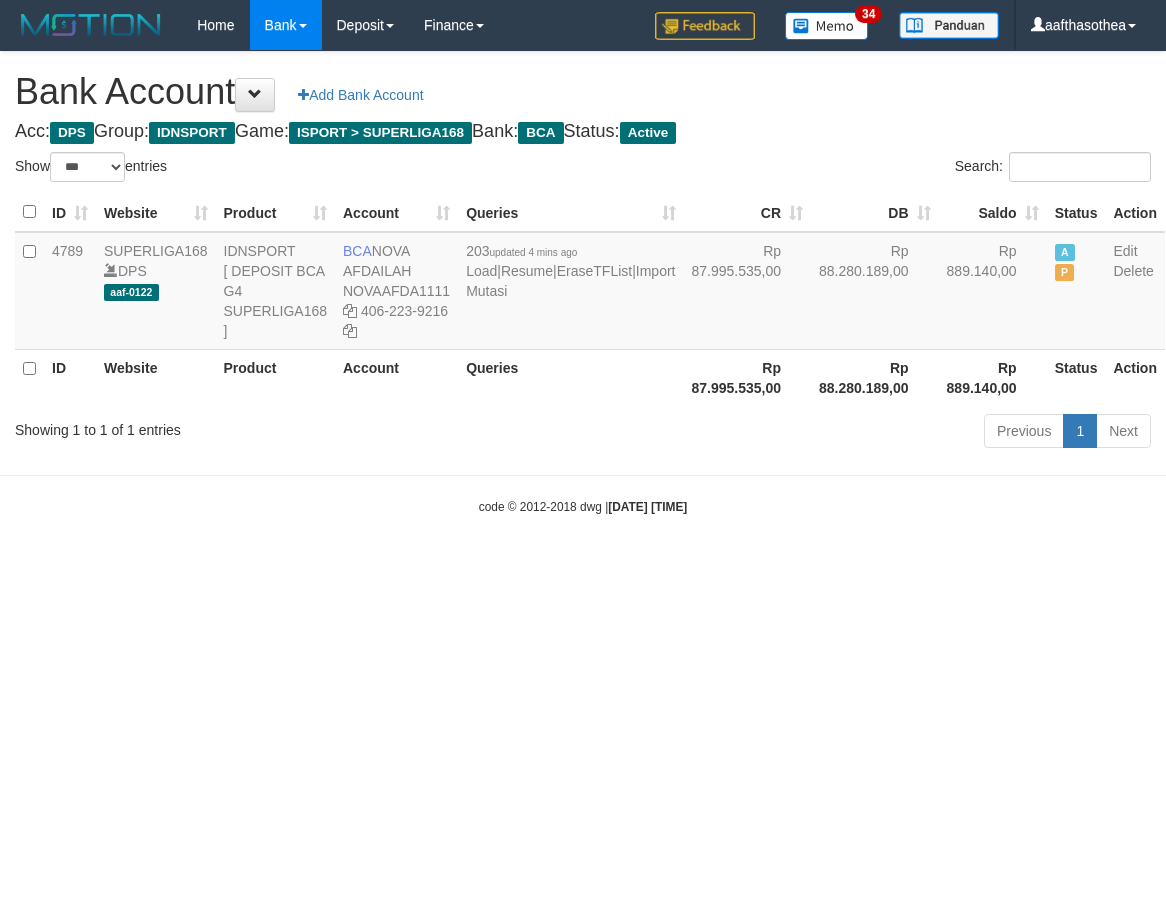 select on "***" 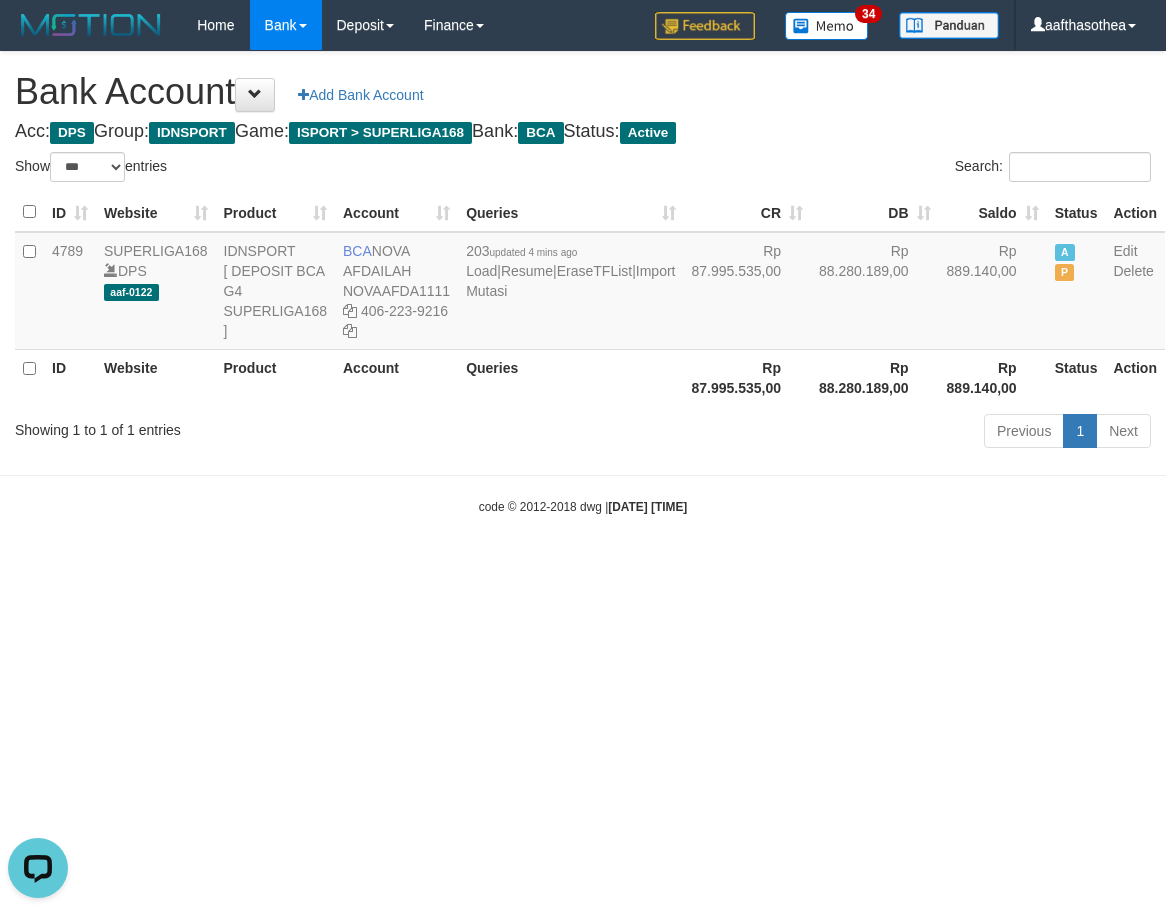 scroll, scrollTop: 0, scrollLeft: 0, axis: both 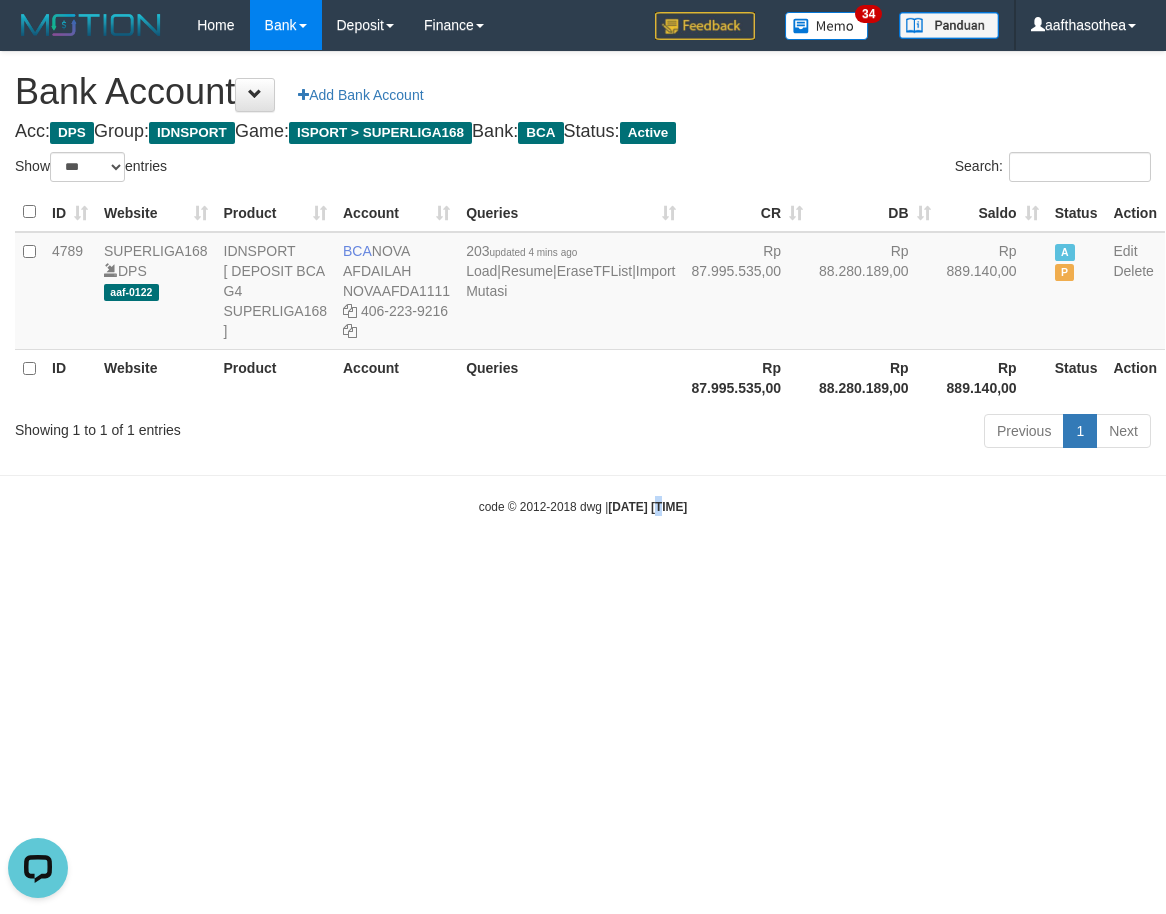 drag, startPoint x: 639, startPoint y: 674, endPoint x: 567, endPoint y: 619, distance: 90.60353 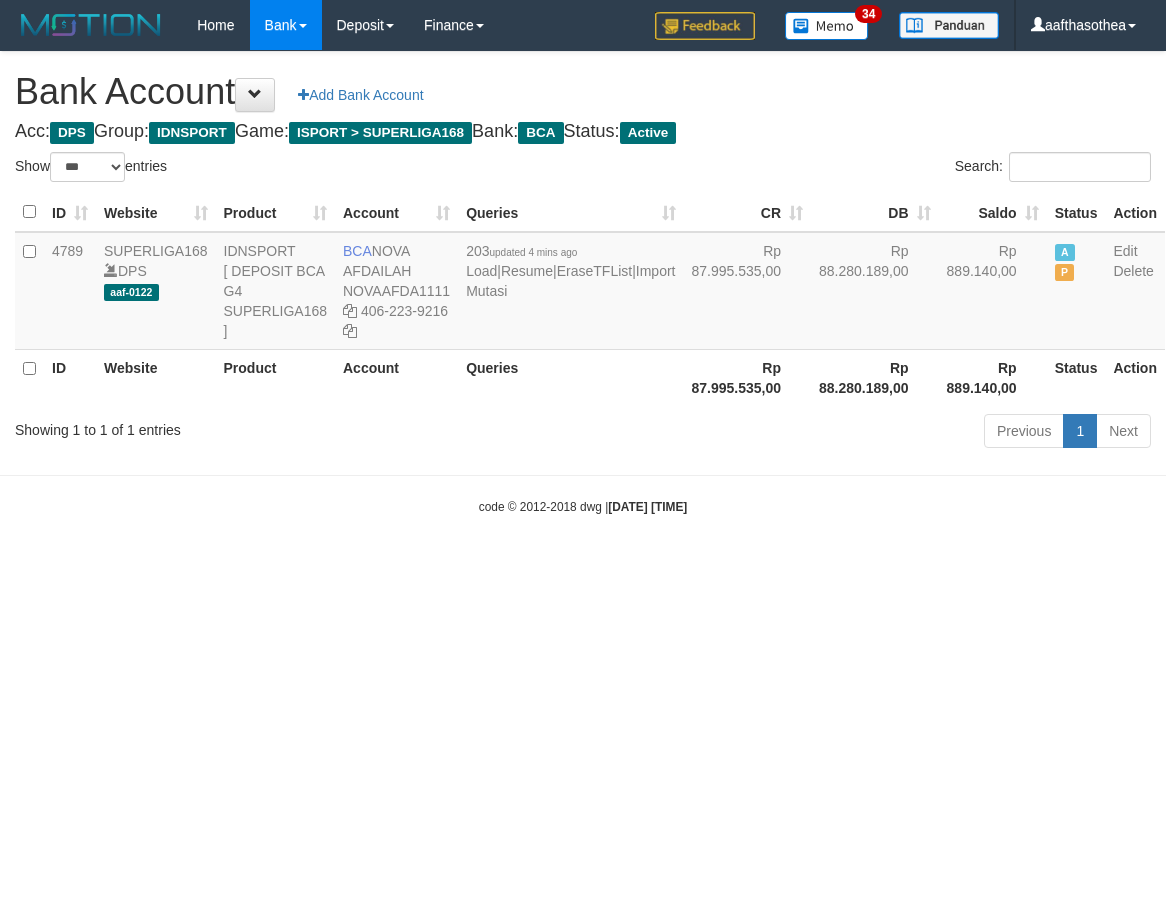 select on "***" 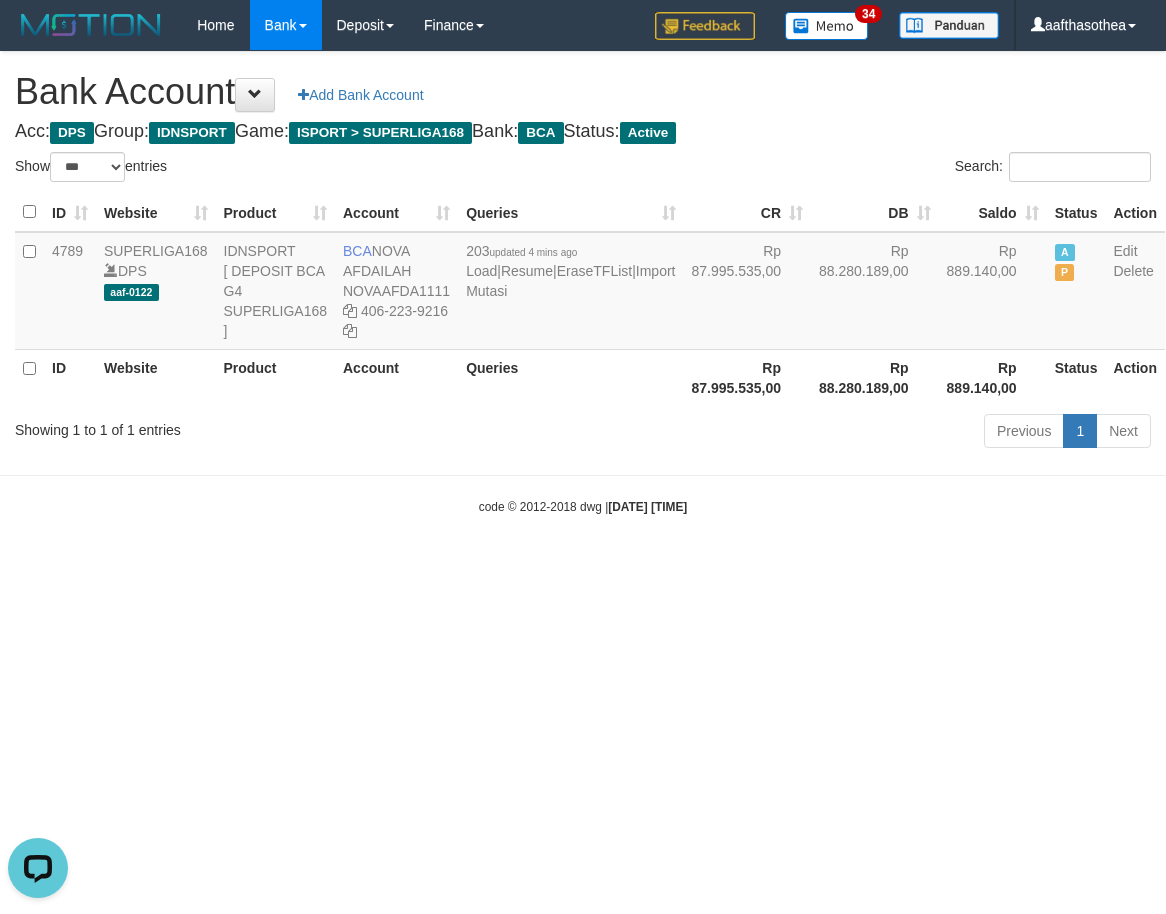 scroll, scrollTop: 0, scrollLeft: 0, axis: both 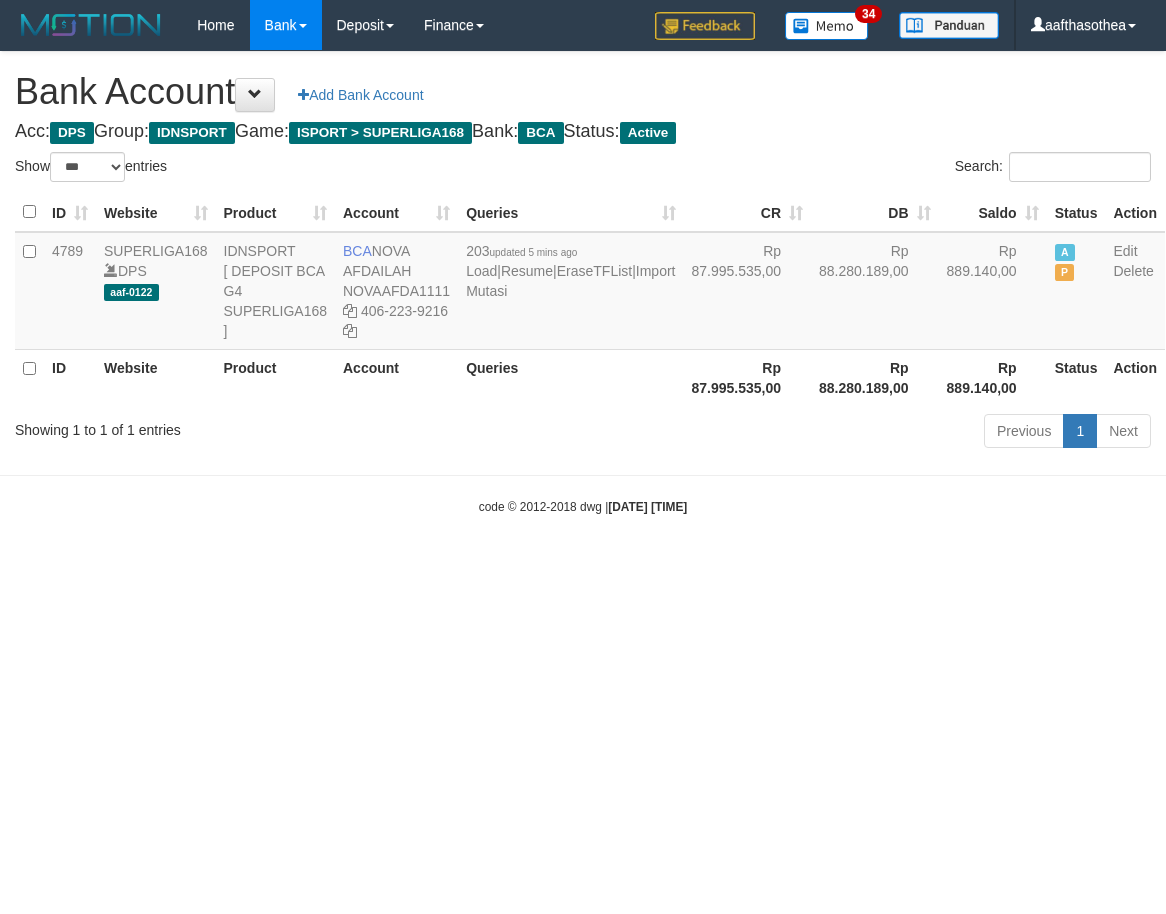 select on "***" 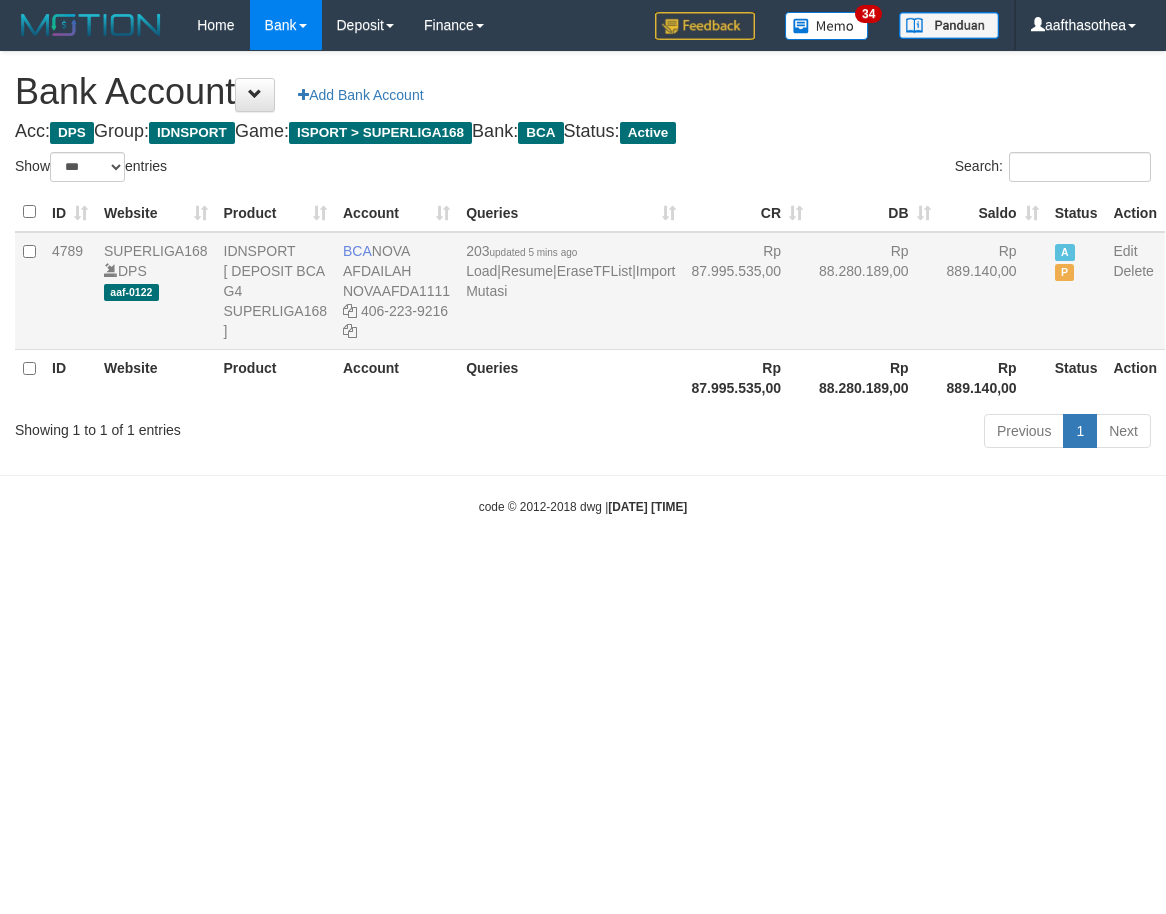 scroll, scrollTop: 0, scrollLeft: 0, axis: both 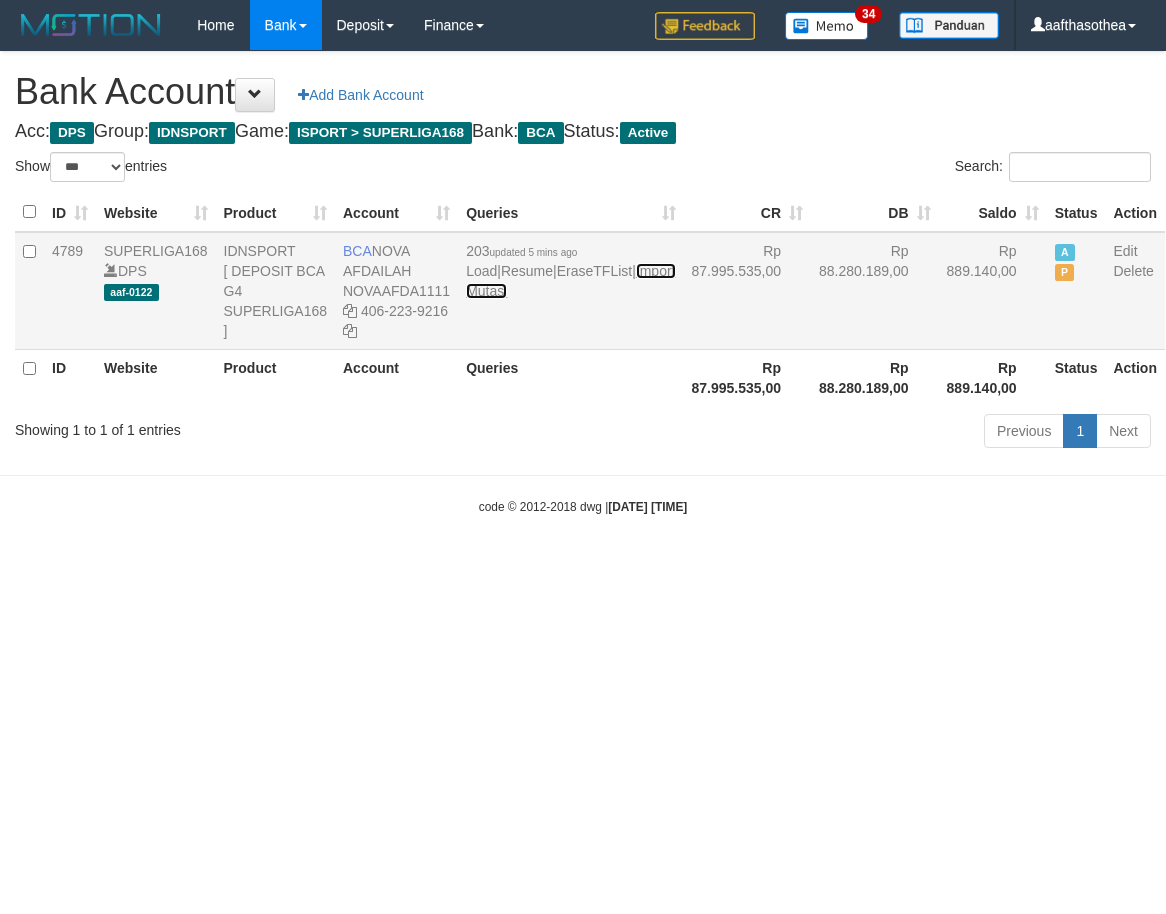 click on "Import Mutasi" at bounding box center [570, 281] 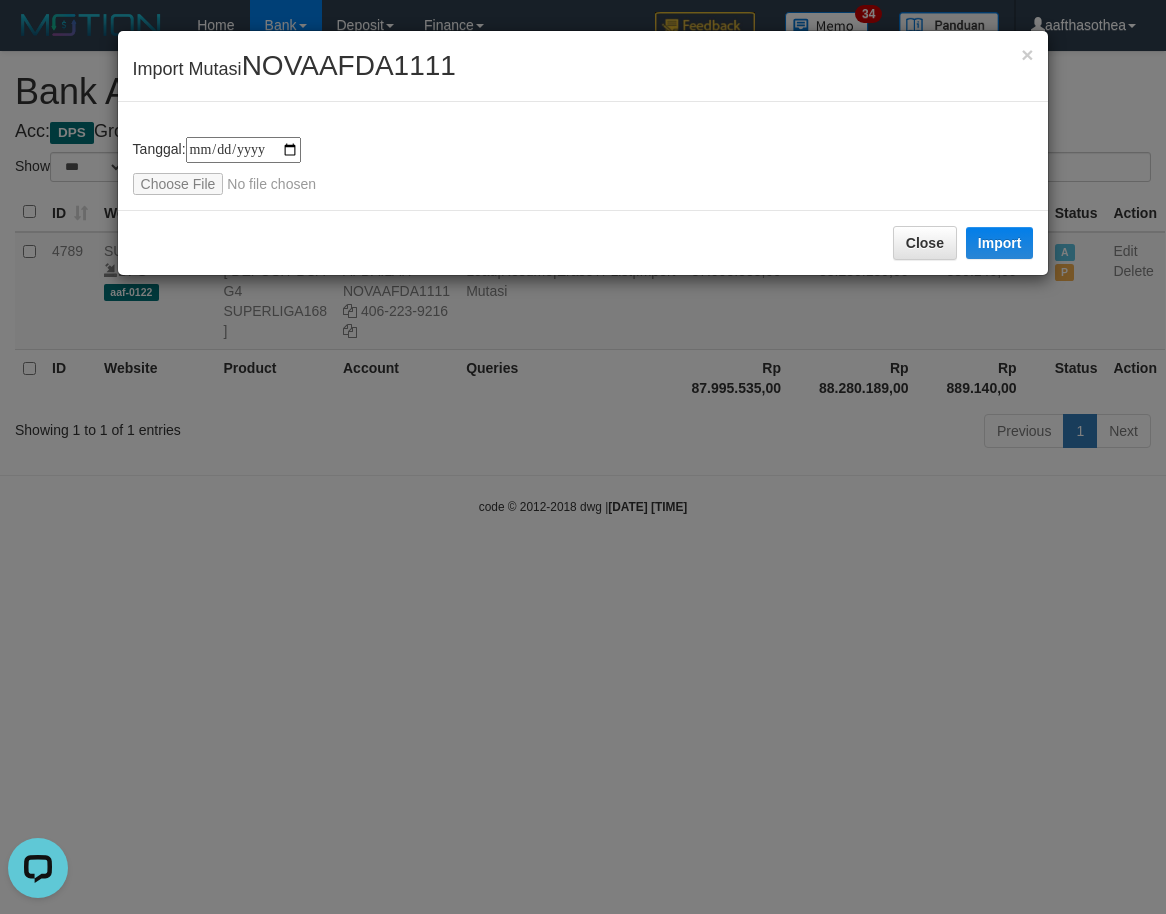 scroll, scrollTop: 0, scrollLeft: 0, axis: both 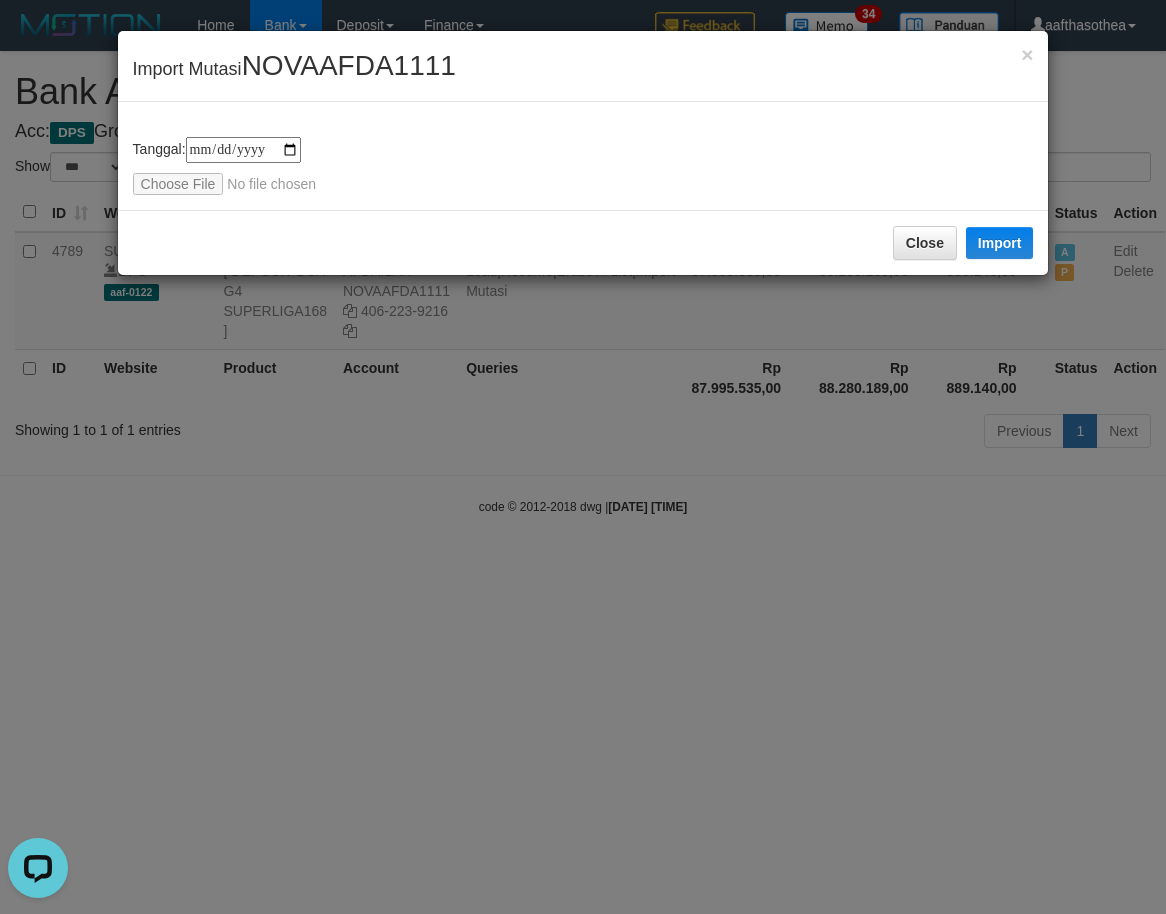 type on "**********" 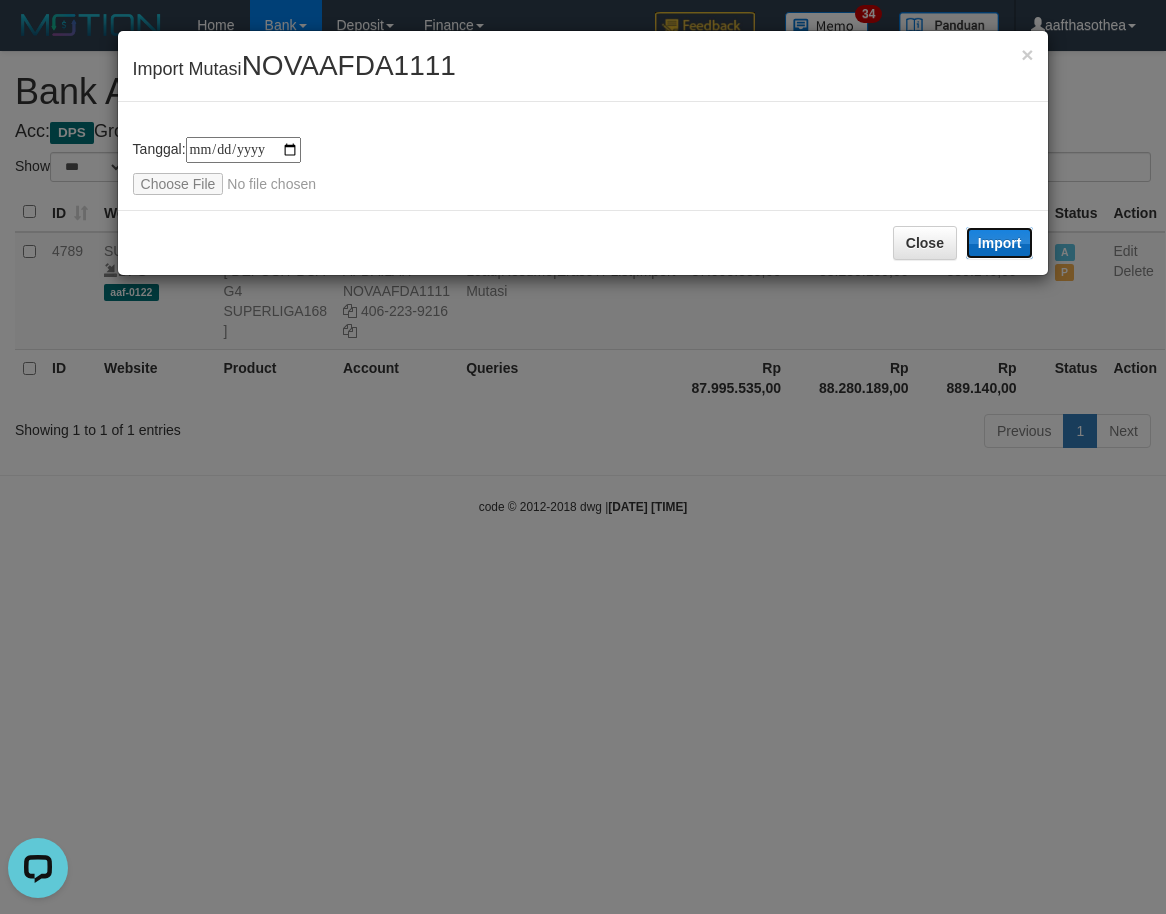 click on "Import" at bounding box center [1000, 243] 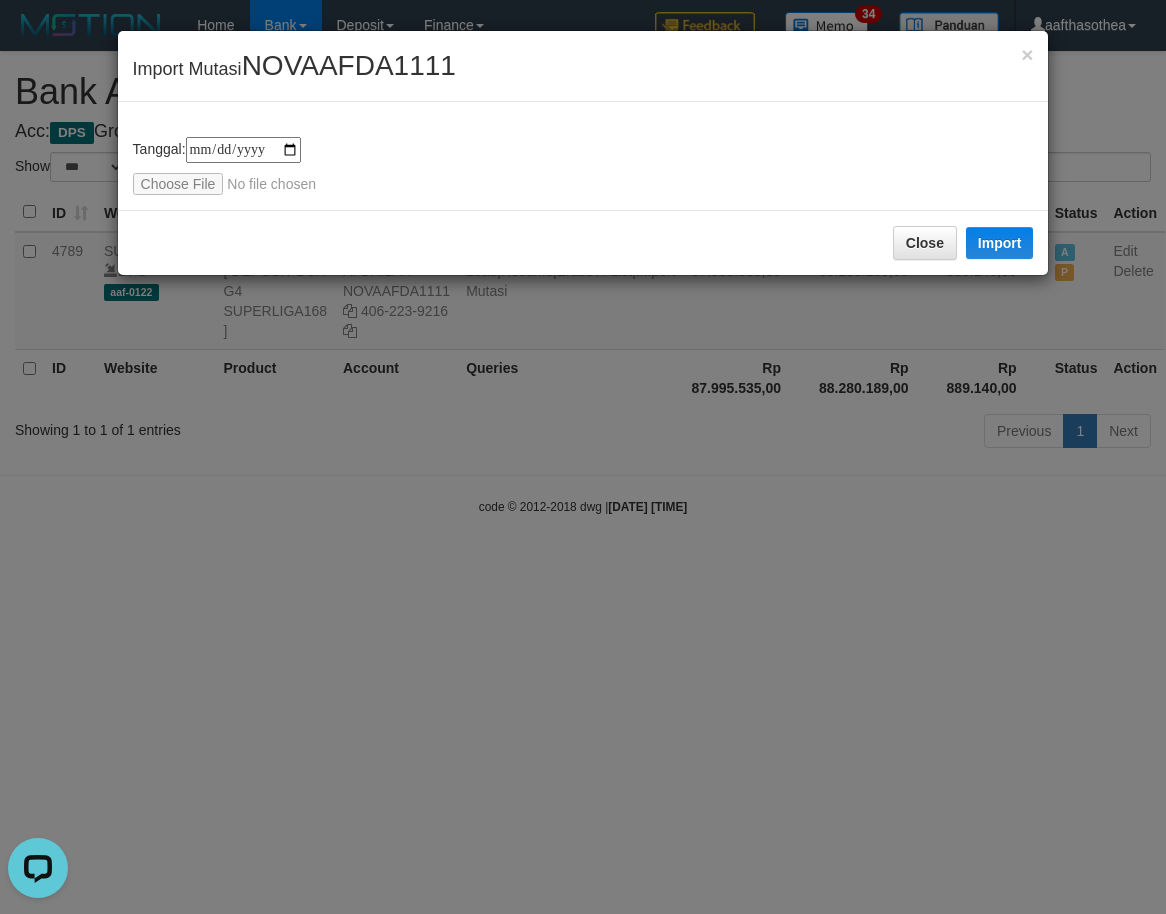 click on "**********" at bounding box center [583, 457] 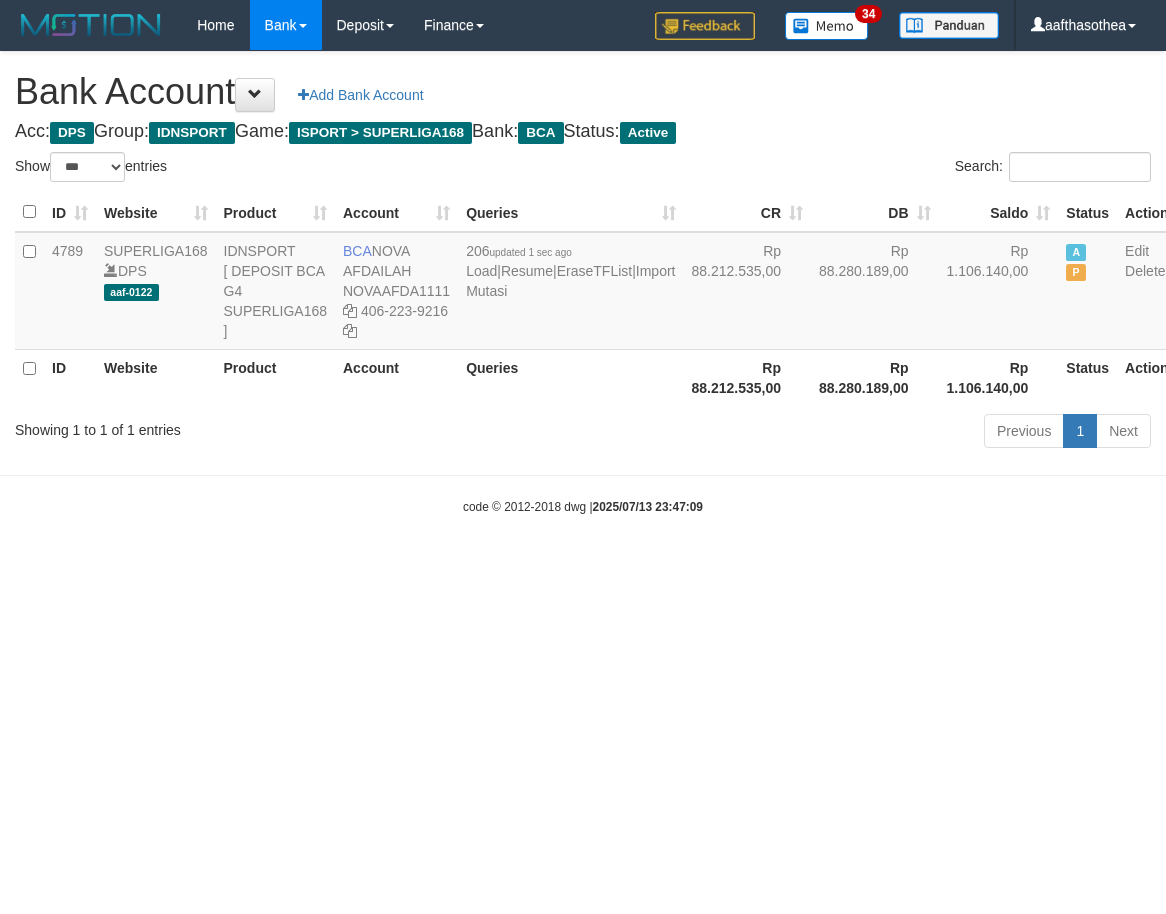 select on "***" 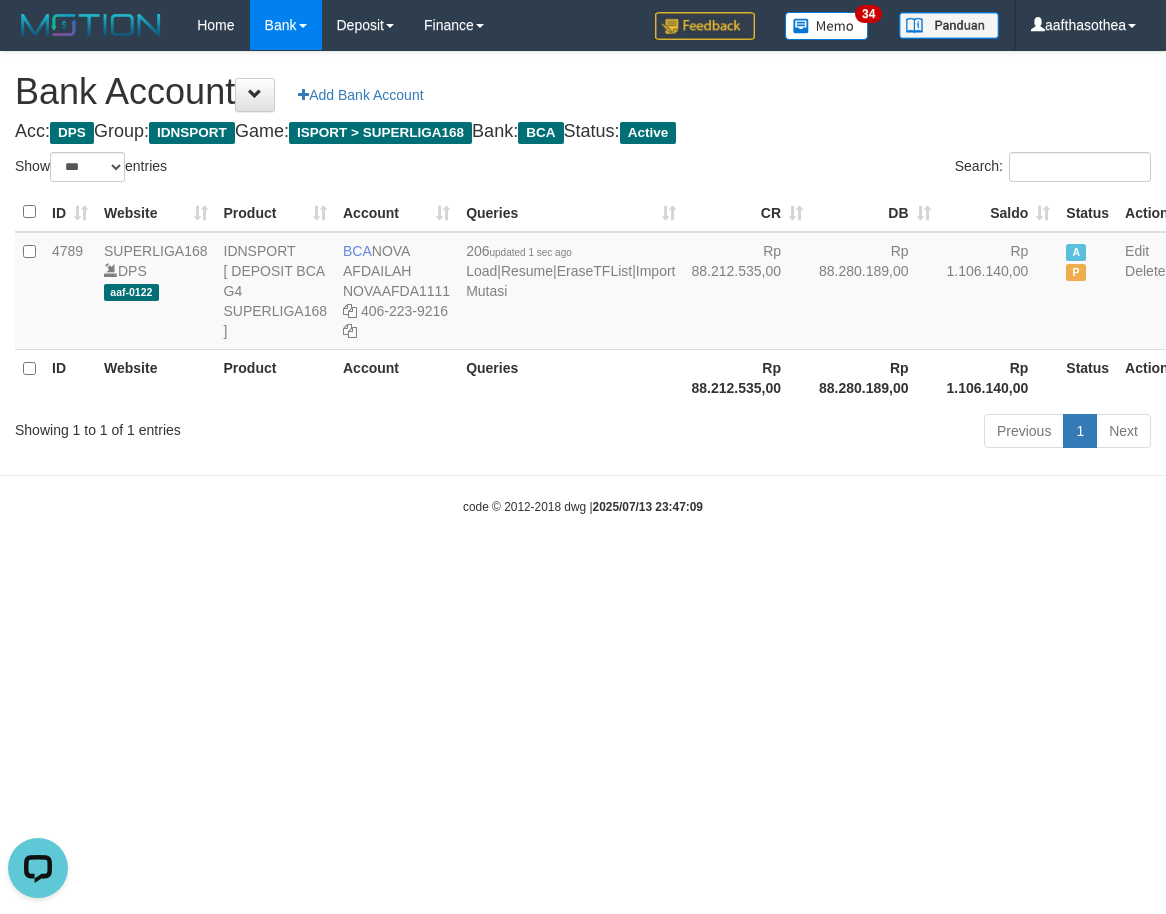 scroll, scrollTop: 0, scrollLeft: 0, axis: both 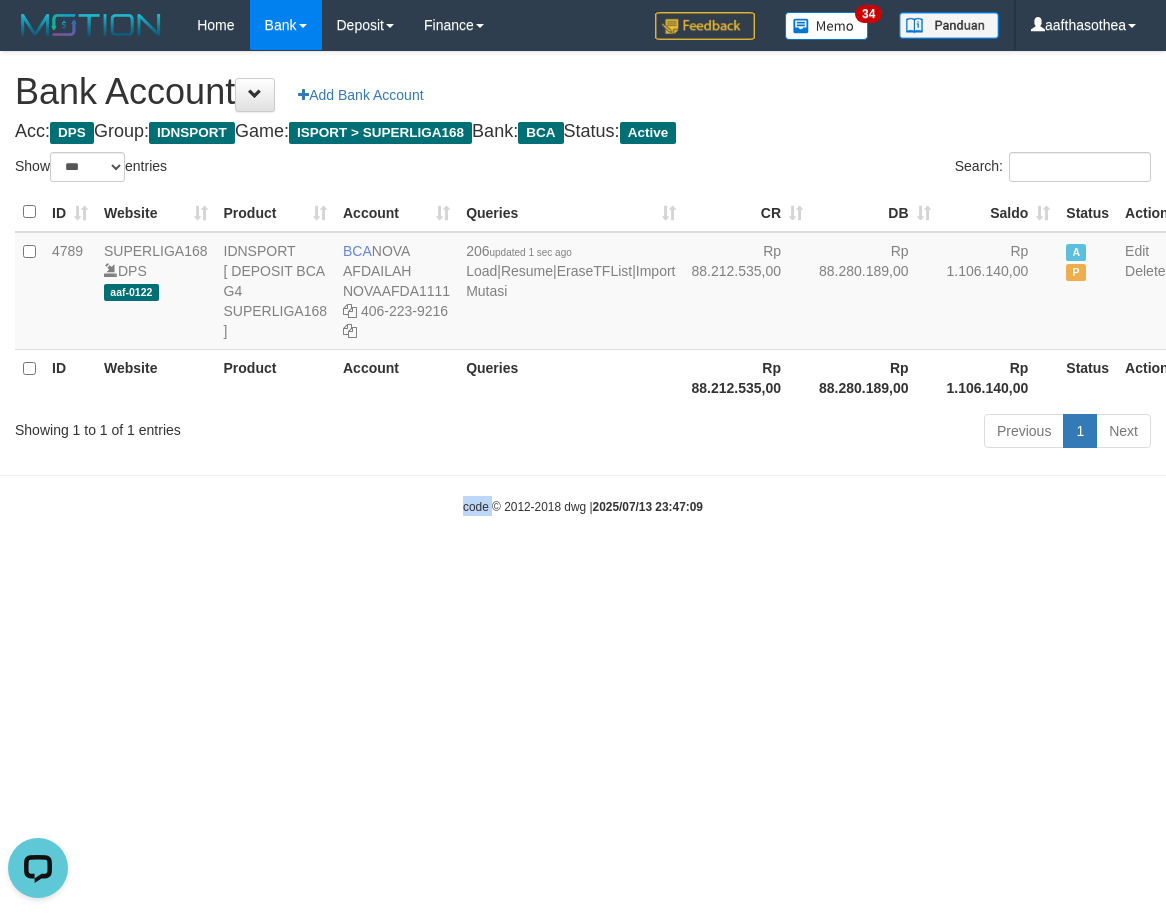 click on "Toggle navigation
Home
Bank
Account List
Load
By Website
Group
[ISPORT]													SUPERLIGA168
By Load Group (DPS)
34" at bounding box center [583, 283] 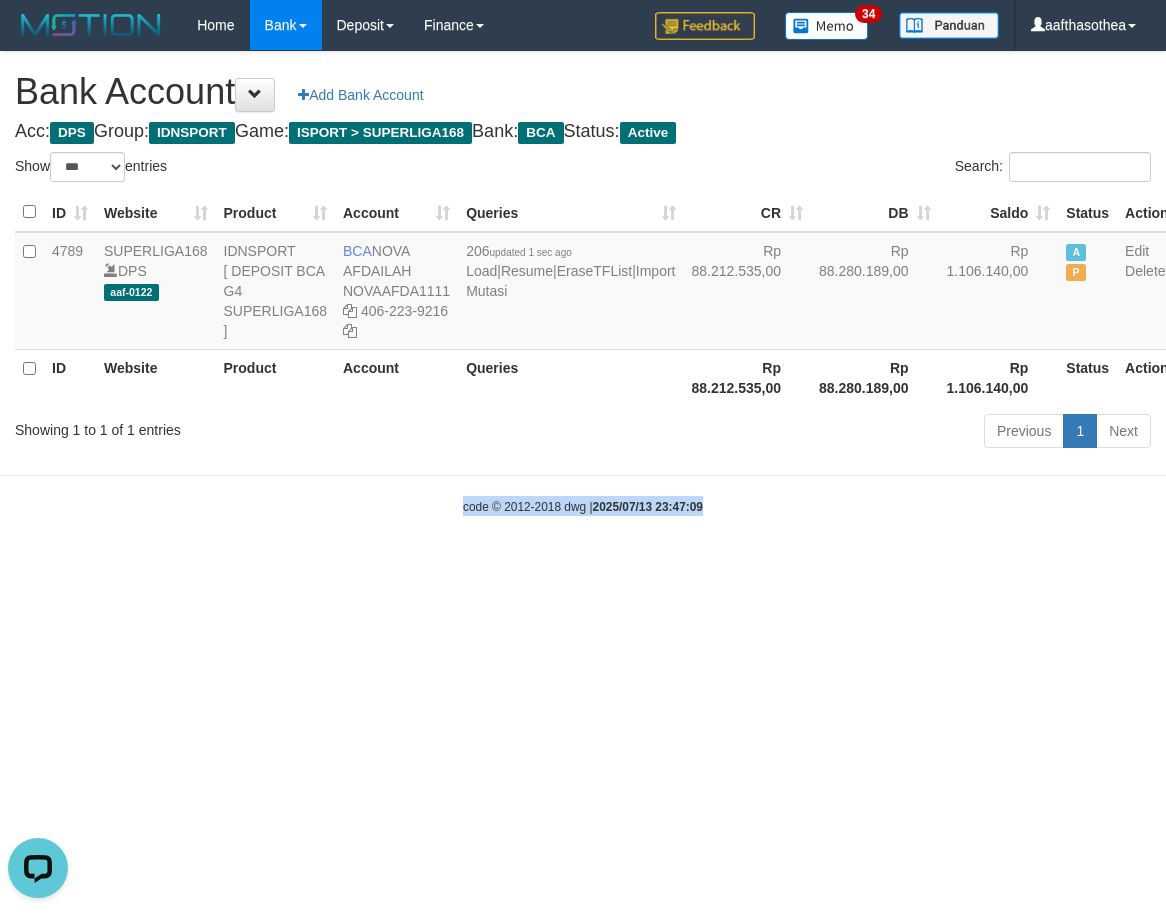 click on "Toggle navigation
Home
Bank
Account List
Load
By Website
Group
[ISPORT]													SUPERLIGA168
By Load Group (DPS)
34" at bounding box center (583, 283) 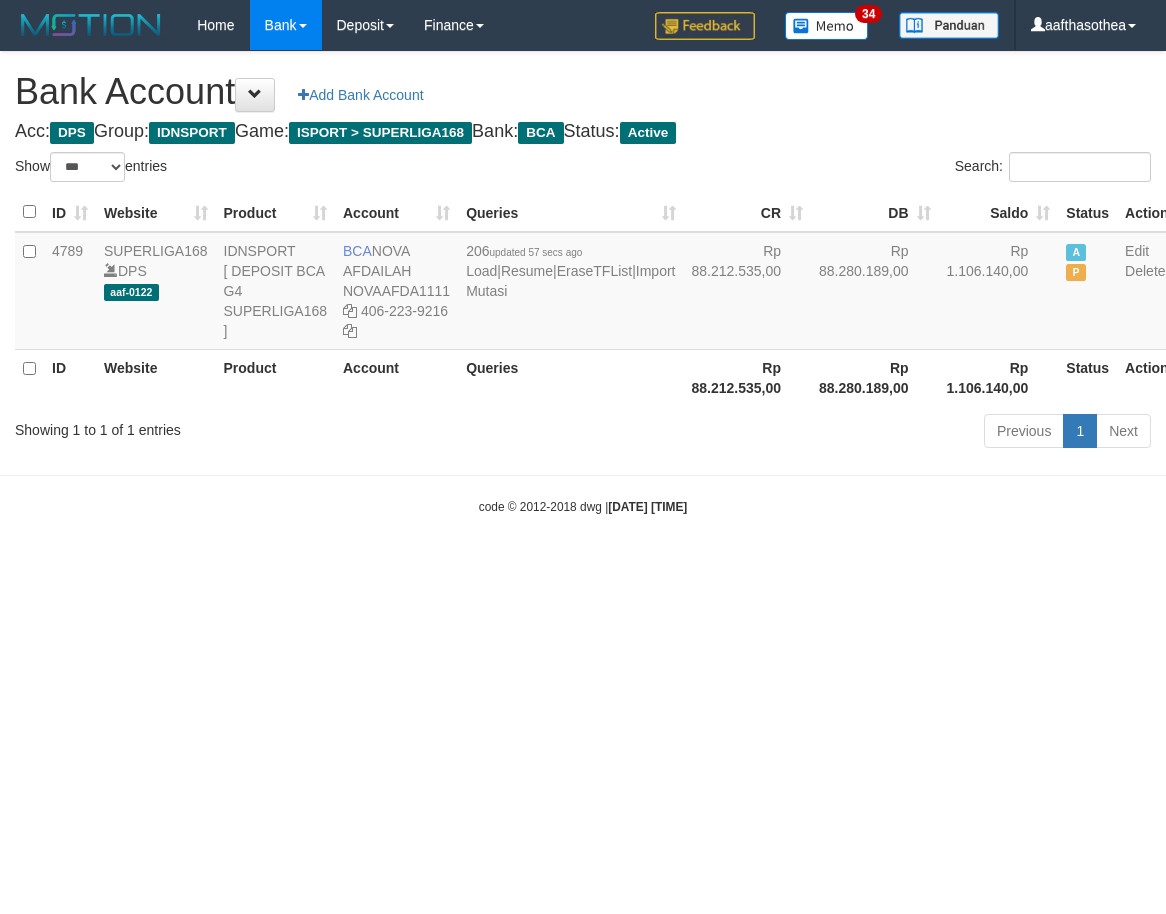 select on "***" 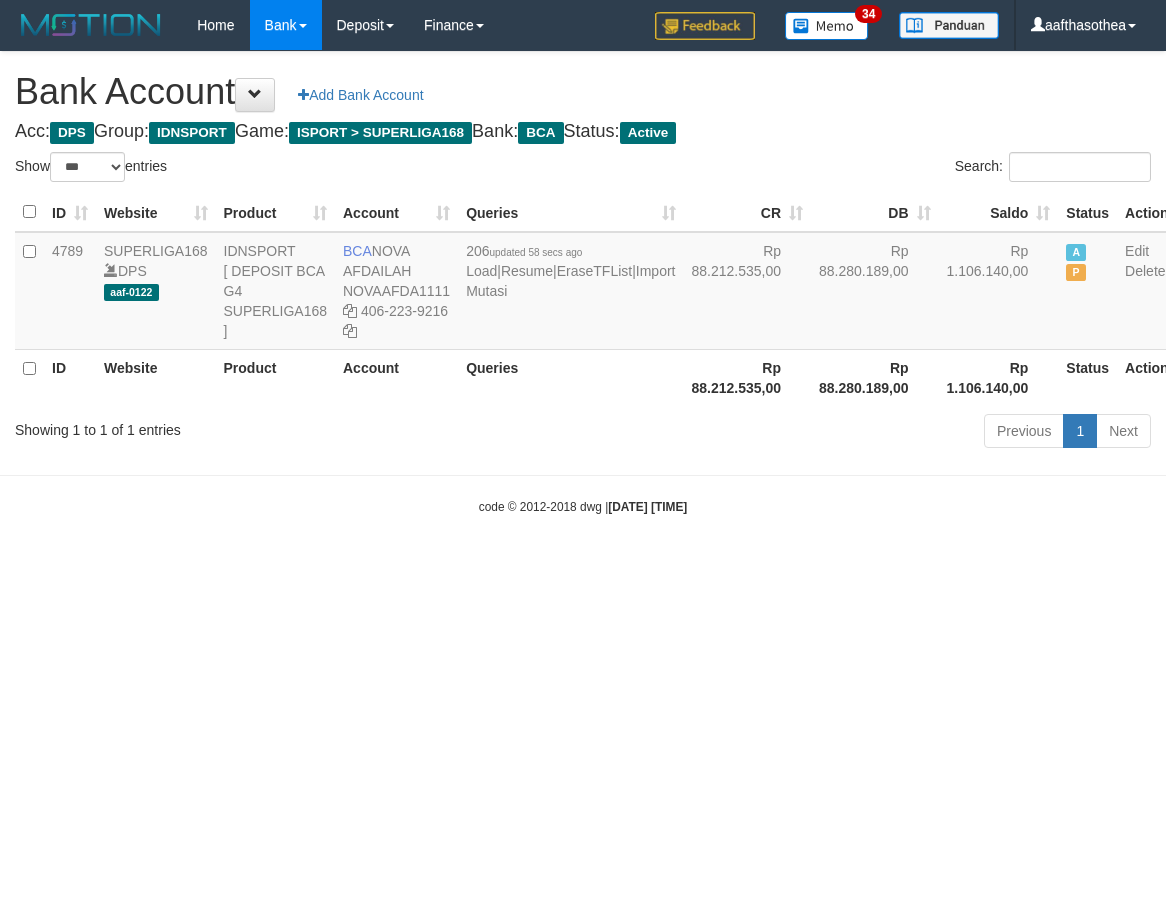 select on "***" 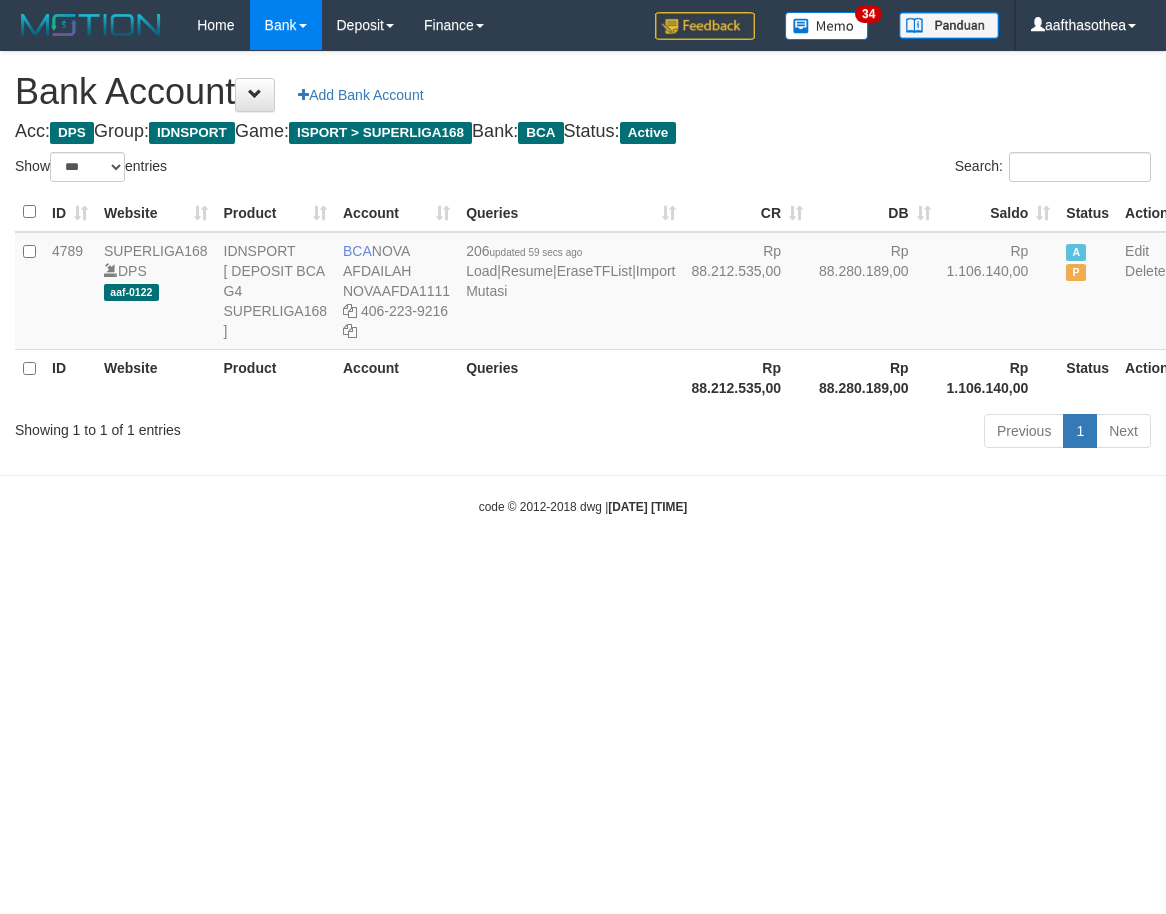 select on "***" 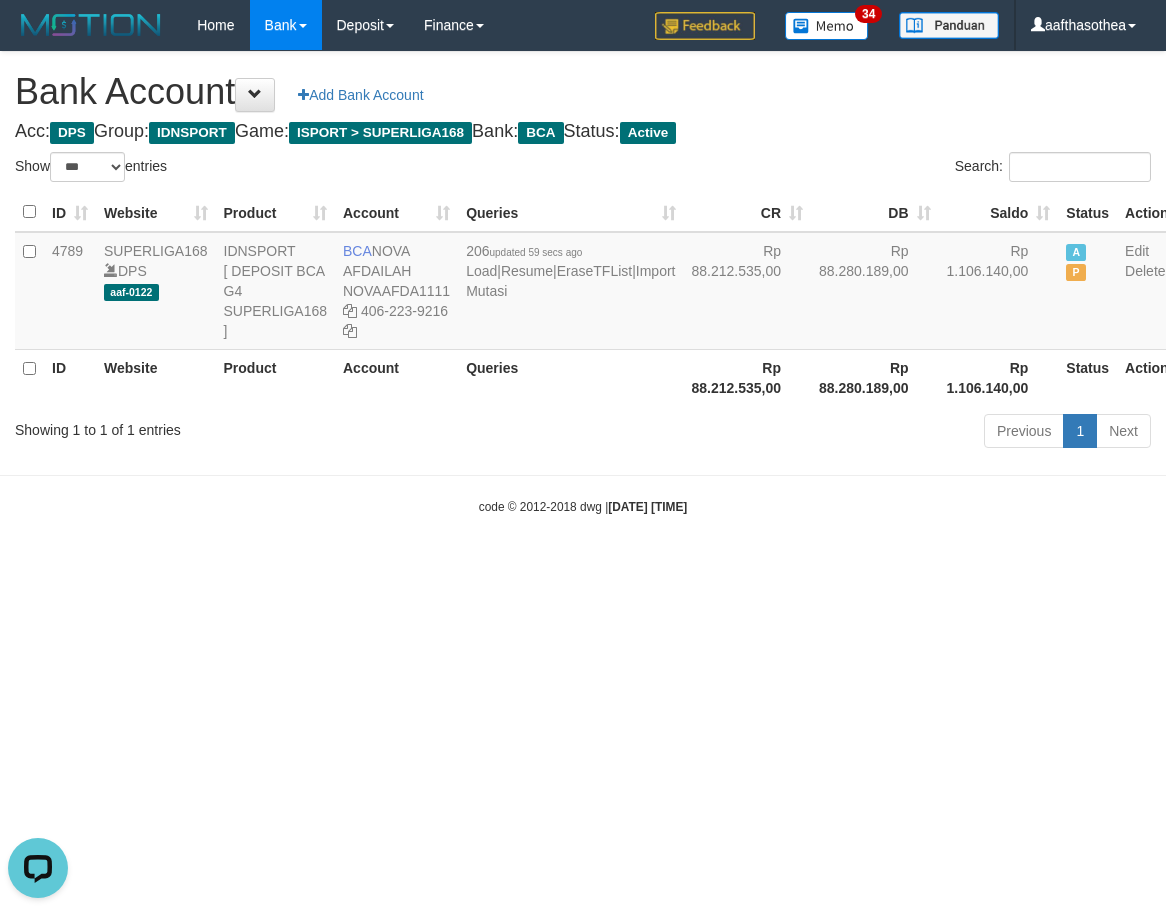 scroll, scrollTop: 0, scrollLeft: 0, axis: both 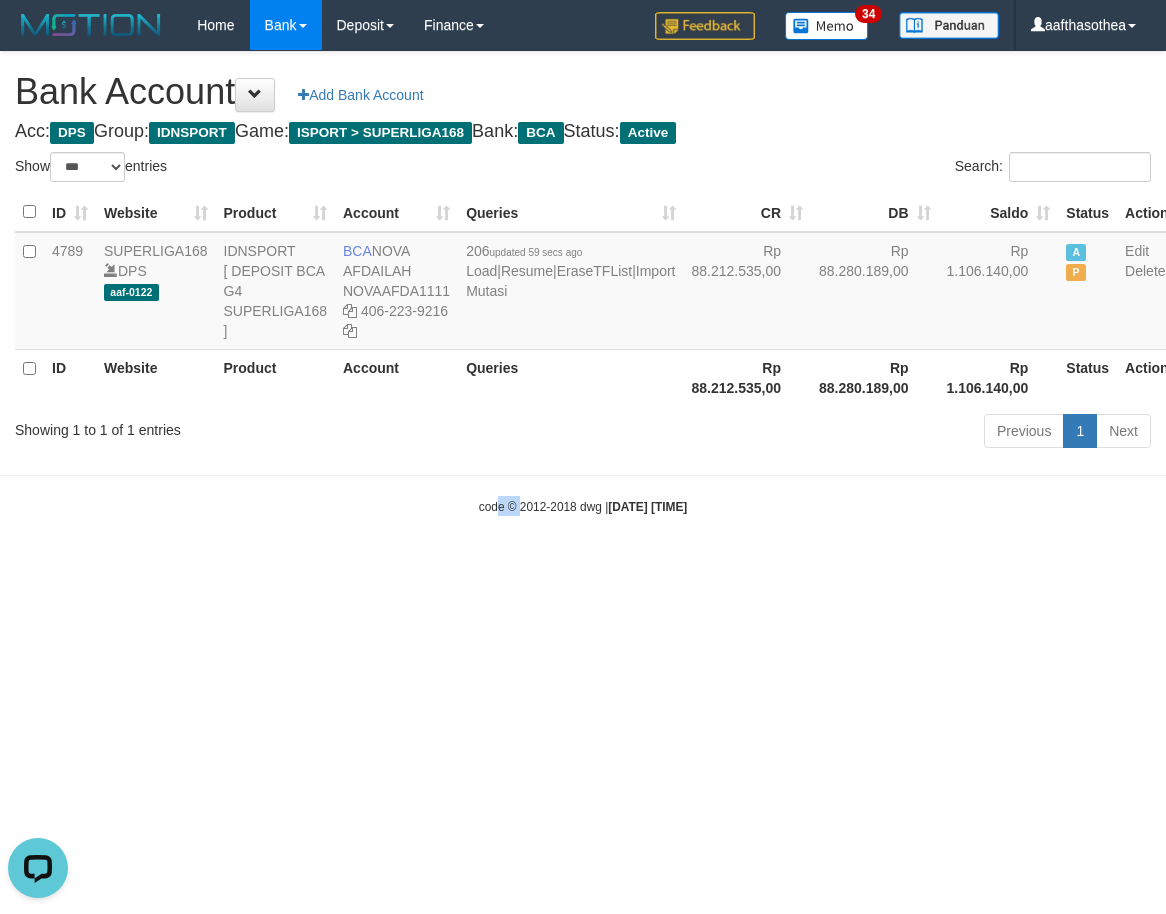 click on "Toggle navigation
Home
Bank
Account List
Load
By Website
Group
[ISPORT]													SUPERLIGA168
By Load Group (DPS)" at bounding box center (583, 283) 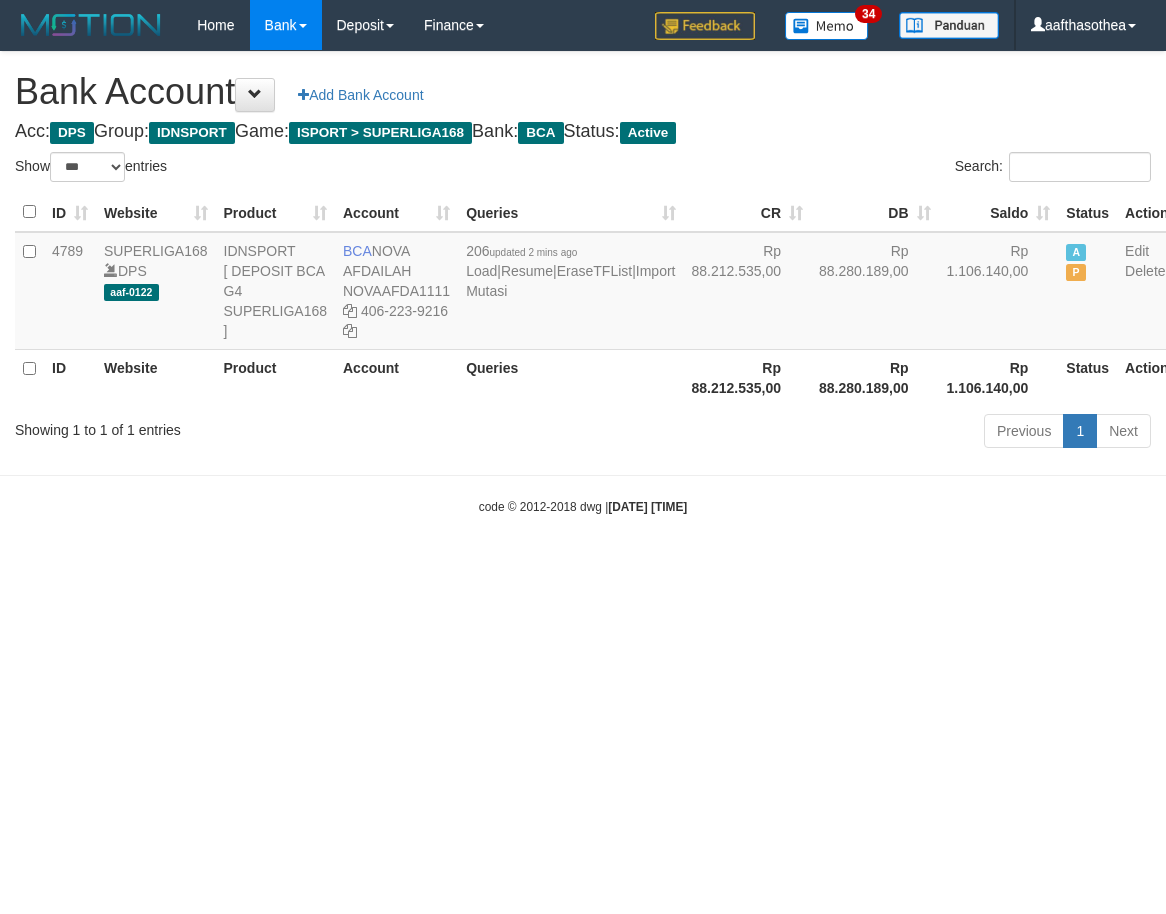 select on "***" 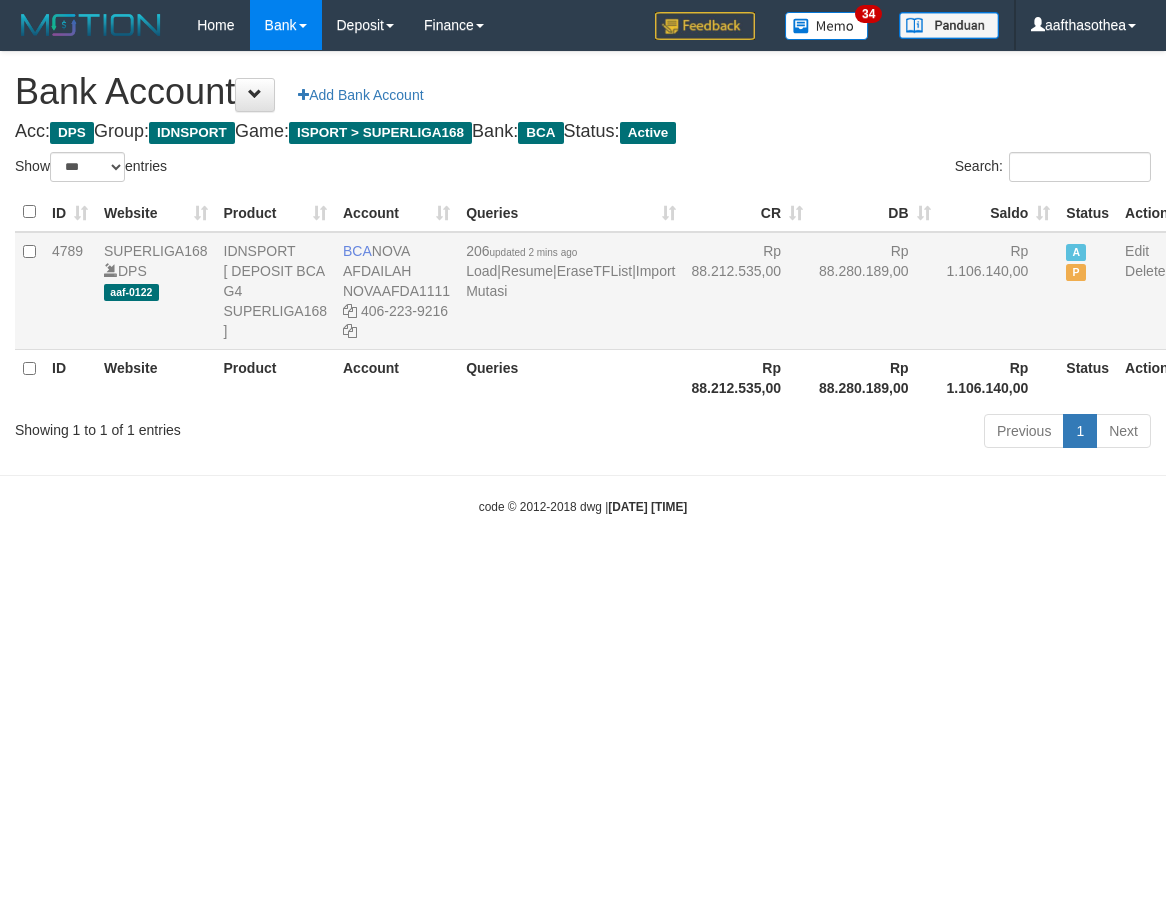 click on "206  updated 2 mins ago
Load
|
Resume
|
EraseTFList
|
Import Mutasi" at bounding box center (570, 291) 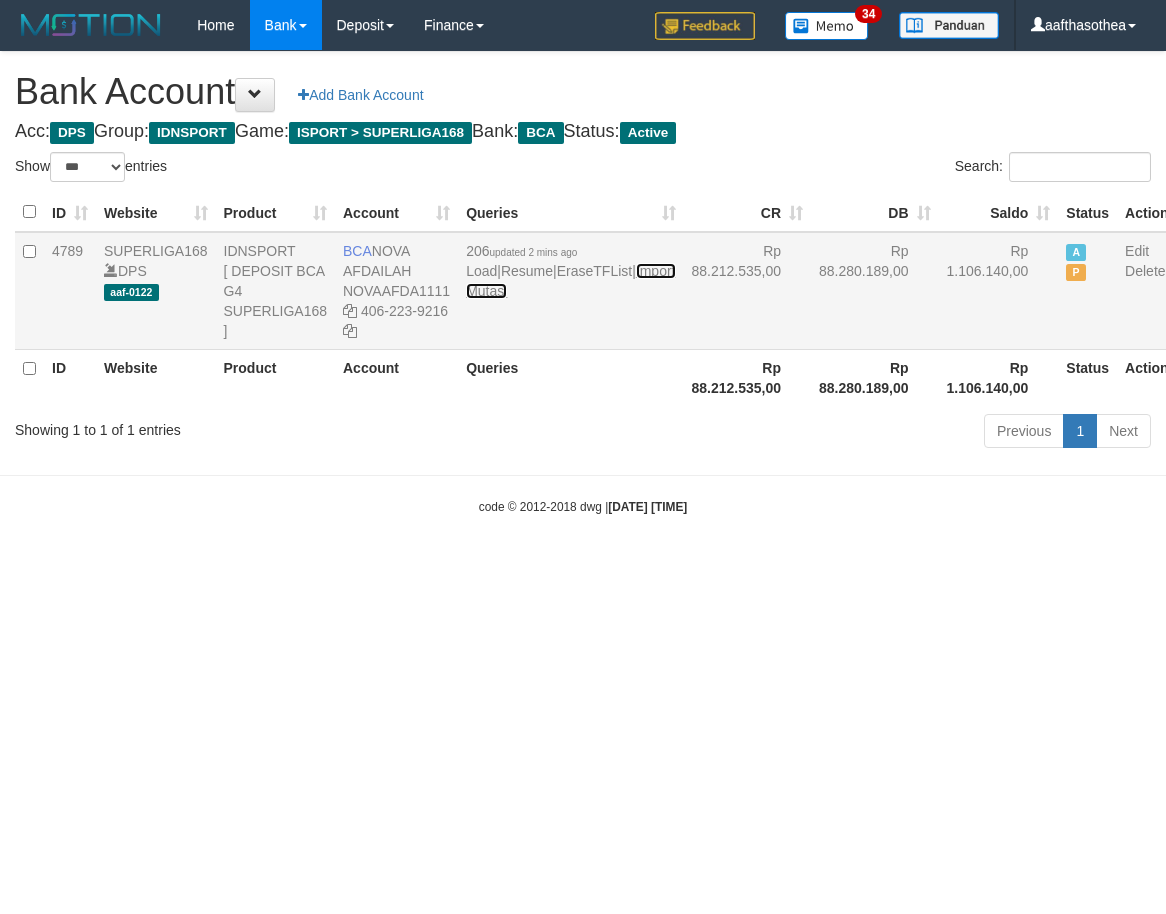 click on "Import Mutasi" at bounding box center (570, 281) 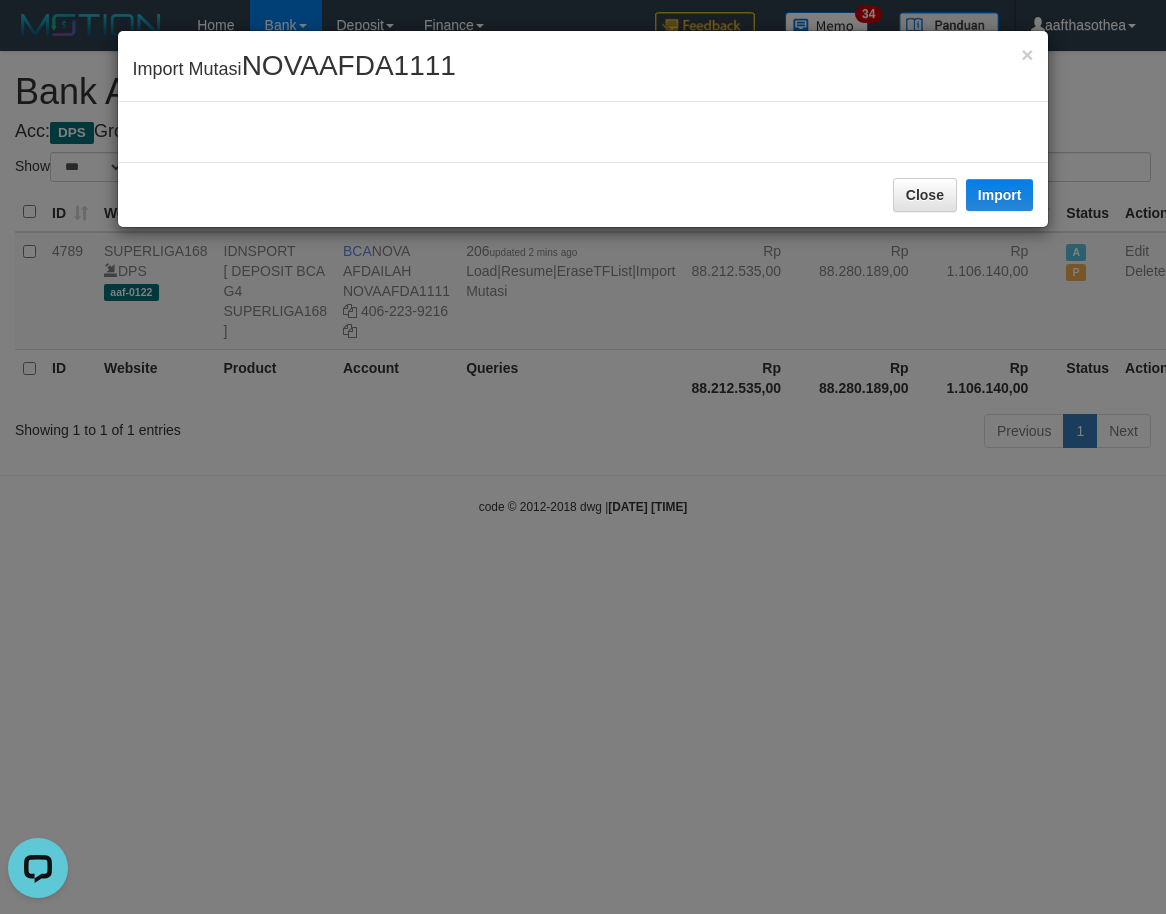 scroll, scrollTop: 0, scrollLeft: 0, axis: both 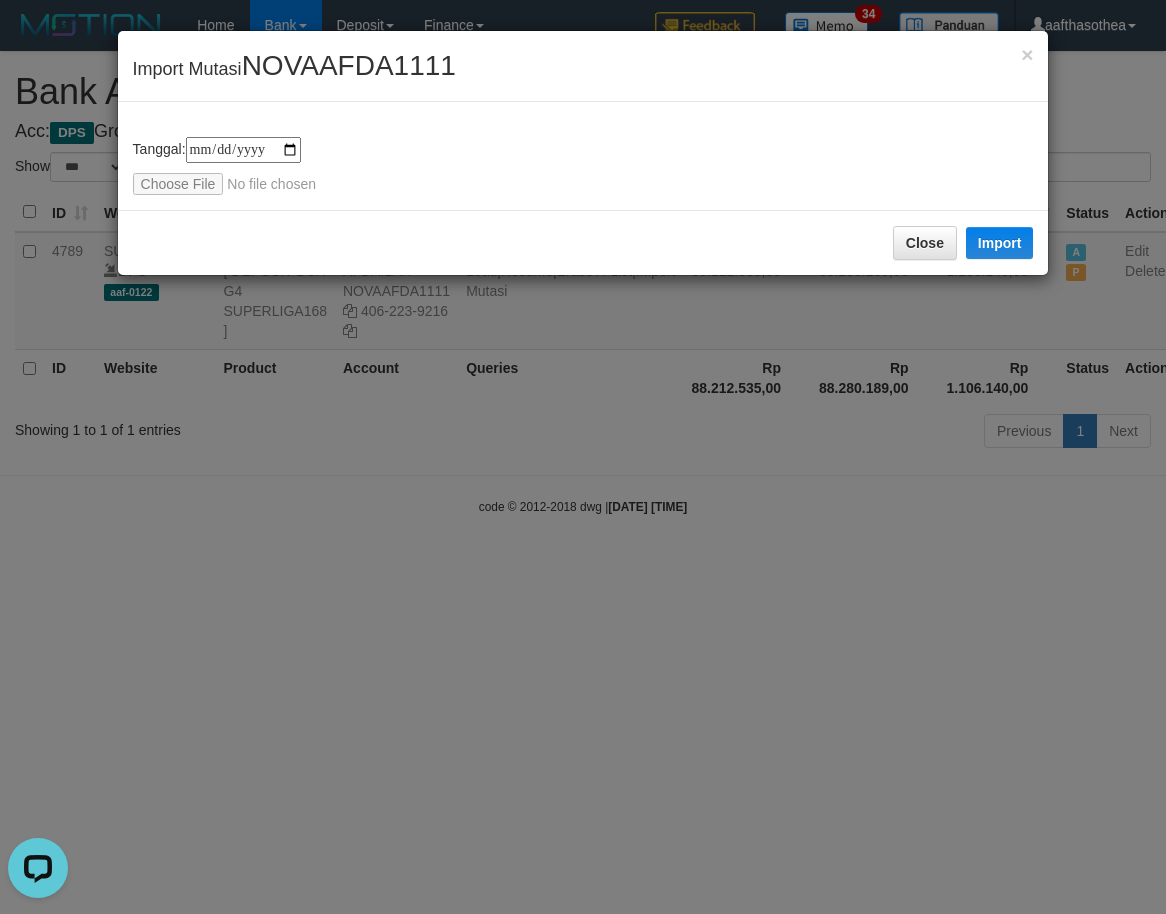 click on "**********" at bounding box center (583, 457) 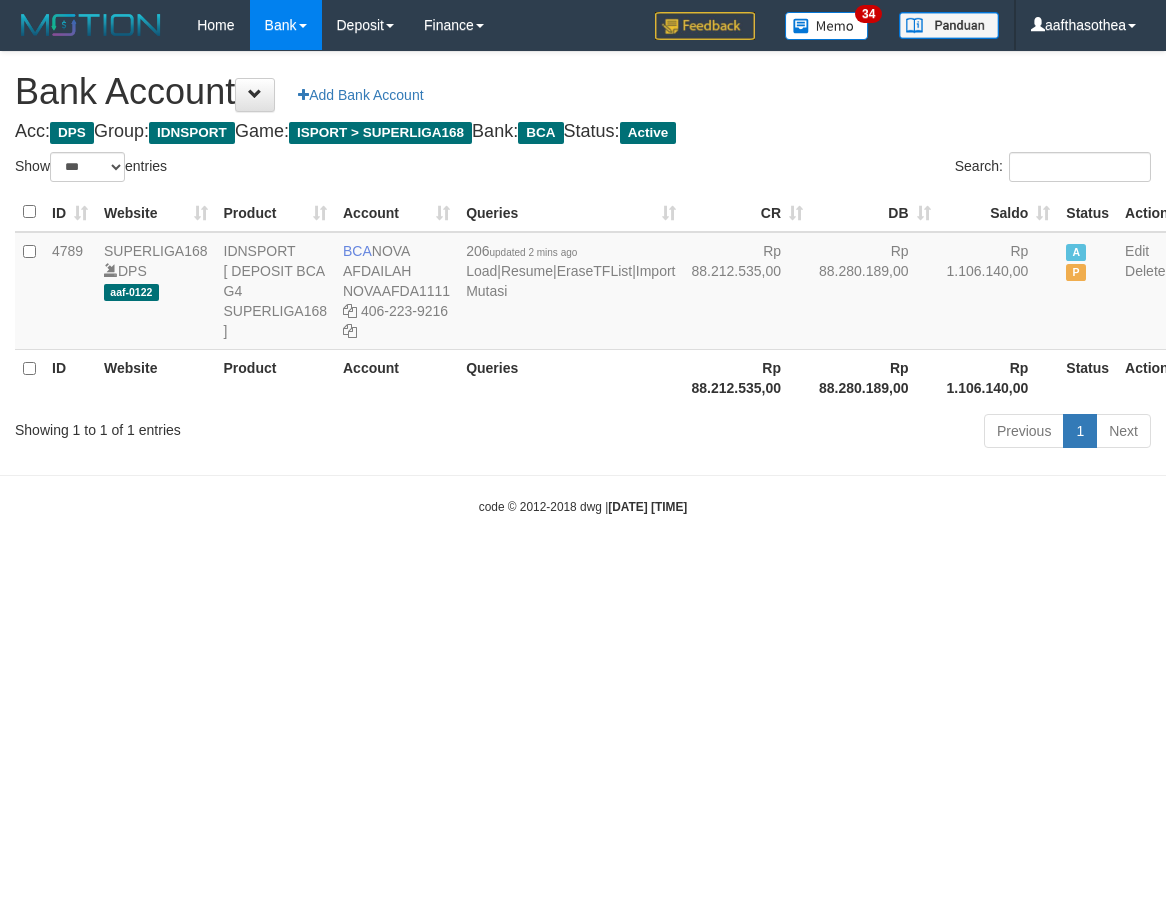 select on "***" 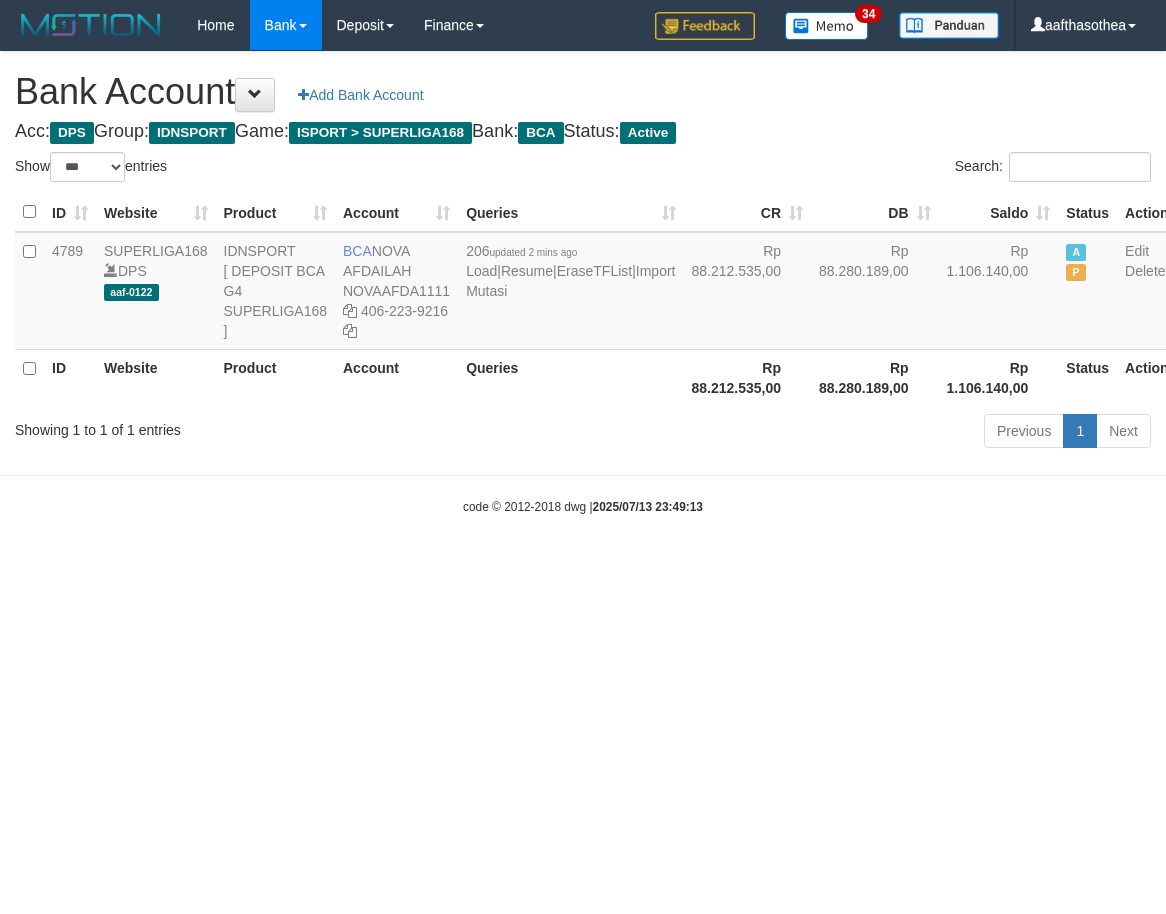 select on "***" 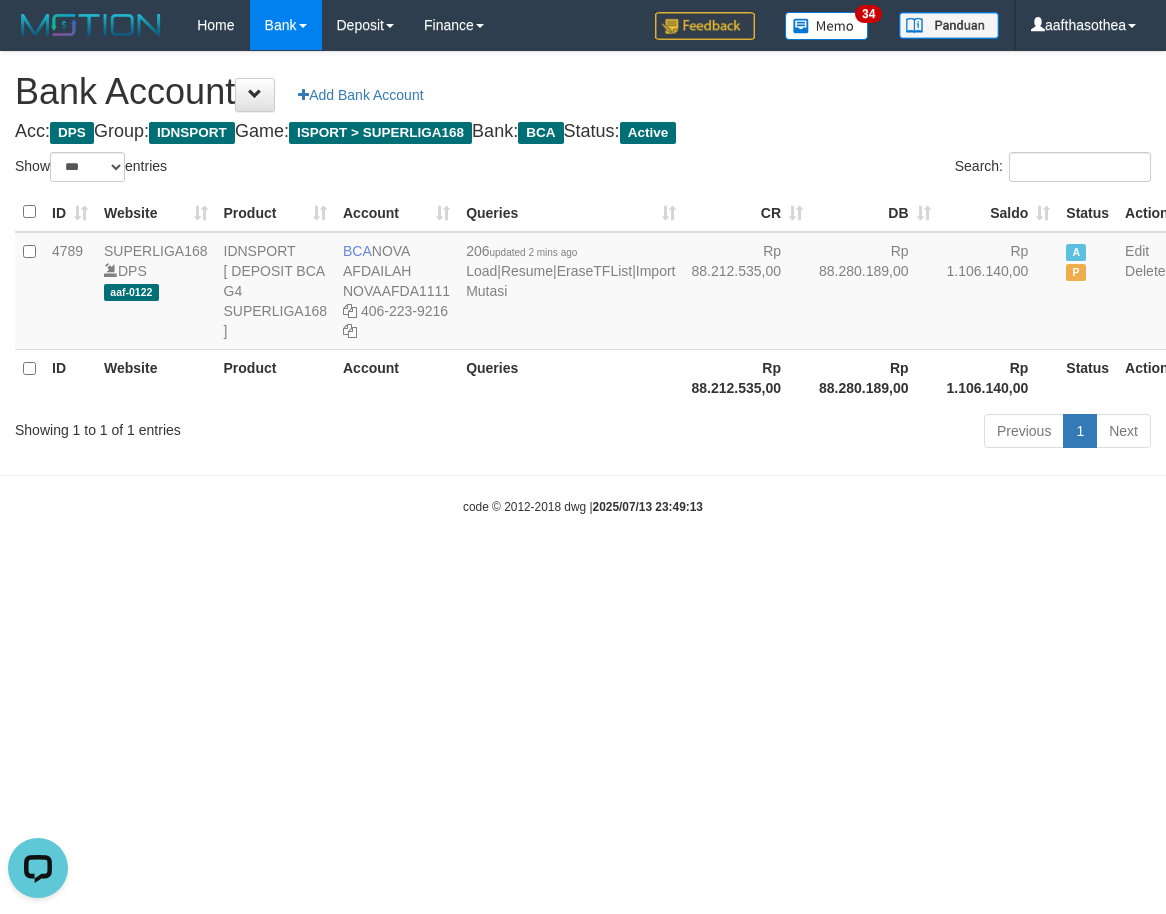 scroll, scrollTop: 0, scrollLeft: 0, axis: both 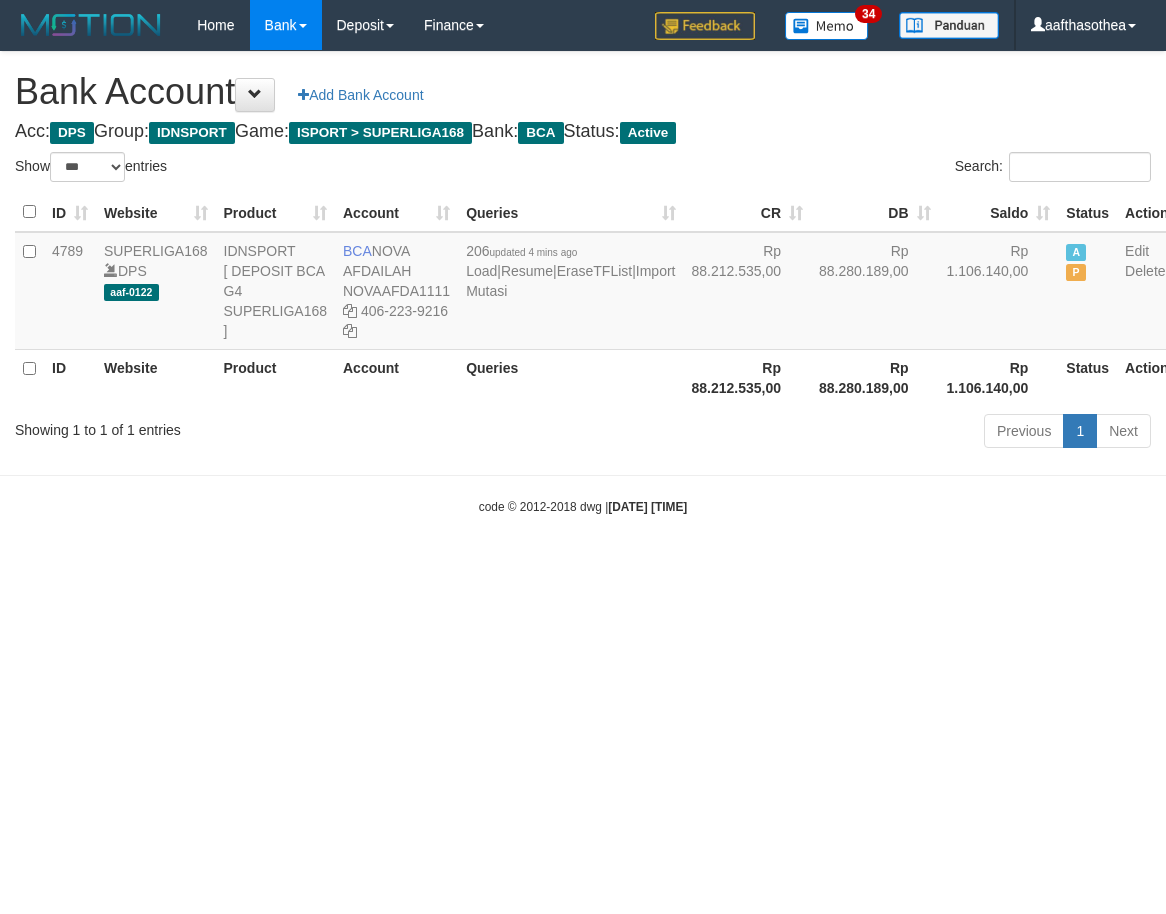 select on "***" 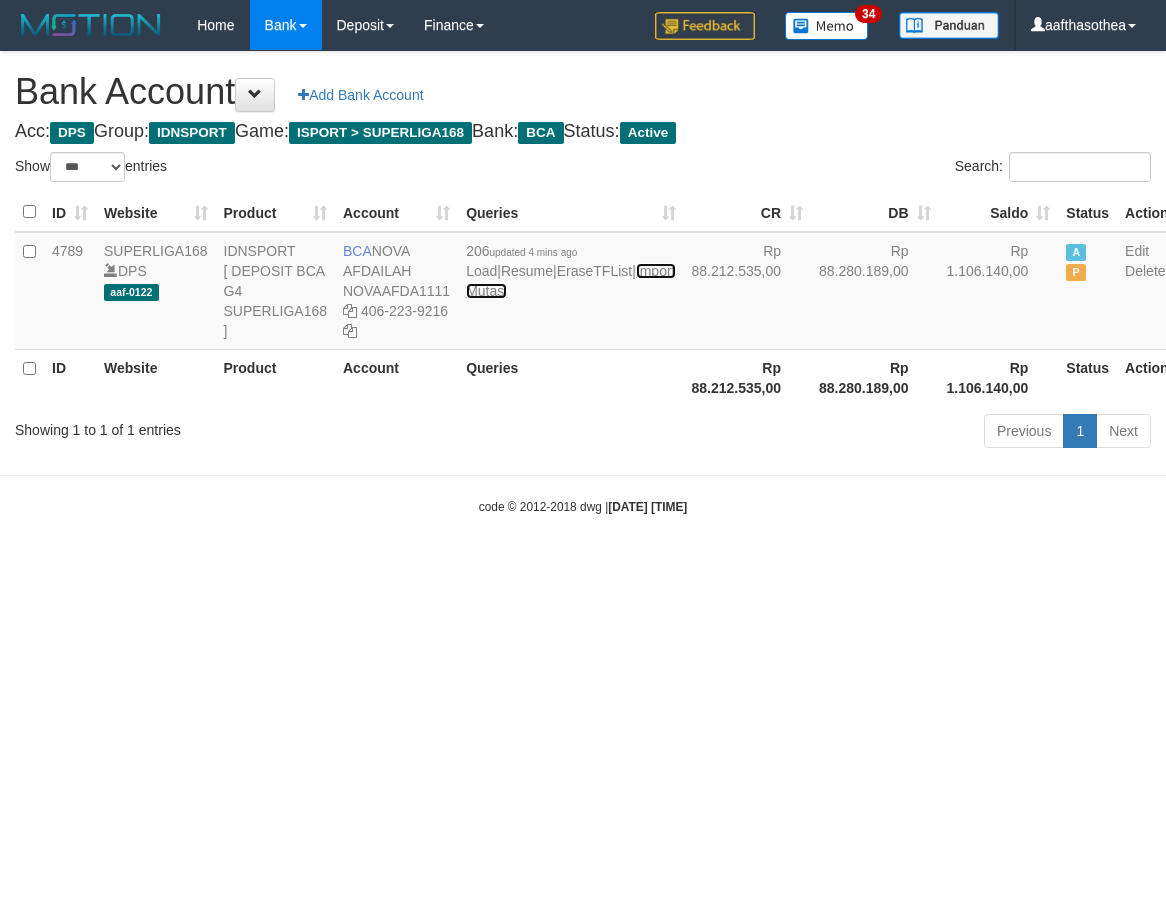 click on "Import Mutasi" at bounding box center [570, 281] 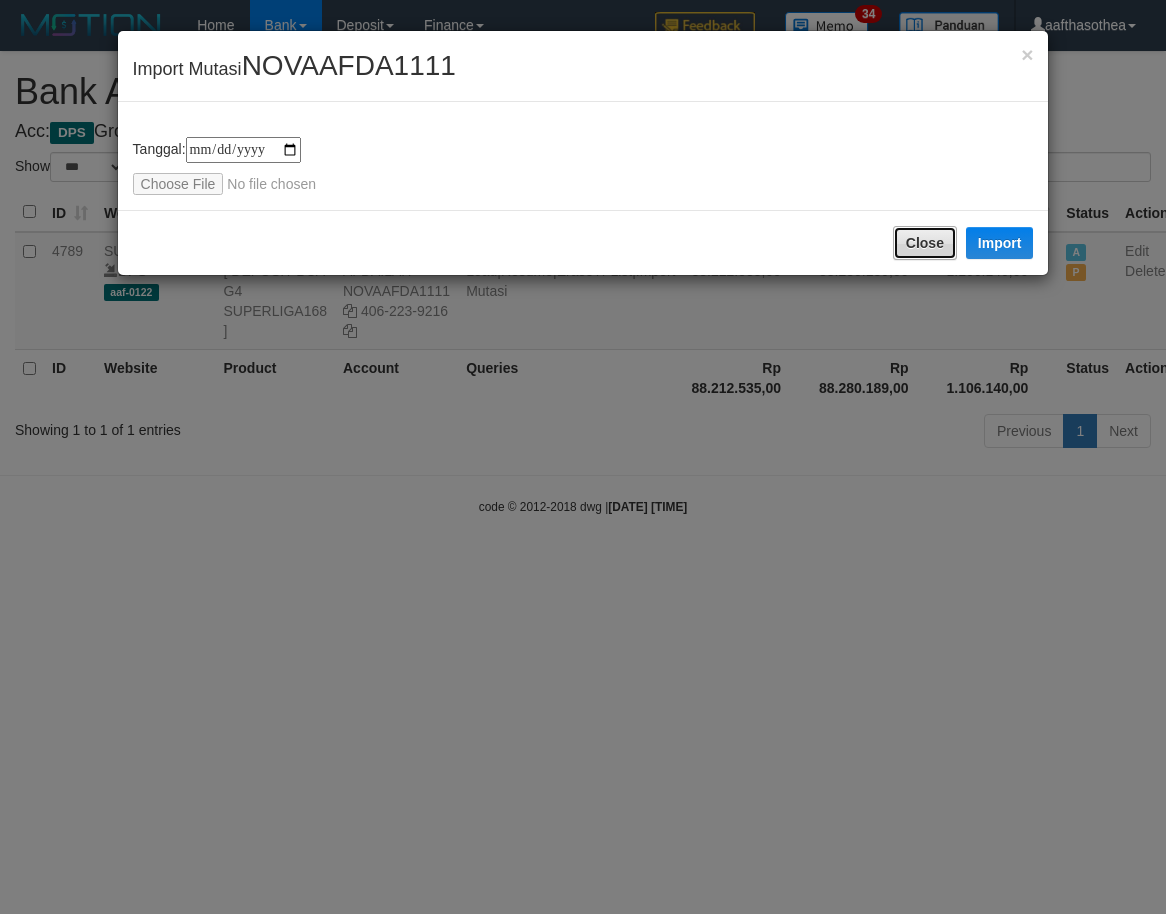 click on "Close" at bounding box center (925, 243) 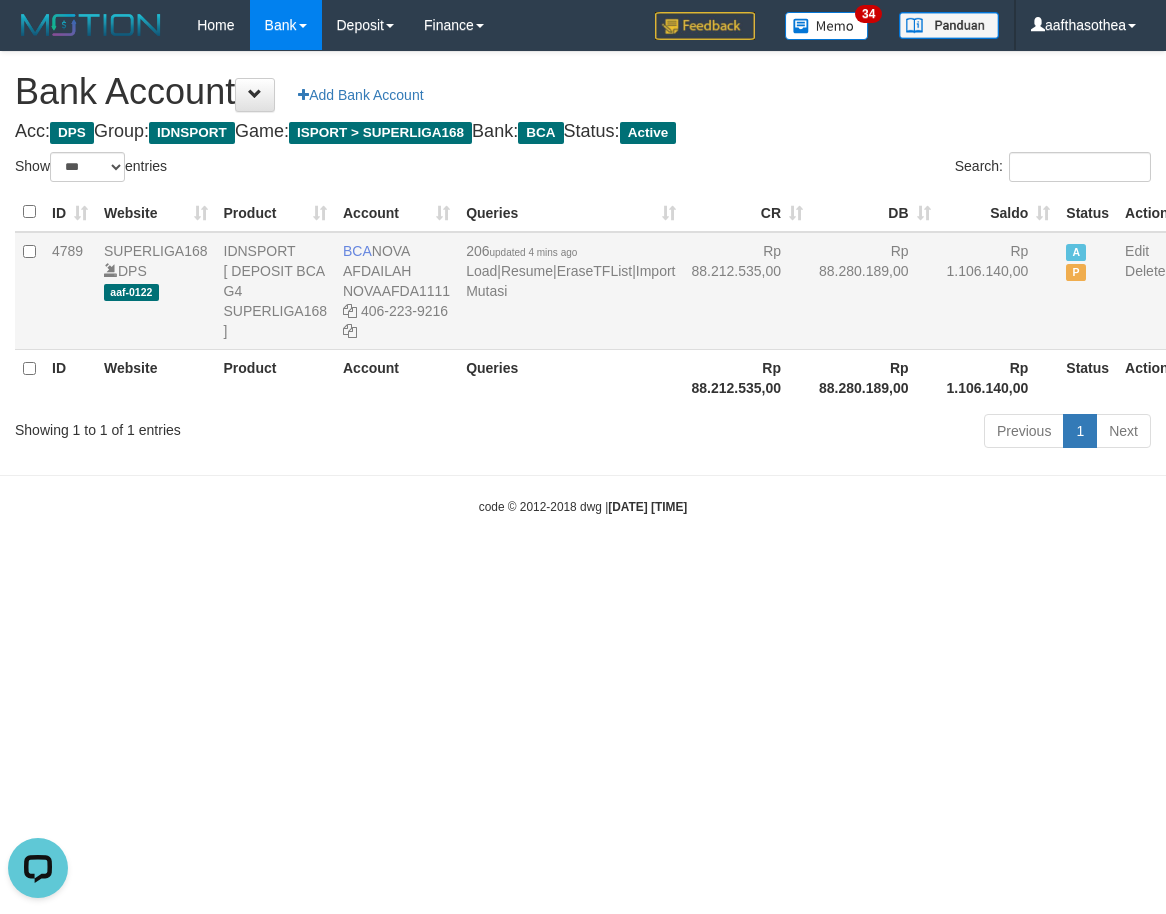 scroll, scrollTop: 0, scrollLeft: 0, axis: both 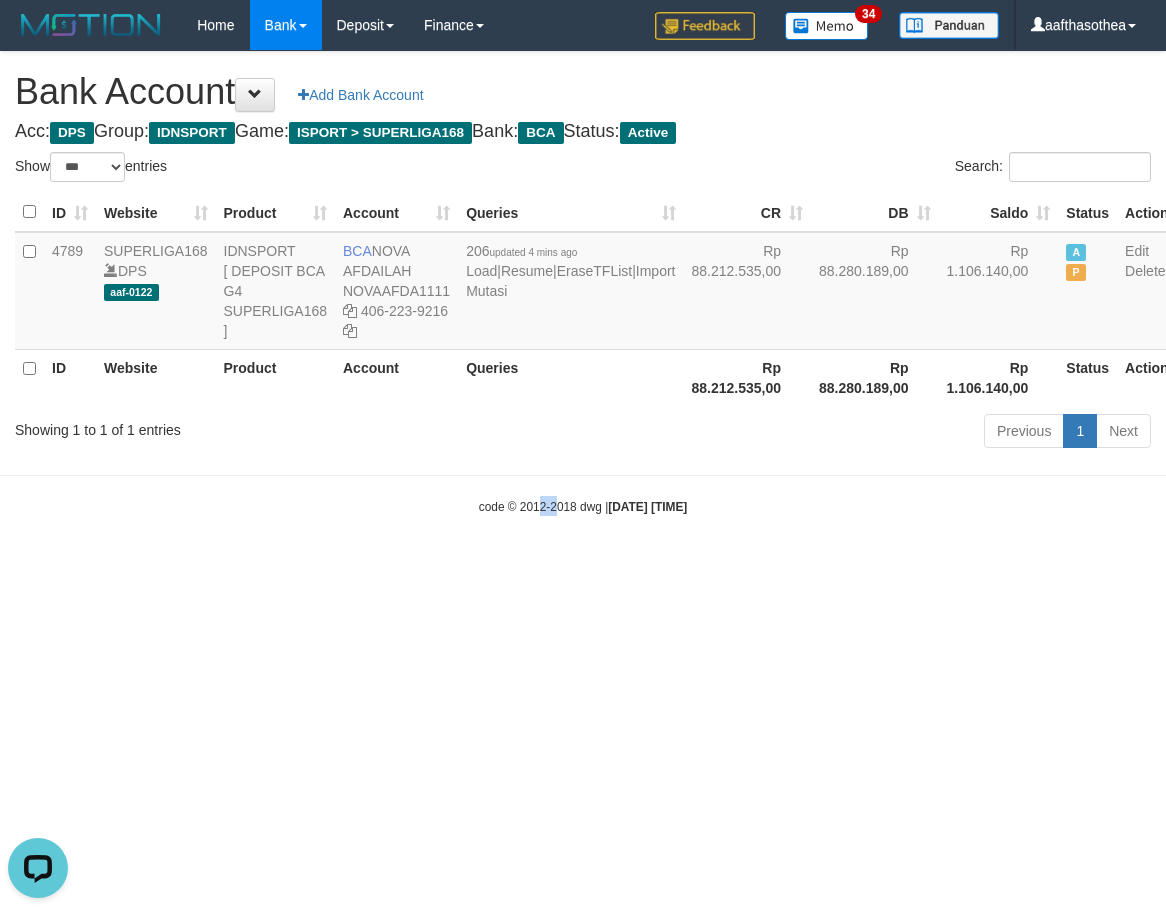 drag, startPoint x: 537, startPoint y: 592, endPoint x: 555, endPoint y: 590, distance: 18.110771 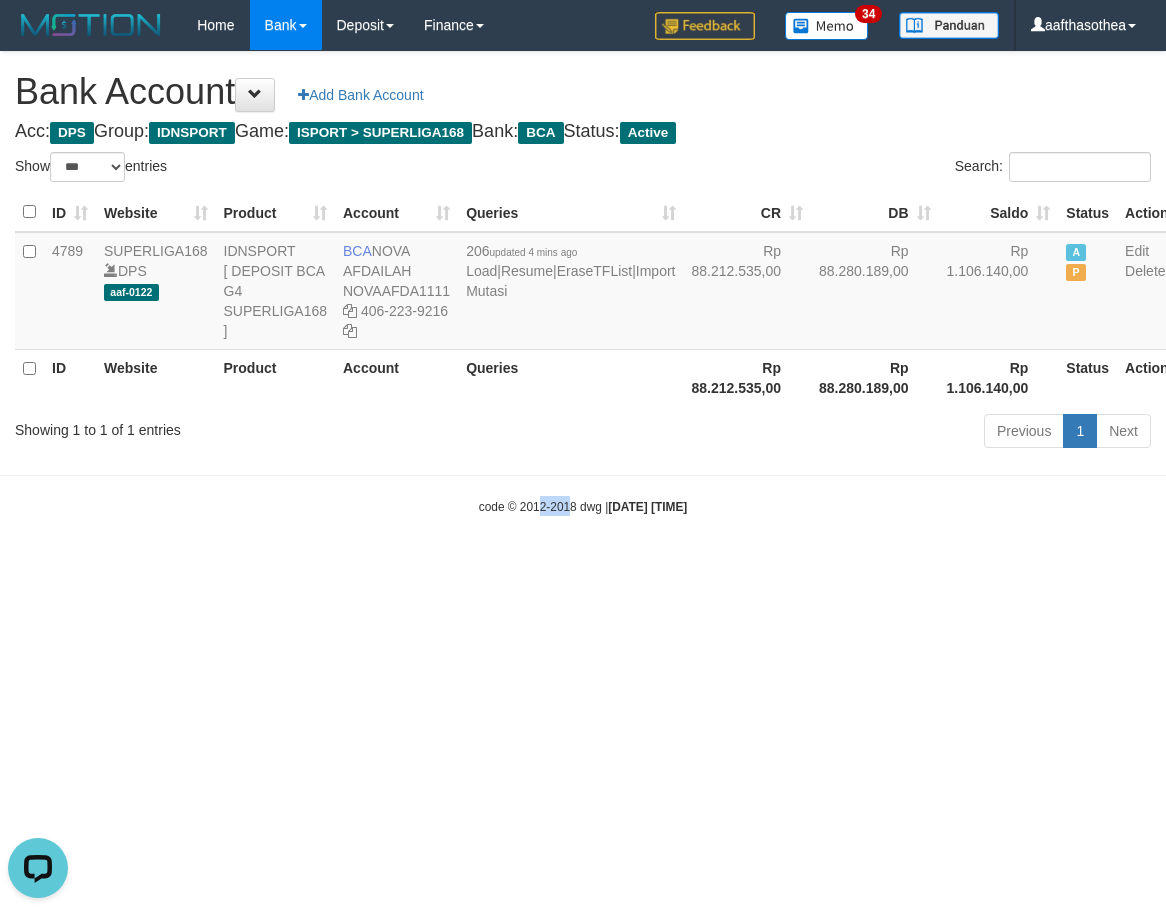 click on "Toggle navigation
Home
Bank
Account List
Load
By Website
Group
[ISPORT]													SUPERLIGA168
By Load Group (DPS)
34" at bounding box center [583, 283] 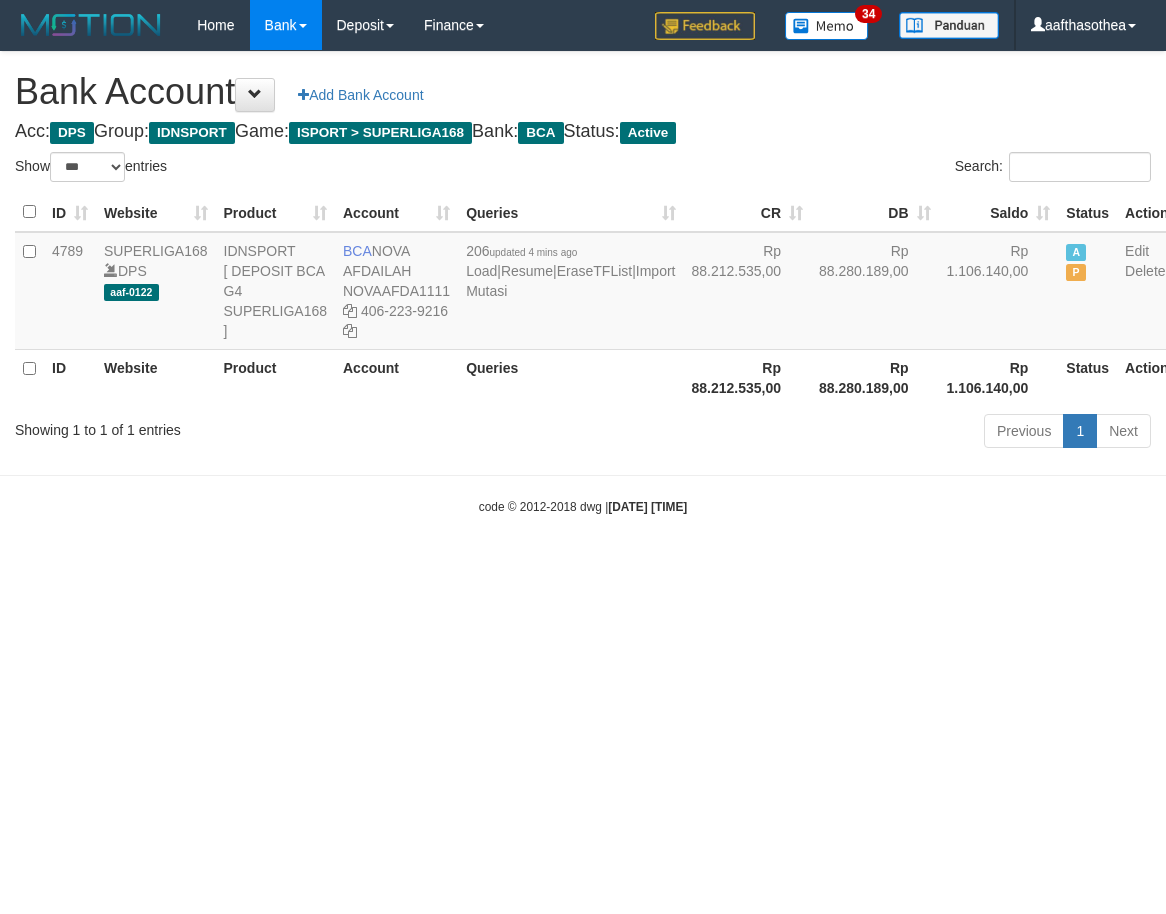 select on "***" 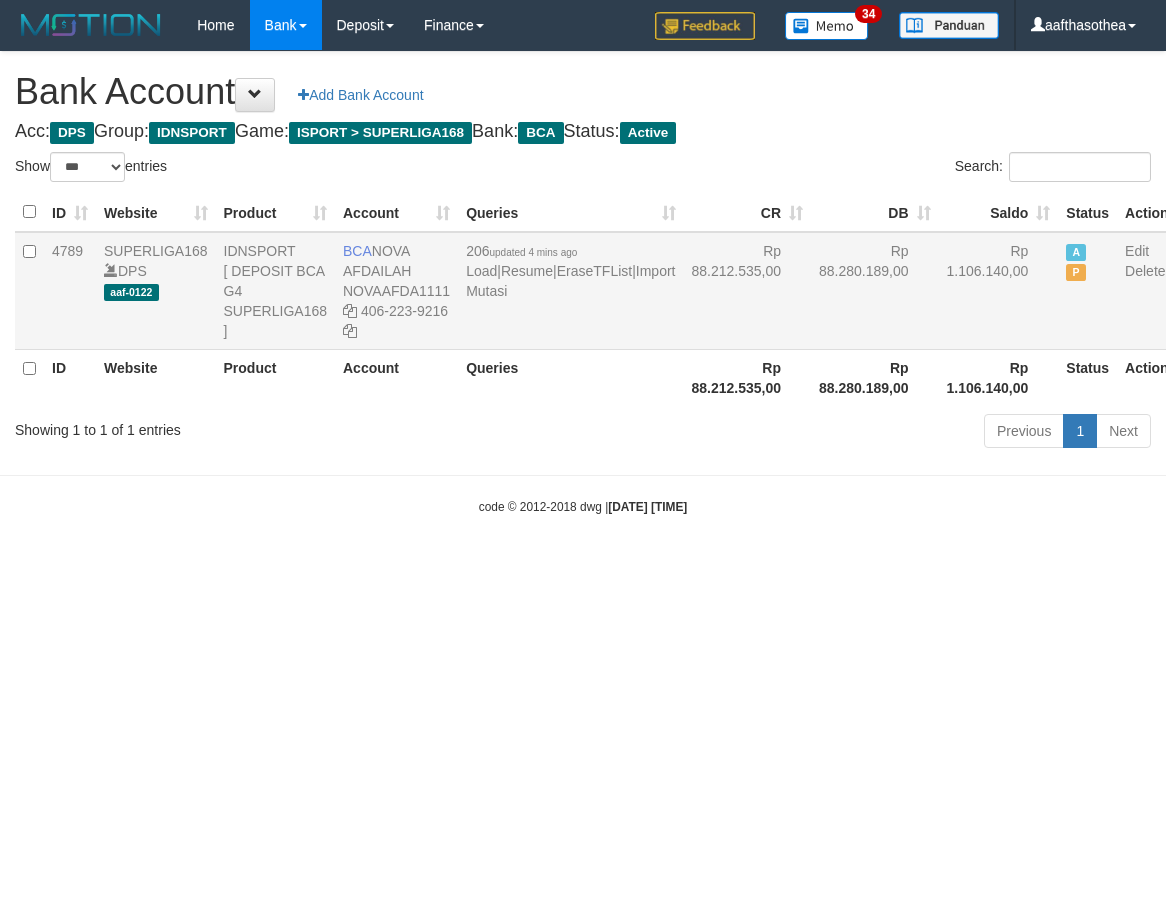 scroll, scrollTop: 0, scrollLeft: 0, axis: both 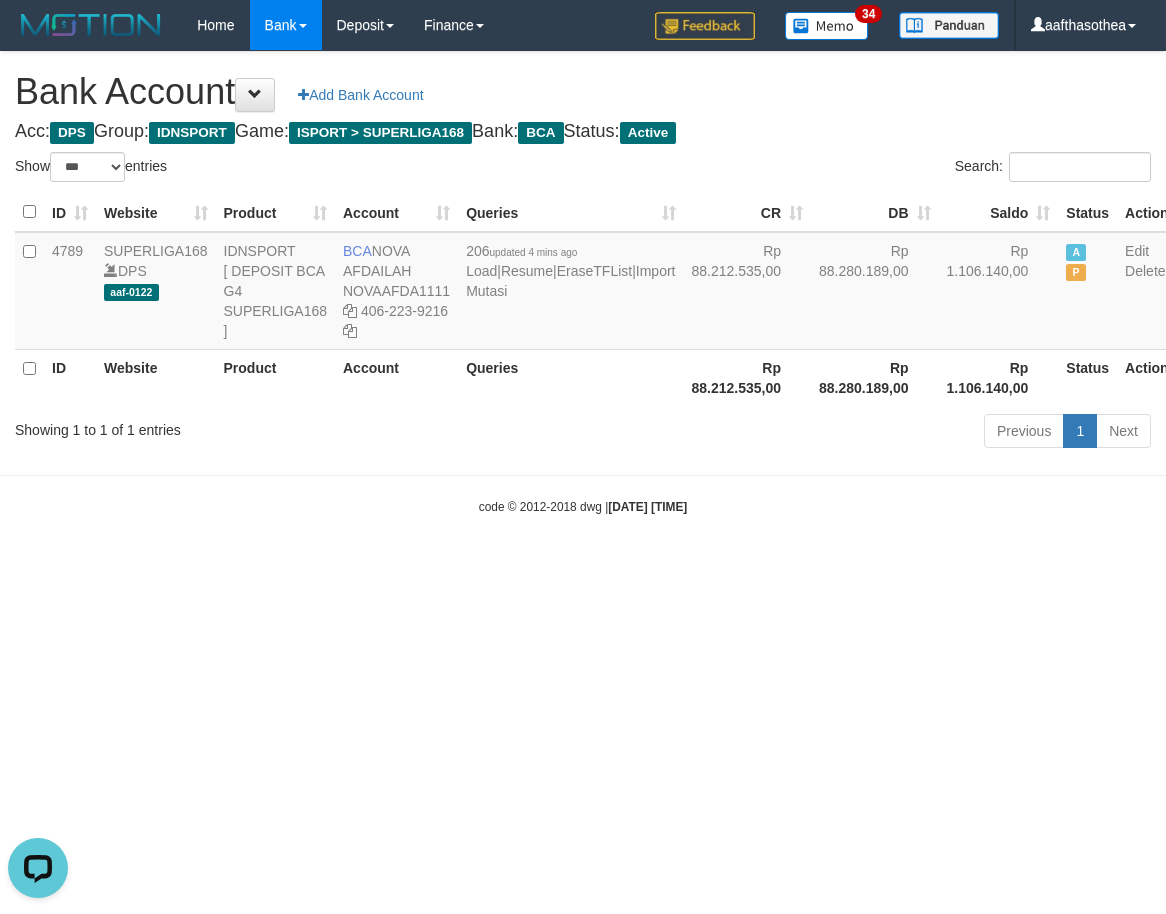 click on "Previous 1 Next" at bounding box center [826, 433] 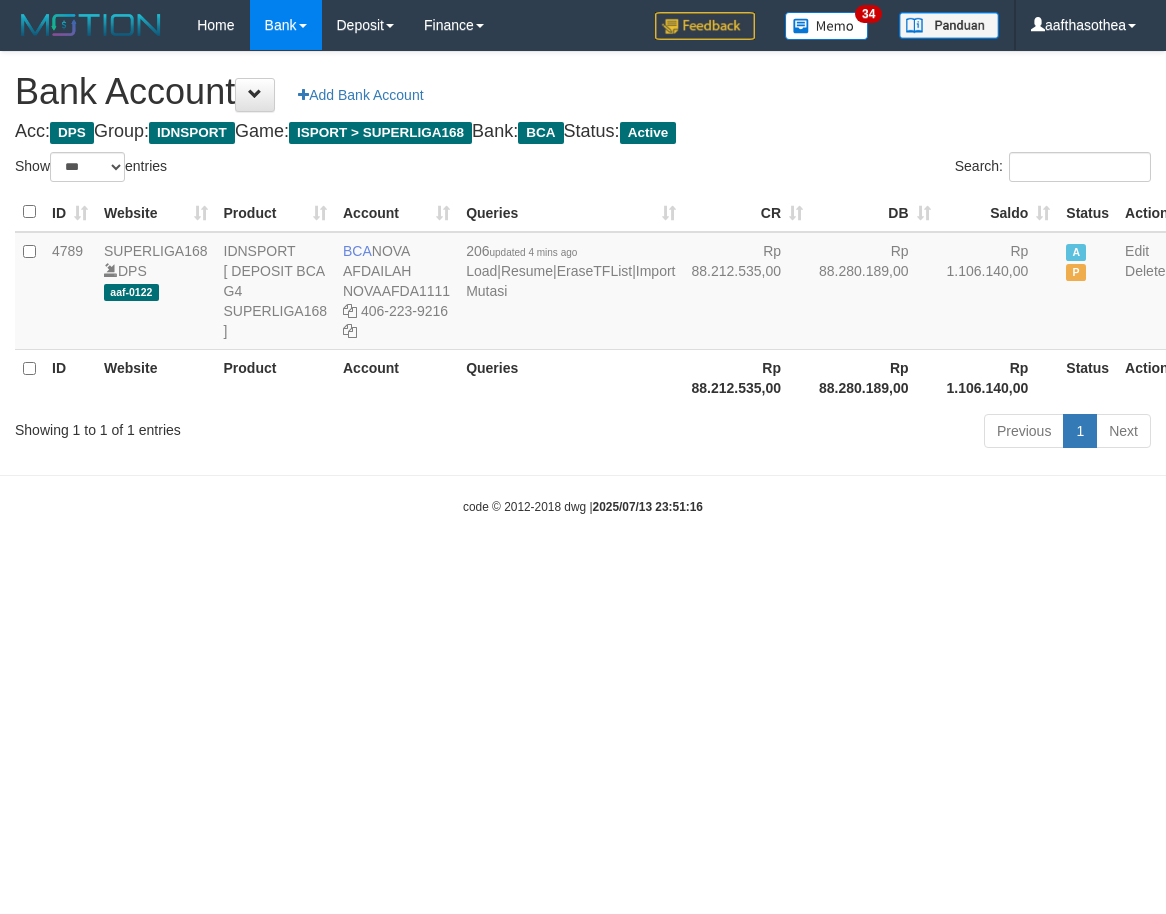select on "***" 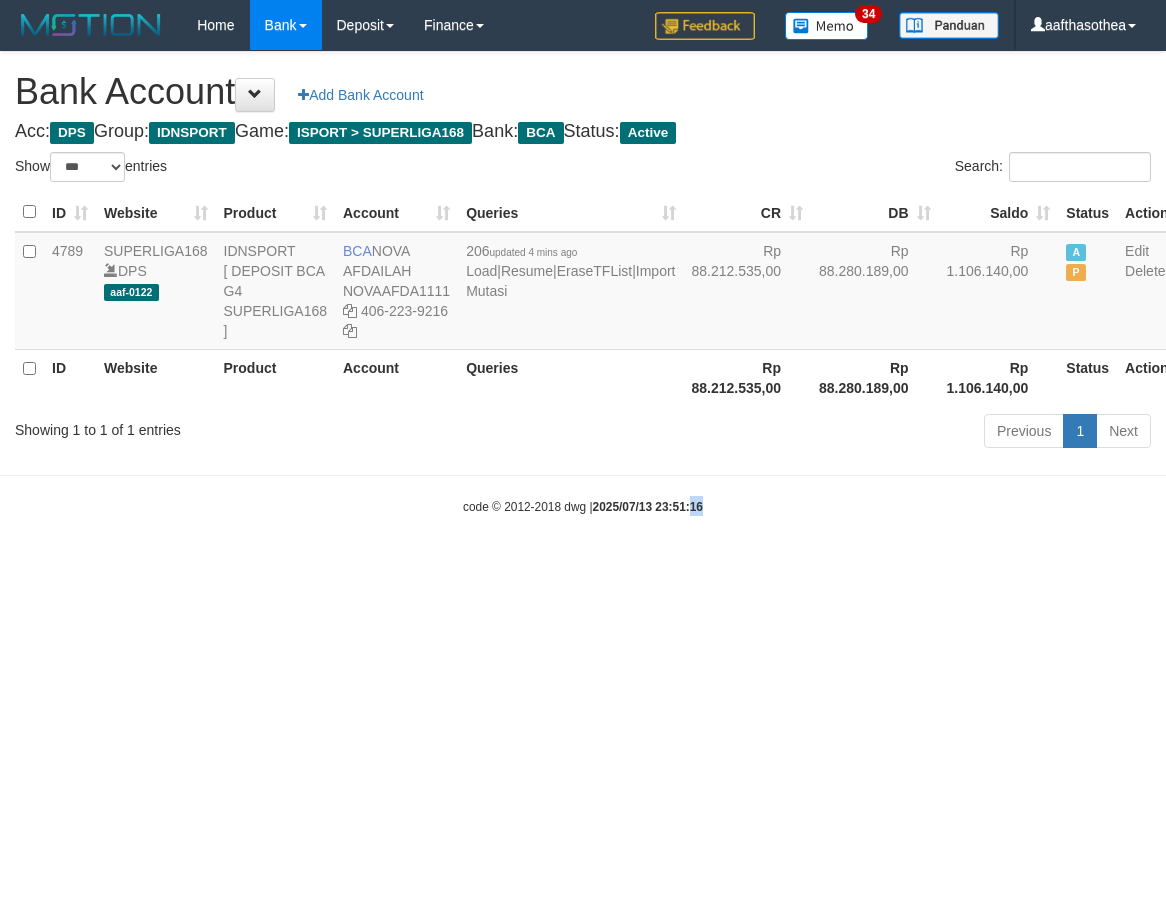 click on "Toggle navigation
Home
Bank
Account List
Load
By Website
Group
[ISPORT]													SUPERLIGA168
By Load Group (DPS)
34" at bounding box center (583, 283) 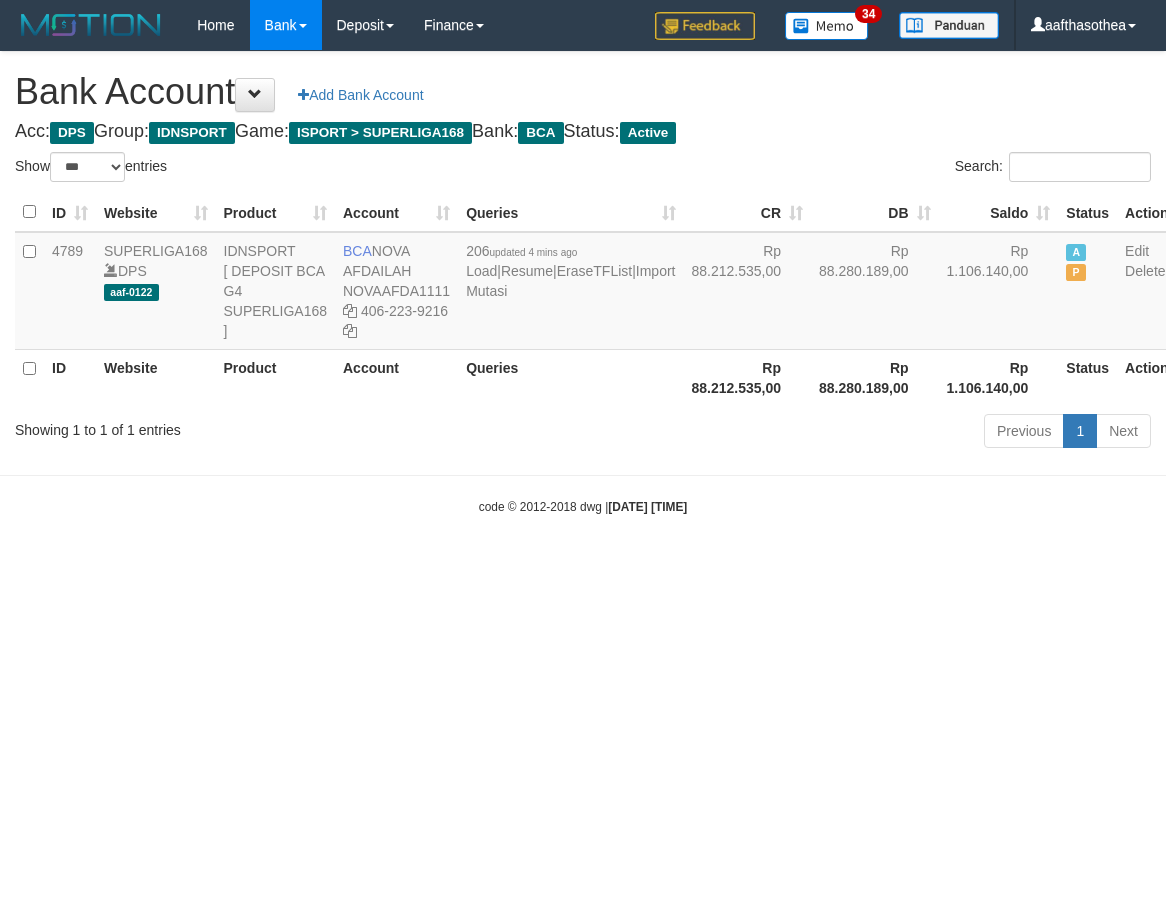 select on "***" 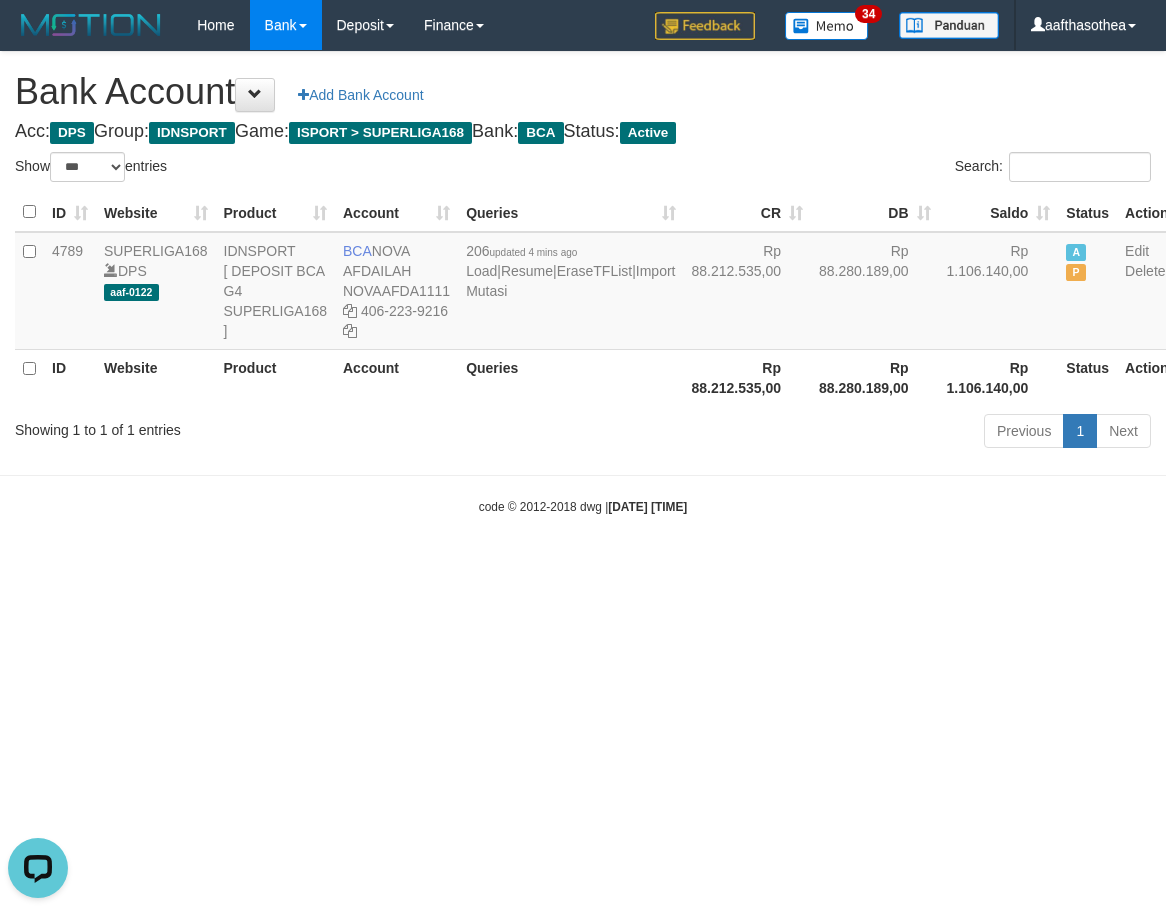 scroll, scrollTop: 0, scrollLeft: 0, axis: both 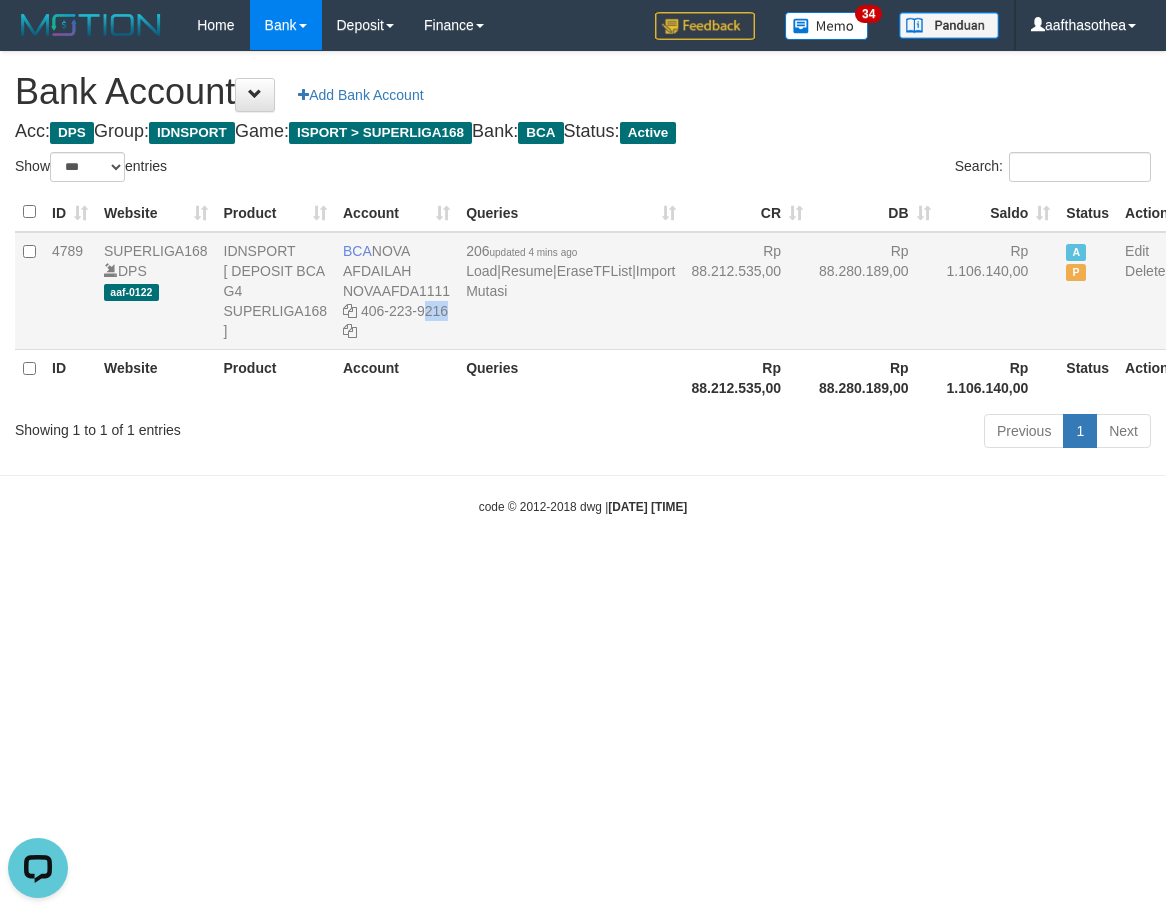 drag, startPoint x: 398, startPoint y: 322, endPoint x: 387, endPoint y: 339, distance: 20.248457 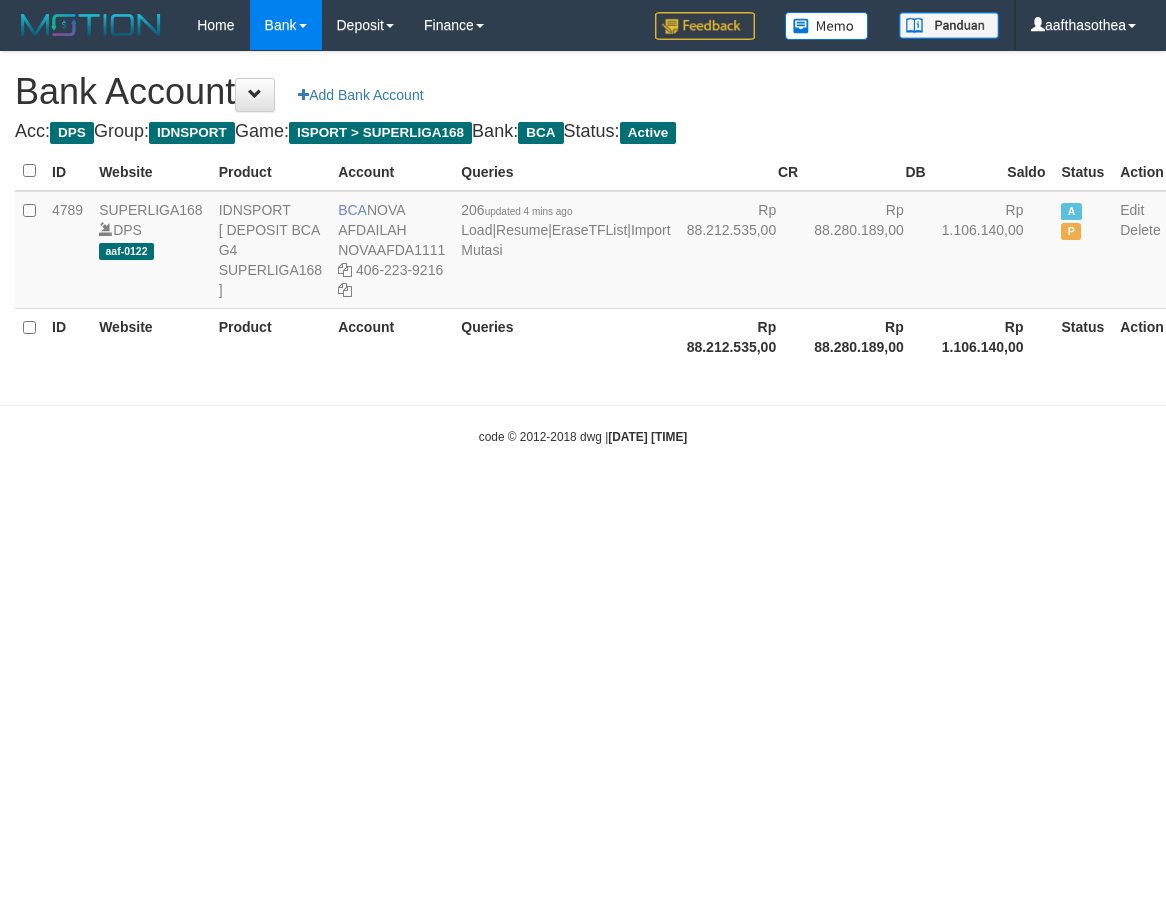 scroll, scrollTop: 0, scrollLeft: 0, axis: both 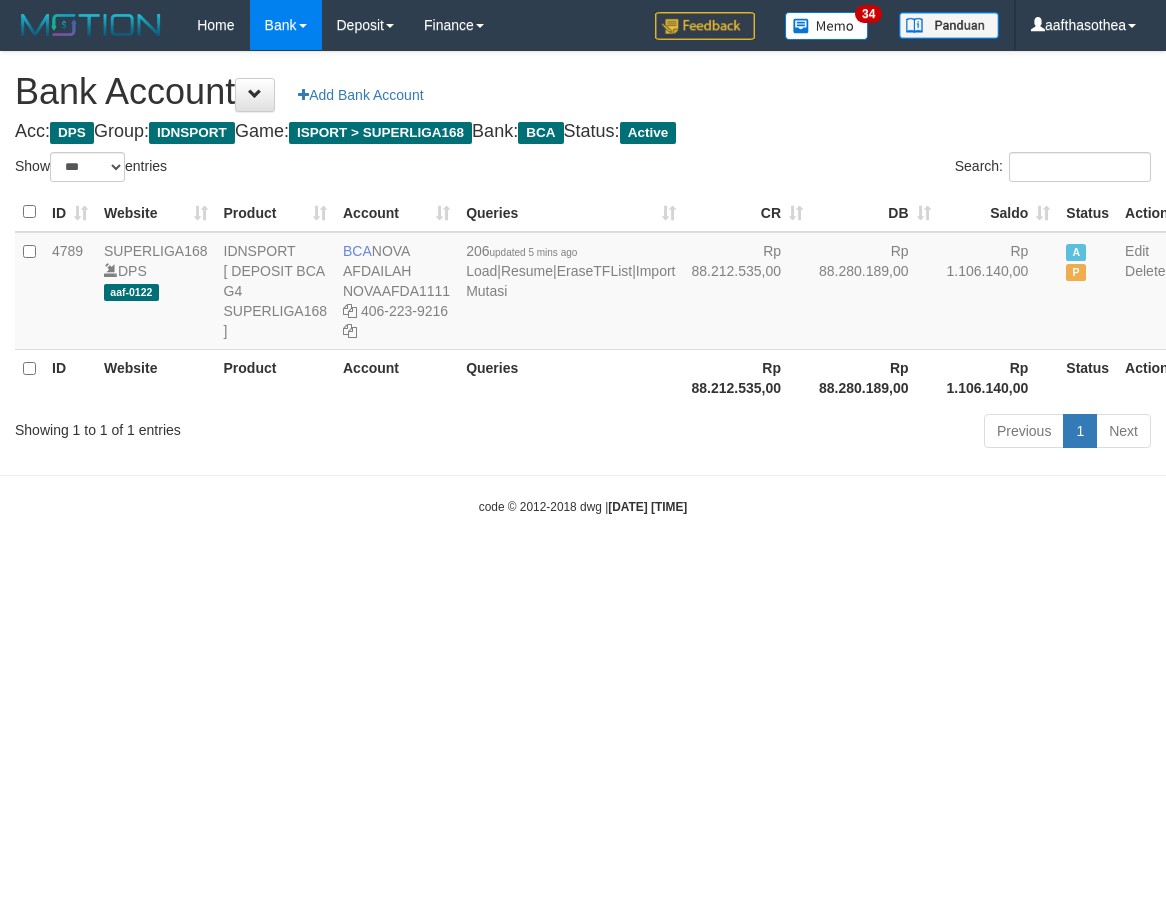 select on "***" 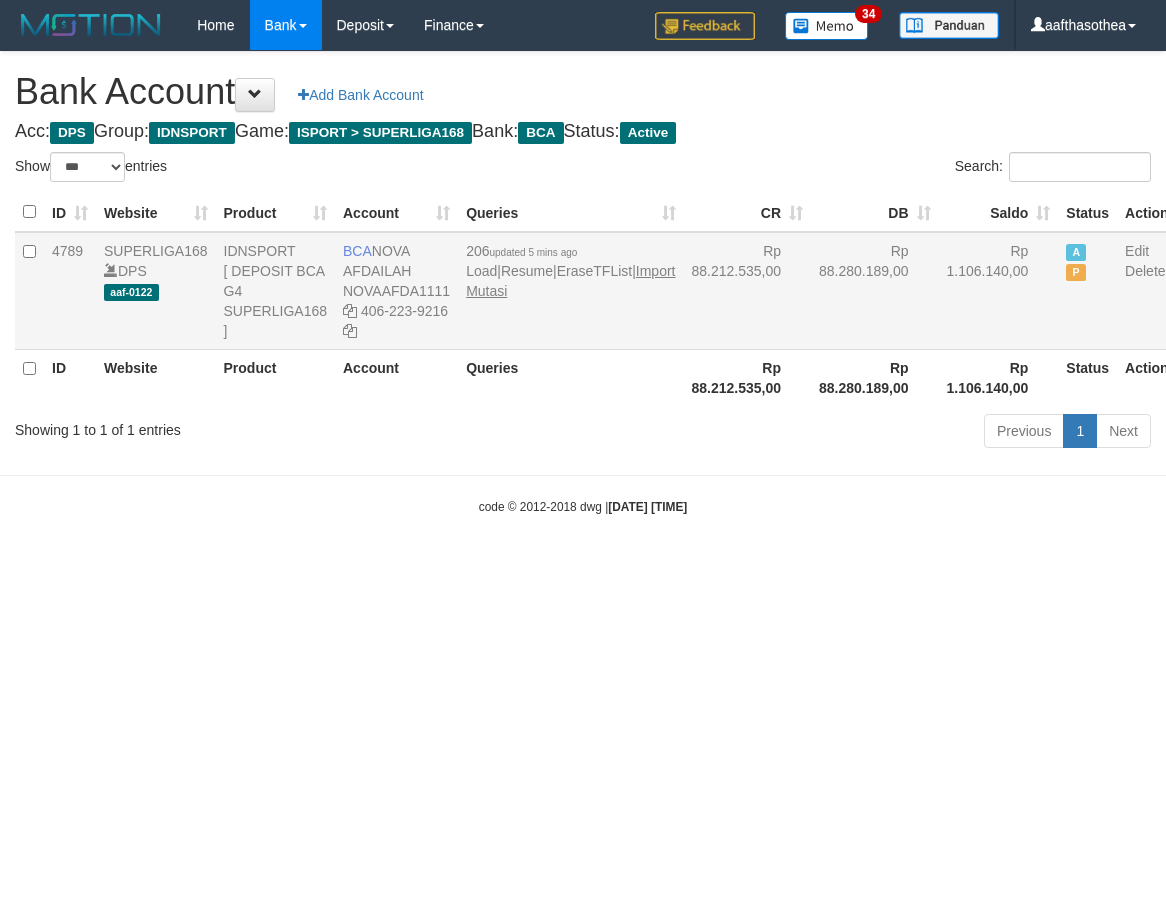 scroll, scrollTop: 0, scrollLeft: 0, axis: both 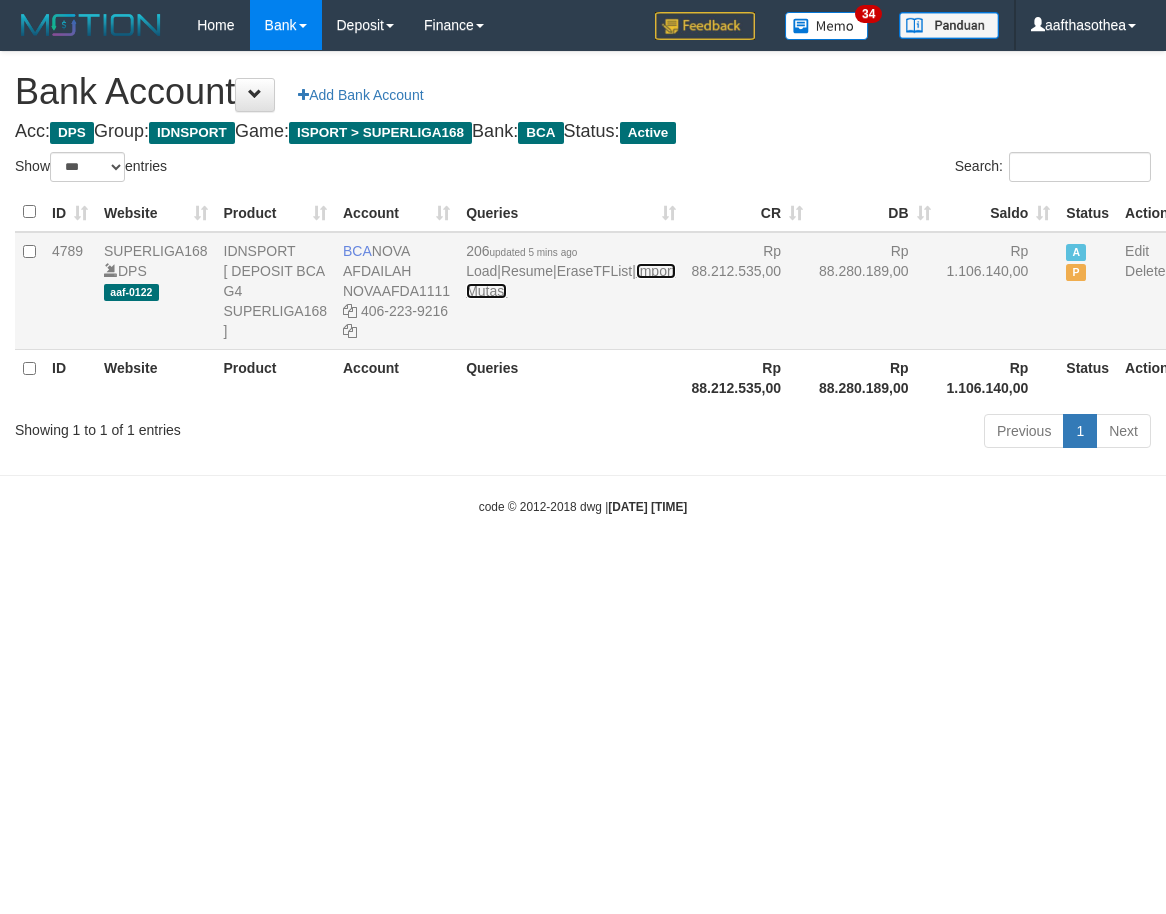 click on "Import Mutasi" at bounding box center (570, 281) 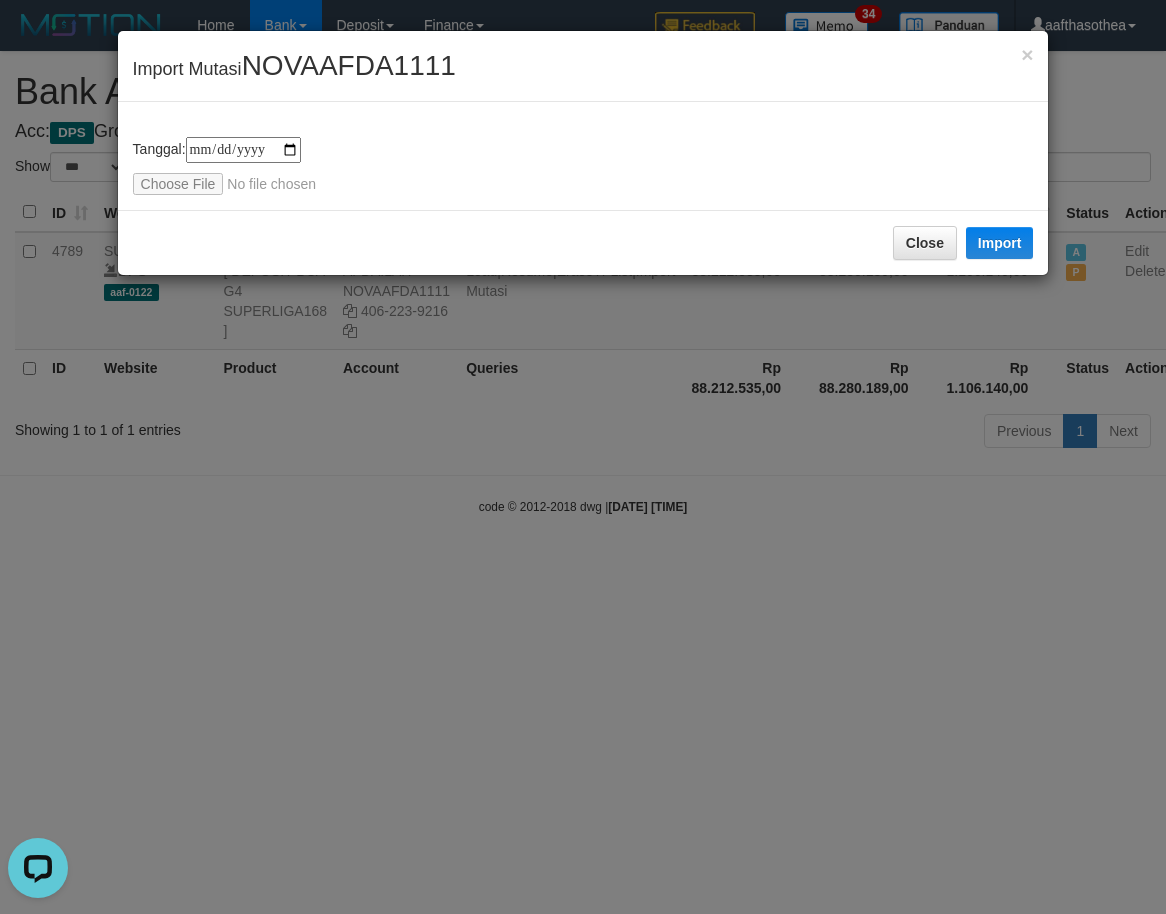 scroll, scrollTop: 0, scrollLeft: 0, axis: both 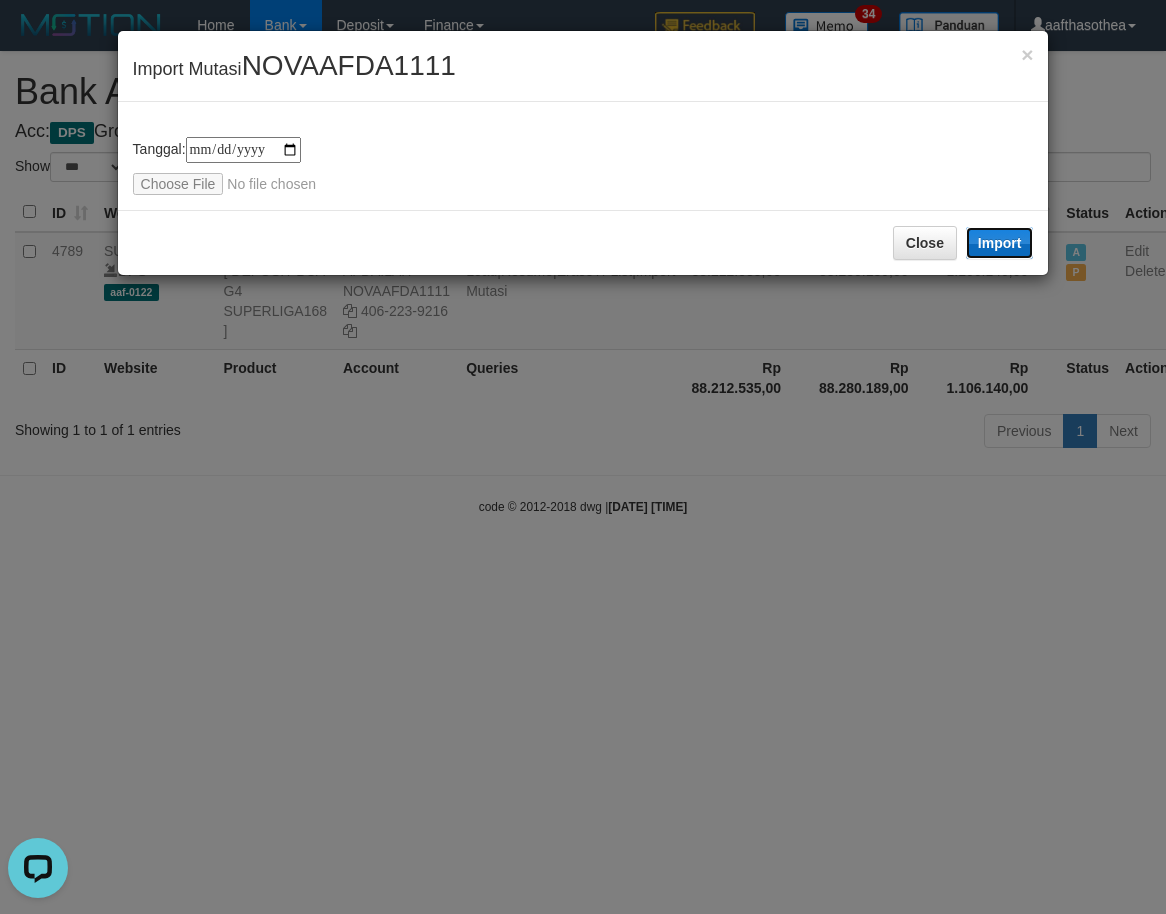 click on "Import" at bounding box center (1000, 243) 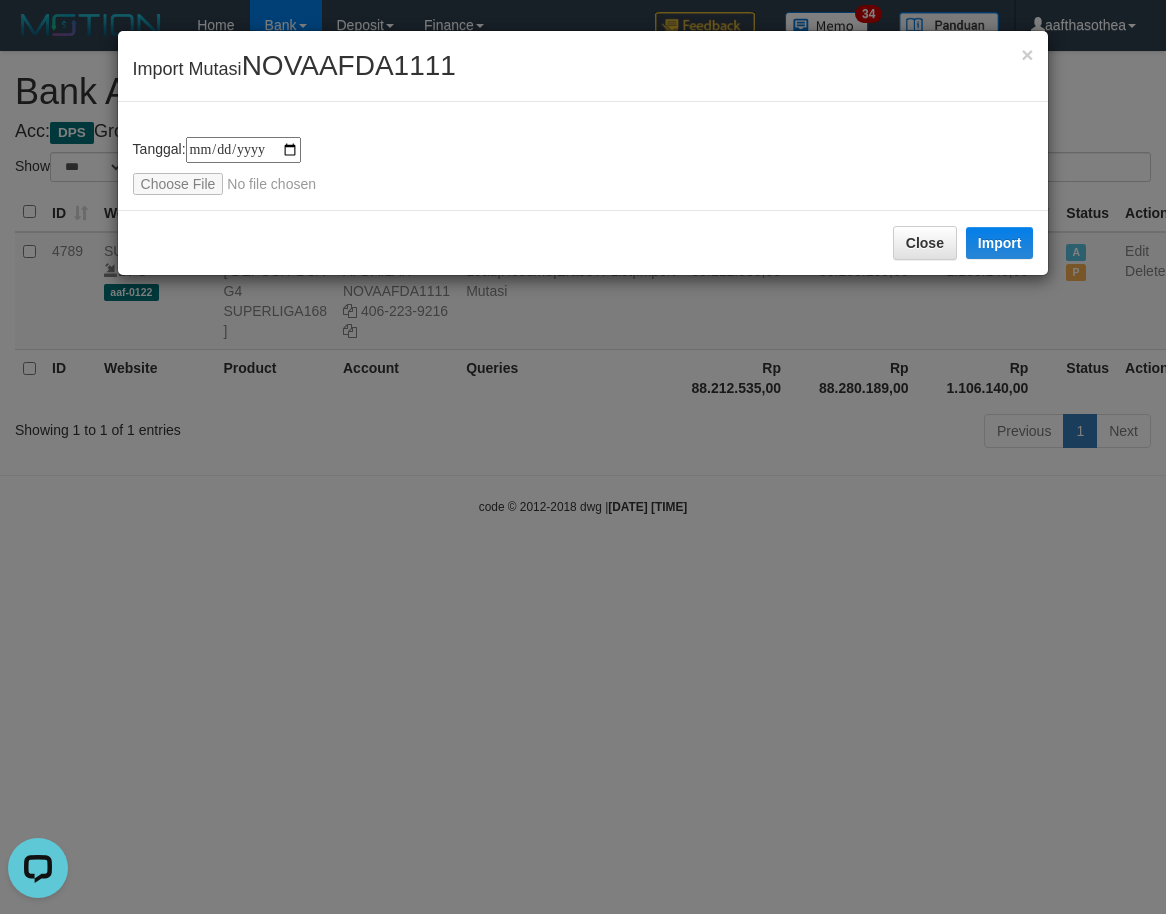 click on "**********" at bounding box center (583, 457) 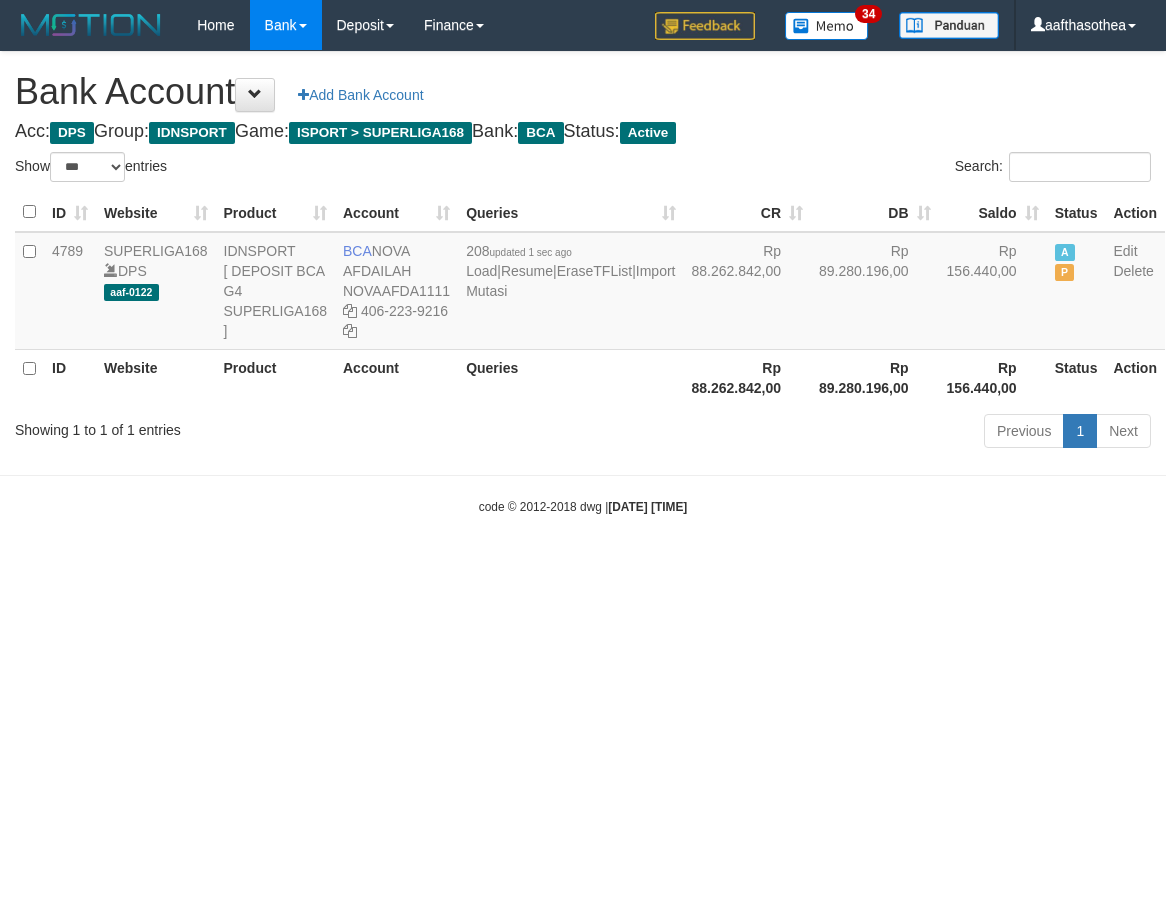select on "***" 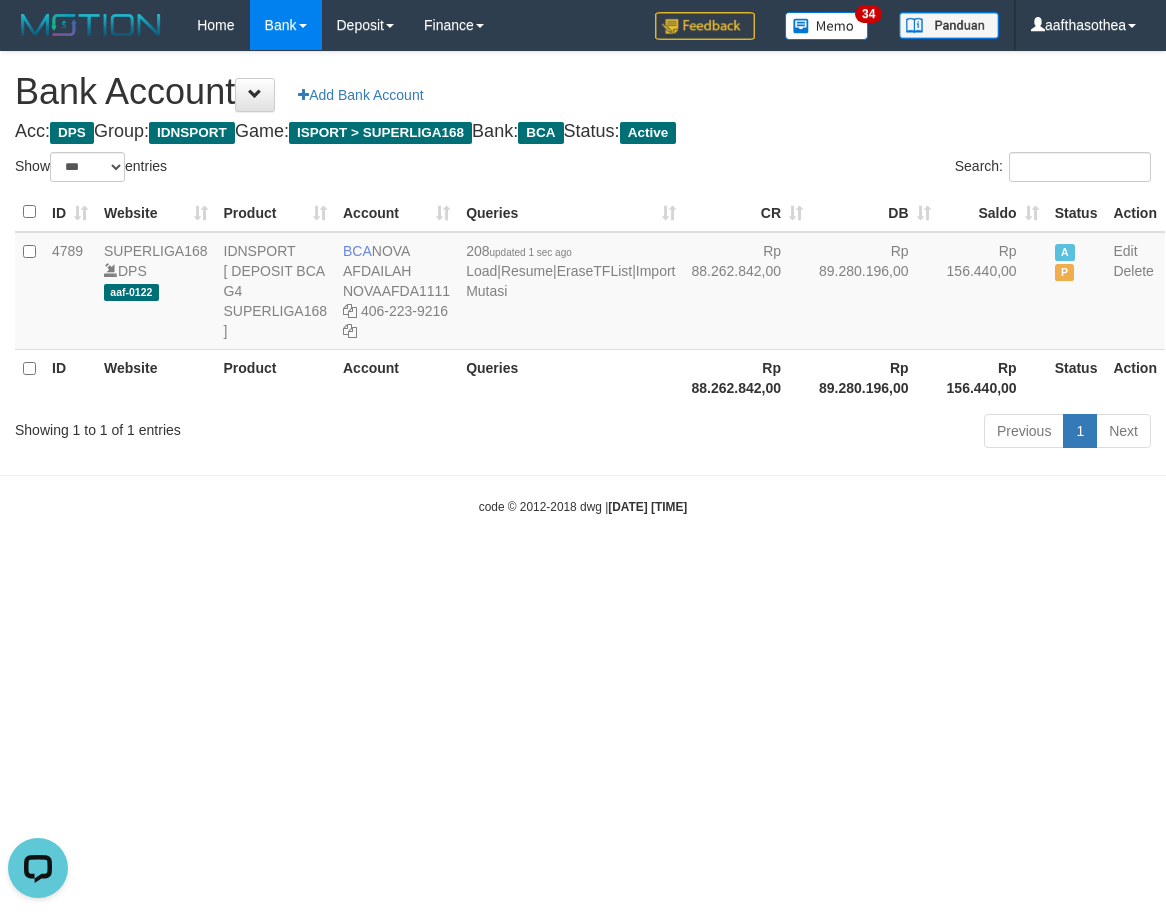 scroll, scrollTop: 0, scrollLeft: 0, axis: both 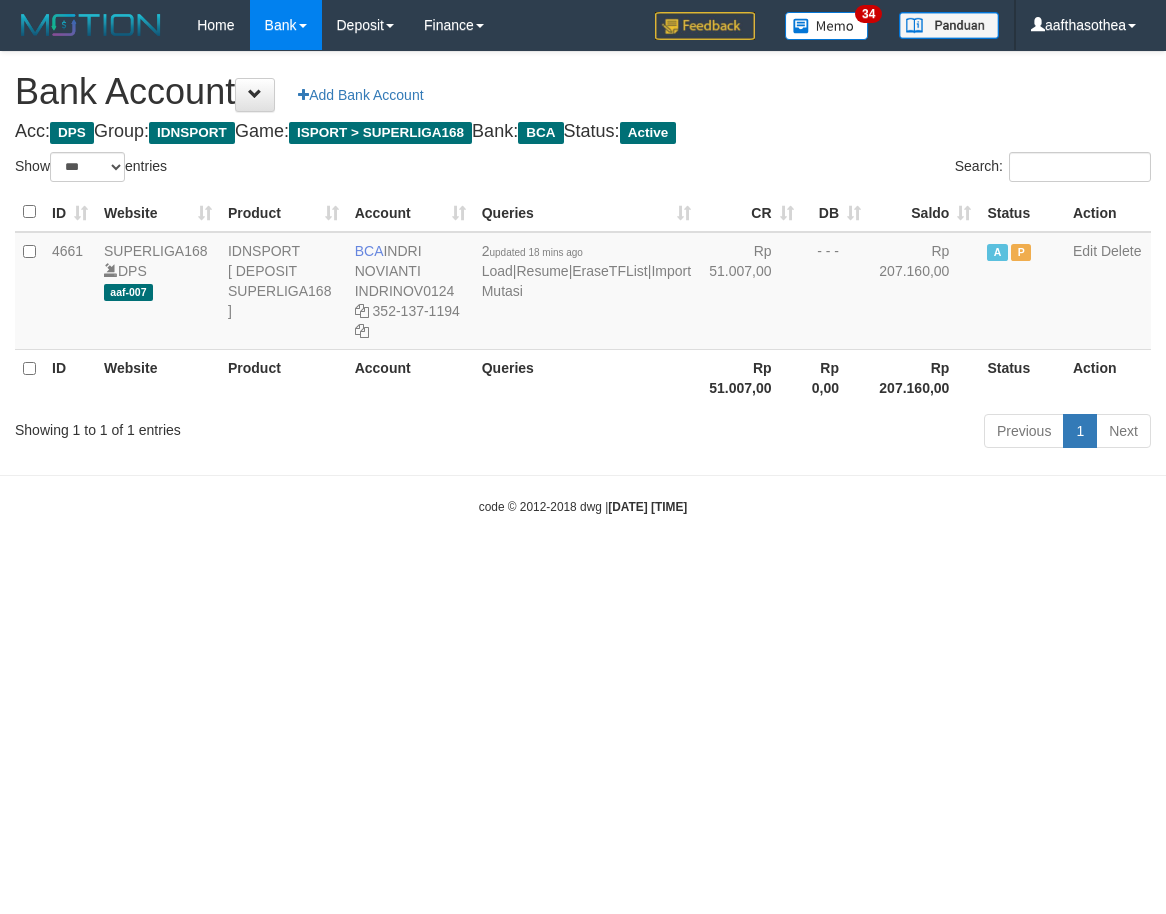 select on "***" 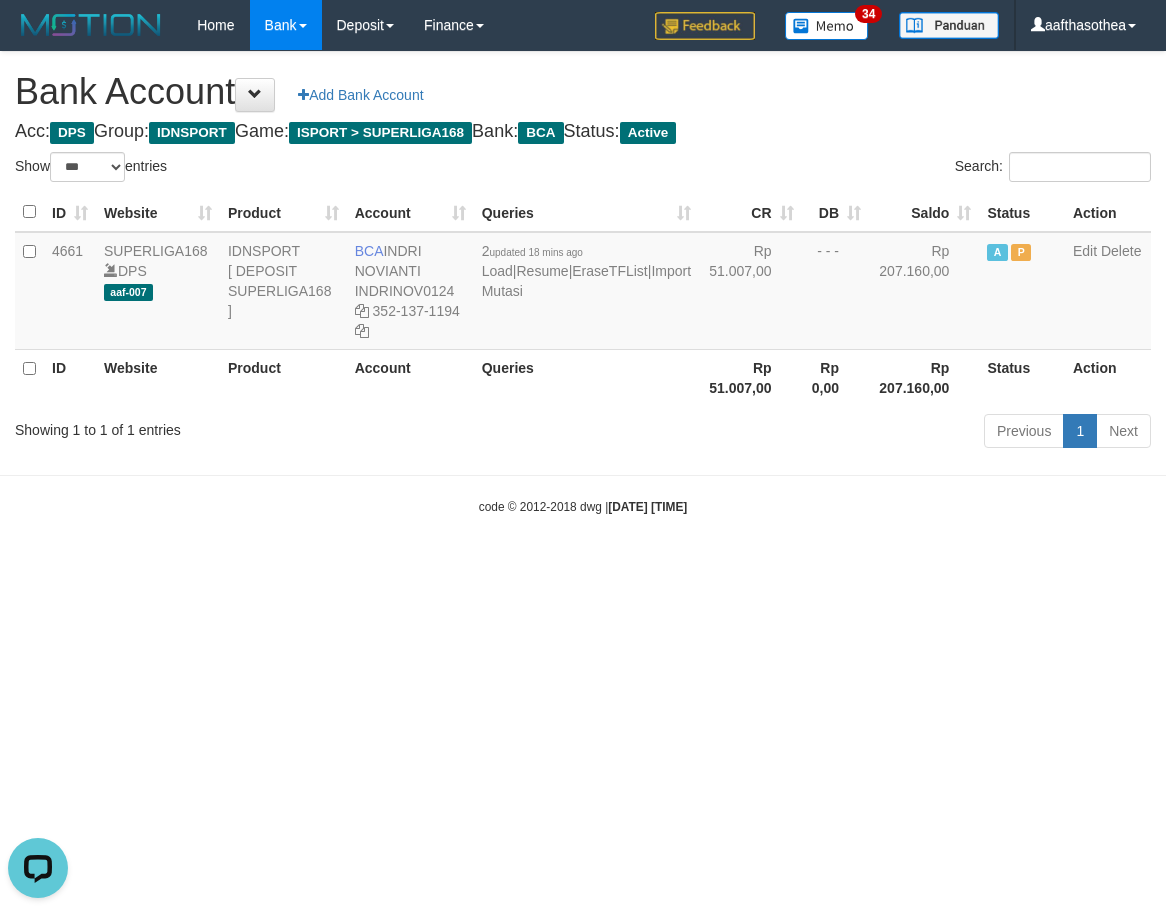 scroll, scrollTop: 0, scrollLeft: 0, axis: both 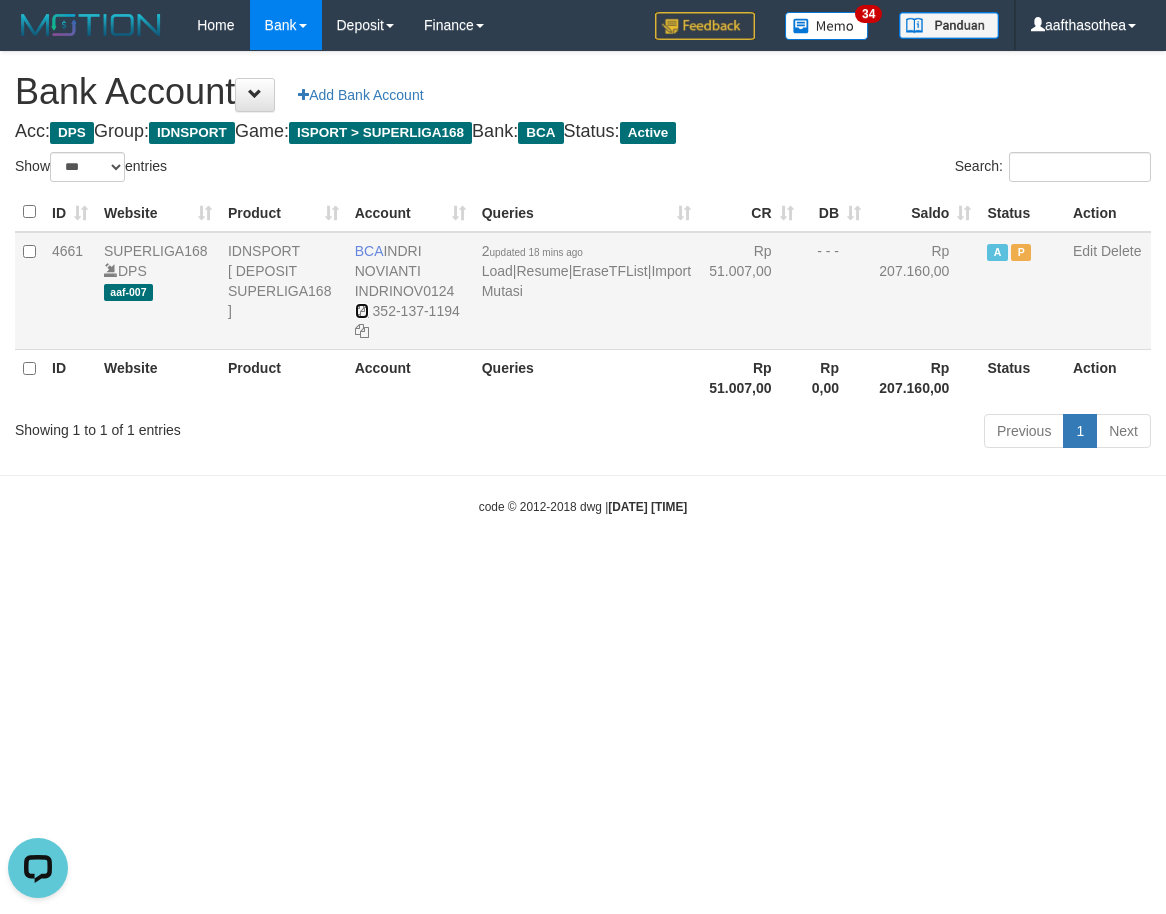click at bounding box center [362, 311] 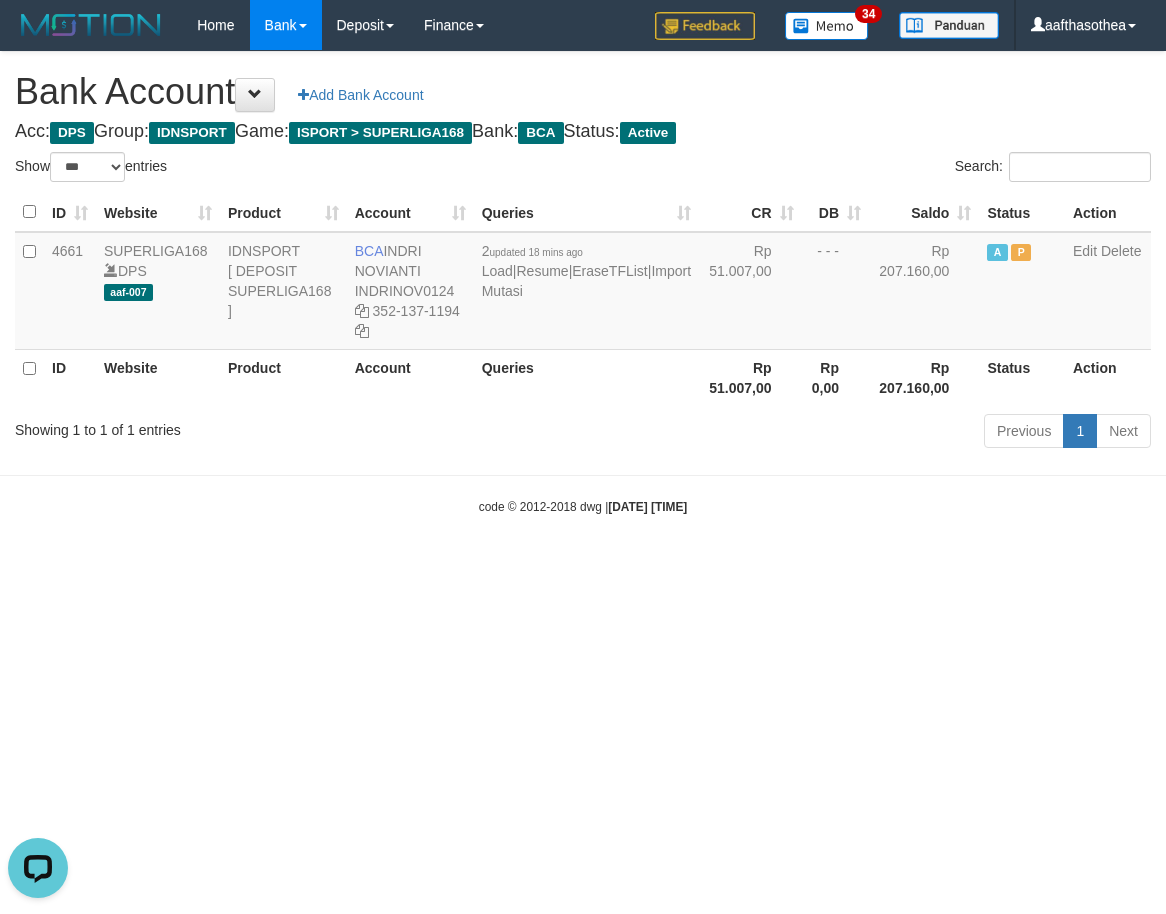 drag, startPoint x: 276, startPoint y: 541, endPoint x: 292, endPoint y: 533, distance: 17.888544 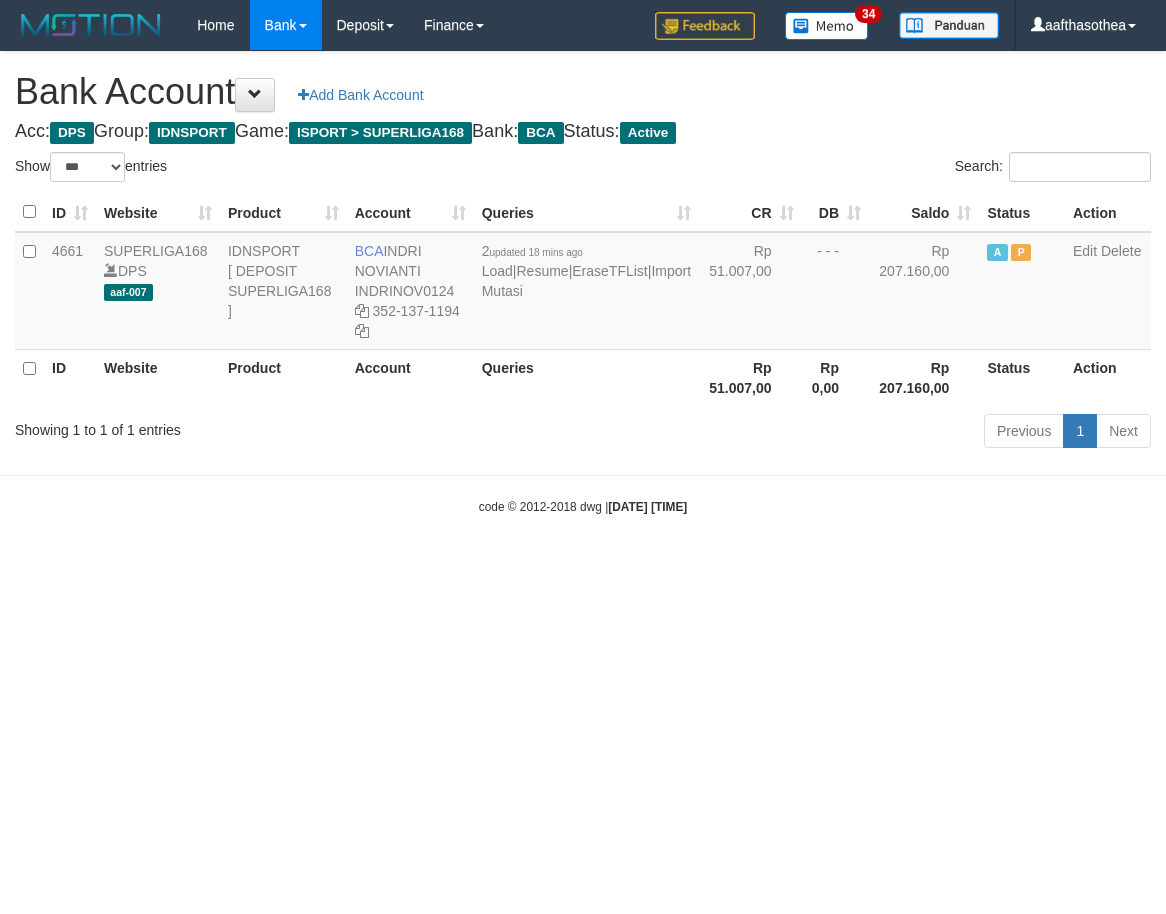 select on "***" 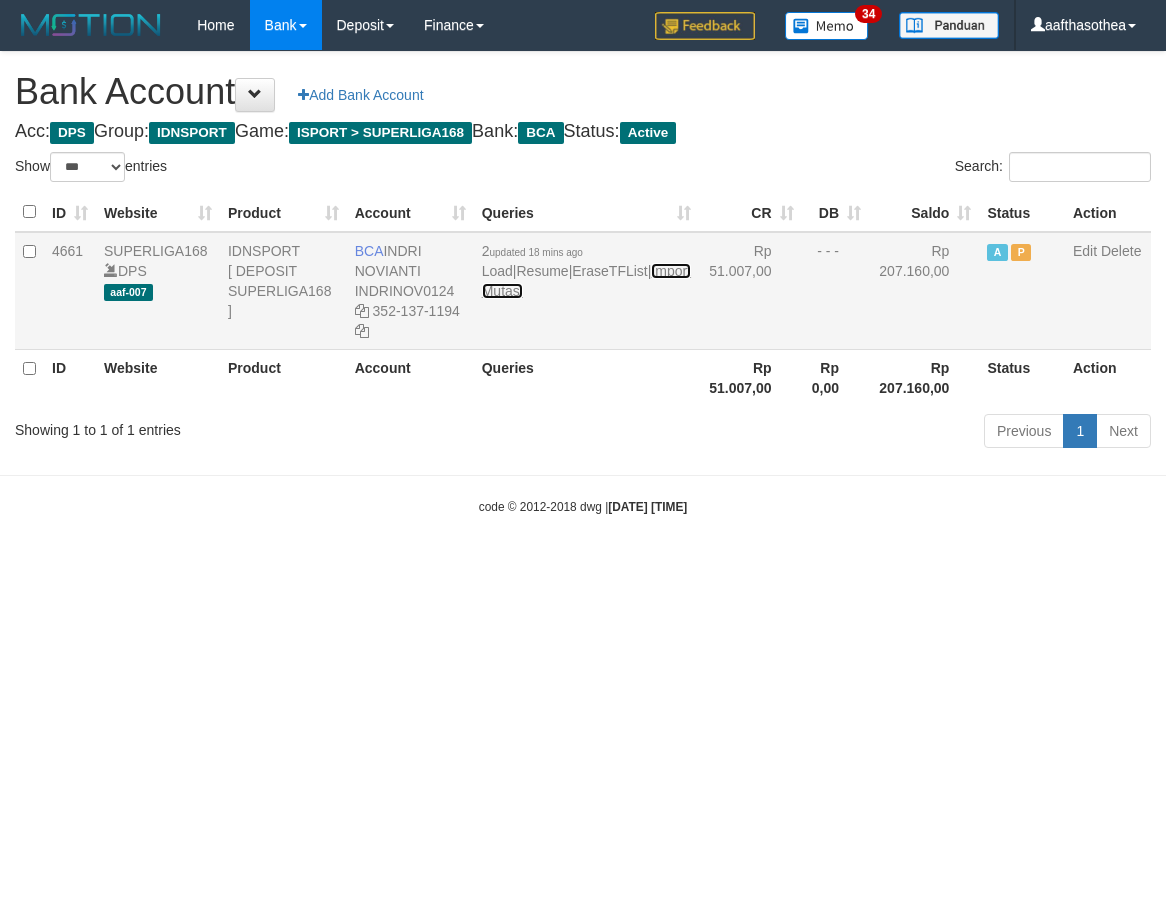 click on "Import Mutasi" at bounding box center (586, 281) 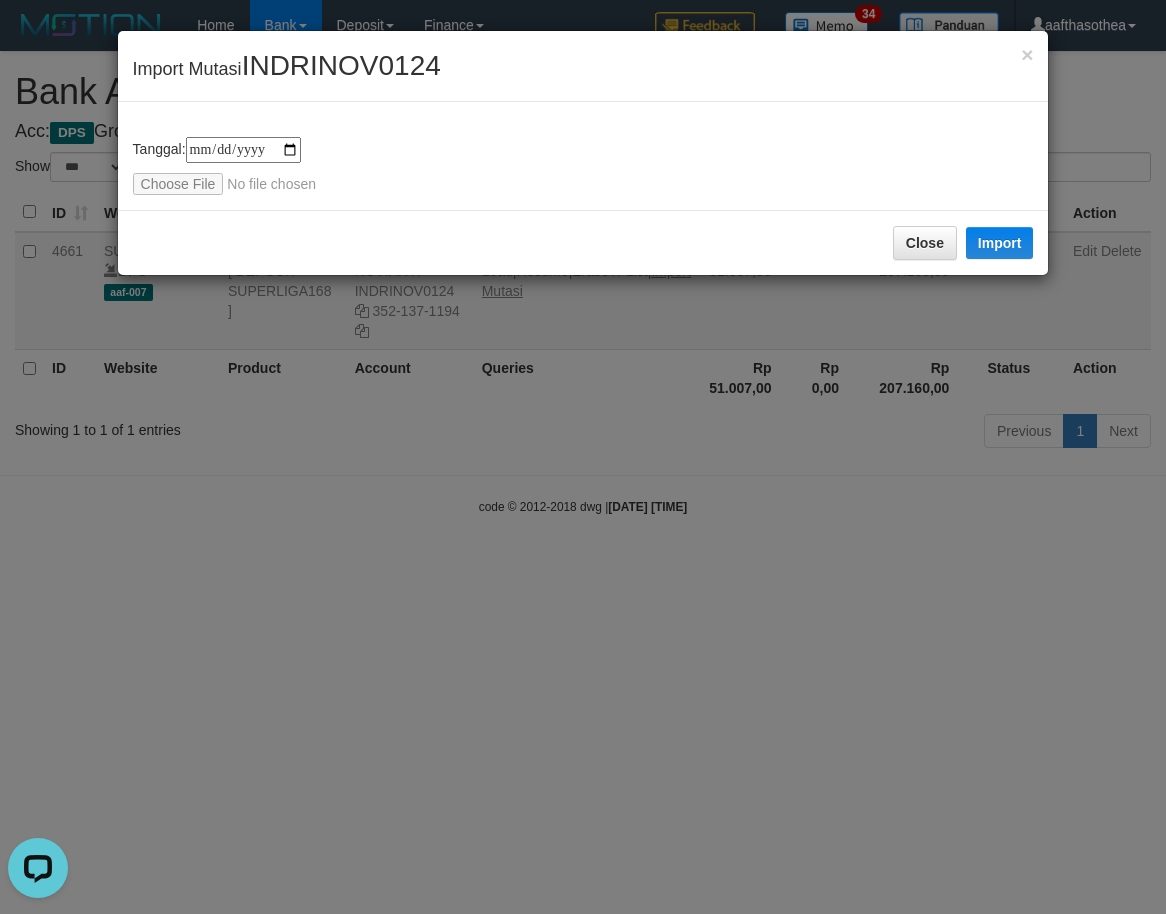 scroll, scrollTop: 0, scrollLeft: 0, axis: both 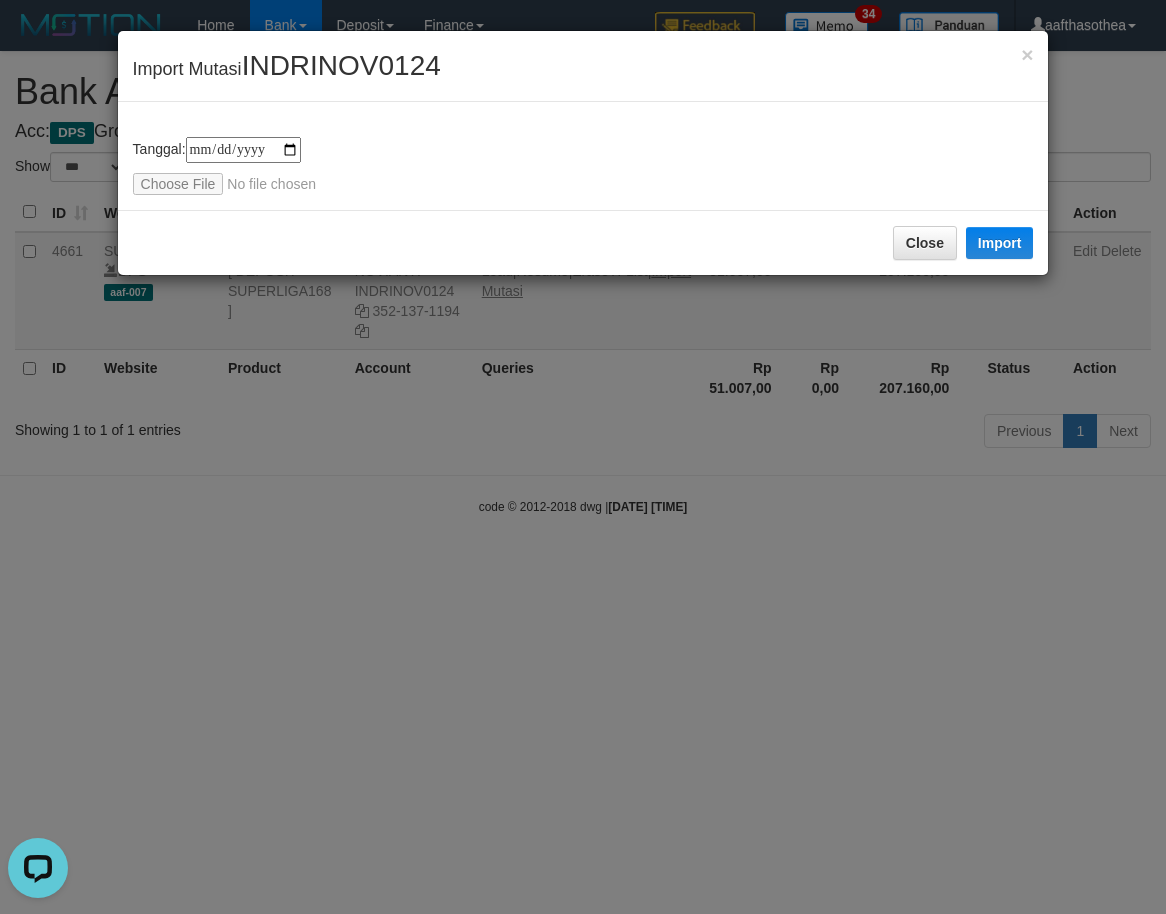 type on "**********" 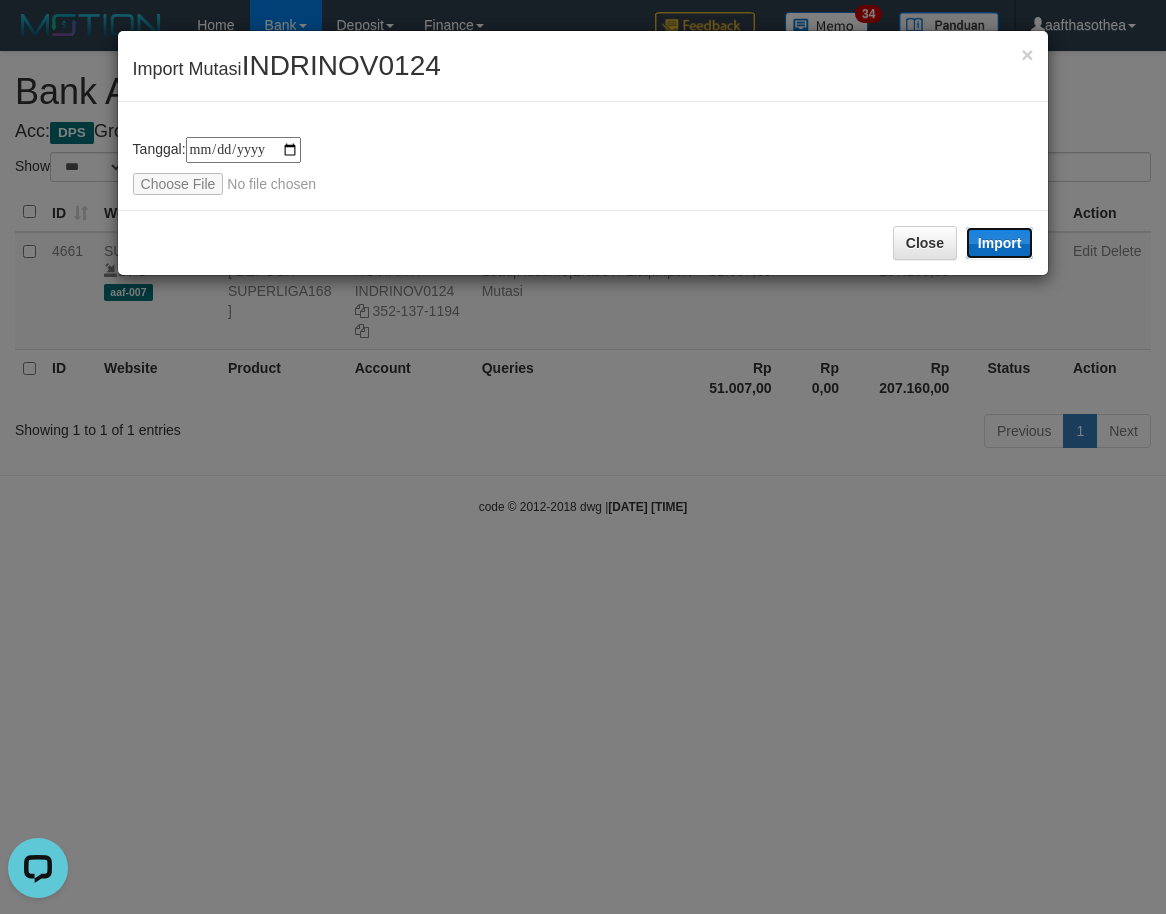 click on "Import" at bounding box center (1000, 243) 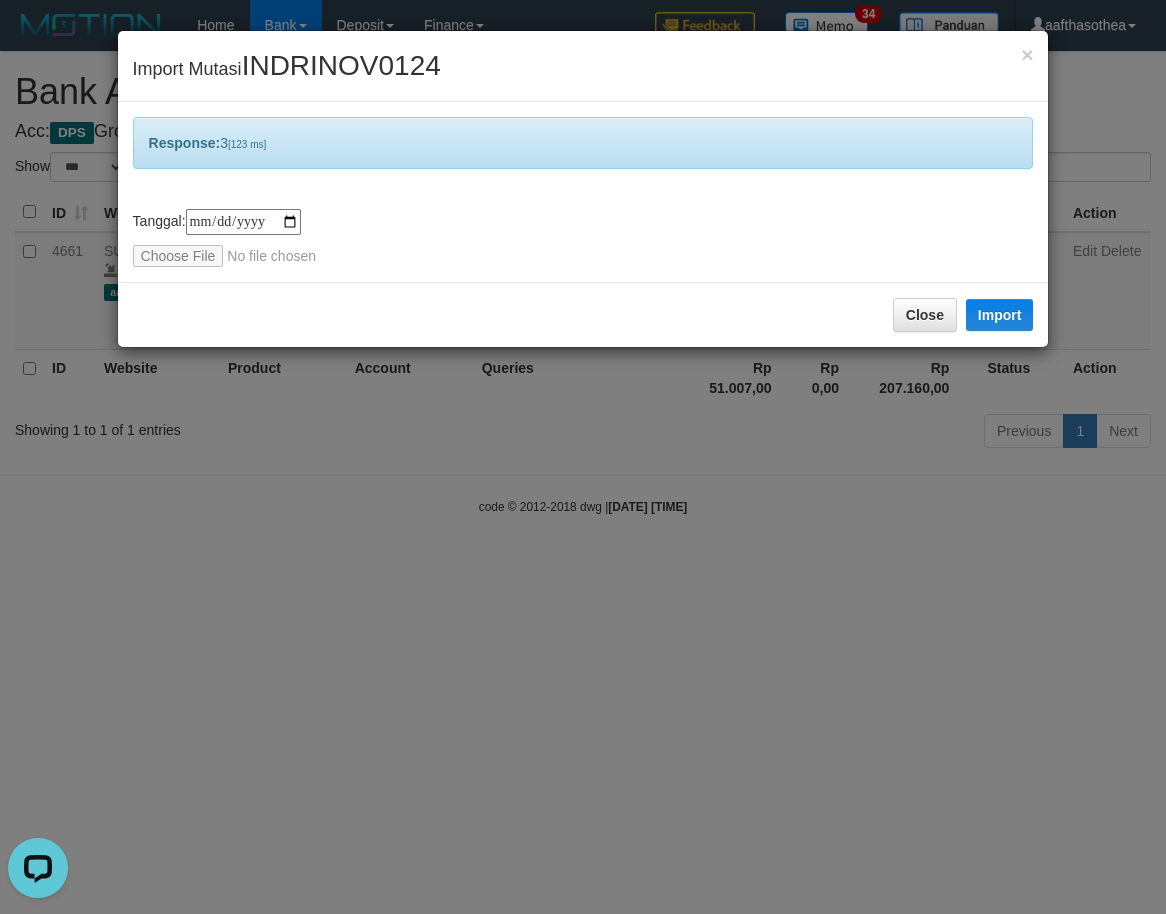 click on "**********" at bounding box center (583, 457) 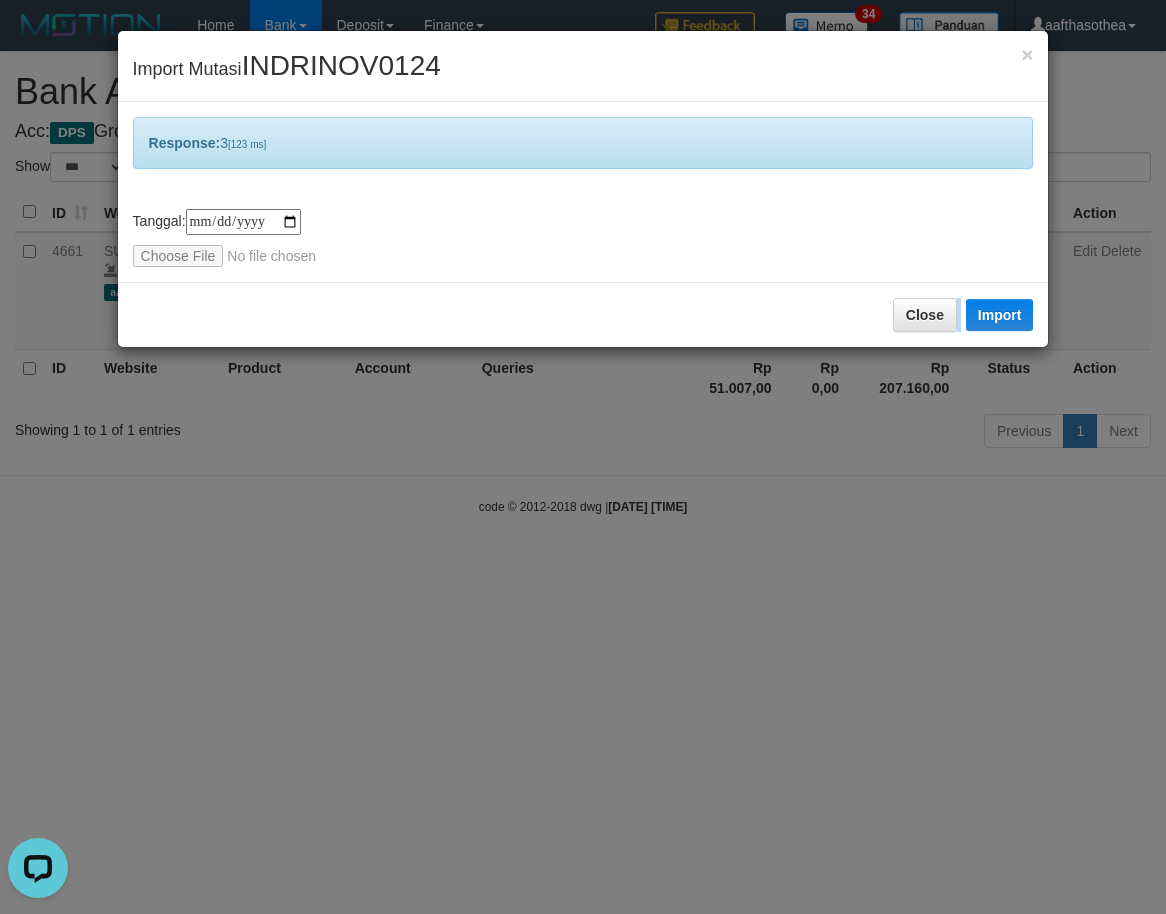 click on "**********" at bounding box center [583, 457] 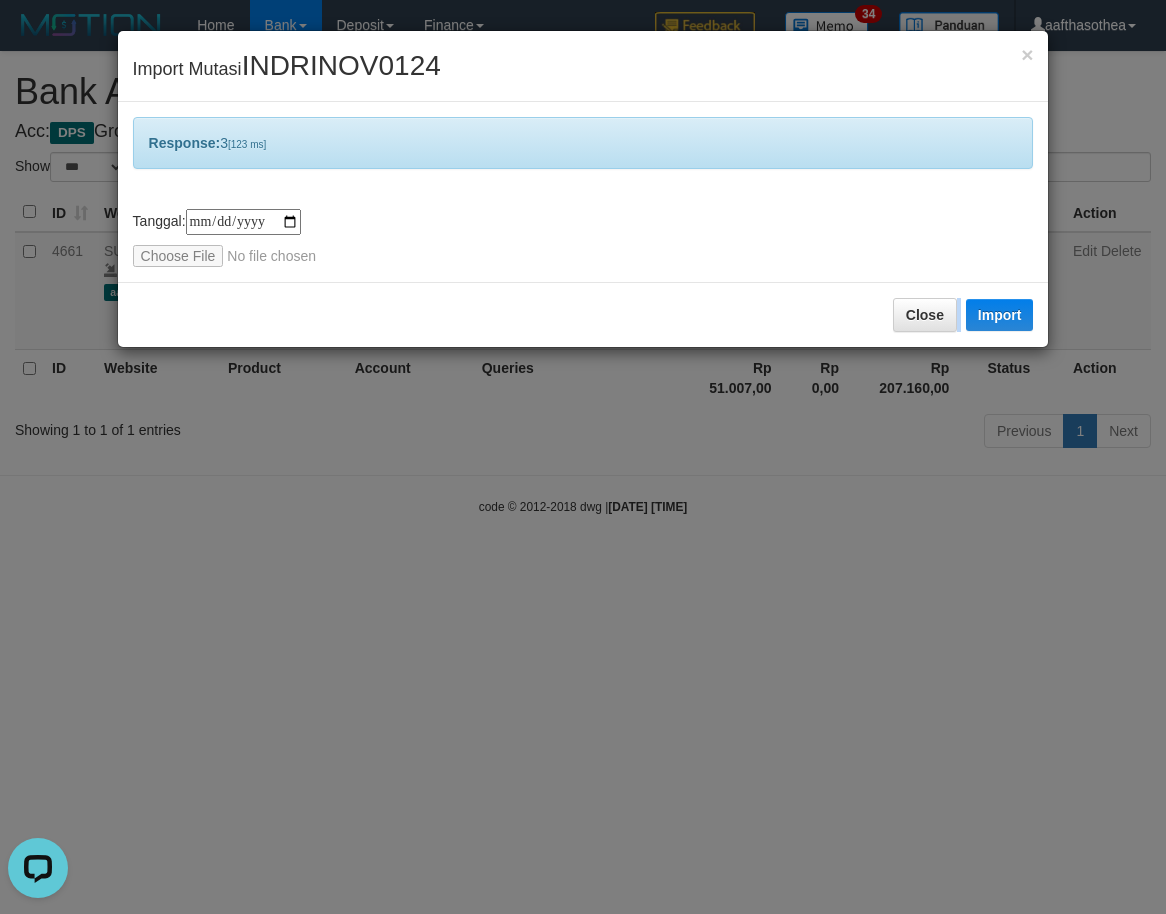 click on "**********" at bounding box center (583, 457) 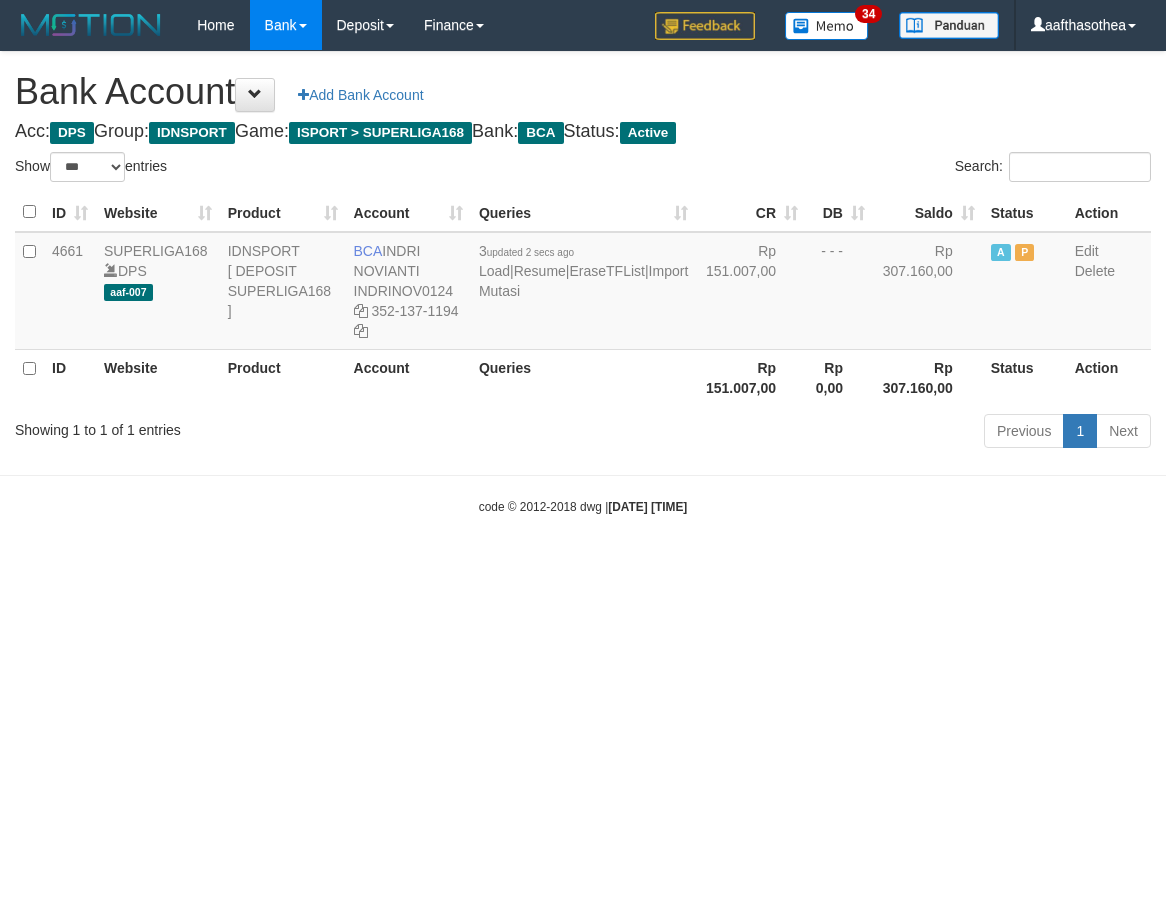 select on "***" 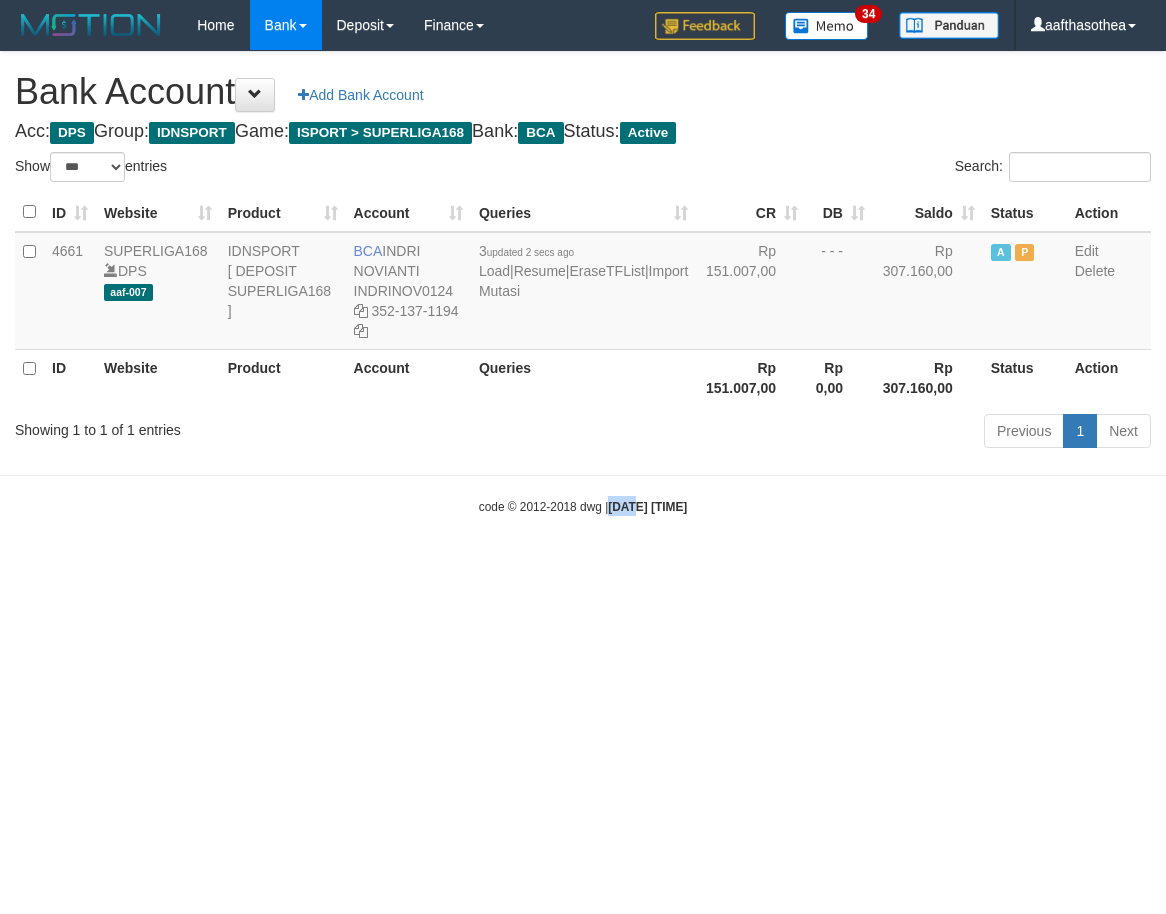 click on "Toggle navigation
Home
Bank
Account List
Load
By Website
Group
[ISPORT]													SUPERLIGA168
By Load Group (DPS)" at bounding box center [583, 283] 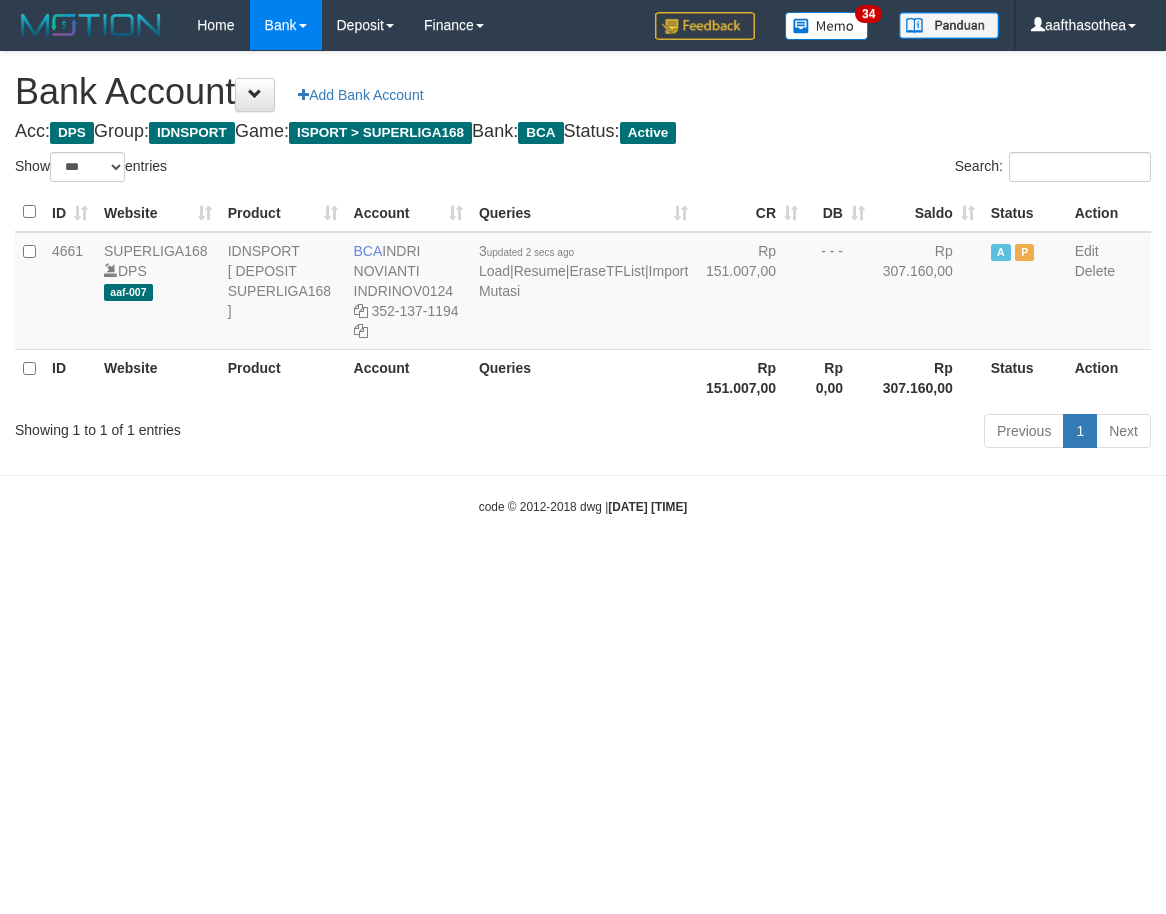 select on "***" 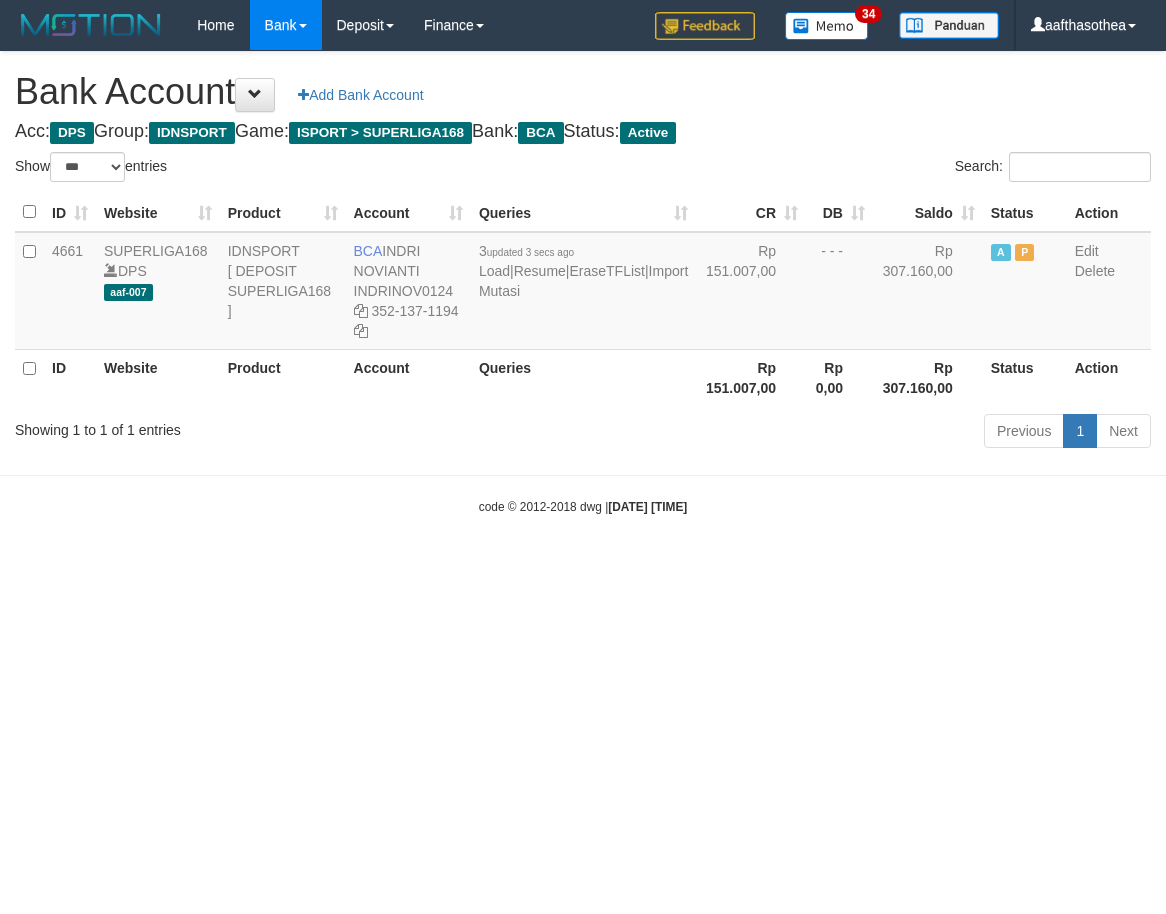 select on "***" 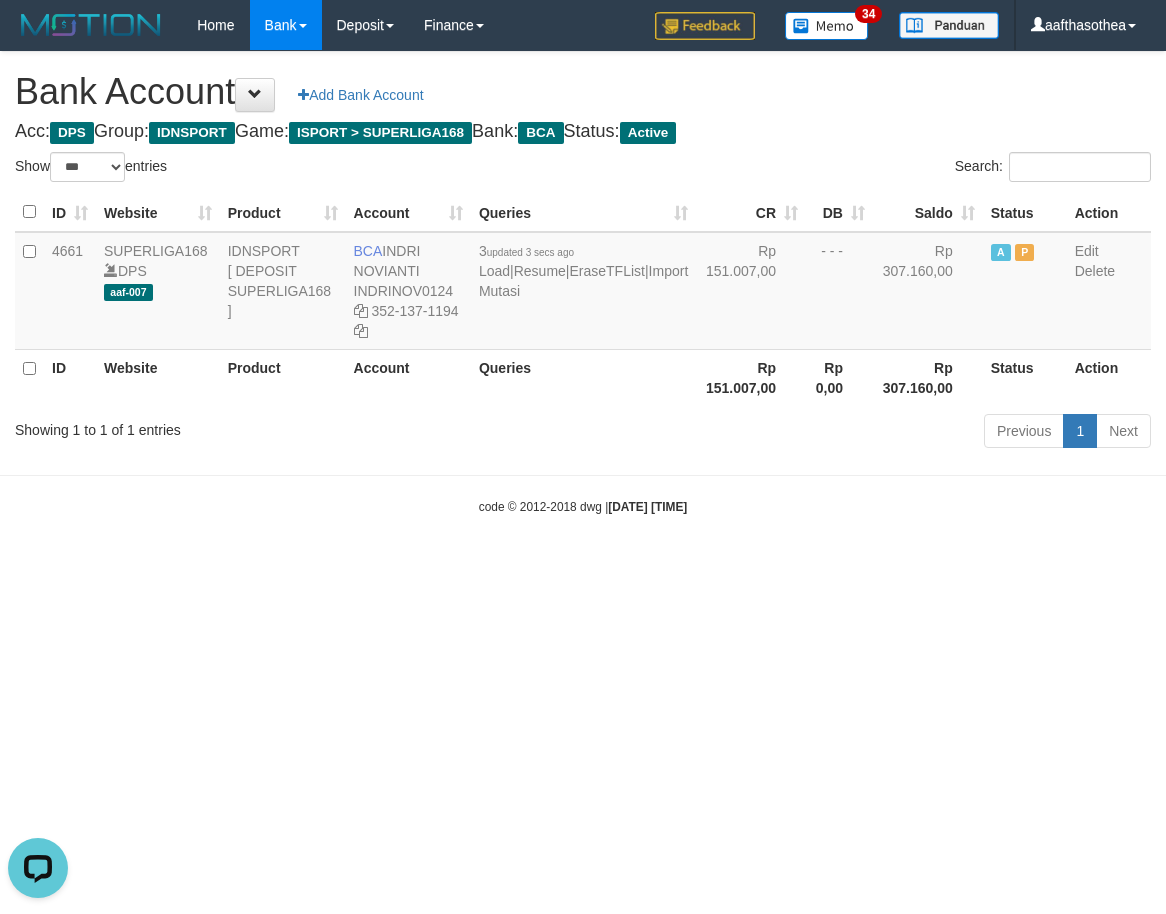 scroll, scrollTop: 0, scrollLeft: 0, axis: both 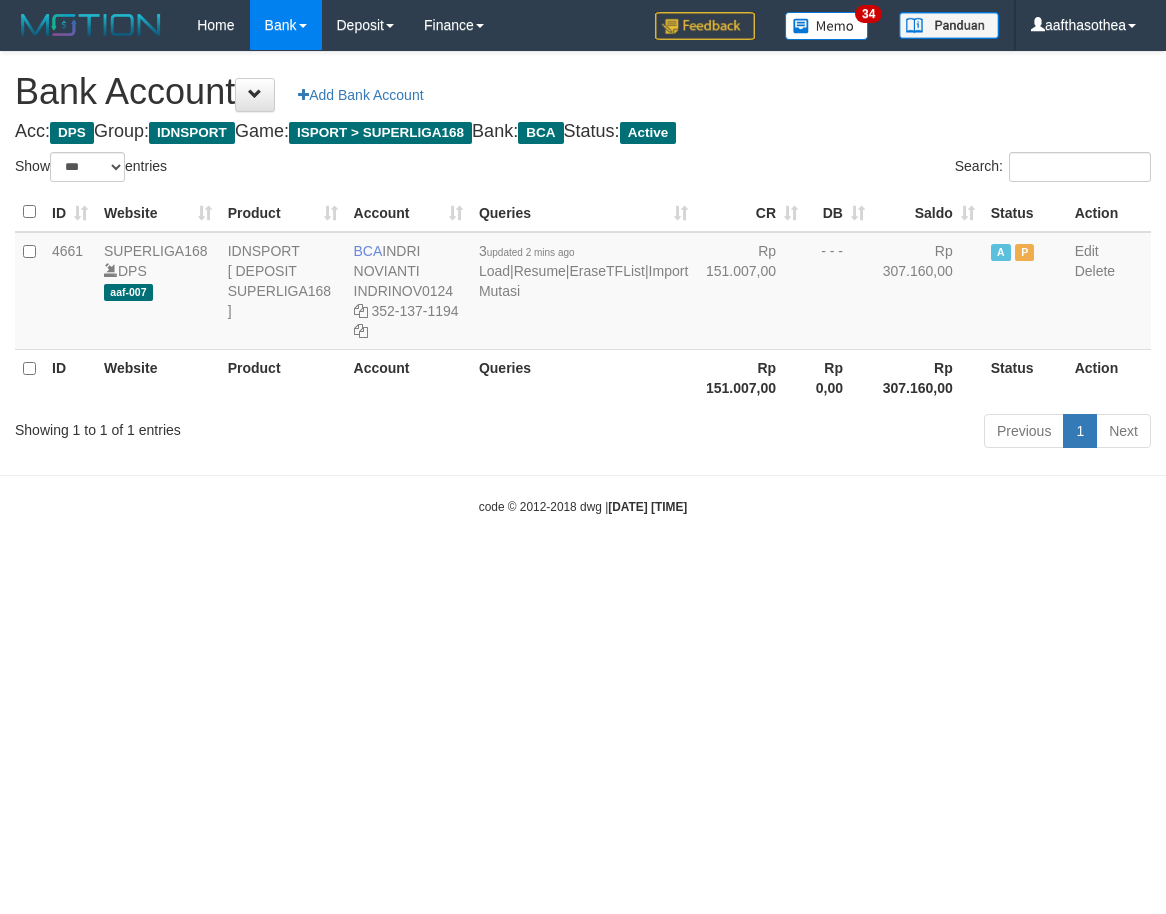 select on "***" 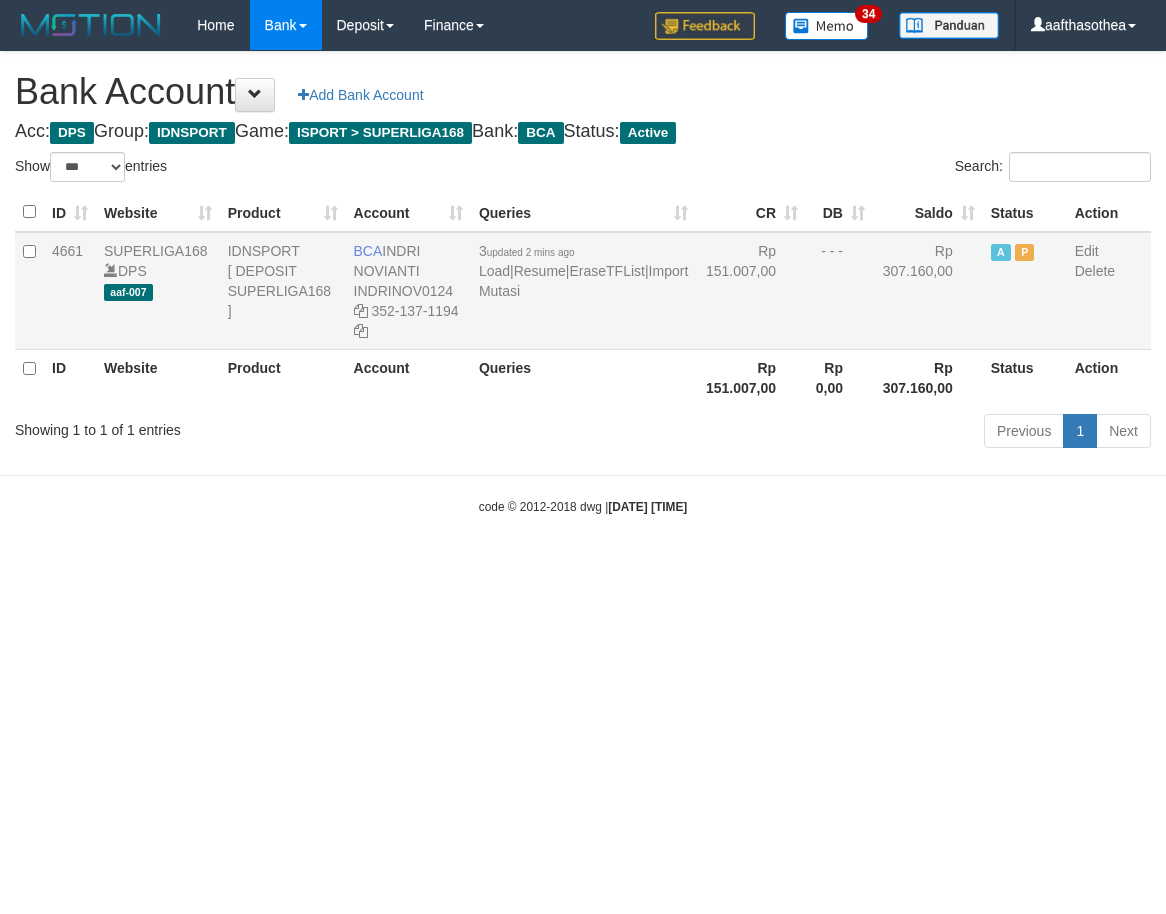 click on "3  updated 2 mins ago
Load
|
Resume
|
EraseTFList
|
Import Mutasi" at bounding box center [583, 291] 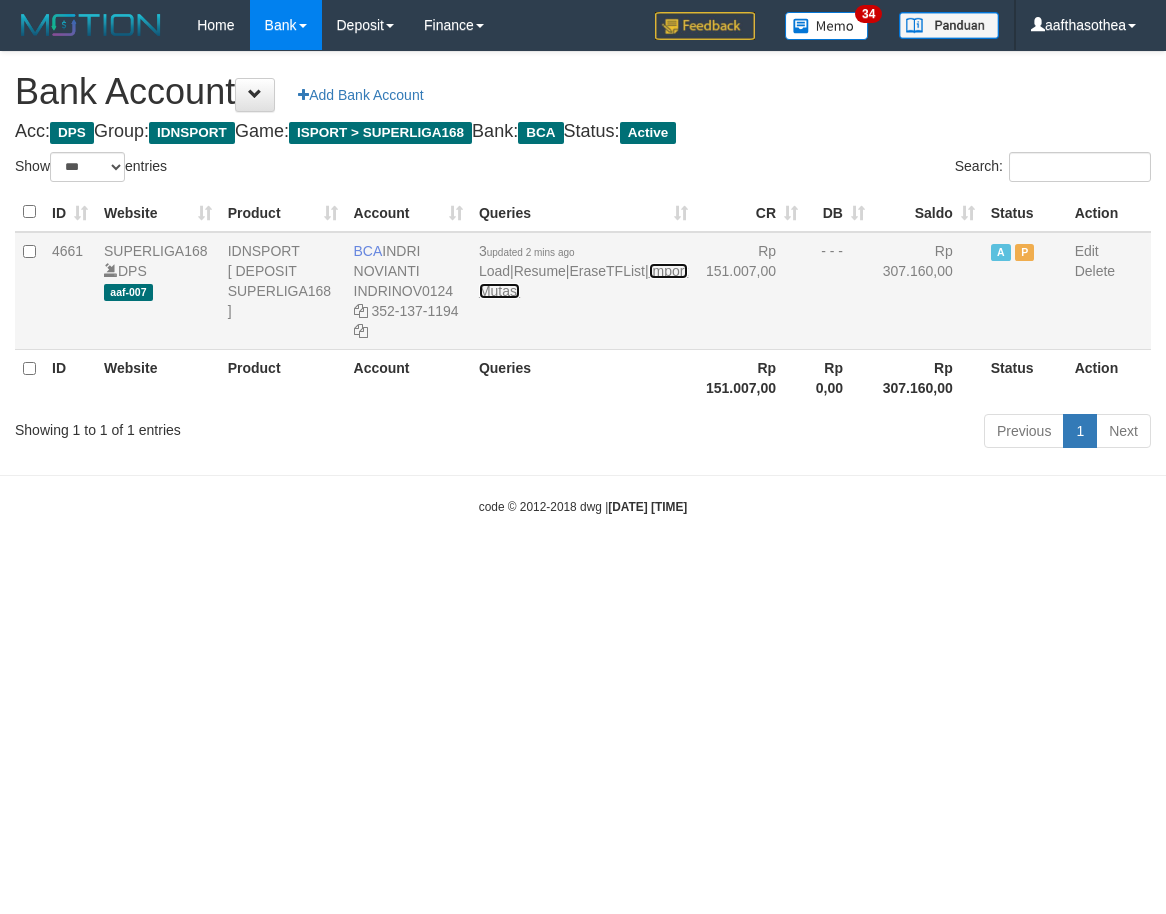 click on "Import Mutasi" at bounding box center (583, 281) 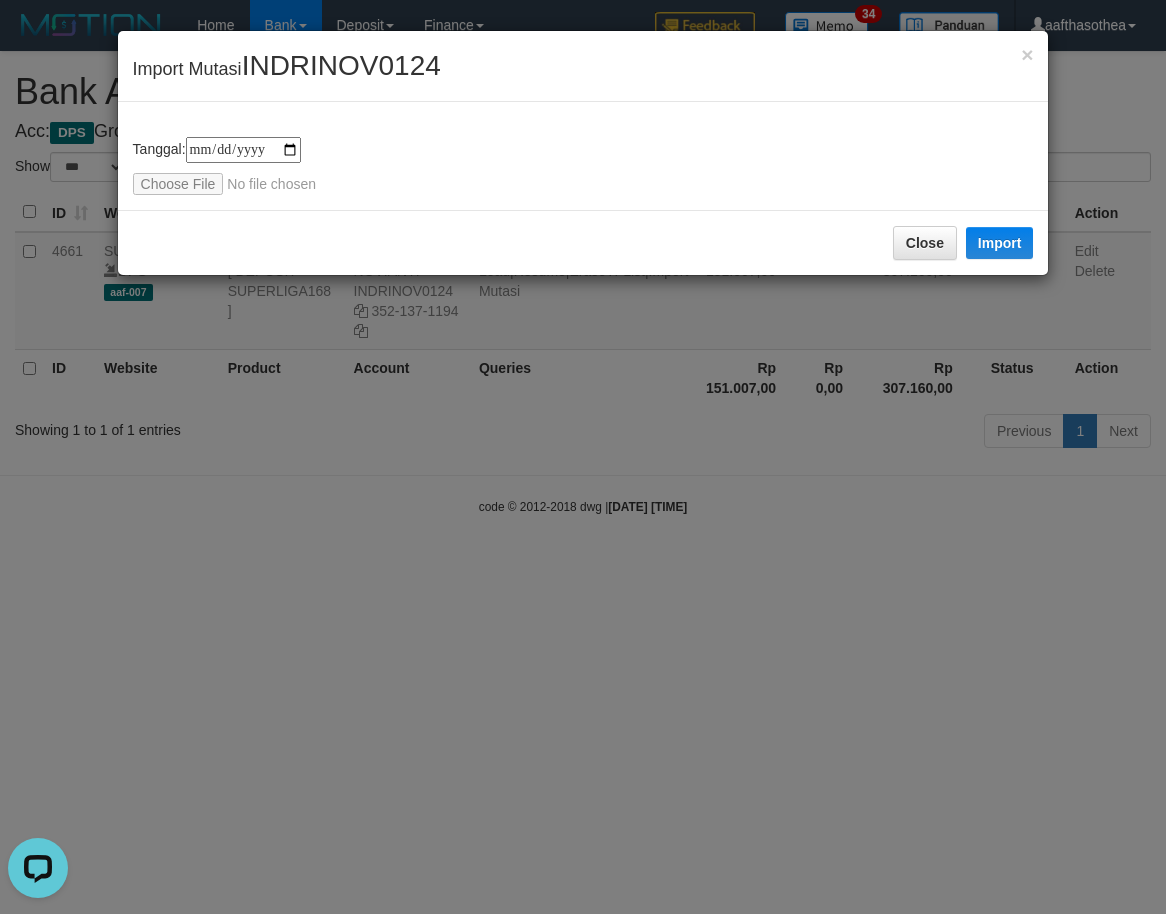 scroll, scrollTop: 0, scrollLeft: 0, axis: both 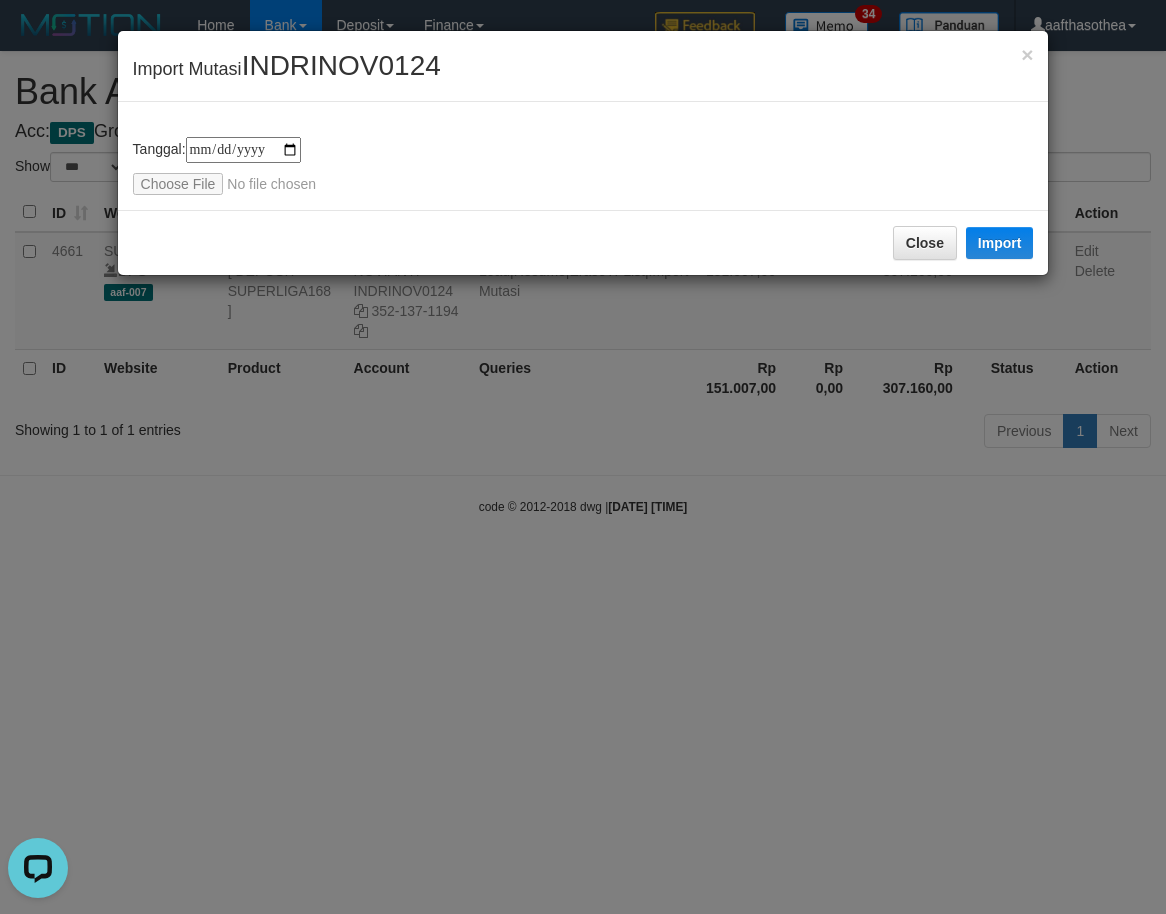 type on "**********" 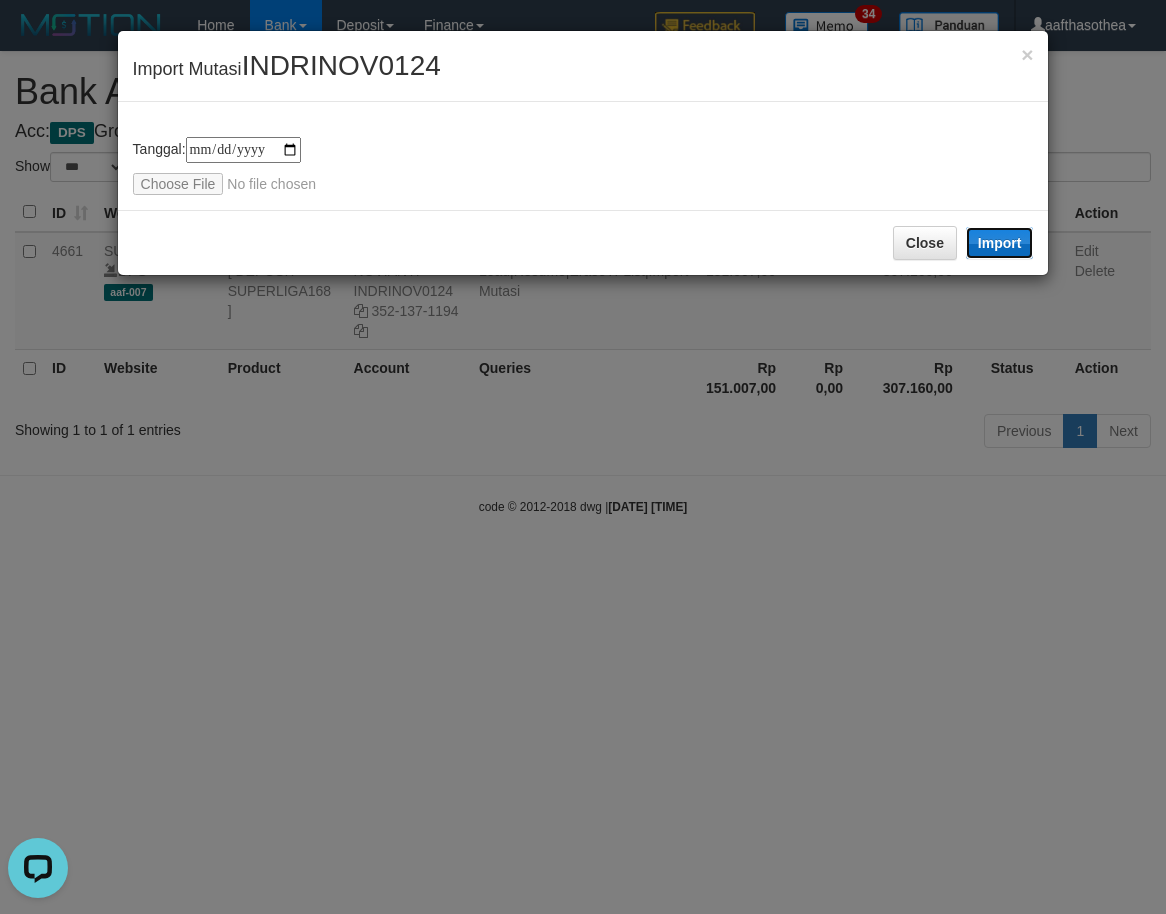 click on "Import" at bounding box center (1000, 243) 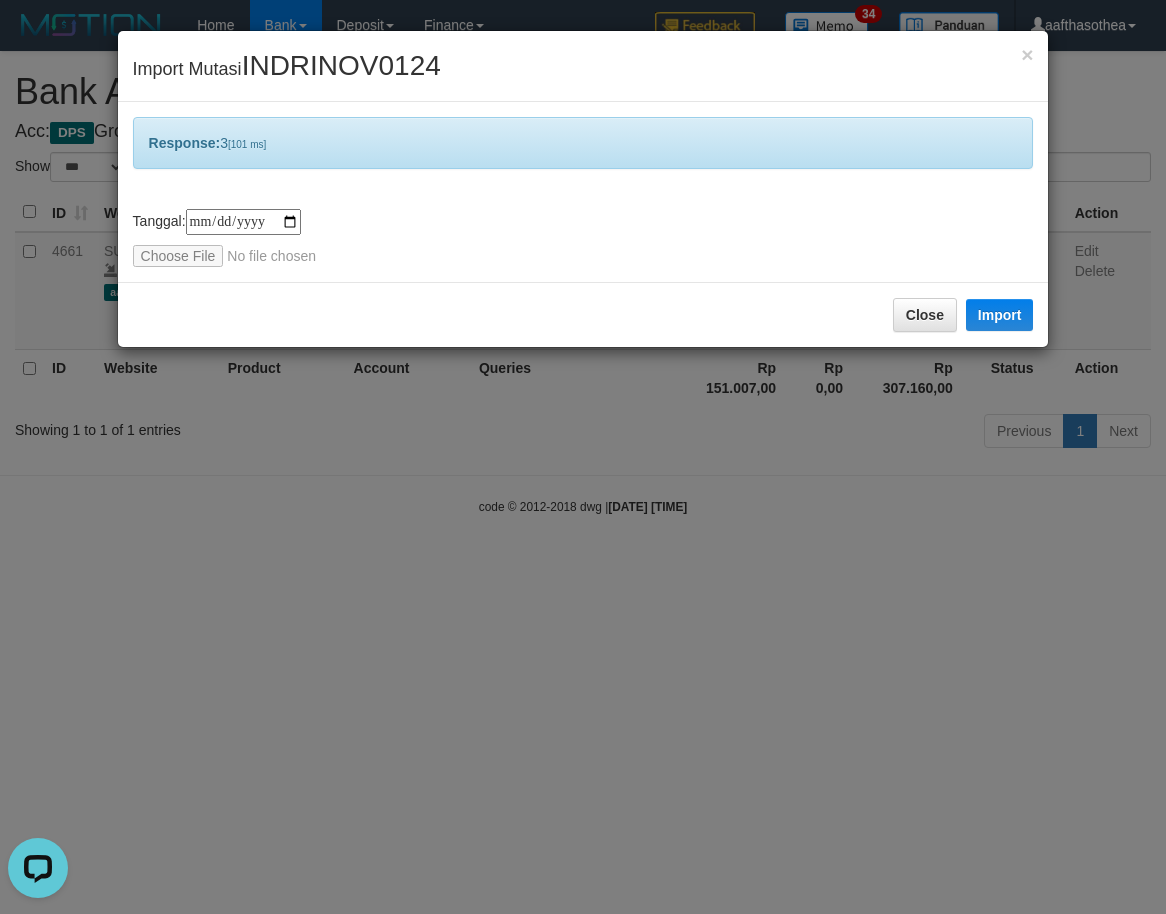 drag, startPoint x: 374, startPoint y: 602, endPoint x: 388, endPoint y: 615, distance: 19.104973 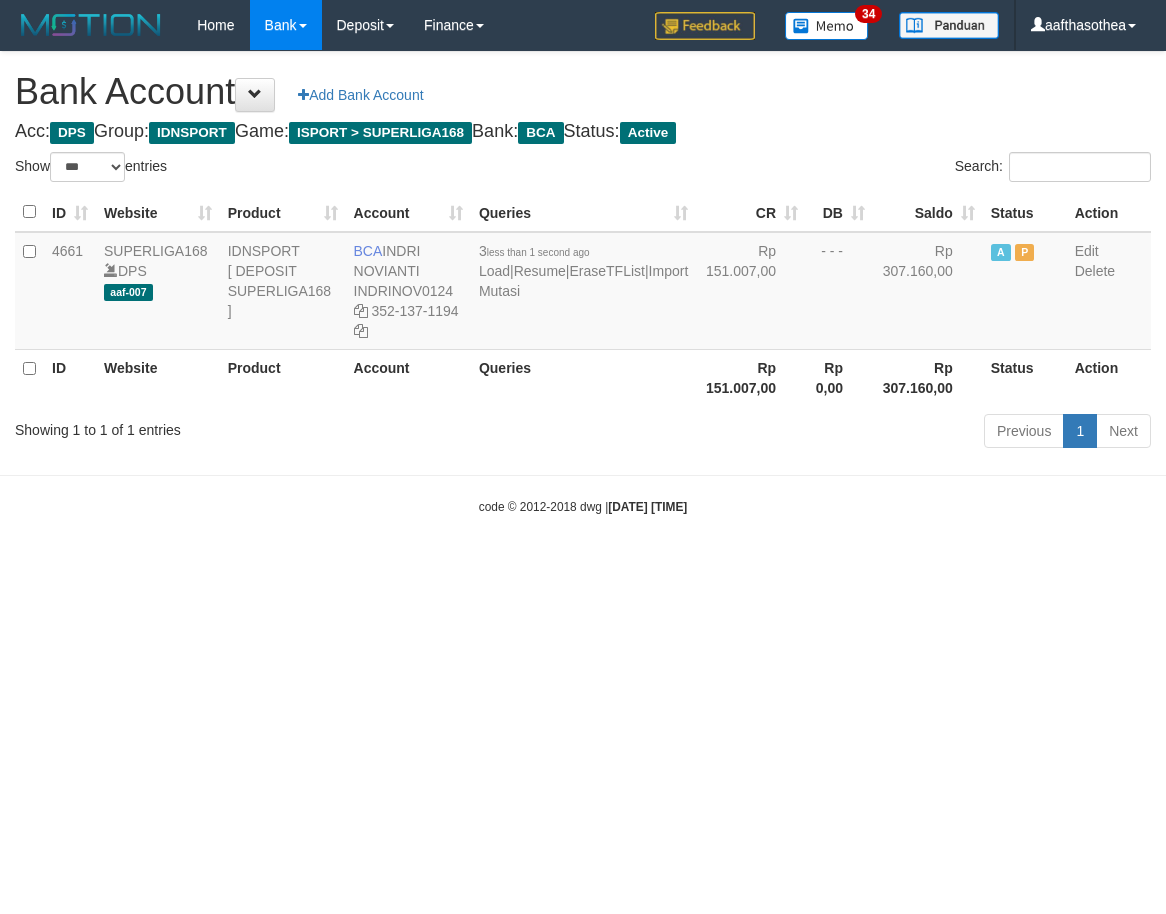 select on "***" 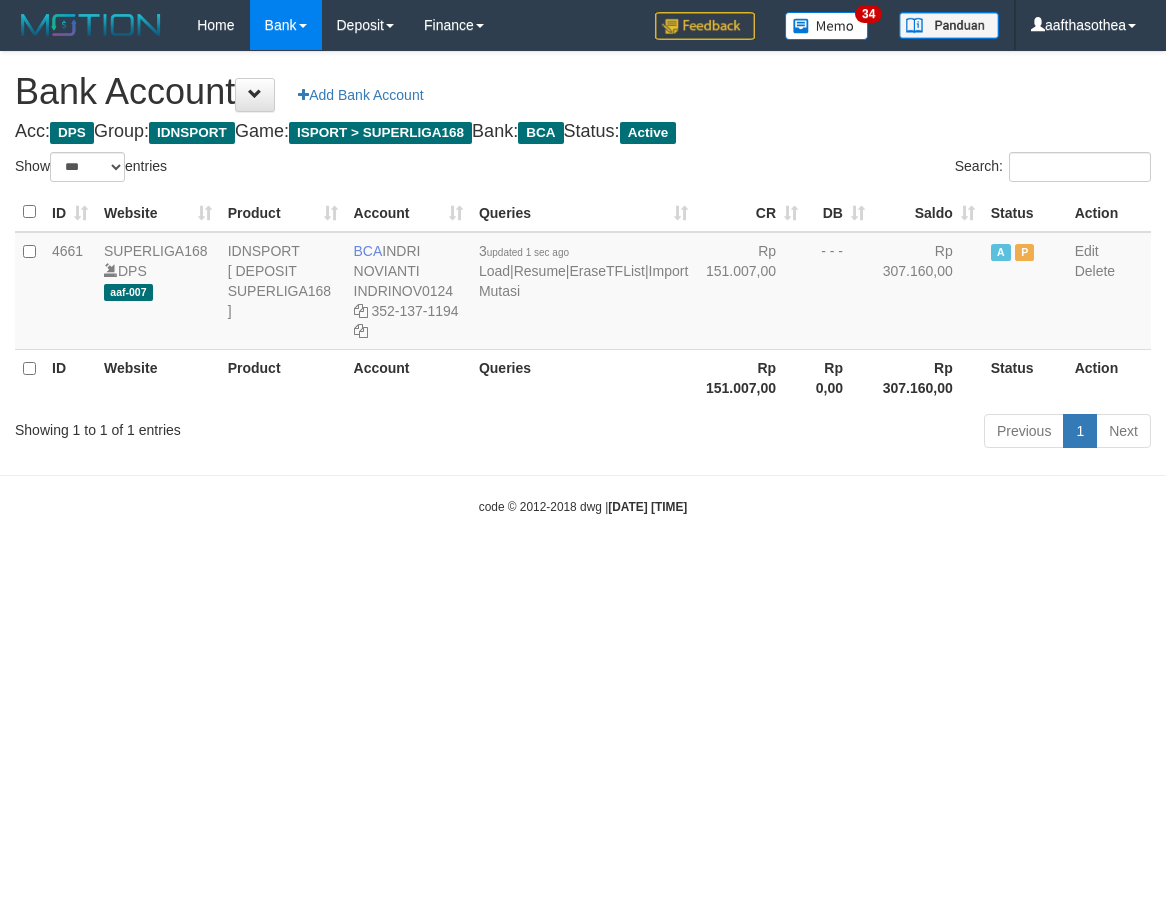 select on "***" 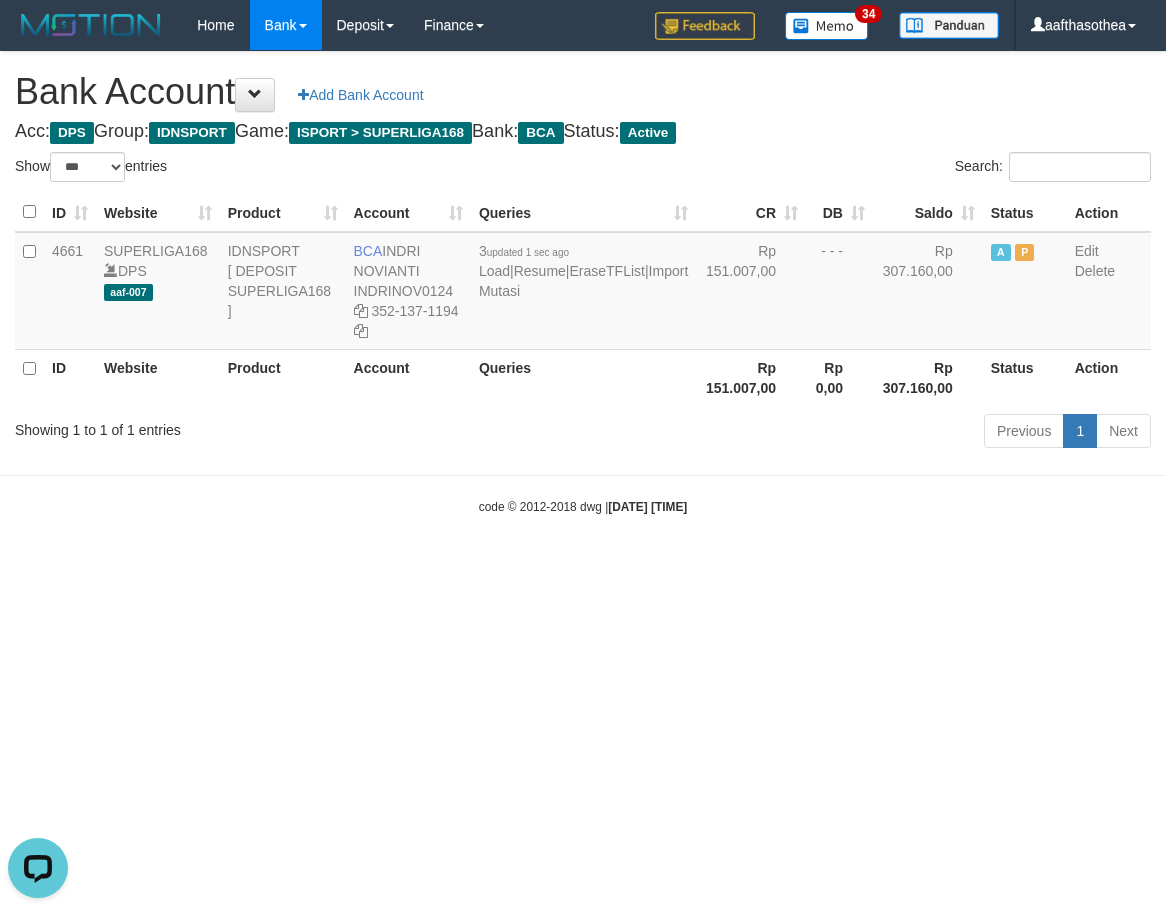 scroll, scrollTop: 0, scrollLeft: 0, axis: both 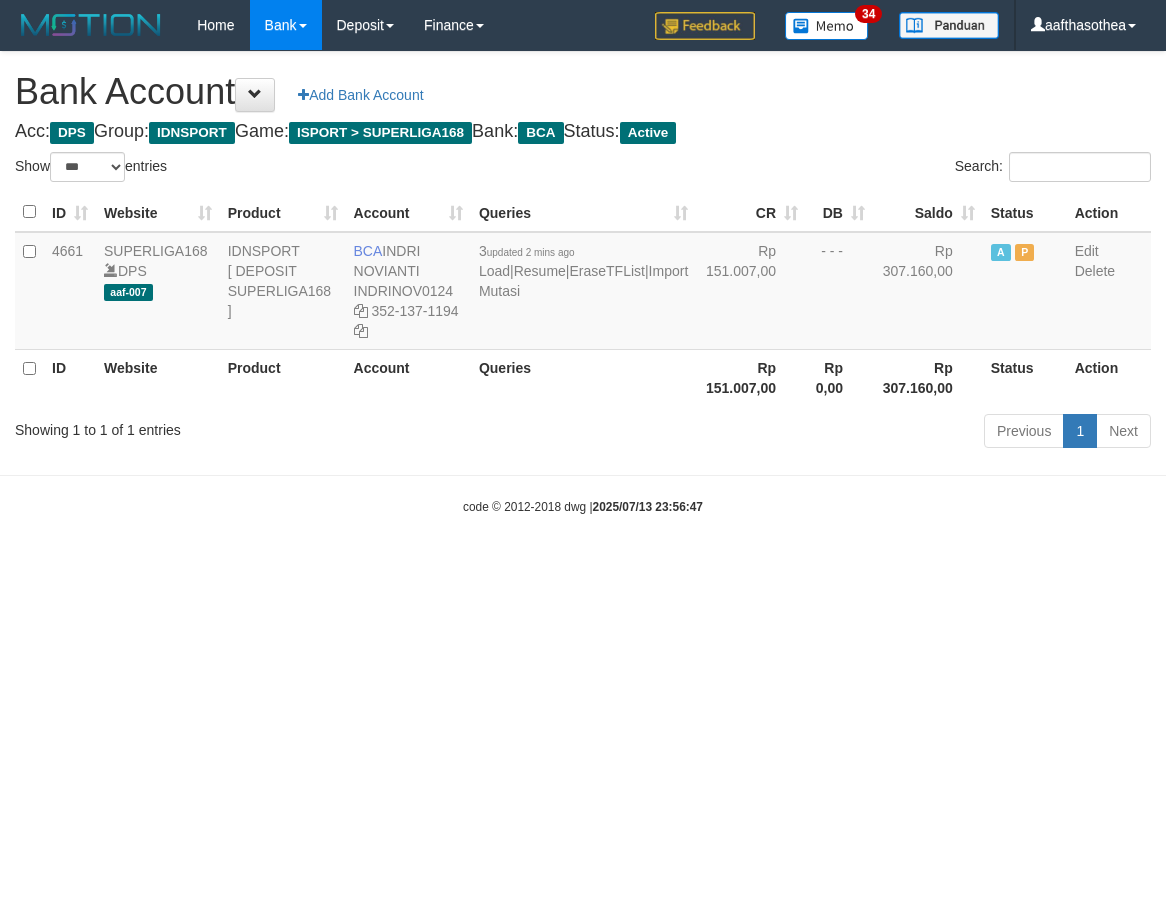 select on "***" 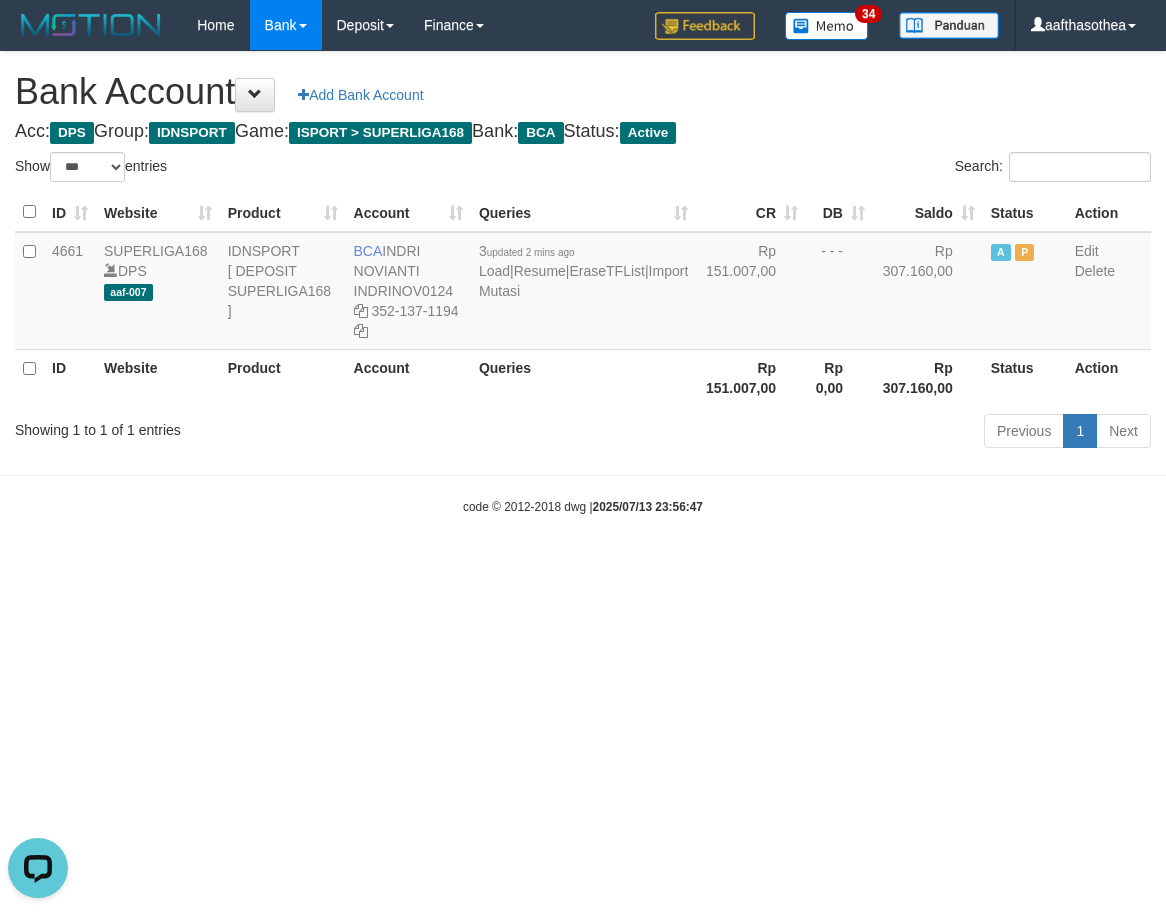 scroll, scrollTop: 0, scrollLeft: 0, axis: both 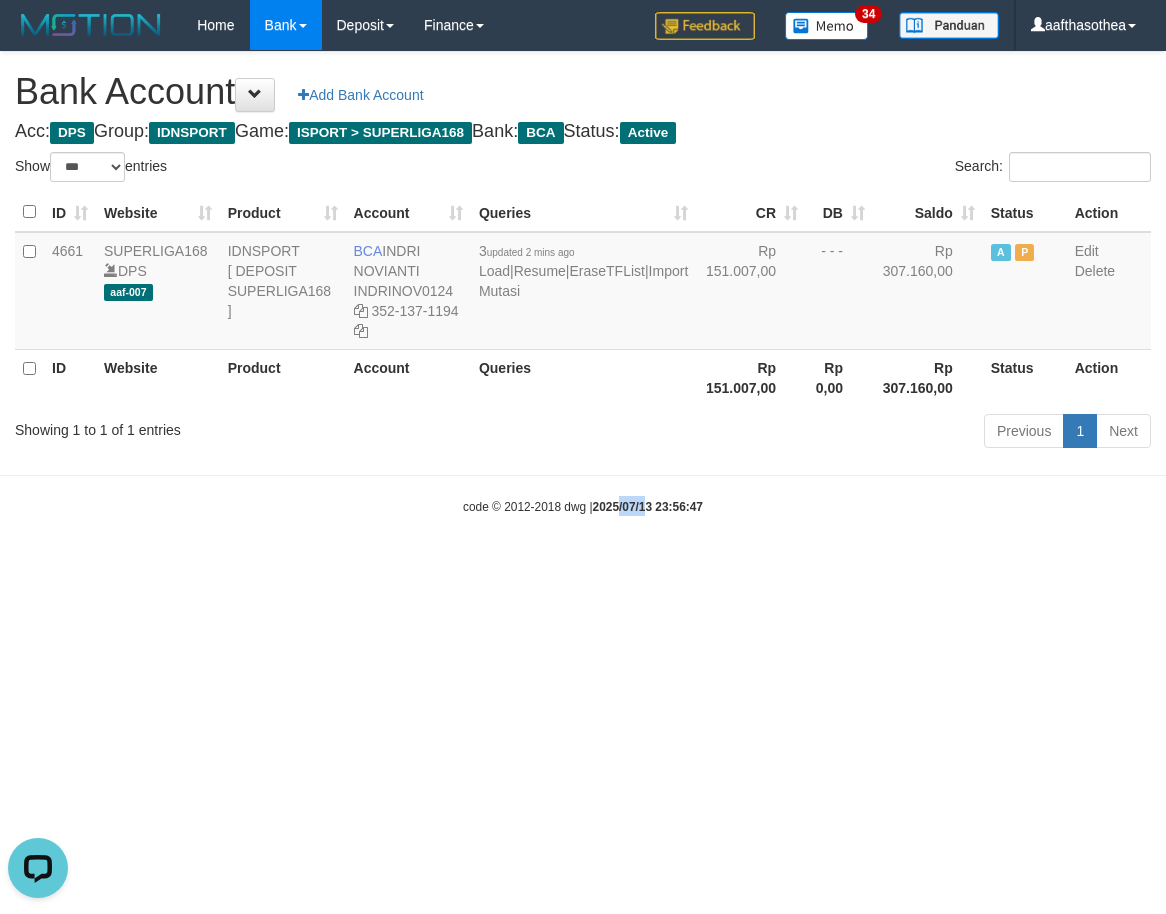 drag, startPoint x: 645, startPoint y: 604, endPoint x: 620, endPoint y: 609, distance: 25.495098 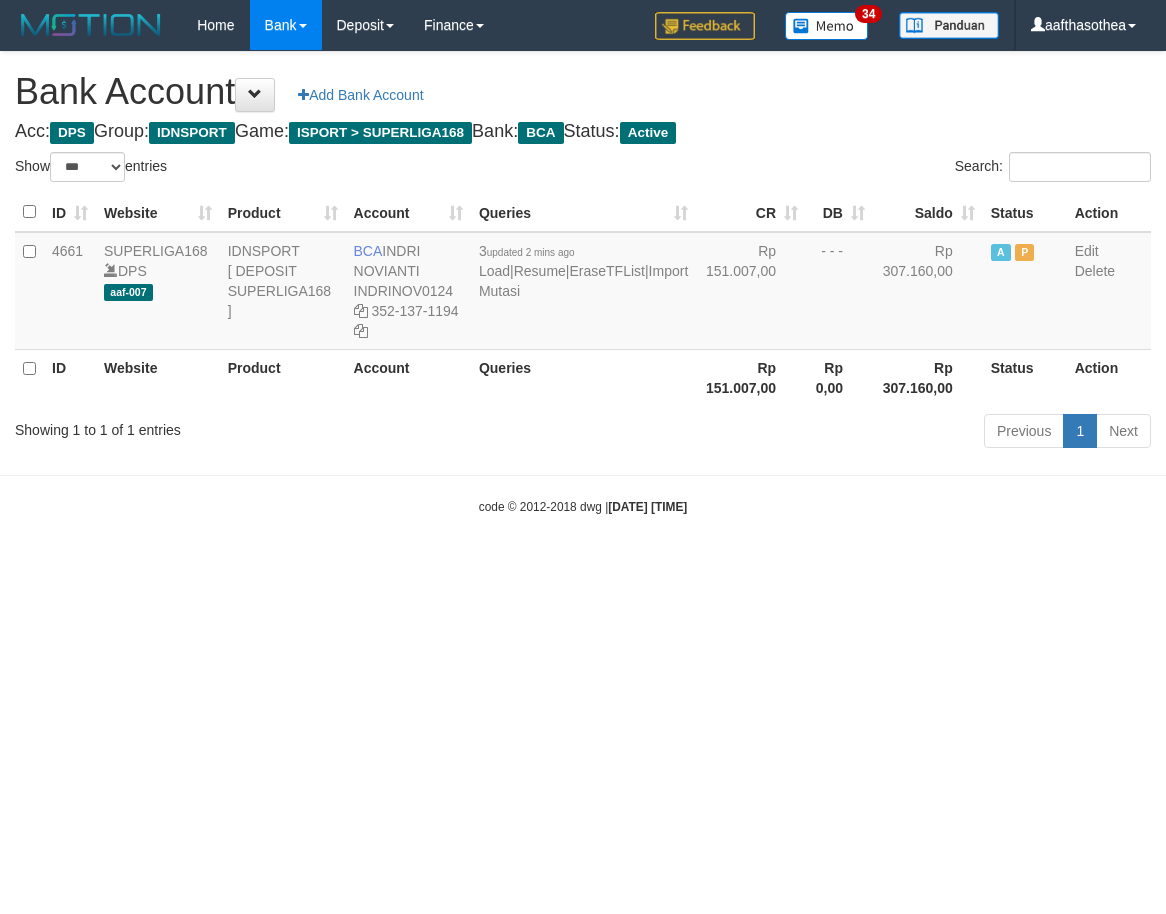 select on "***" 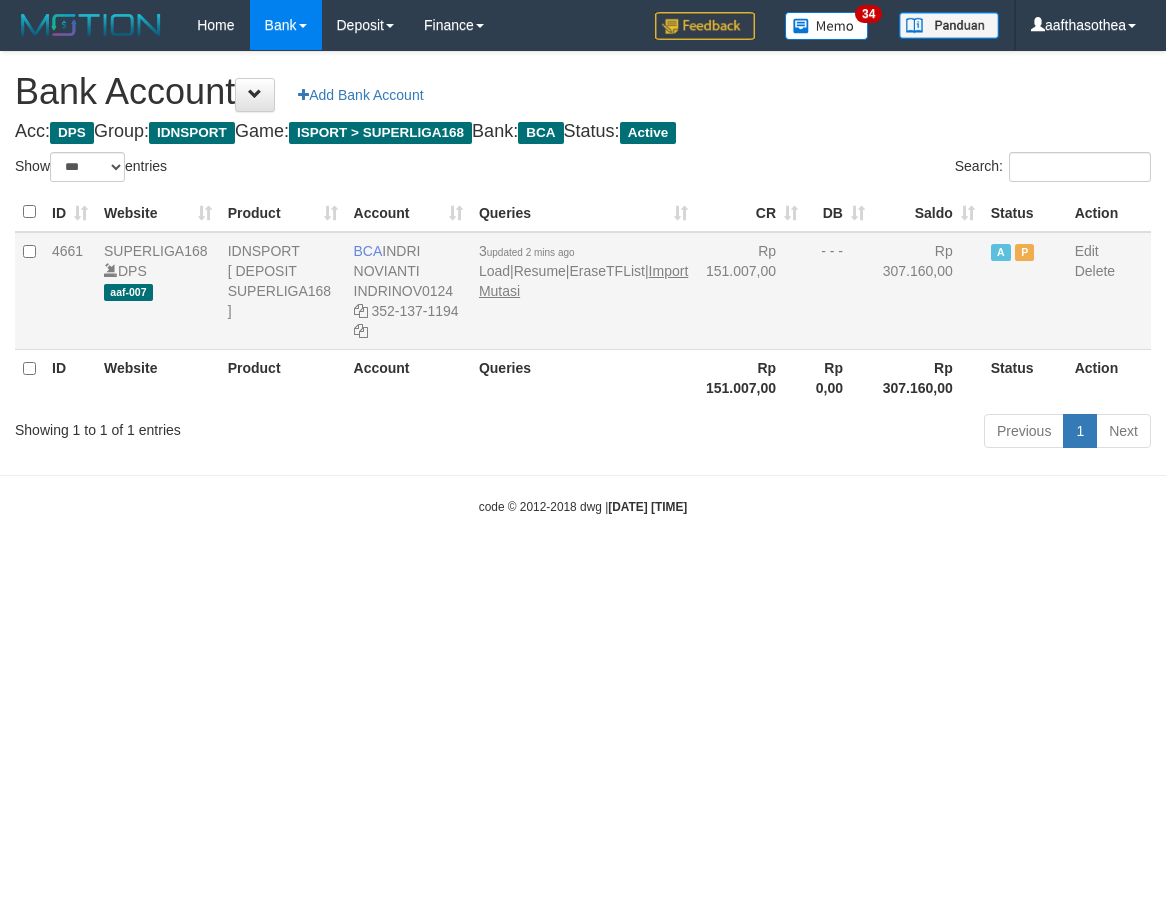 scroll, scrollTop: 0, scrollLeft: 0, axis: both 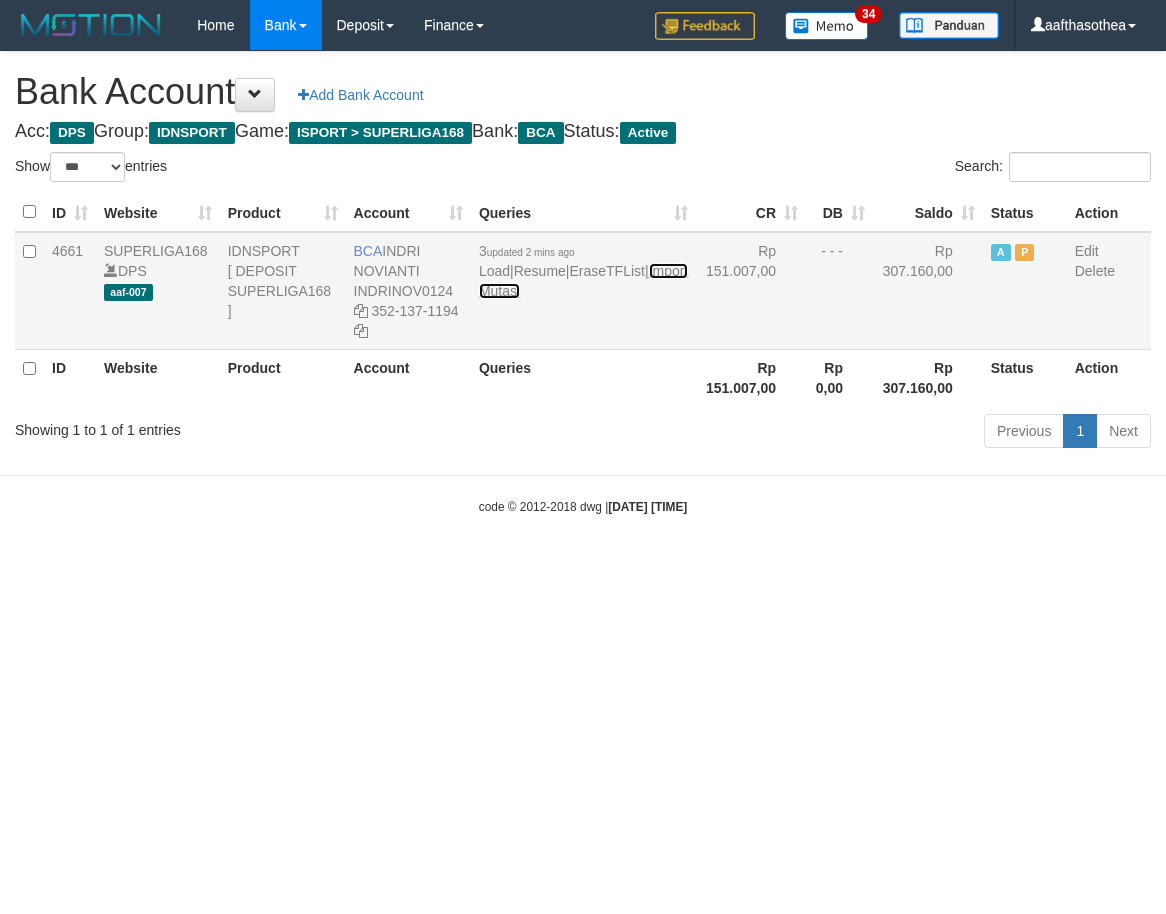 click on "Import Mutasi" at bounding box center (583, 281) 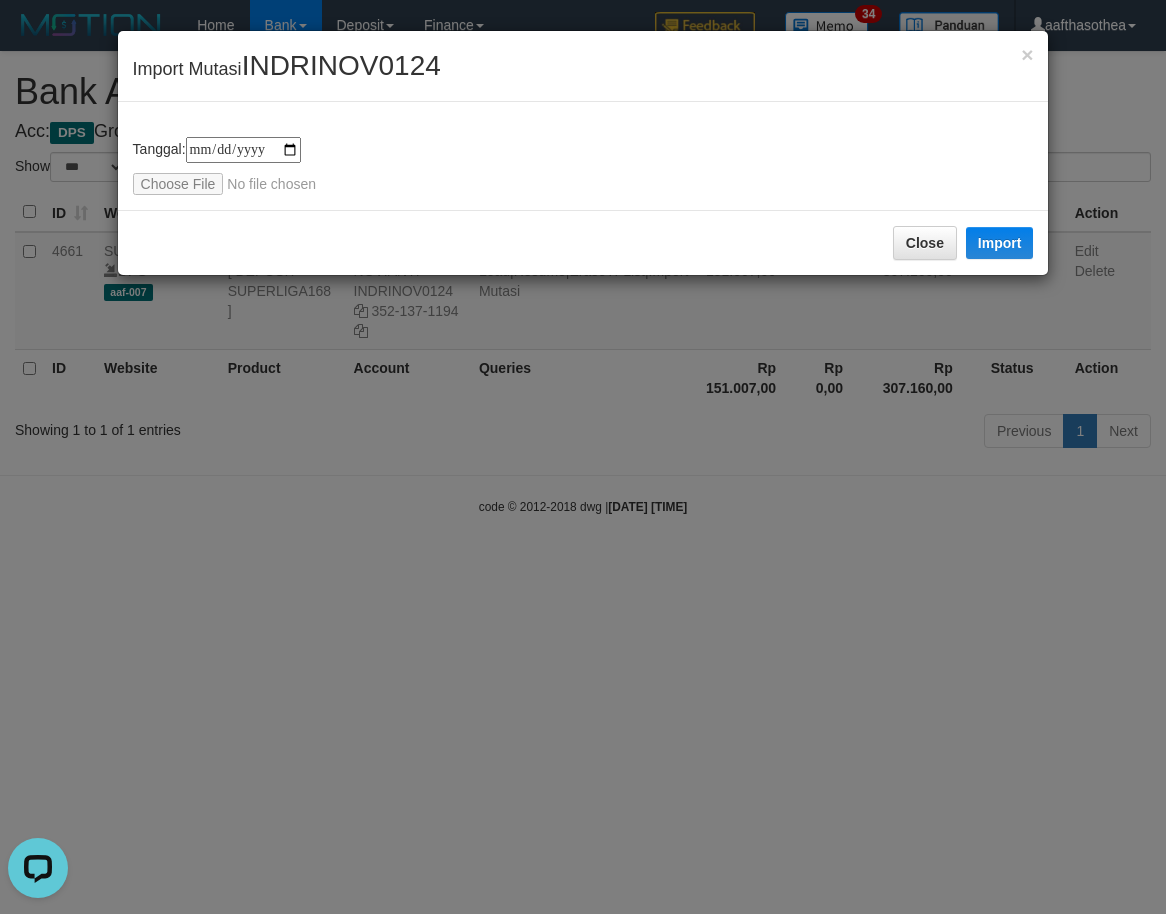 scroll, scrollTop: 0, scrollLeft: 0, axis: both 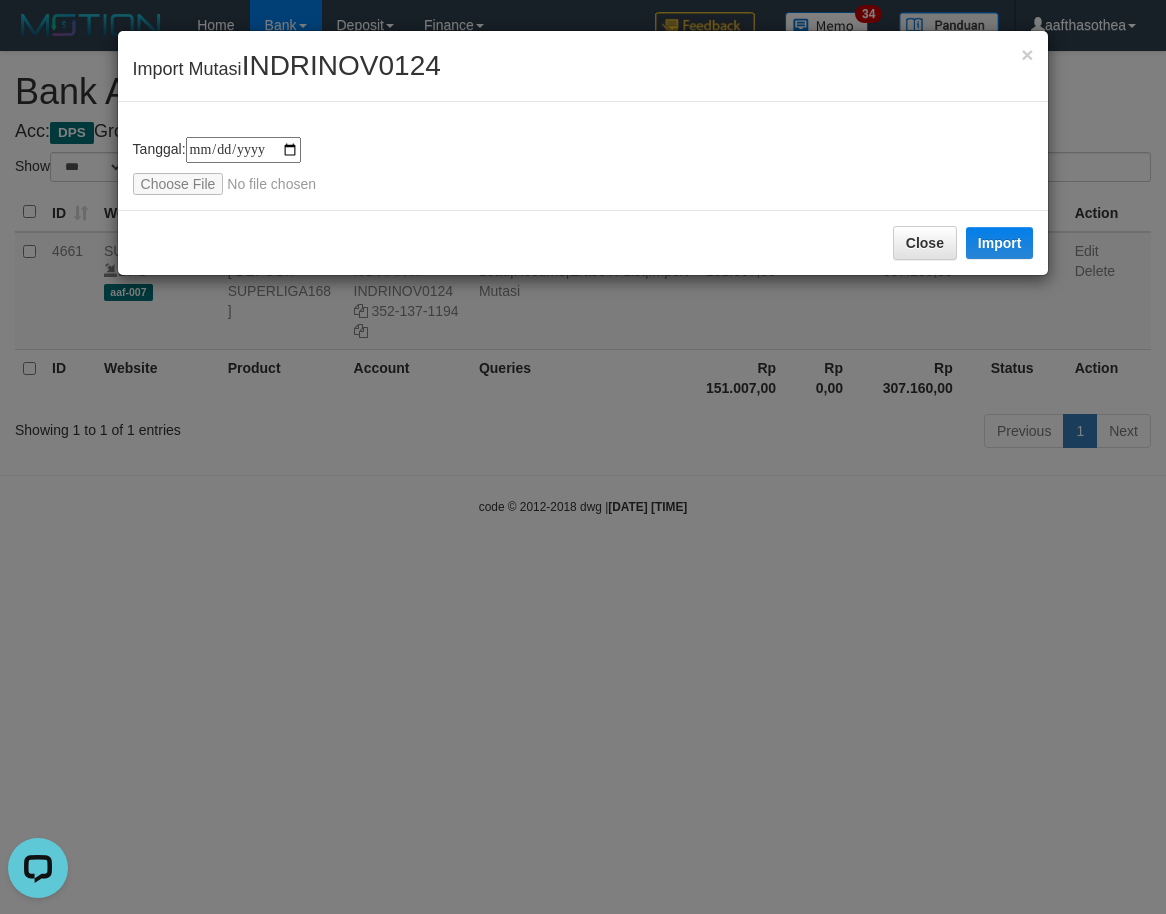type on "**********" 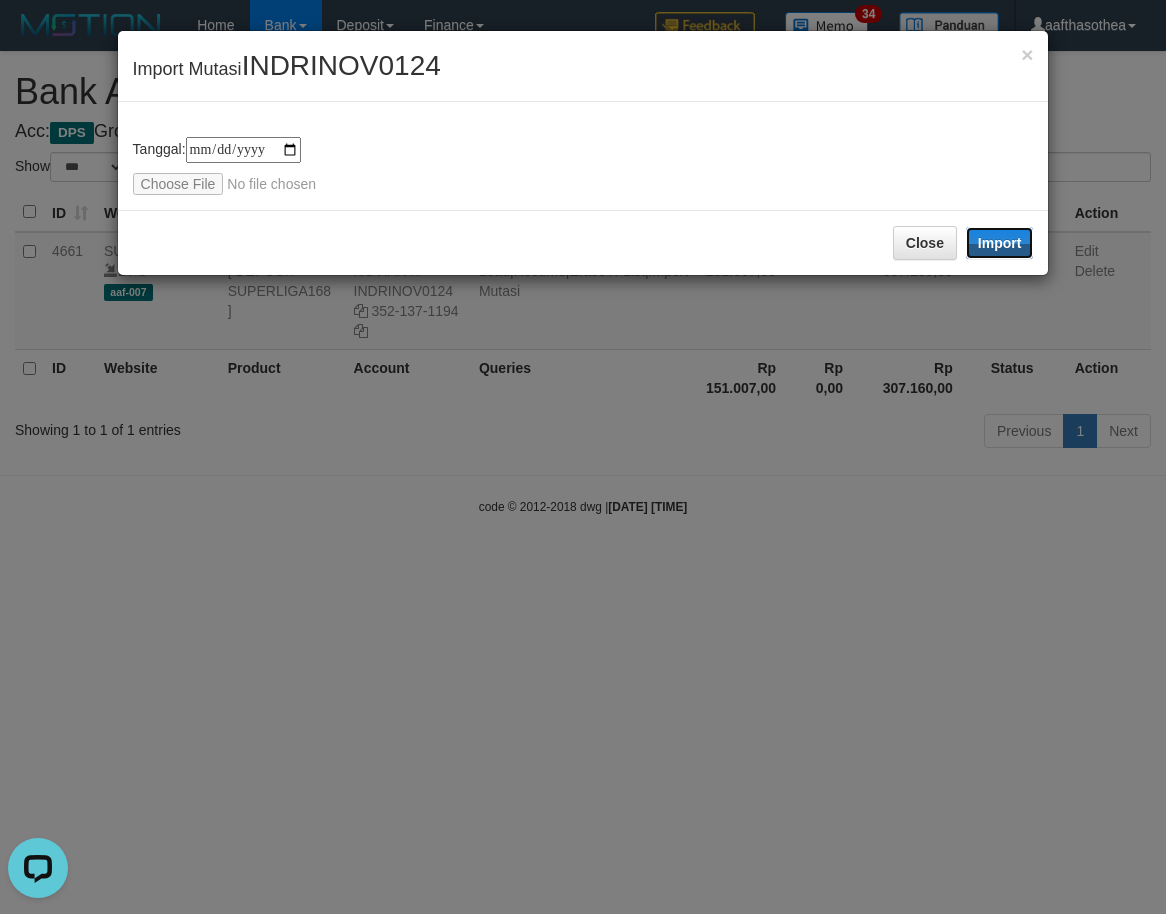 drag, startPoint x: 1015, startPoint y: 248, endPoint x: 1022, endPoint y: 641, distance: 393.06235 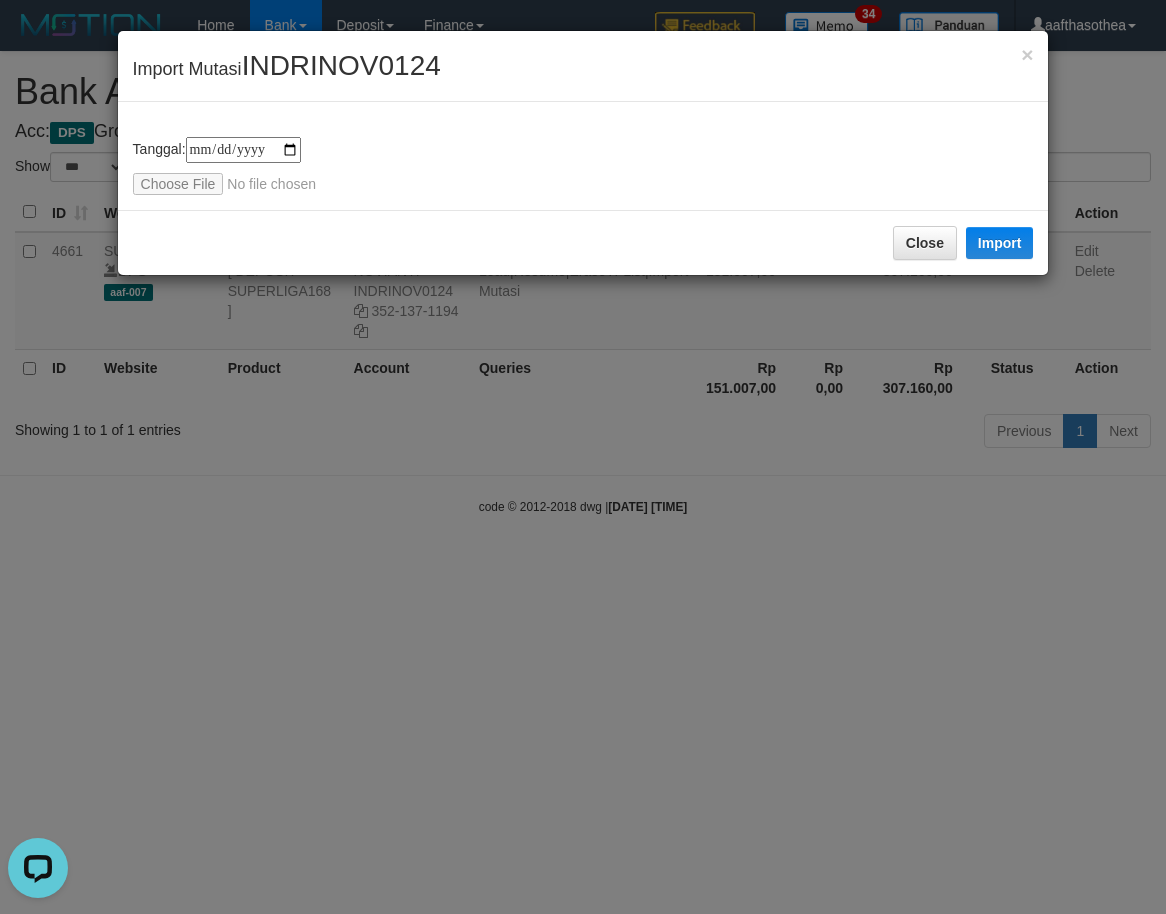 click on "**********" at bounding box center (583, 457) 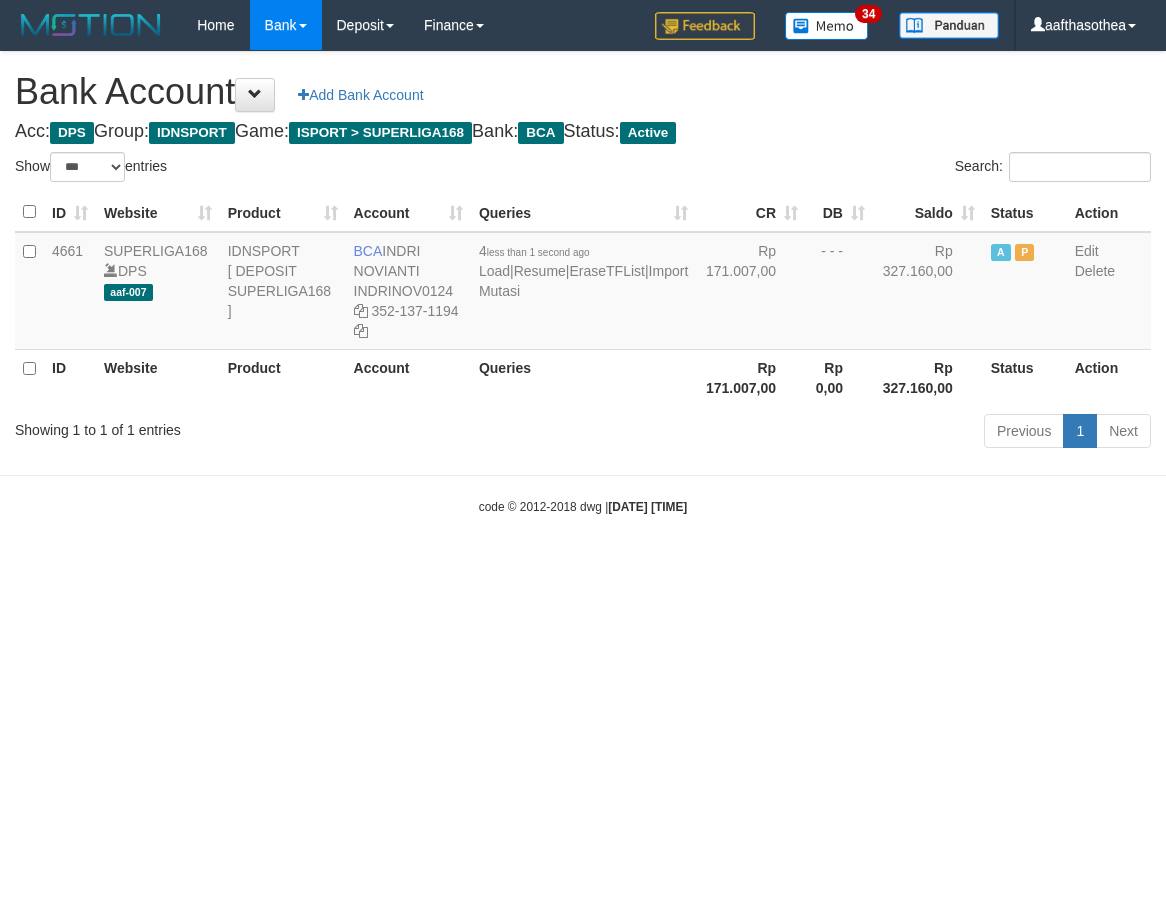 select on "***" 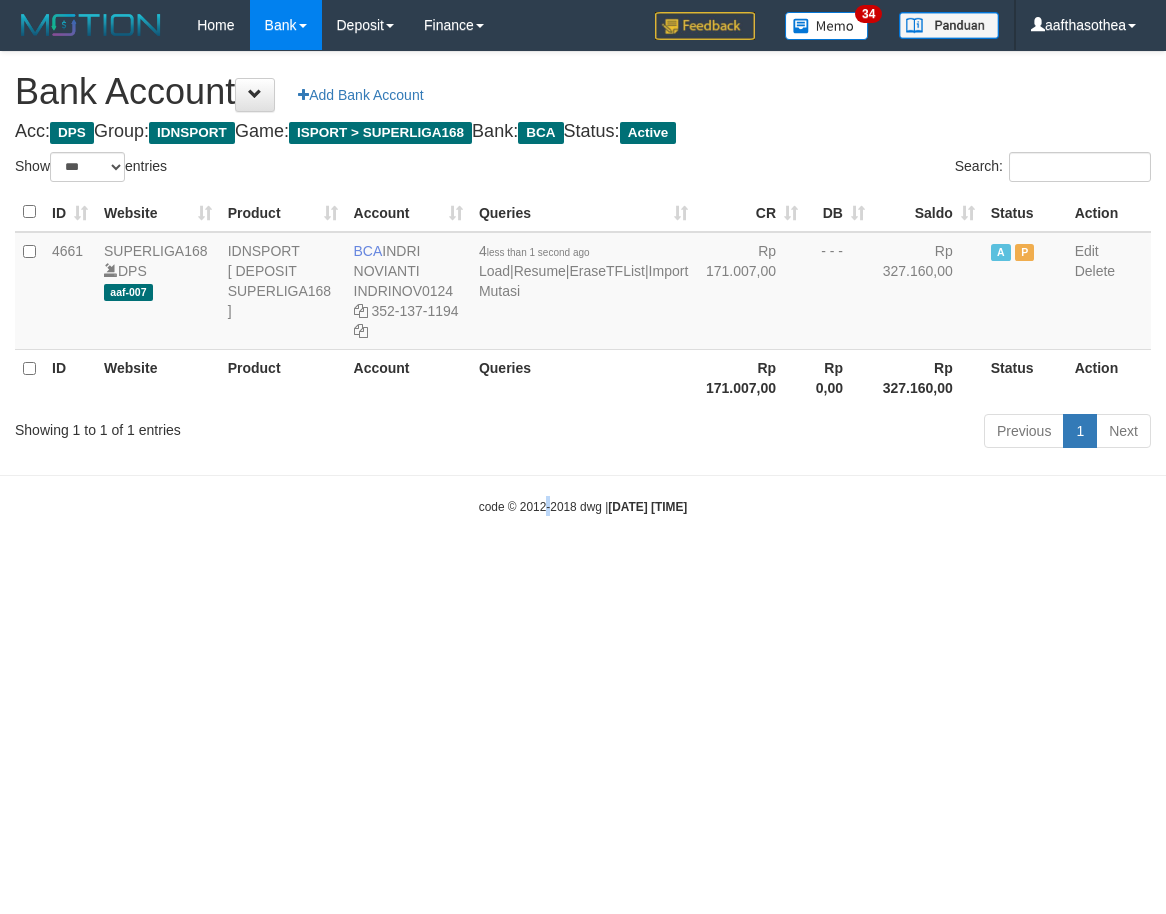 click on "Toggle navigation
Home
Bank
Account List
Load
By Website
Group
[ISPORT]													SUPERLIGA168
By Load Group (DPS)" at bounding box center [583, 283] 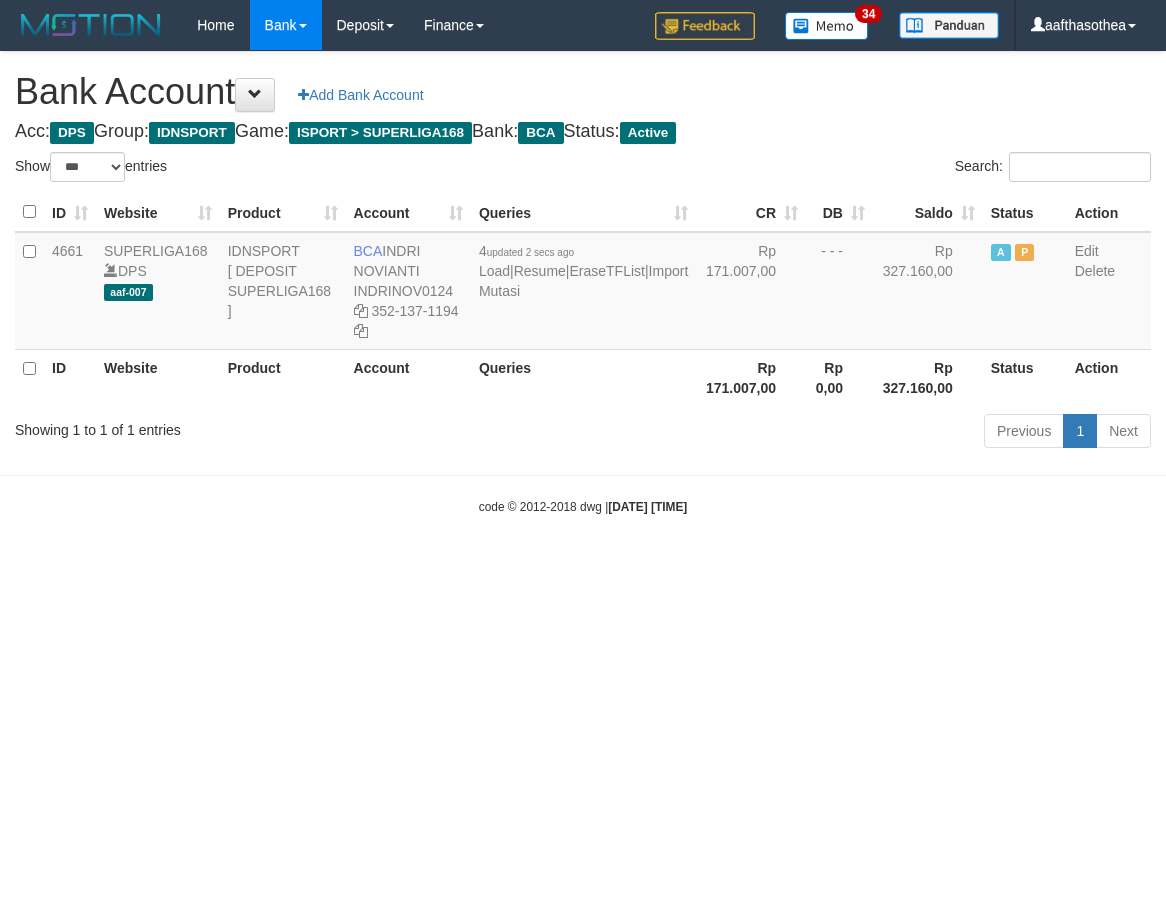 select on "***" 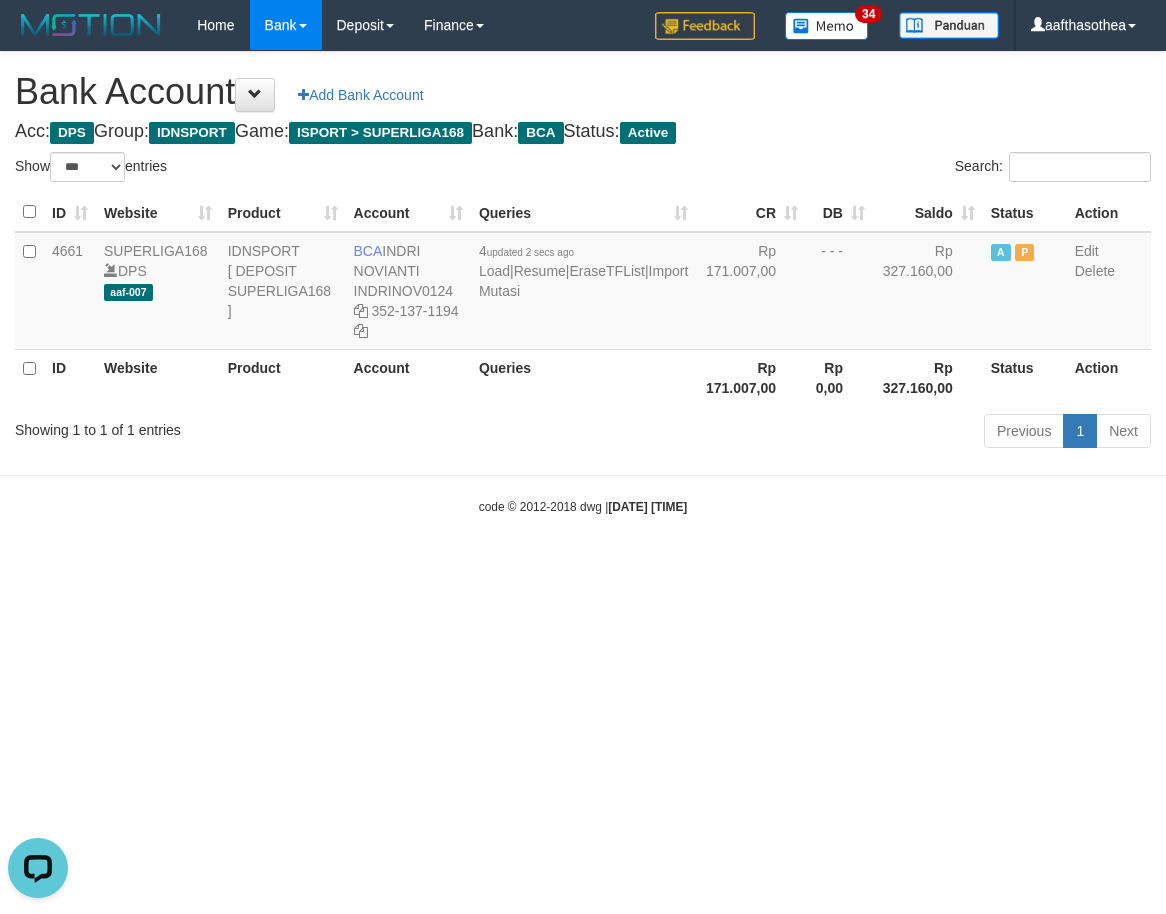 scroll, scrollTop: 0, scrollLeft: 0, axis: both 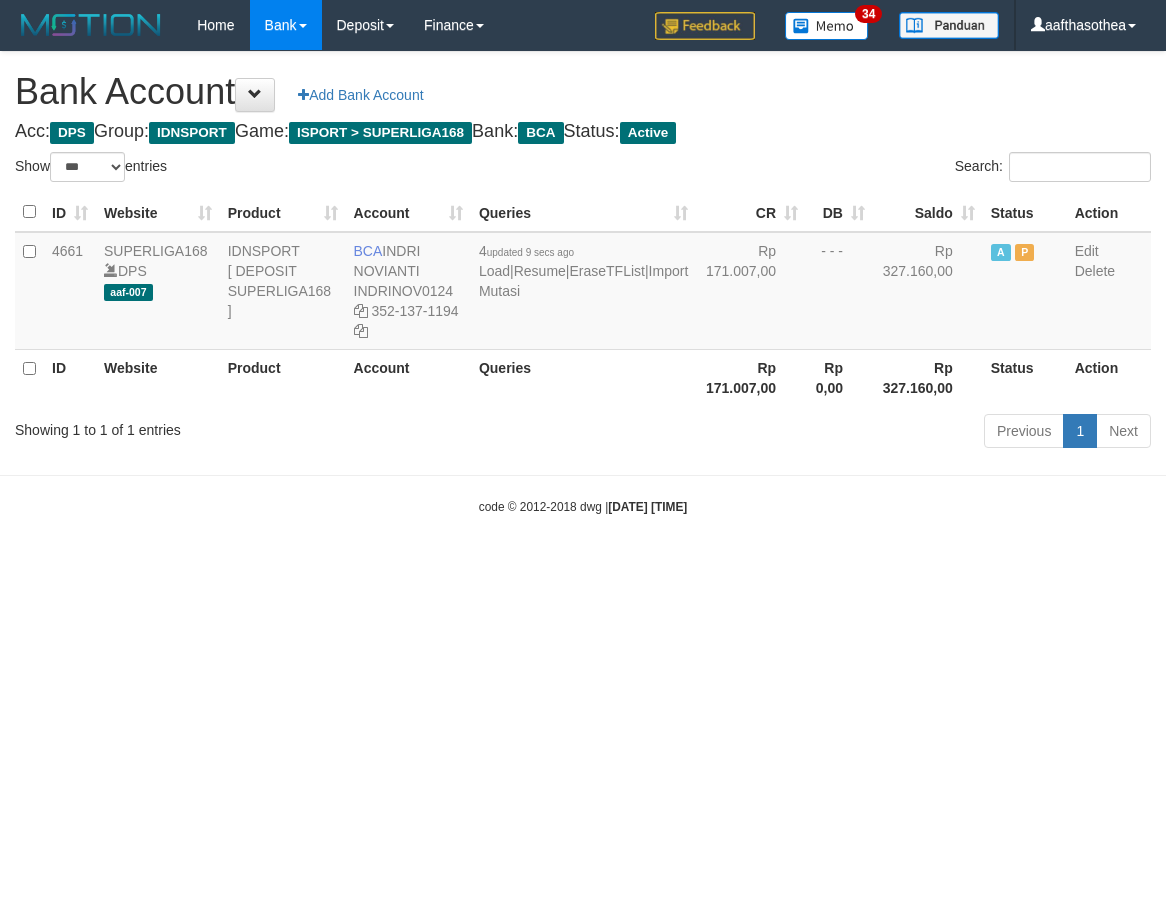 select on "***" 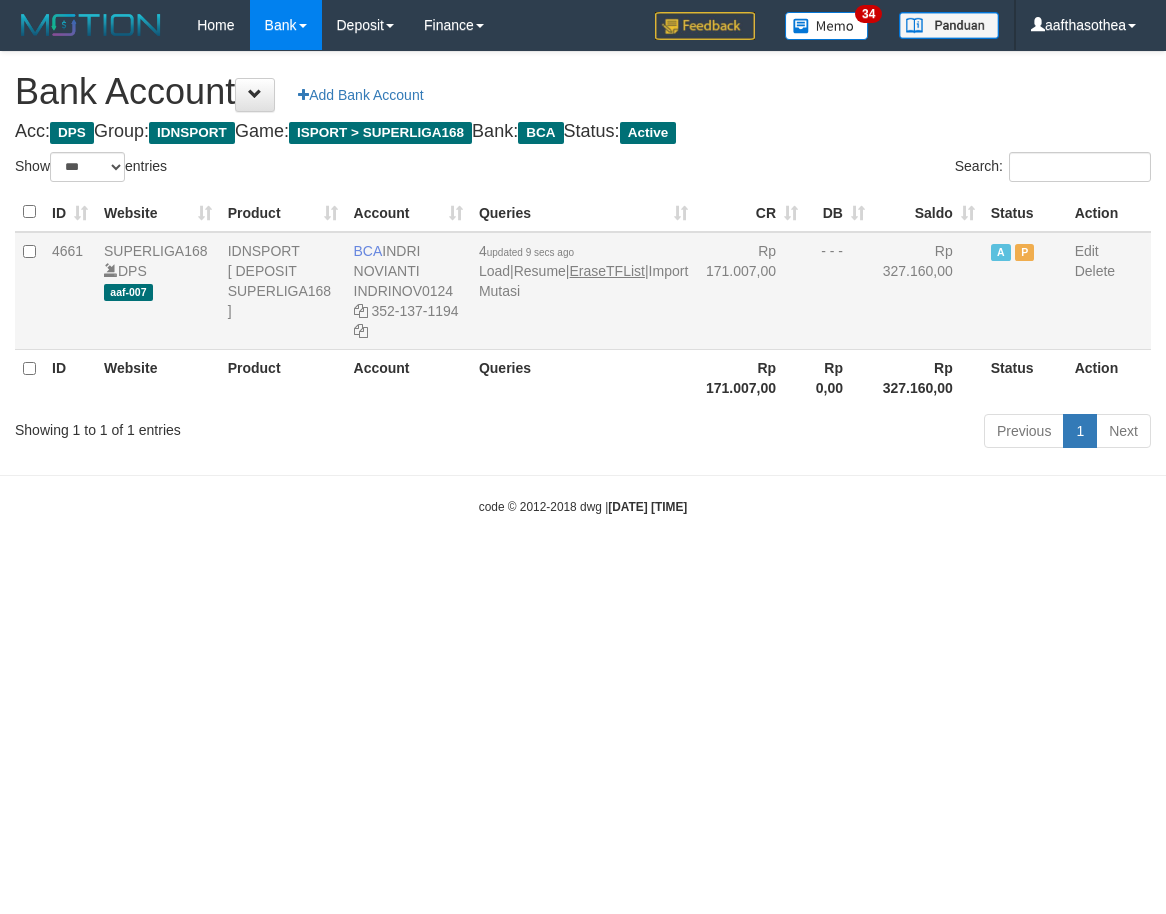 scroll, scrollTop: 0, scrollLeft: 0, axis: both 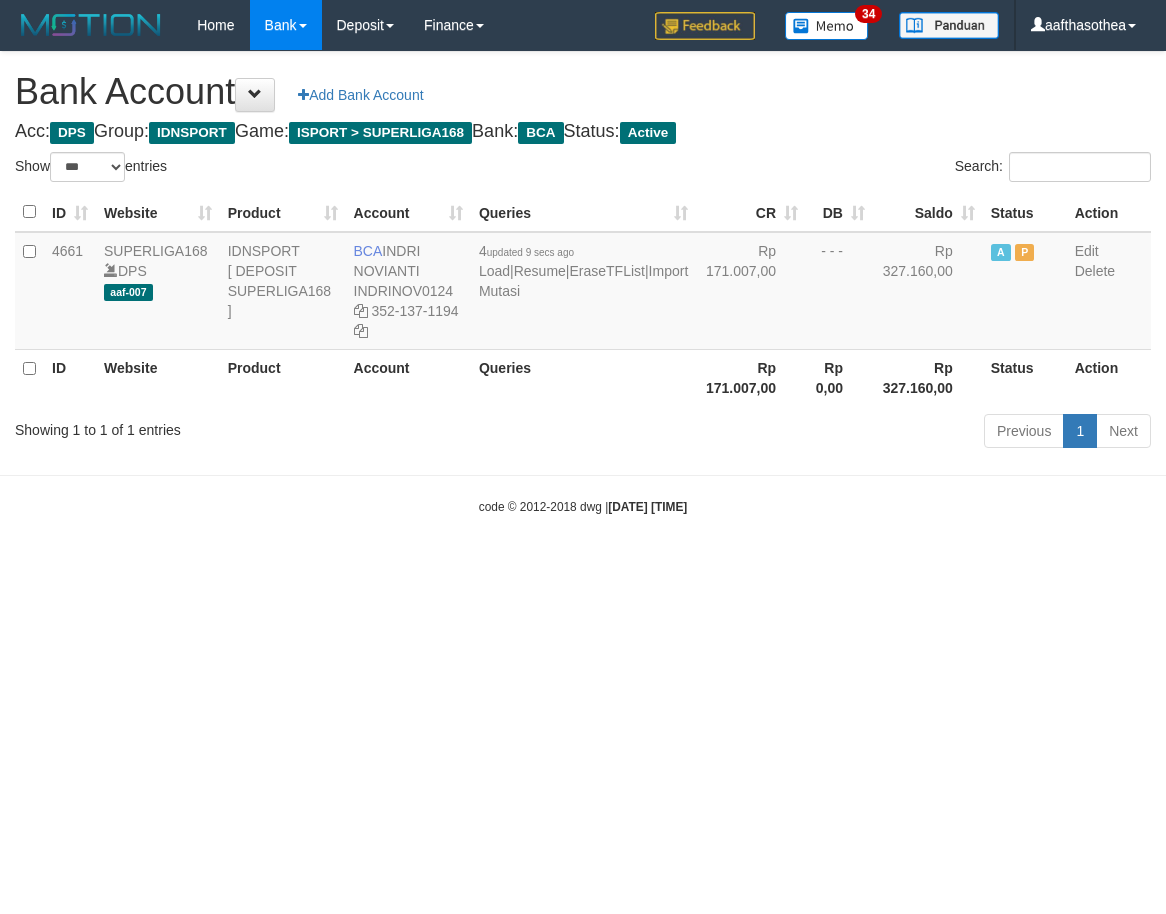 click on "Toggle navigation
Home
Bank
Account List
Load
By Website
Group
[ISPORT]													SUPERLIGA168
By Load Group (DPS)
34" at bounding box center [583, 283] 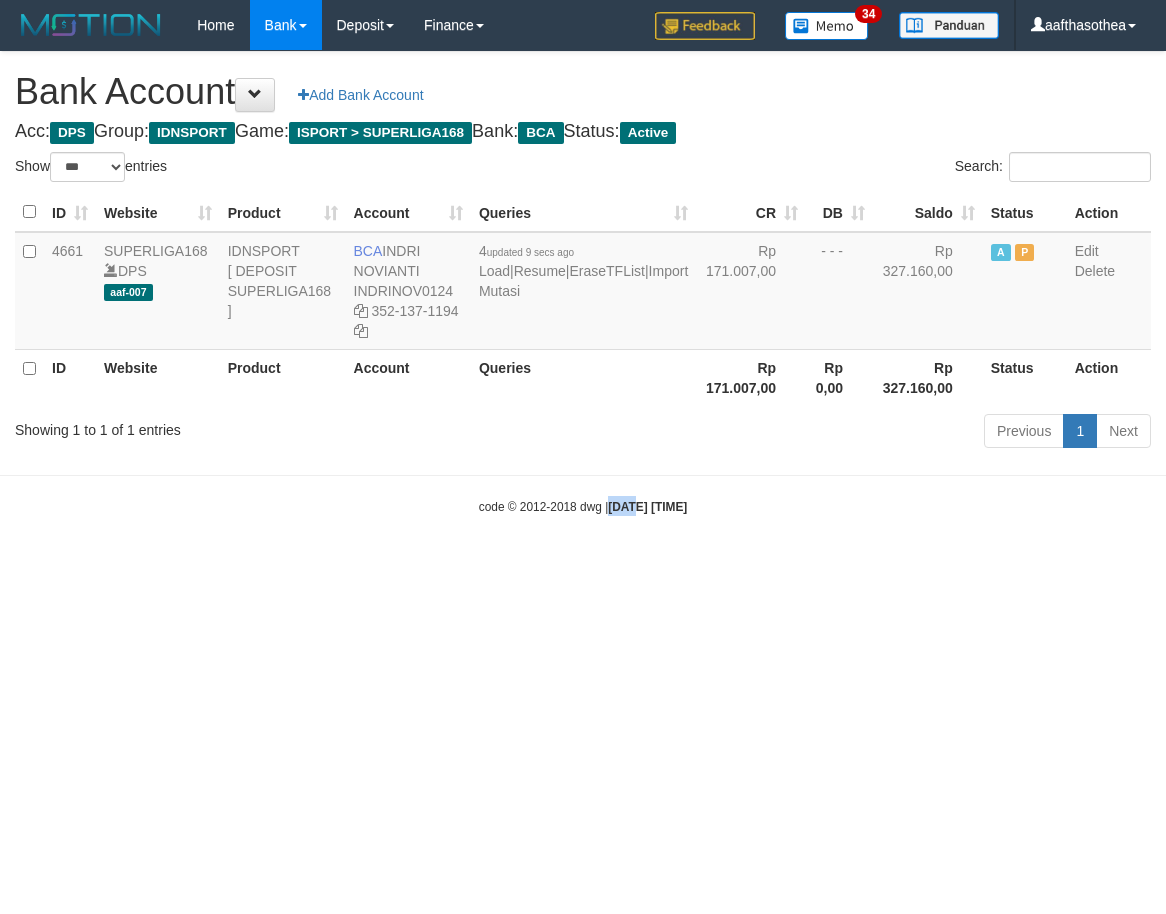 click on "Toggle navigation
Home
Bank
Account List
Load
By Website
Group
[ISPORT]													SUPERLIGA168
By Load Group (DPS)
34" at bounding box center [583, 283] 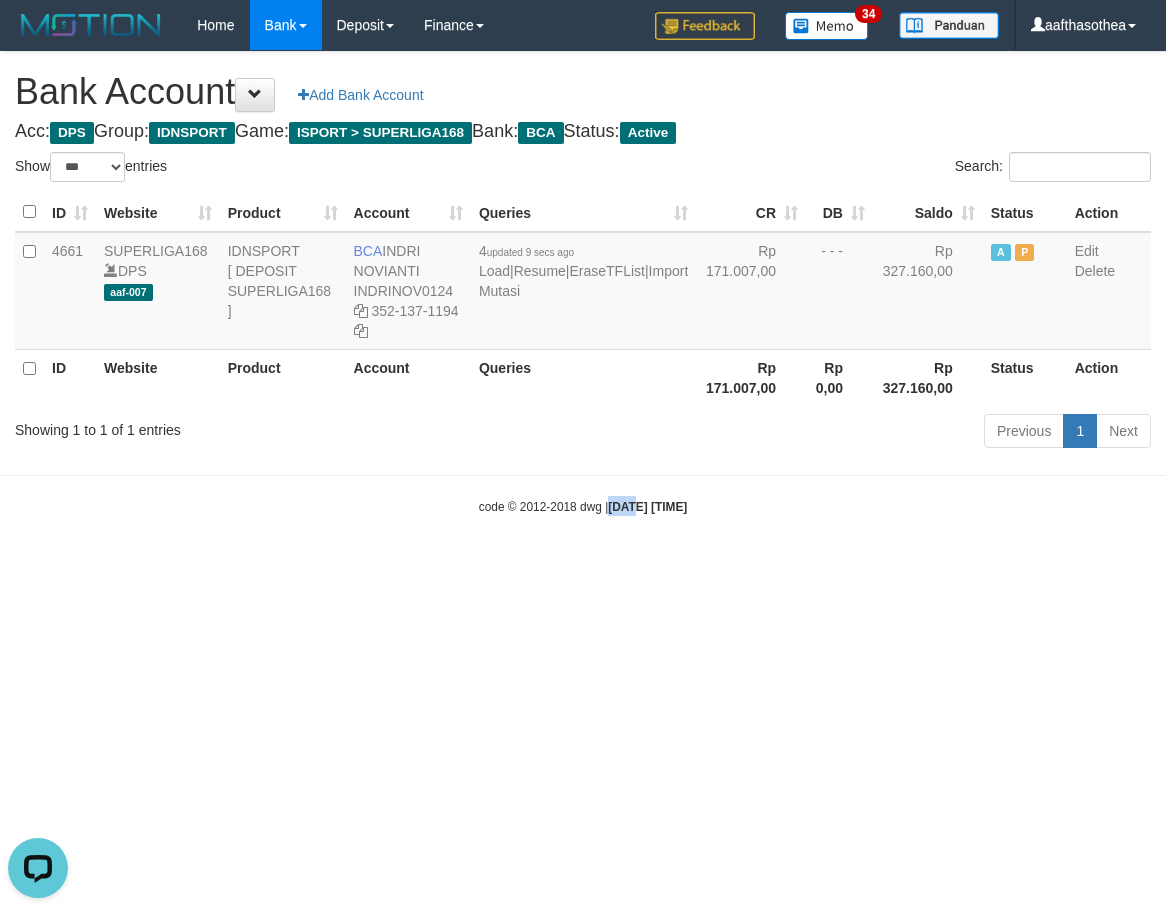 scroll, scrollTop: 0, scrollLeft: 0, axis: both 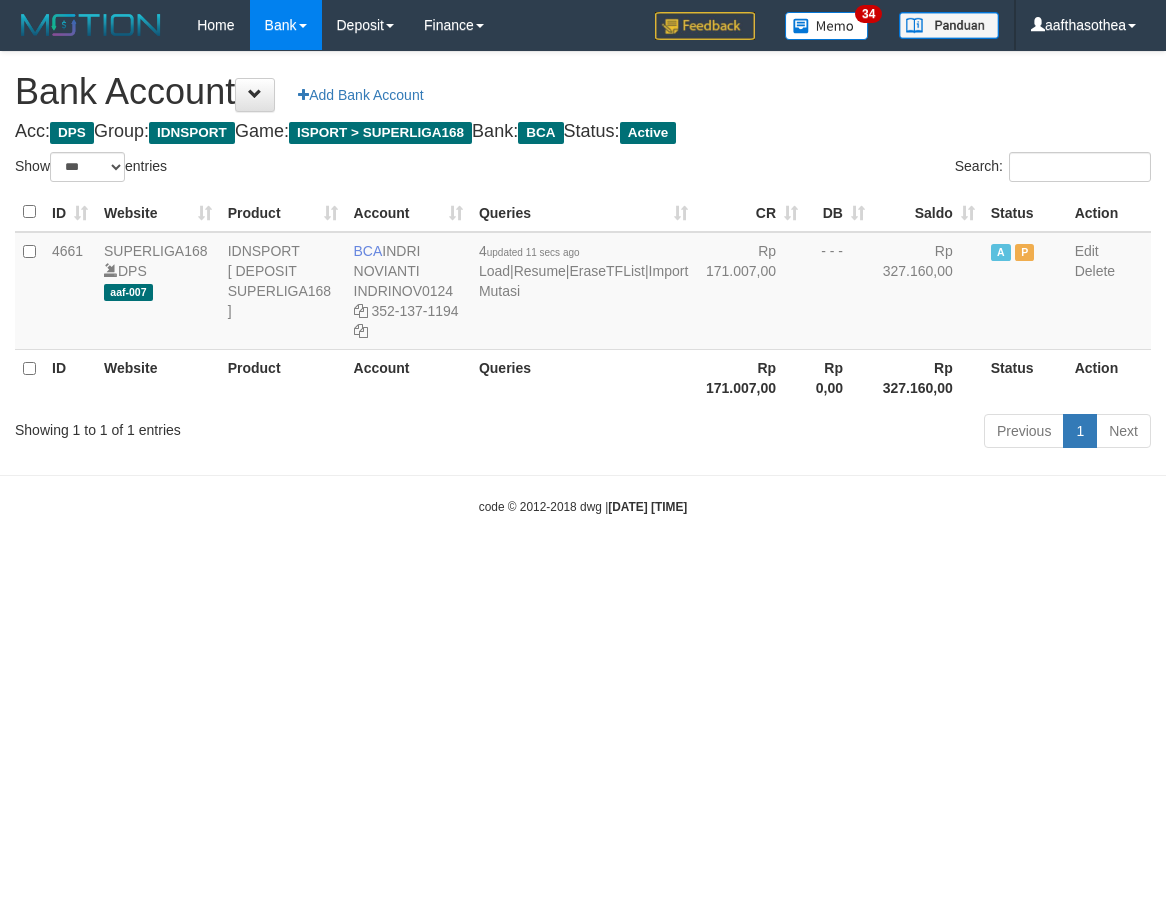 select on "***" 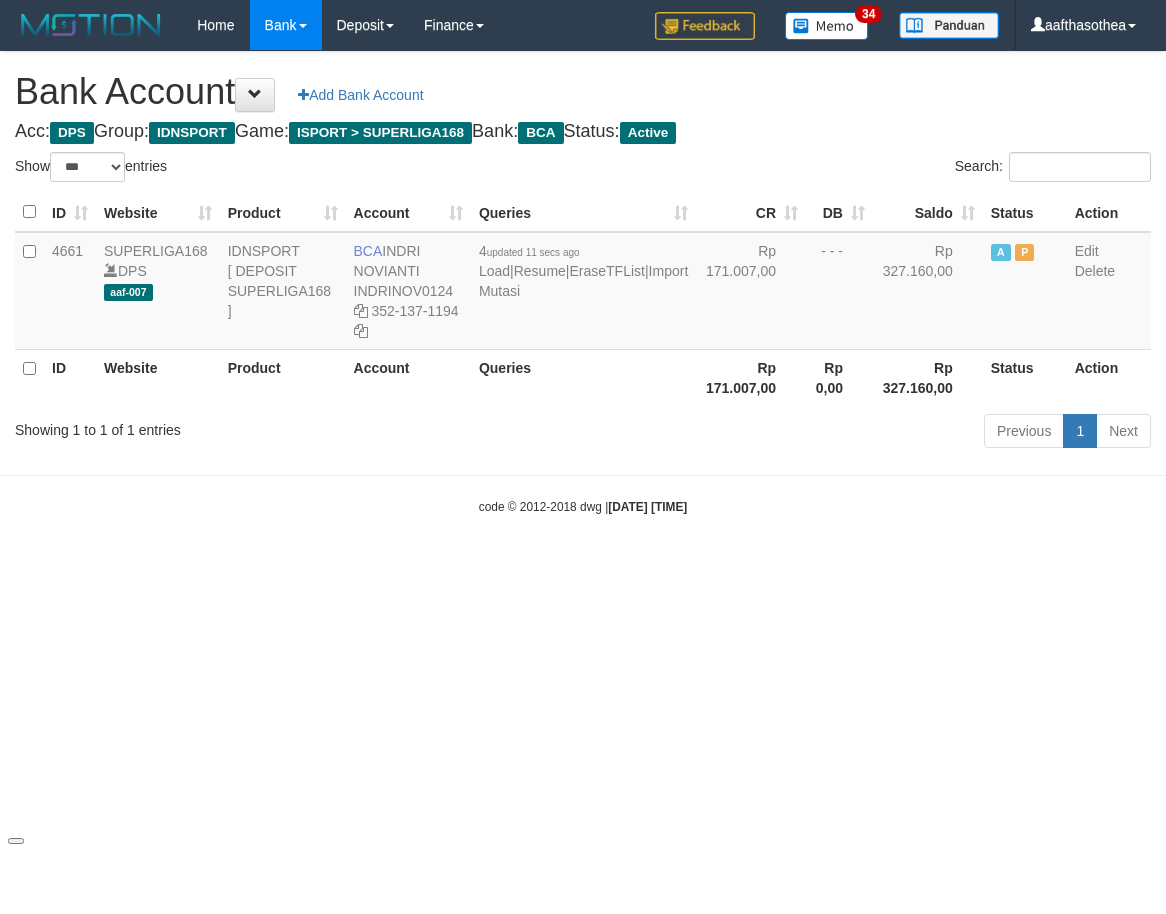 drag, startPoint x: 744, startPoint y: 655, endPoint x: 805, endPoint y: 653, distance: 61.03278 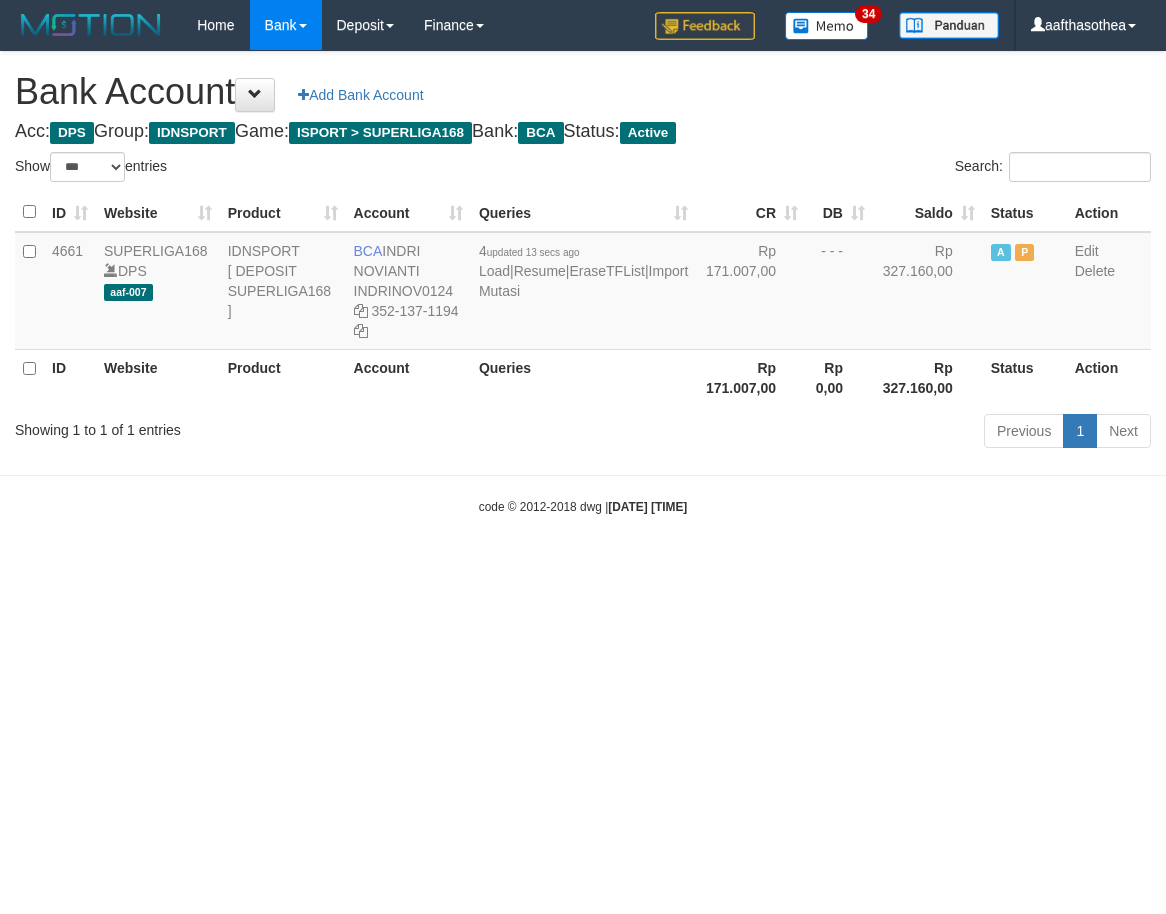 select on "***" 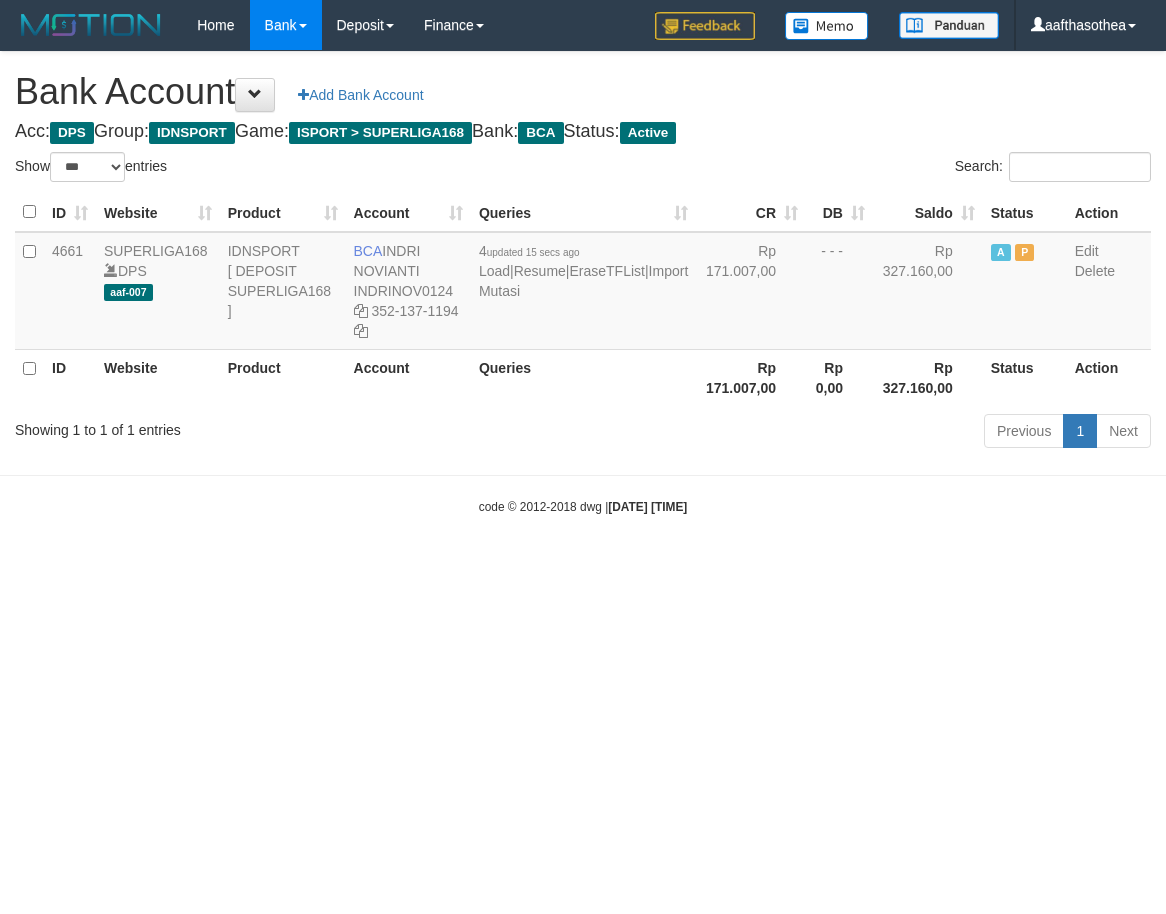 select on "***" 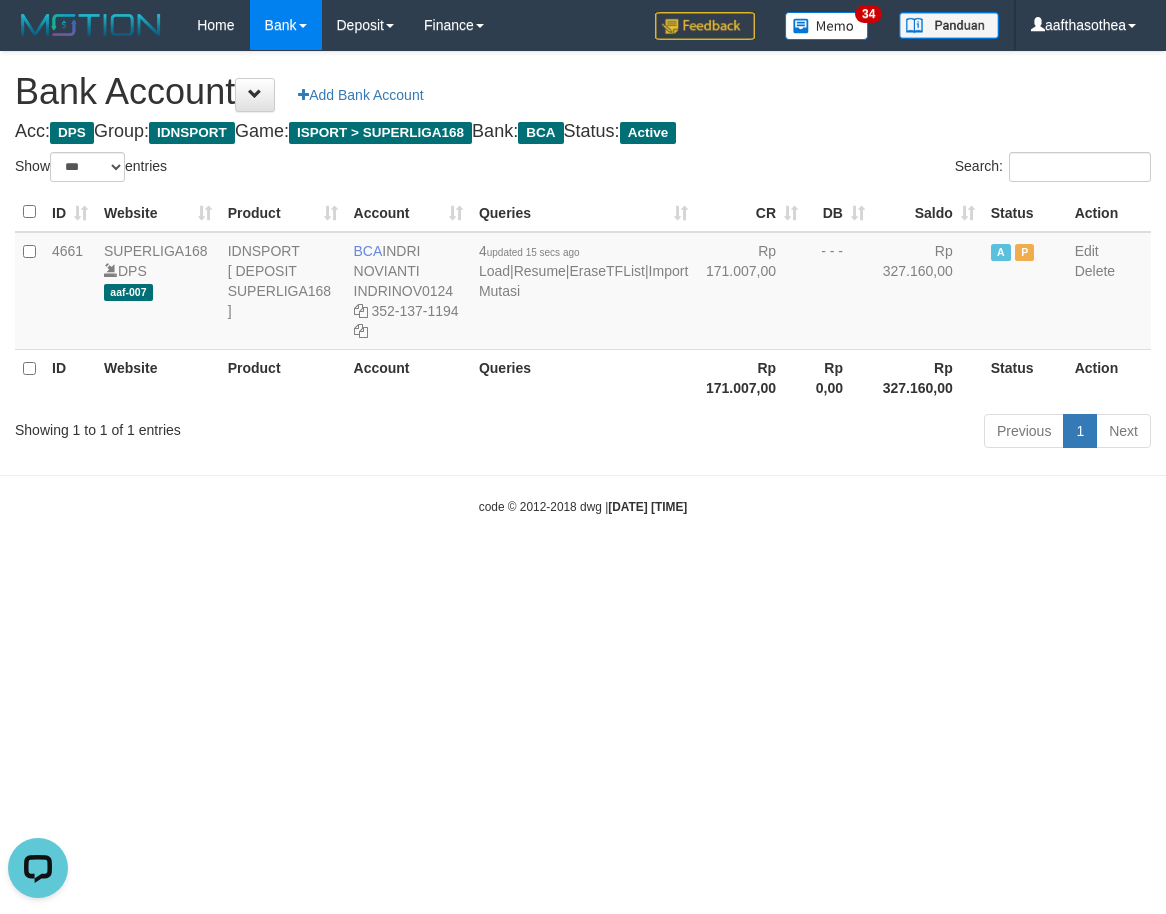 scroll, scrollTop: 0, scrollLeft: 0, axis: both 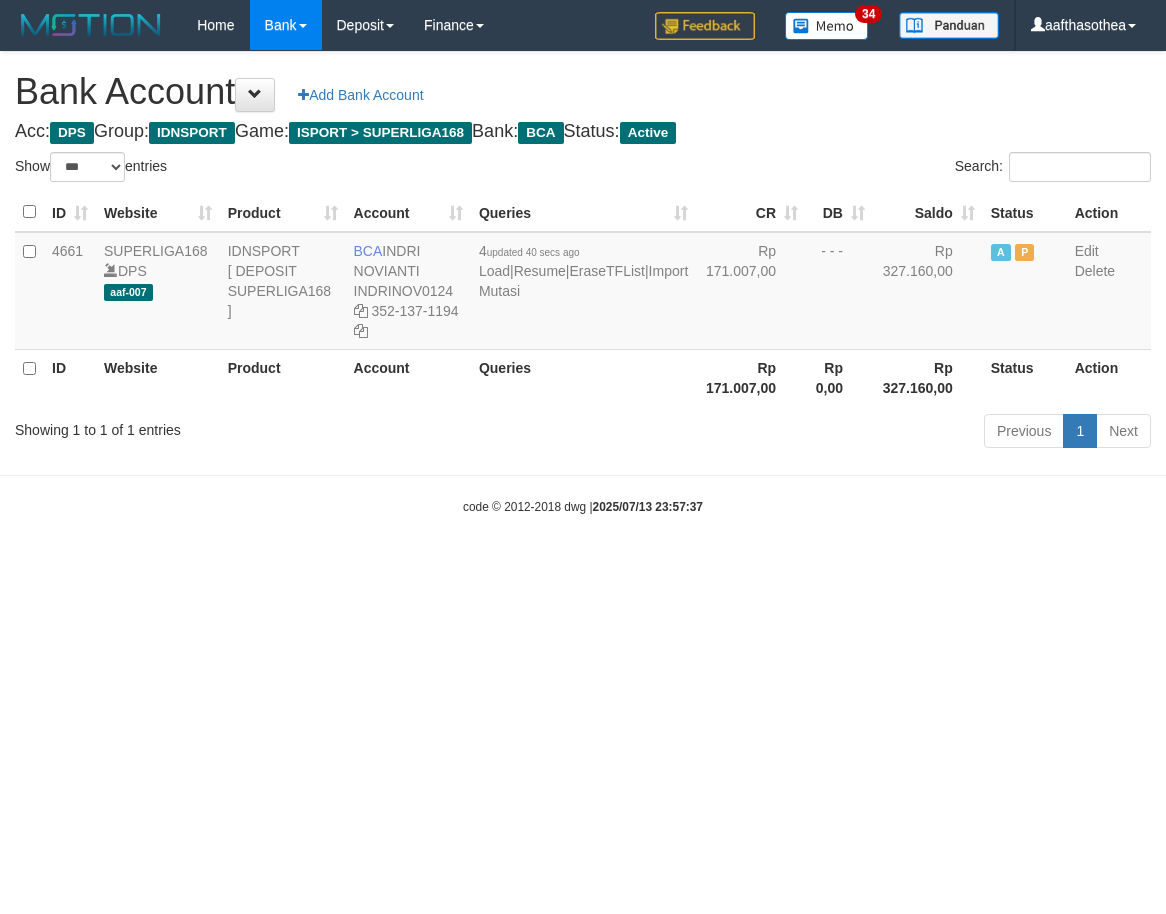 select on "***" 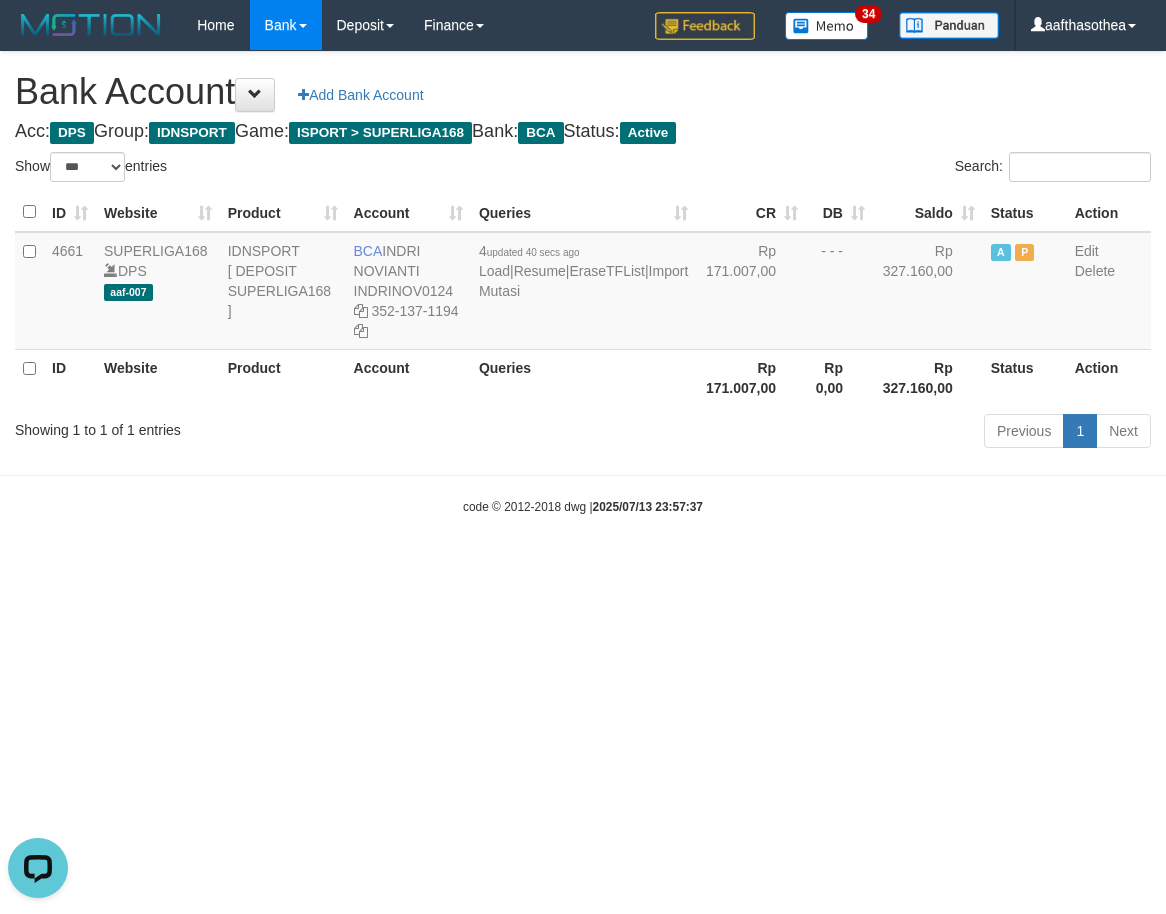 scroll, scrollTop: 0, scrollLeft: 0, axis: both 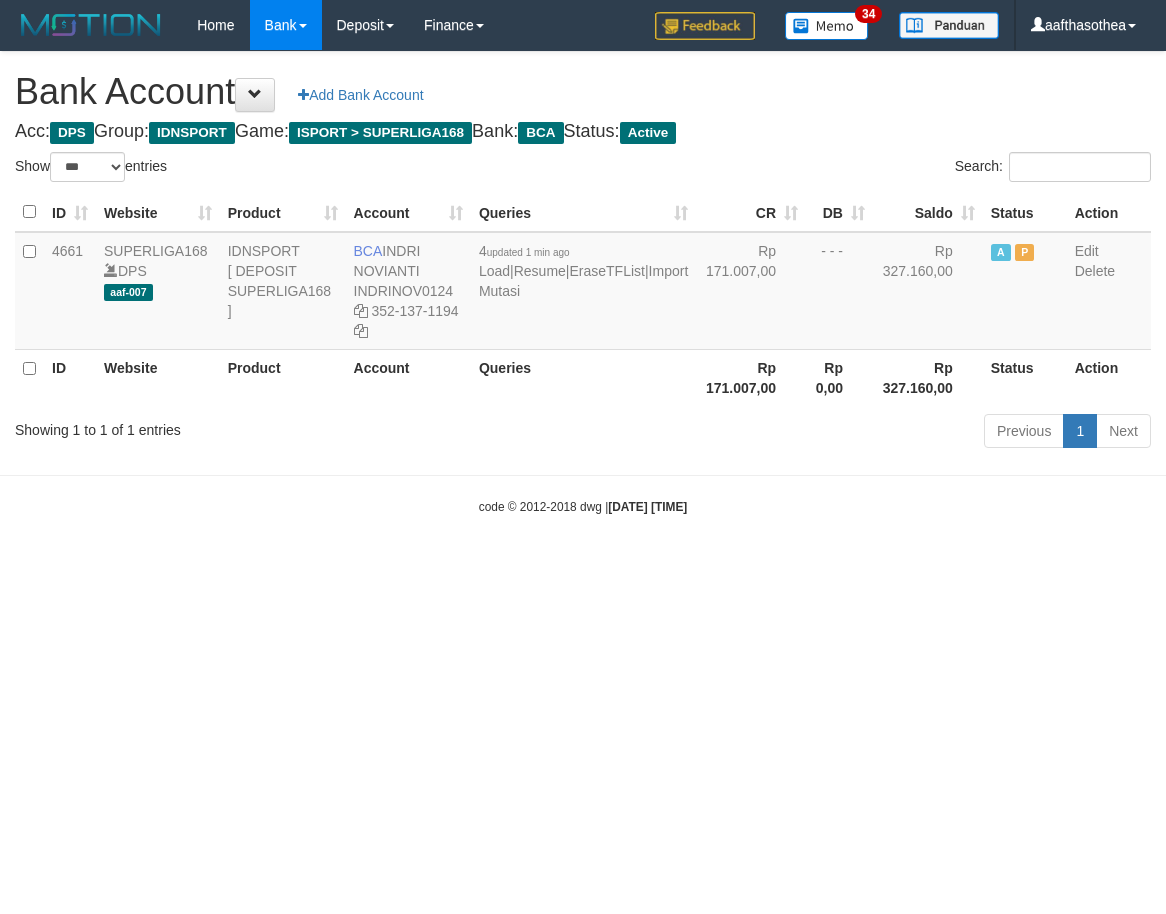 select on "***" 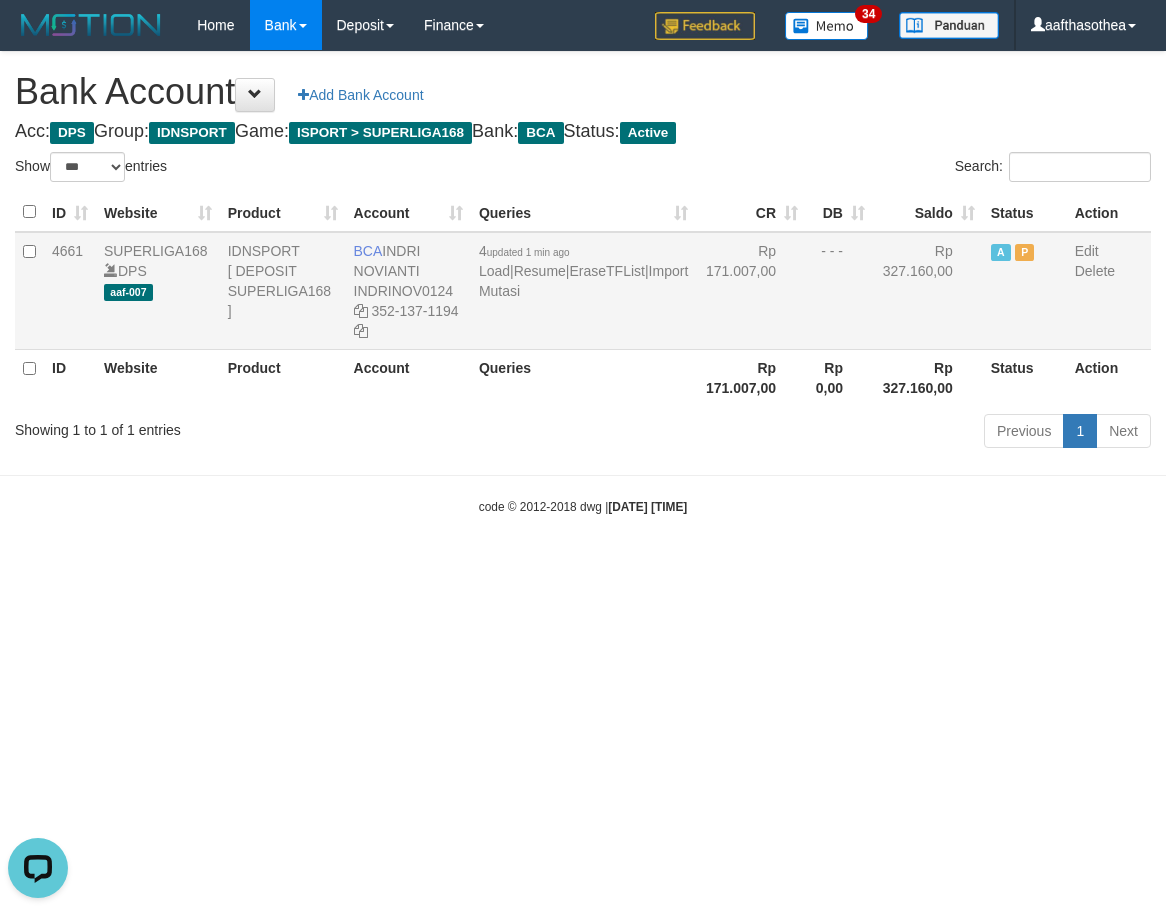 scroll, scrollTop: 0, scrollLeft: 0, axis: both 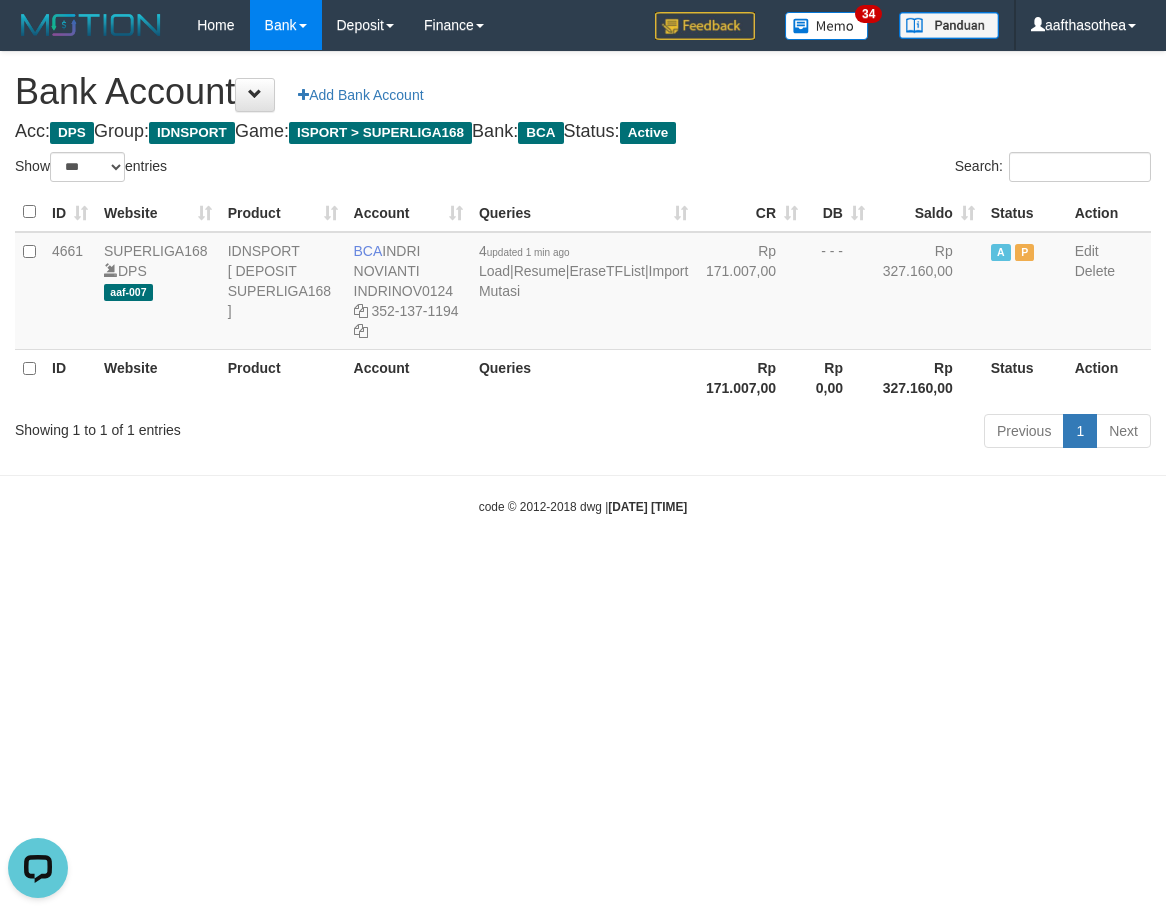 click on "Toggle navigation
Home
Bank
Account List
Load
By Website
Group
[ISPORT]													SUPERLIGA168
By Load Group (DPS)
34" at bounding box center [583, 283] 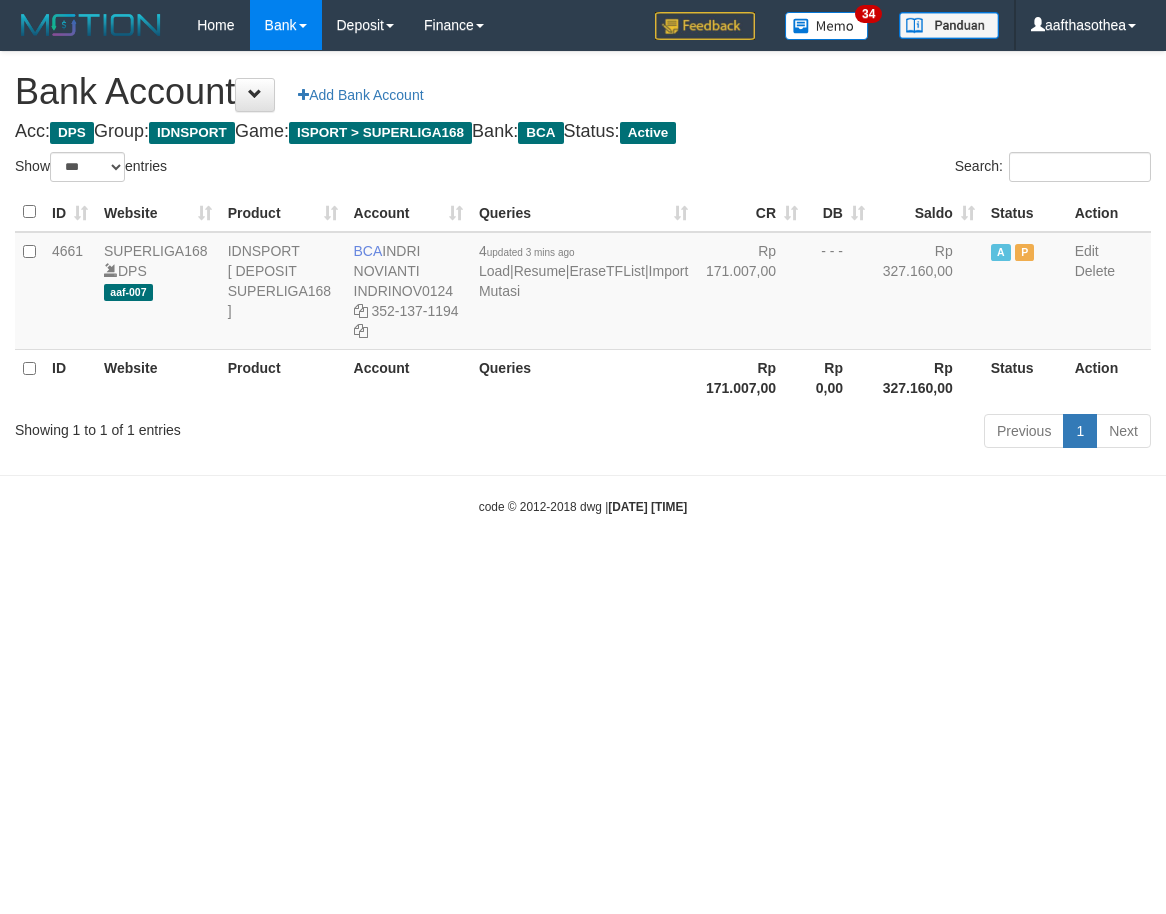 select on "***" 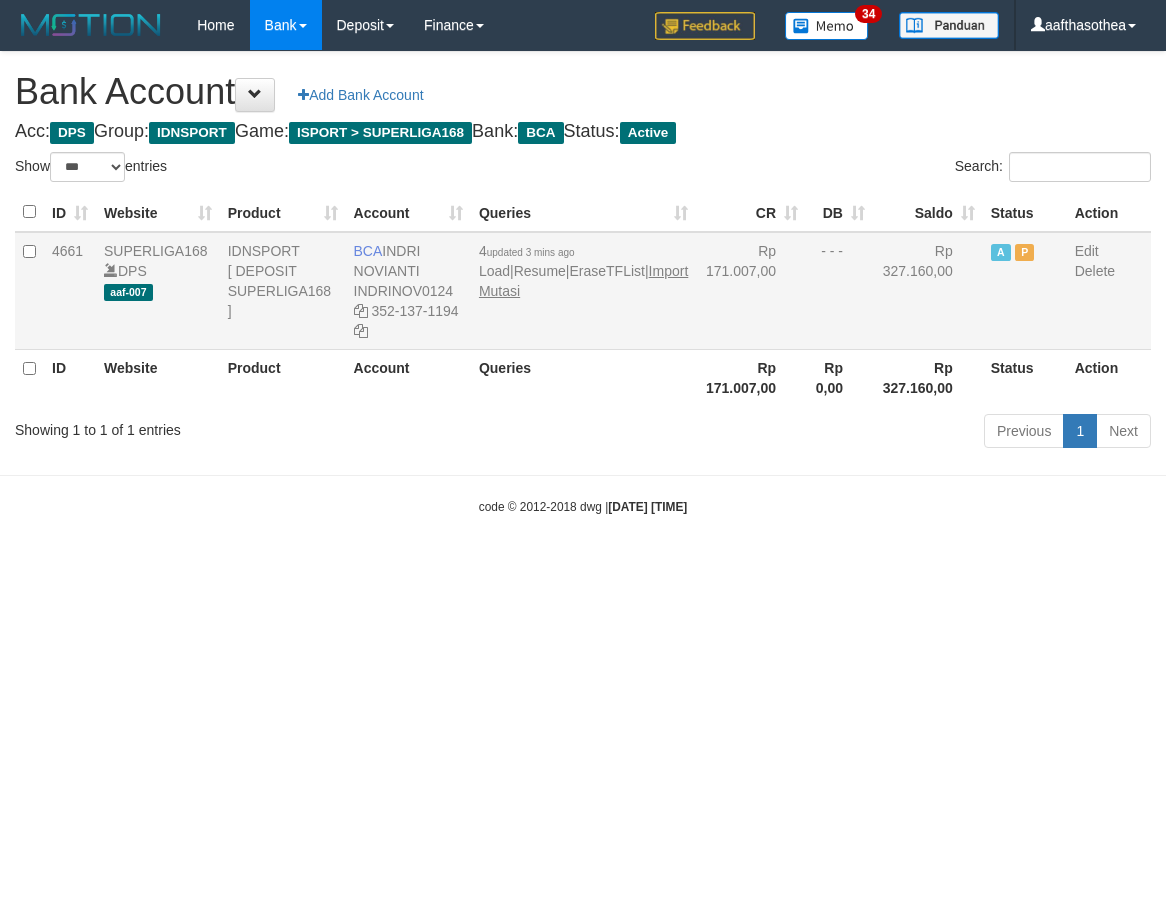 scroll, scrollTop: 0, scrollLeft: 0, axis: both 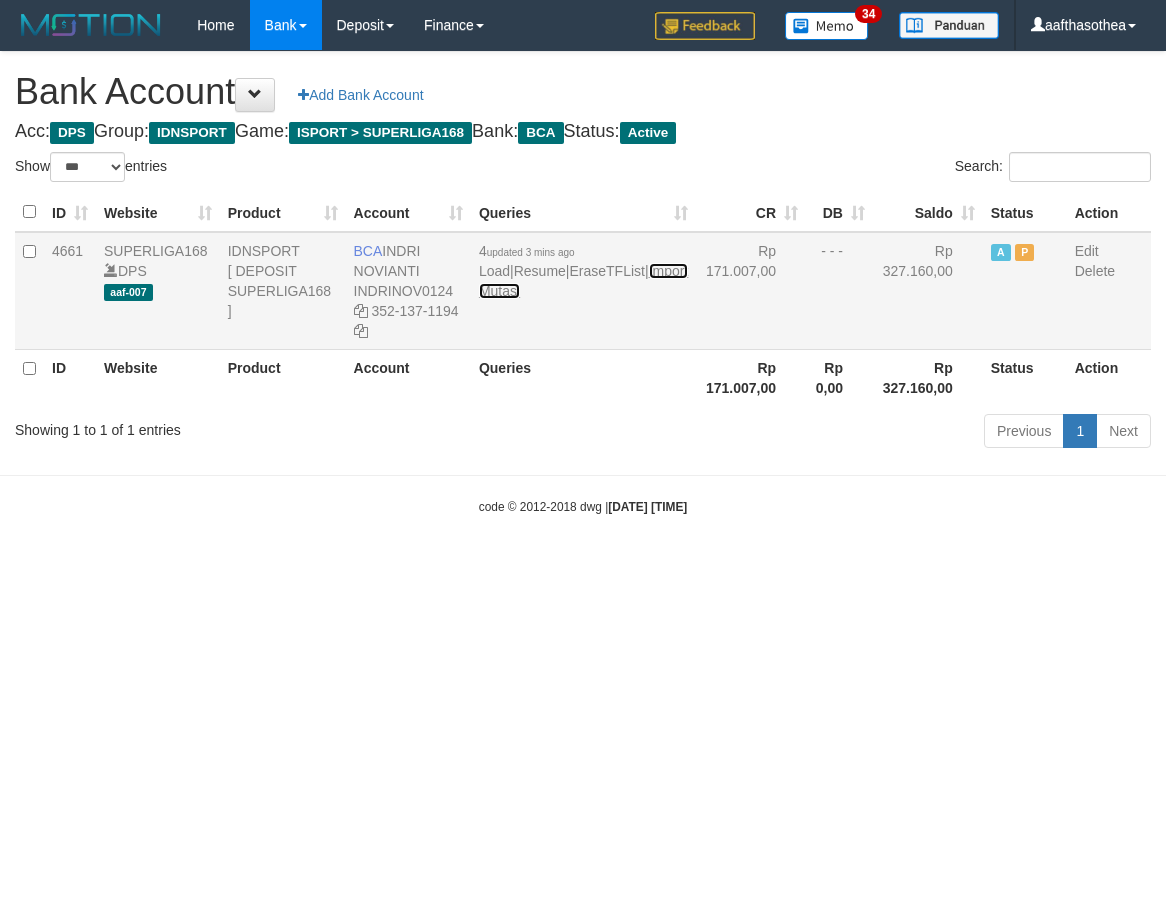 click on "Import Mutasi" at bounding box center (583, 281) 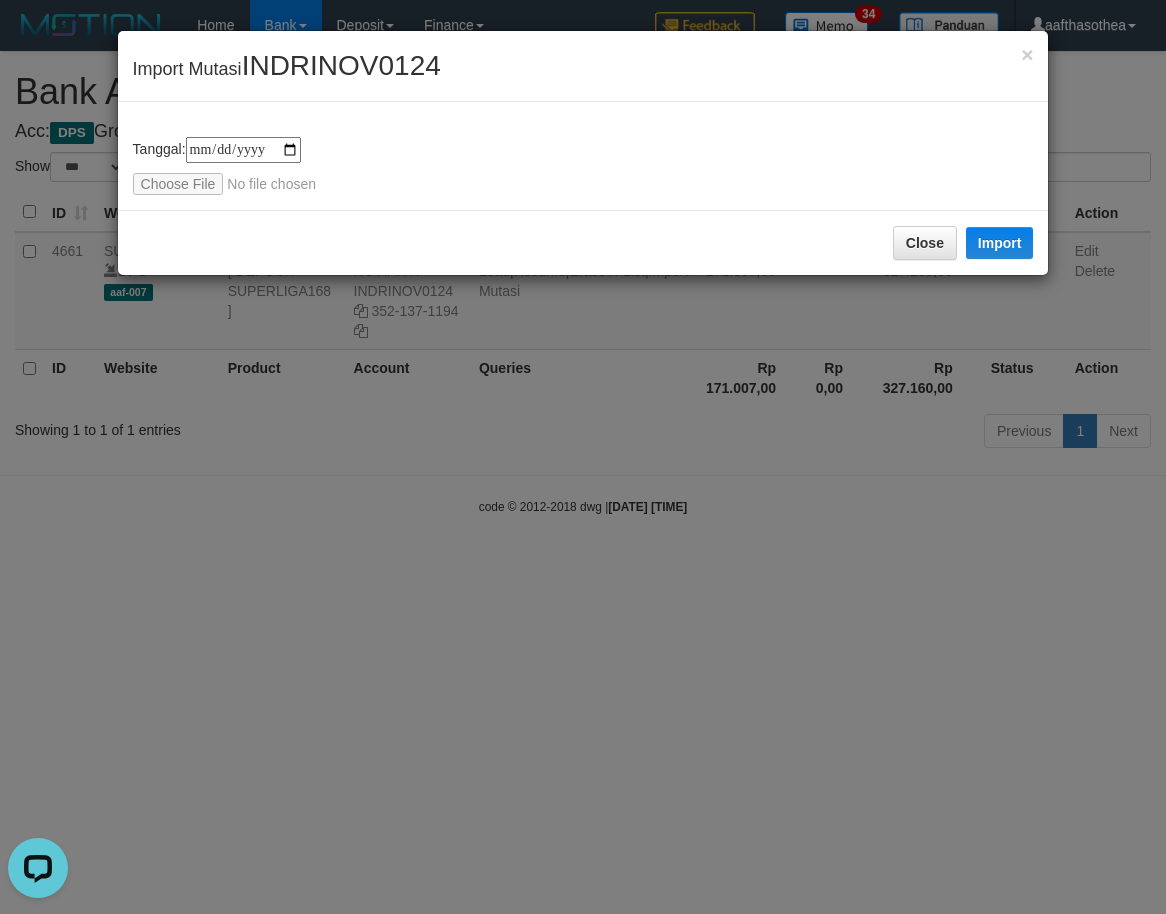 scroll, scrollTop: 0, scrollLeft: 0, axis: both 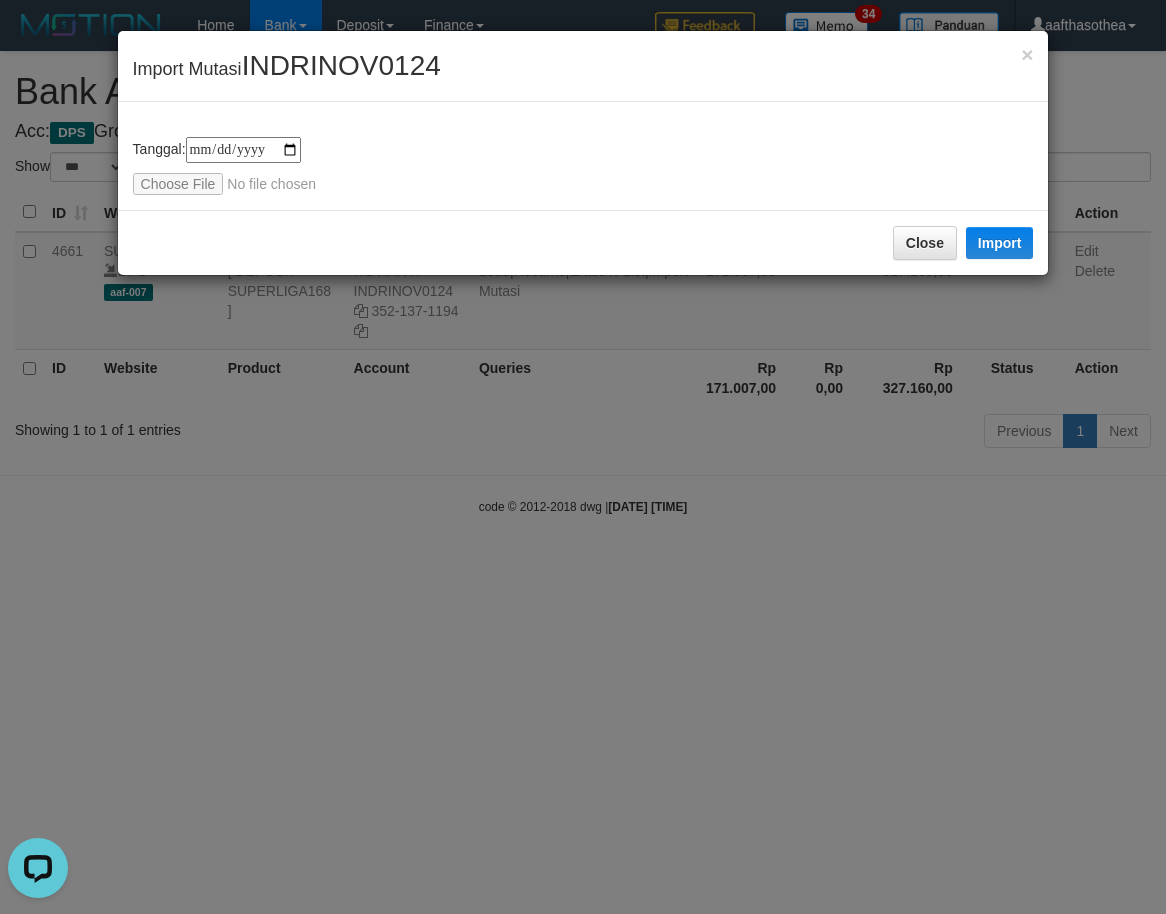 type on "**********" 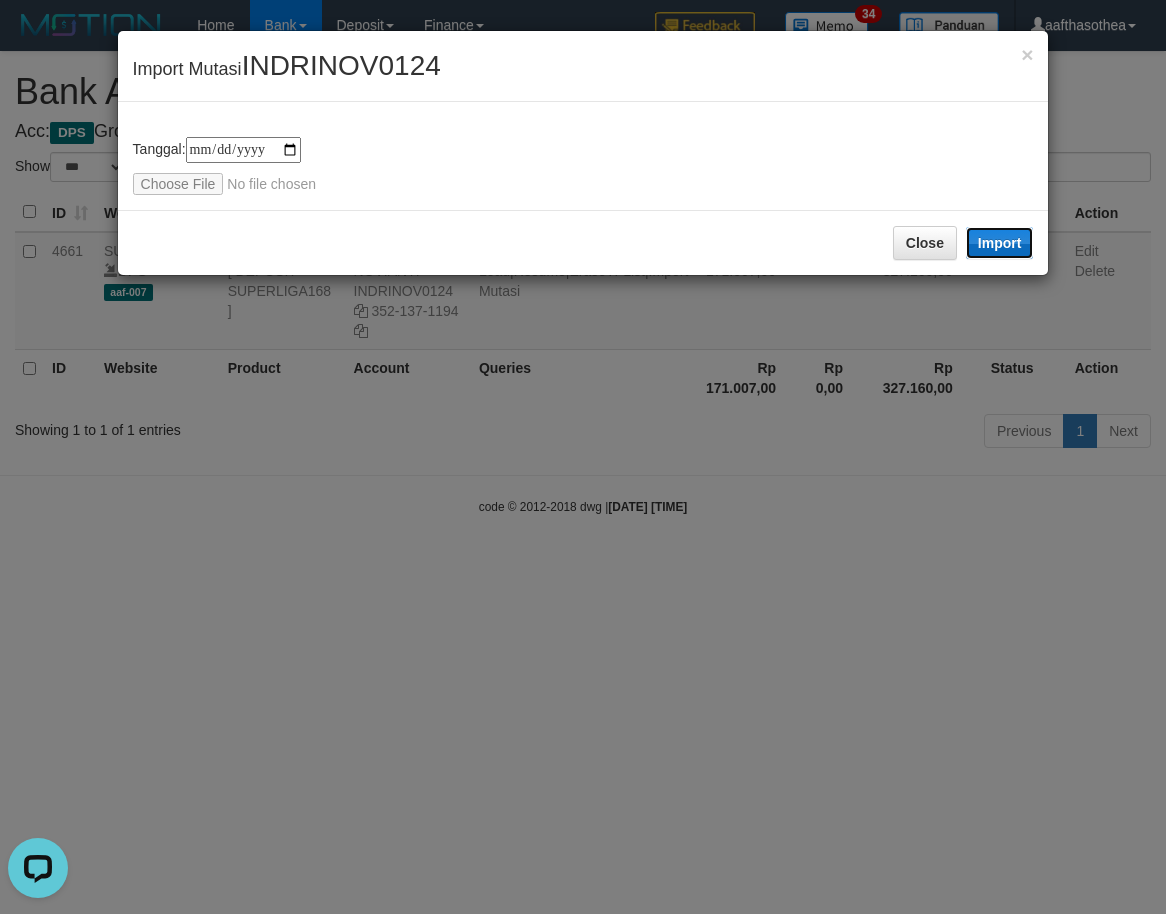 click on "Import" at bounding box center (1000, 243) 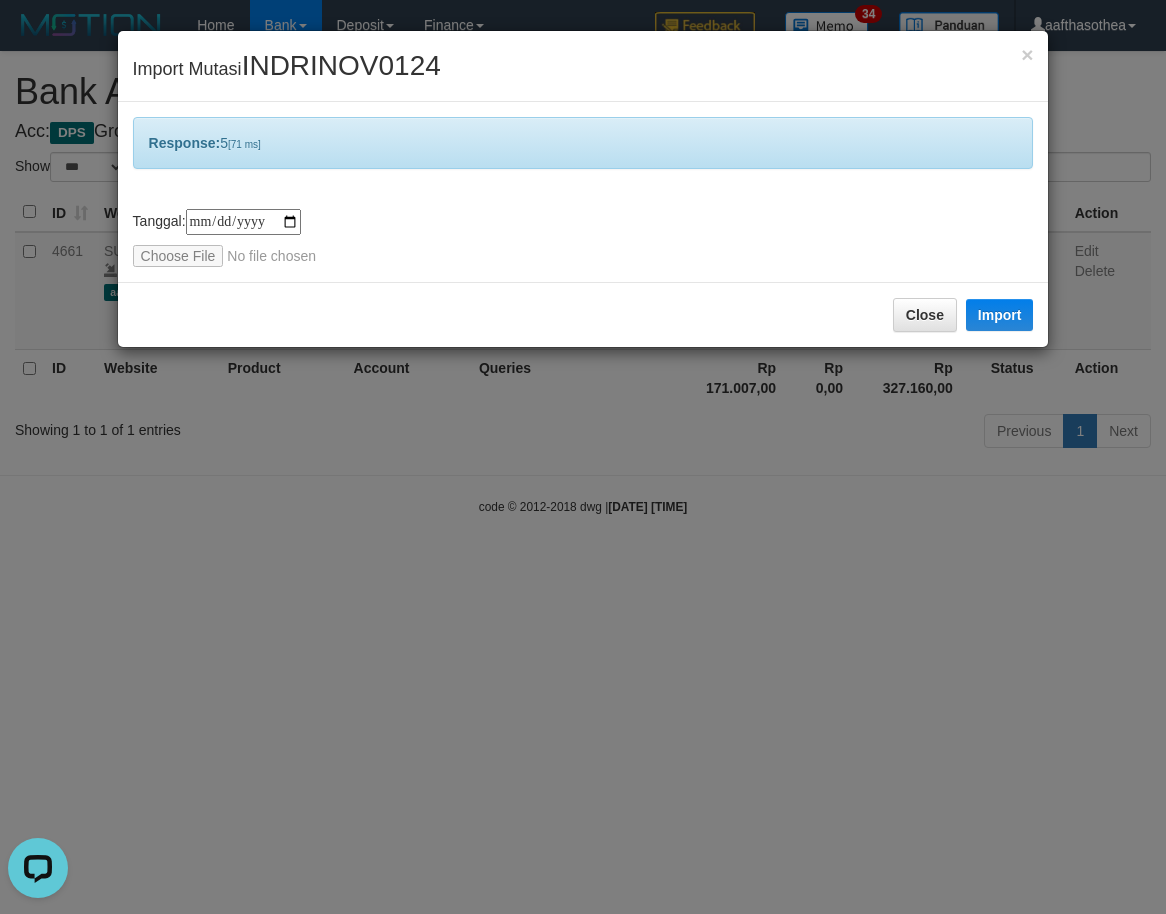 click on "**********" at bounding box center [583, 457] 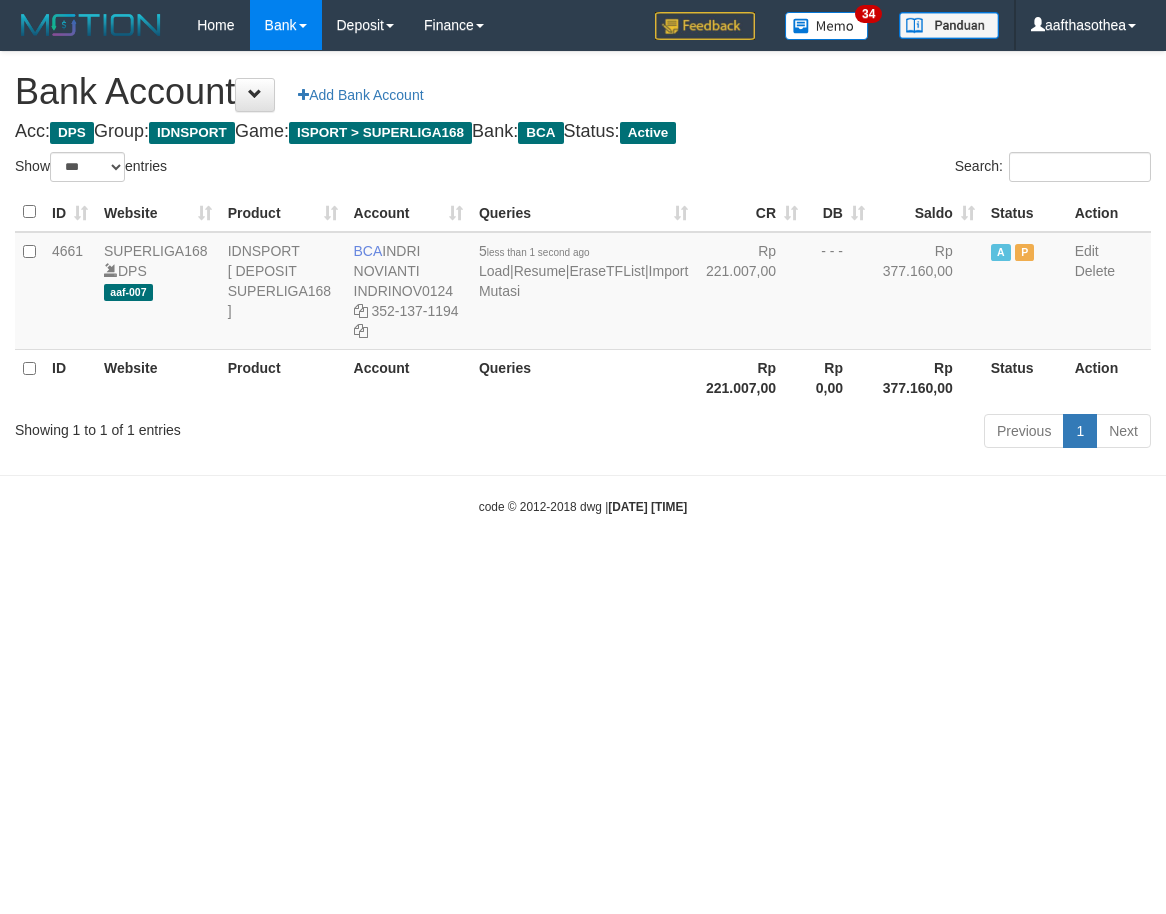 select on "***" 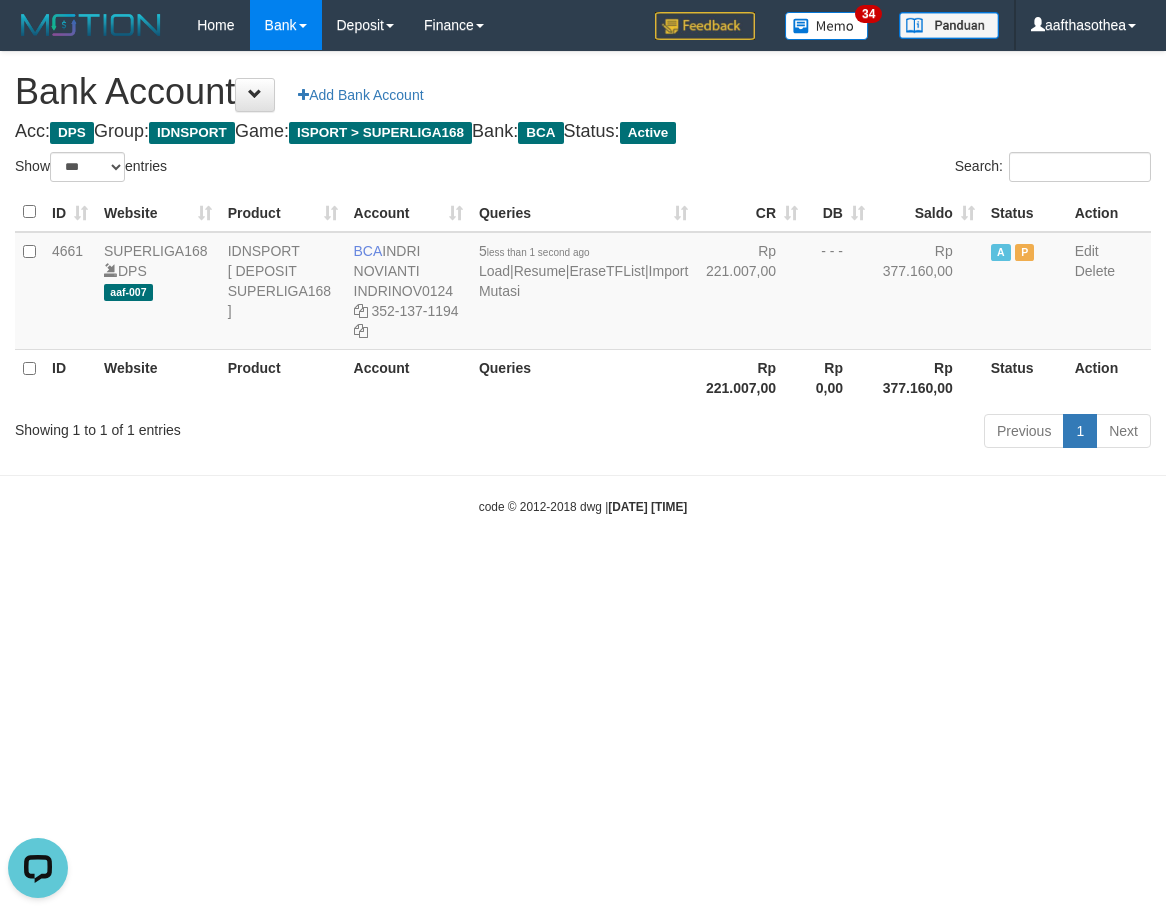 scroll, scrollTop: 0, scrollLeft: 0, axis: both 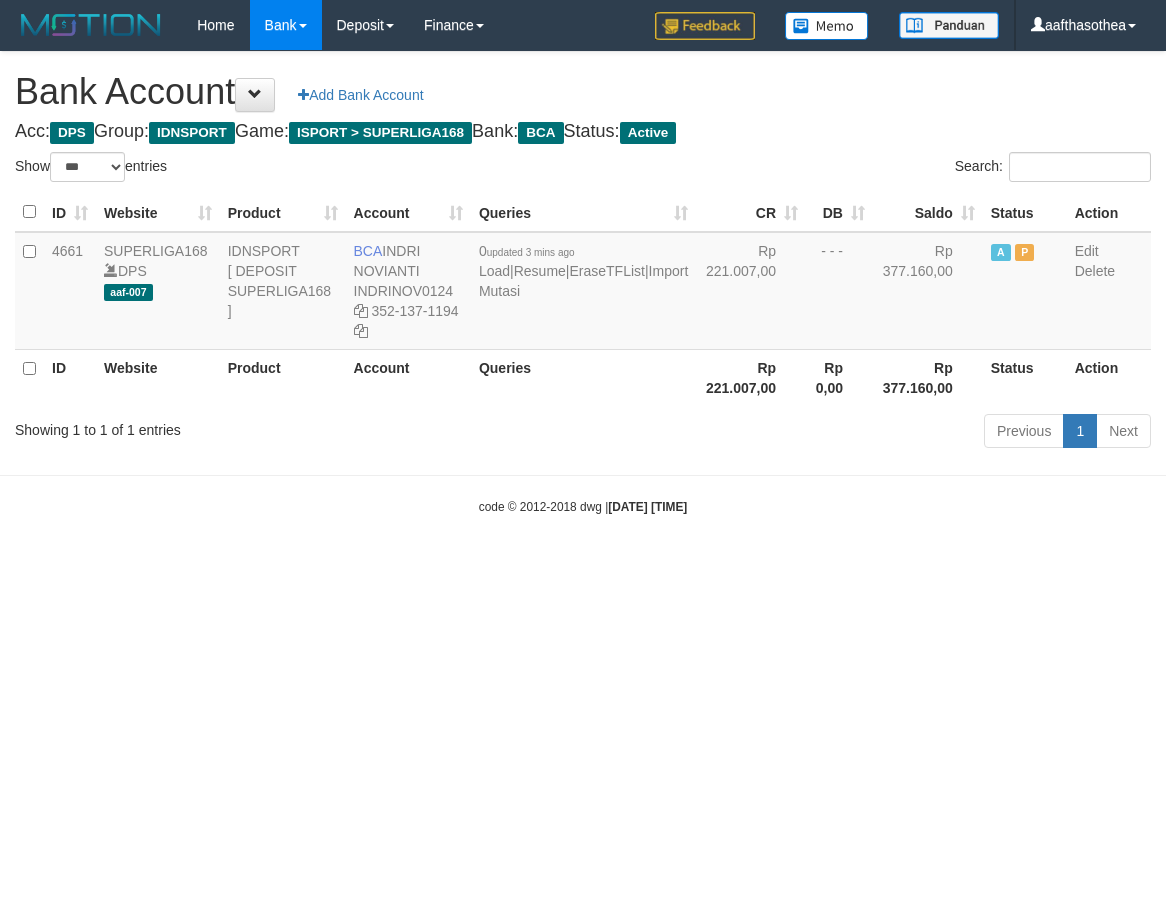 select on "***" 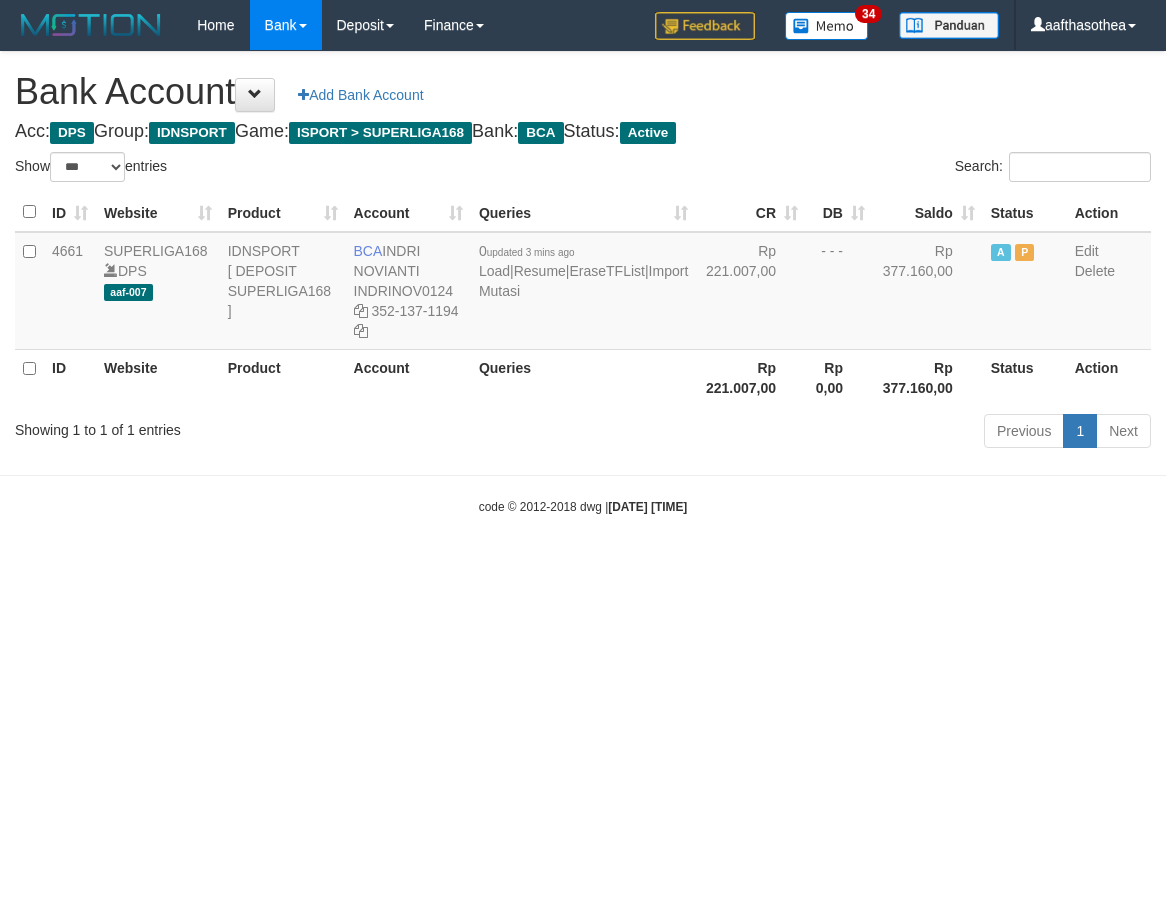 drag, startPoint x: 539, startPoint y: 427, endPoint x: 553, endPoint y: 404, distance: 26.925823 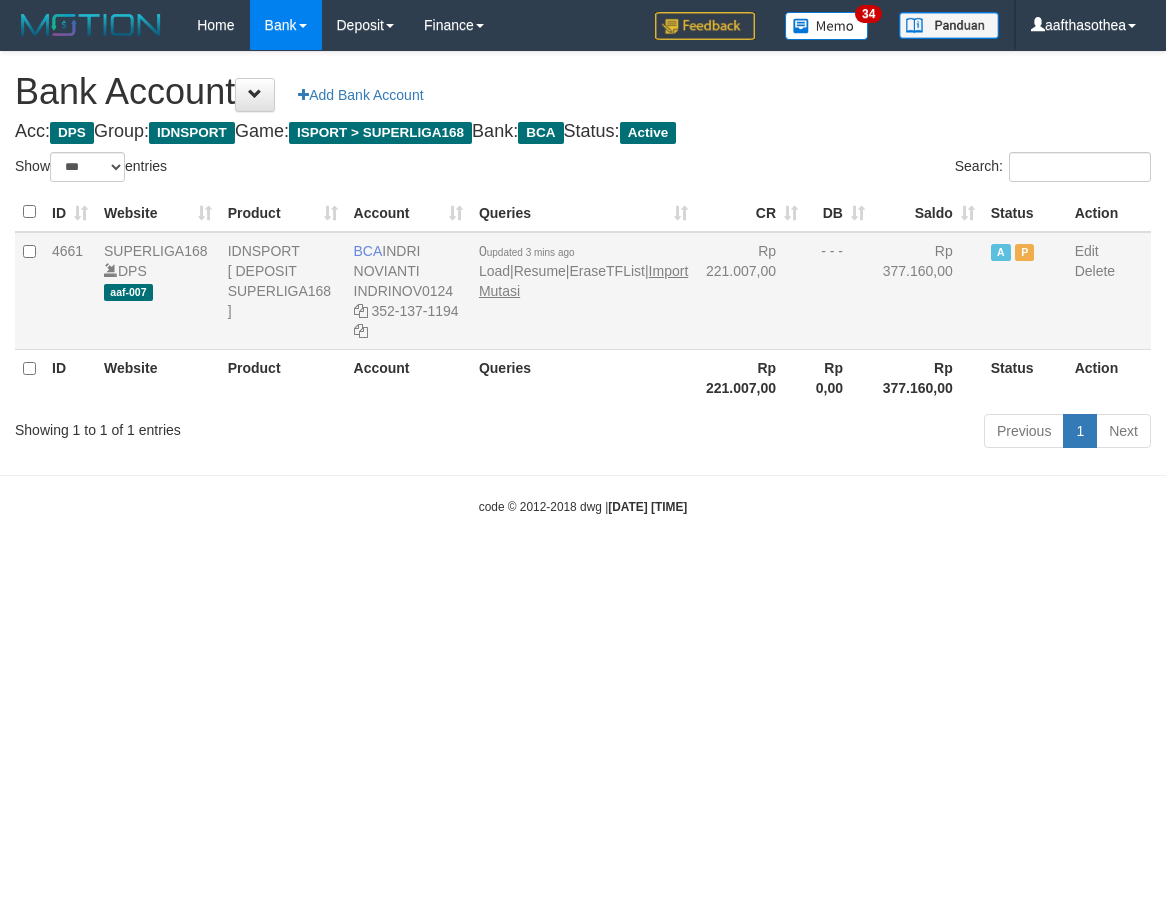 scroll, scrollTop: 0, scrollLeft: 0, axis: both 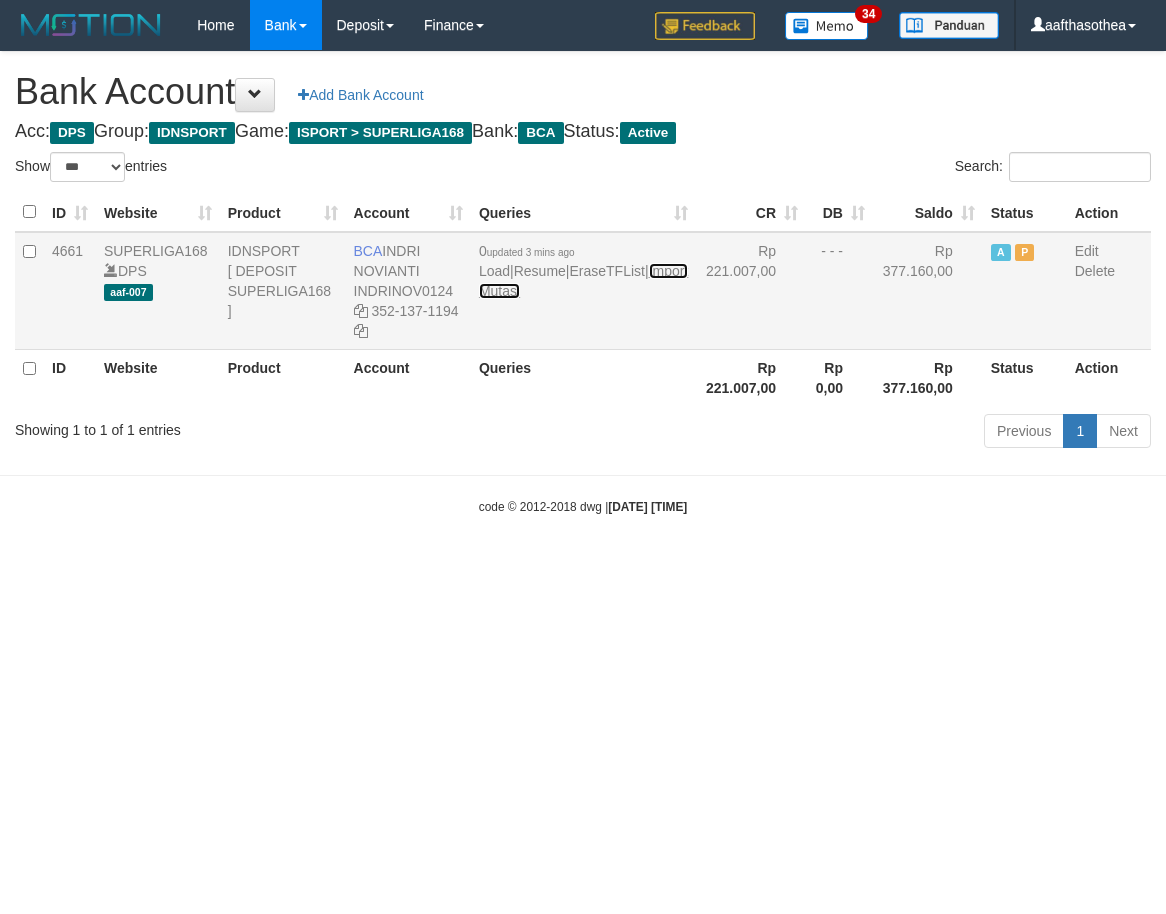click on "Import Mutasi" at bounding box center (583, 281) 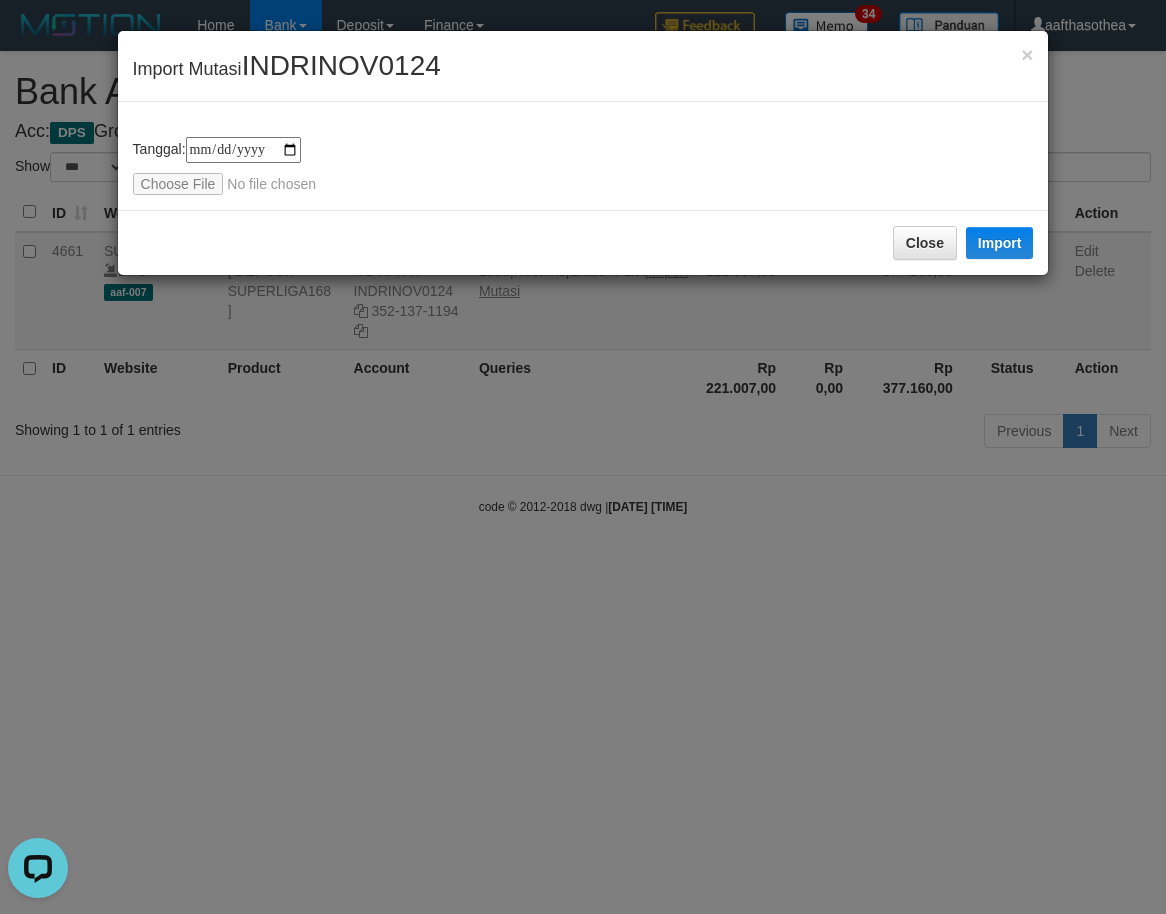 scroll, scrollTop: 0, scrollLeft: 0, axis: both 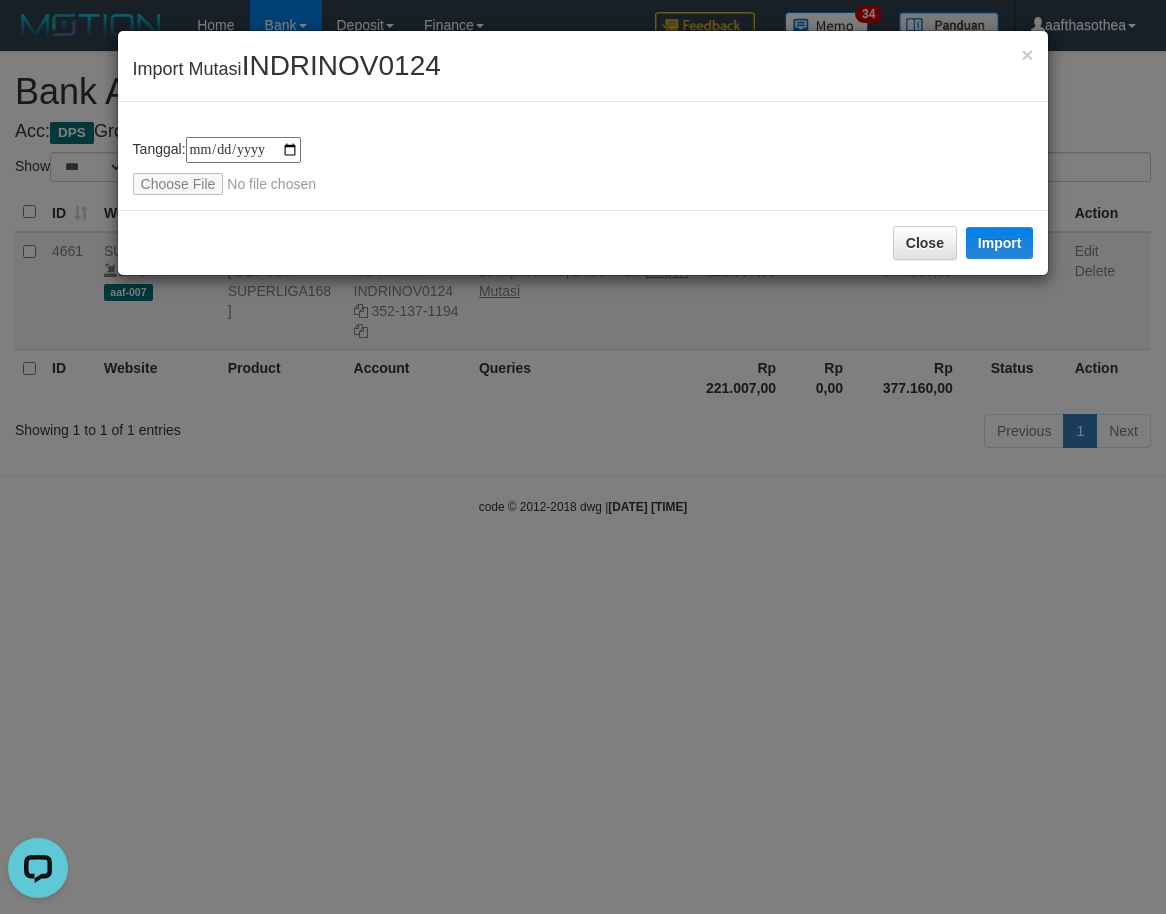 type on "**********" 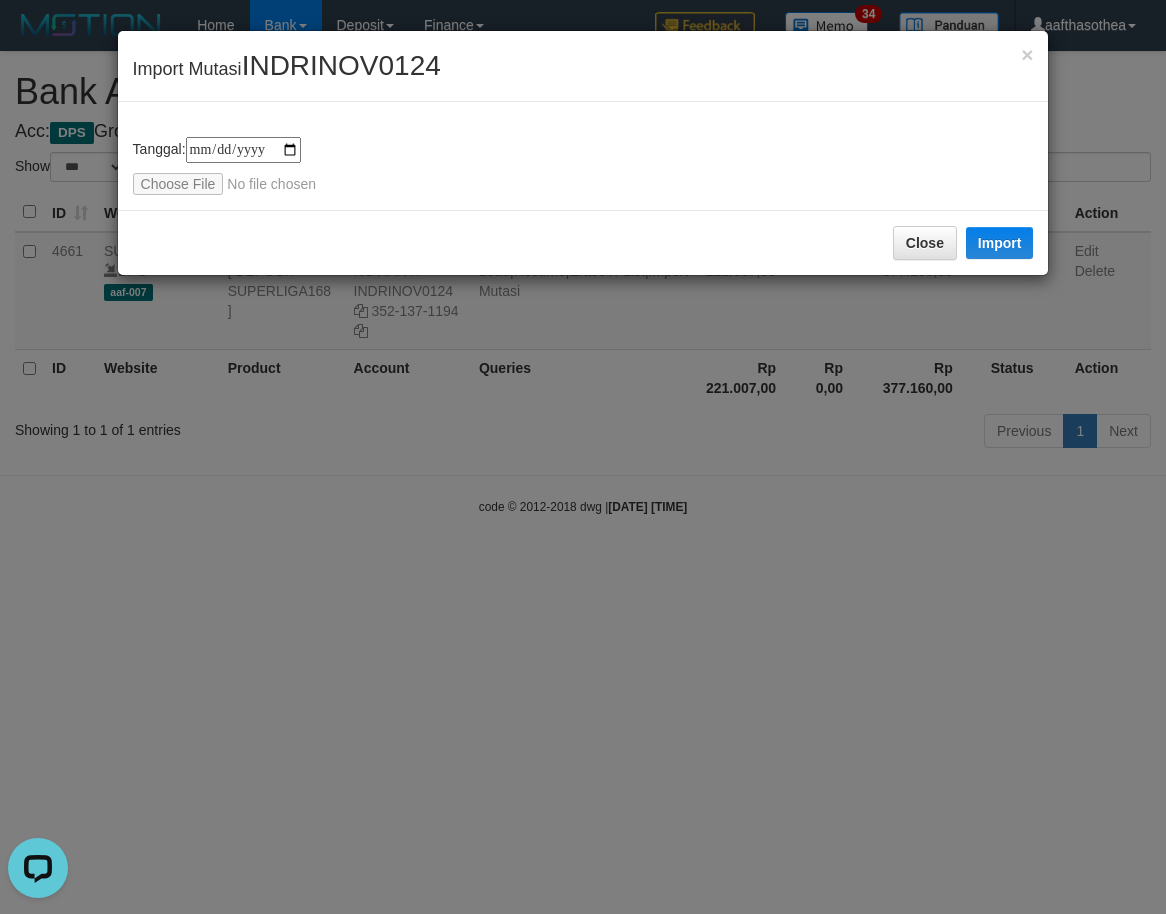 click on "**********" at bounding box center (583, 166) 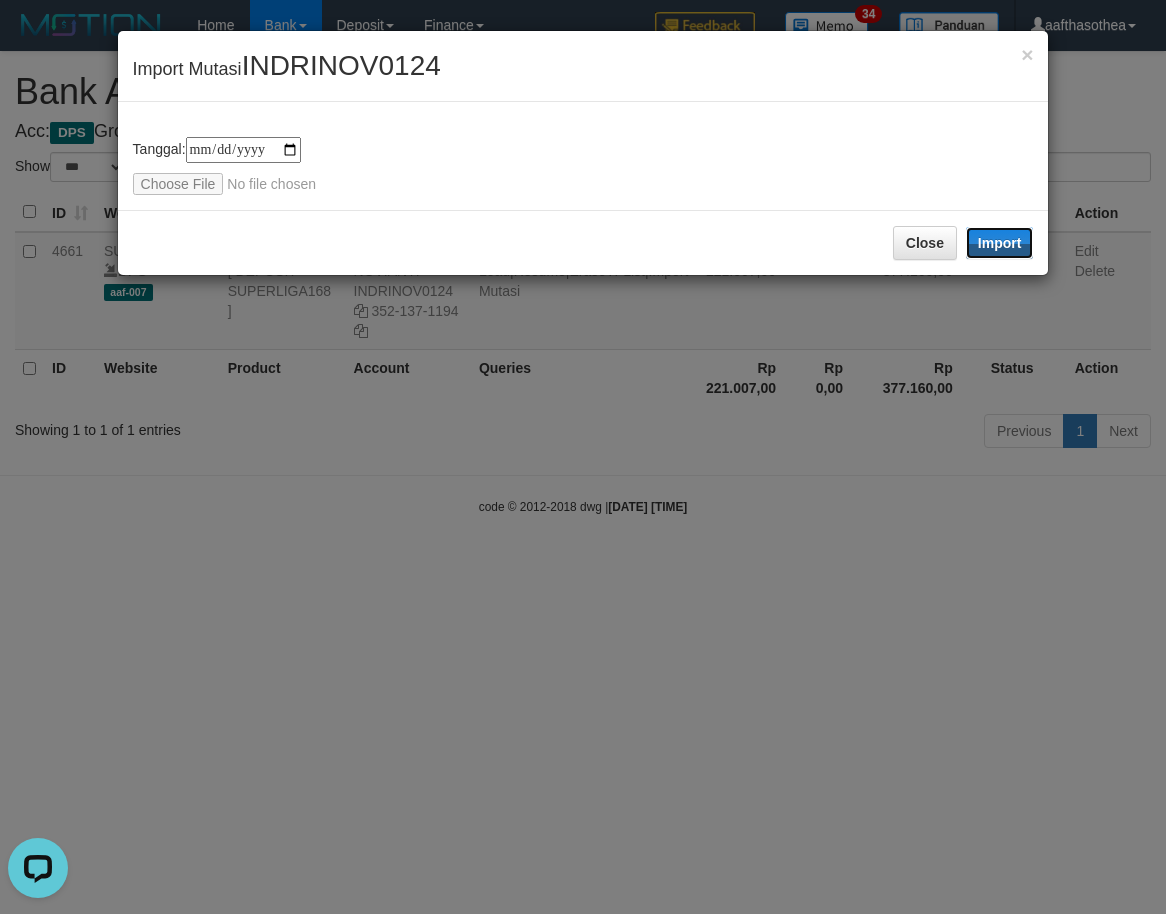 drag, startPoint x: 987, startPoint y: 236, endPoint x: 551, endPoint y: 531, distance: 526.42285 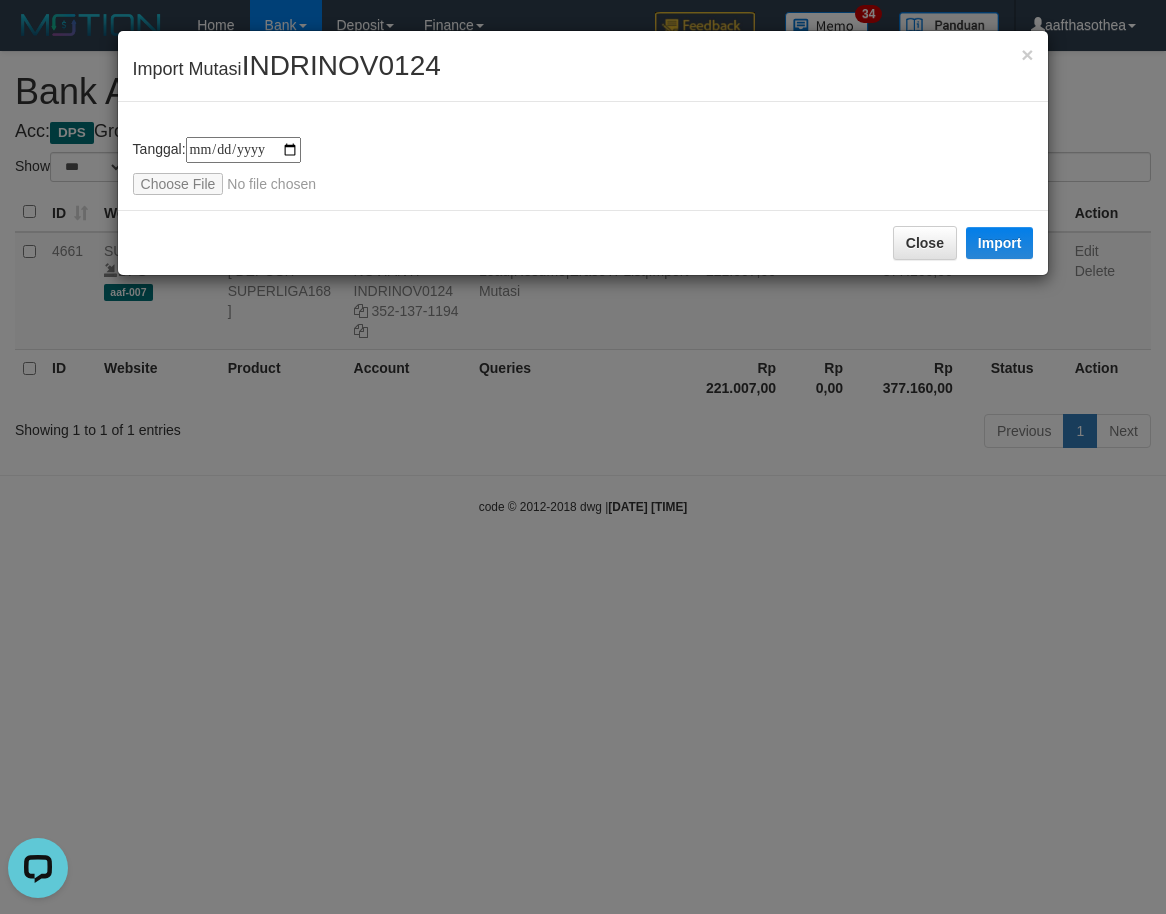 click on "**********" at bounding box center (583, 457) 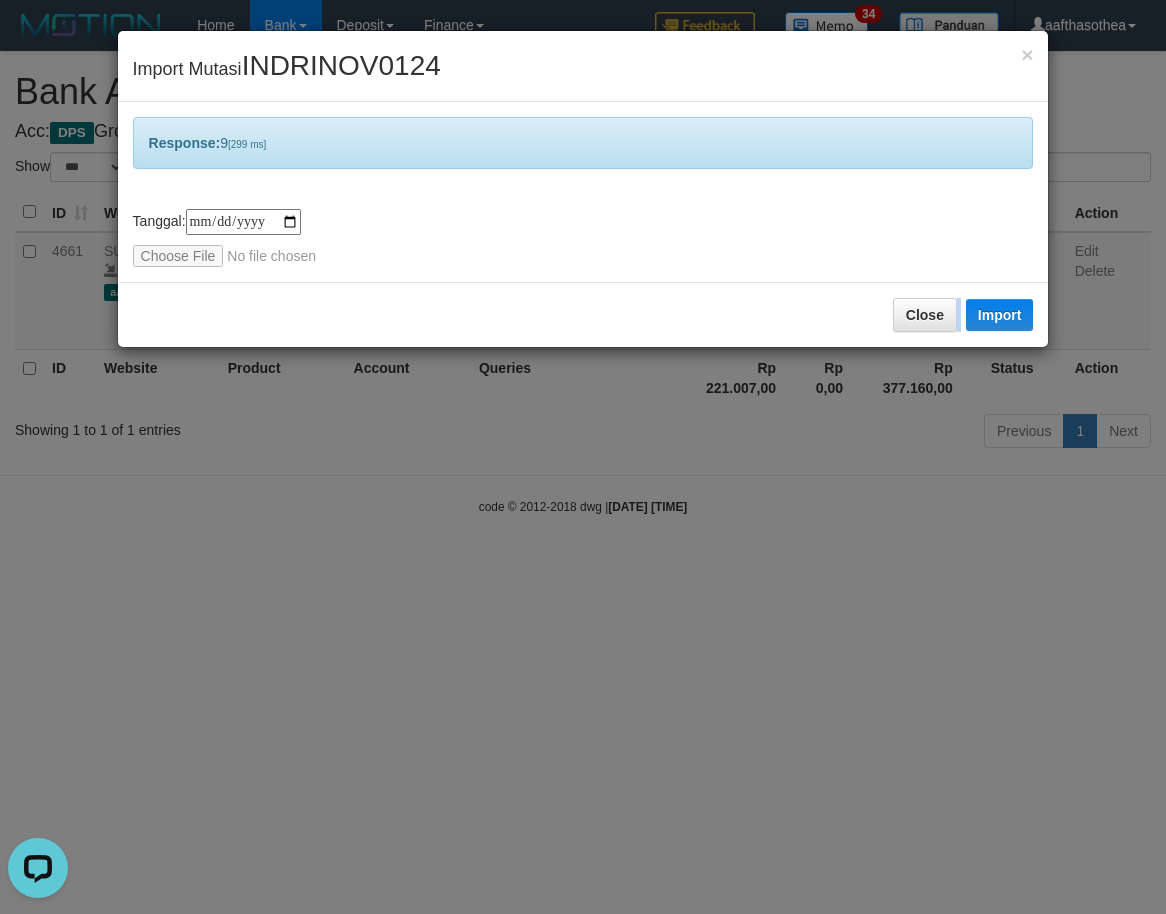 click on "**********" at bounding box center (583, 457) 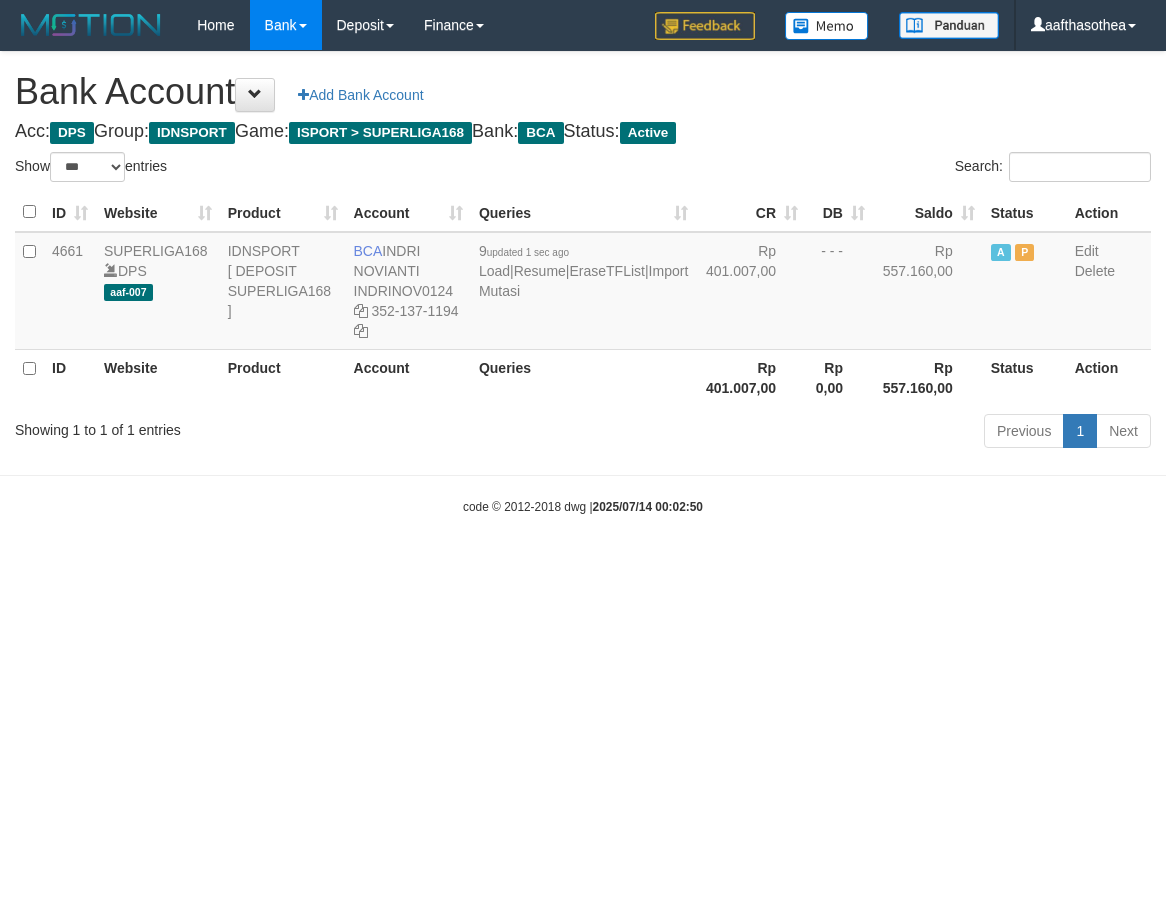 select on "***" 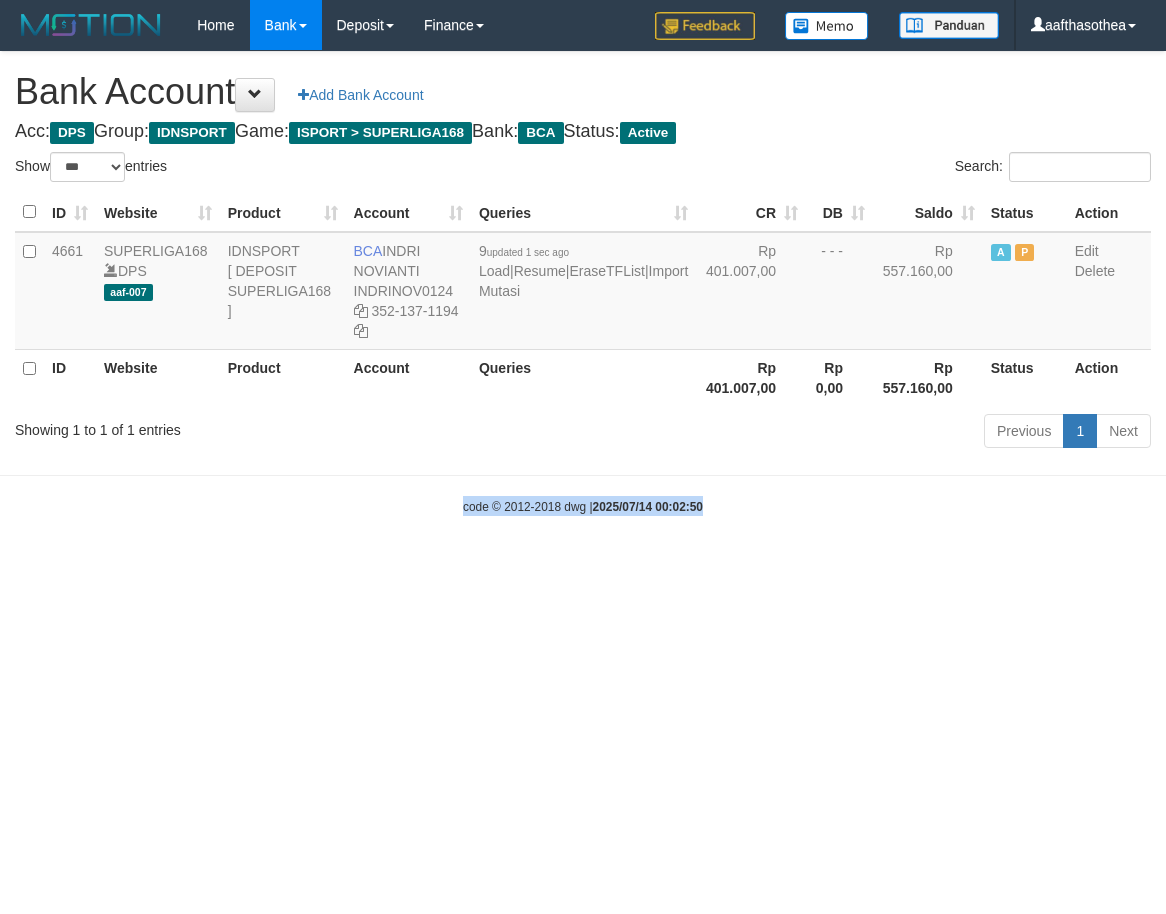 click on "Toggle navigation
Home
Bank
Account List
Load
By Website
Group
[ISPORT]													SUPERLIGA168
By Load Group (DPS)
-" at bounding box center (583, 283) 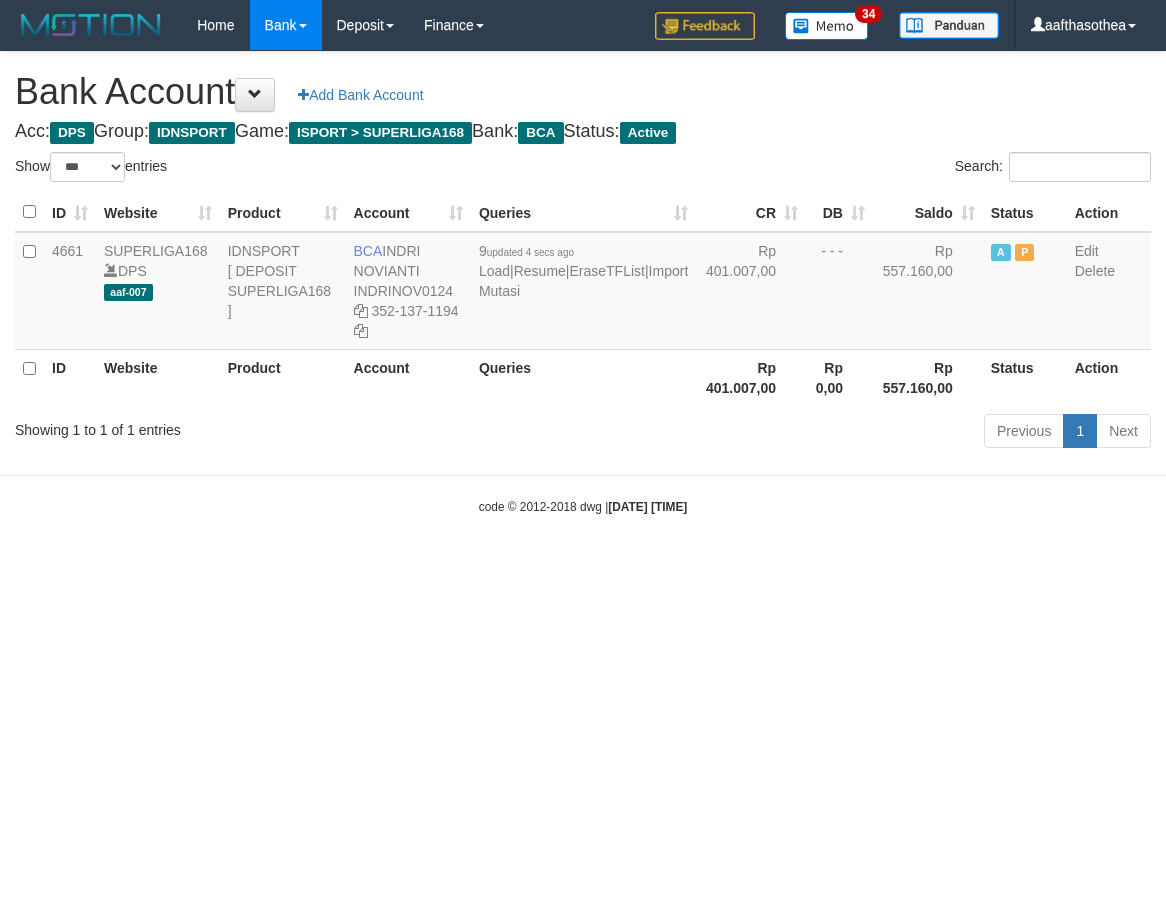select on "***" 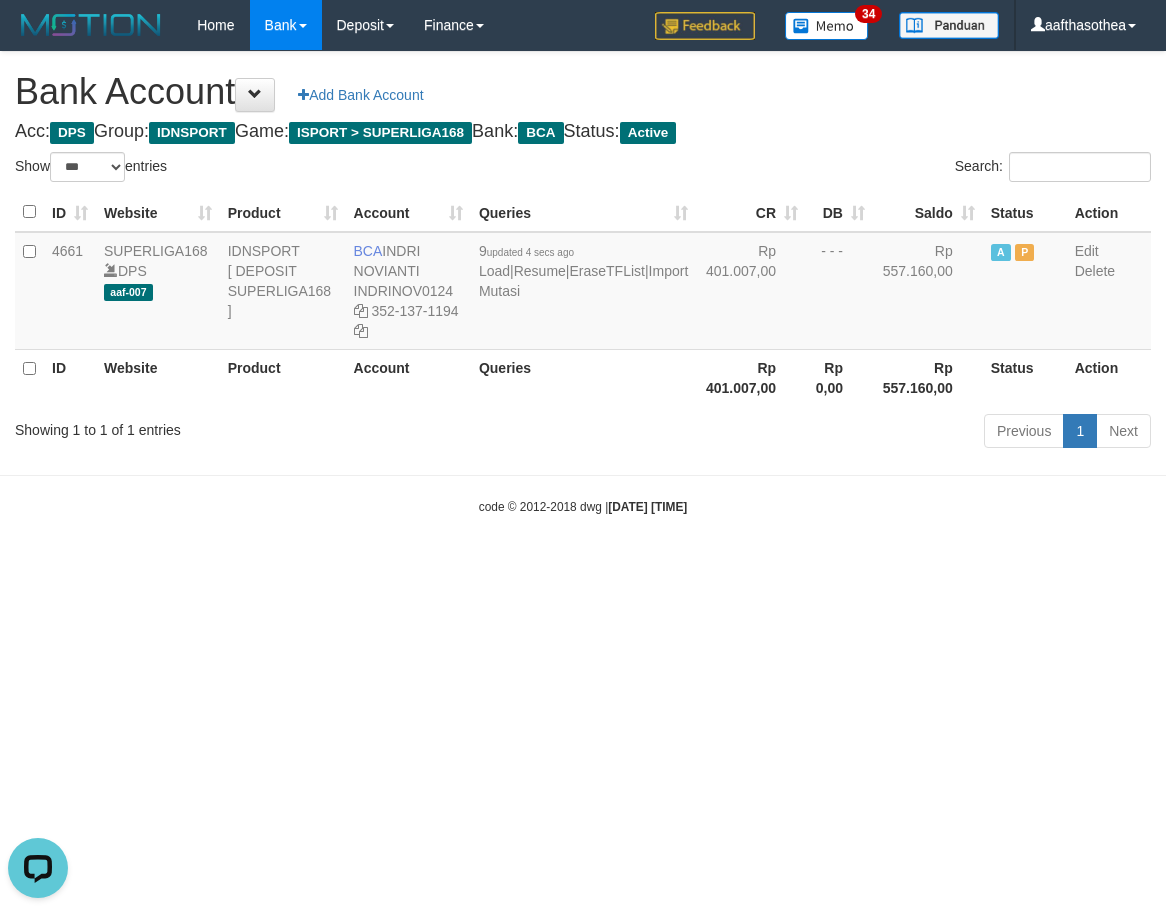 scroll, scrollTop: 0, scrollLeft: 0, axis: both 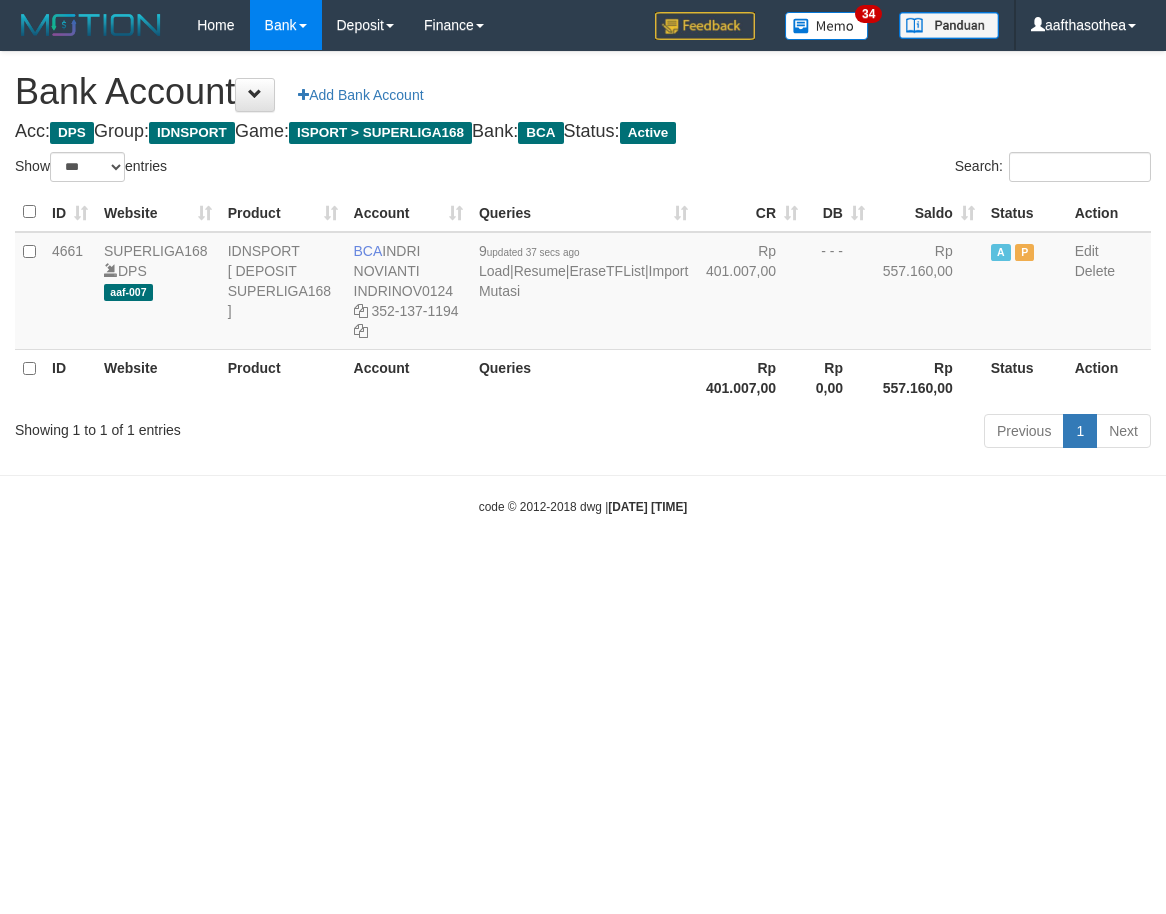 select on "***" 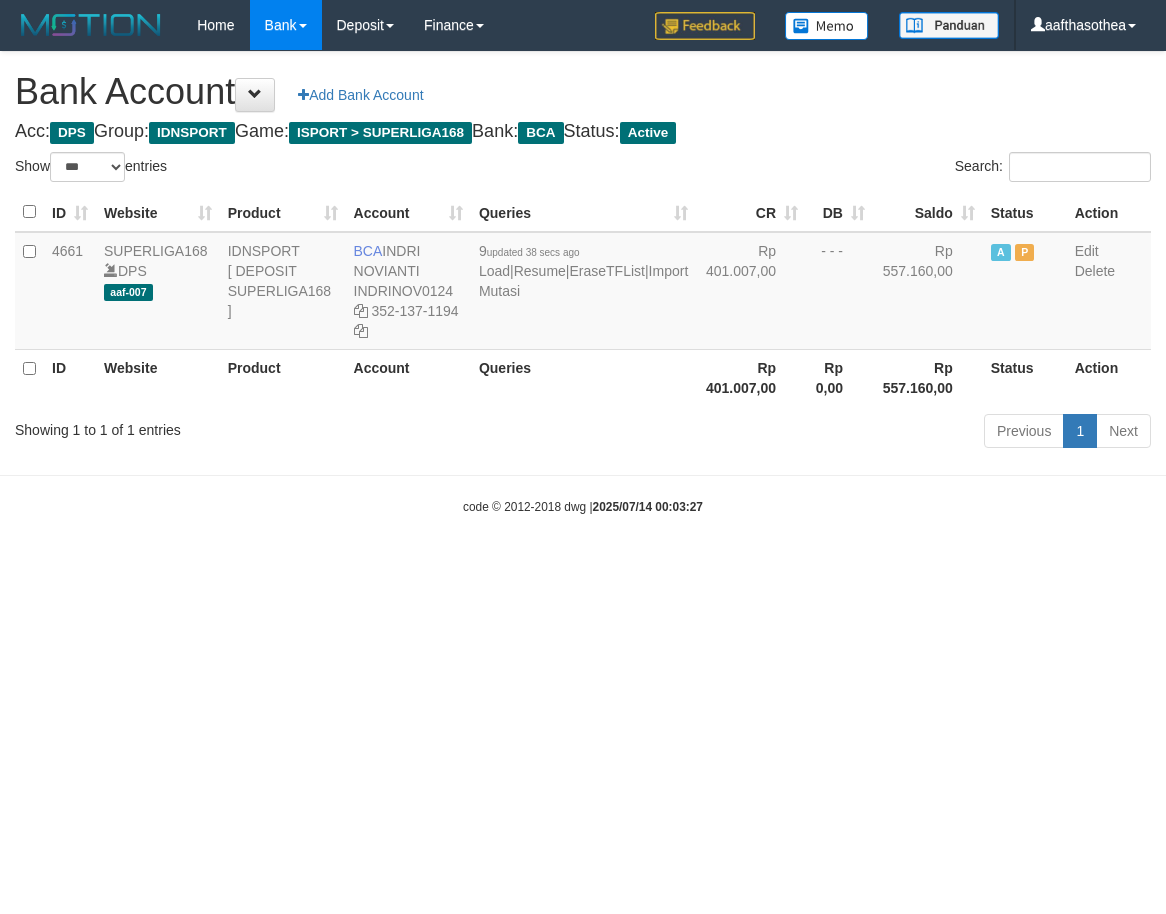 select on "***" 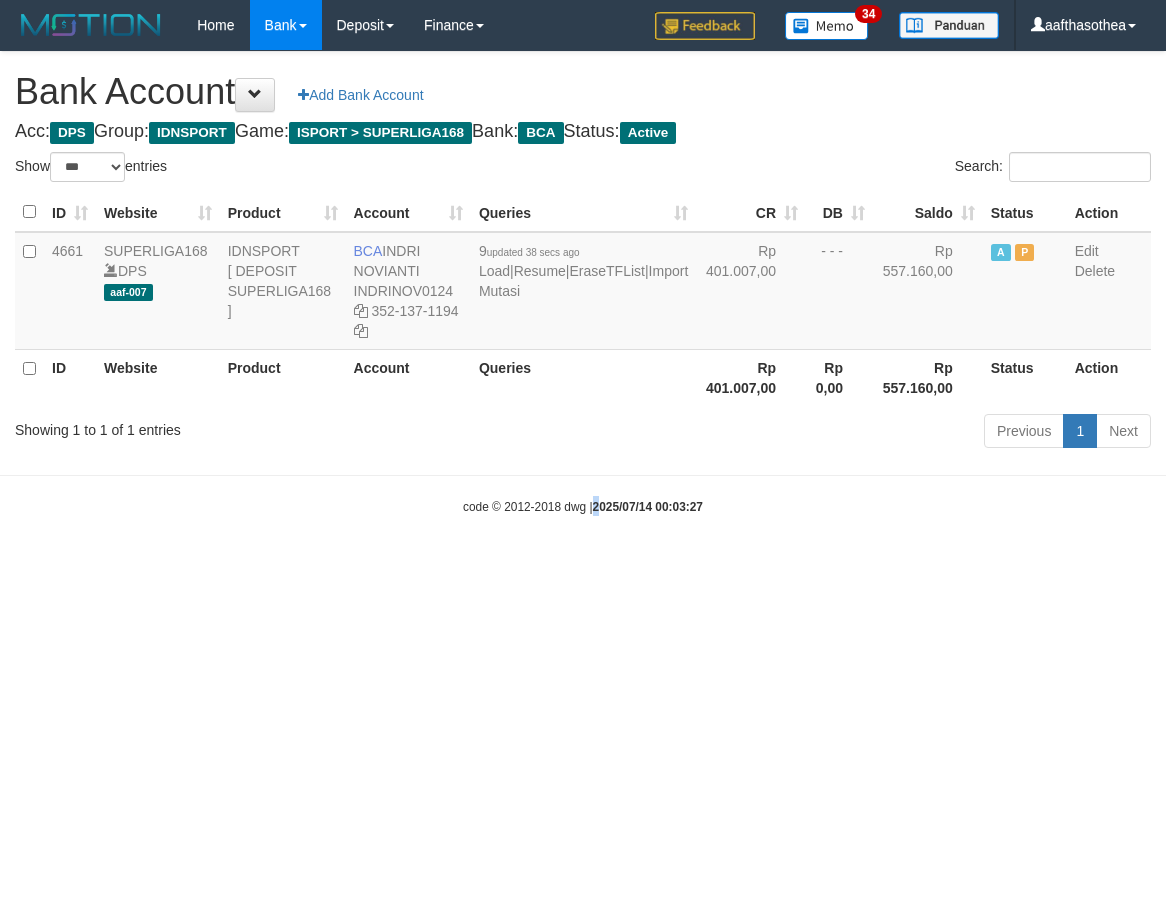 click on "Toggle navigation
Home
Bank
Account List
Load
By Website
Group
[ISPORT]													SUPERLIGA168
By Load Group (DPS)
34" at bounding box center (583, 283) 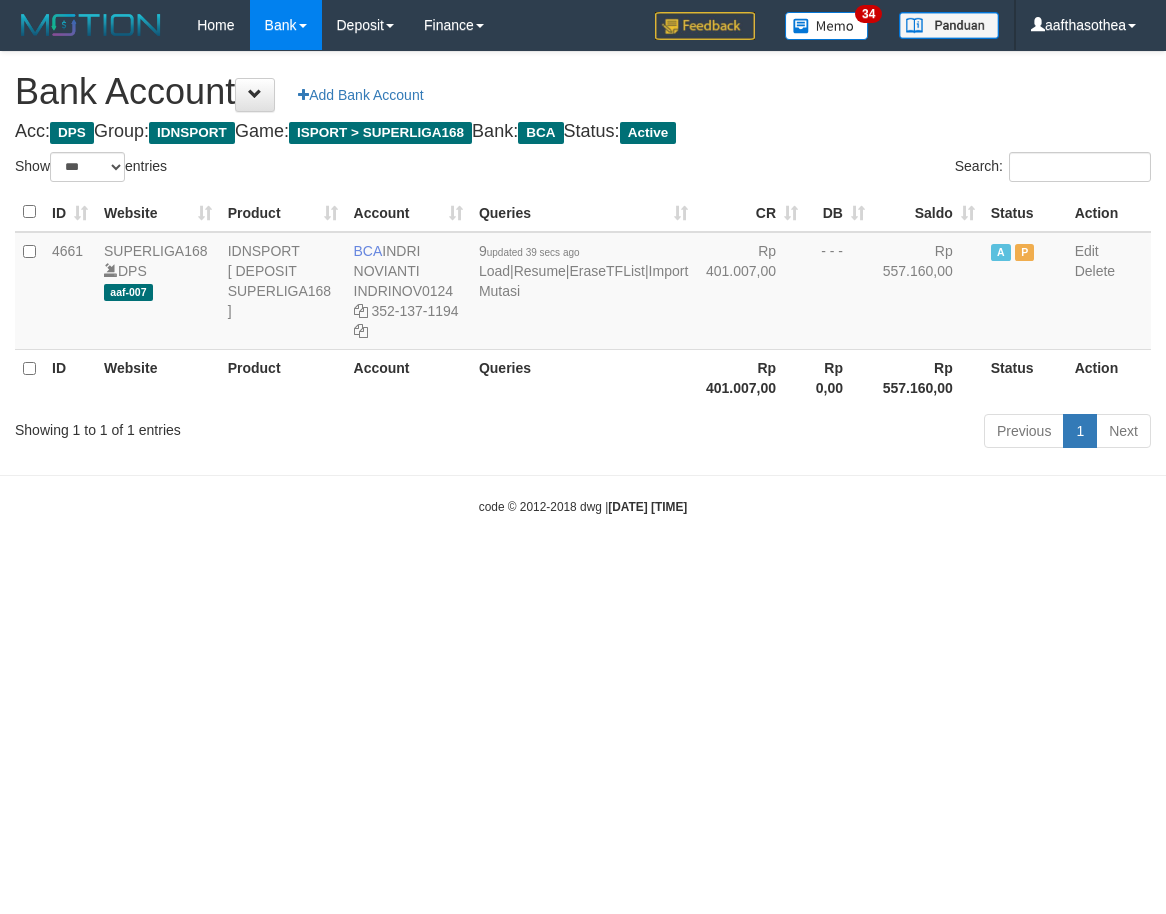 select on "***" 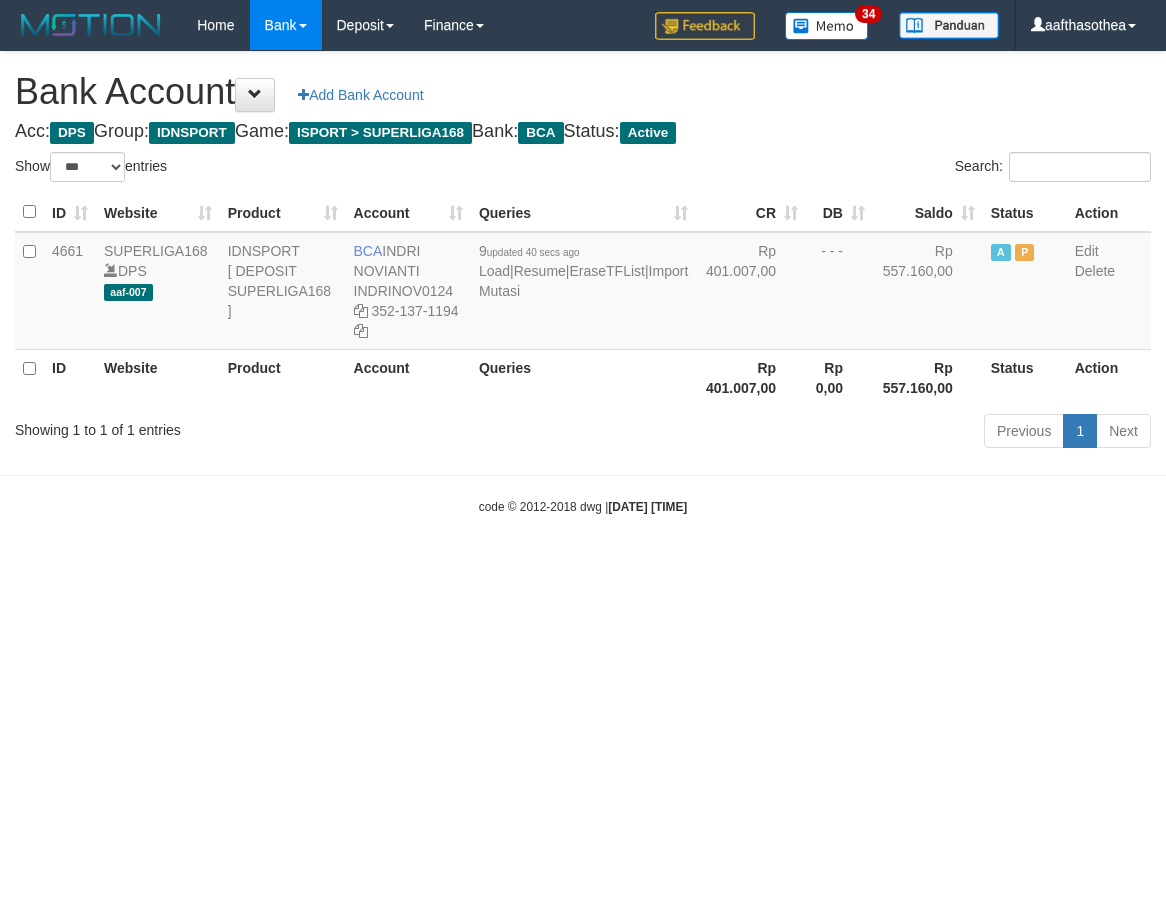 select on "***" 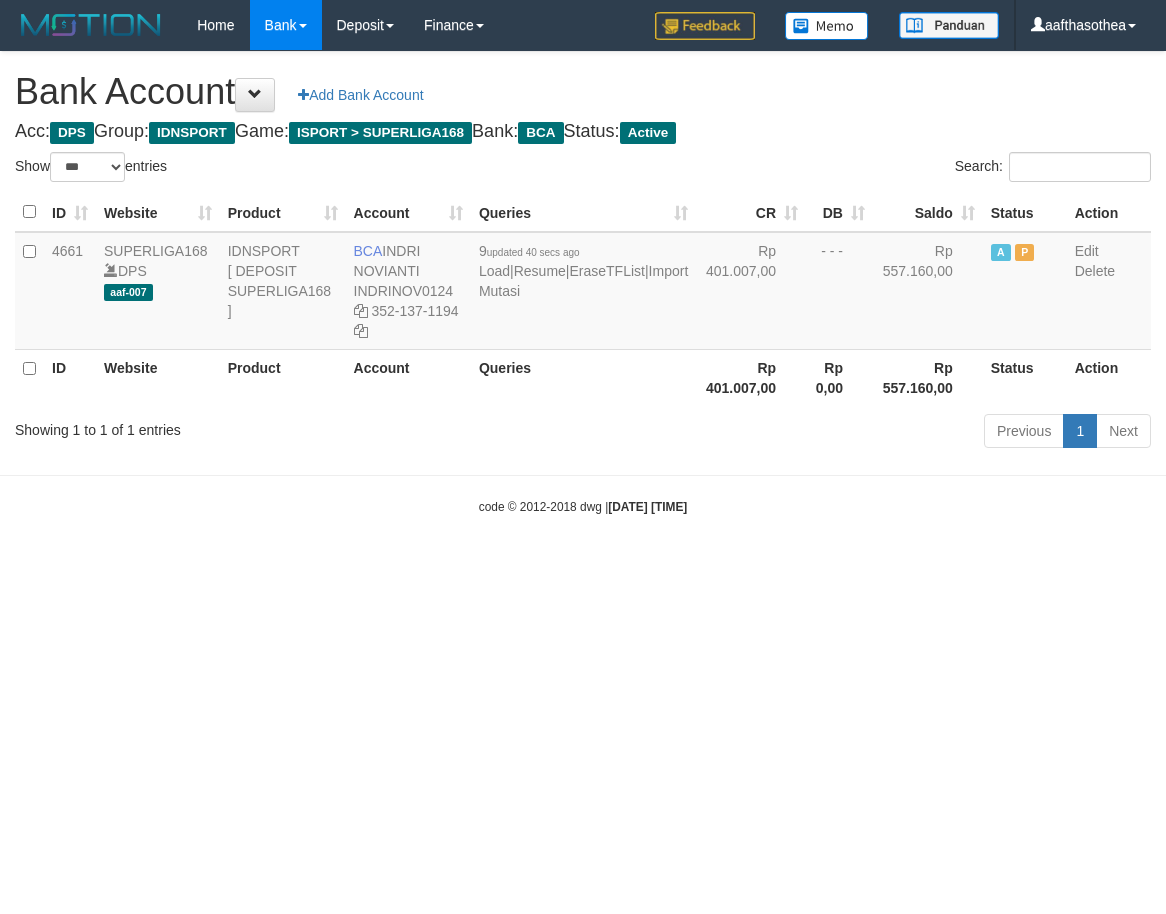 select on "***" 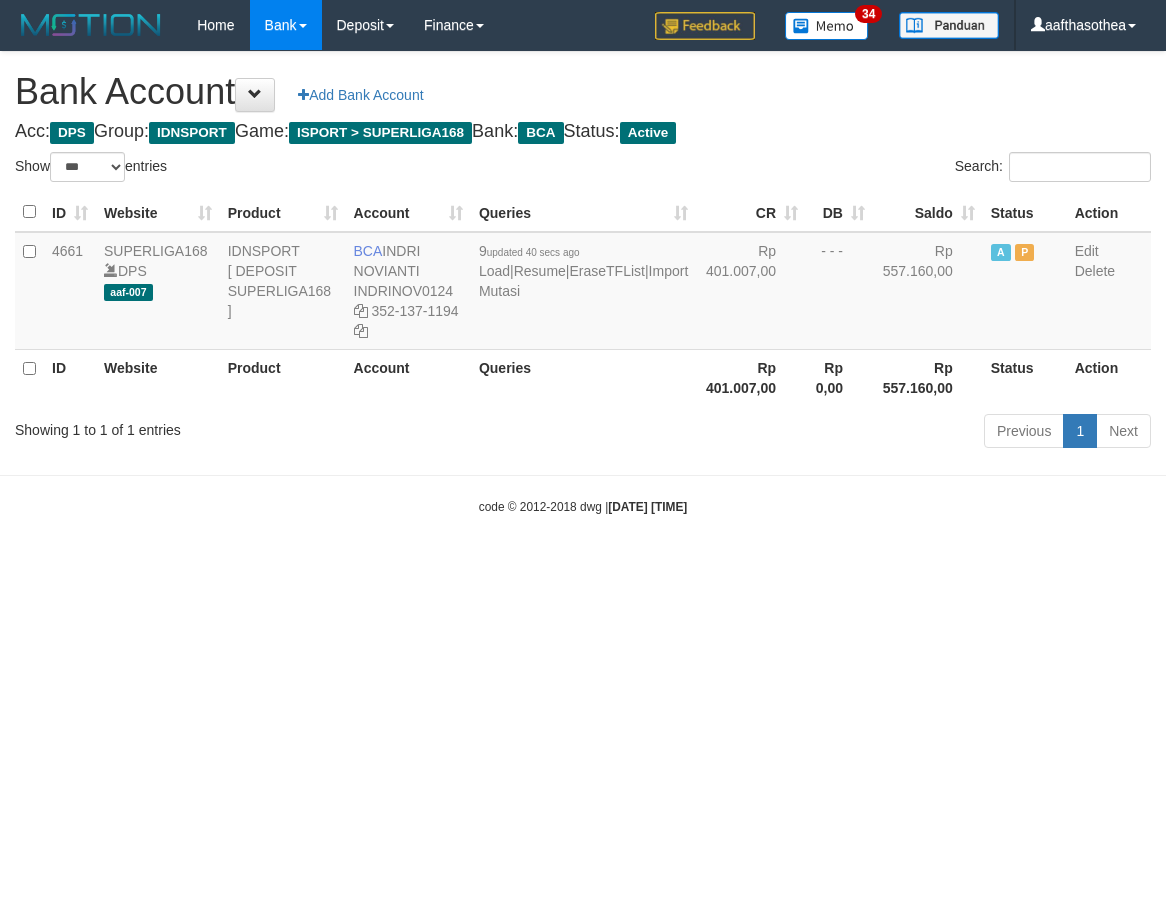 click on "Toggle navigation
Home
Bank
Account List
Load
By Website
Group
[ISPORT]													SUPERLIGA168
By Load Group (DPS)
34" at bounding box center [583, 283] 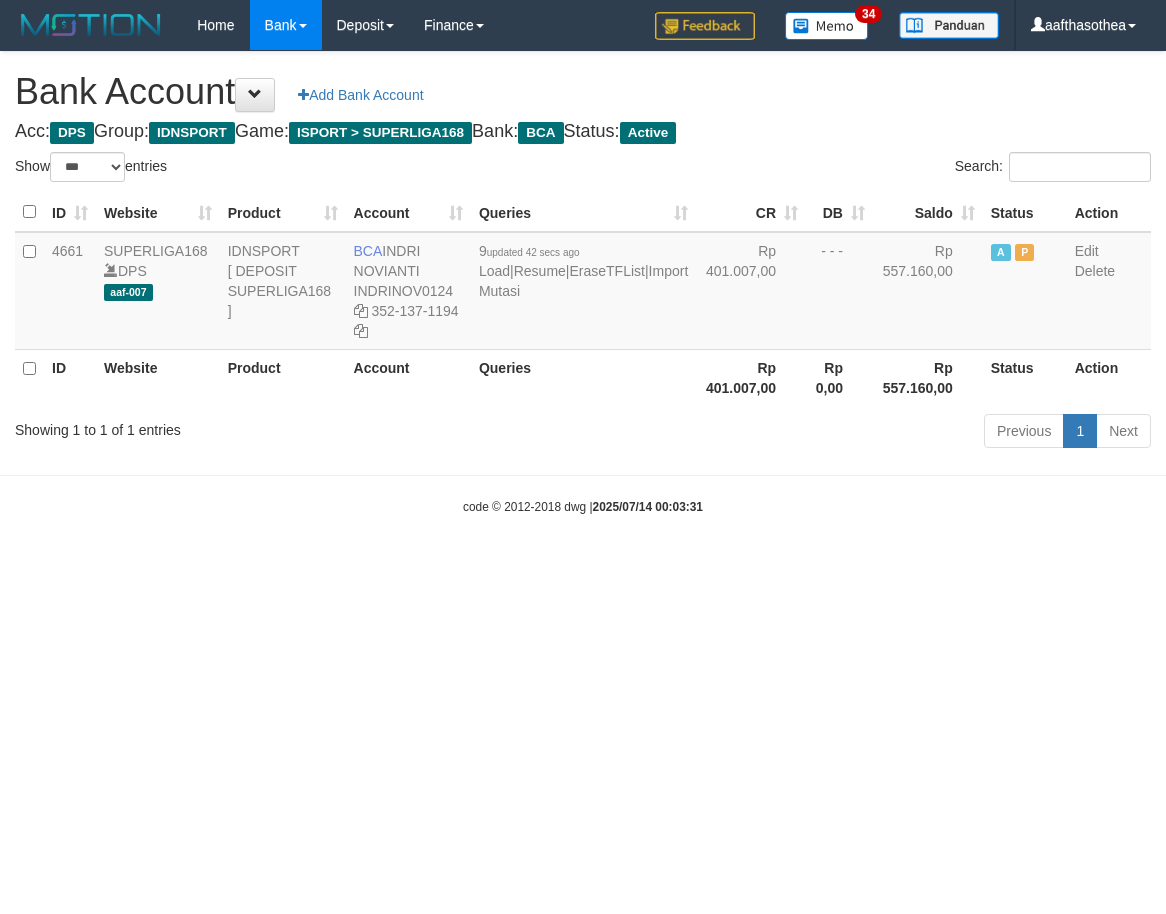 select on "***" 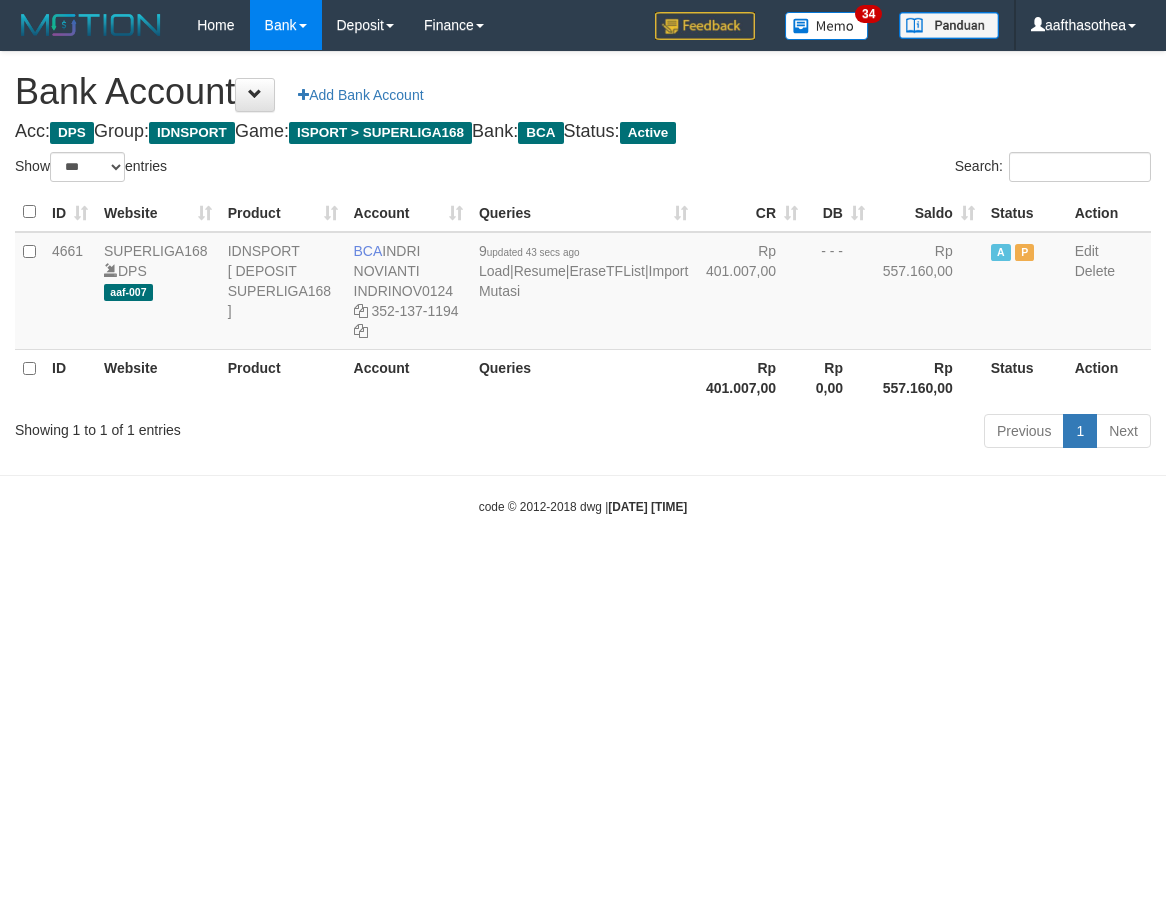 select on "***" 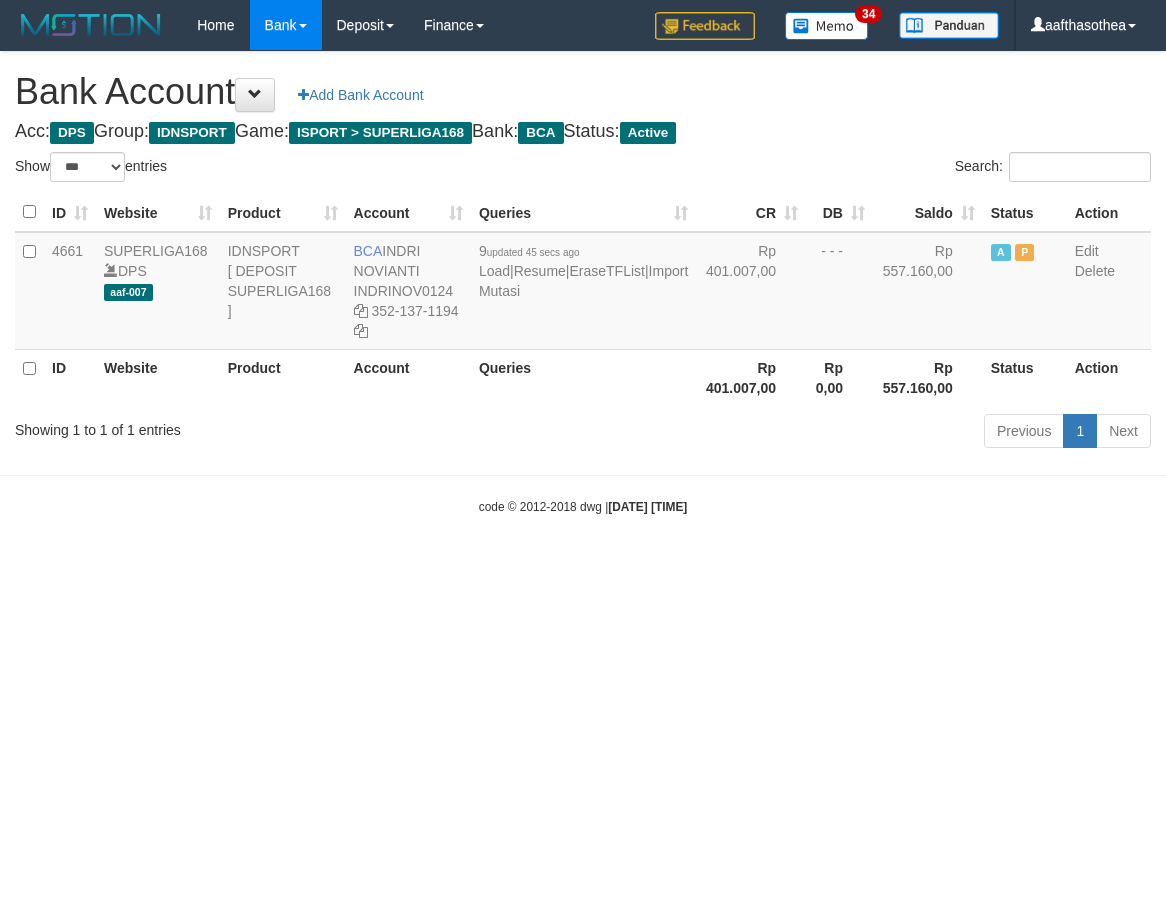 select on "***" 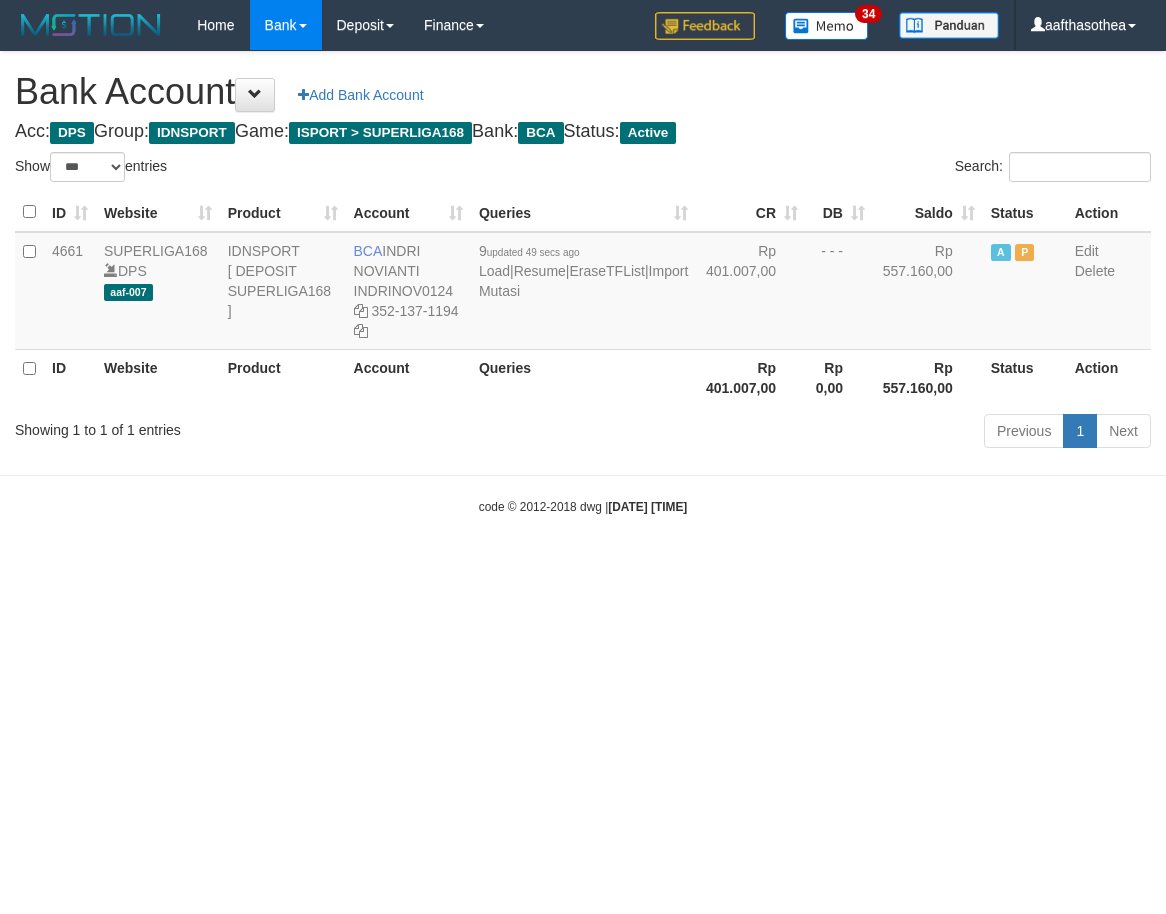 select on "***" 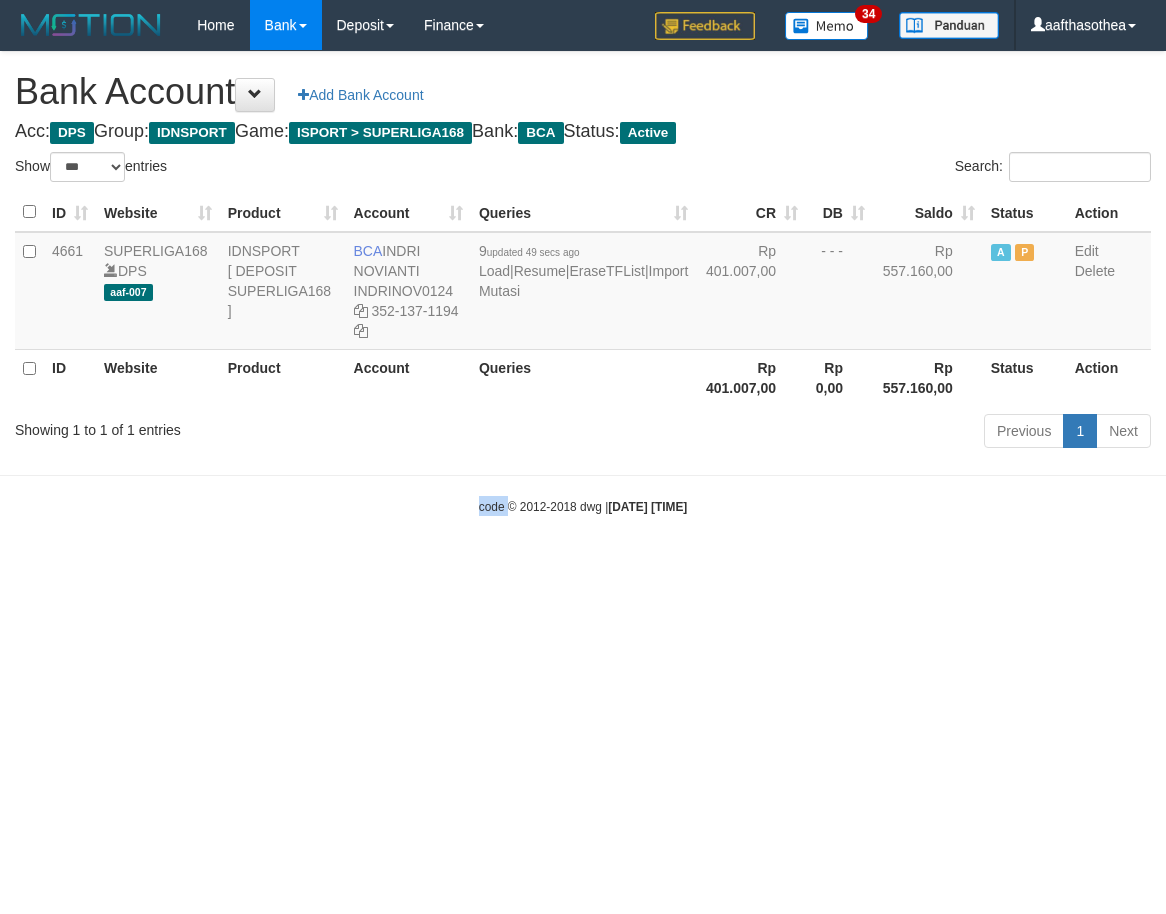 click on "Toggle navigation
Home
Bank
Account List
Load
By Website
Group
[ISPORT]													SUPERLIGA168
By Load Group (DPS)" at bounding box center [583, 283] 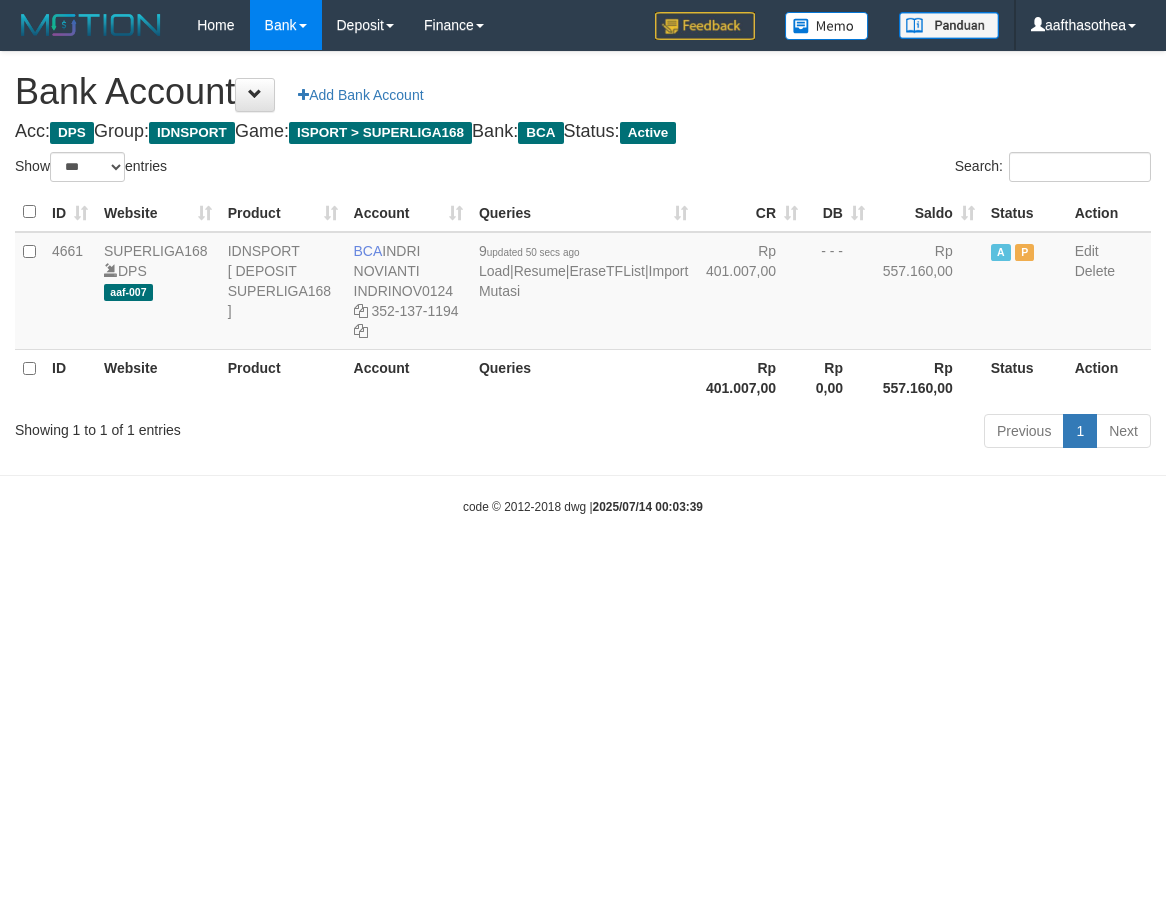 select on "***" 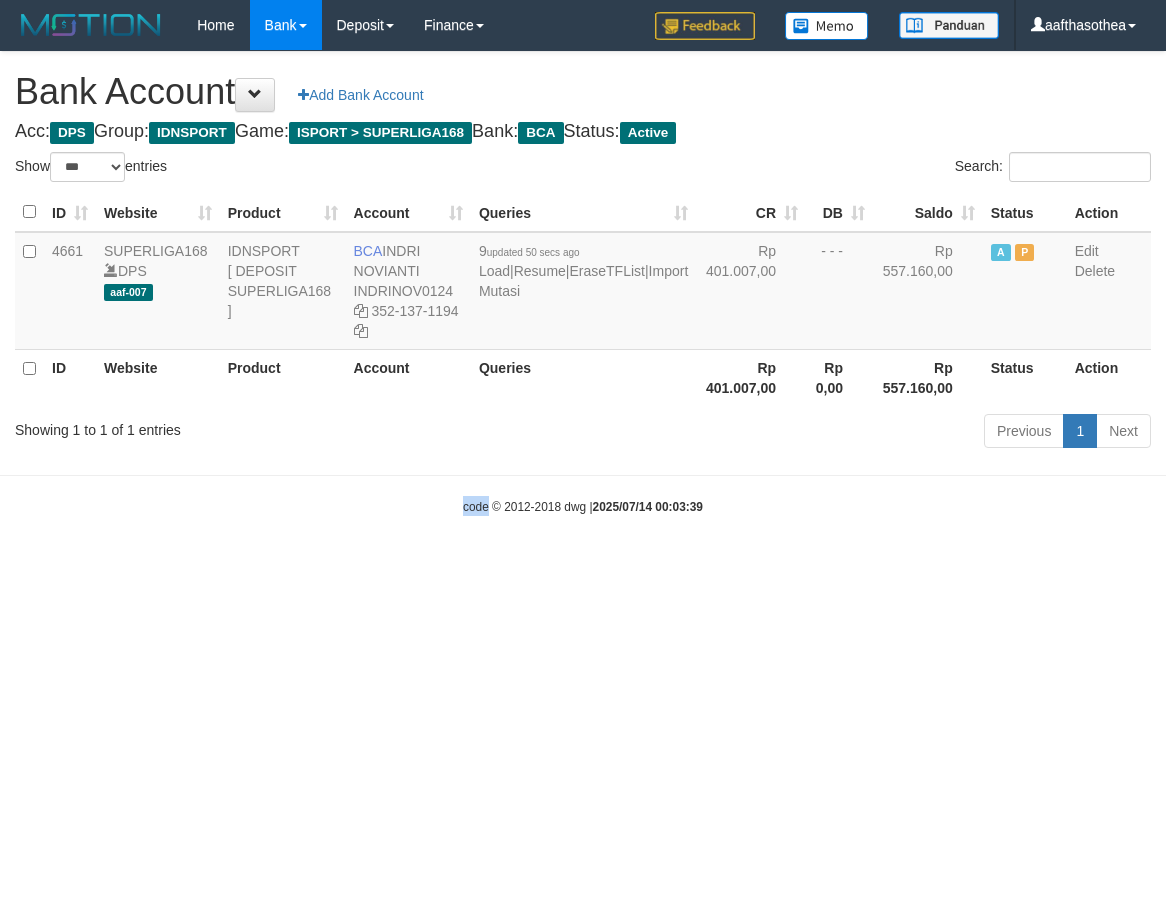 drag, startPoint x: 0, startPoint y: 0, endPoint x: 372, endPoint y: 606, distance: 711.06964 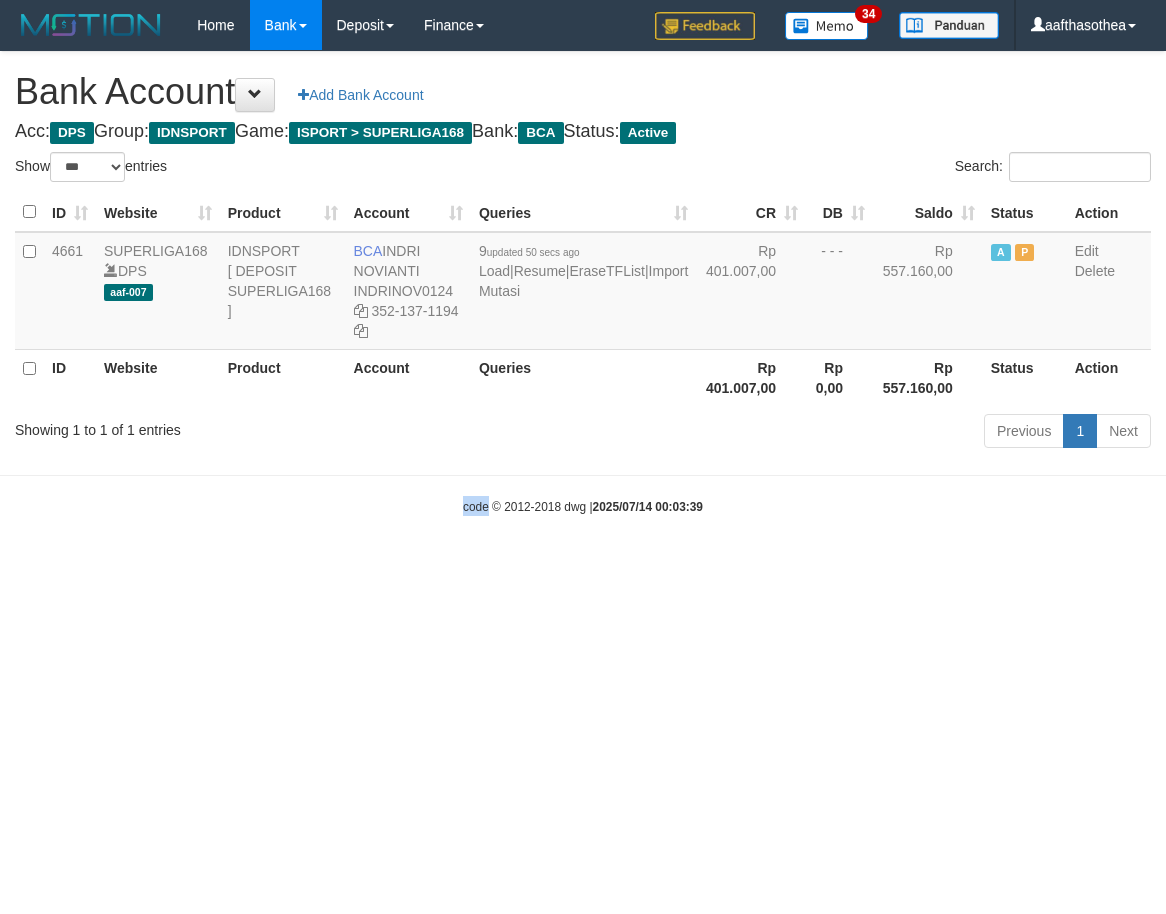 click on "Toggle navigation
Home
Bank
Account List
Load
By Website
Group
[ISPORT]													SUPERLIGA168
By Load Group (DPS)" at bounding box center [583, 283] 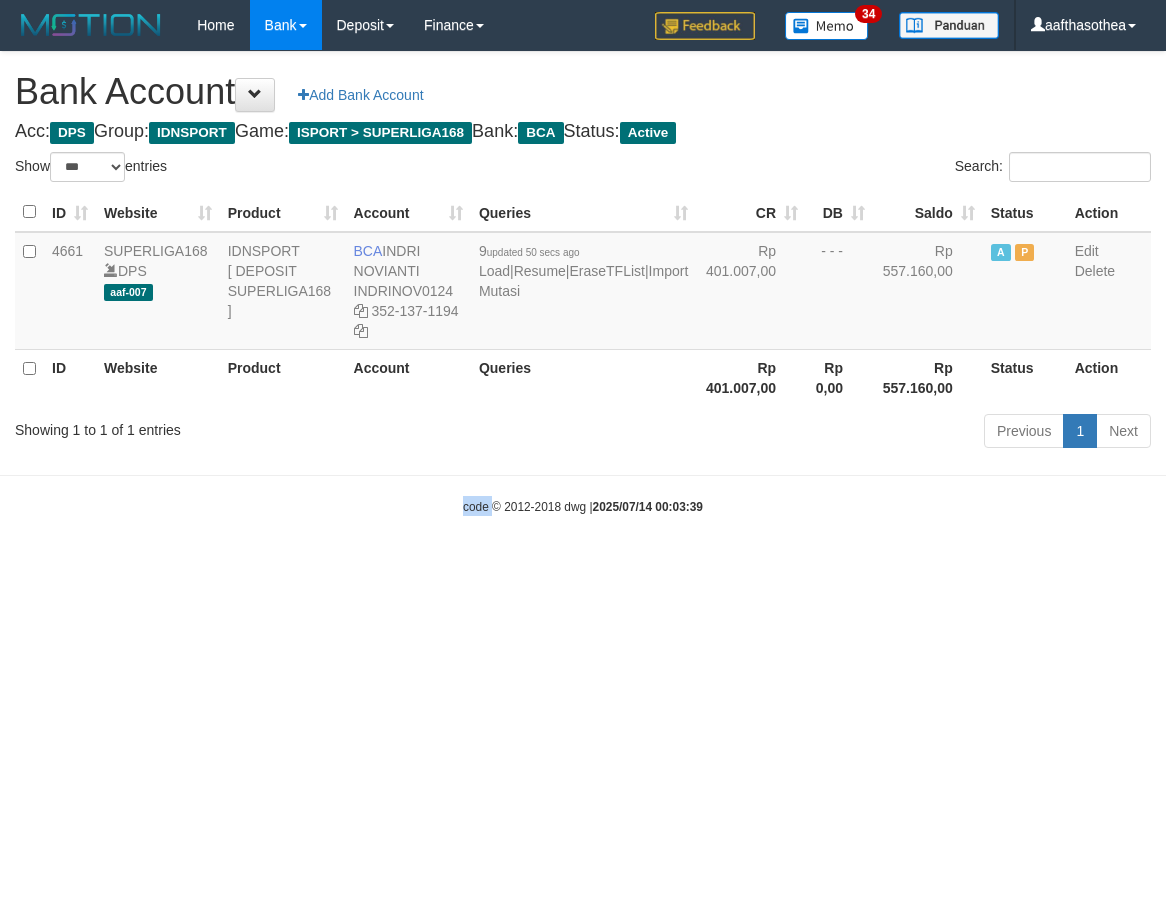click on "Toggle navigation
Home
Bank
Account List
Load
By Website
Group
[ISPORT]													SUPERLIGA168
By Load Group (DPS)" at bounding box center [583, 283] 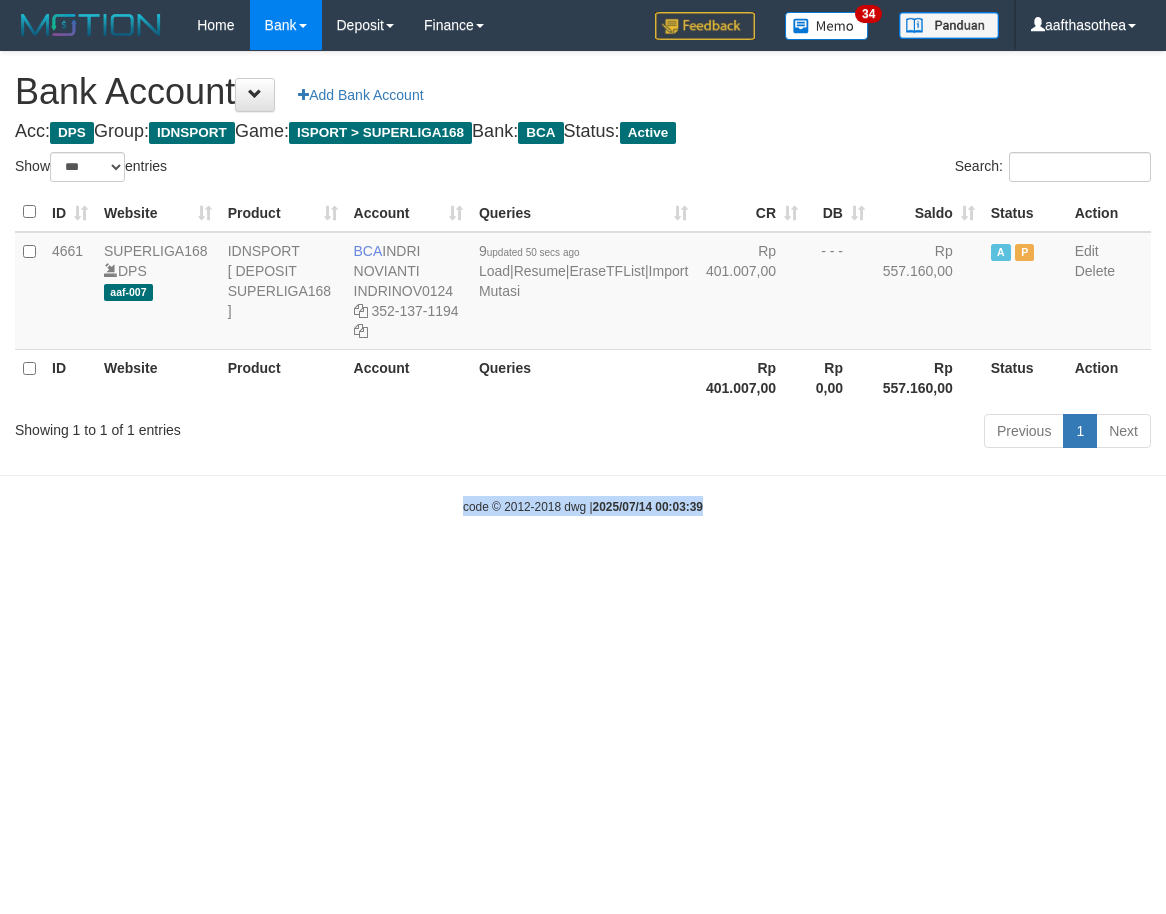 click on "Toggle navigation
Home
Bank
Account List
Load
By Website
Group
[ISPORT]													SUPERLIGA168
By Load Group (DPS)" at bounding box center (583, 283) 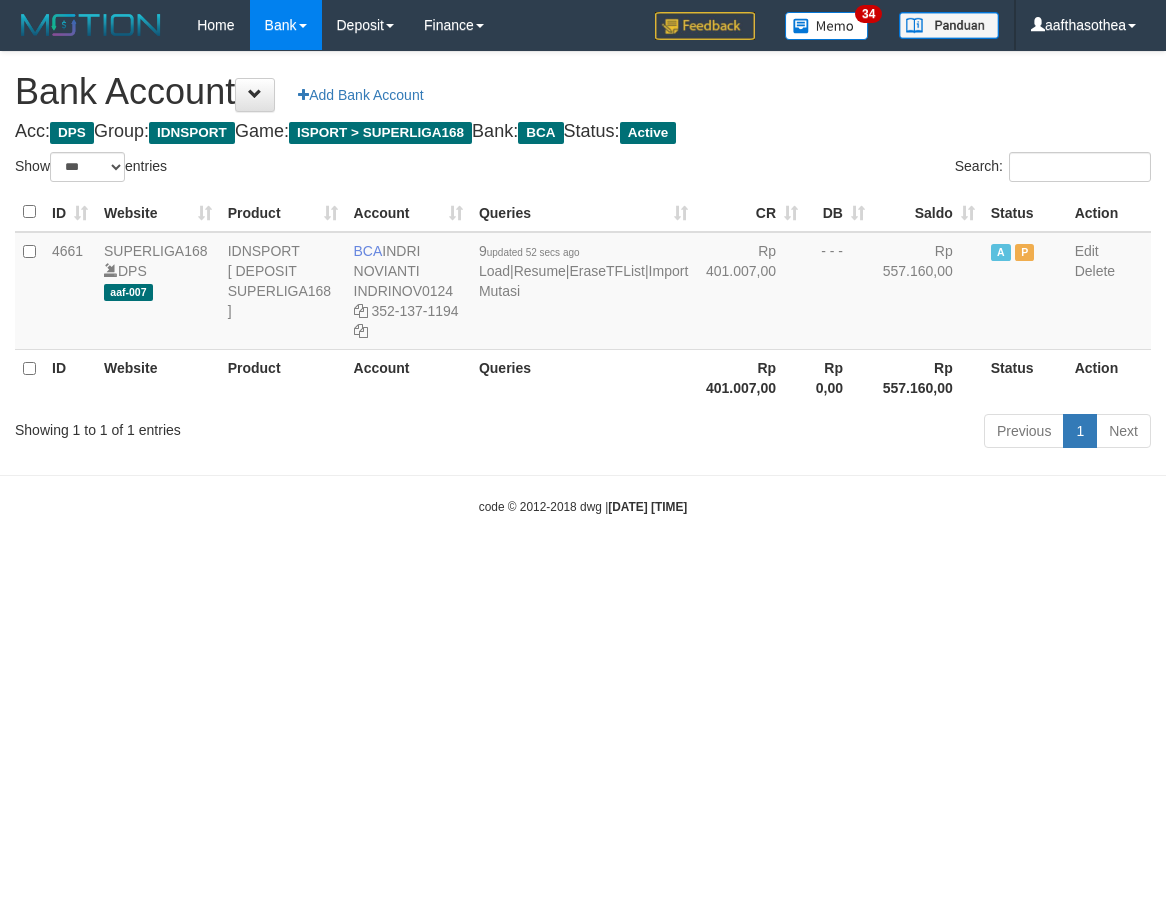 select on "***" 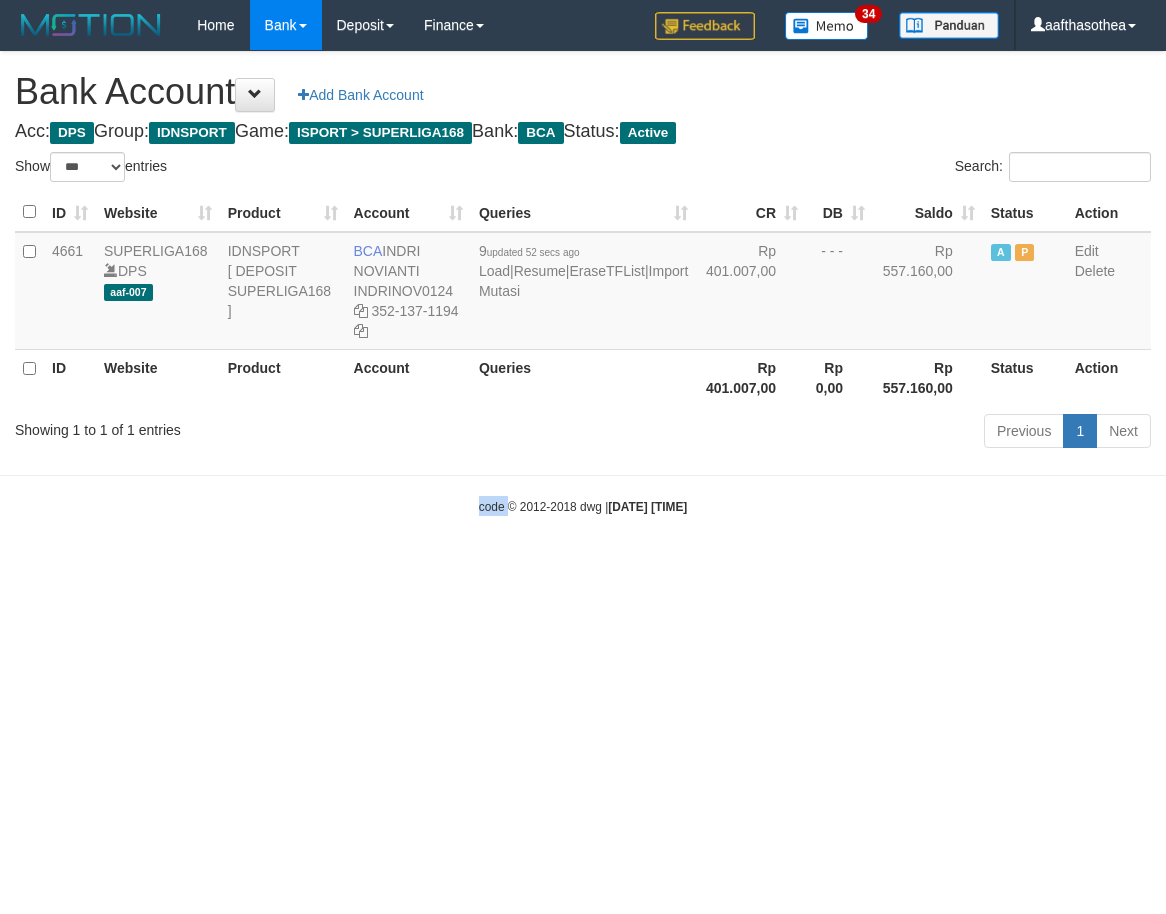 click on "Toggle navigation
Home
Bank
Account List
Load
By Website
Group
[ISPORT]													SUPERLIGA168
By Load Group (DPS)" at bounding box center (583, 283) 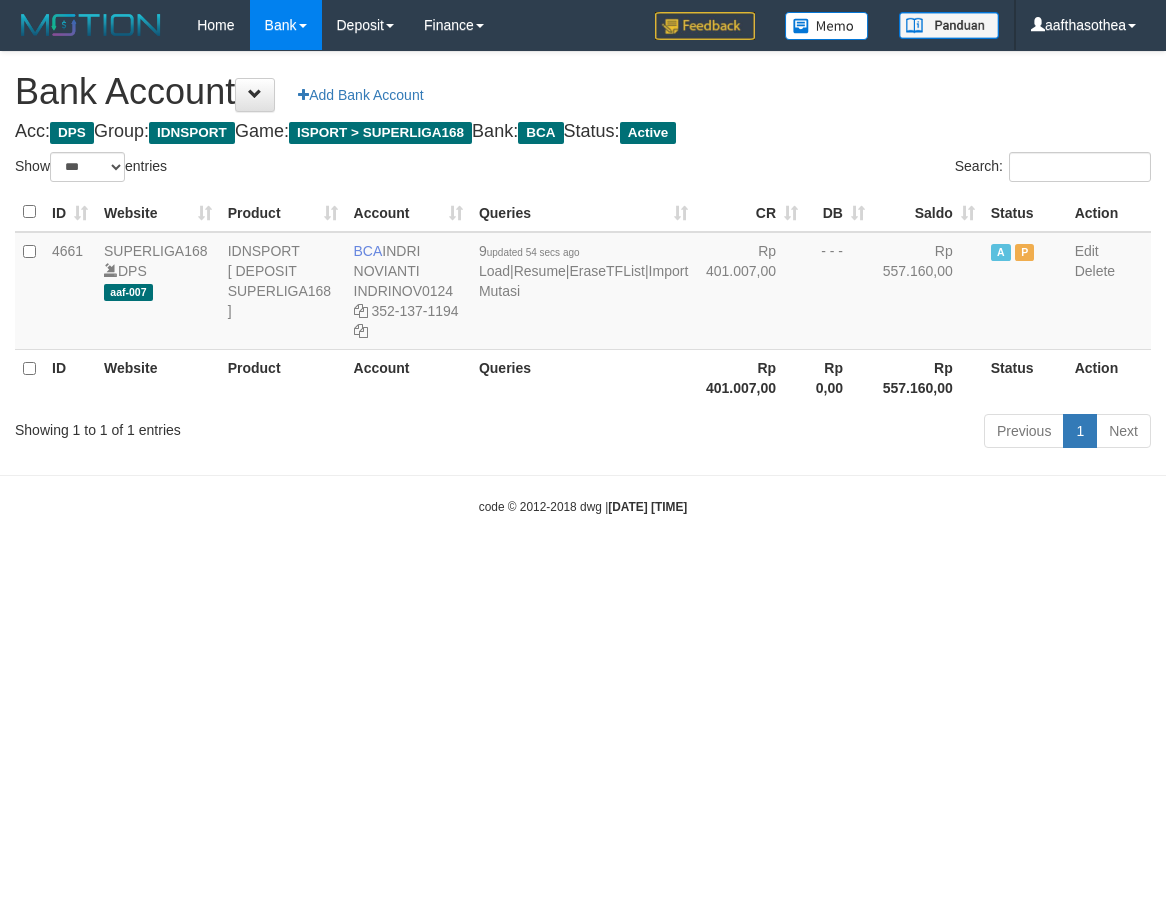 select on "***" 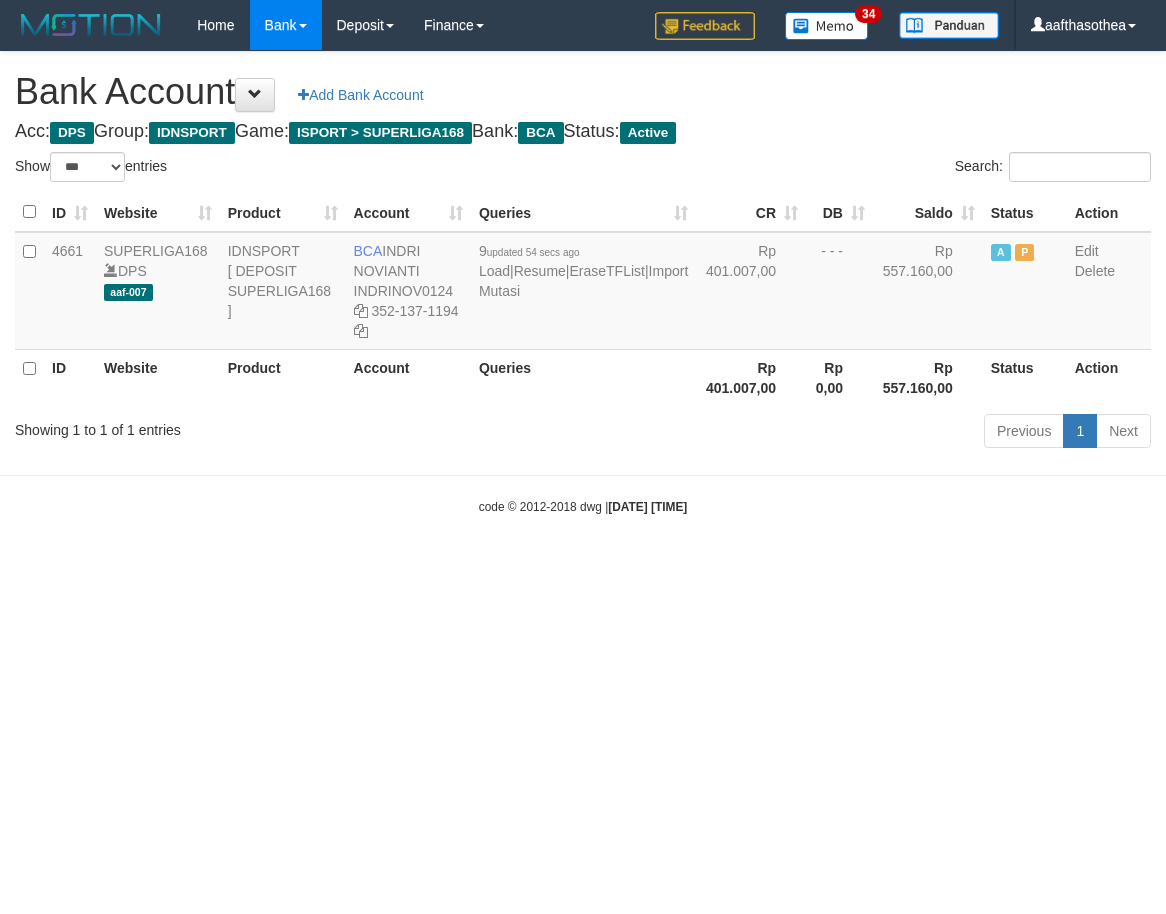select on "***" 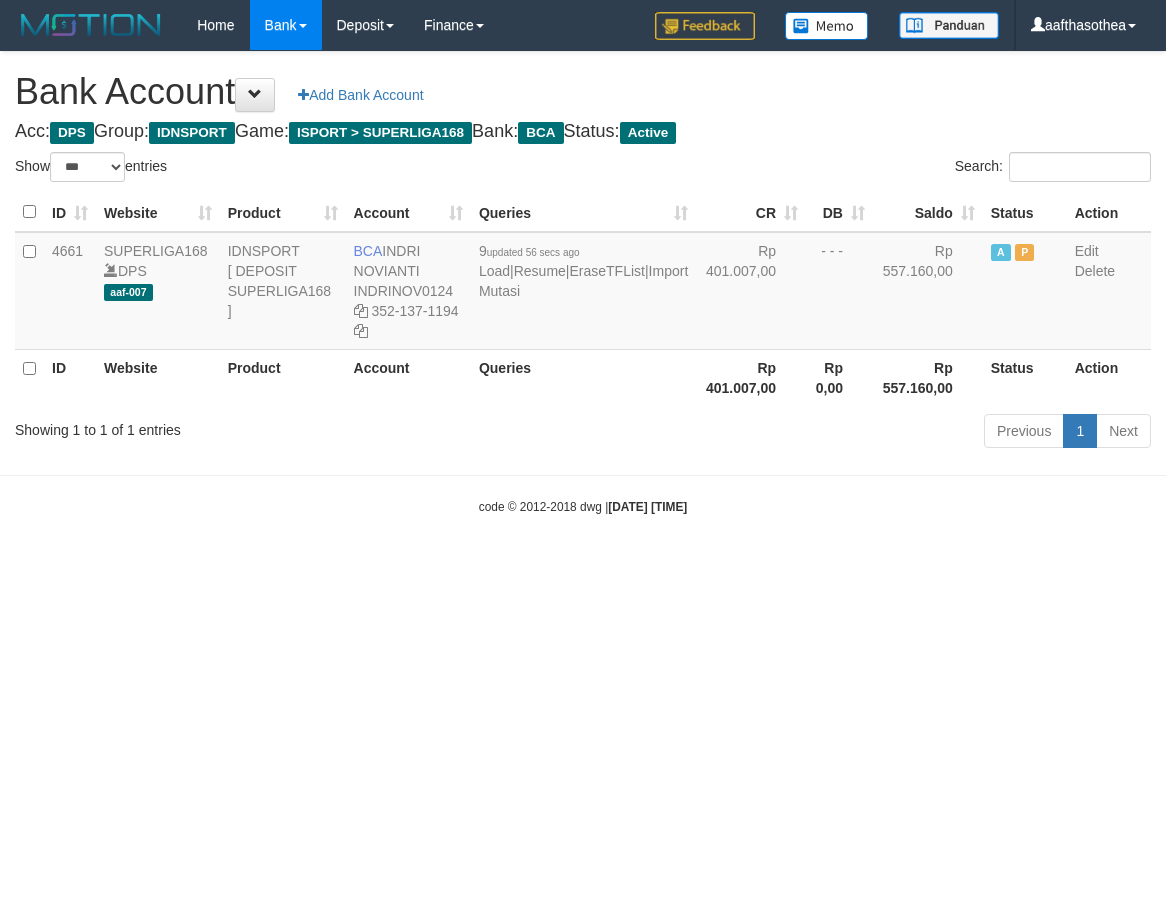 select on "***" 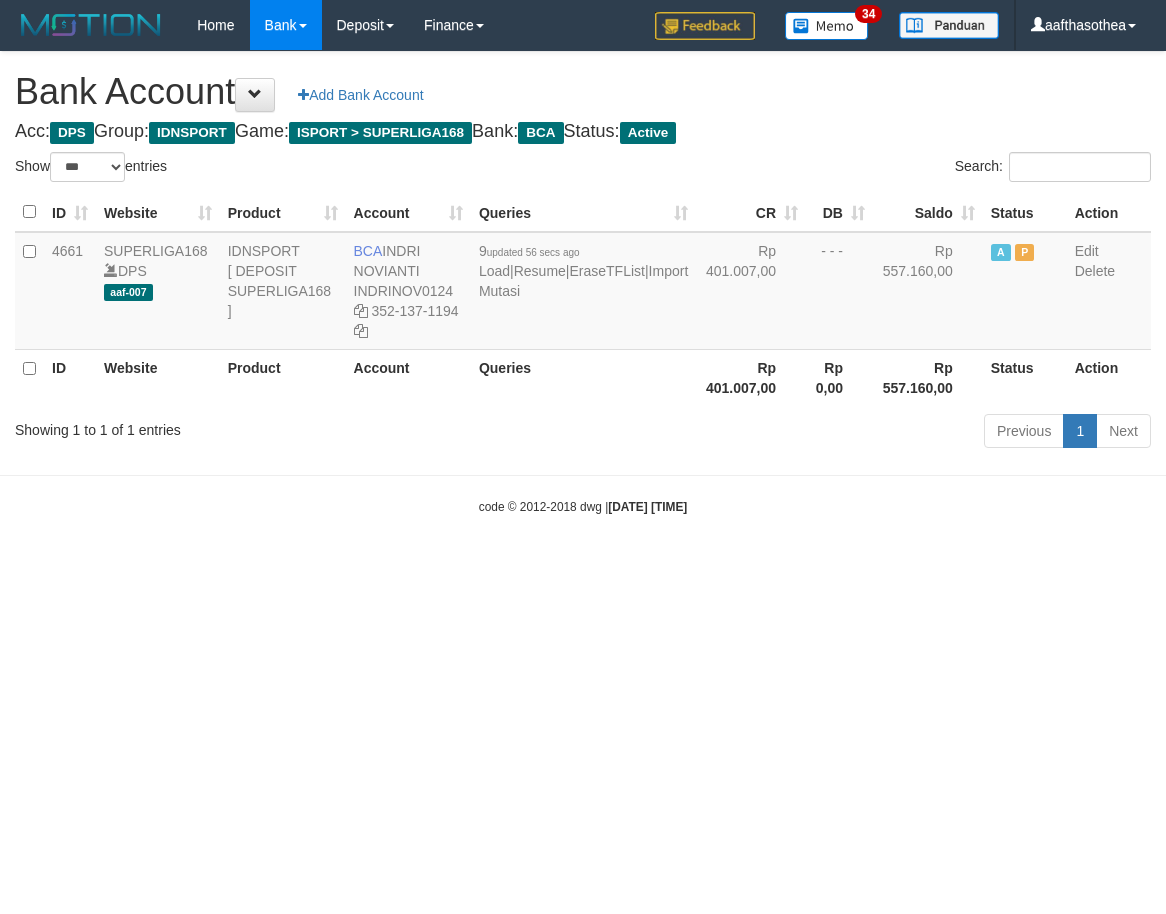 click on "Toggle navigation
Home
Bank
Account List
Load
By Website
Group
[ISPORT]													SUPERLIGA168
By Load Group (DPS)" at bounding box center (583, 283) 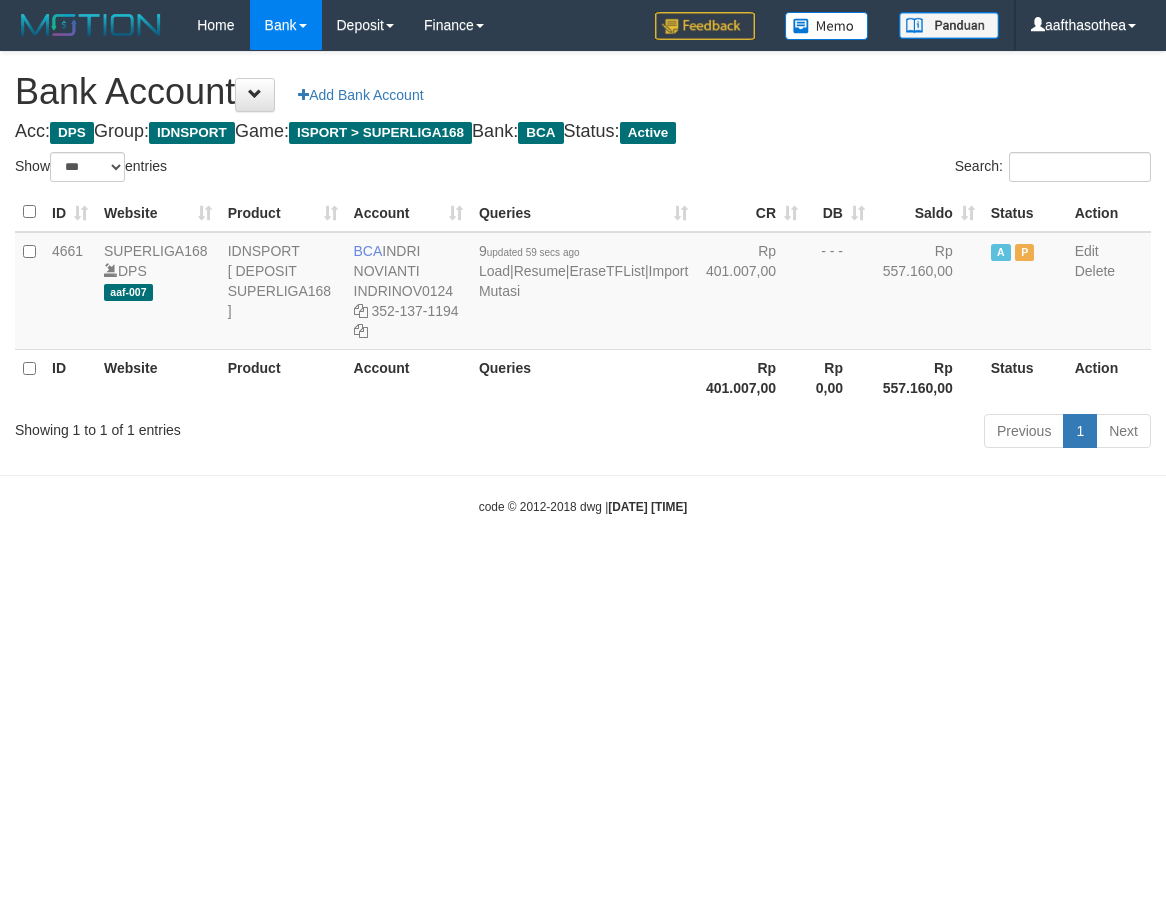 select on "***" 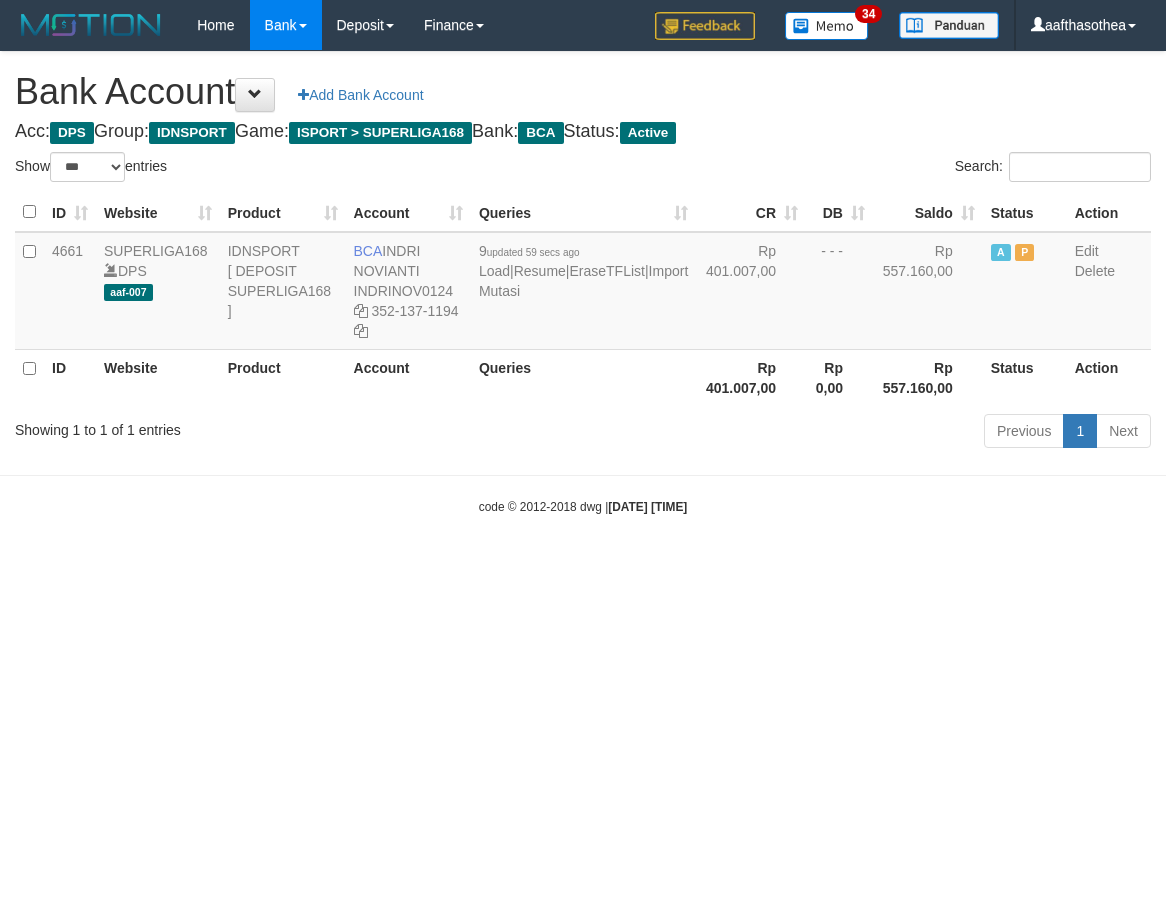 click on "Toggle navigation
Home
Bank
Account List
Load
By Website
Group
[ISPORT]													SUPERLIGA168
By Load Group (DPS)" at bounding box center [583, 283] 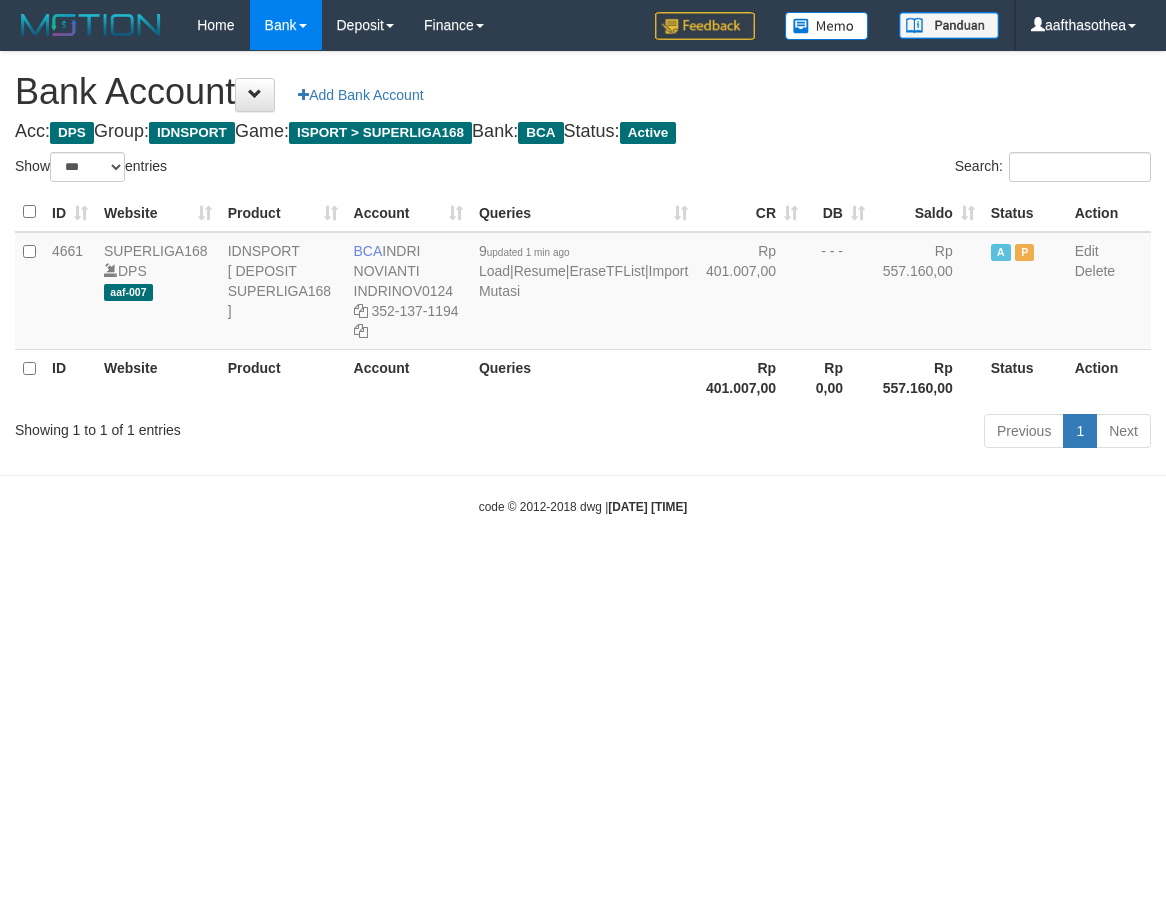 select on "***" 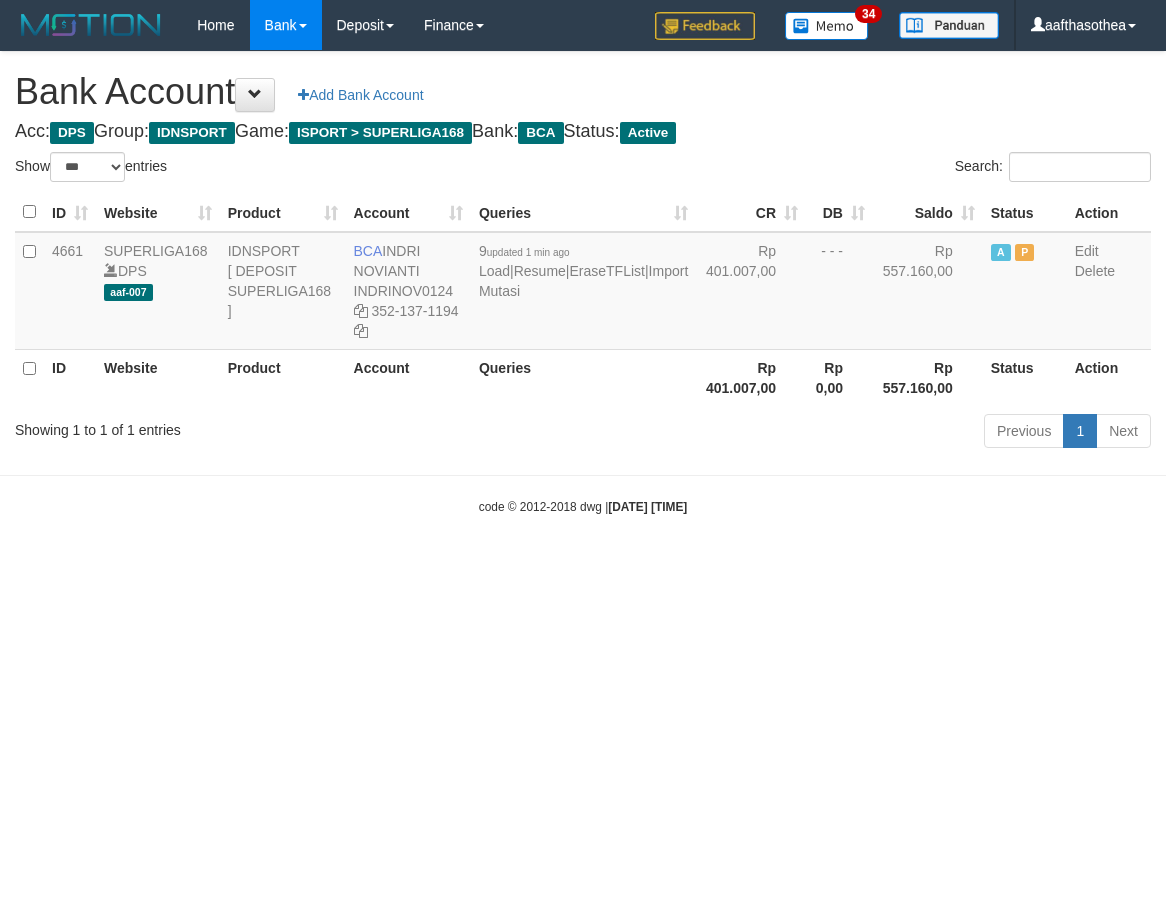 select on "***" 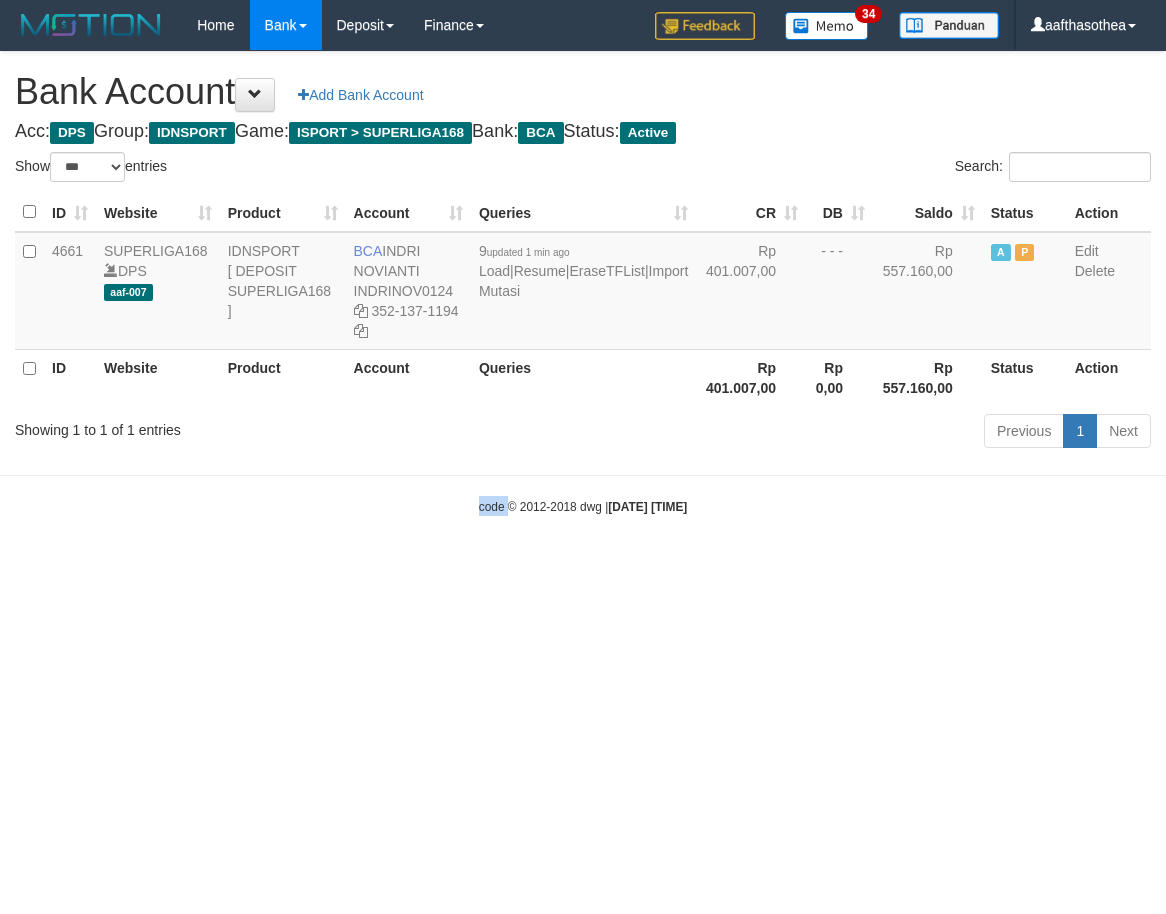 click on "Toggle navigation
Home
Bank
Account List
Load
By Website
Group
[ISPORT]													SUPERLIGA168
By Load Group (DPS)" at bounding box center [583, 283] 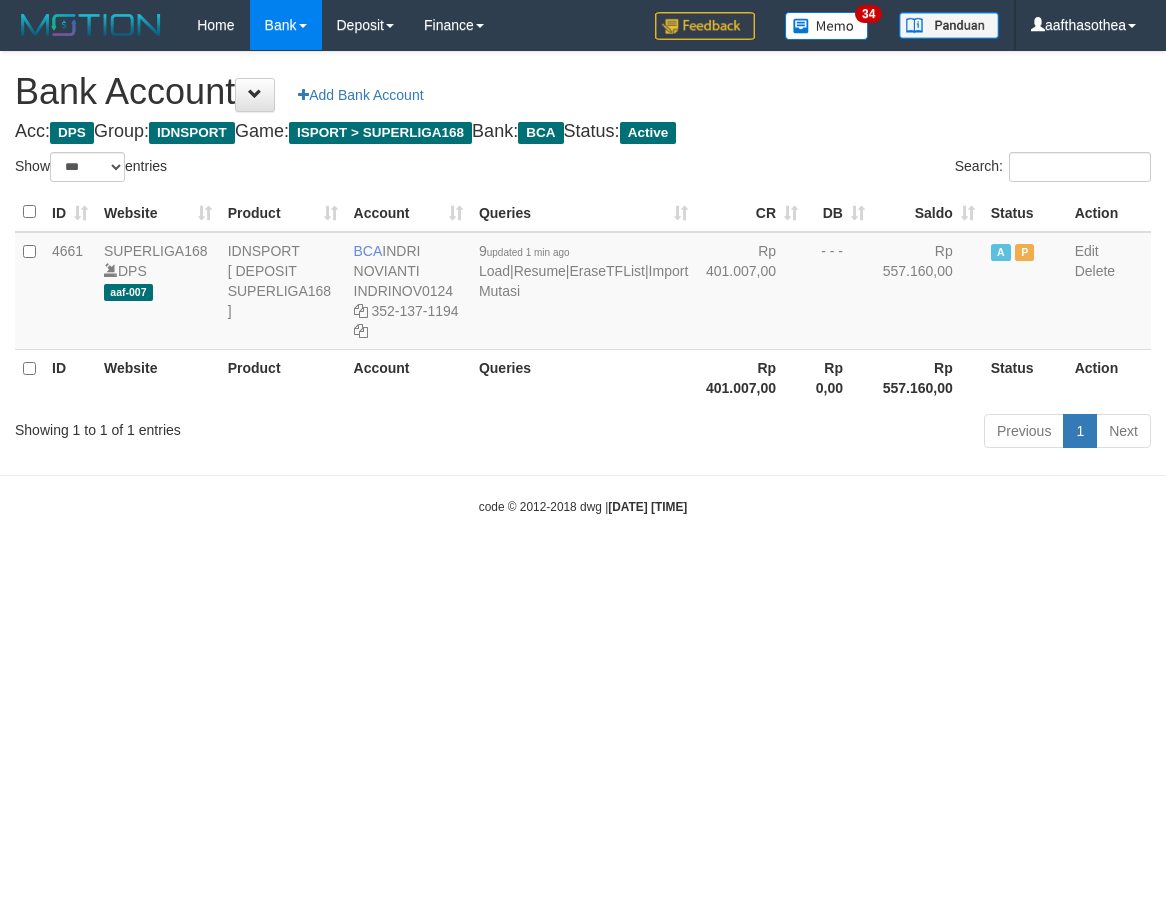 select on "***" 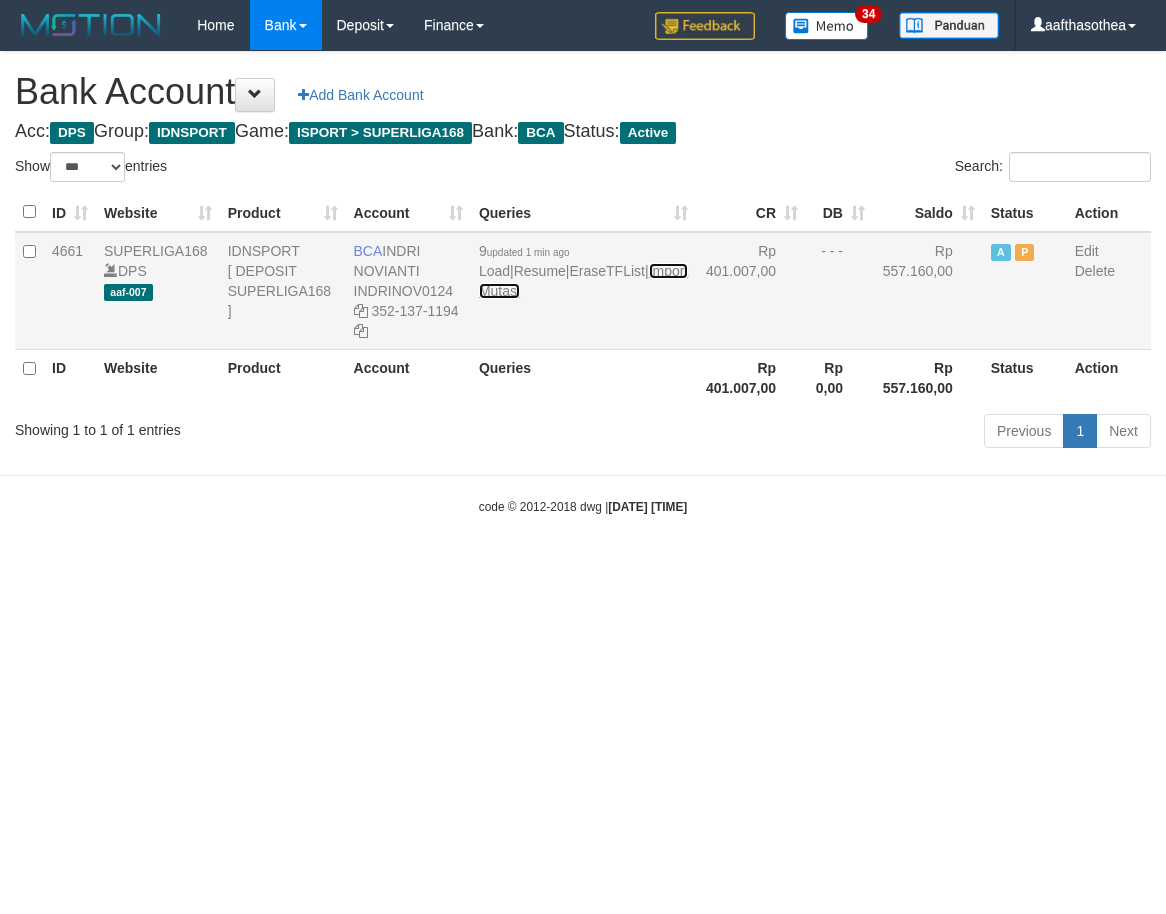 click on "Import Mutasi" at bounding box center [583, 281] 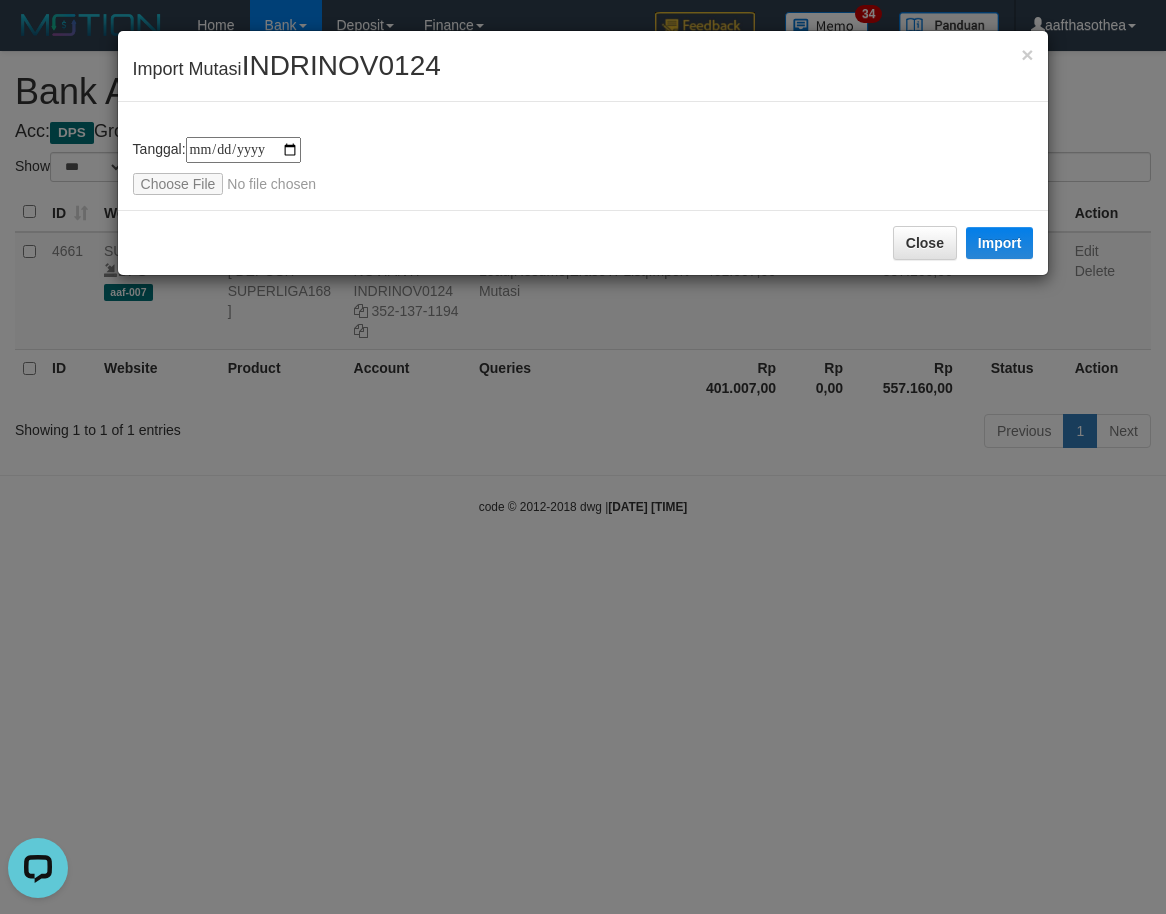 scroll, scrollTop: 0, scrollLeft: 0, axis: both 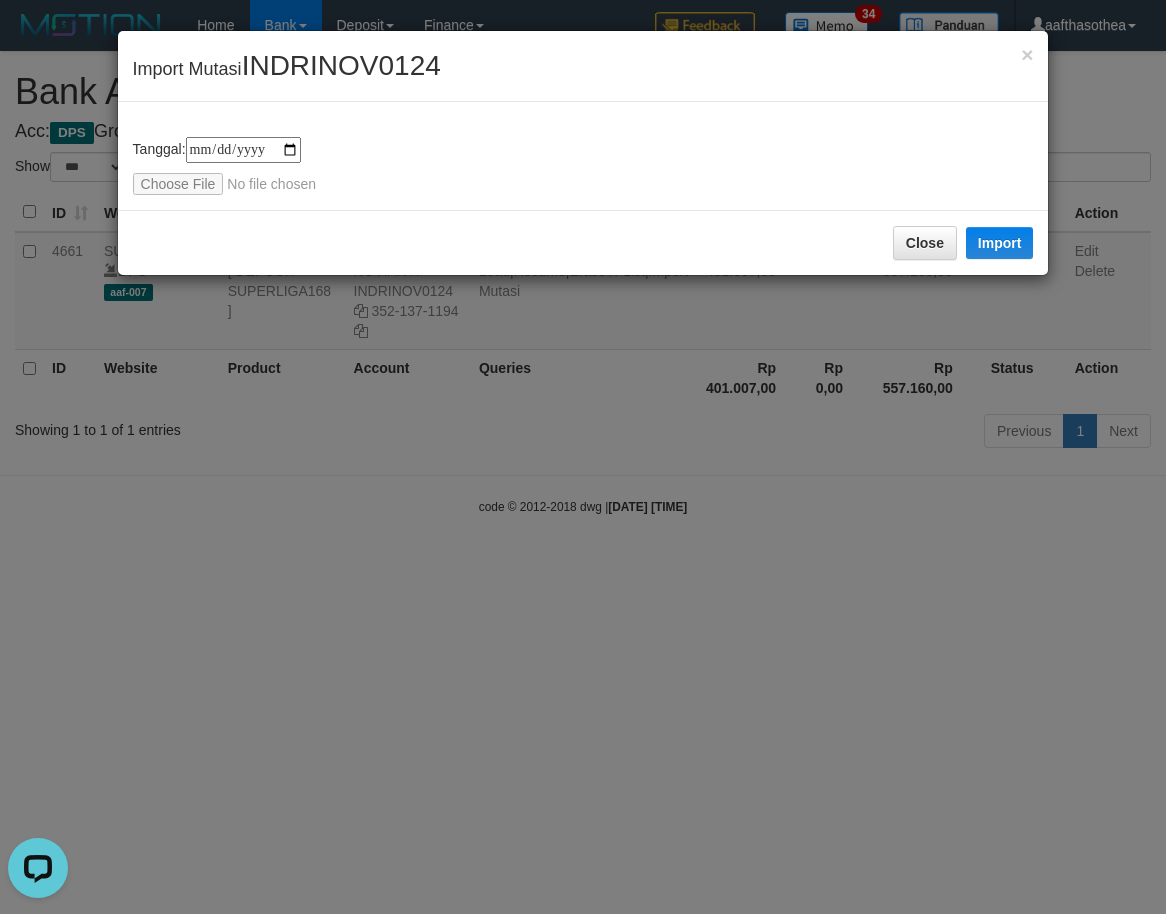type on "**********" 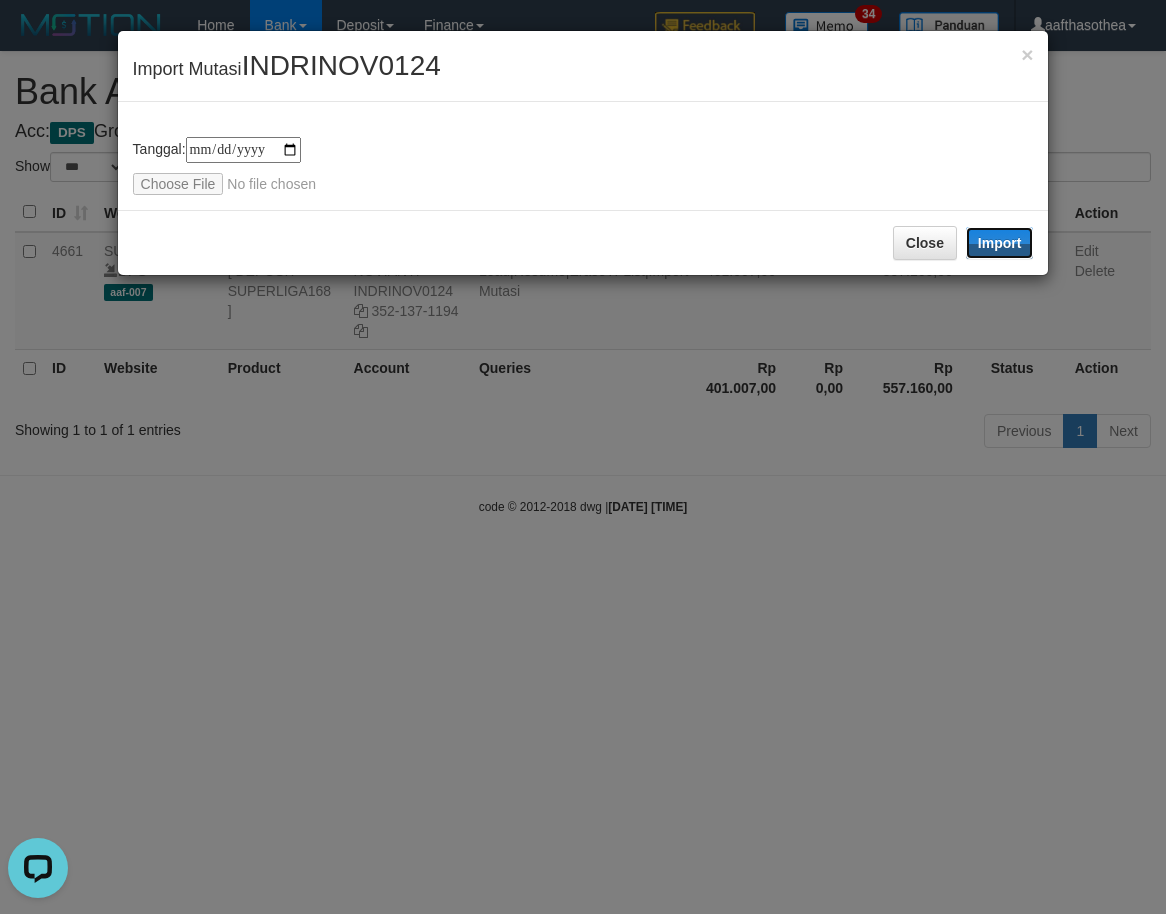drag, startPoint x: 974, startPoint y: 245, endPoint x: 981, endPoint y: 262, distance: 18.384777 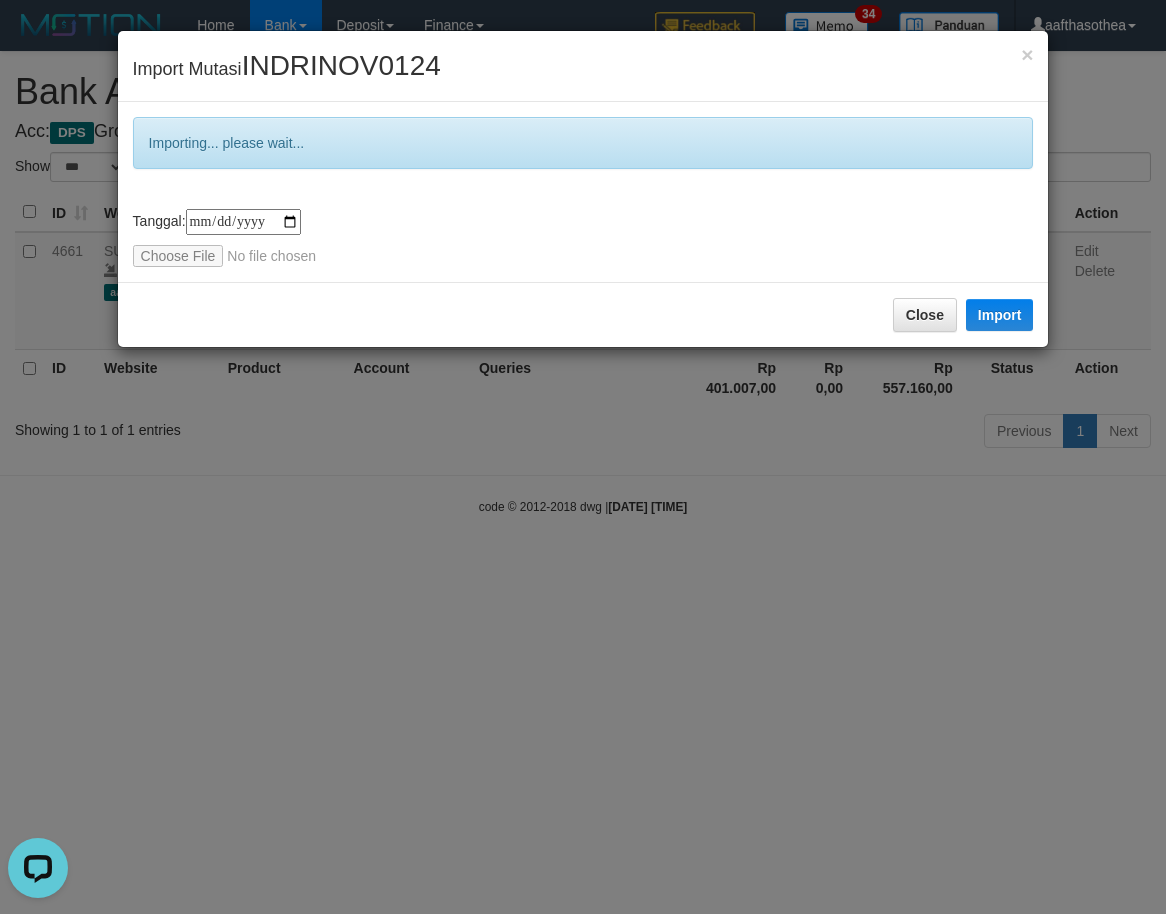 click on "**********" at bounding box center (583, 457) 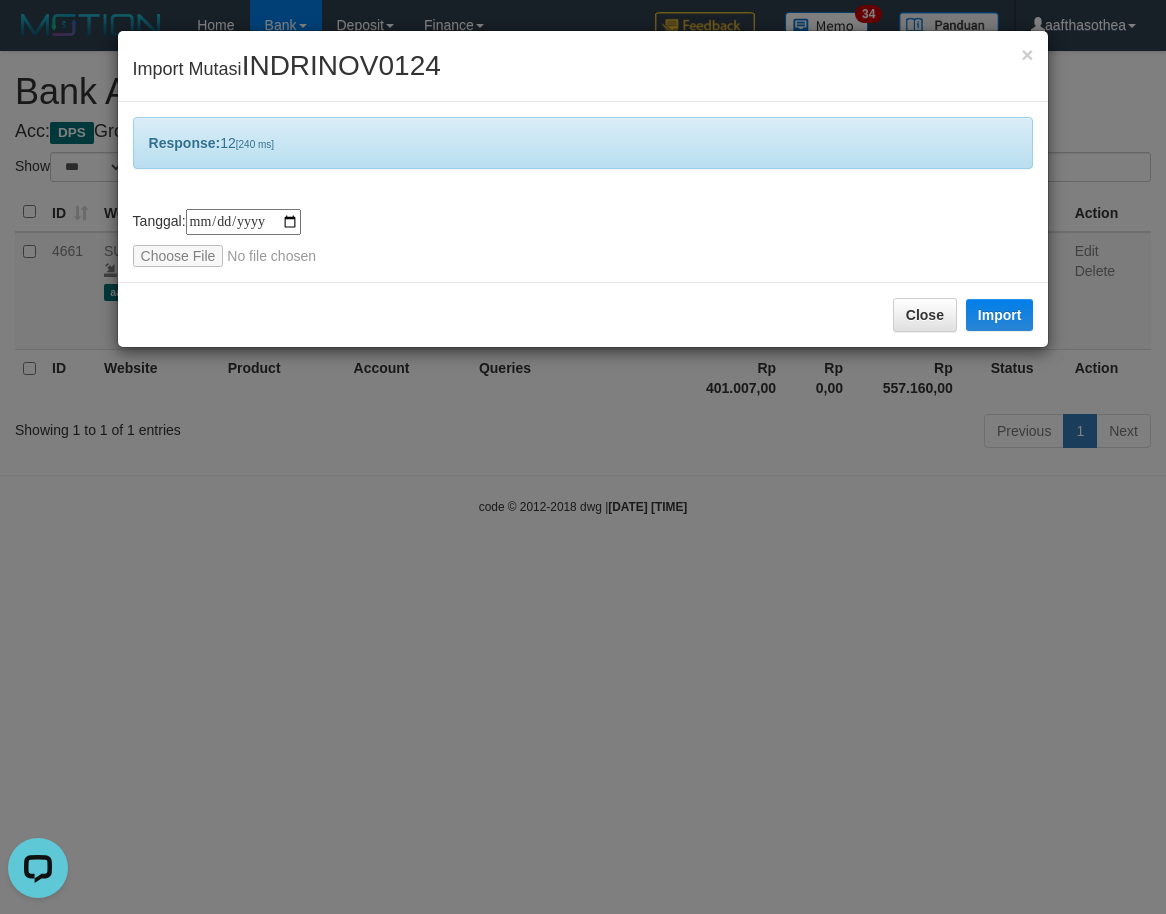 click on "**********" at bounding box center [583, 457] 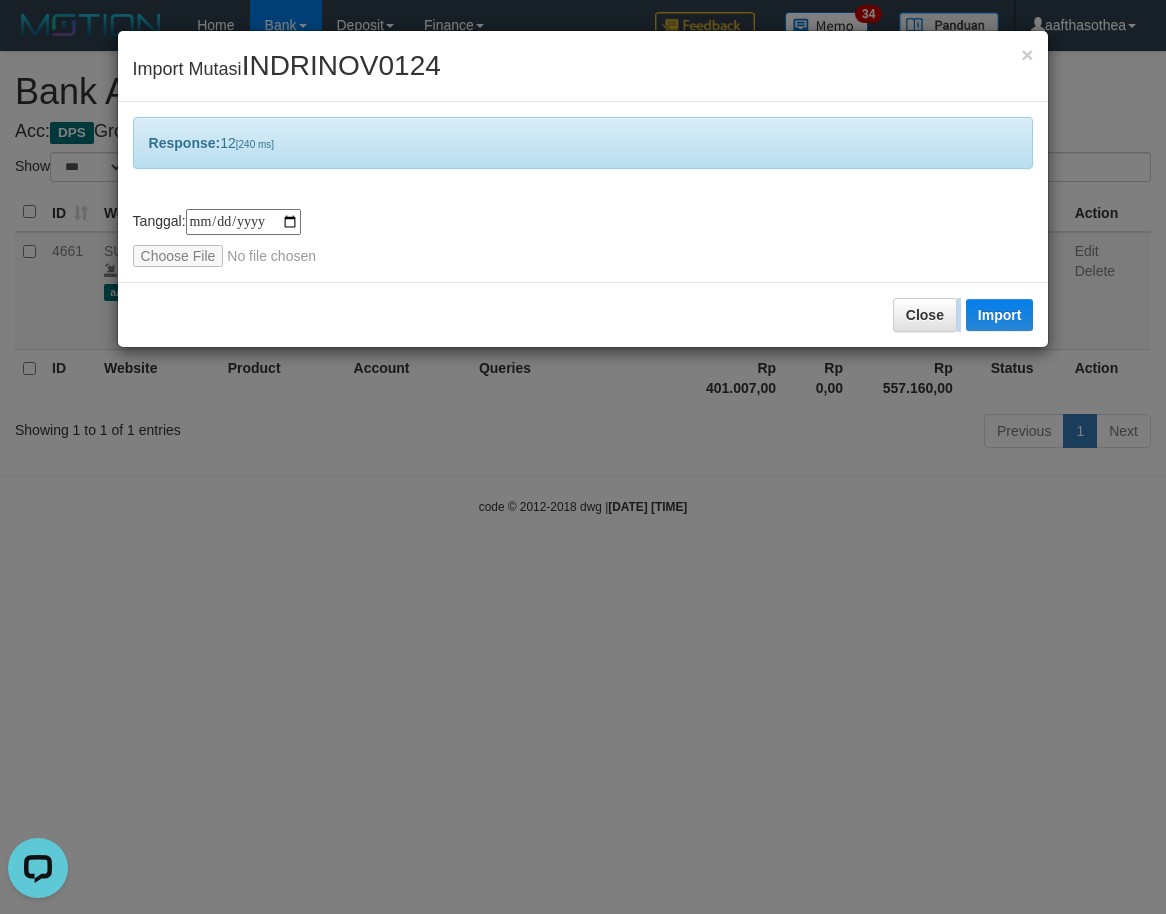 click on "**********" at bounding box center (583, 457) 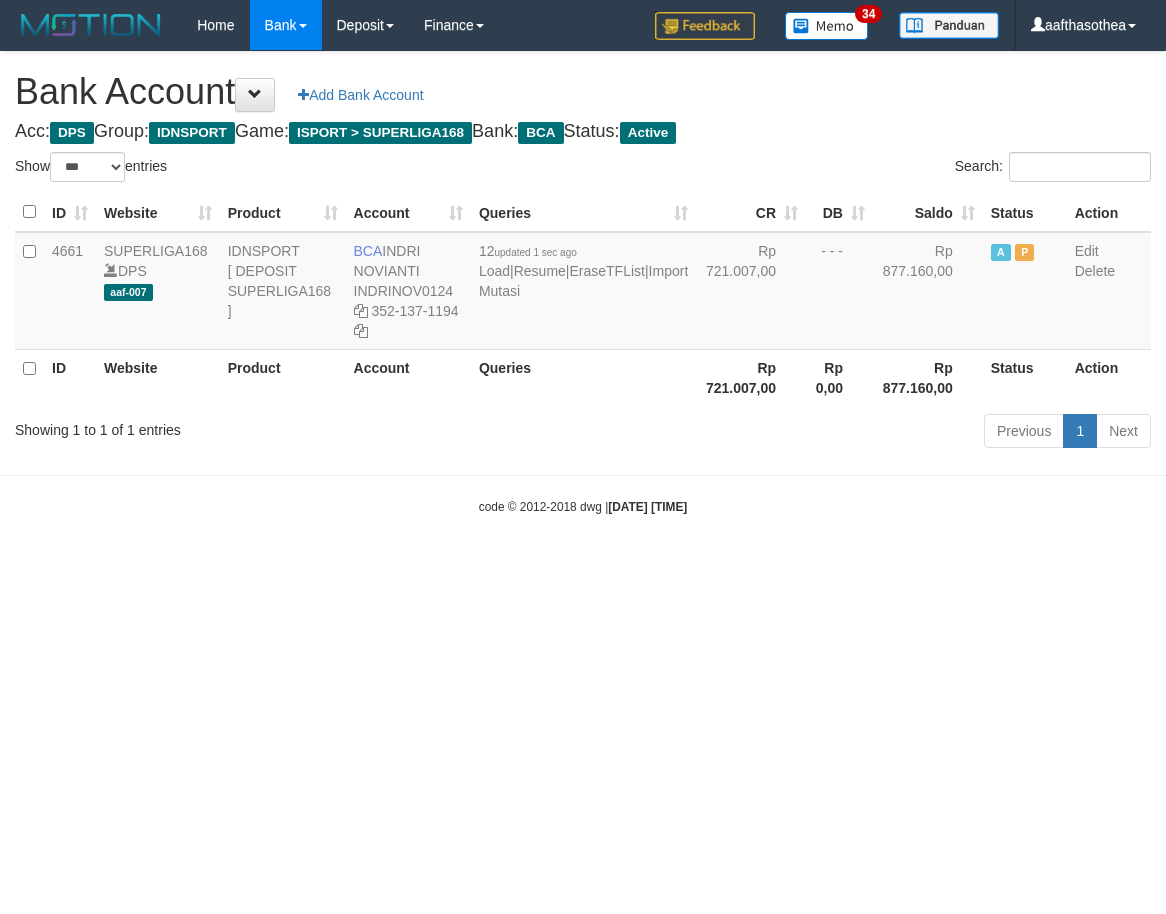 select on "***" 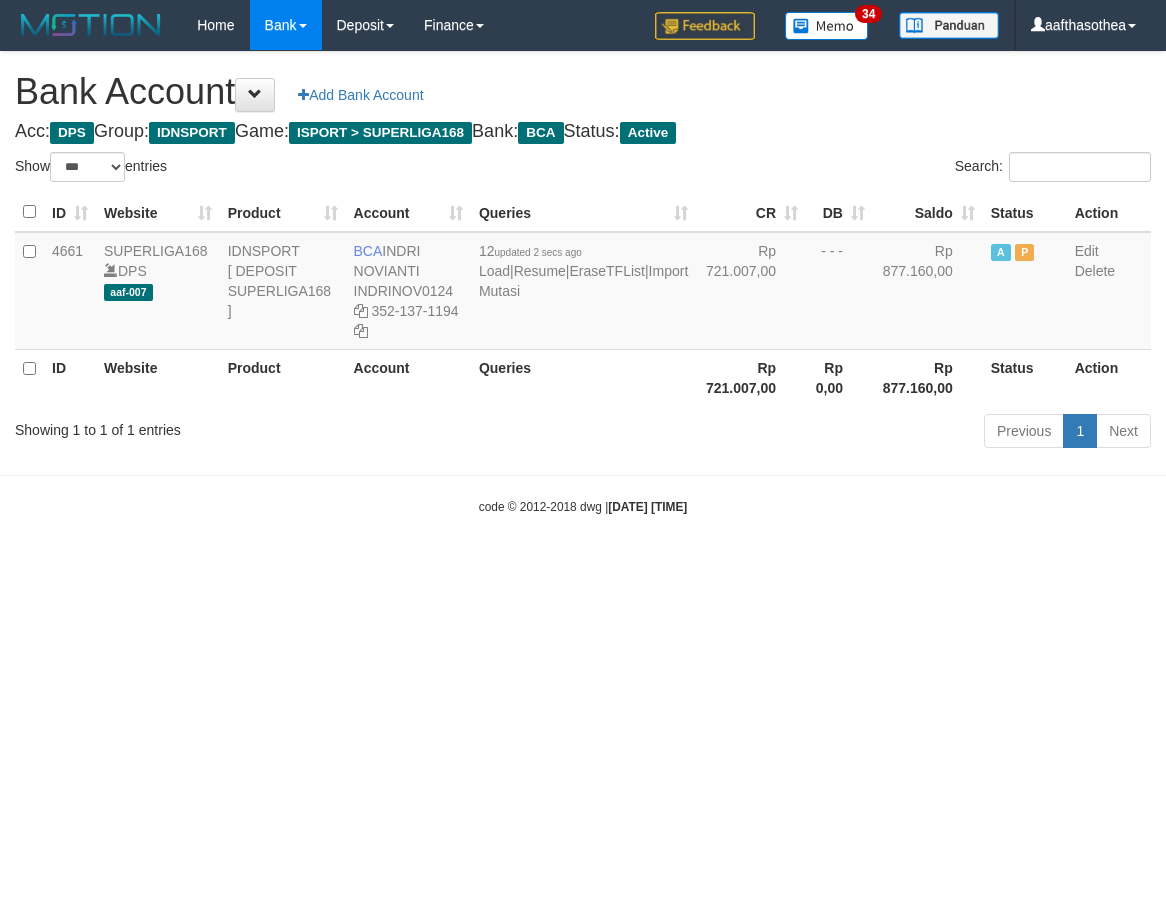 select on "***" 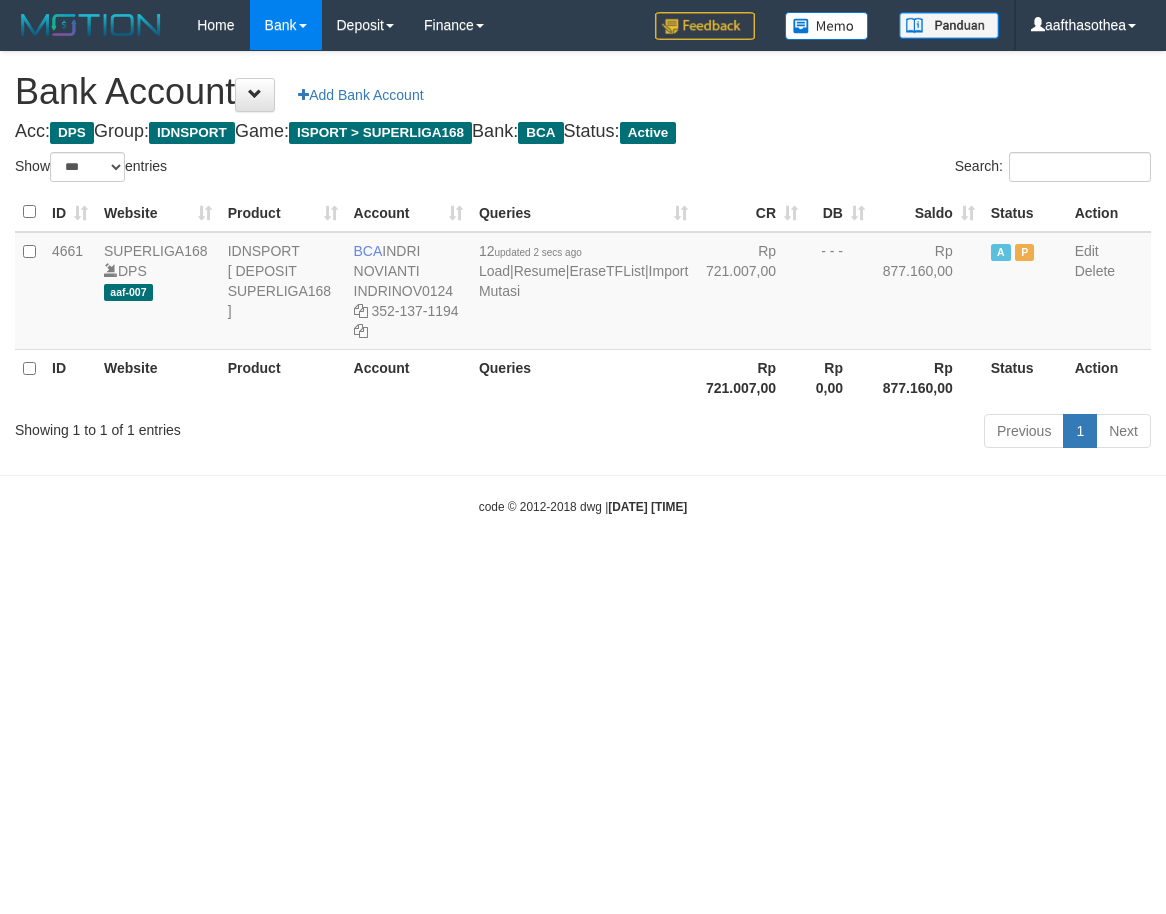 select on "***" 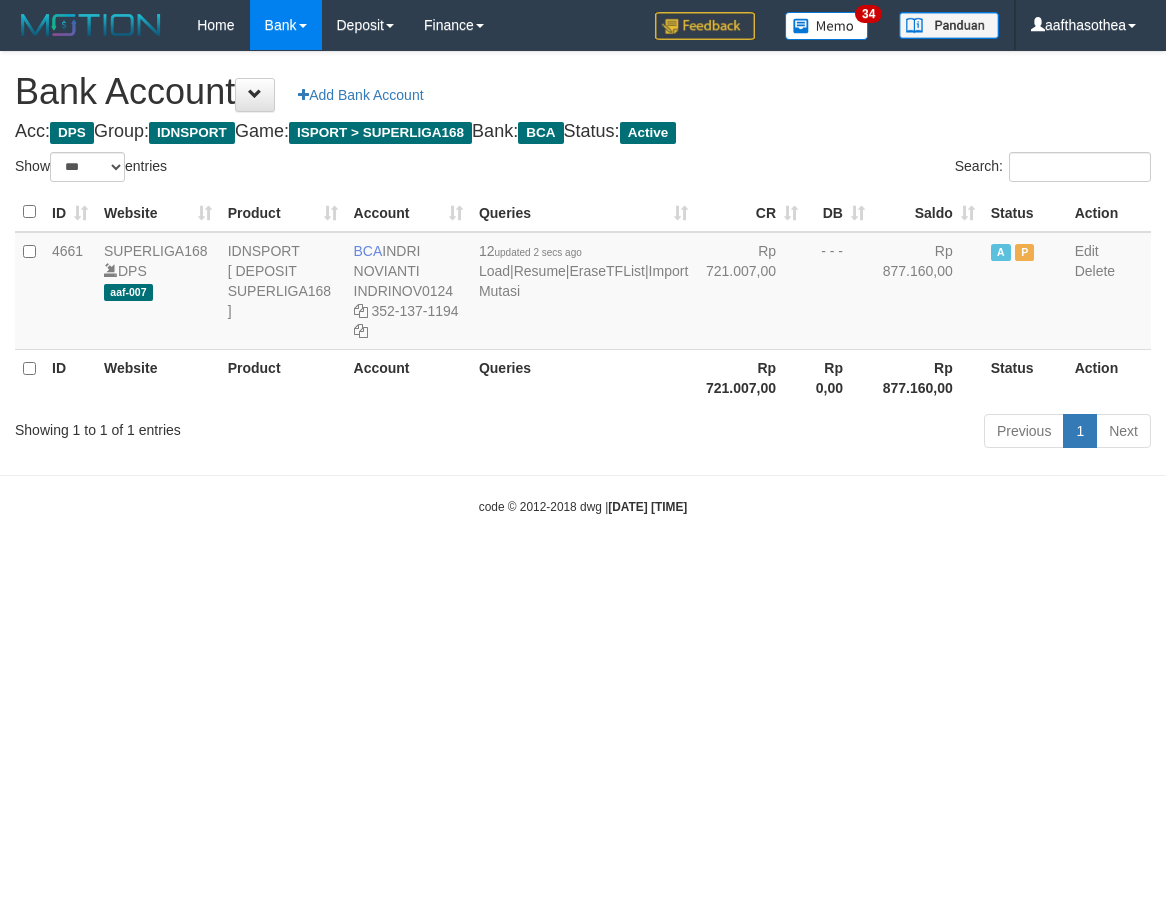 click on "Toggle navigation
Home
Bank
Account List
Load
By Website
Group
[ISPORT]													SUPERLIGA168
By Load Group (DPS)" at bounding box center [583, 283] 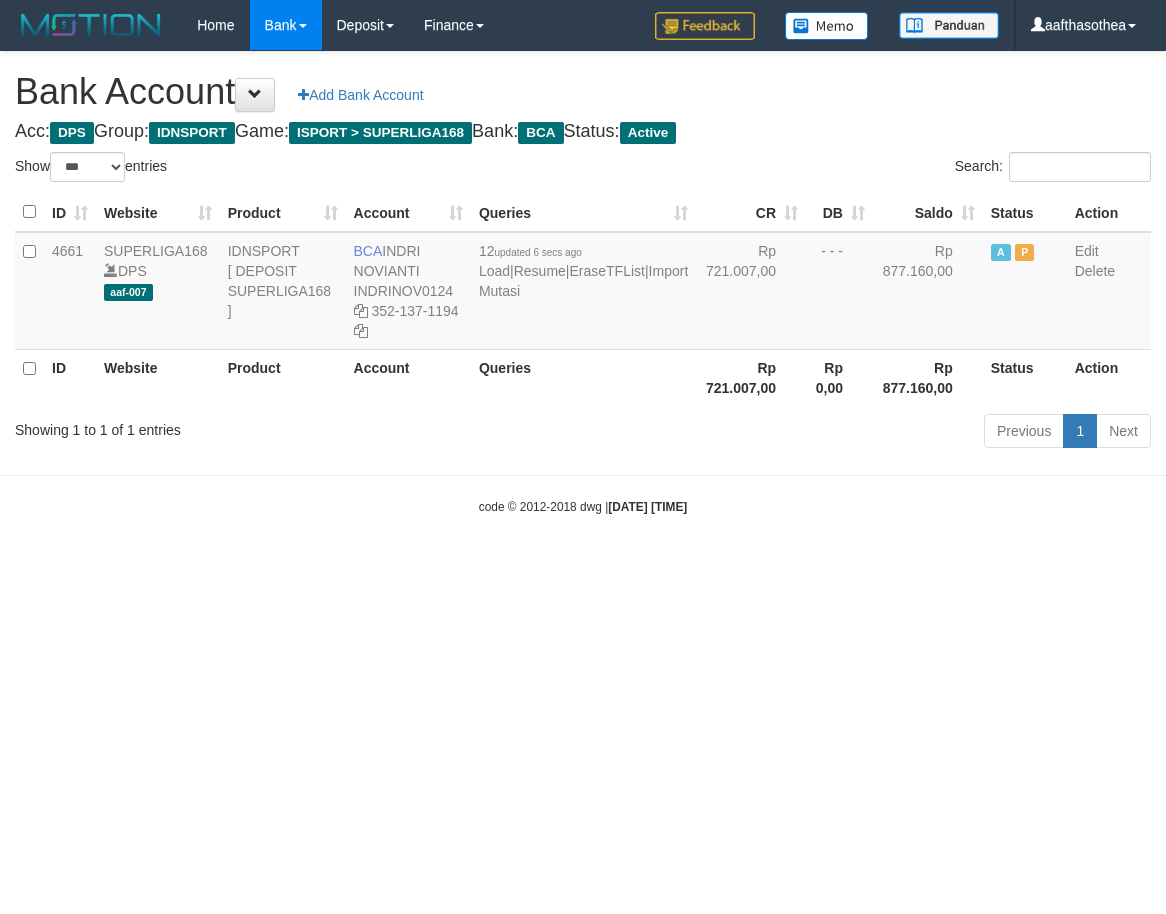 select on "***" 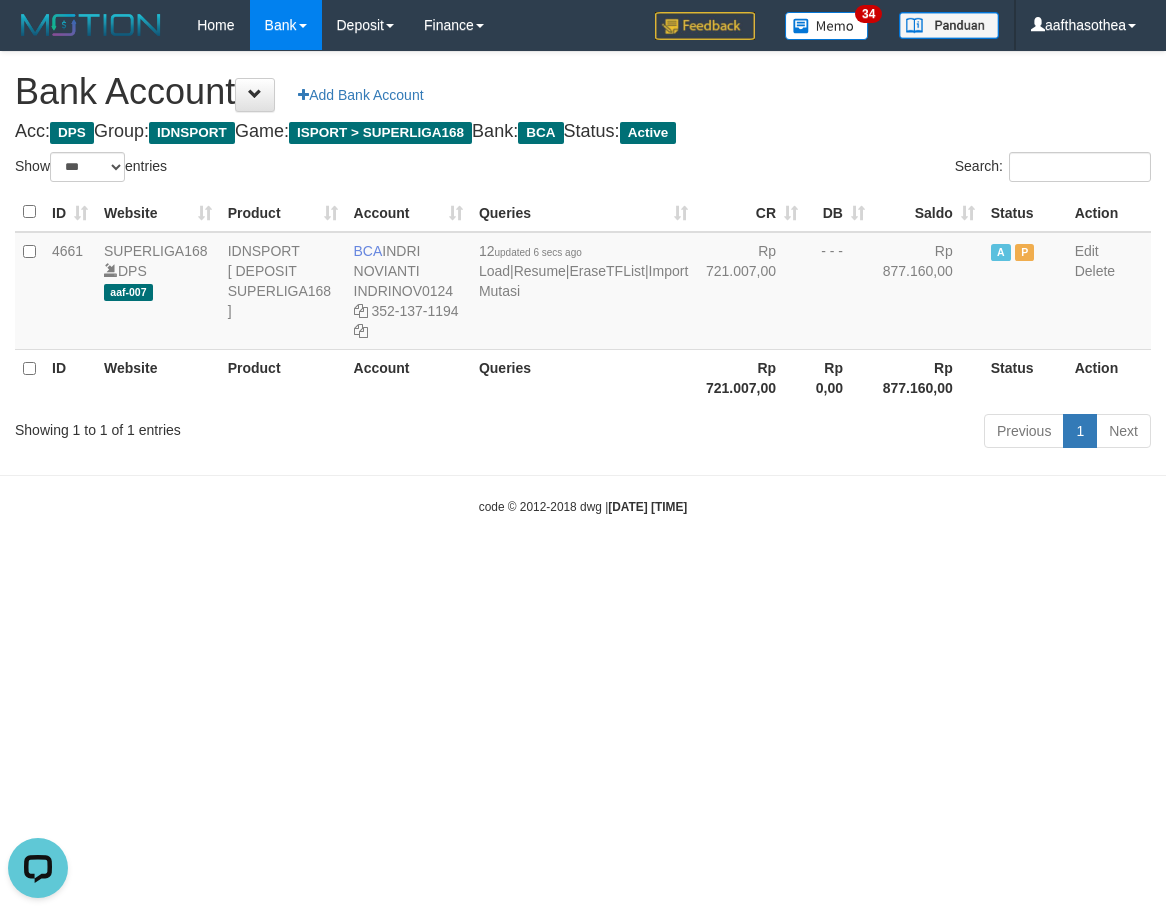 scroll, scrollTop: 0, scrollLeft: 0, axis: both 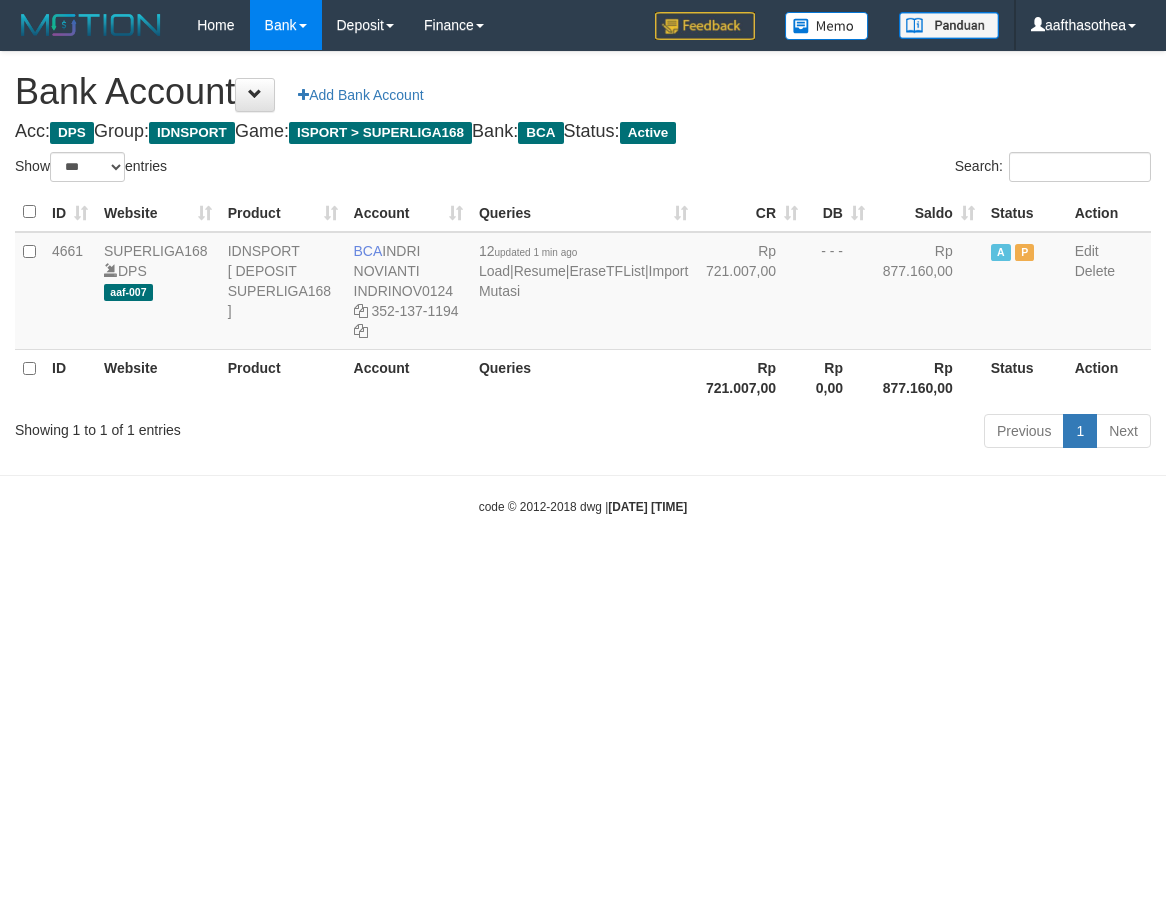 select on "***" 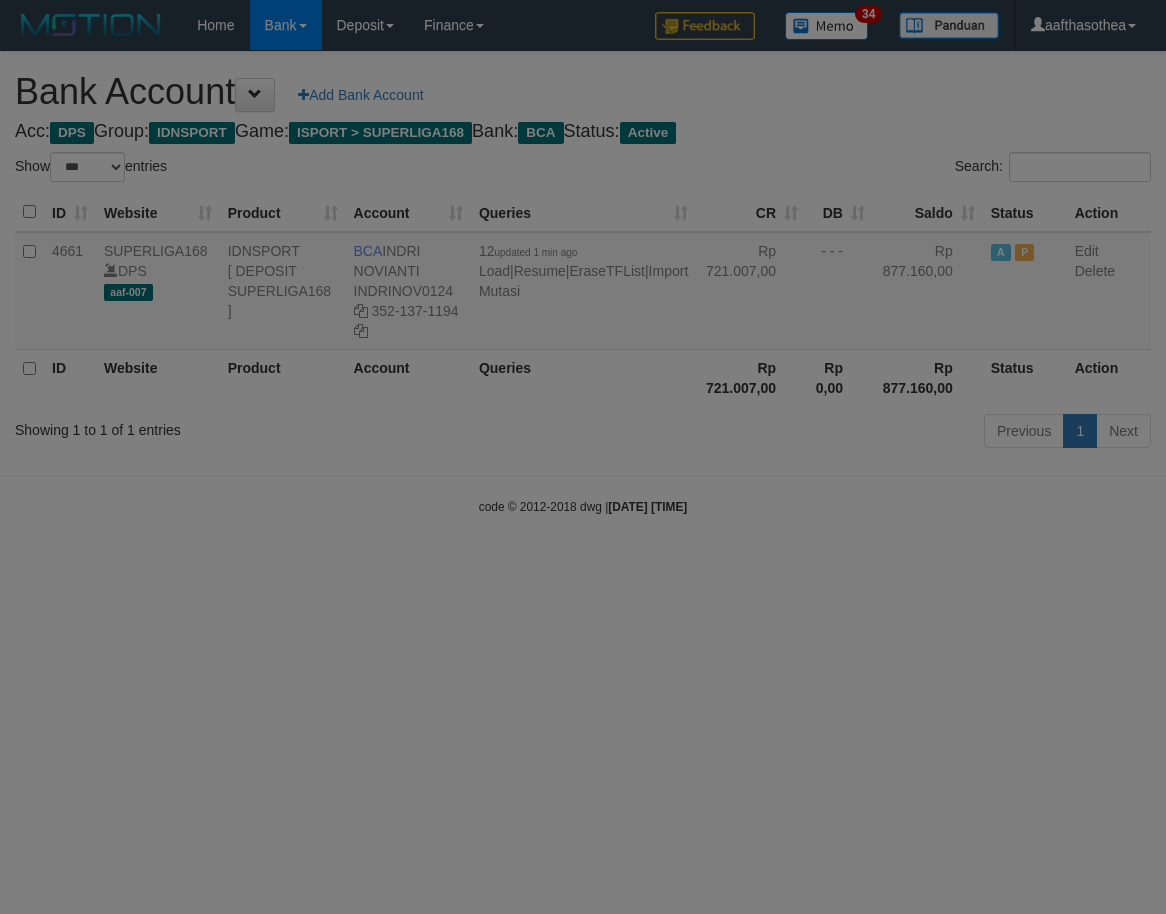 select on "***" 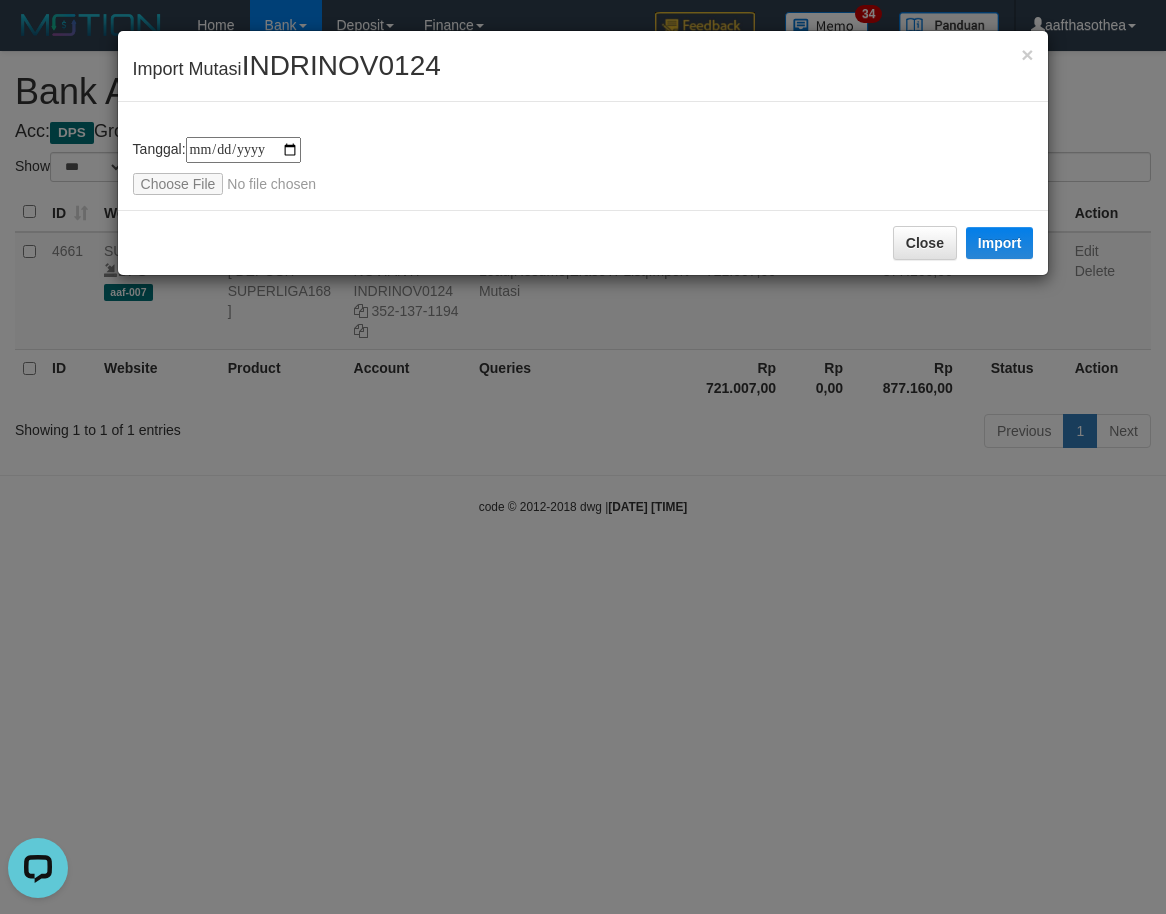 scroll, scrollTop: 0, scrollLeft: 0, axis: both 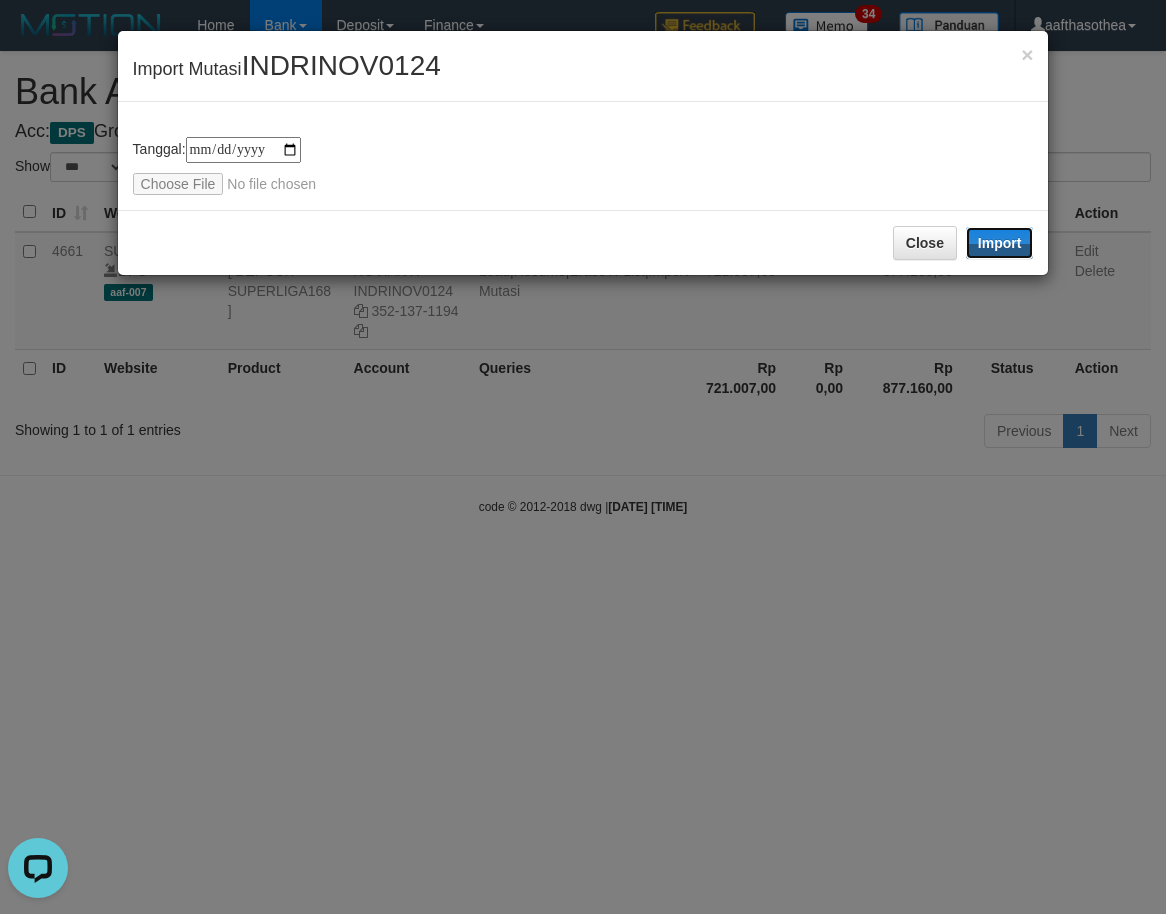 drag, startPoint x: 1026, startPoint y: 251, endPoint x: 745, endPoint y: 500, distance: 375.44907 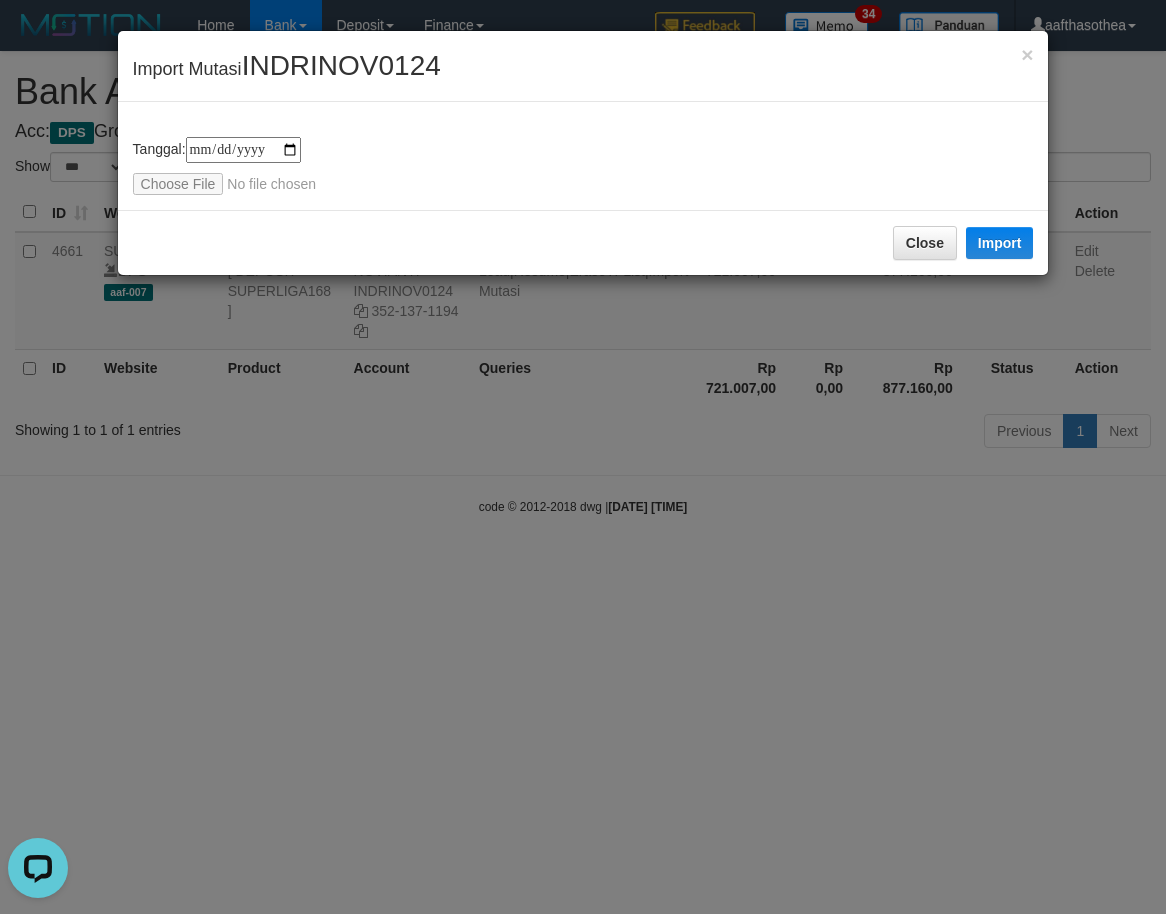 click on "**********" at bounding box center (583, 457) 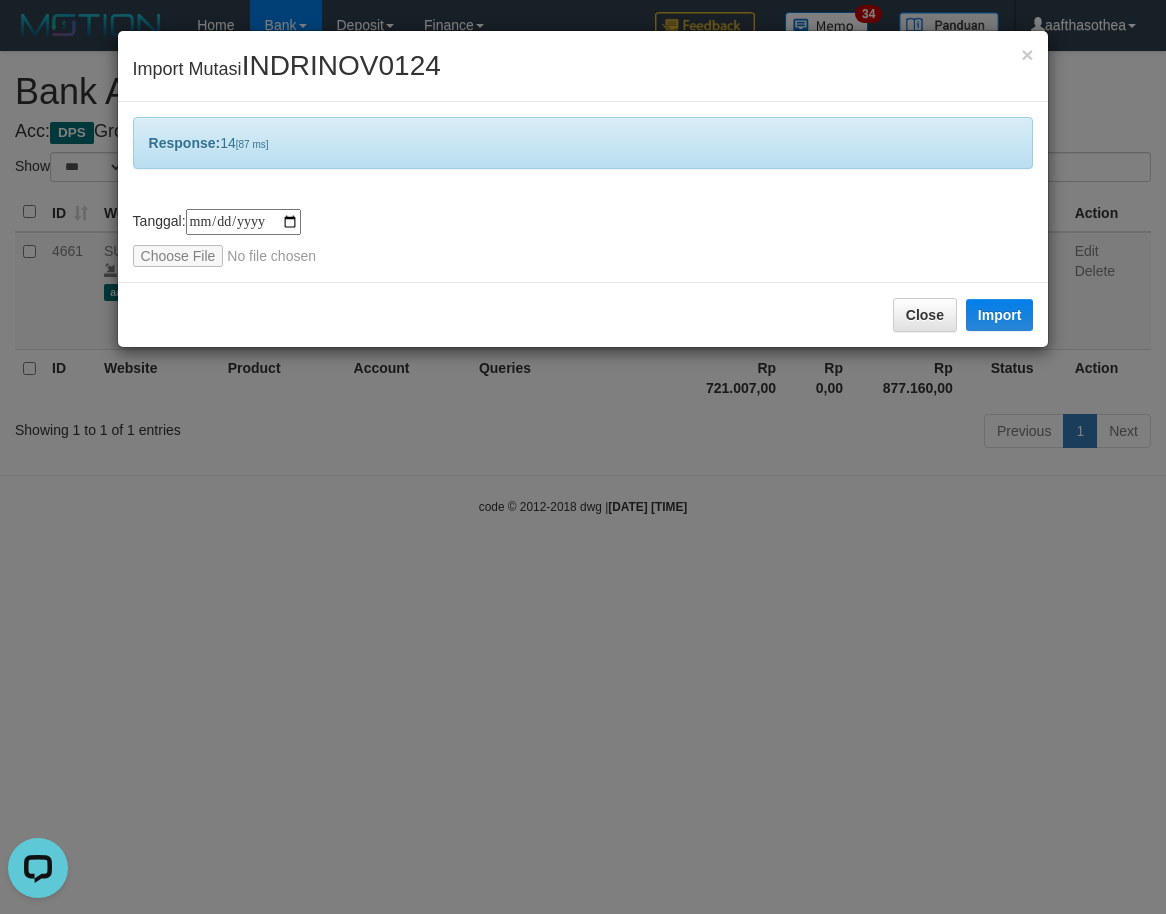 click on "**********" at bounding box center (583, 457) 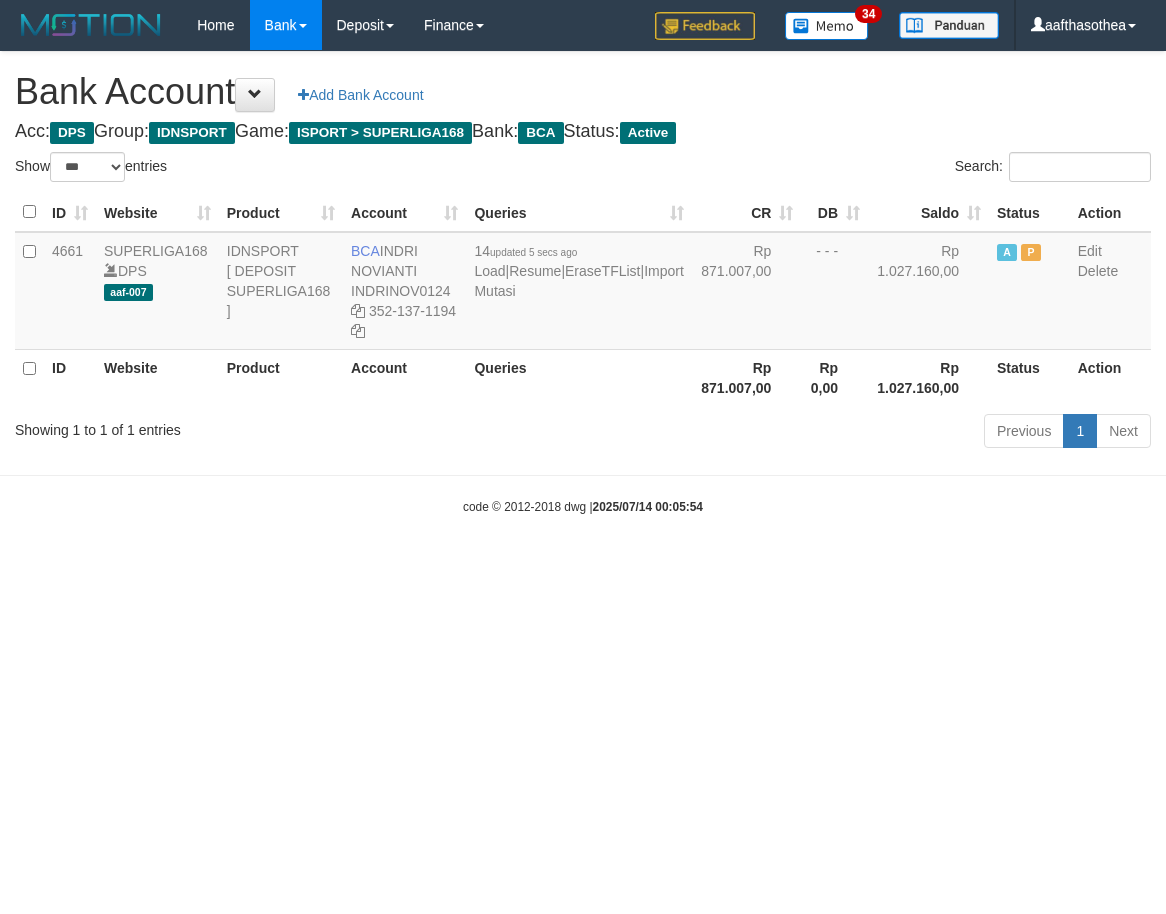 select on "***" 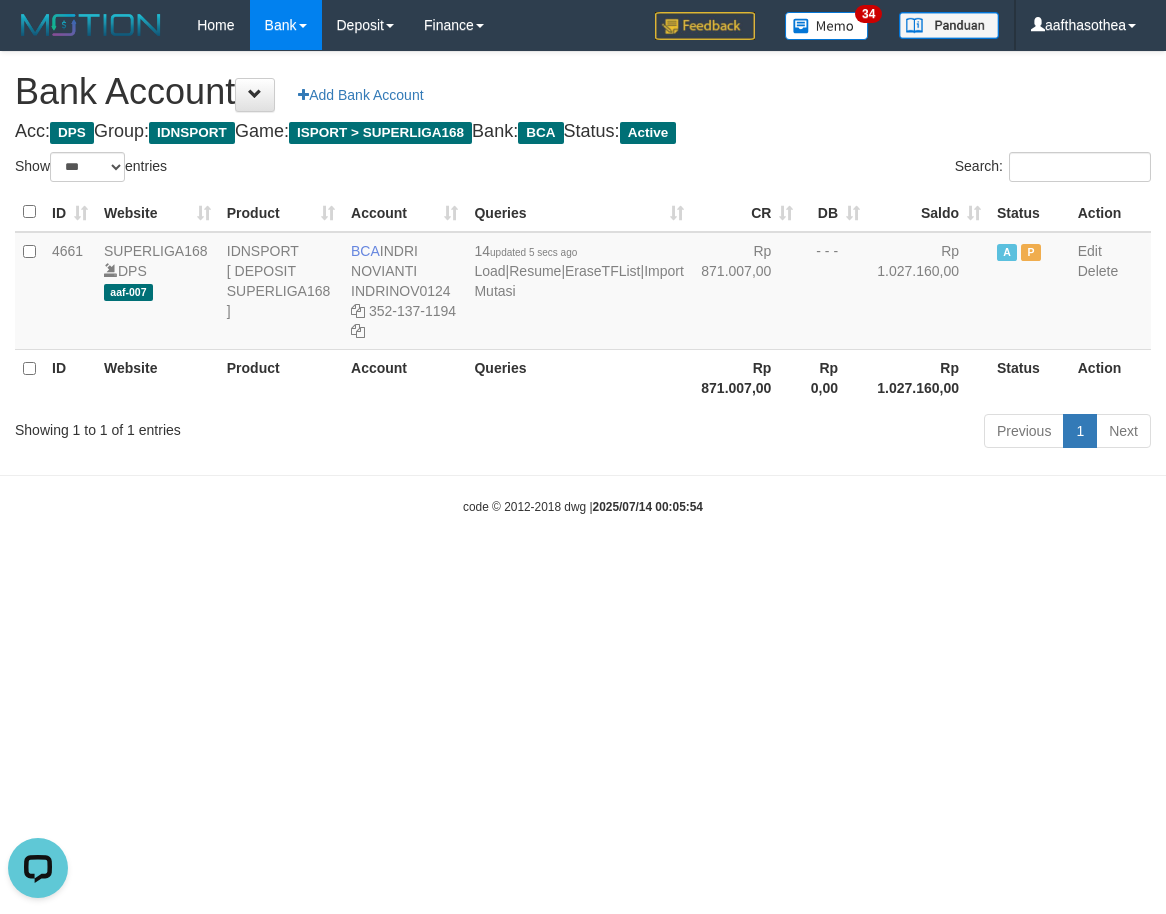 scroll, scrollTop: 0, scrollLeft: 0, axis: both 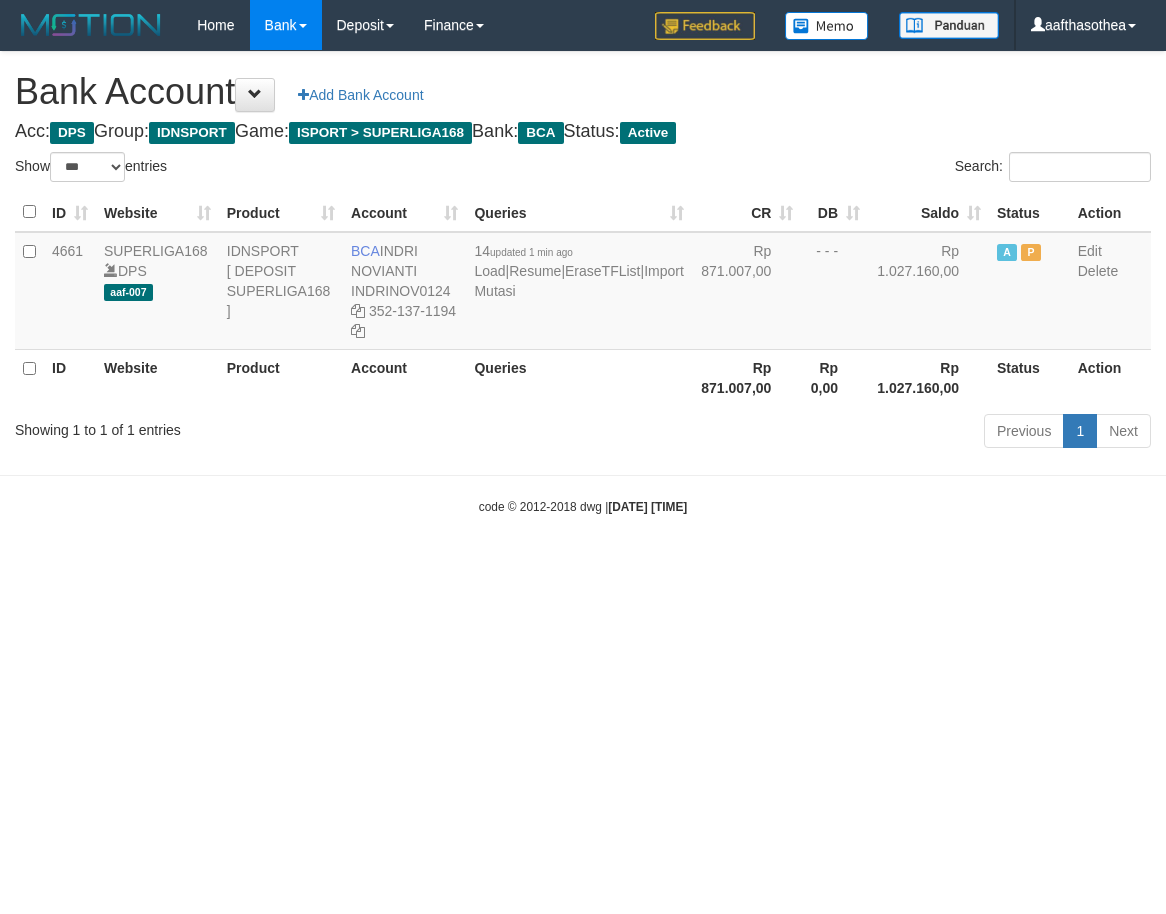 select on "***" 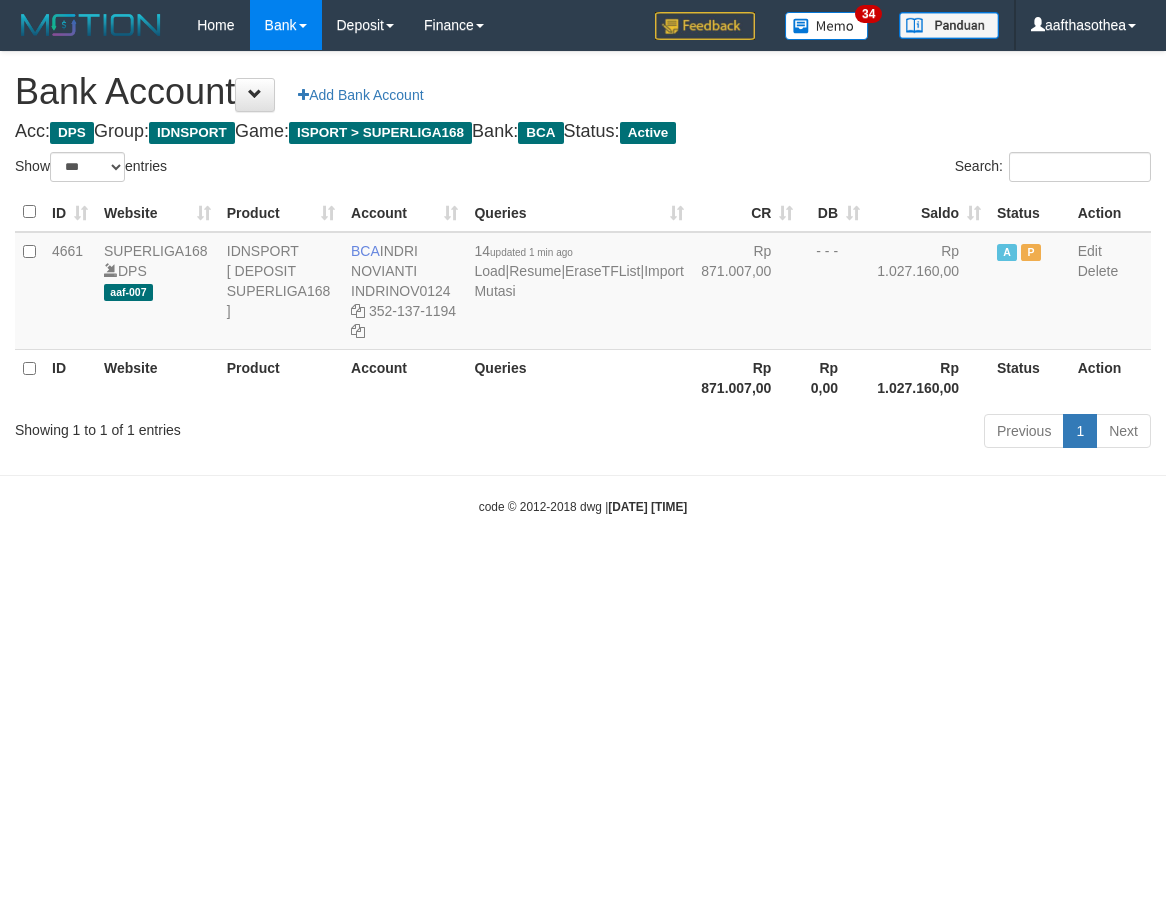 select on "***" 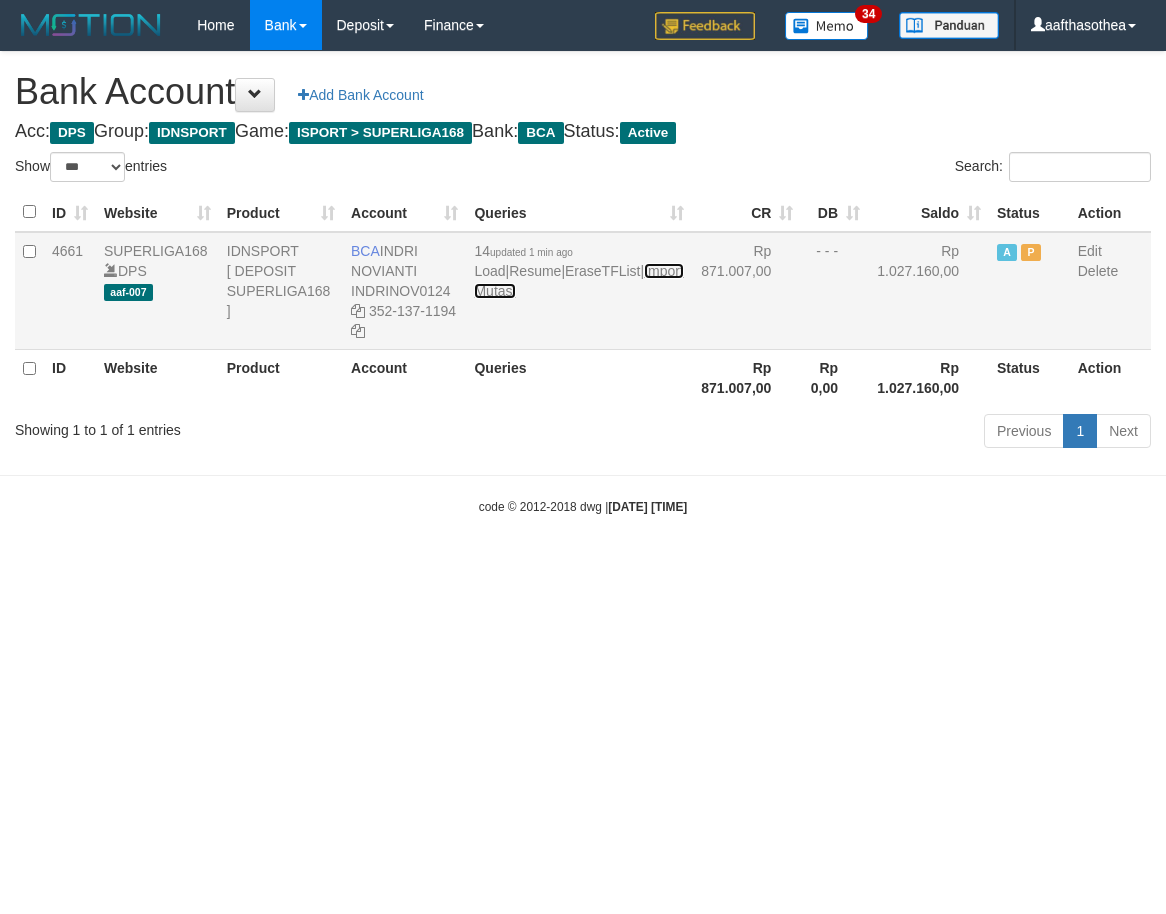 click on "Import Mutasi" at bounding box center (578, 281) 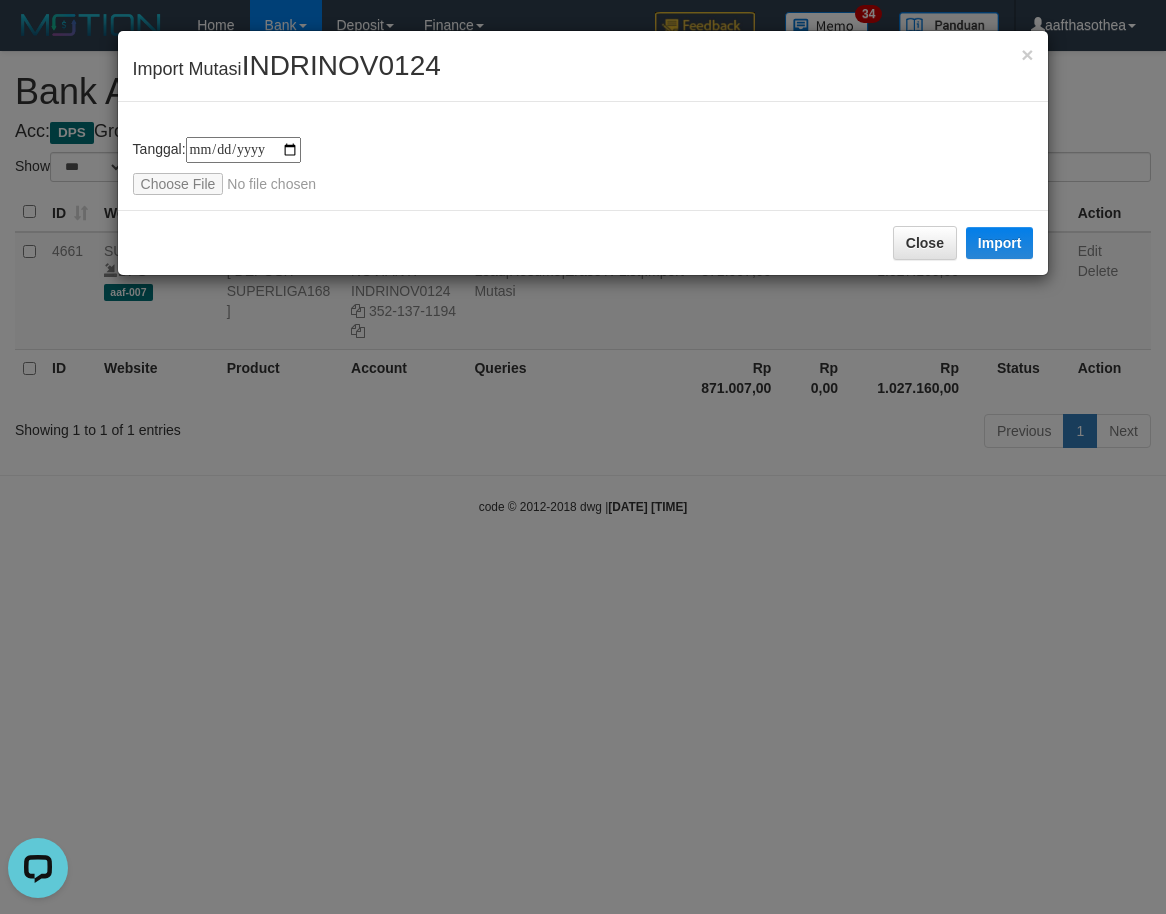 scroll, scrollTop: 0, scrollLeft: 0, axis: both 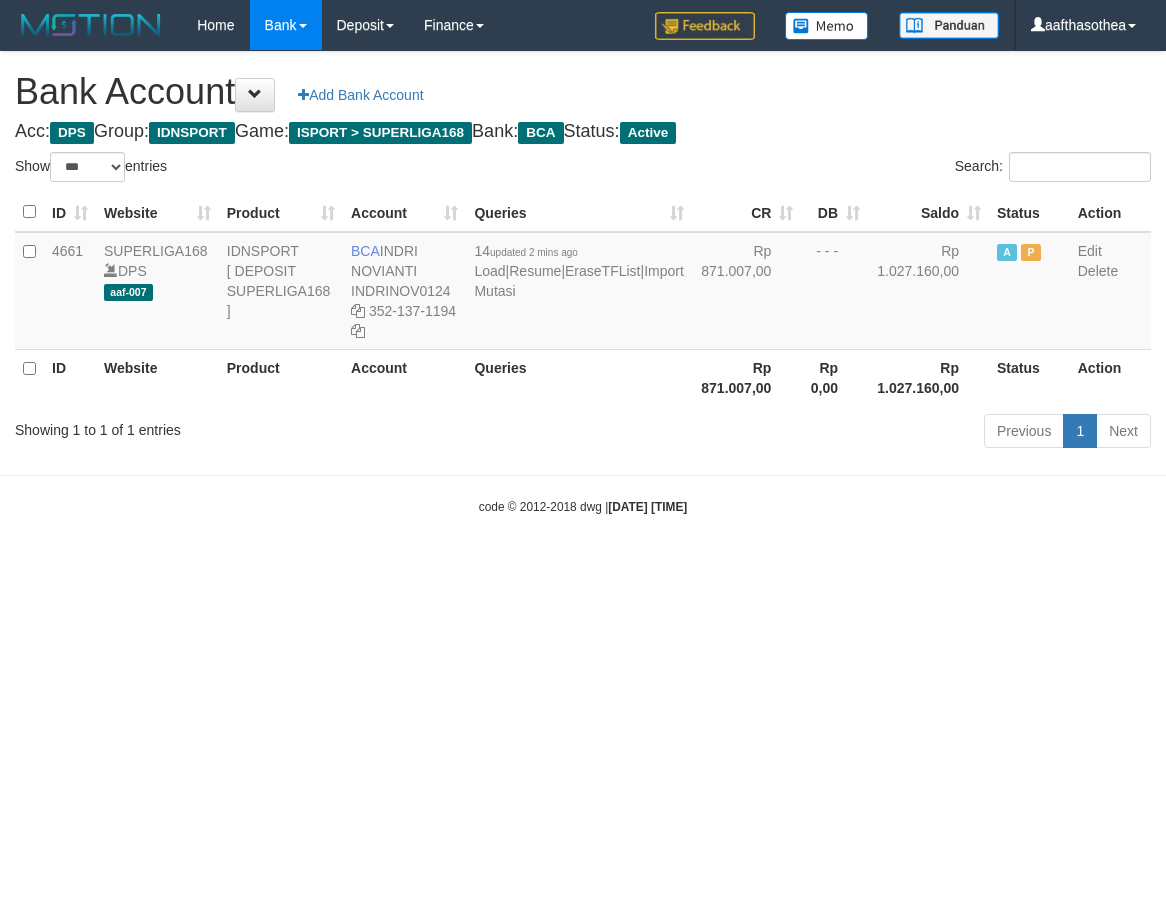 select on "***" 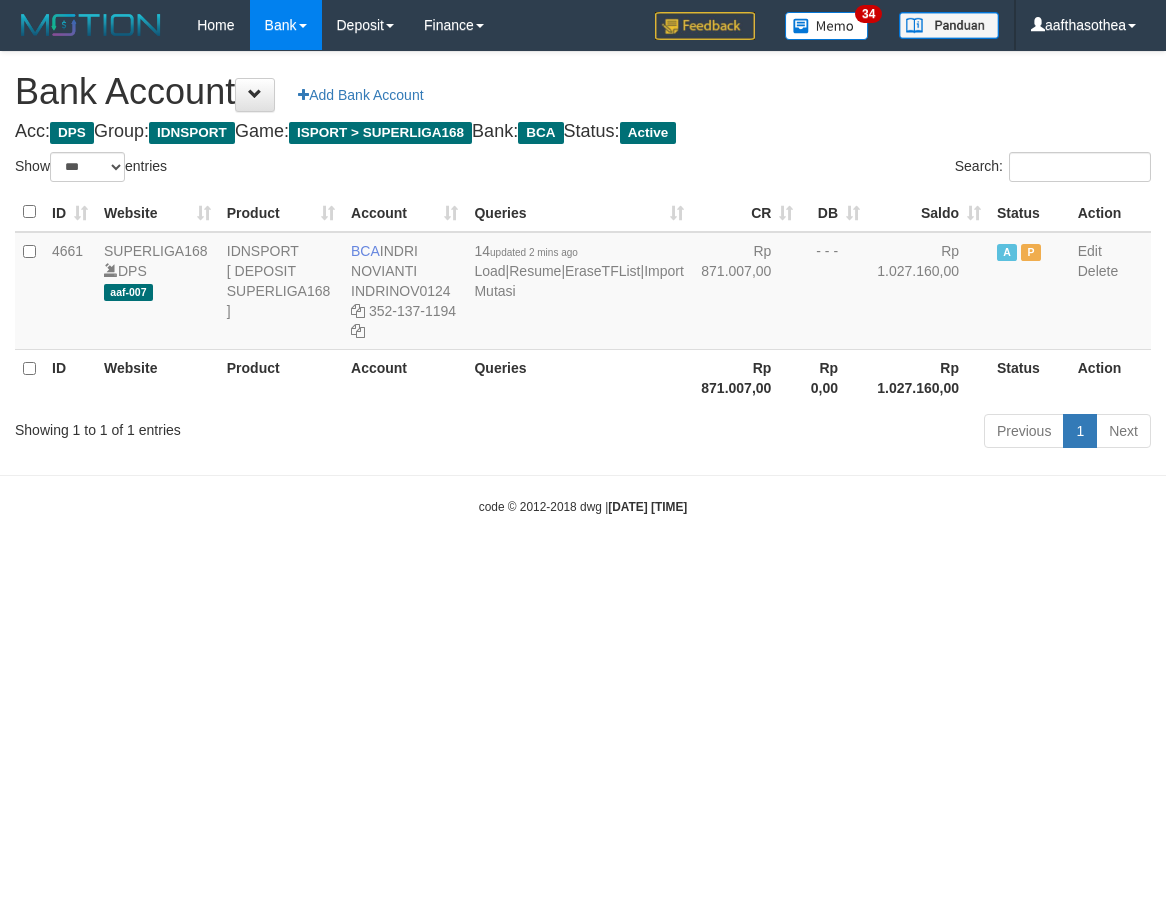 select on "***" 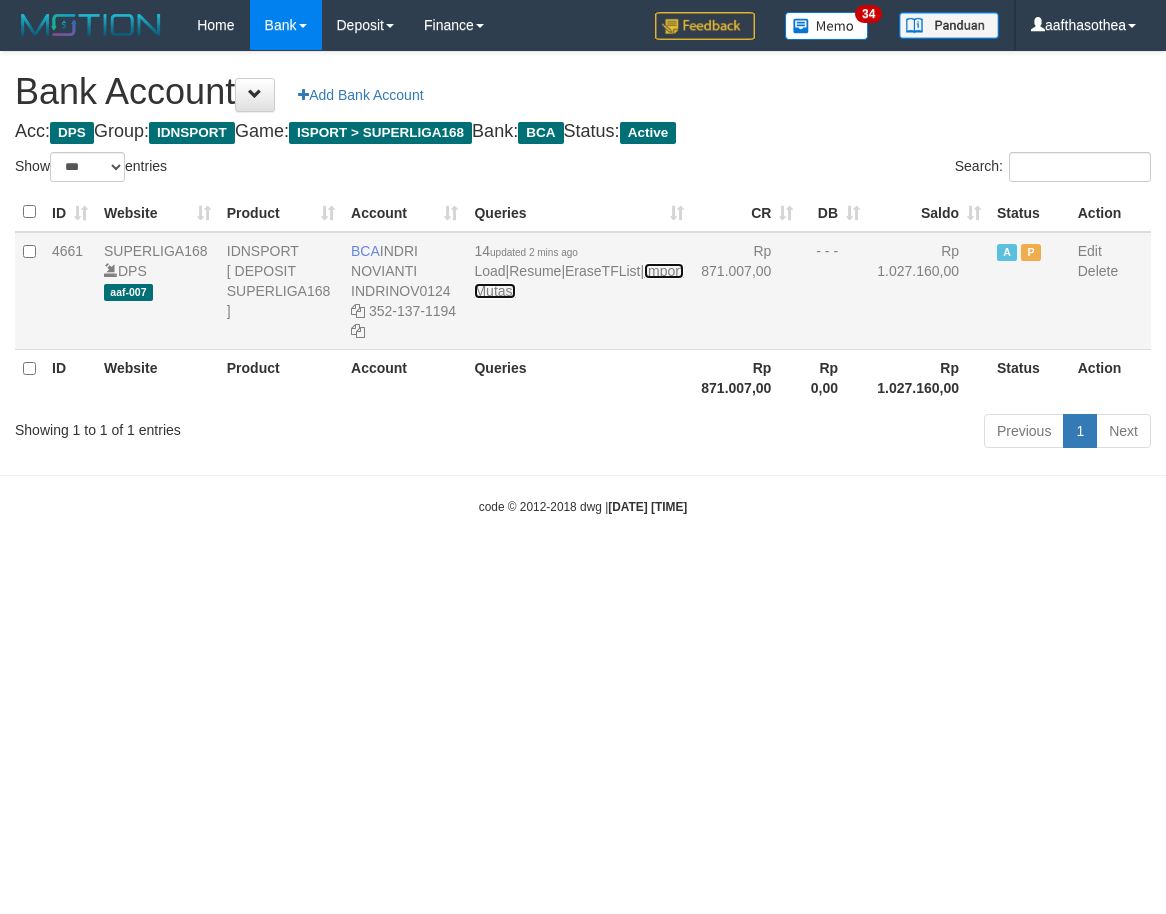 click on "Import Mutasi" at bounding box center [578, 281] 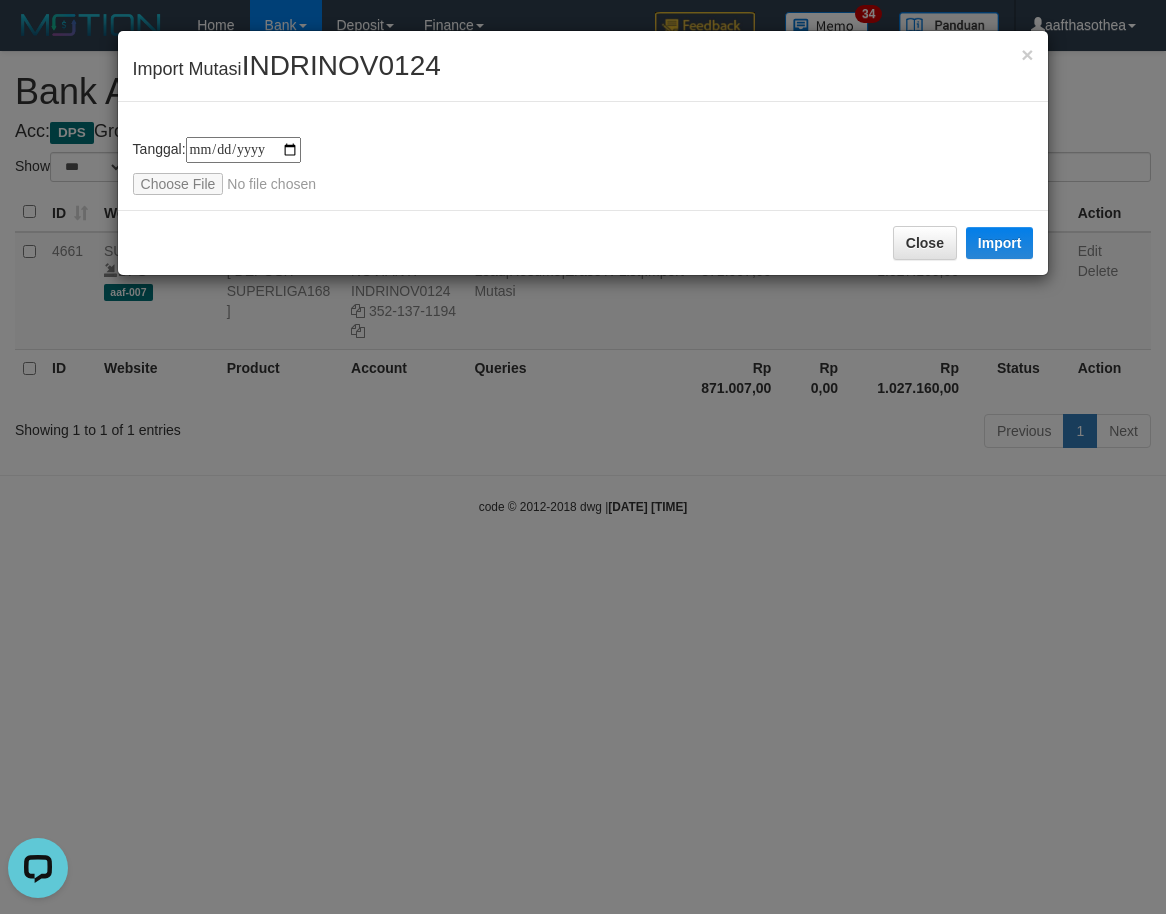 scroll, scrollTop: 0, scrollLeft: 0, axis: both 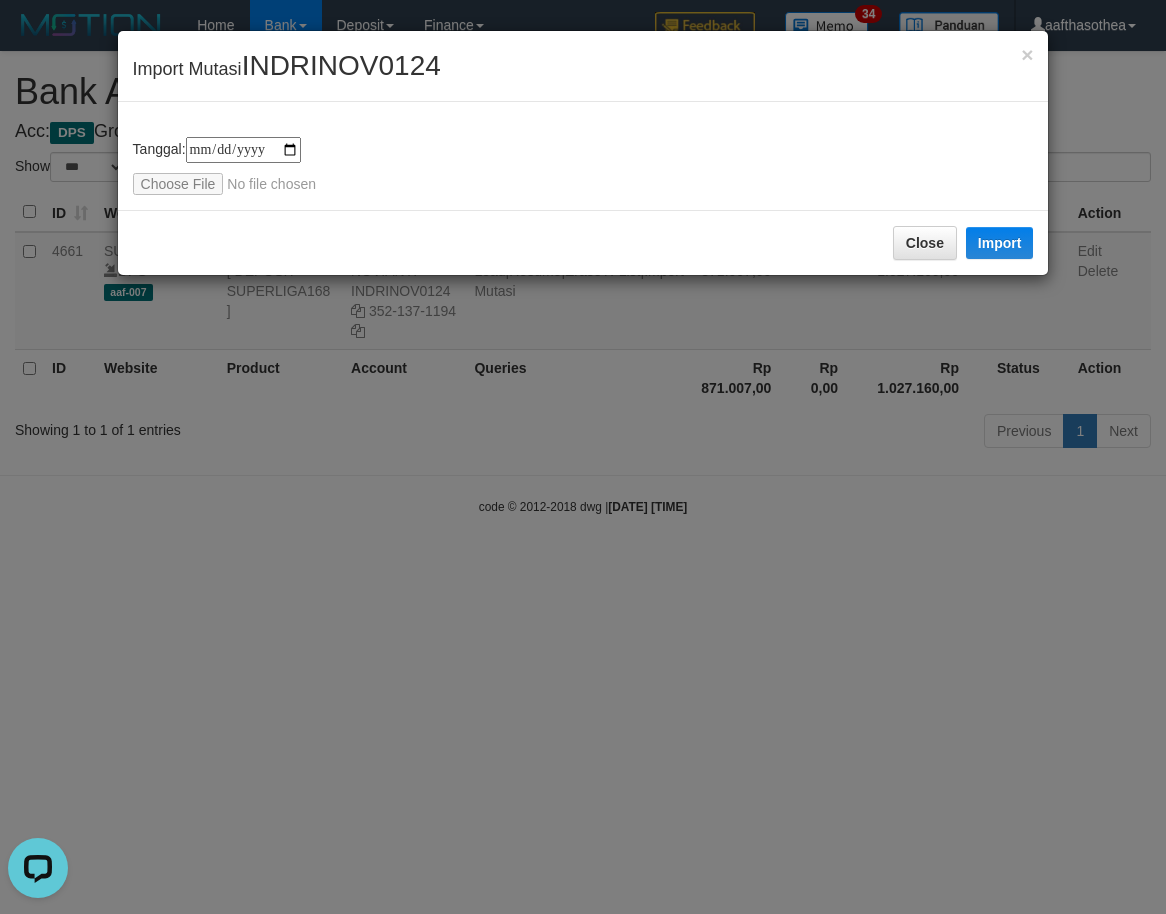 type on "**********" 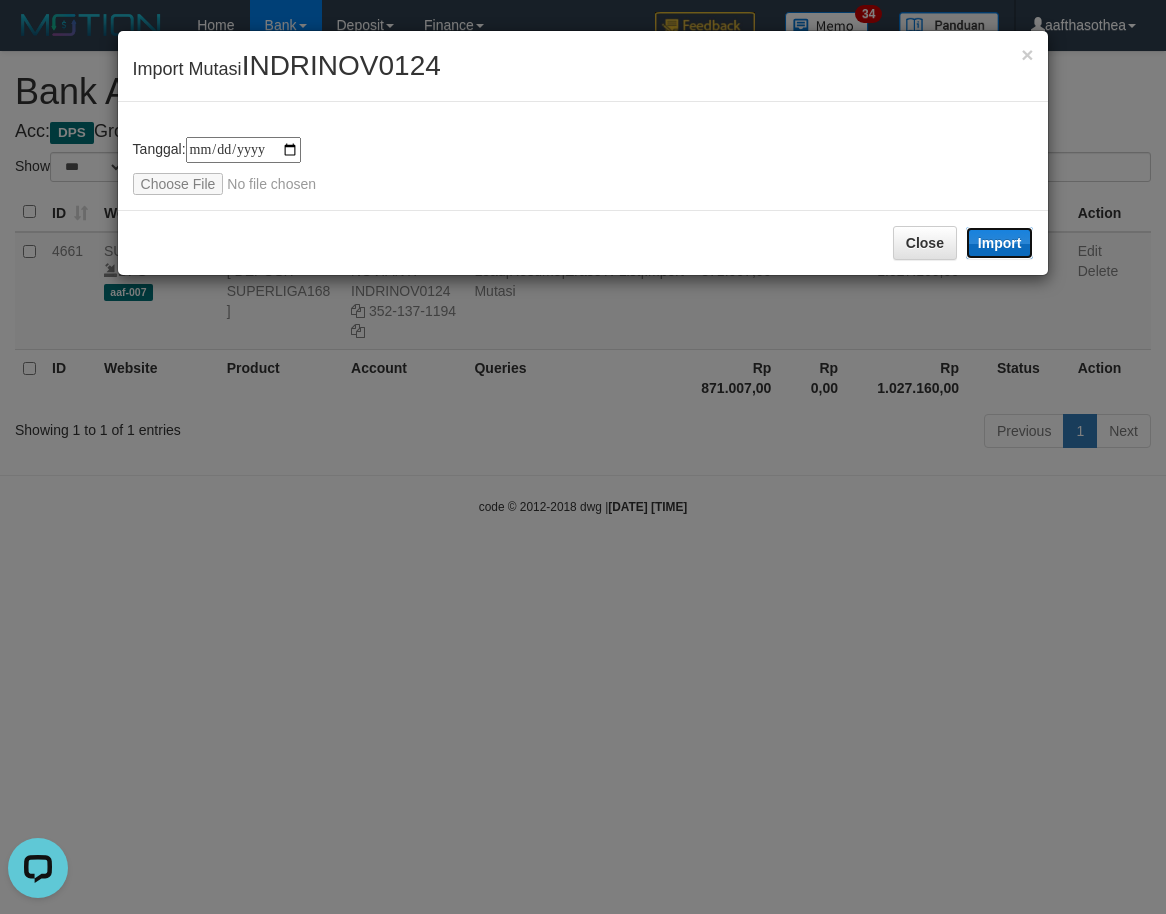 drag, startPoint x: 1009, startPoint y: 247, endPoint x: 669, endPoint y: 565, distance: 465.53625 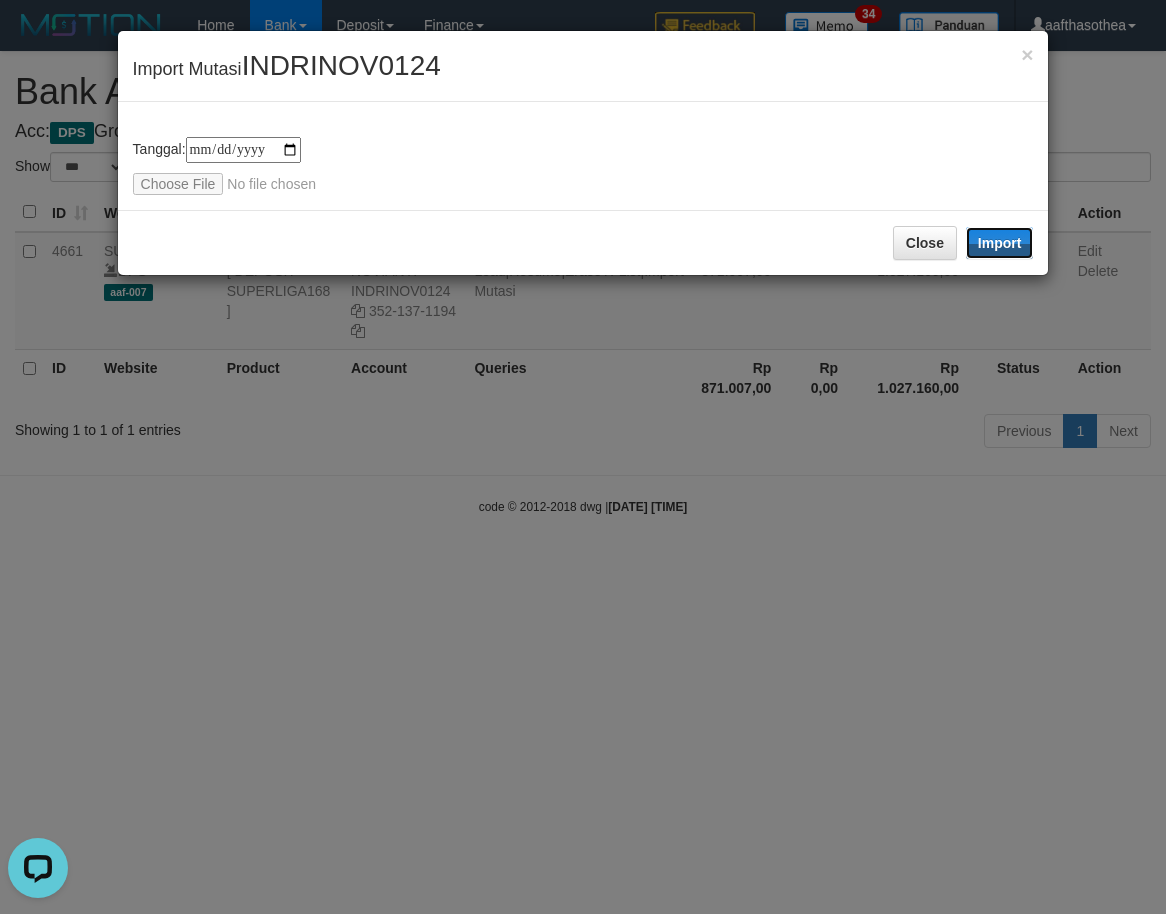 click on "Import" at bounding box center [1000, 243] 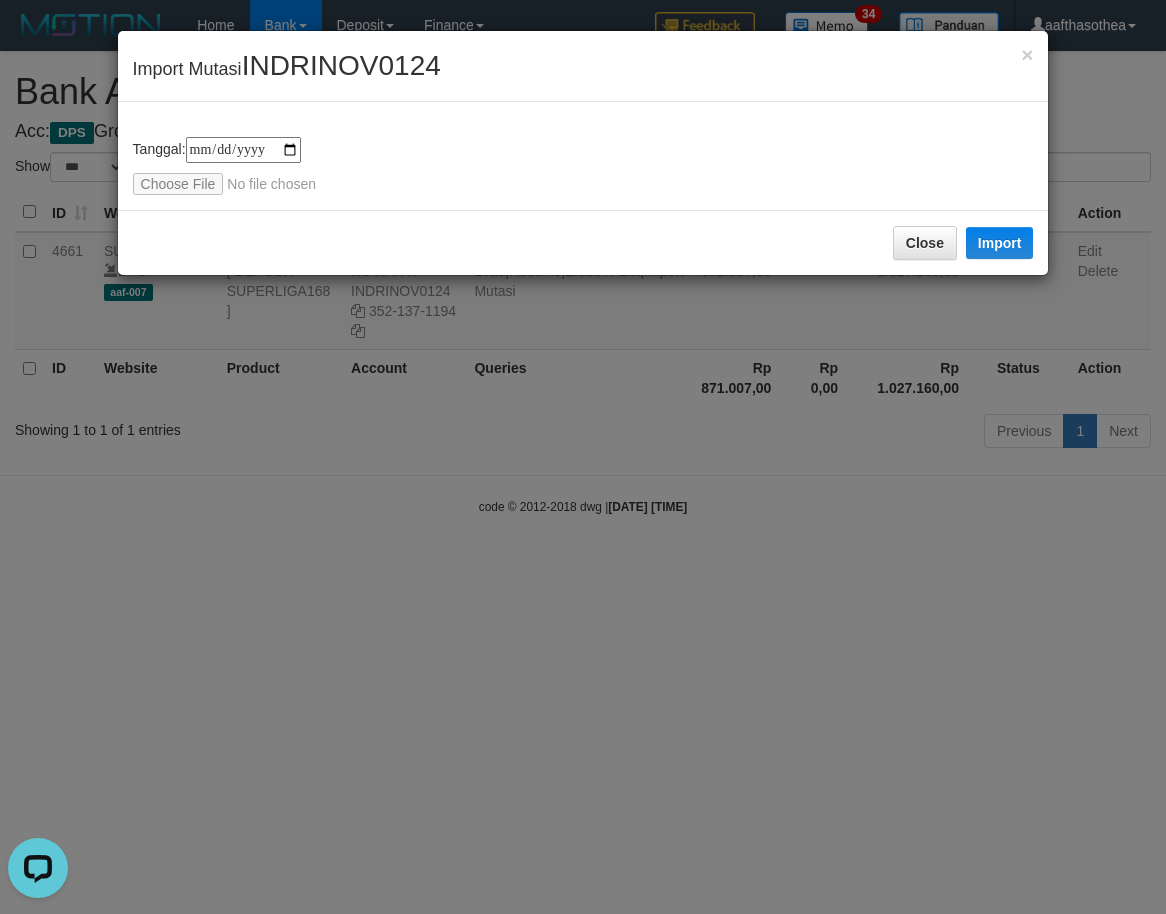 click on "**********" at bounding box center (583, 457) 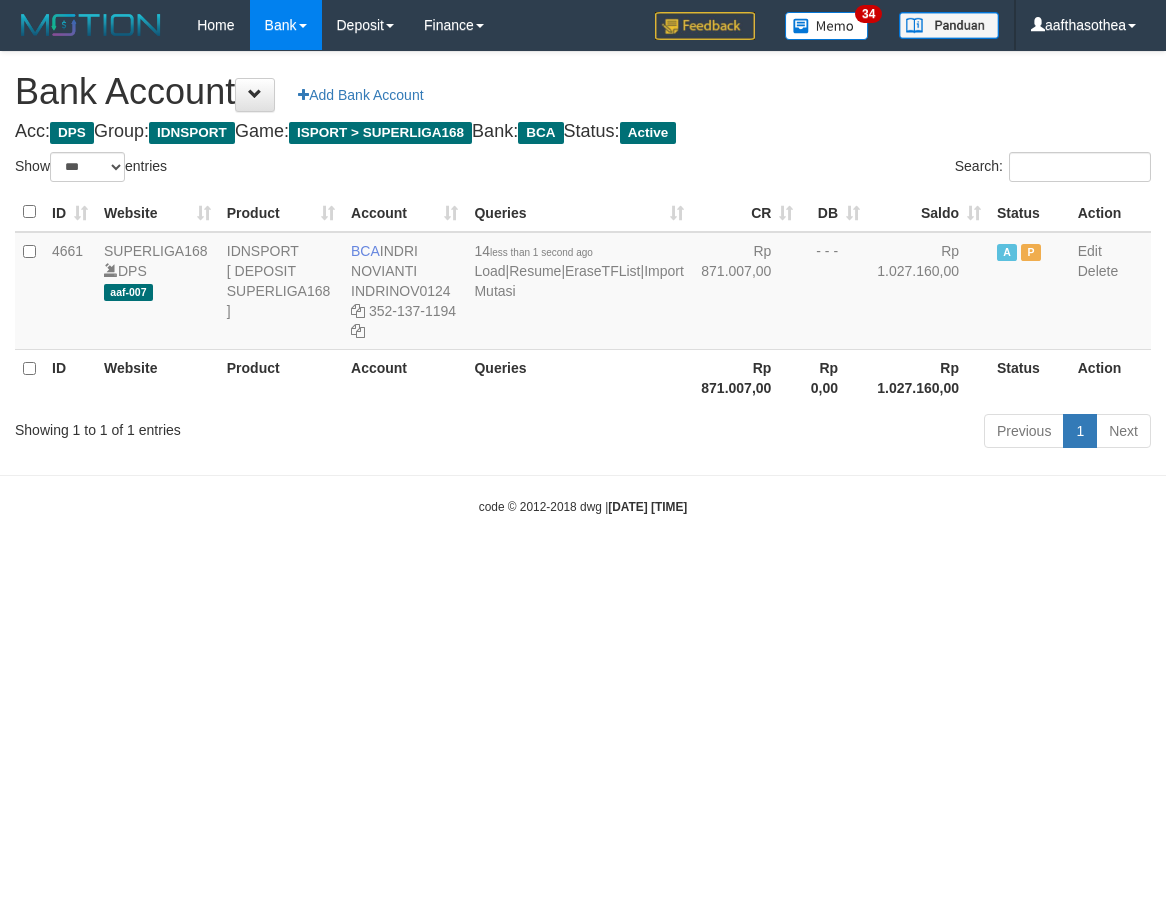 select on "***" 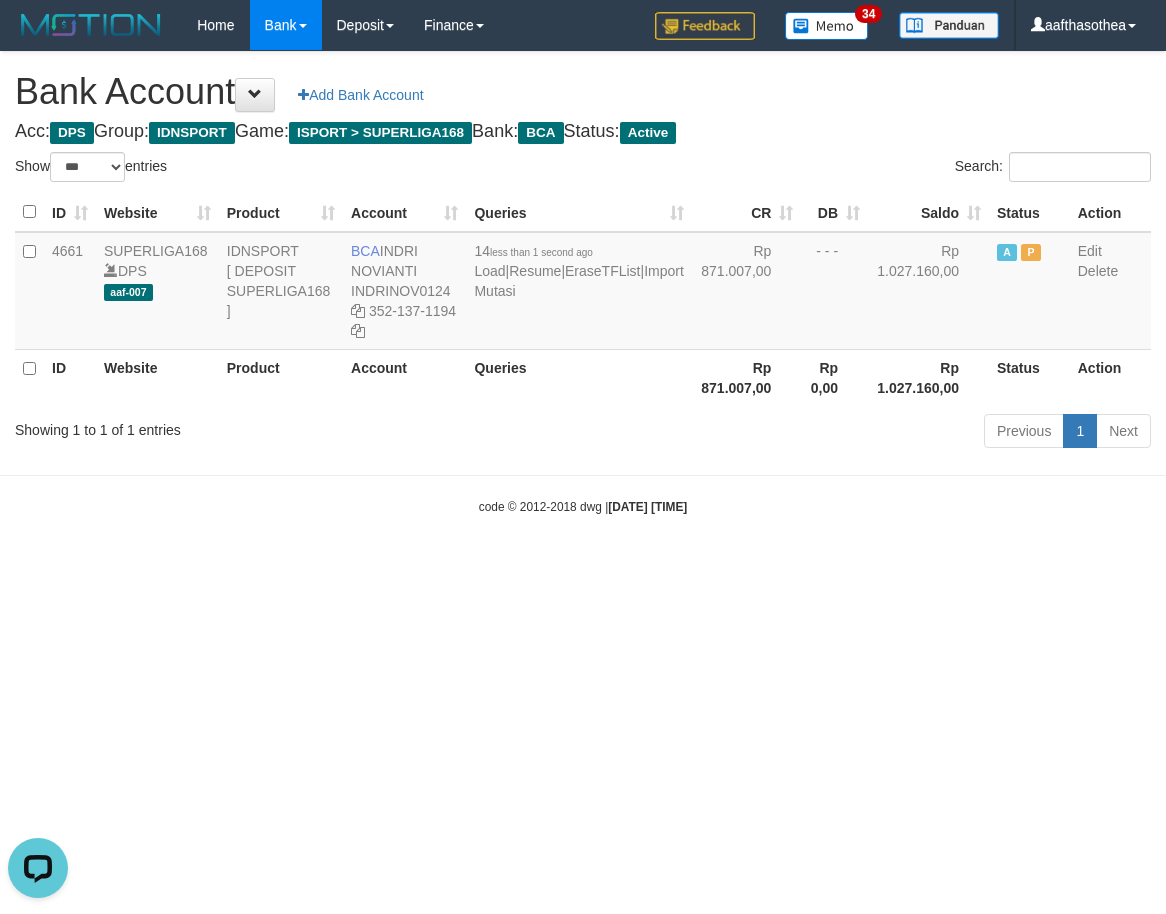 scroll, scrollTop: 0, scrollLeft: 0, axis: both 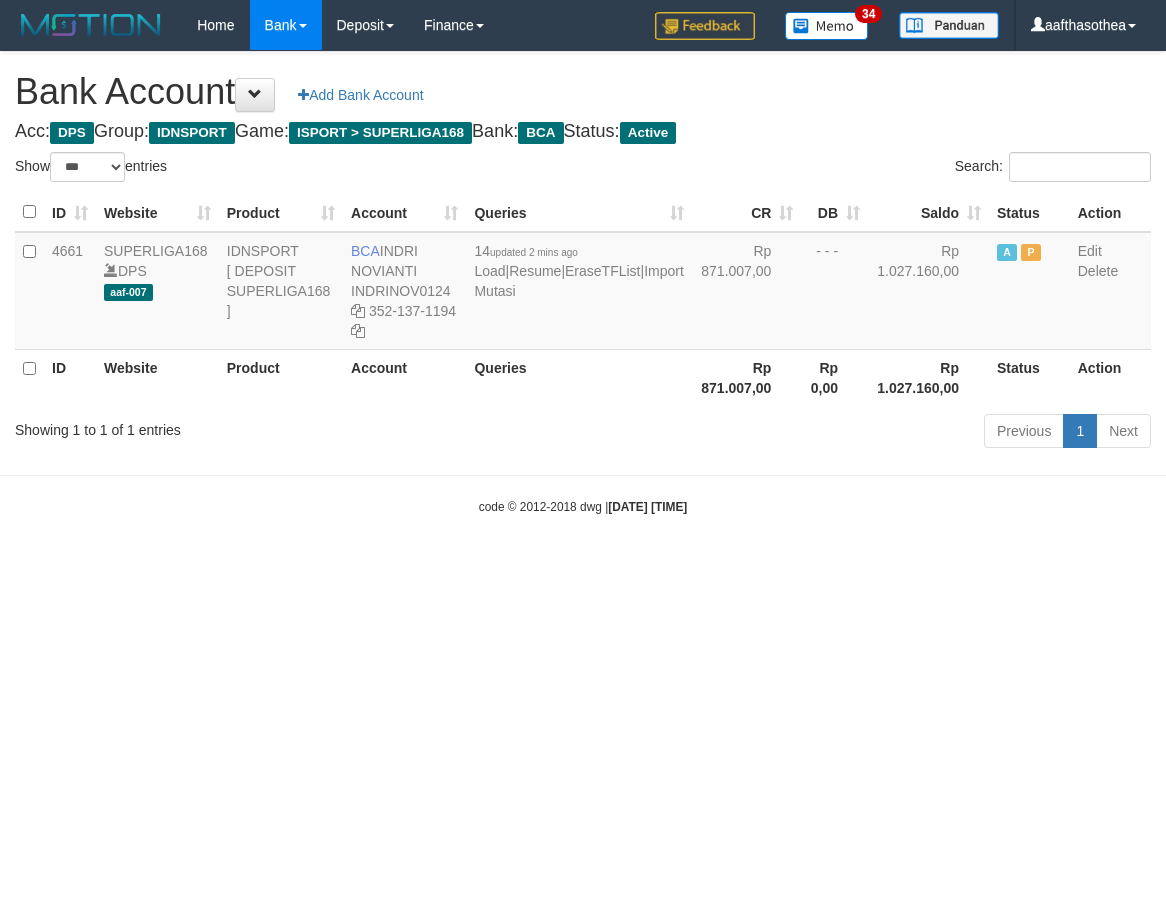 select on "***" 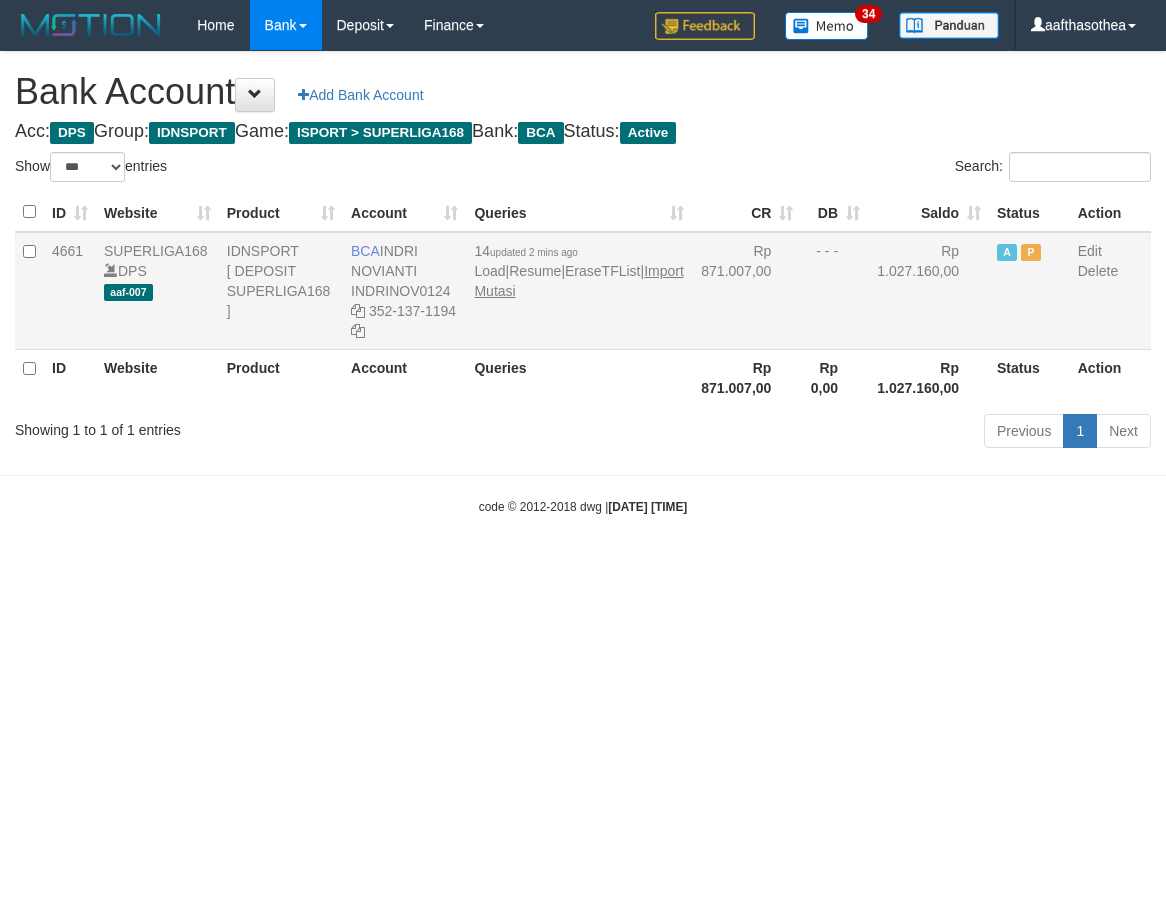 scroll, scrollTop: 0, scrollLeft: 0, axis: both 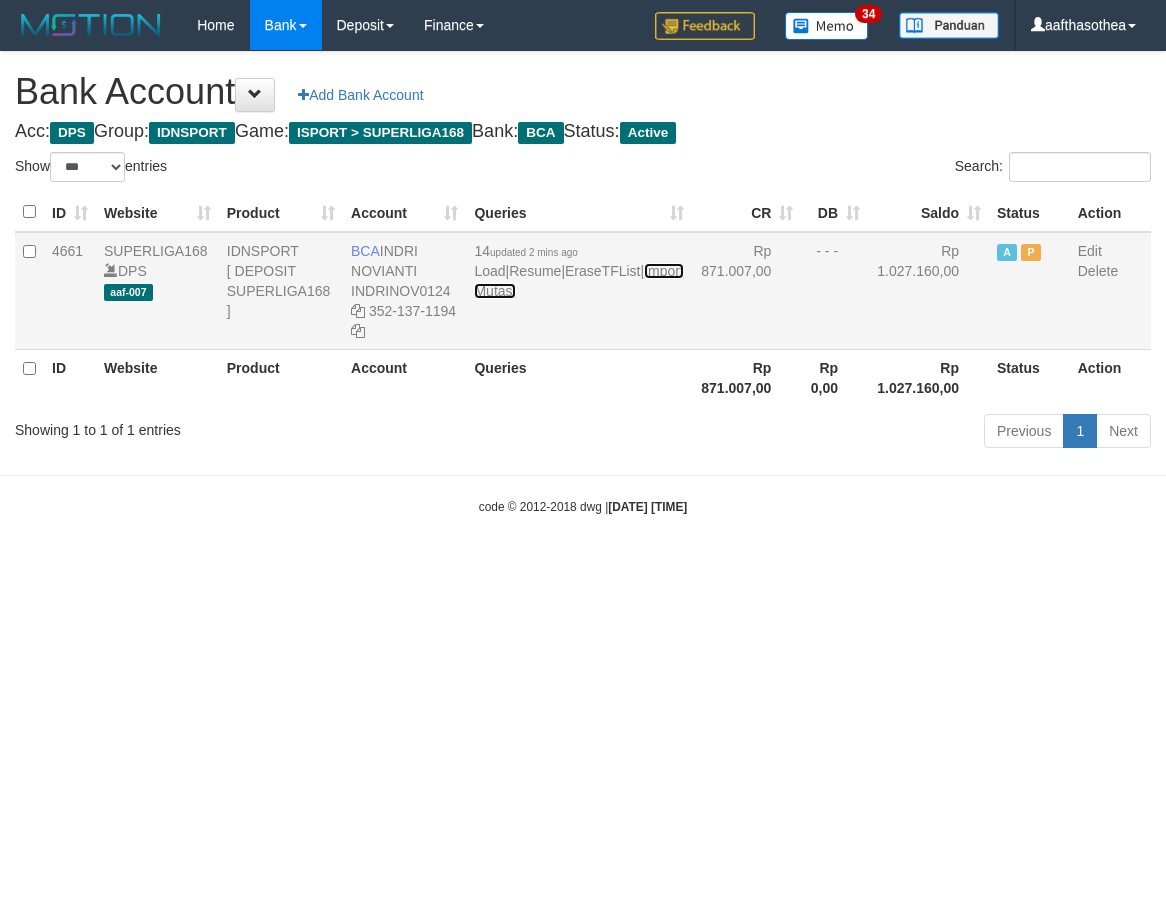 click on "Import Mutasi" at bounding box center (578, 281) 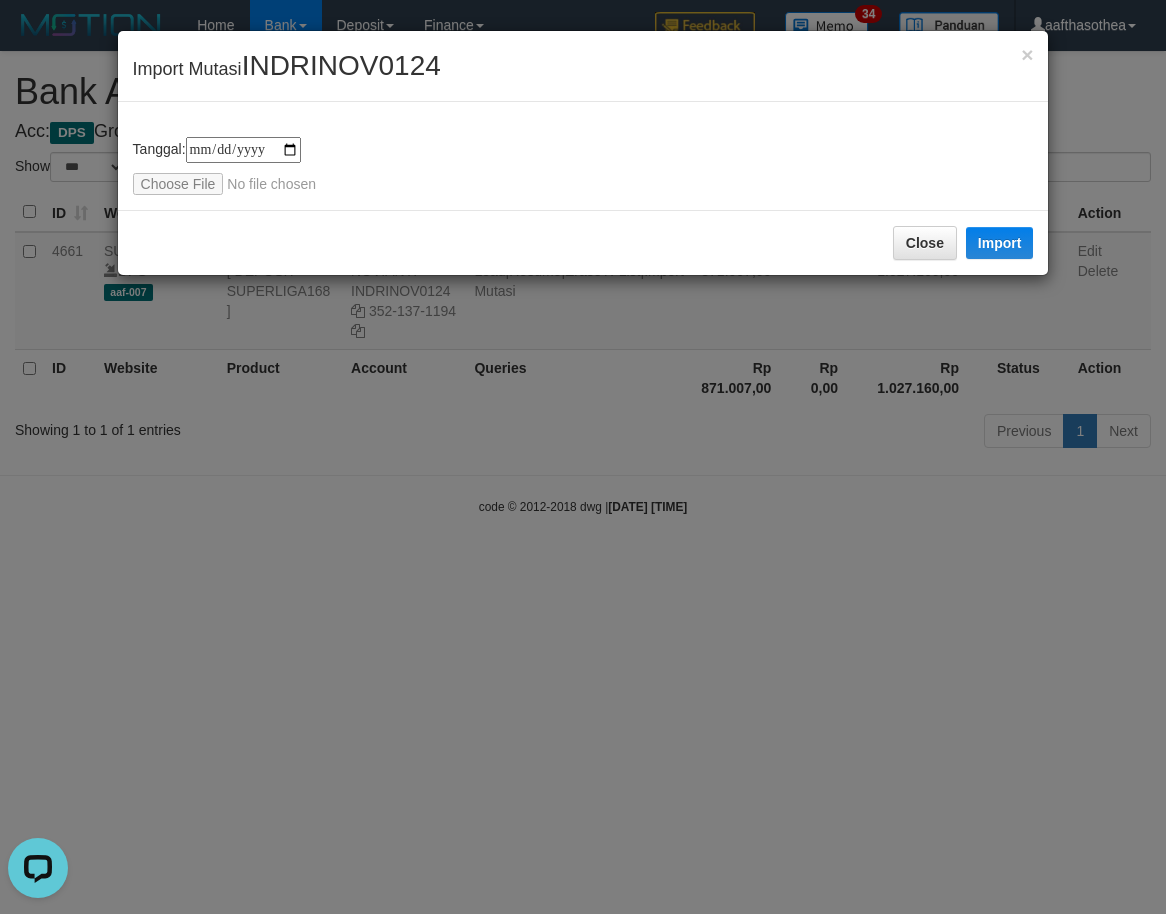 scroll, scrollTop: 0, scrollLeft: 0, axis: both 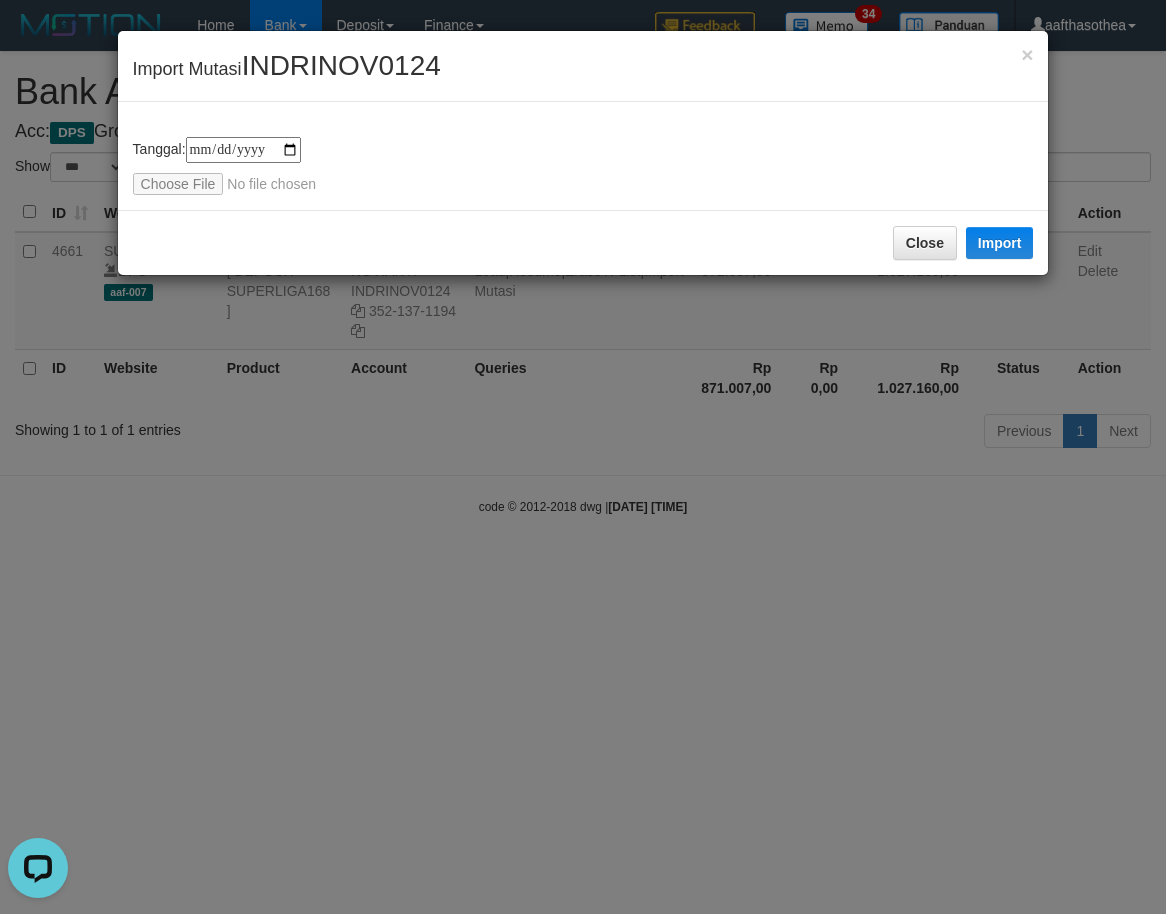 type on "**********" 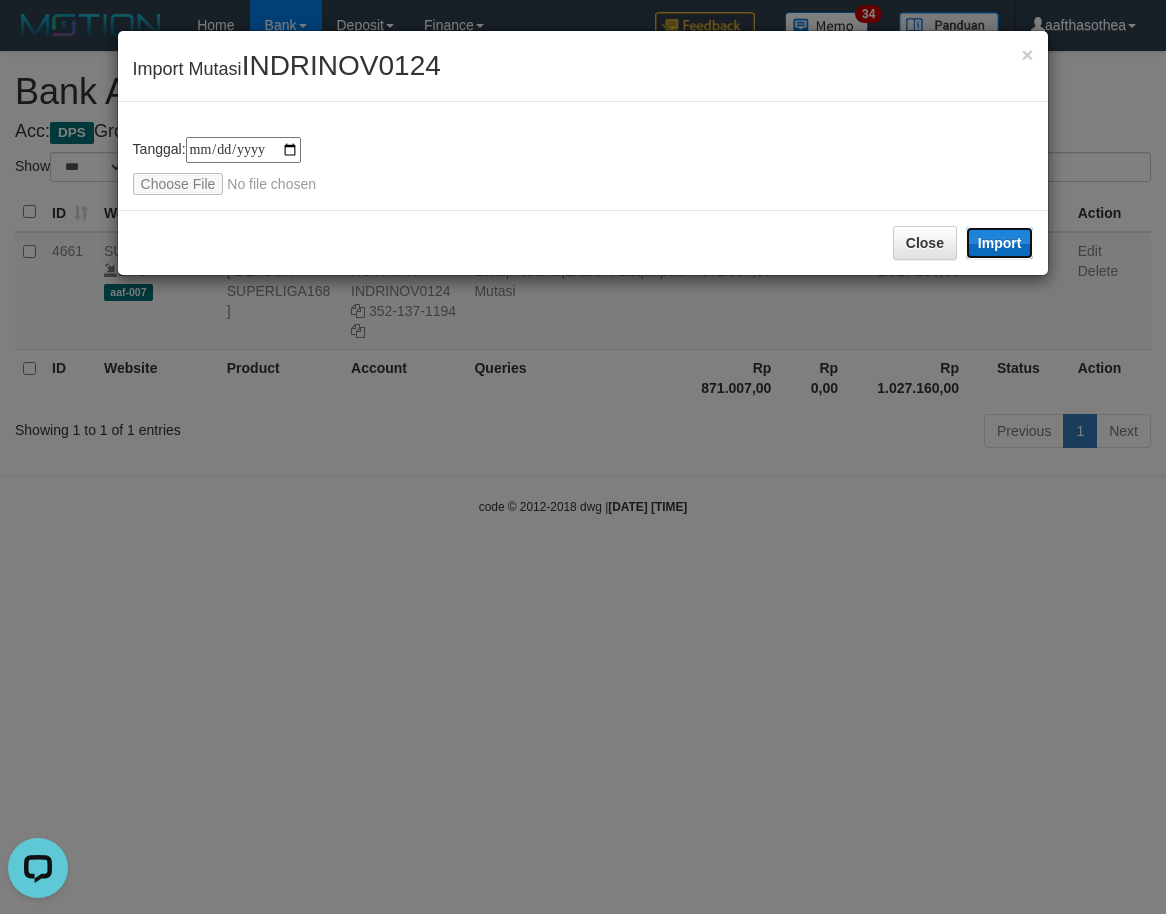 click on "Import" at bounding box center (1000, 243) 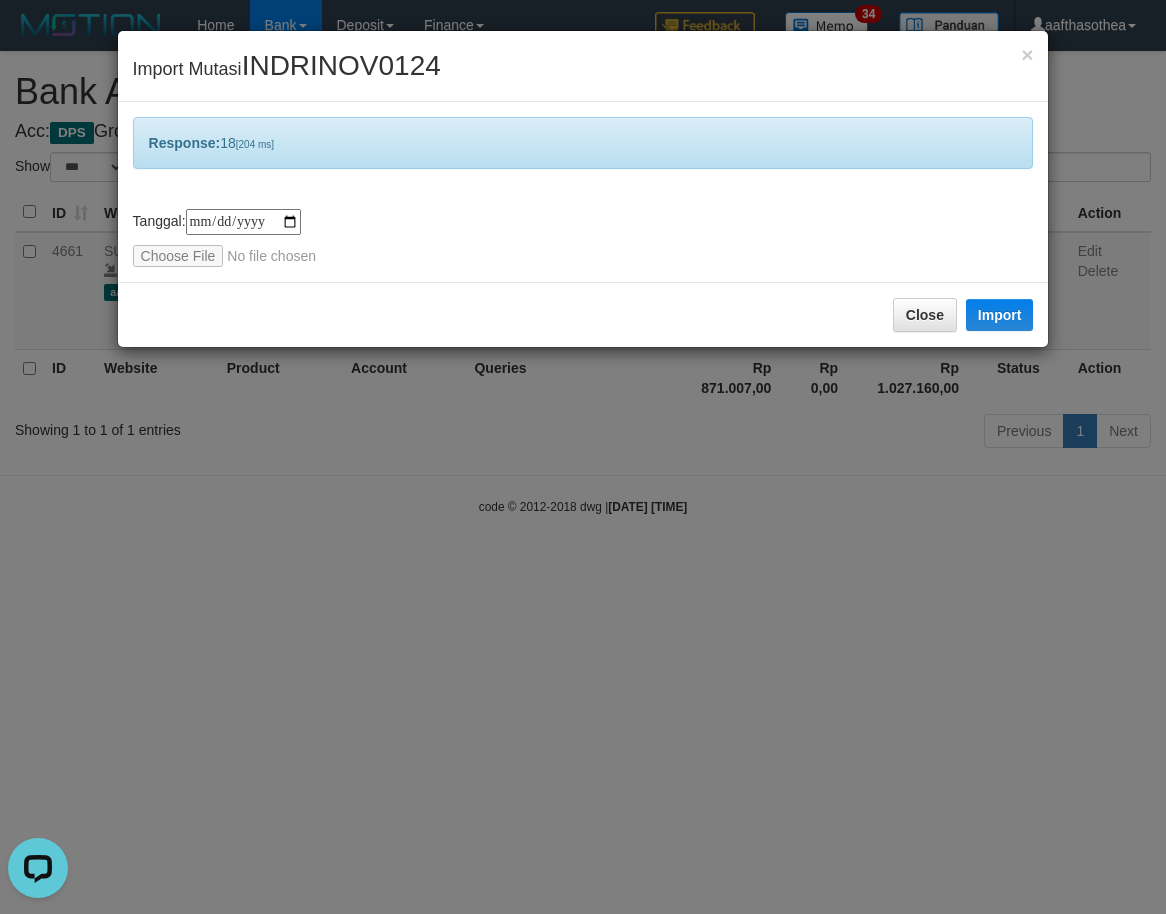click on "**********" at bounding box center [583, 457] 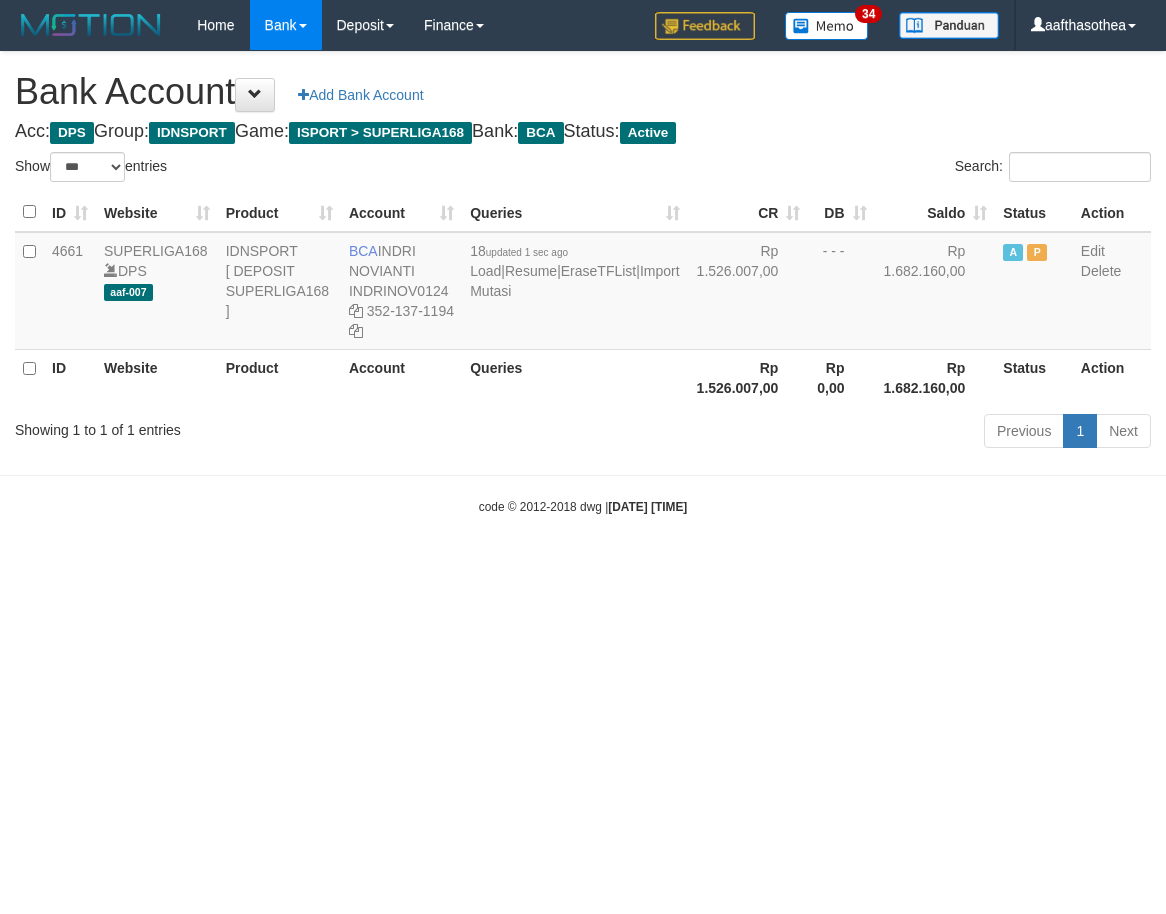select on "***" 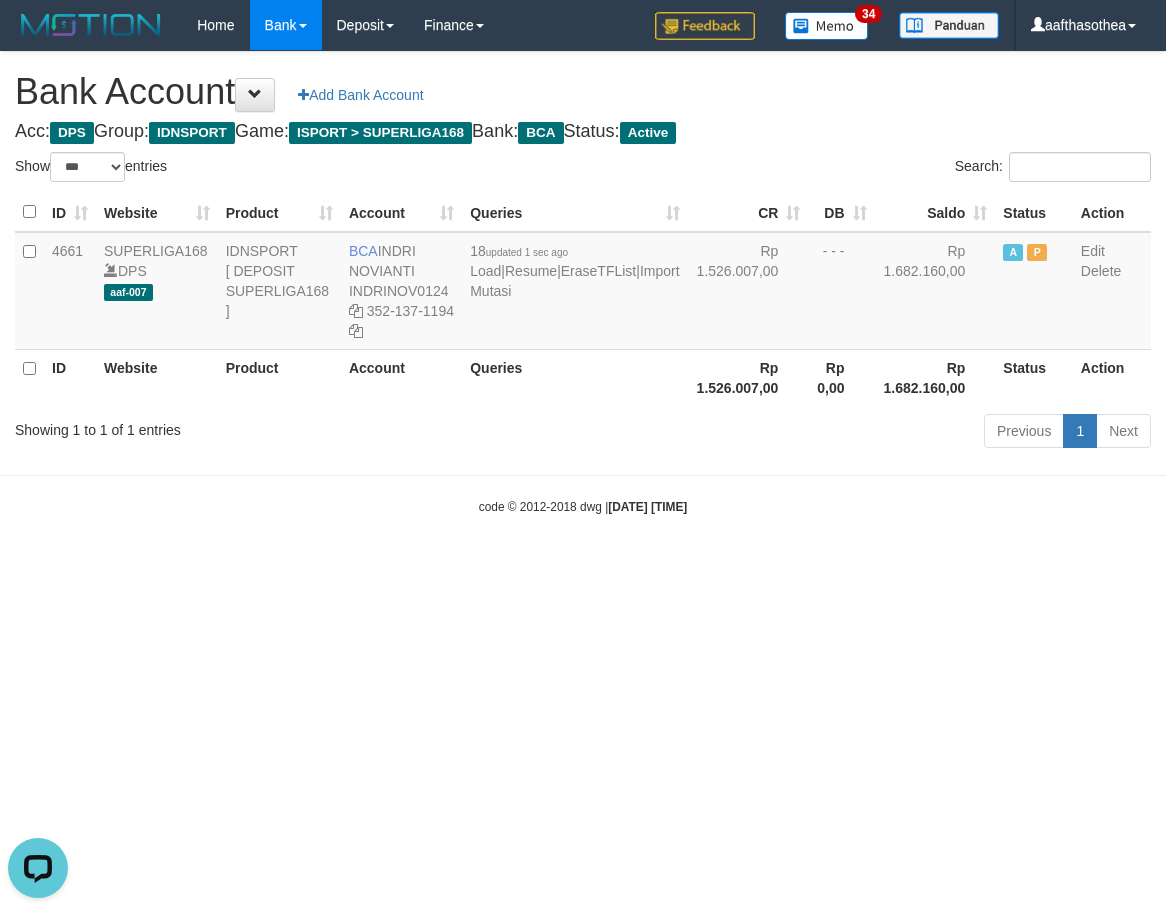 scroll, scrollTop: 0, scrollLeft: 0, axis: both 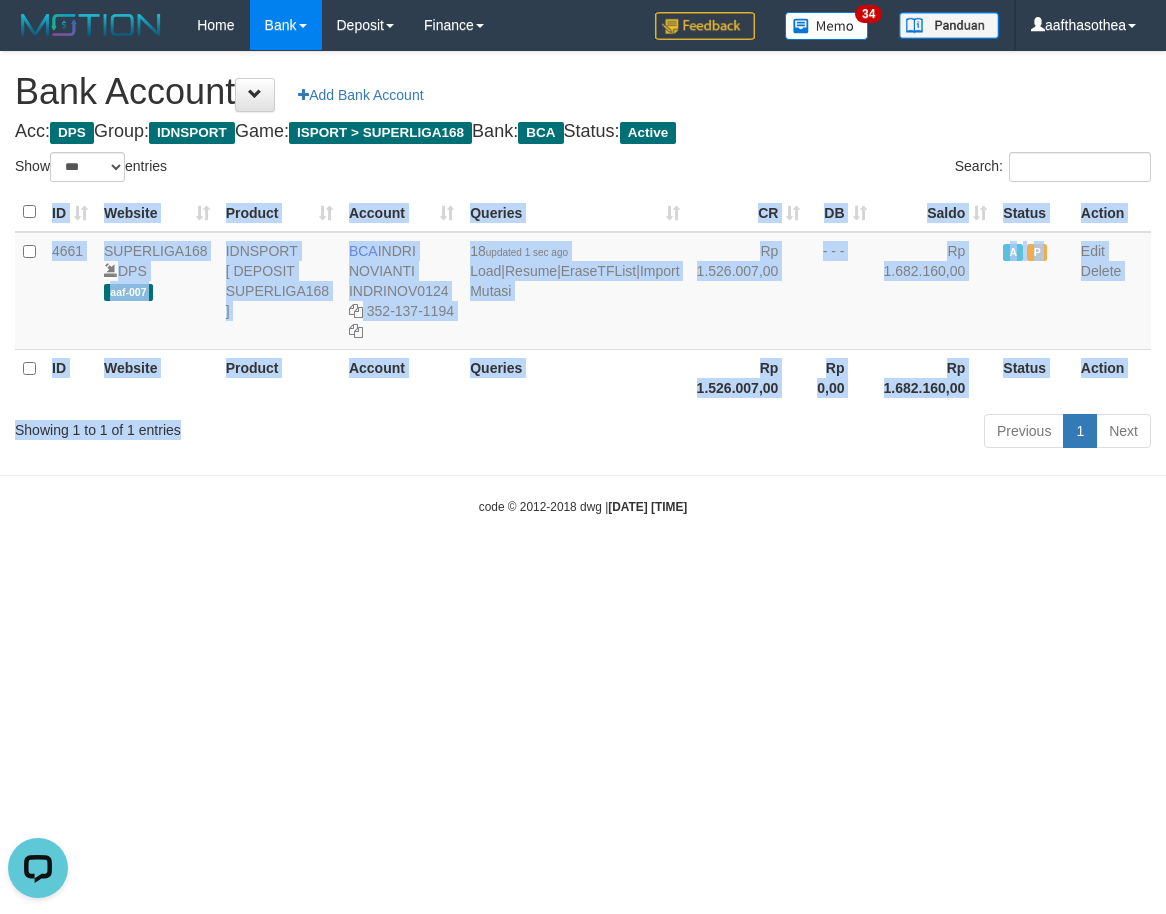 drag, startPoint x: 338, startPoint y: 407, endPoint x: 384, endPoint y: 407, distance: 46 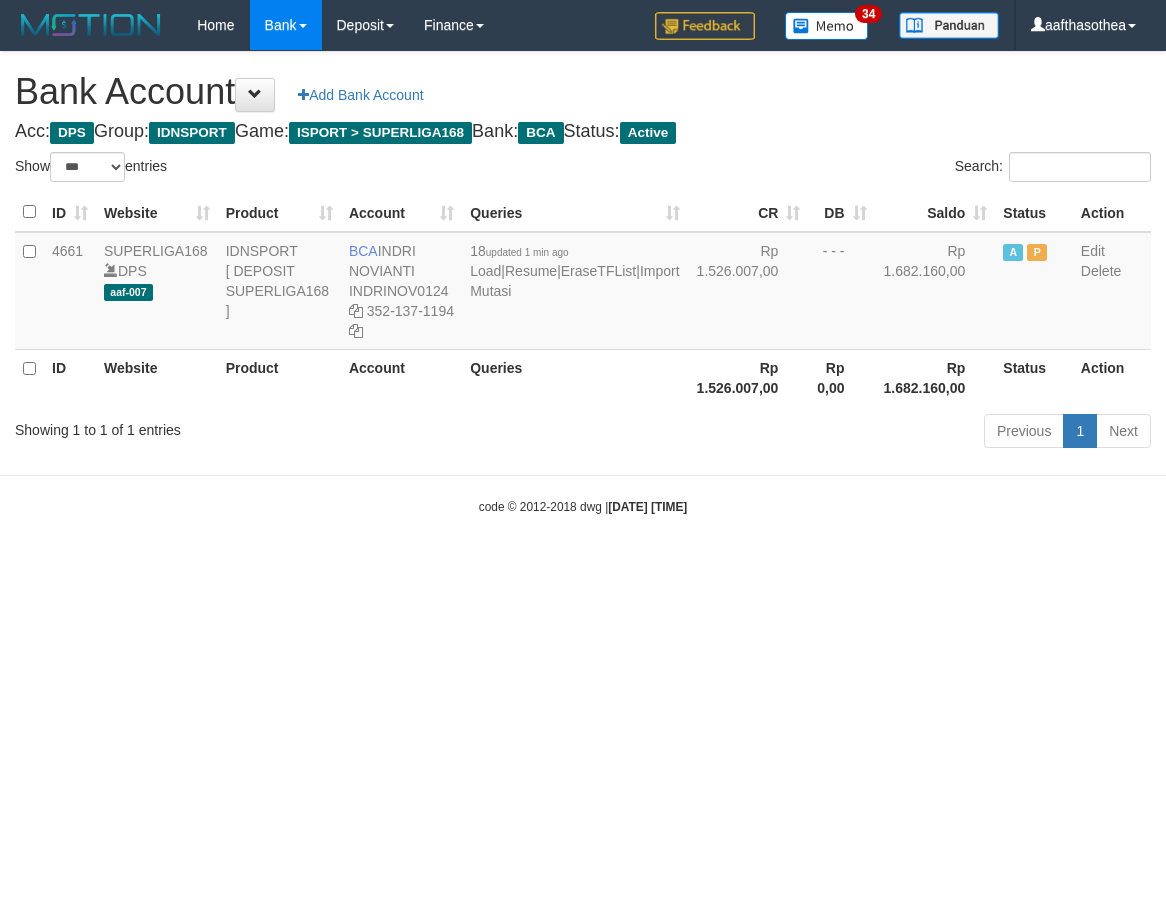 select on "***" 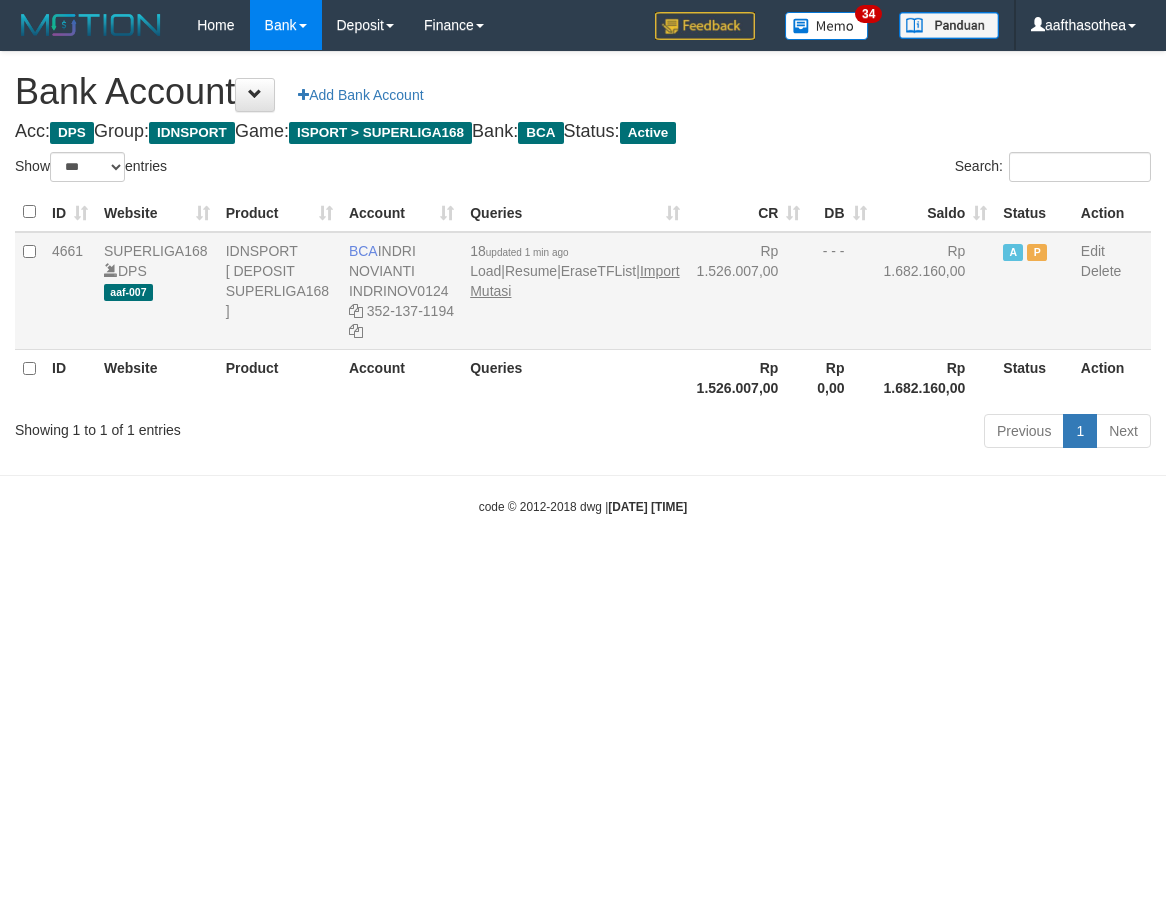 scroll, scrollTop: 0, scrollLeft: 0, axis: both 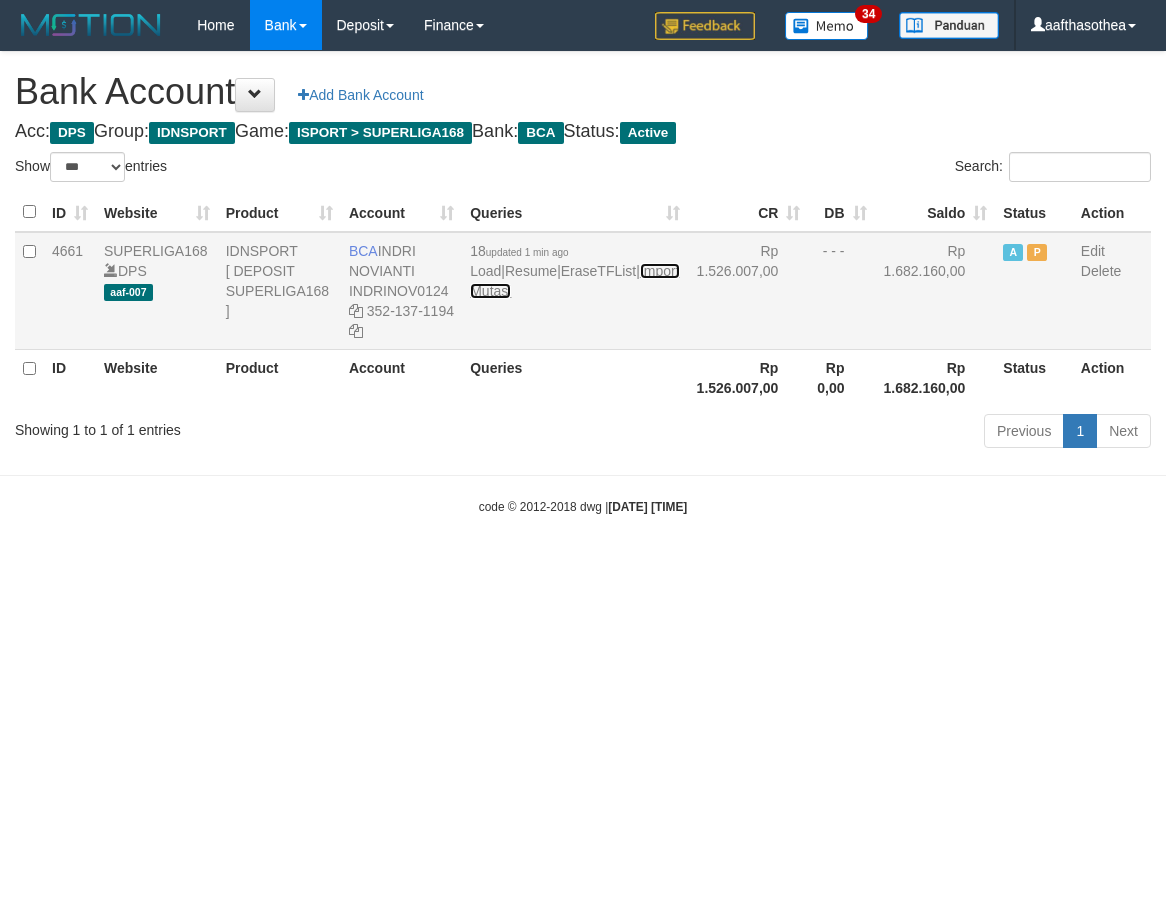 click on "Import Mutasi" at bounding box center (574, 281) 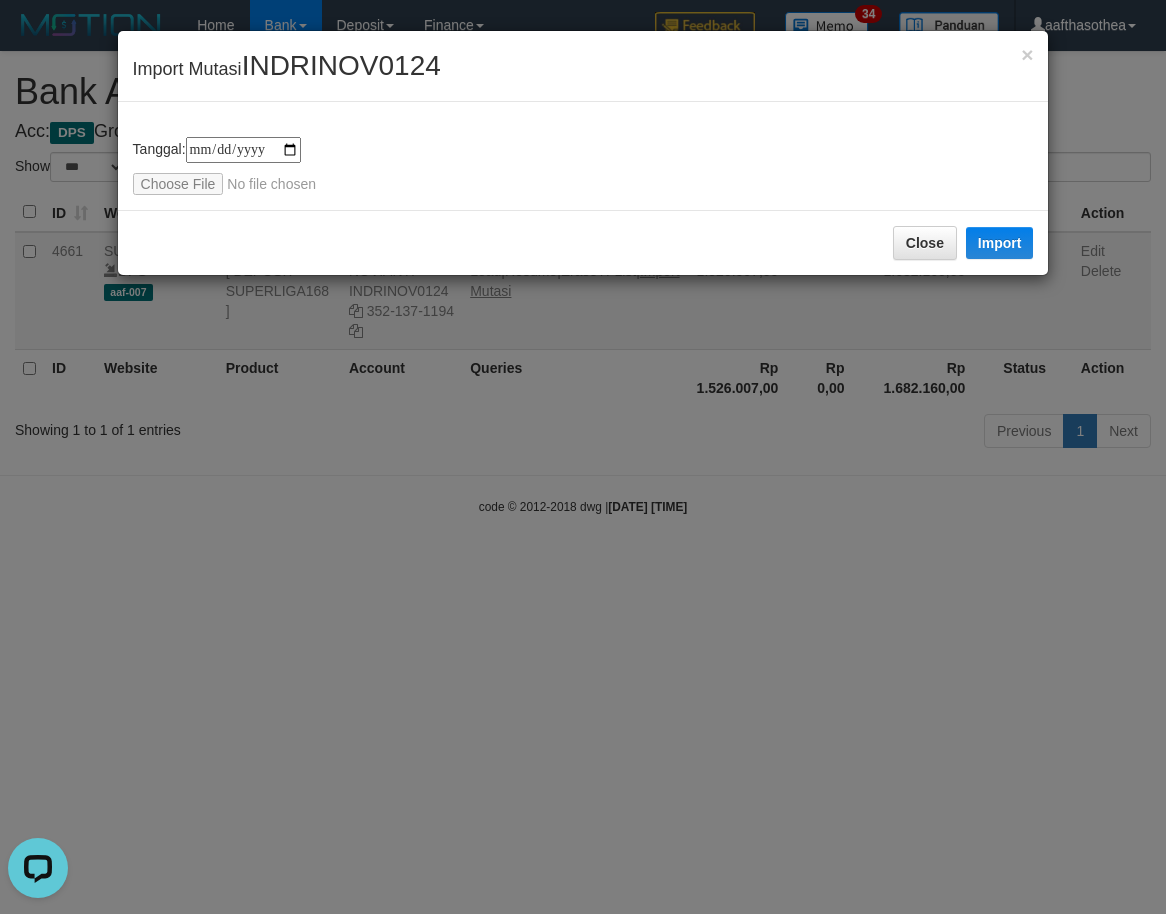scroll, scrollTop: 0, scrollLeft: 0, axis: both 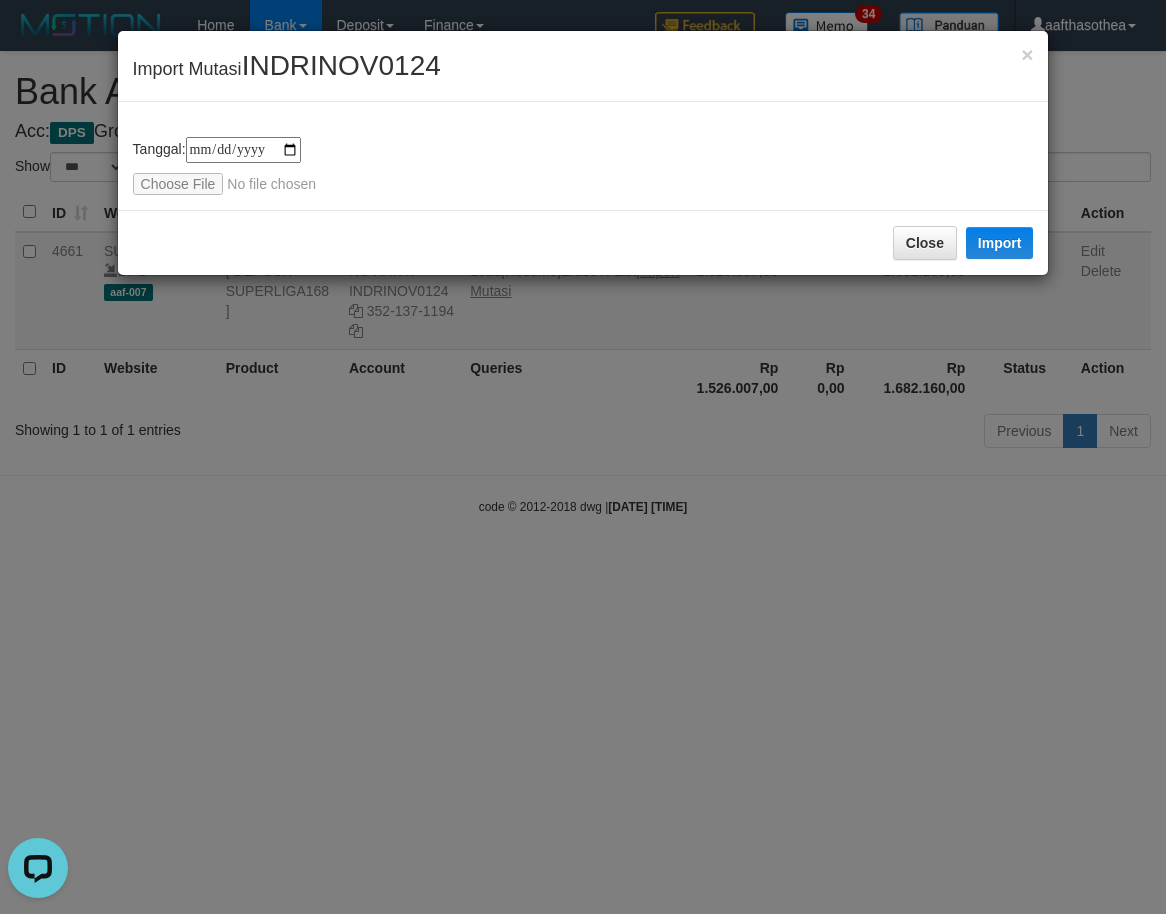 type on "**********" 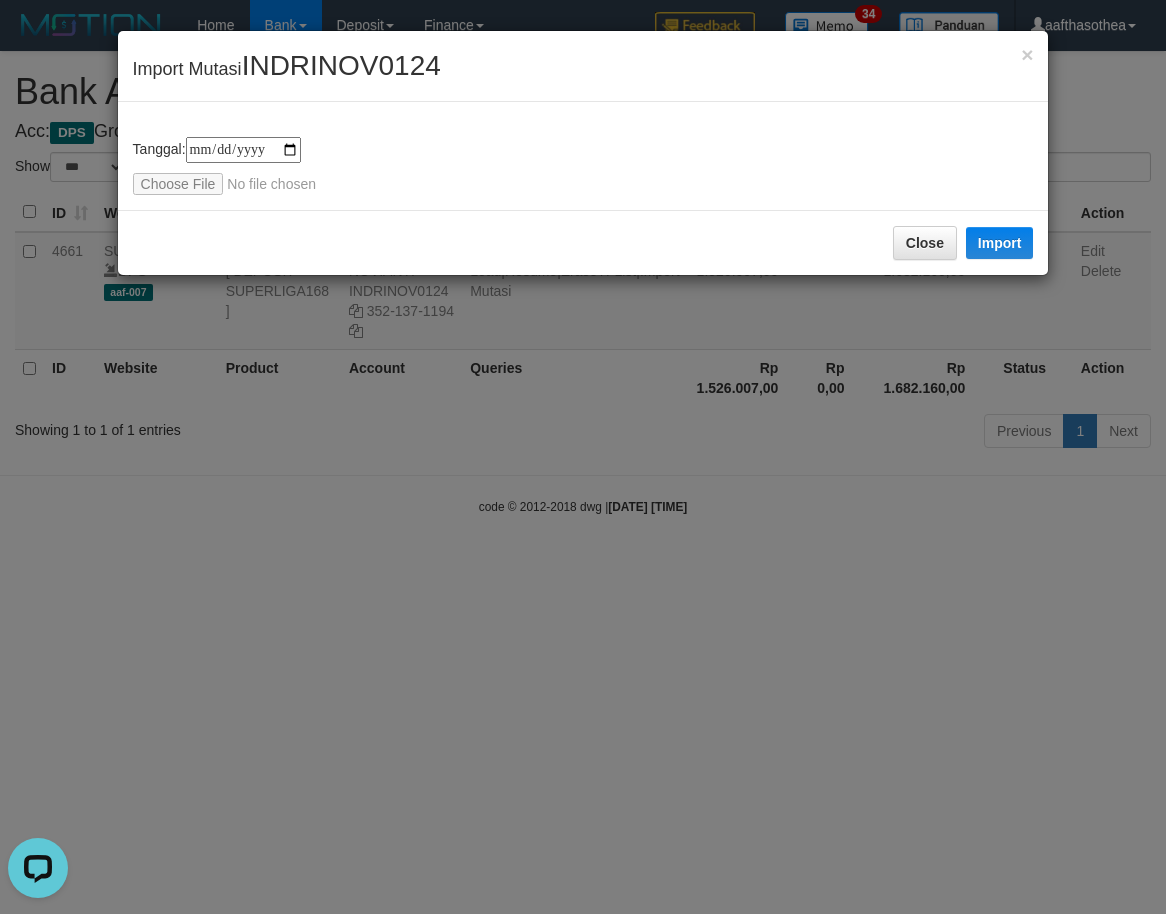 click on "**********" at bounding box center (583, 166) 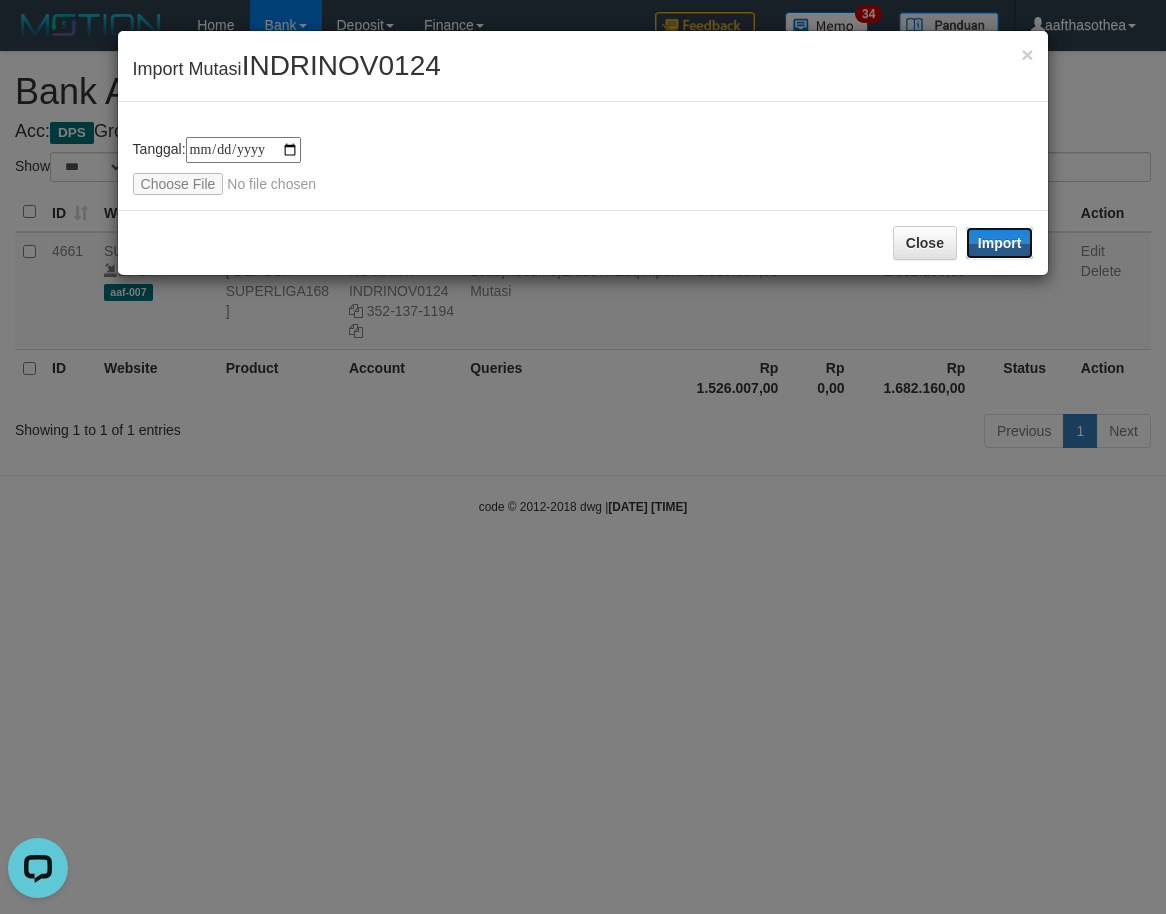 drag, startPoint x: 1014, startPoint y: 254, endPoint x: 391, endPoint y: 462, distance: 656.8052 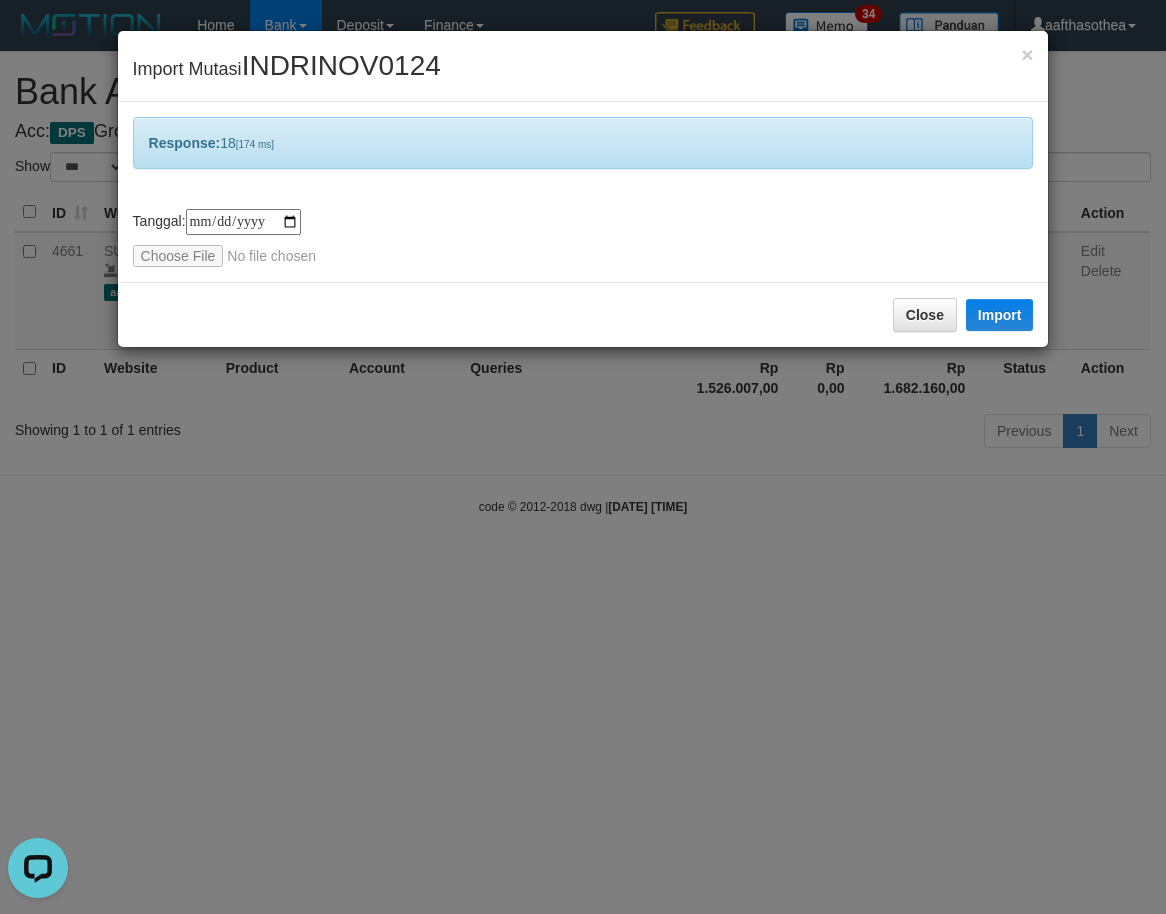 click on "**********" at bounding box center [583, 457] 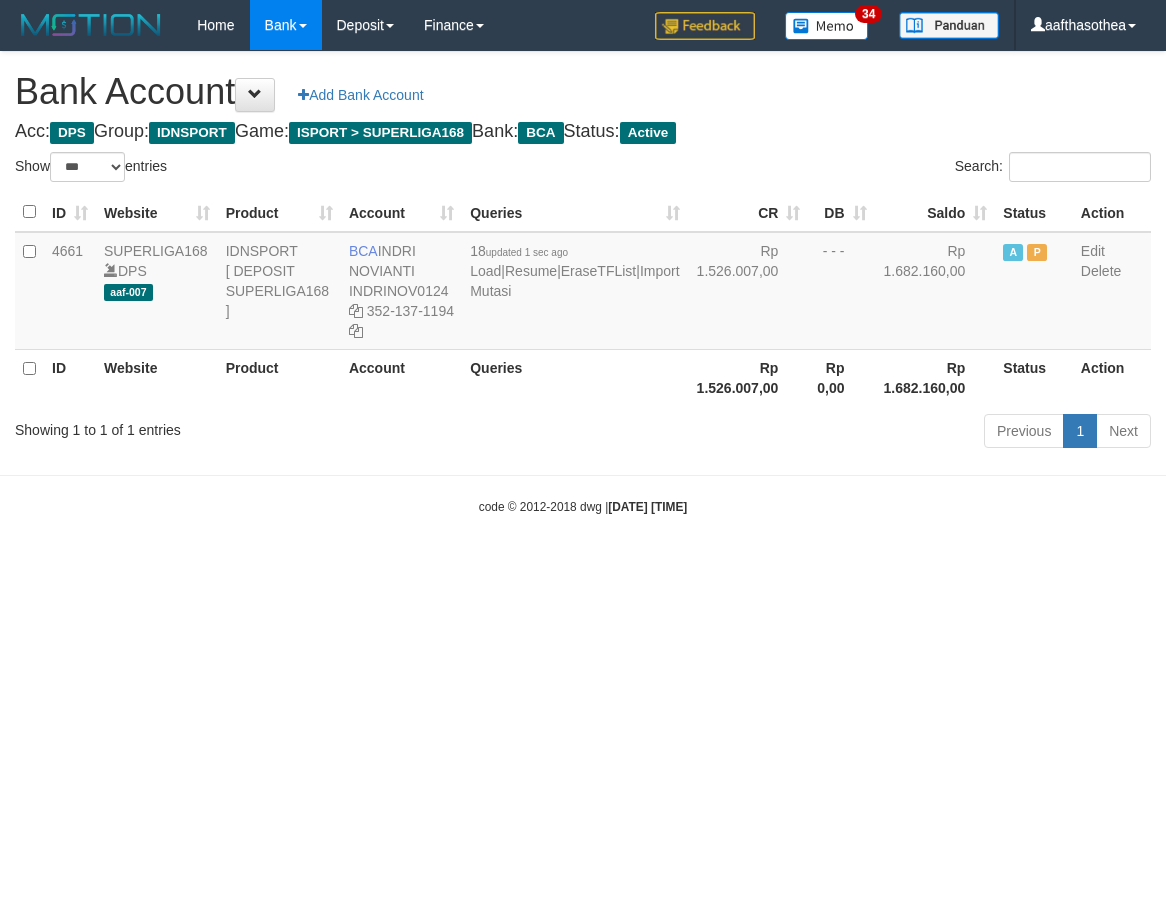 select on "***" 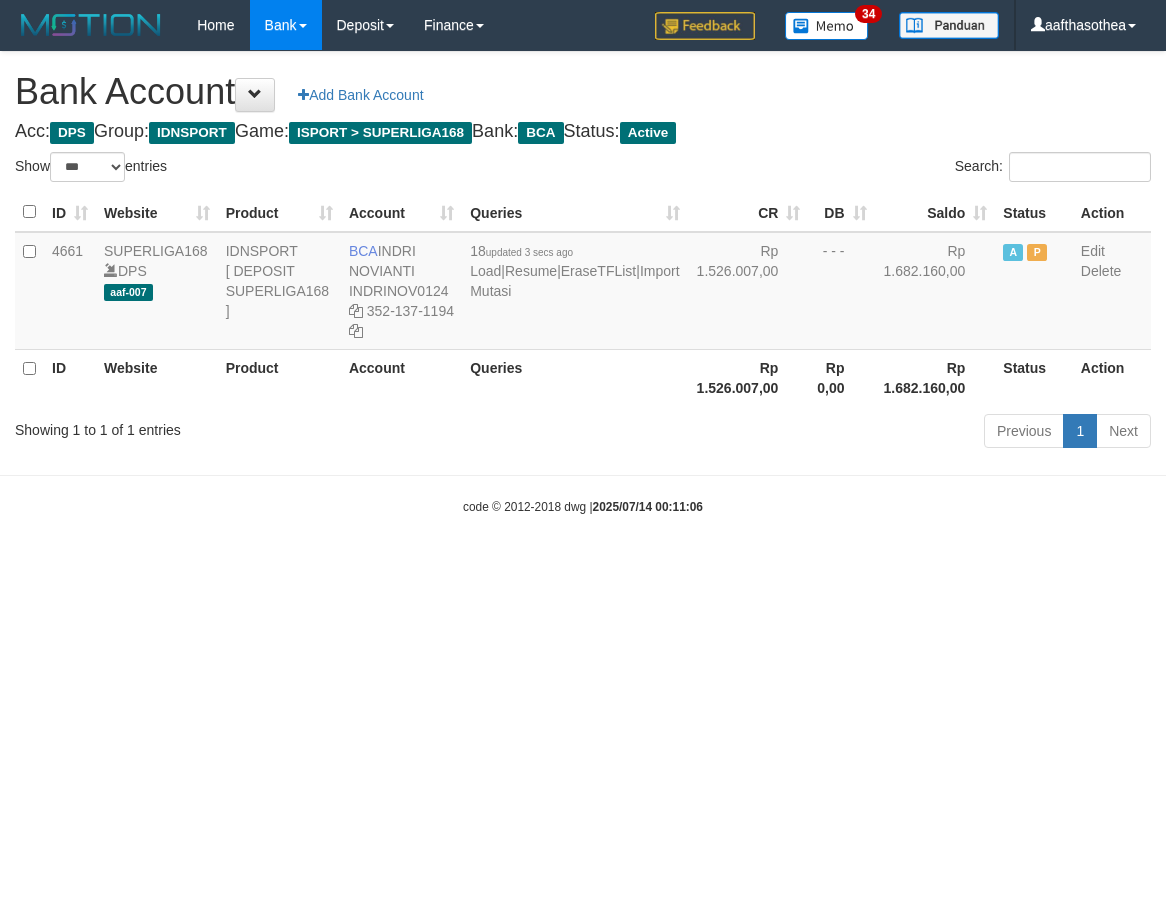 select on "***" 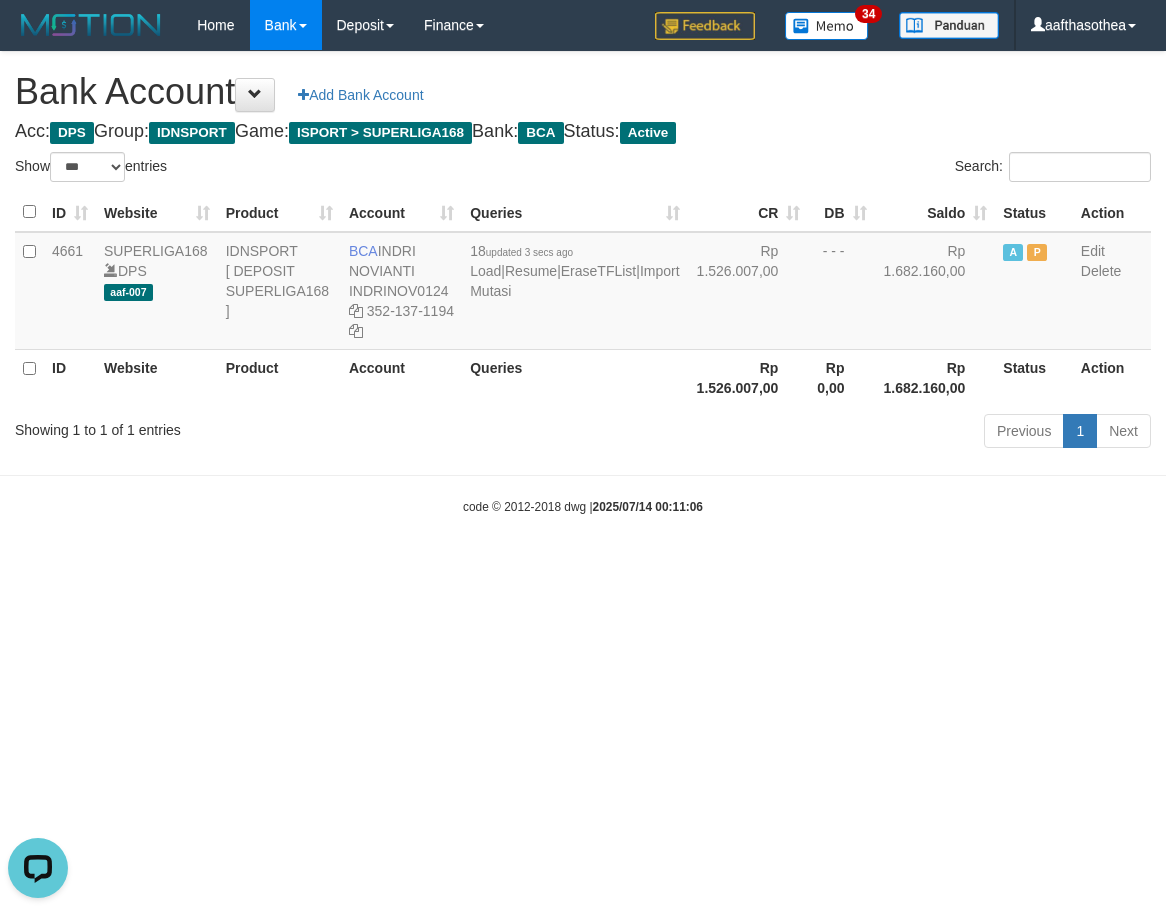 scroll, scrollTop: 0, scrollLeft: 0, axis: both 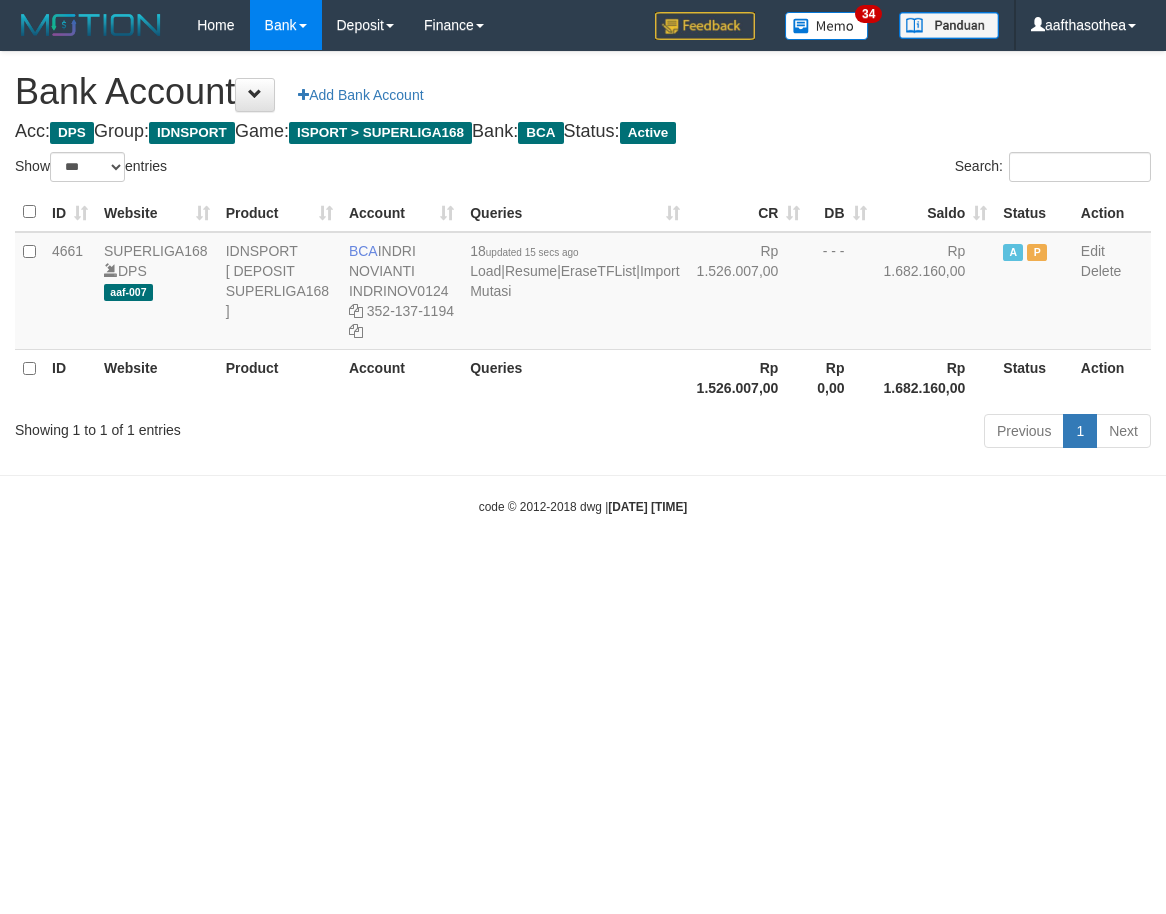 select on "***" 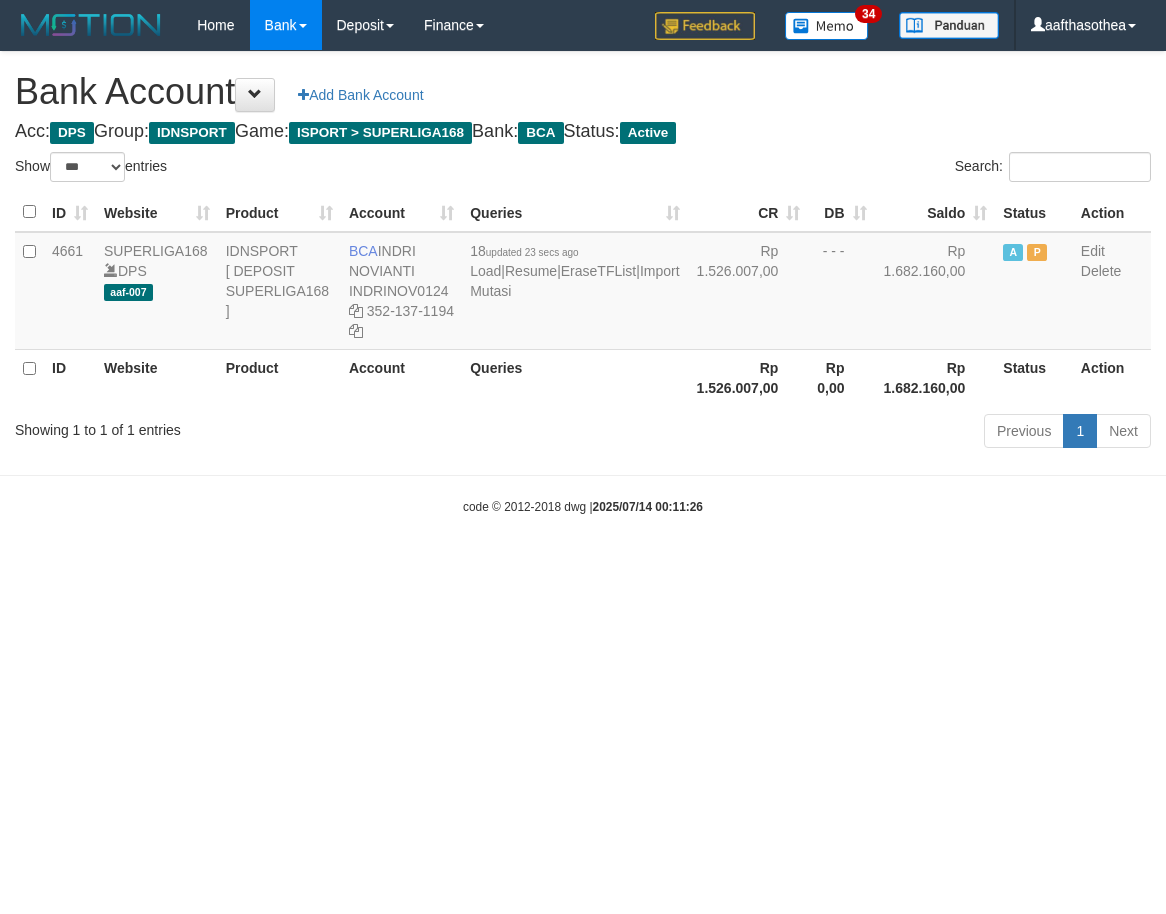 select on "***" 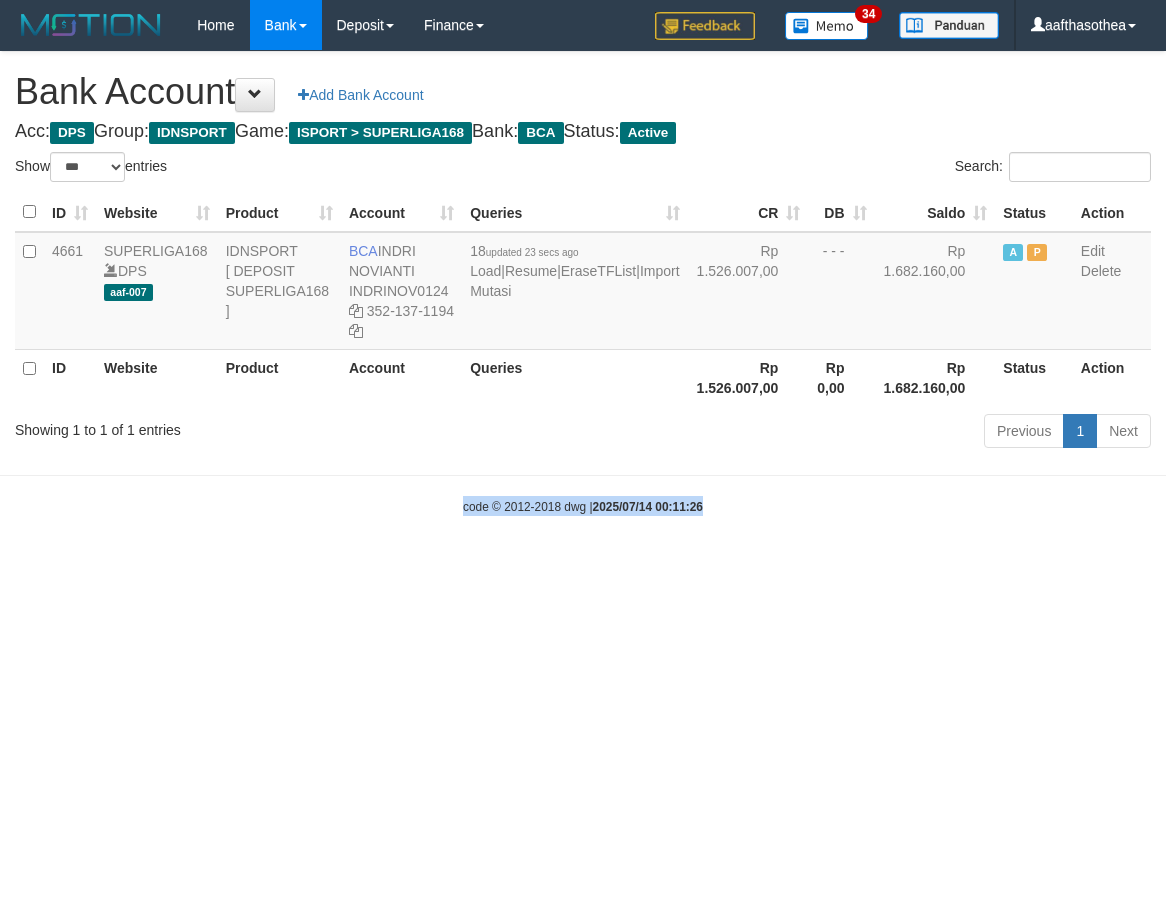 click on "Toggle navigation
Home
Bank
Account List
Load
By Website
Group
[ISPORT]													SUPERLIGA168
By Load Group (DPS)" at bounding box center (583, 283) 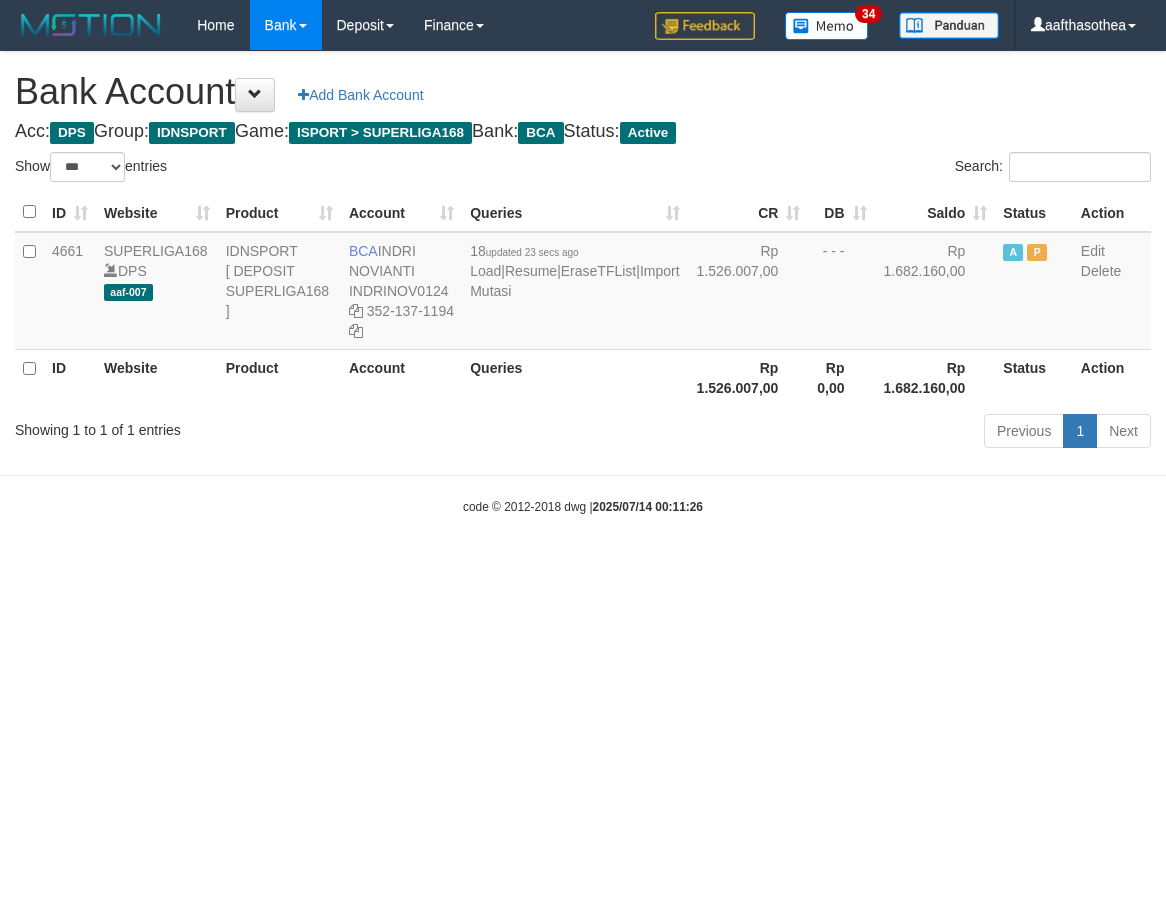 select on "***" 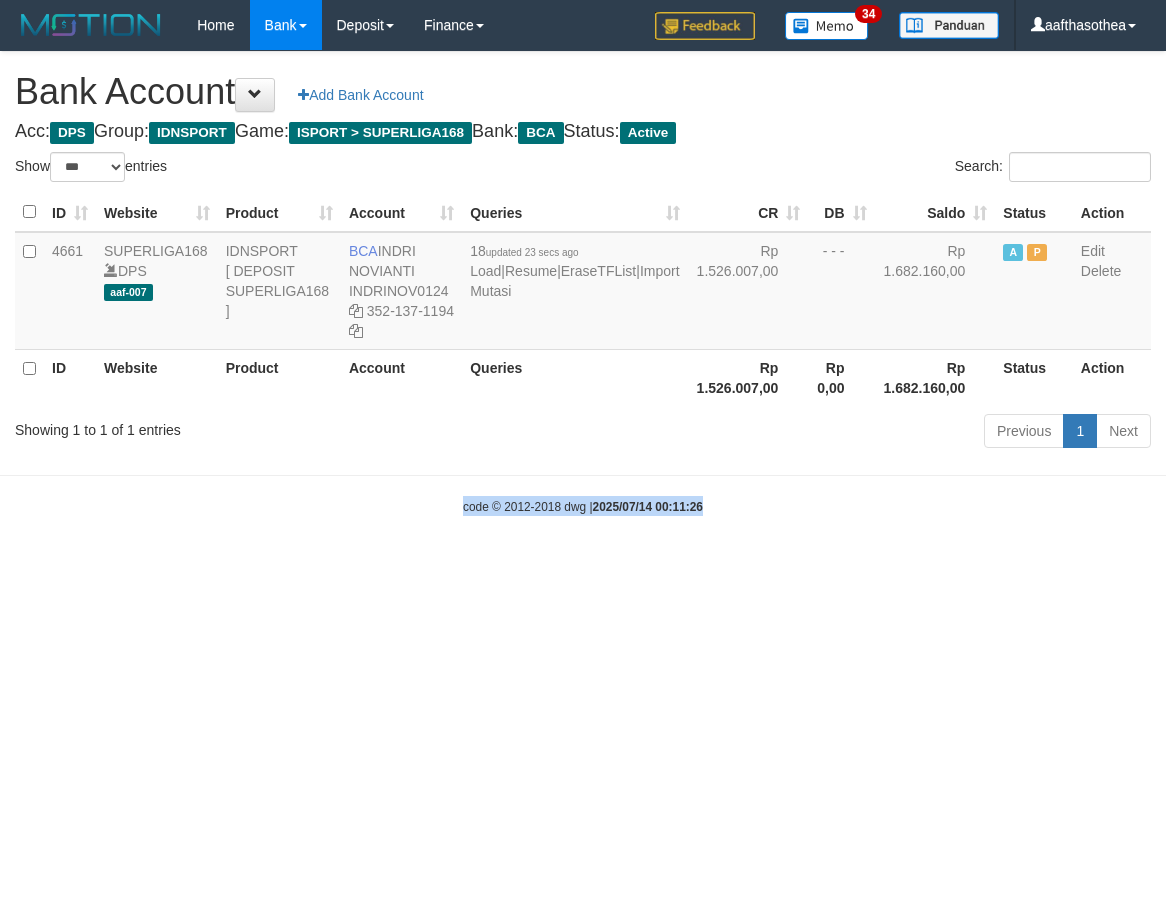 click on "Toggle navigation
Home
Bank
Account List
Load
By Website
Group
[ISPORT]													SUPERLIGA168
By Load Group (DPS)" at bounding box center [583, 283] 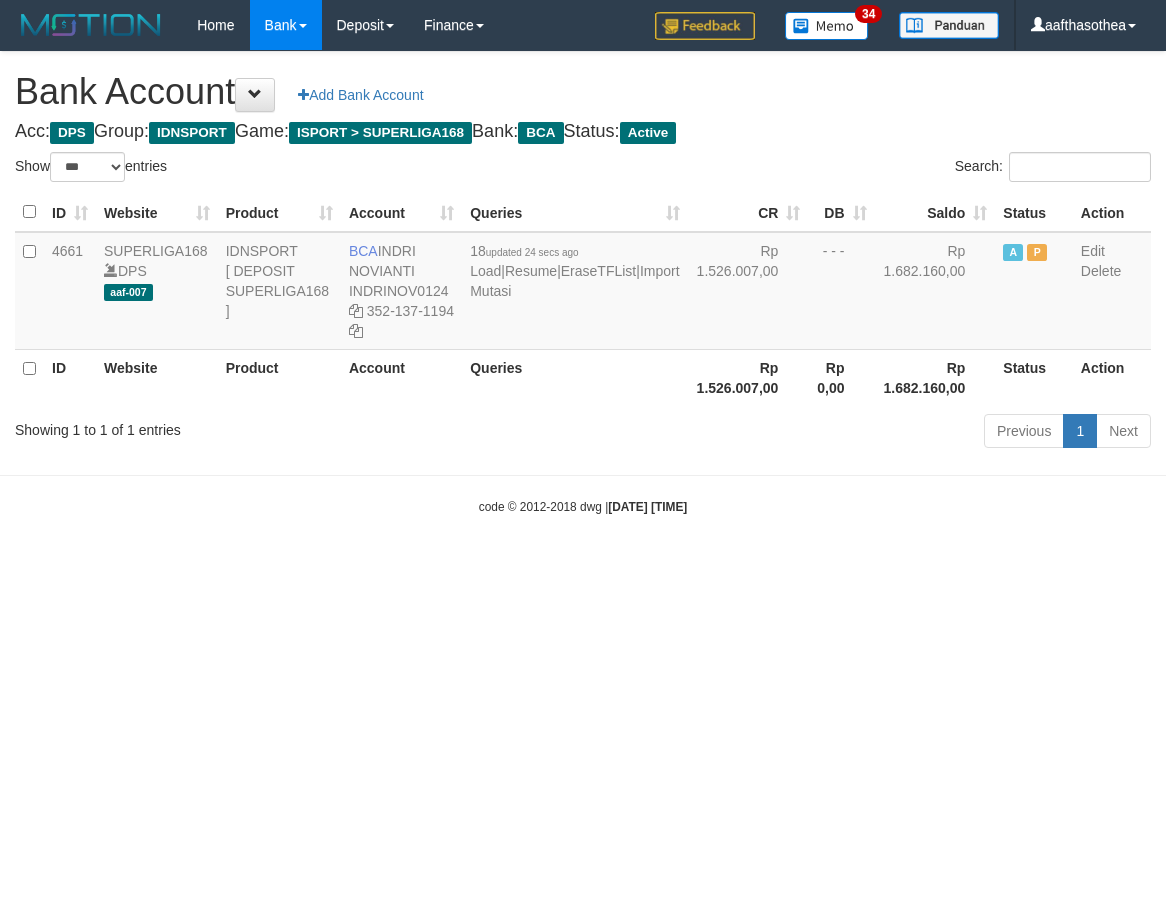 select on "***" 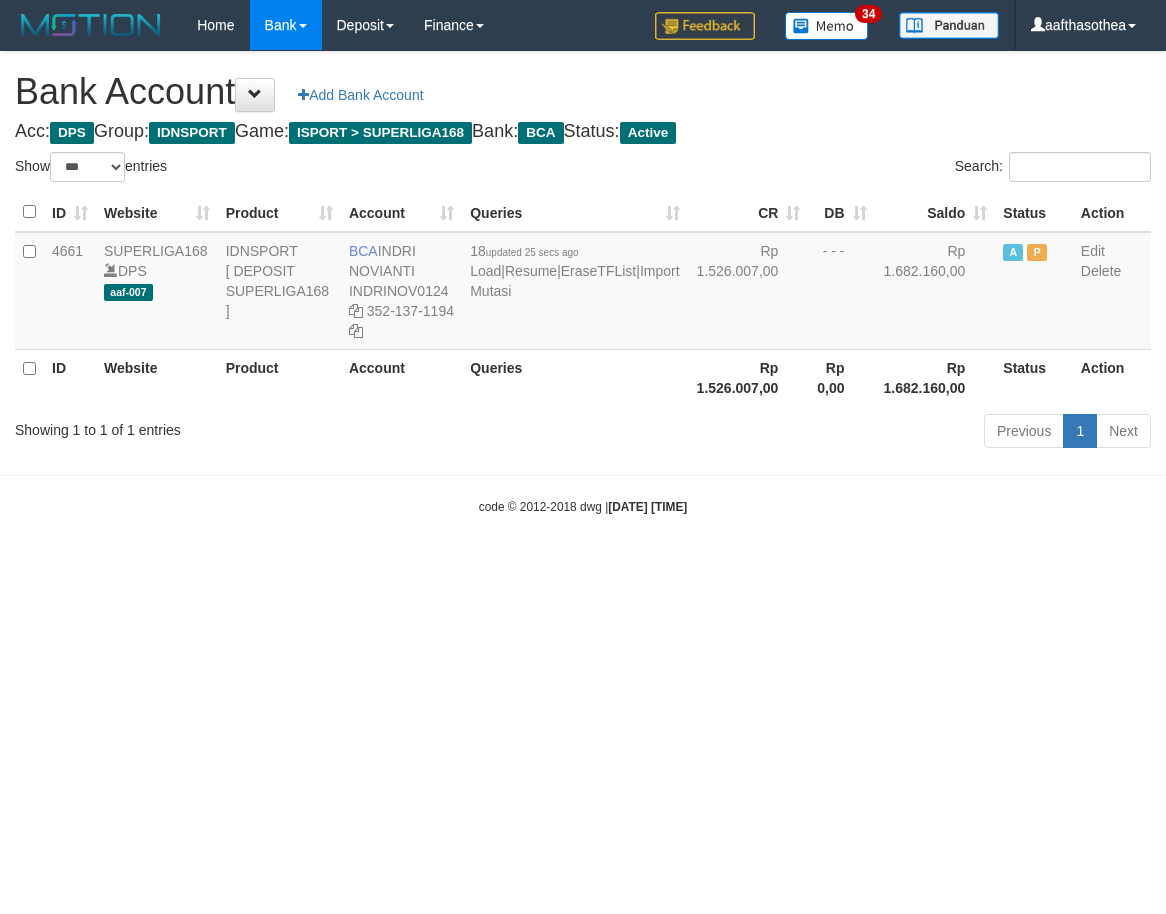 select on "***" 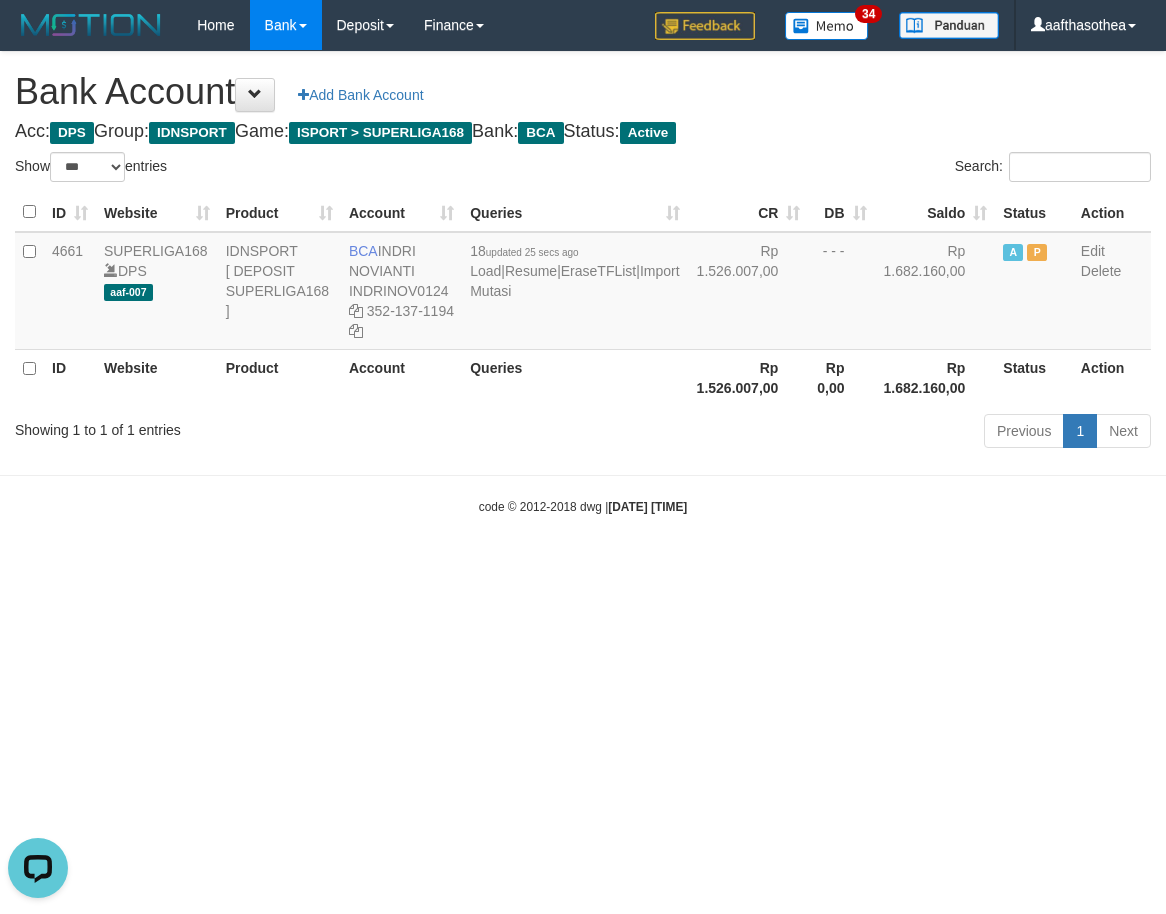 scroll, scrollTop: 0, scrollLeft: 0, axis: both 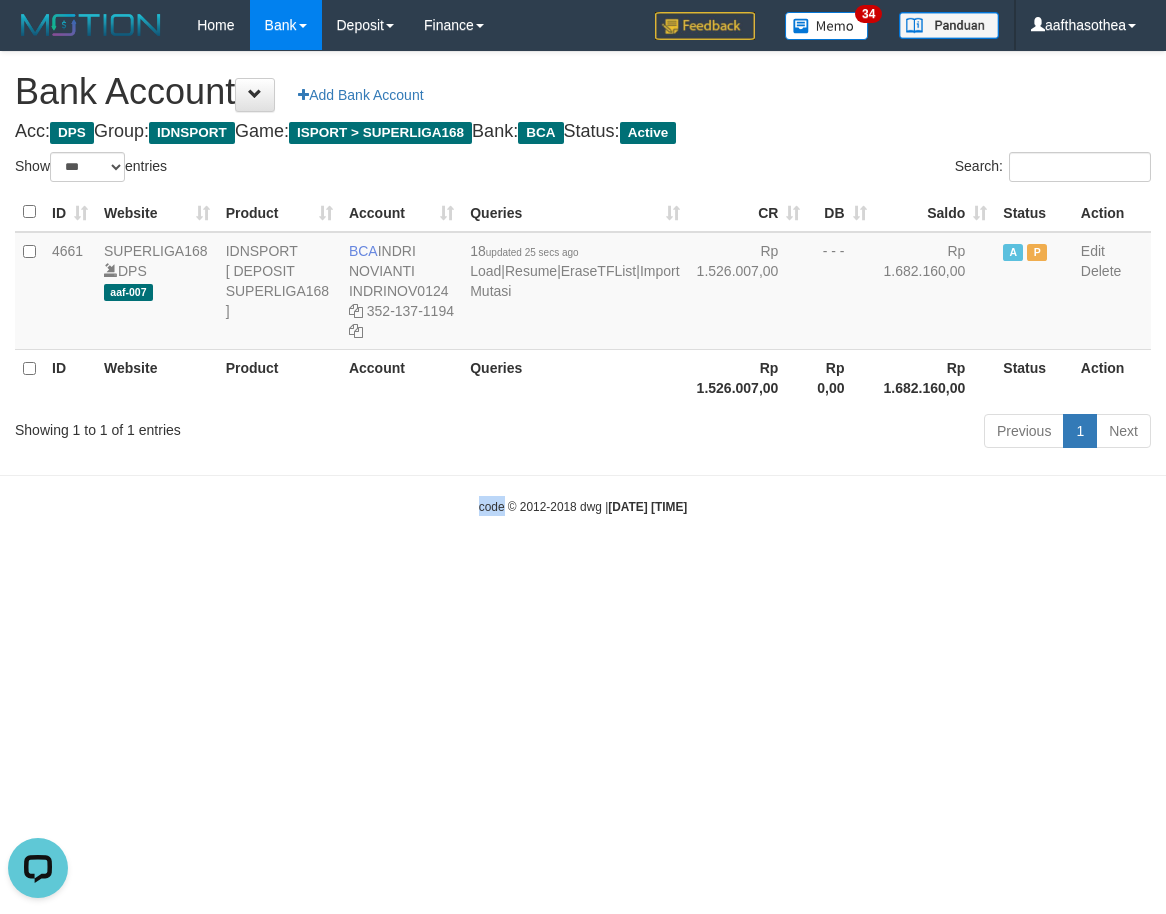 click on "Toggle navigation
Home
Bank
Account List
Load
By Website
Group
[ISPORT]													SUPERLIGA168
By Load Group (DPS)" at bounding box center (583, 283) 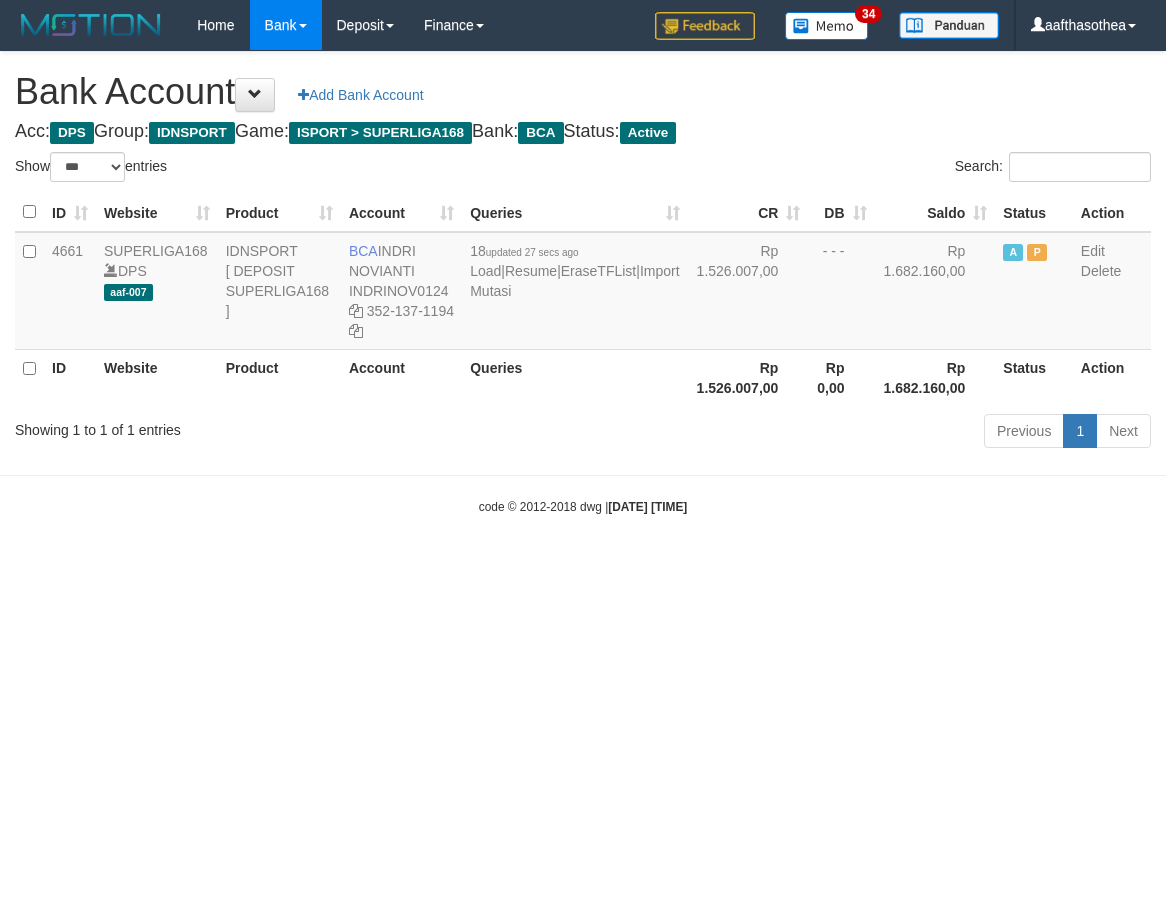 select on "***" 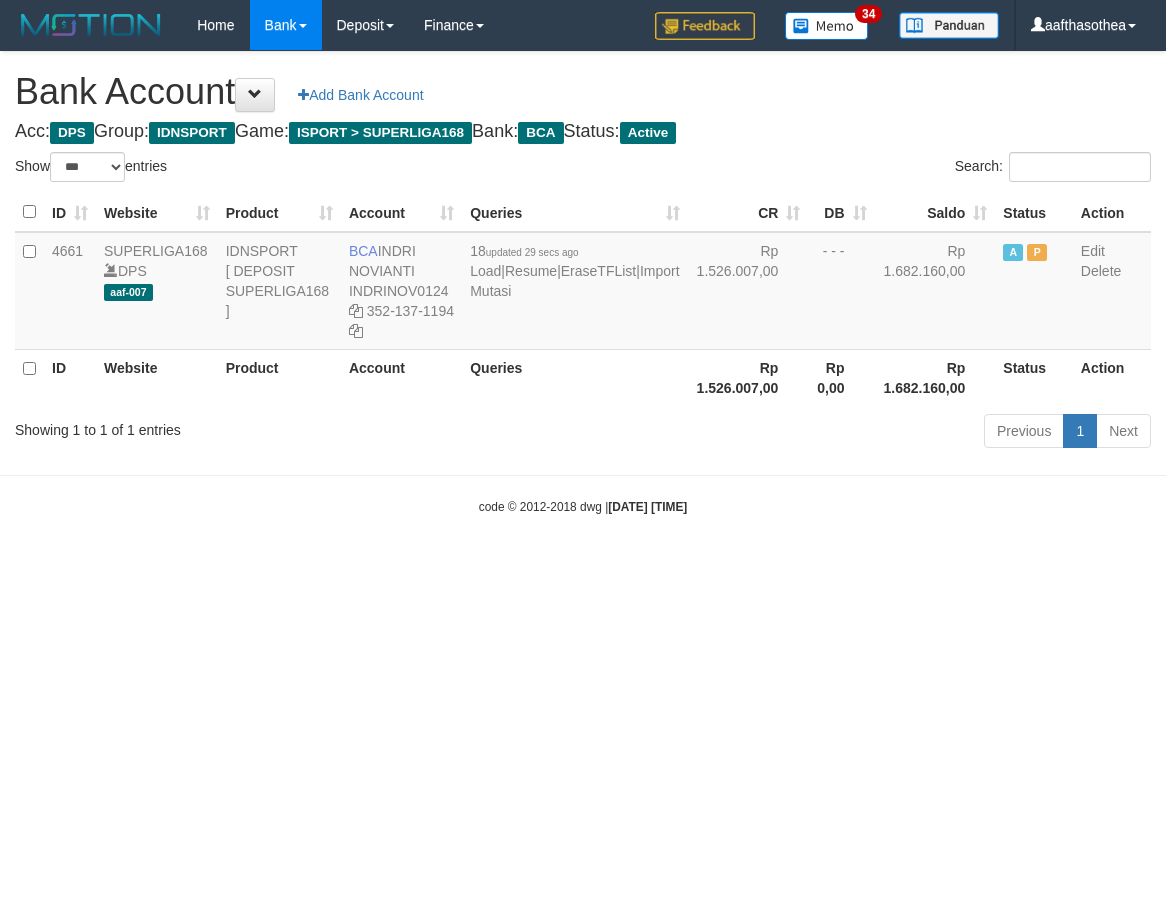 select on "***" 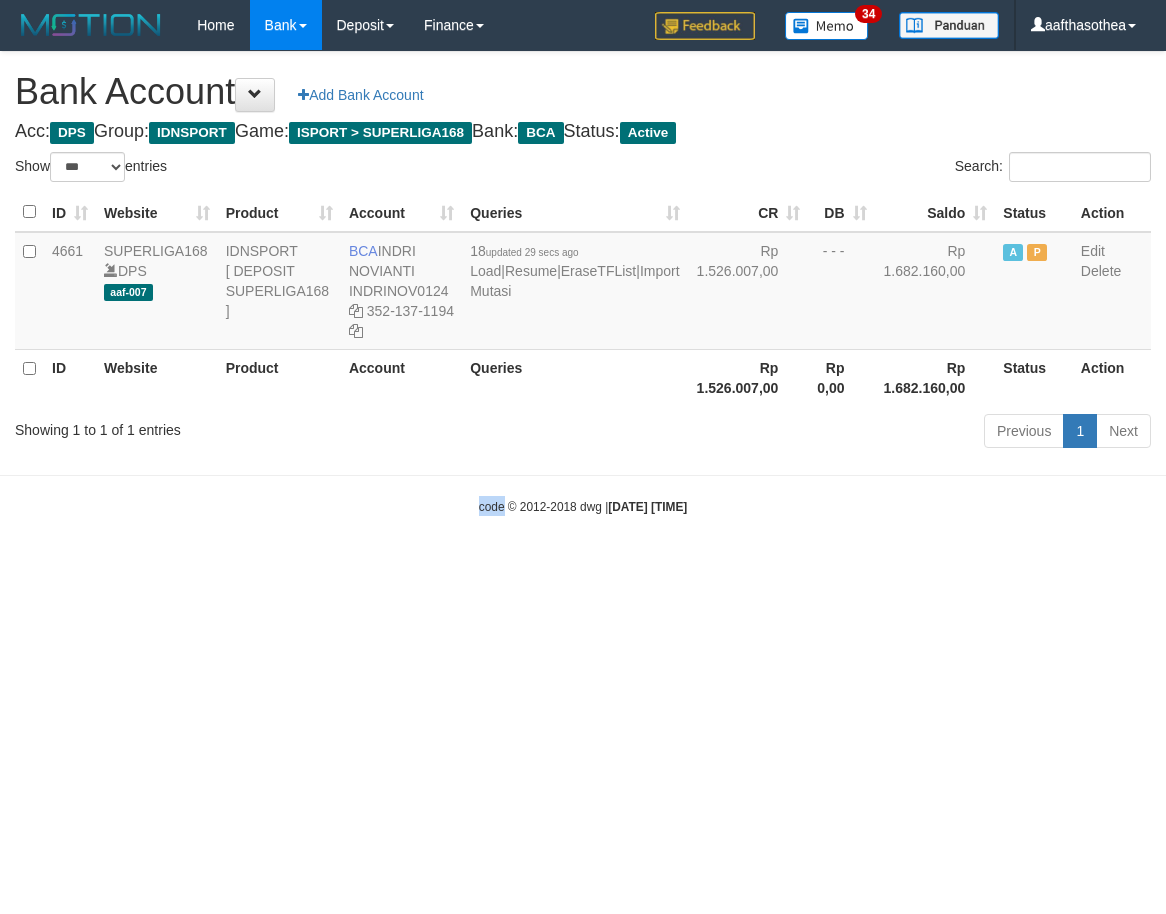 drag, startPoint x: 0, startPoint y: 0, endPoint x: 399, endPoint y: 704, distance: 809.20764 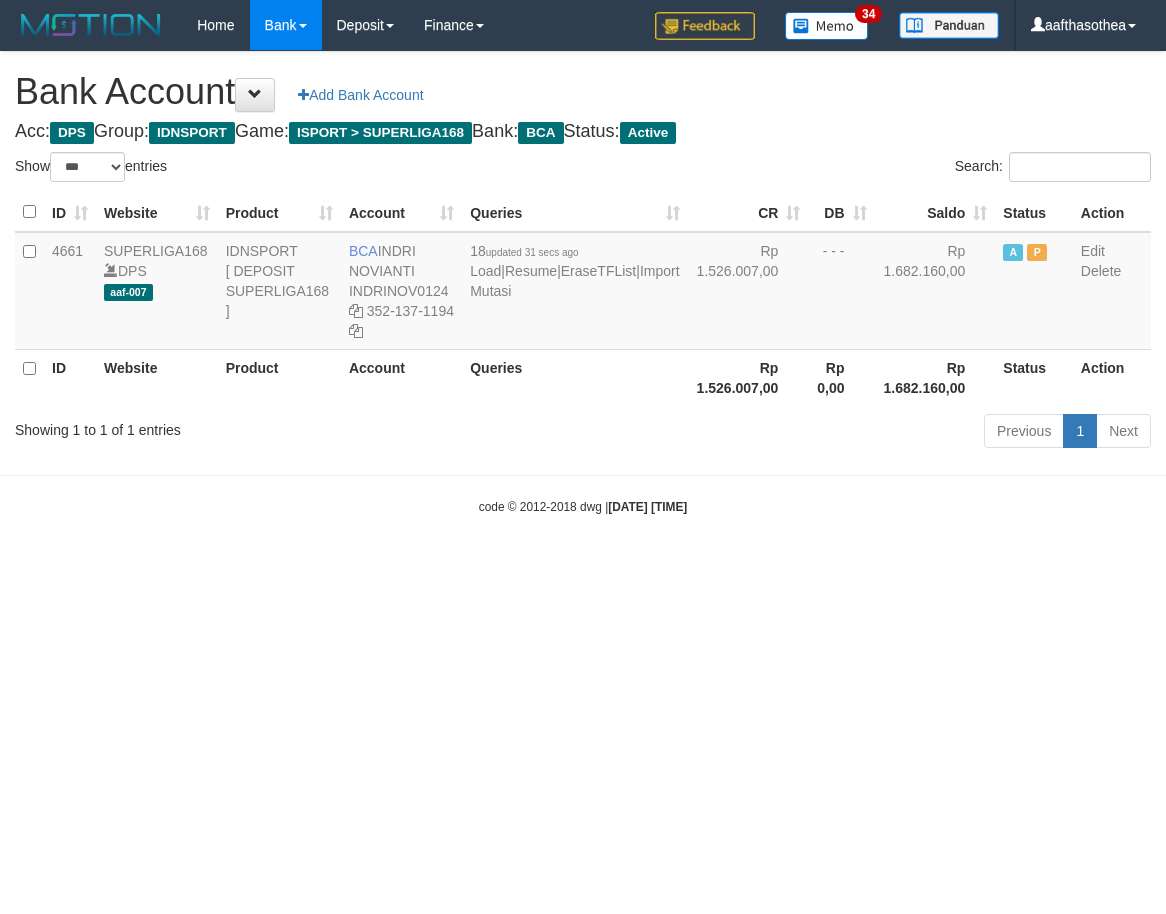 select on "***" 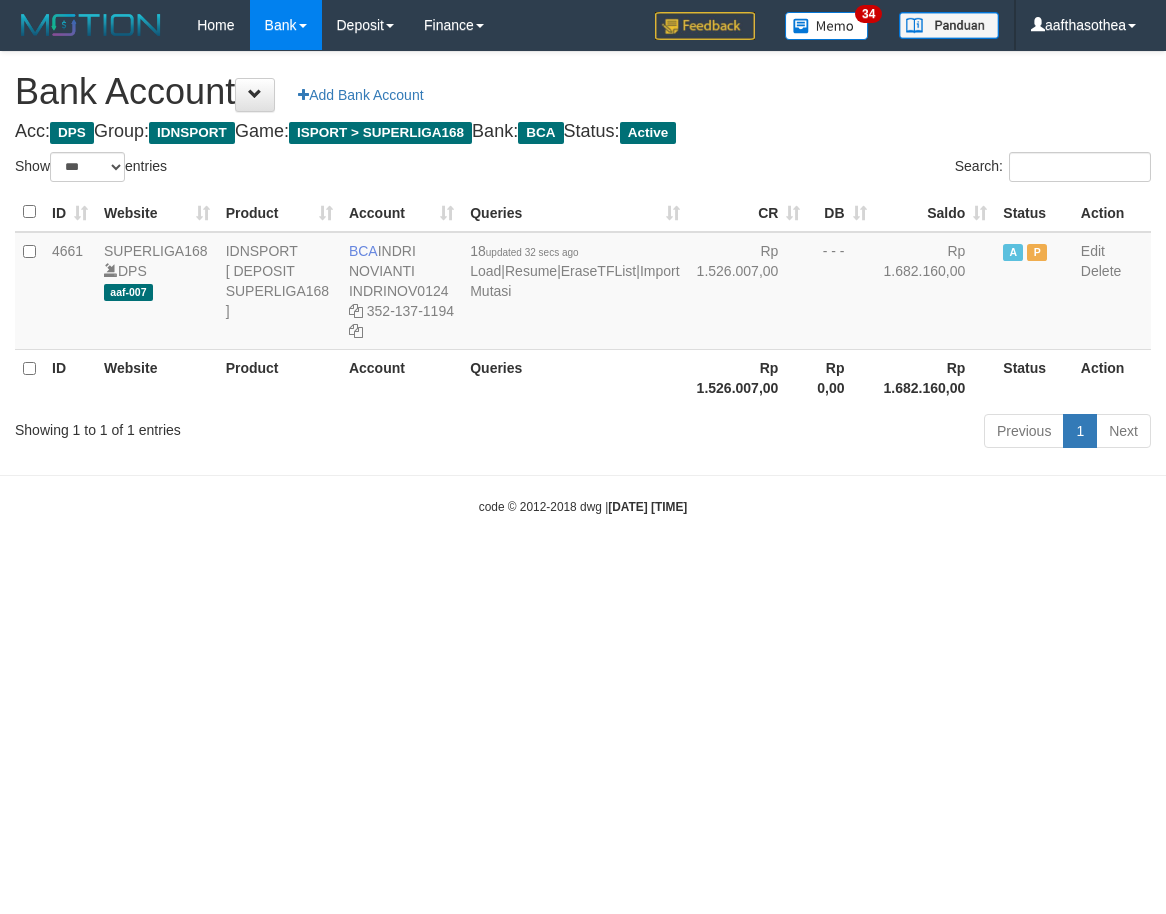select on "***" 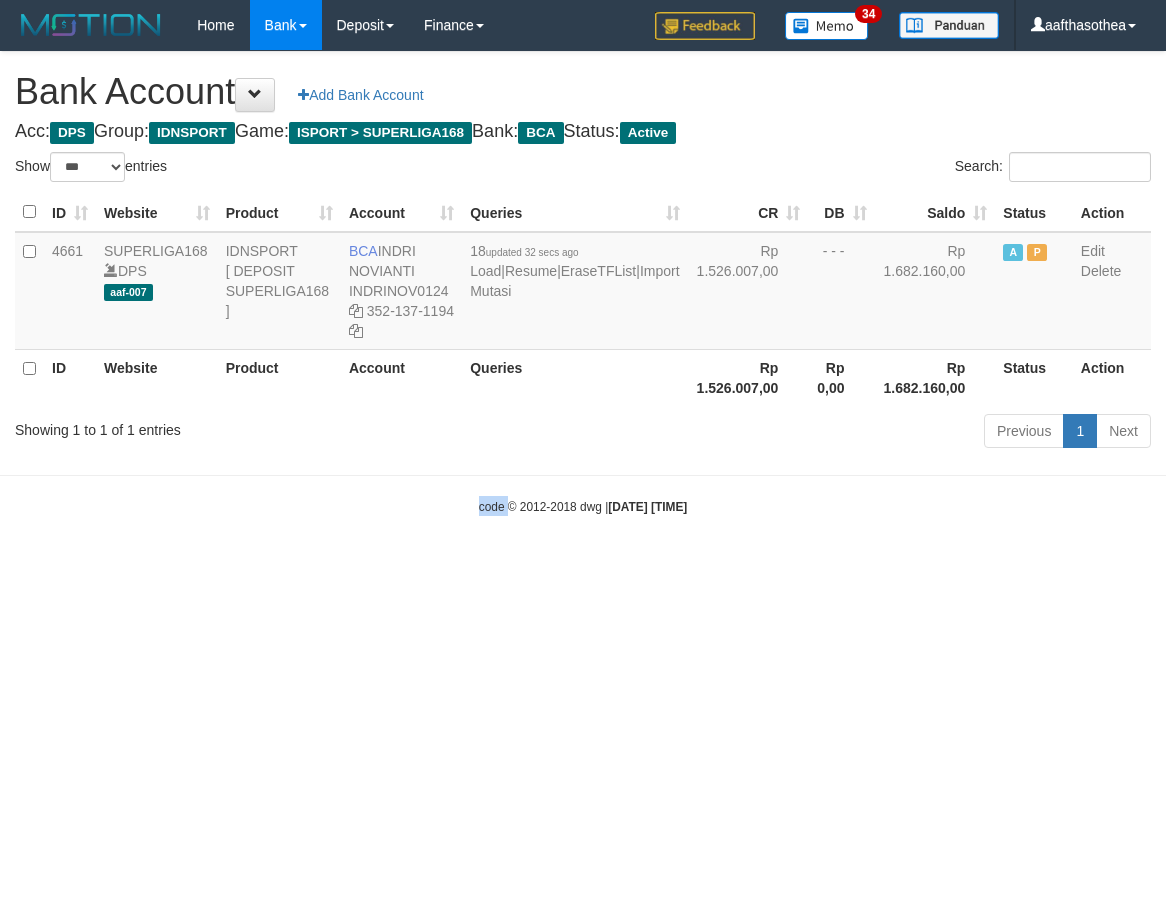 click on "Toggle navigation
Home
Bank
Account List
Load
By Website
Group
[ISPORT]													SUPERLIGA168
By Load Group (DPS)" at bounding box center [583, 283] 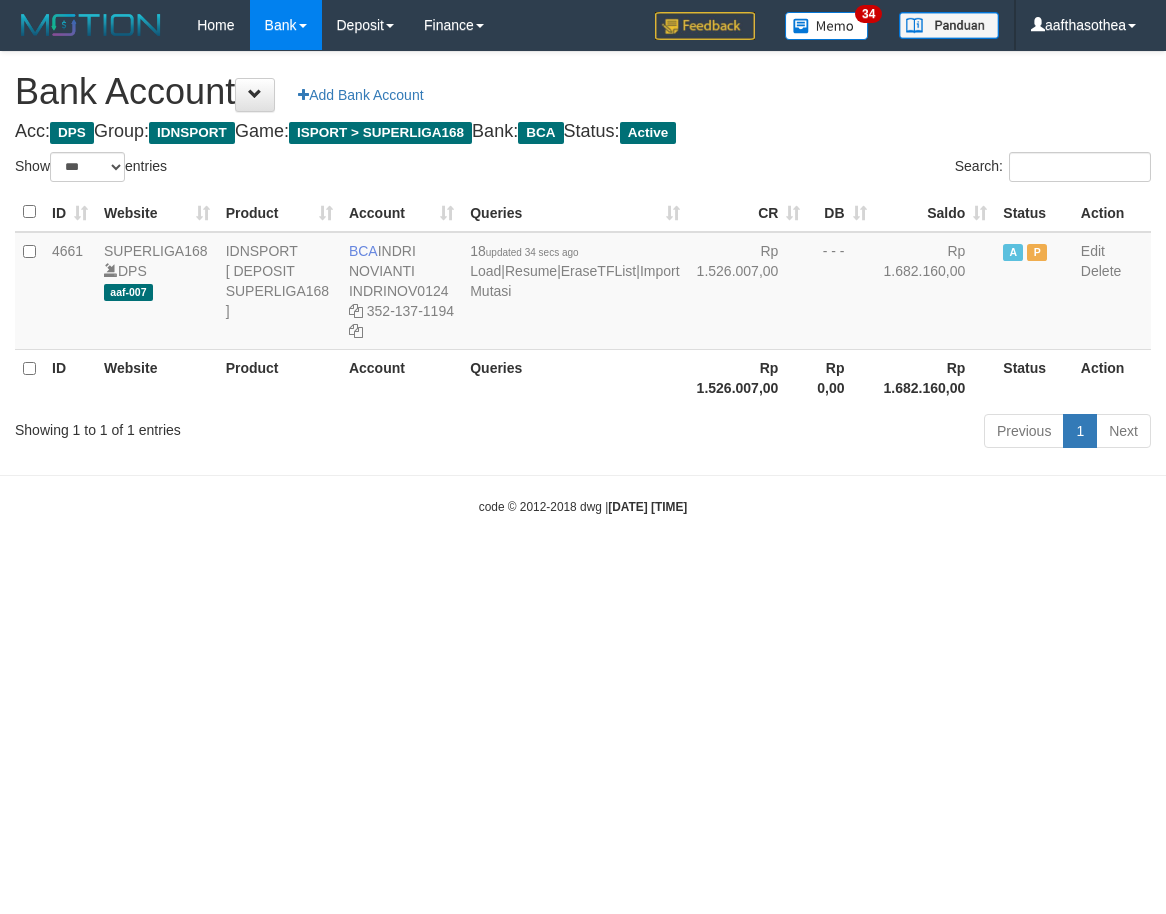 select on "***" 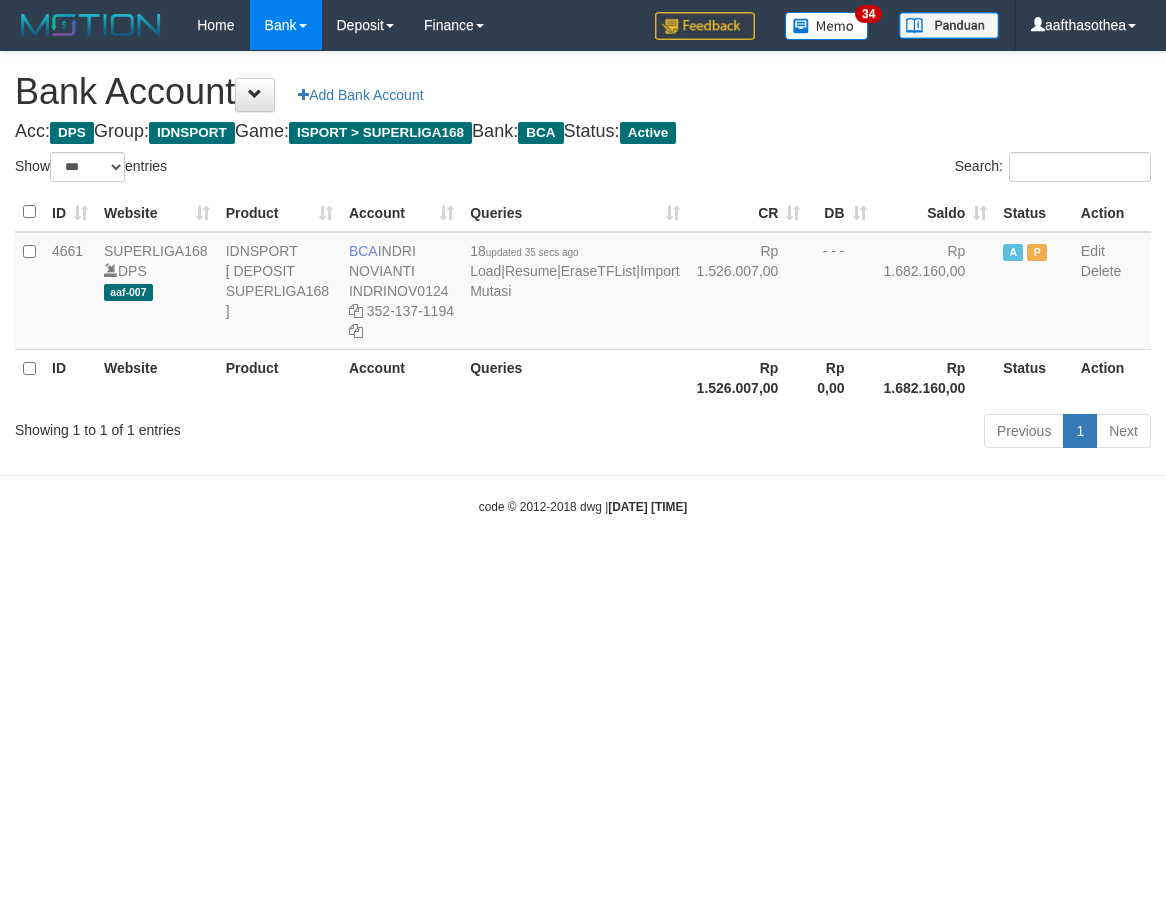 select on "***" 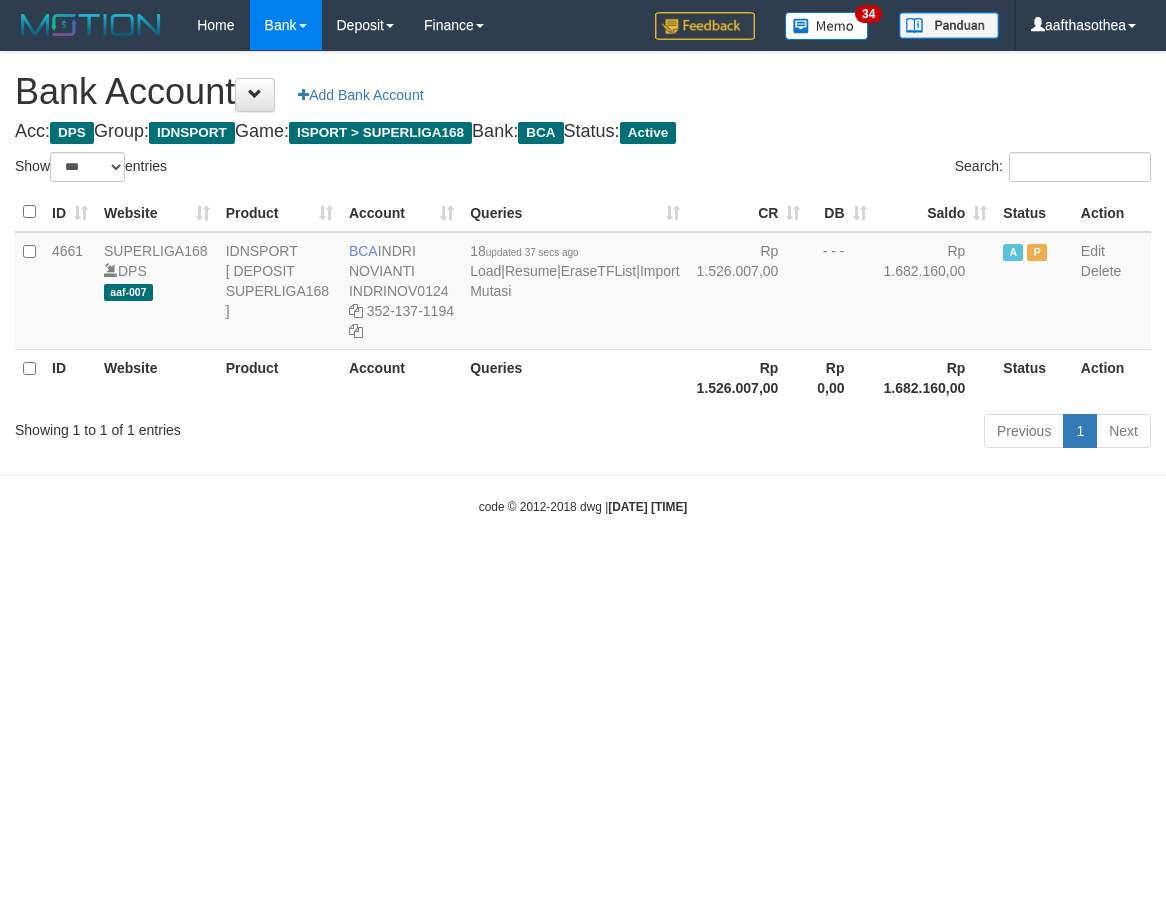 select on "***" 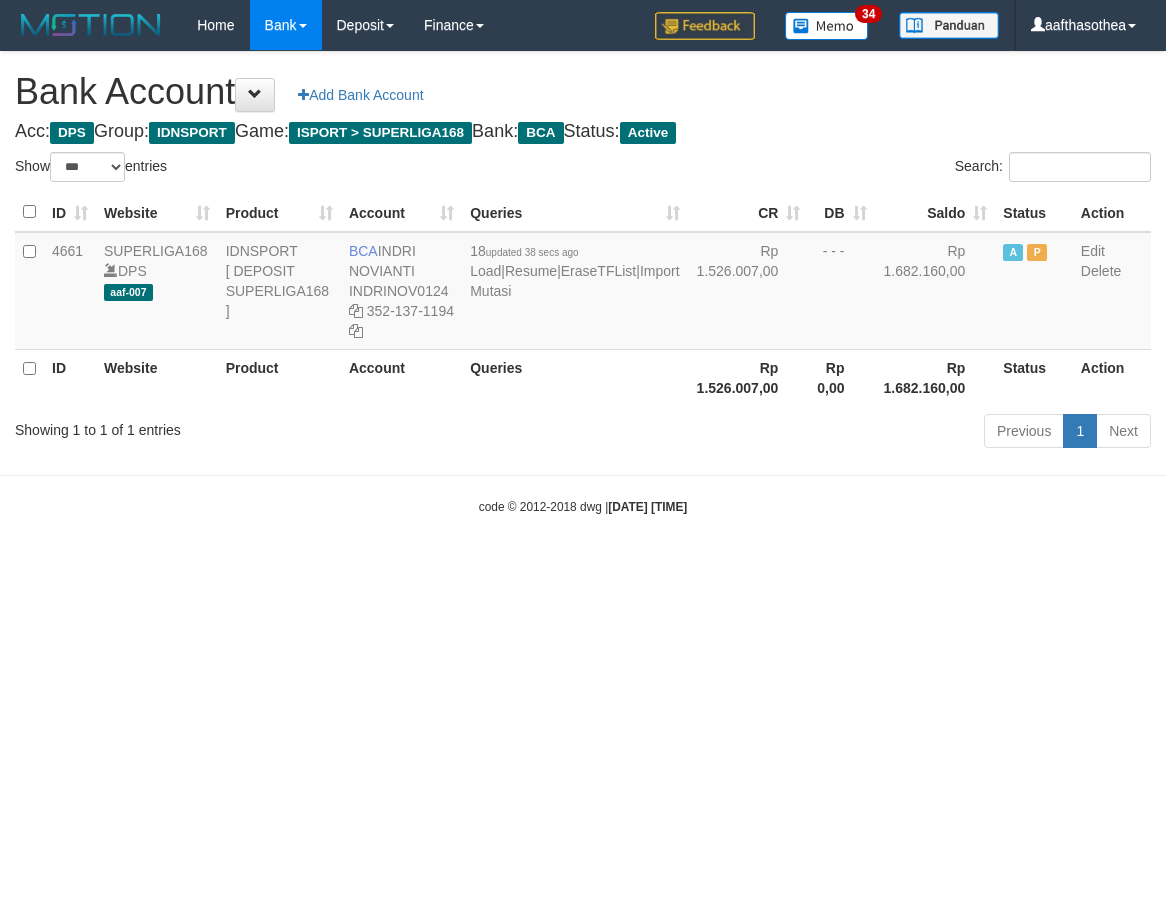 select on "***" 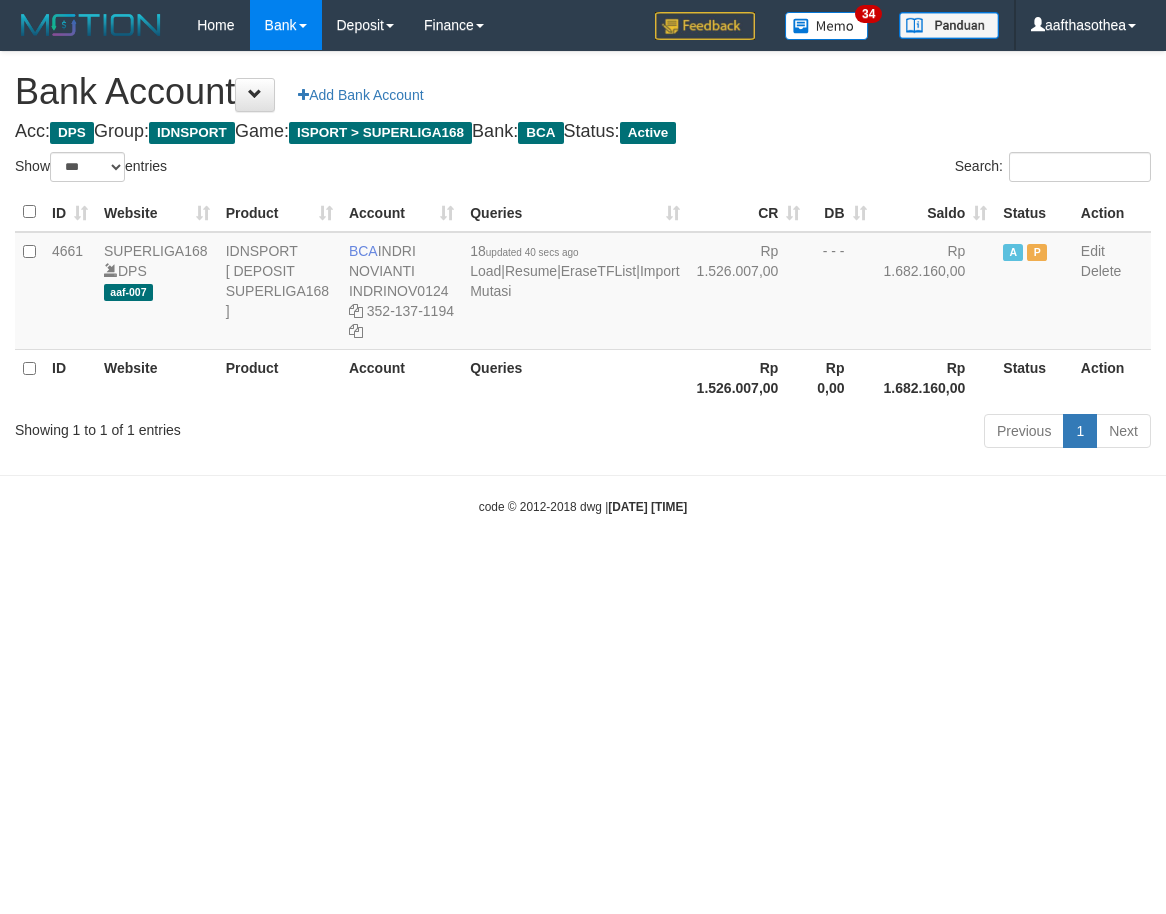 select on "***" 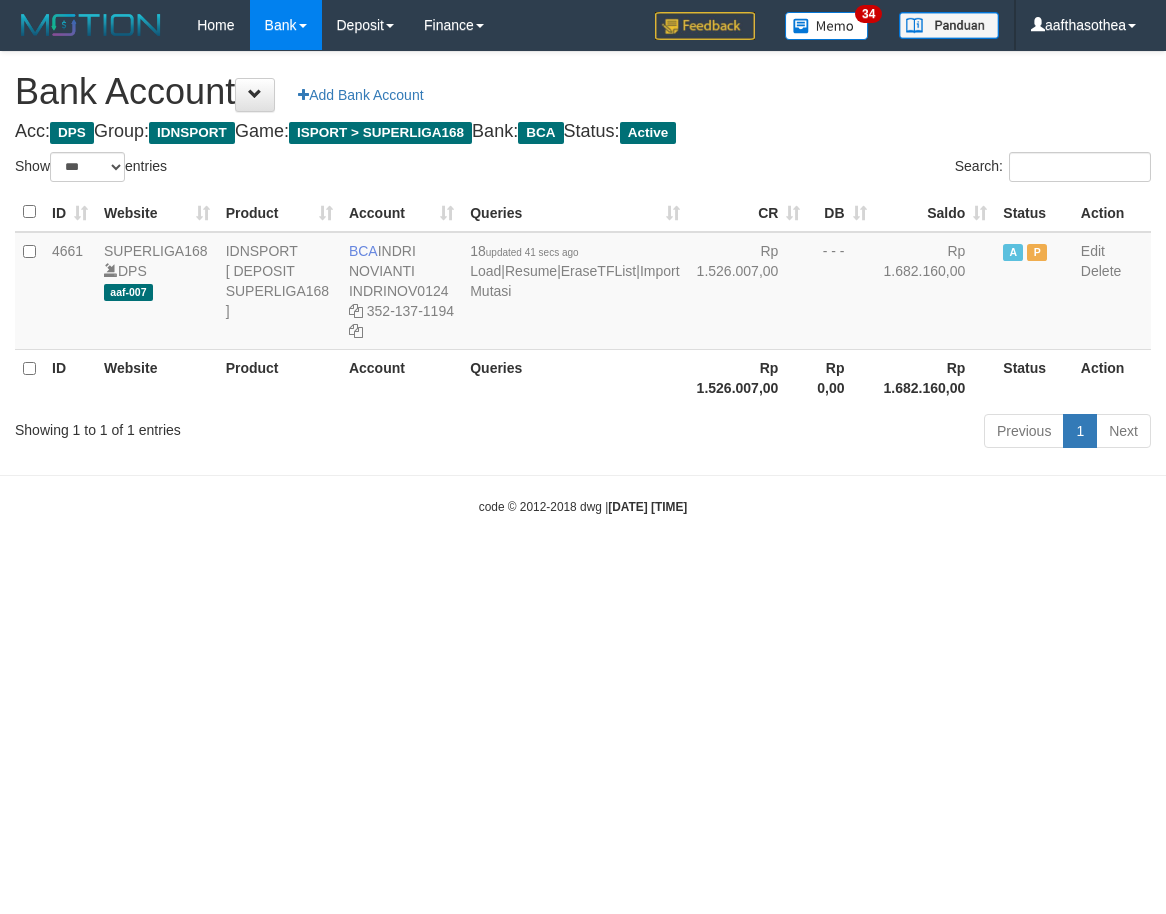 select on "***" 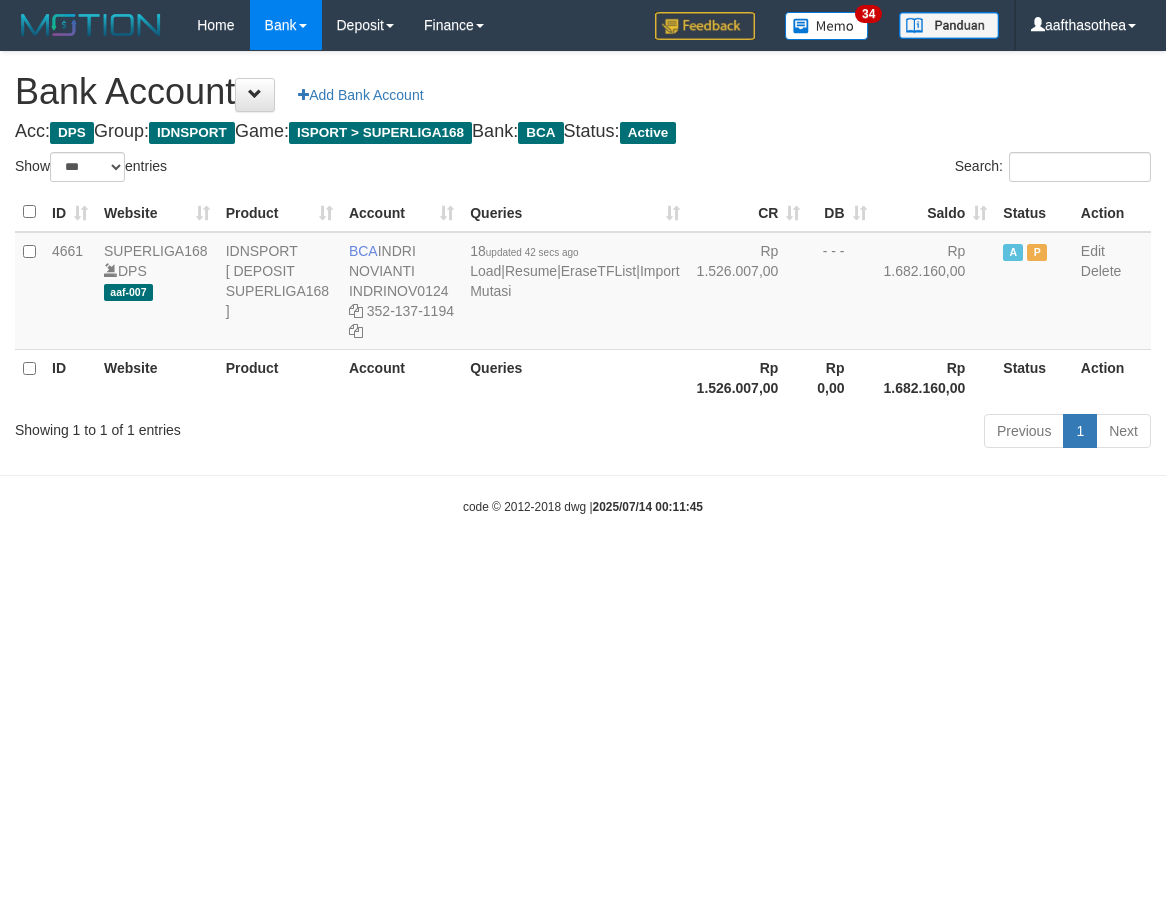 select on "***" 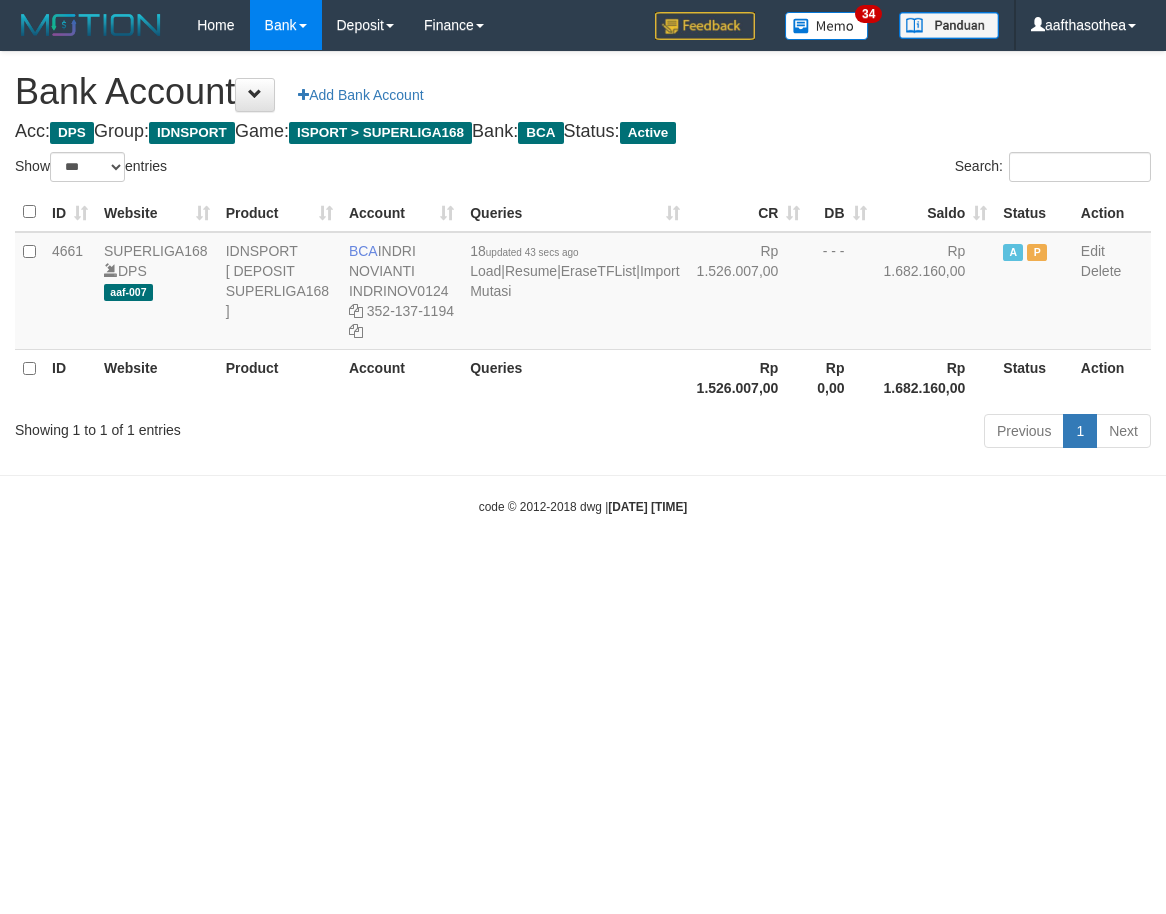 select on "***" 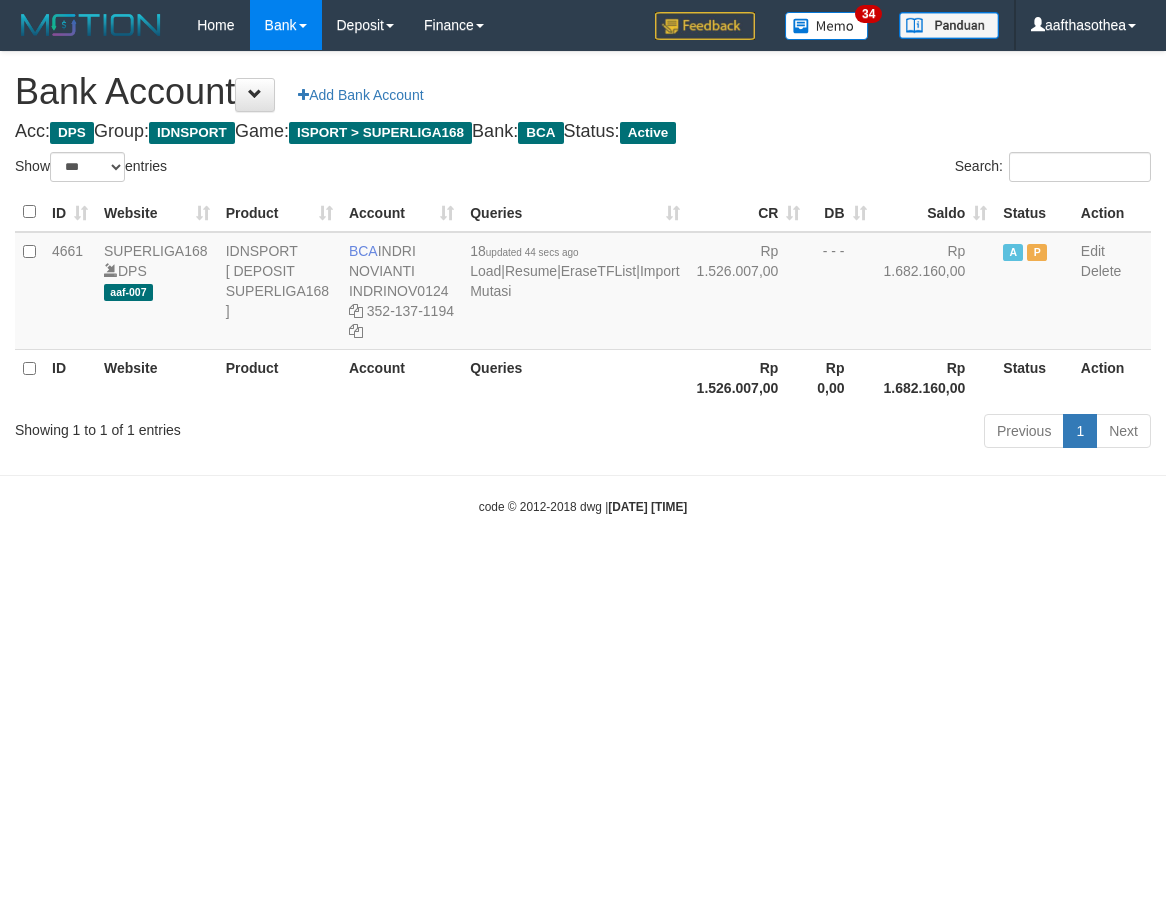select on "***" 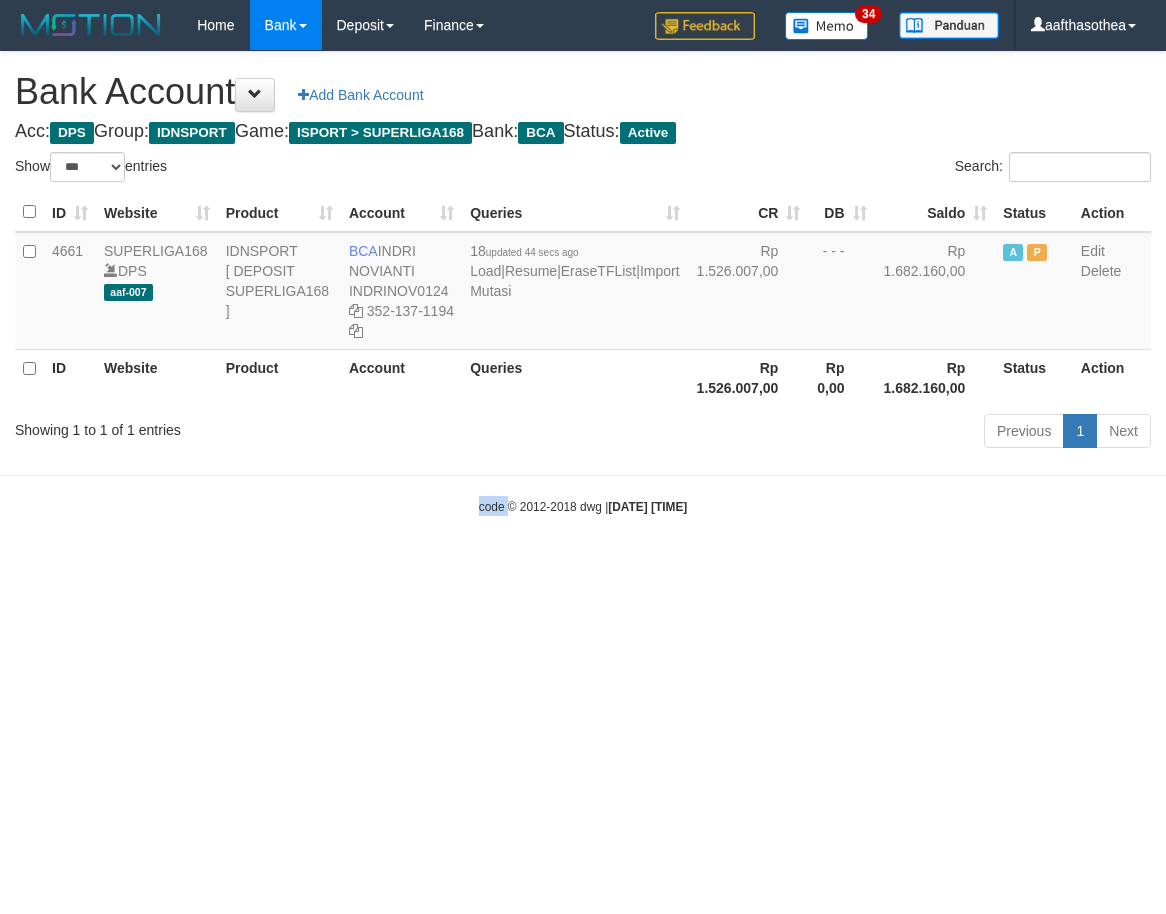 click on "Toggle navigation
Home
Bank
Account List
Load
By Website
Group
[ISPORT]													SUPERLIGA168
By Load Group (DPS)" at bounding box center [583, 283] 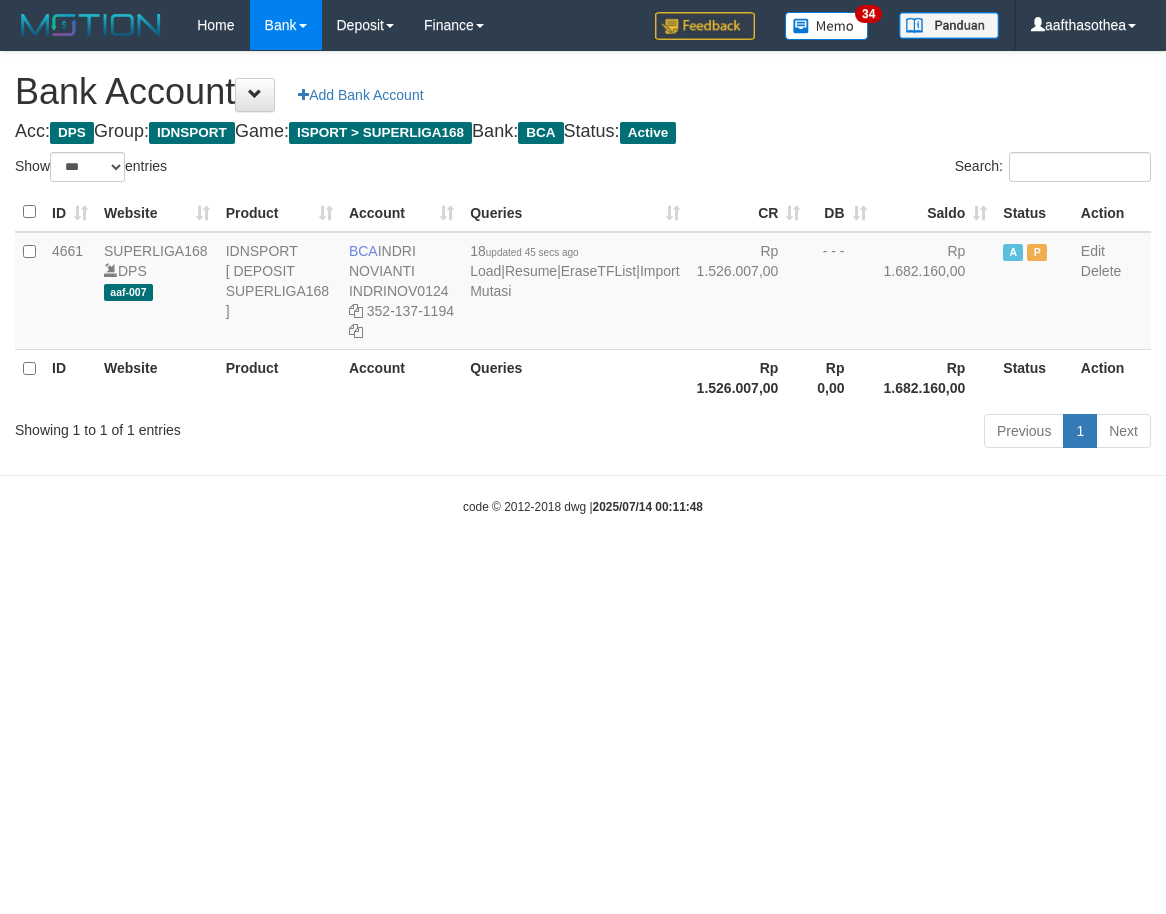 select on "***" 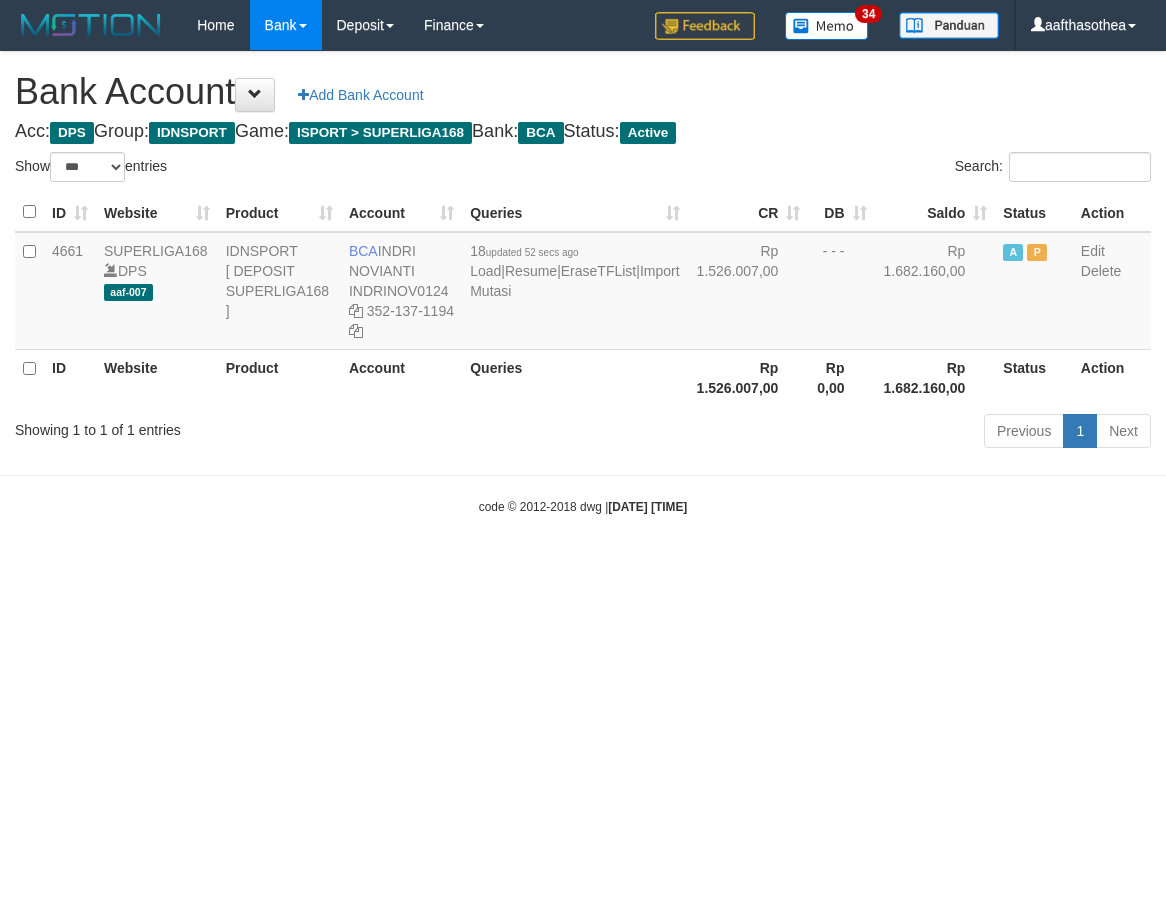 select on "***" 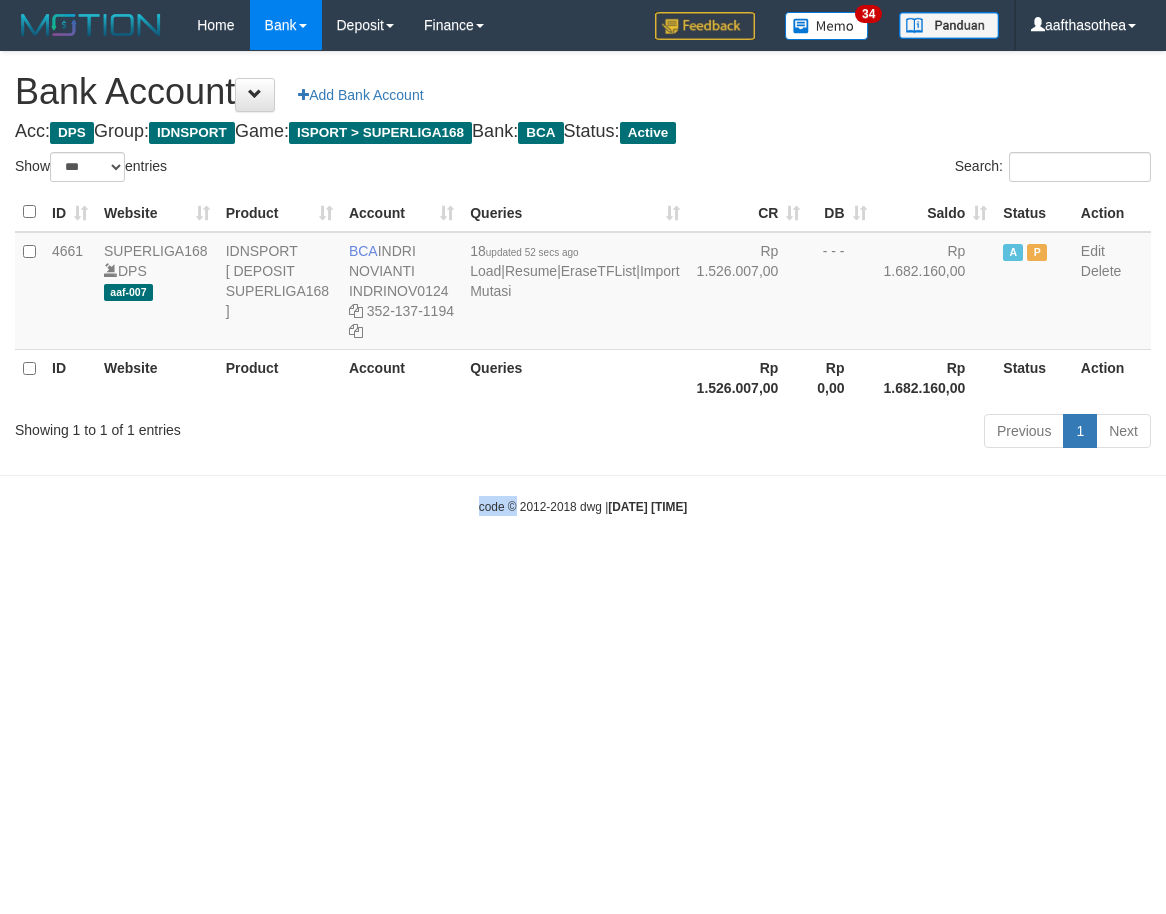 click on "Toggle navigation
Home
Bank
Account List
Load
By Website
Group
[ISPORT]													SUPERLIGA168
By Load Group (DPS)" at bounding box center [583, 283] 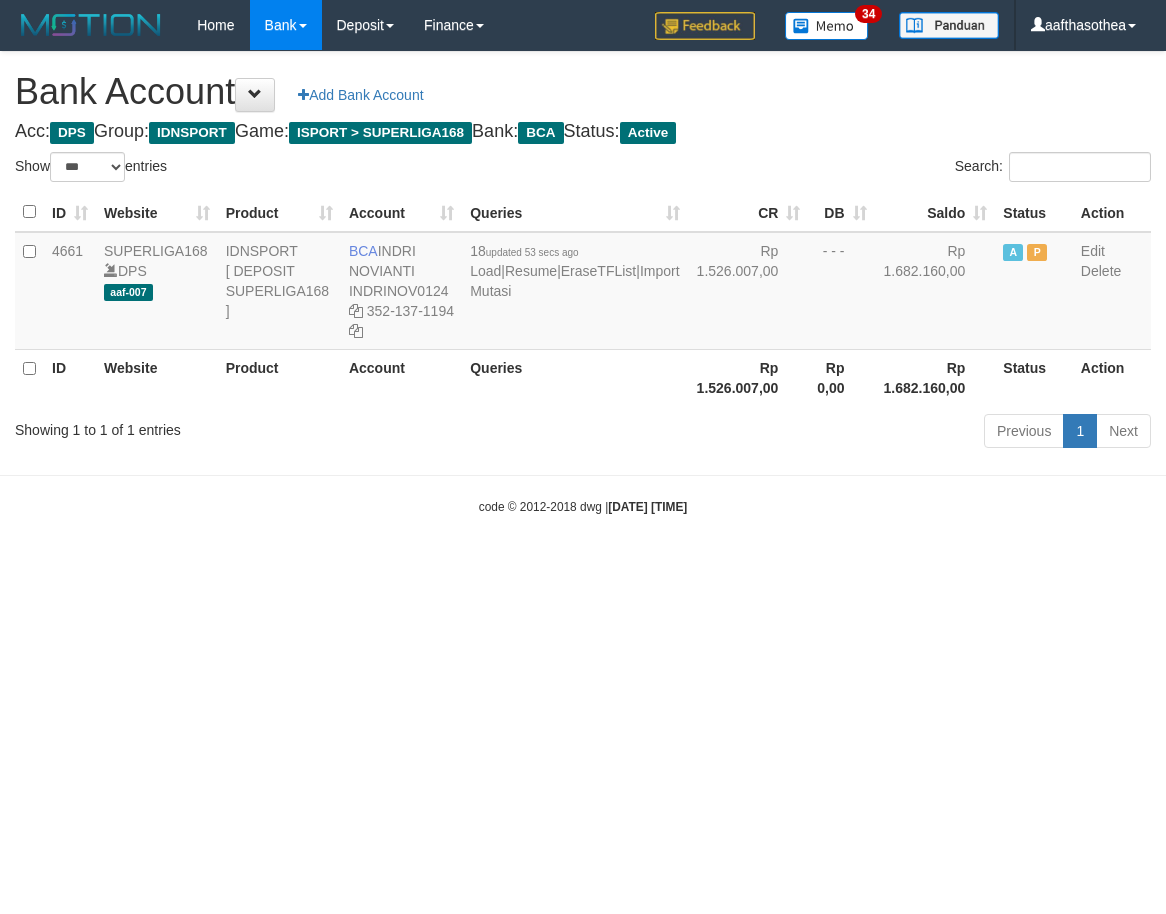 select on "***" 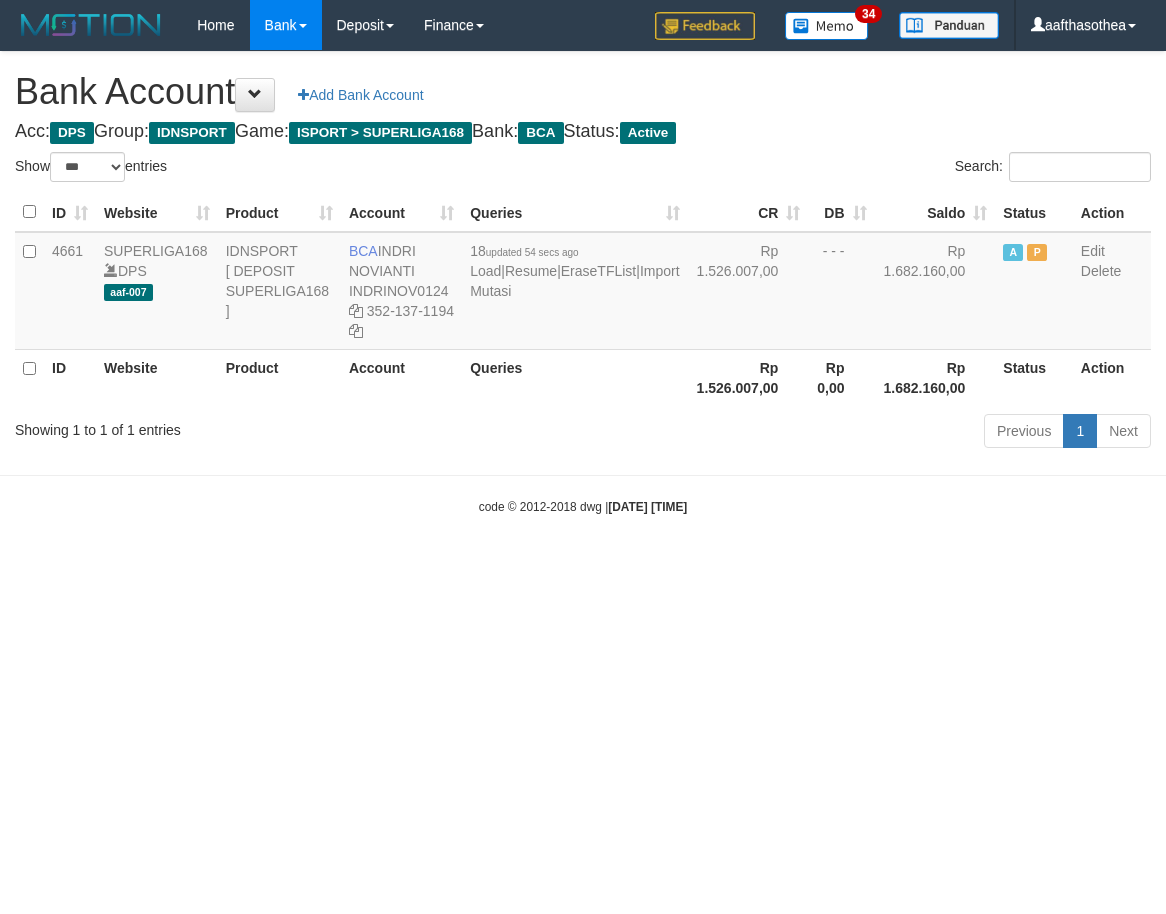 select on "***" 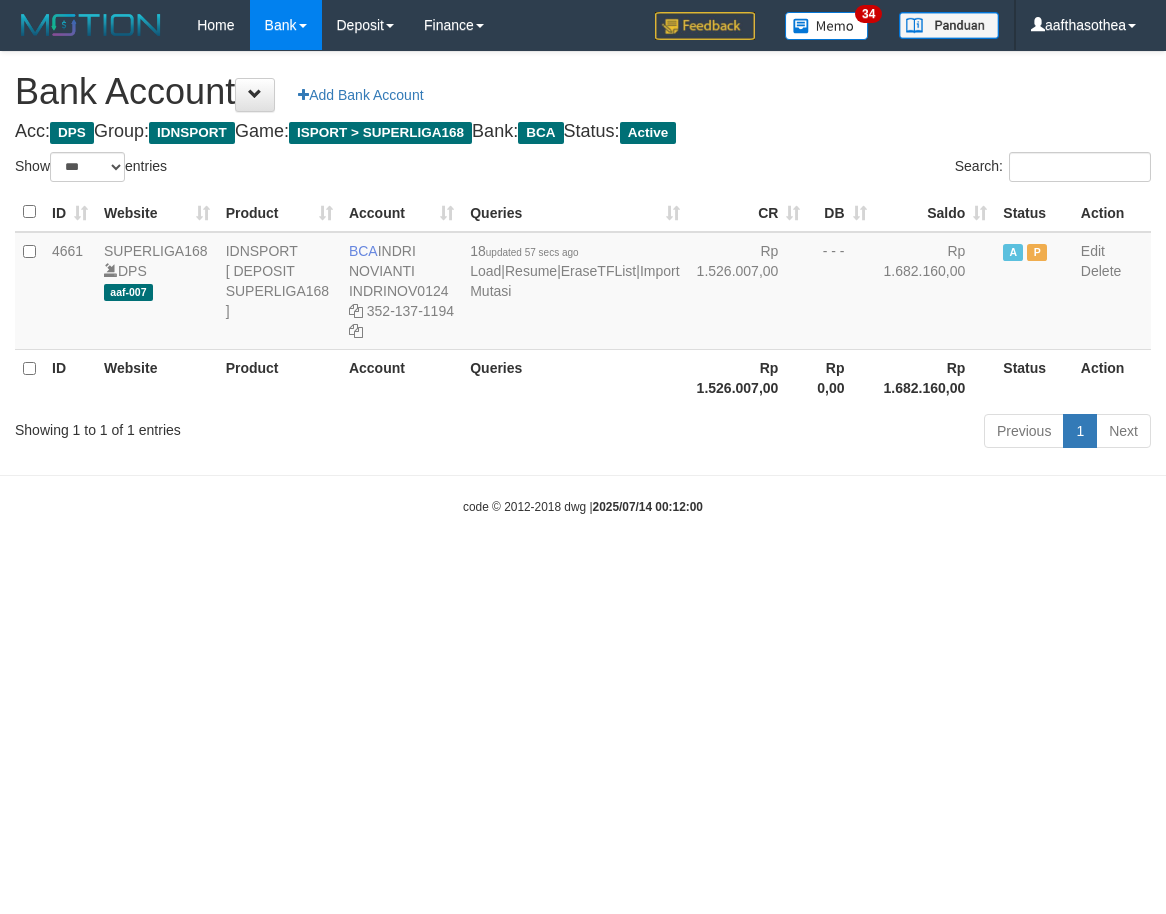 select on "***" 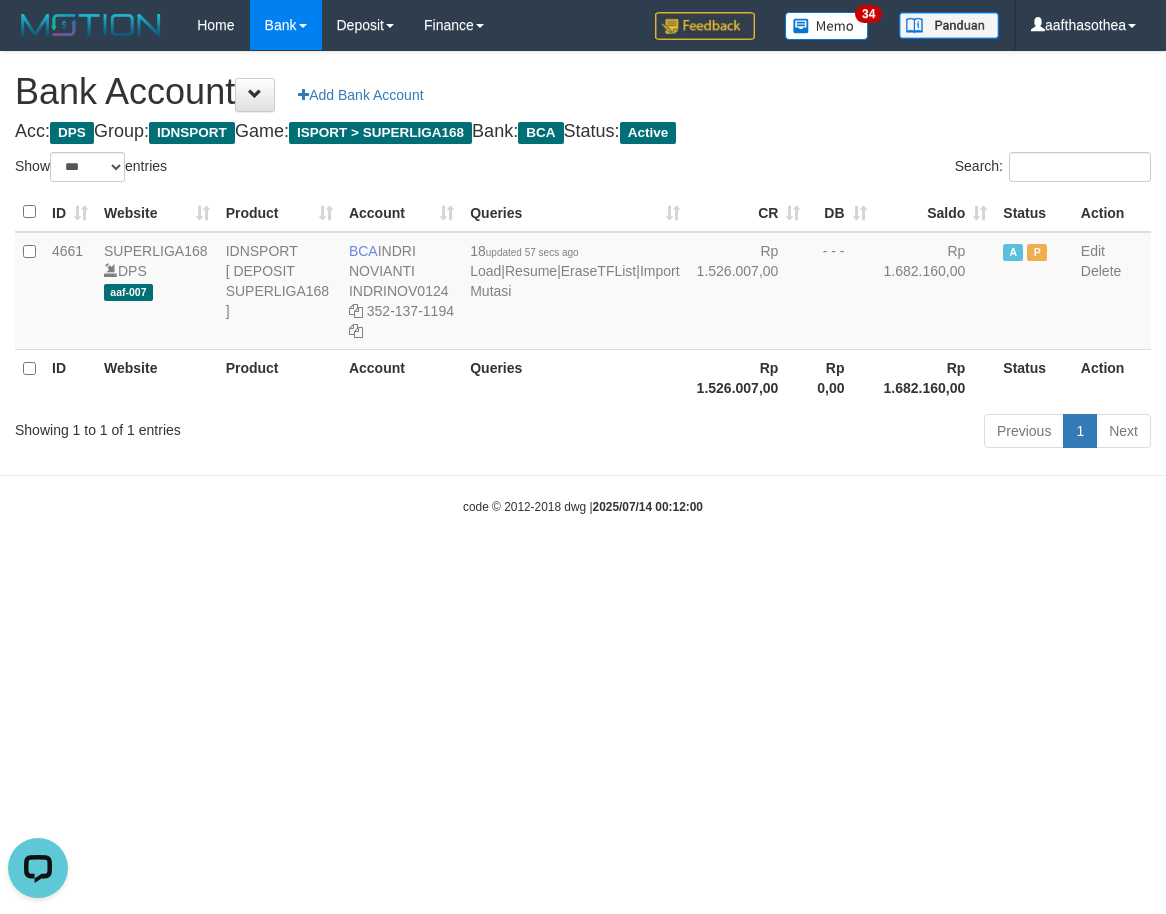scroll, scrollTop: 0, scrollLeft: 0, axis: both 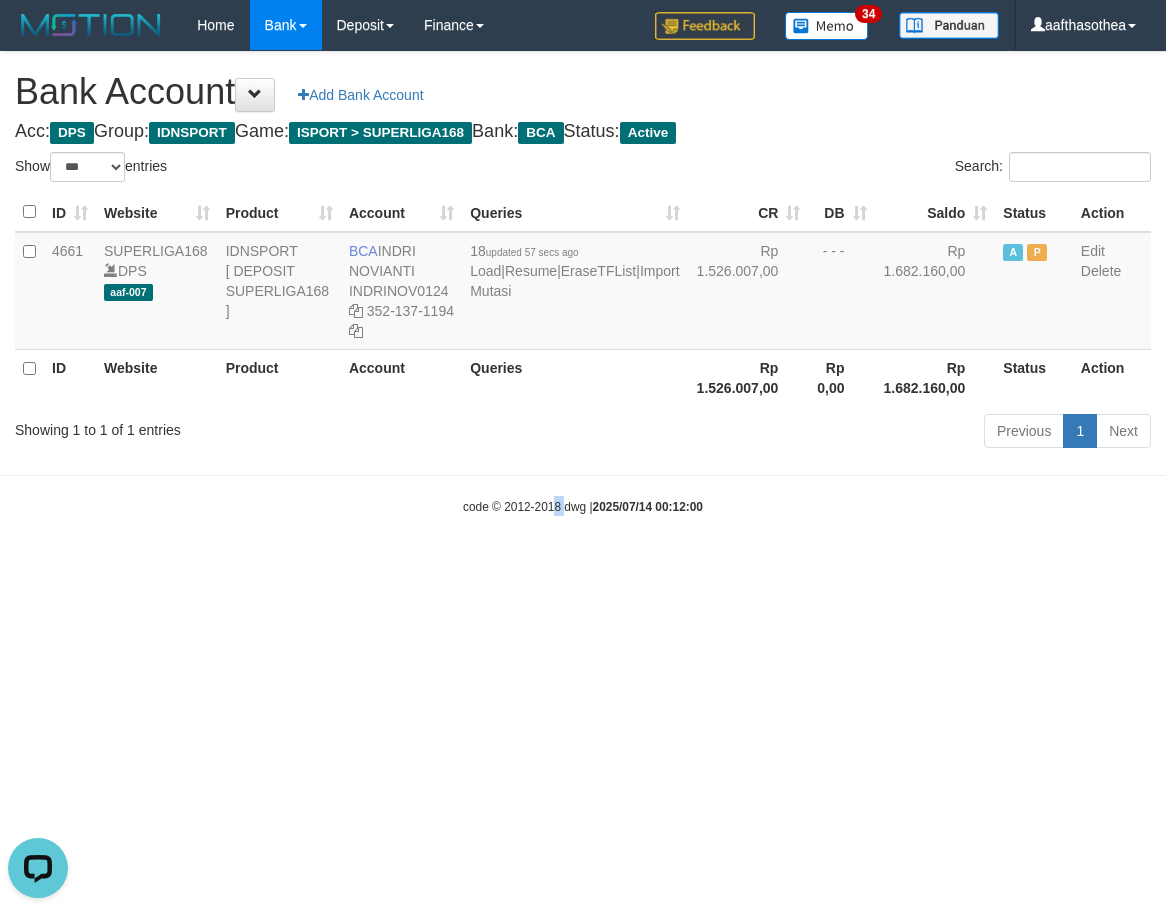 drag, startPoint x: 553, startPoint y: 624, endPoint x: 563, endPoint y: 619, distance: 11.18034 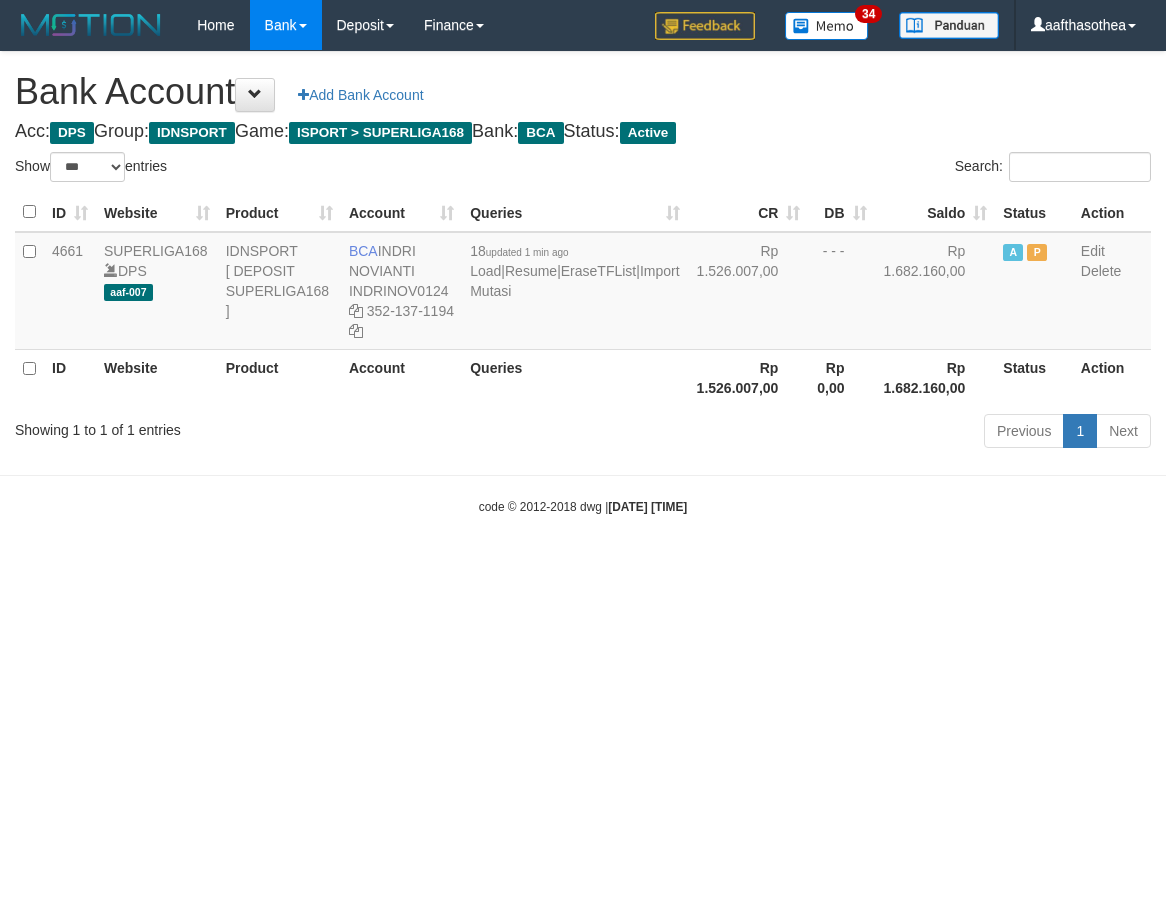 select on "***" 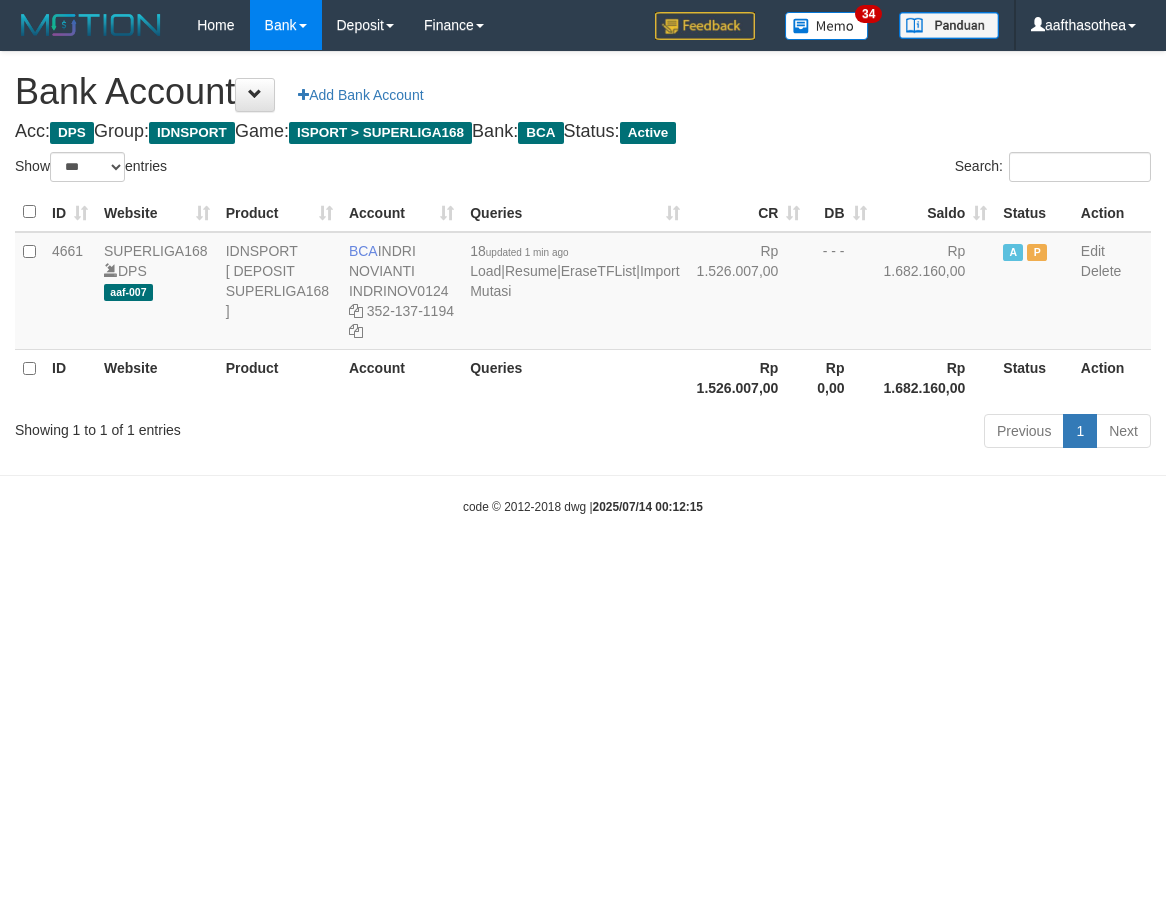 select on "***" 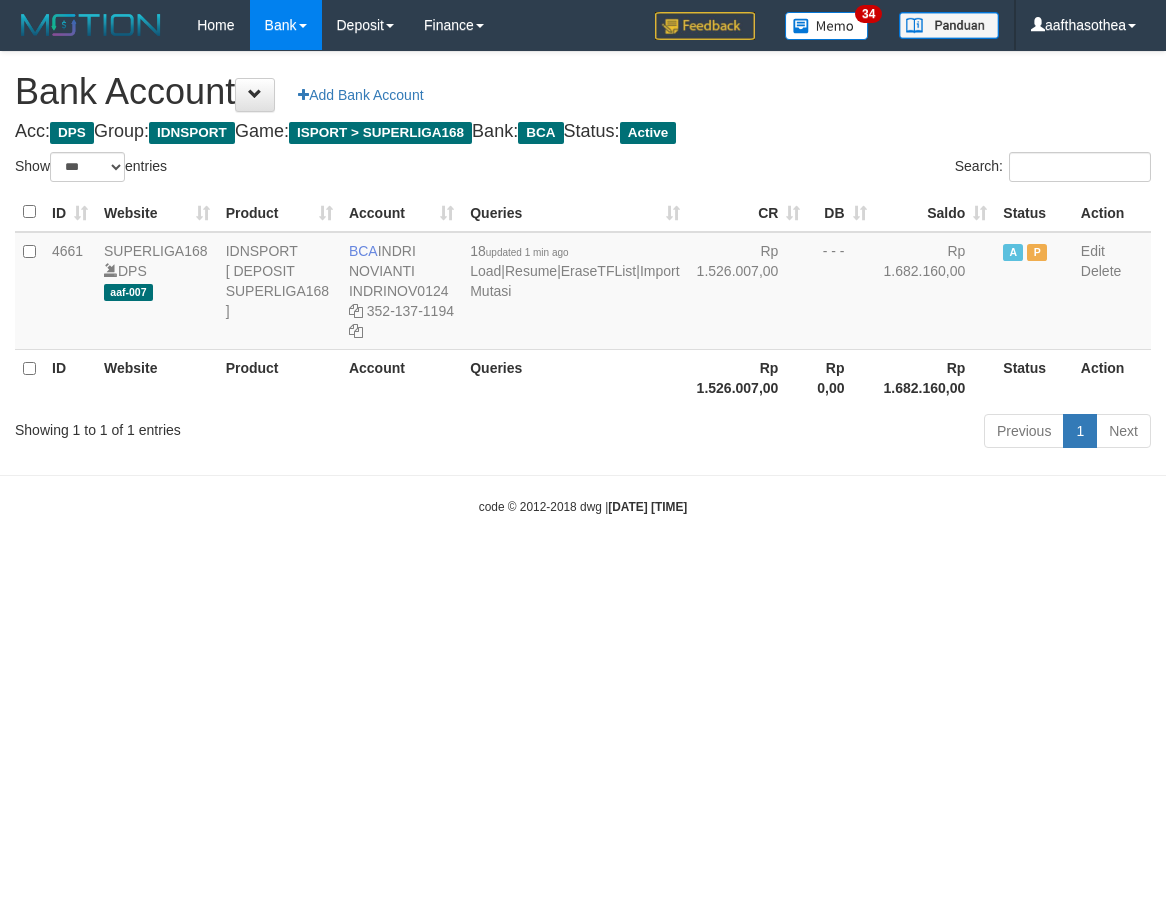 select on "***" 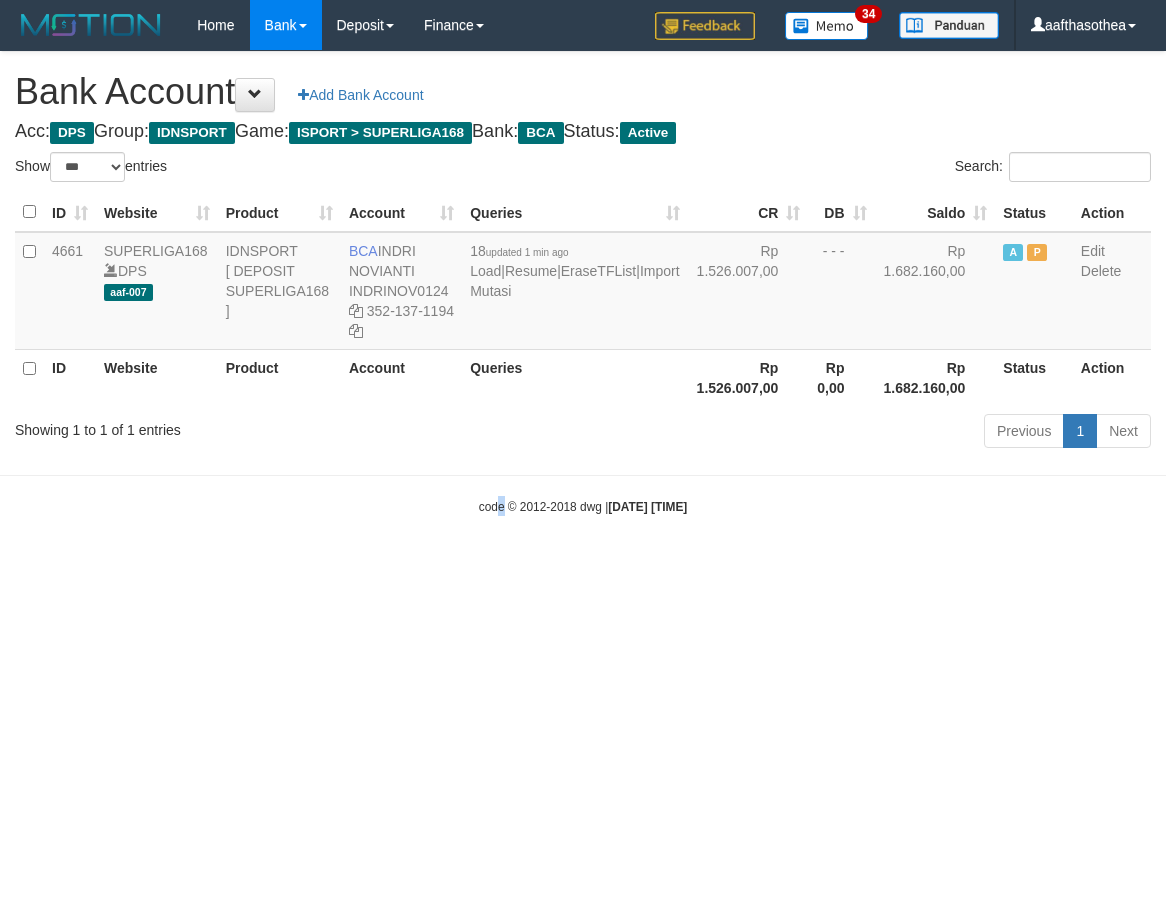 drag, startPoint x: 0, startPoint y: 0, endPoint x: 488, endPoint y: 613, distance: 783.526 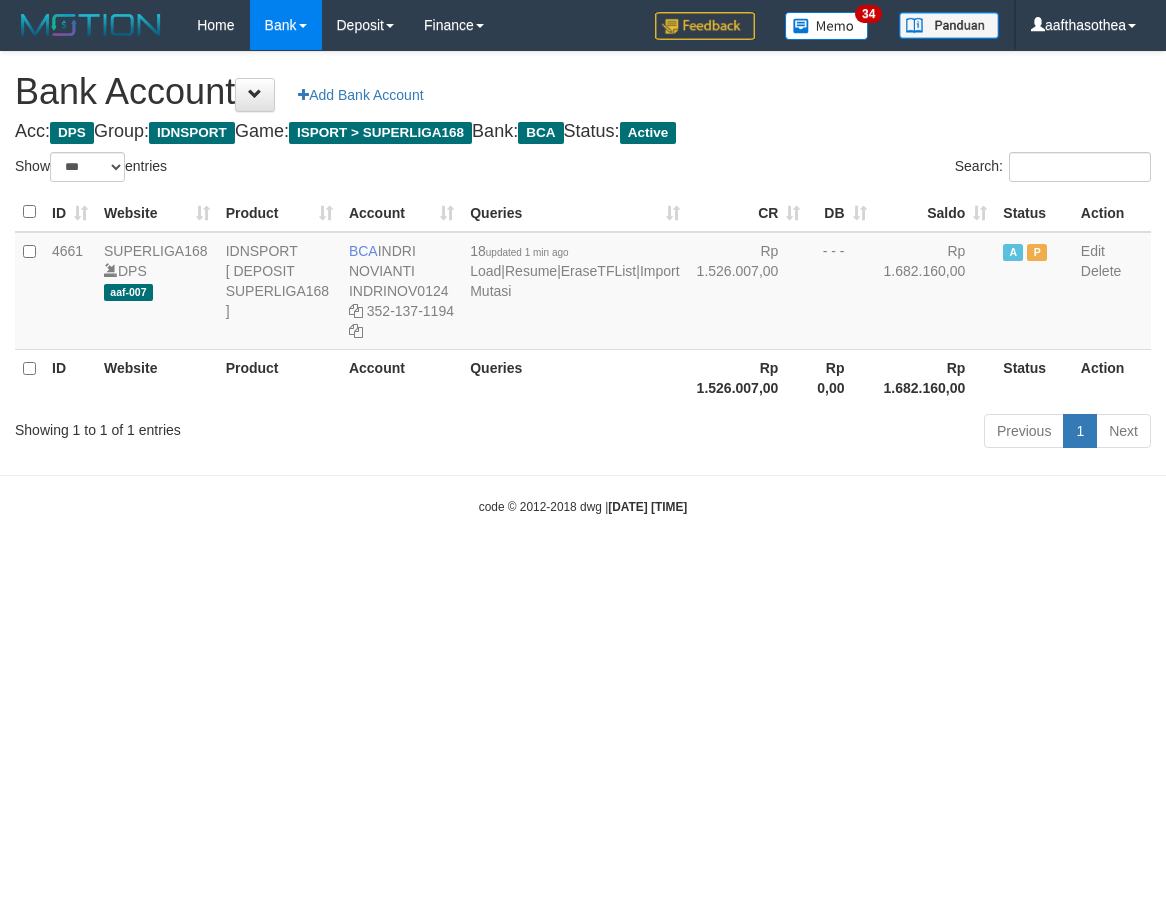 select on "***" 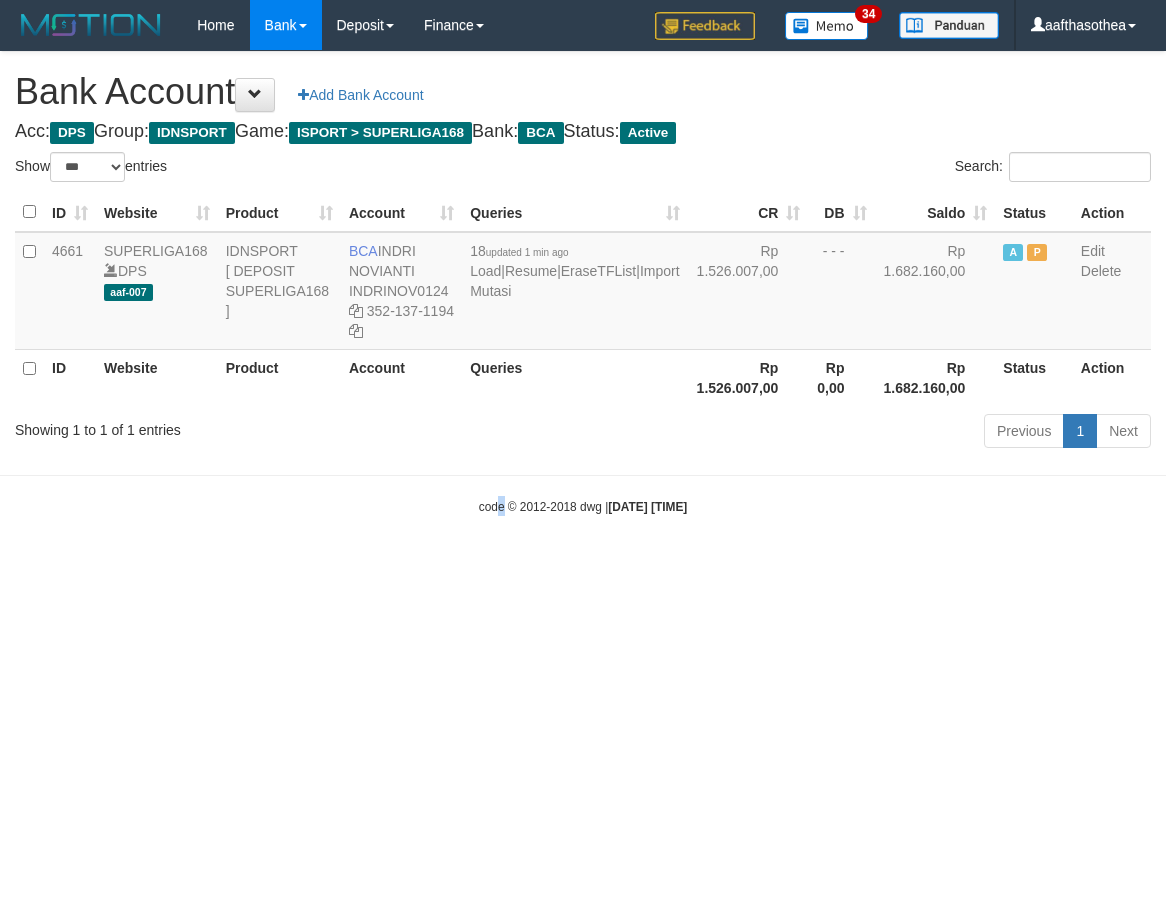 click on "Toggle navigation
Home
Bank
Account List
Load
By Website
Group
[ISPORT]													SUPERLIGA168
By Load Group (DPS)" at bounding box center (583, 283) 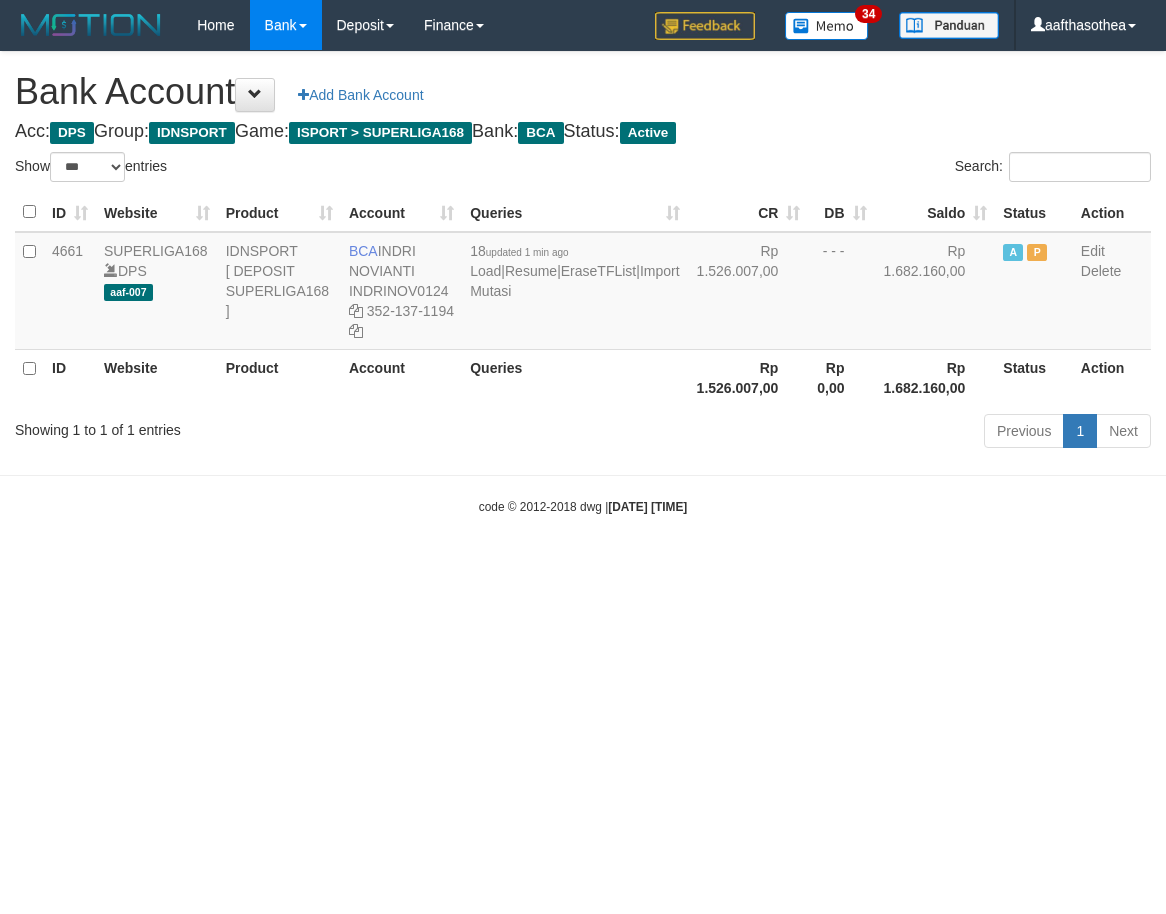select on "***" 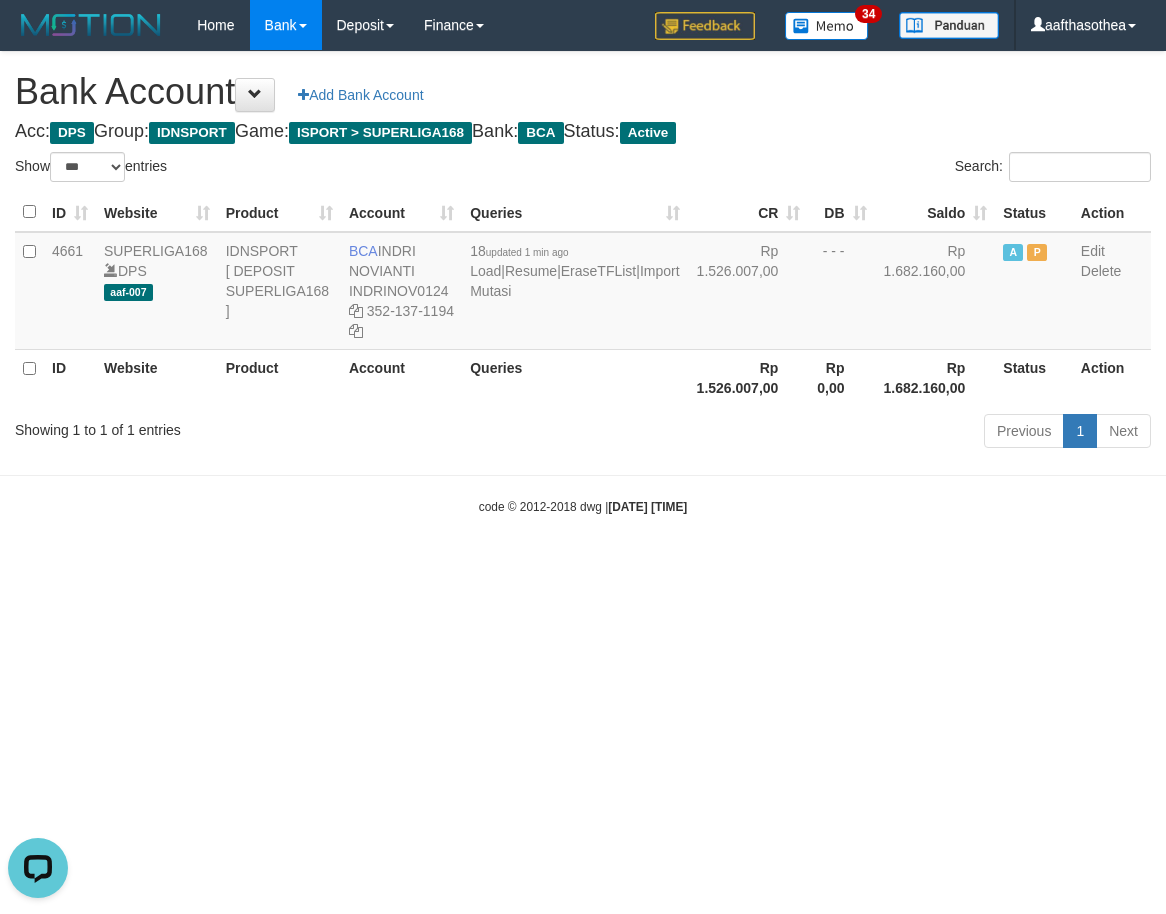 scroll, scrollTop: 0, scrollLeft: 0, axis: both 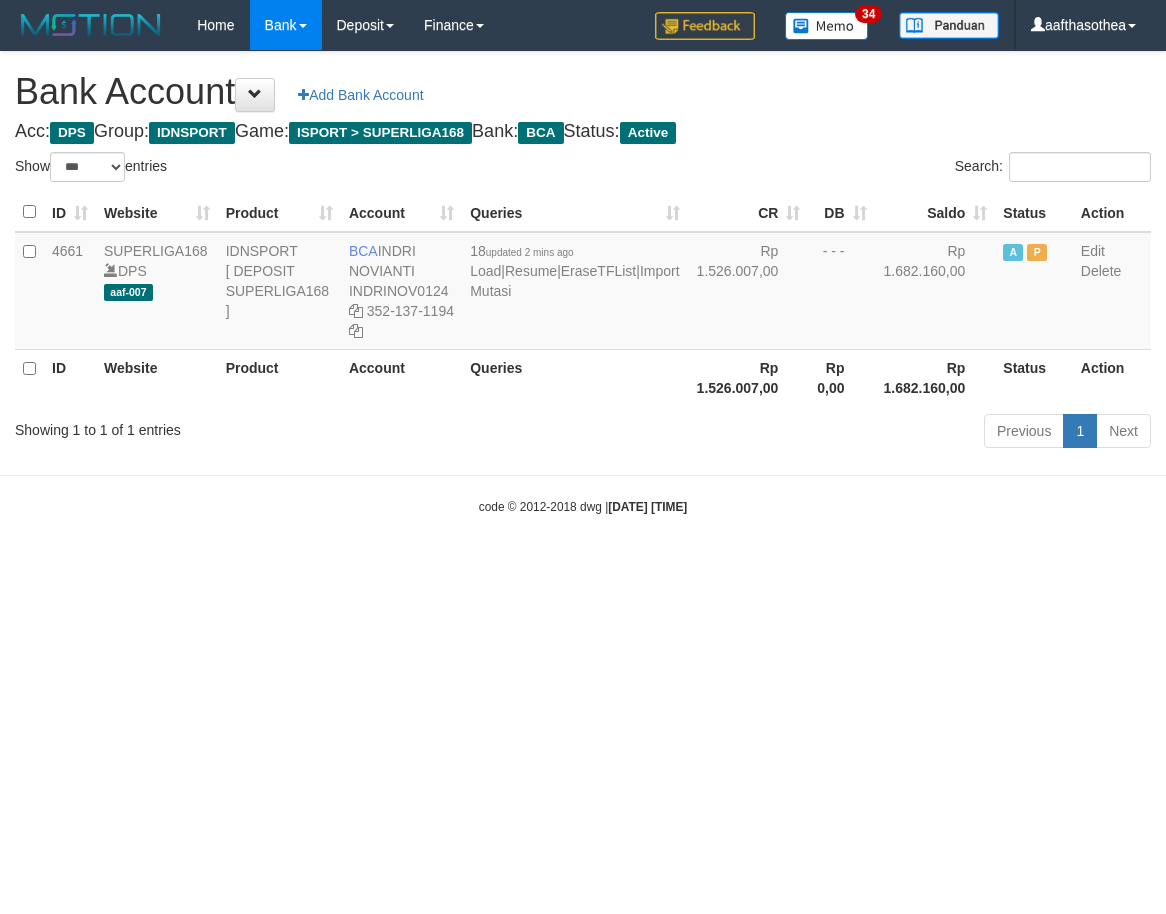 select on "***" 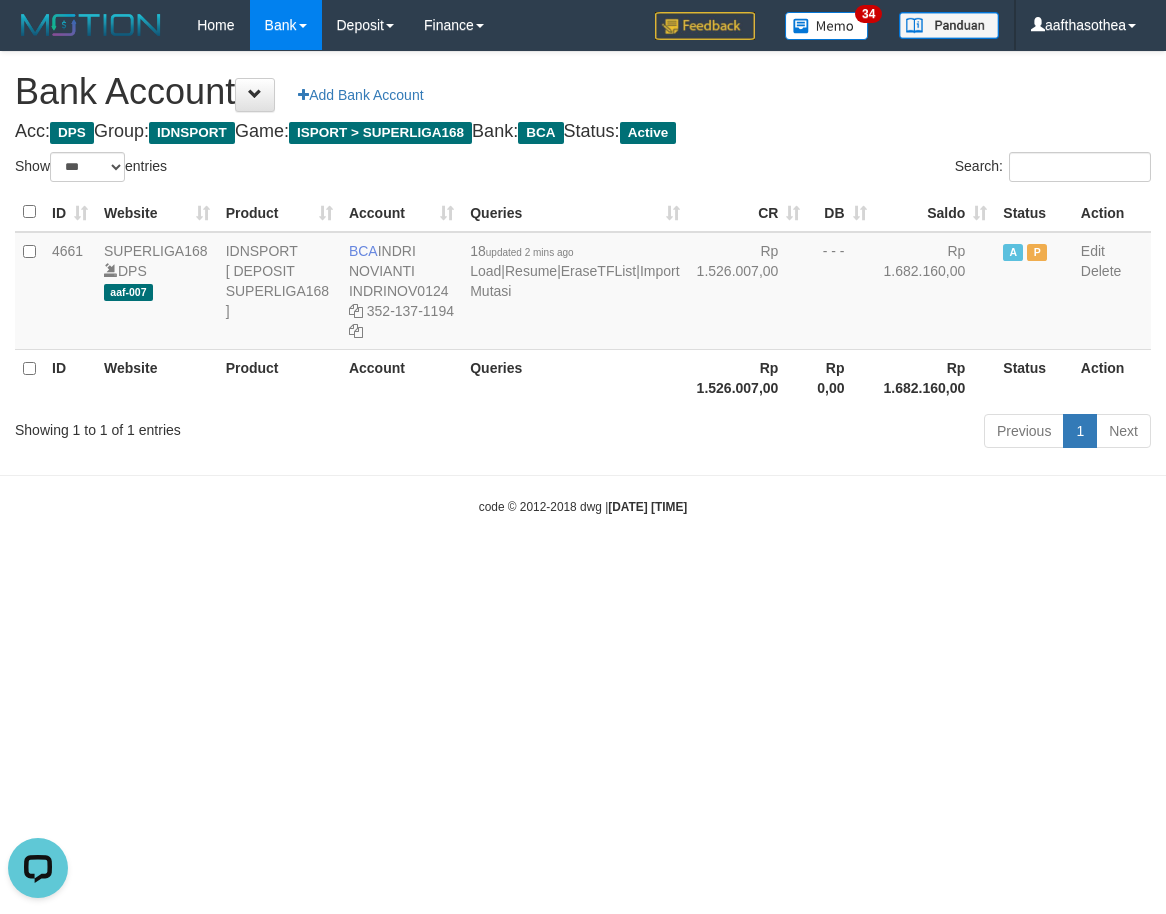 scroll, scrollTop: 0, scrollLeft: 0, axis: both 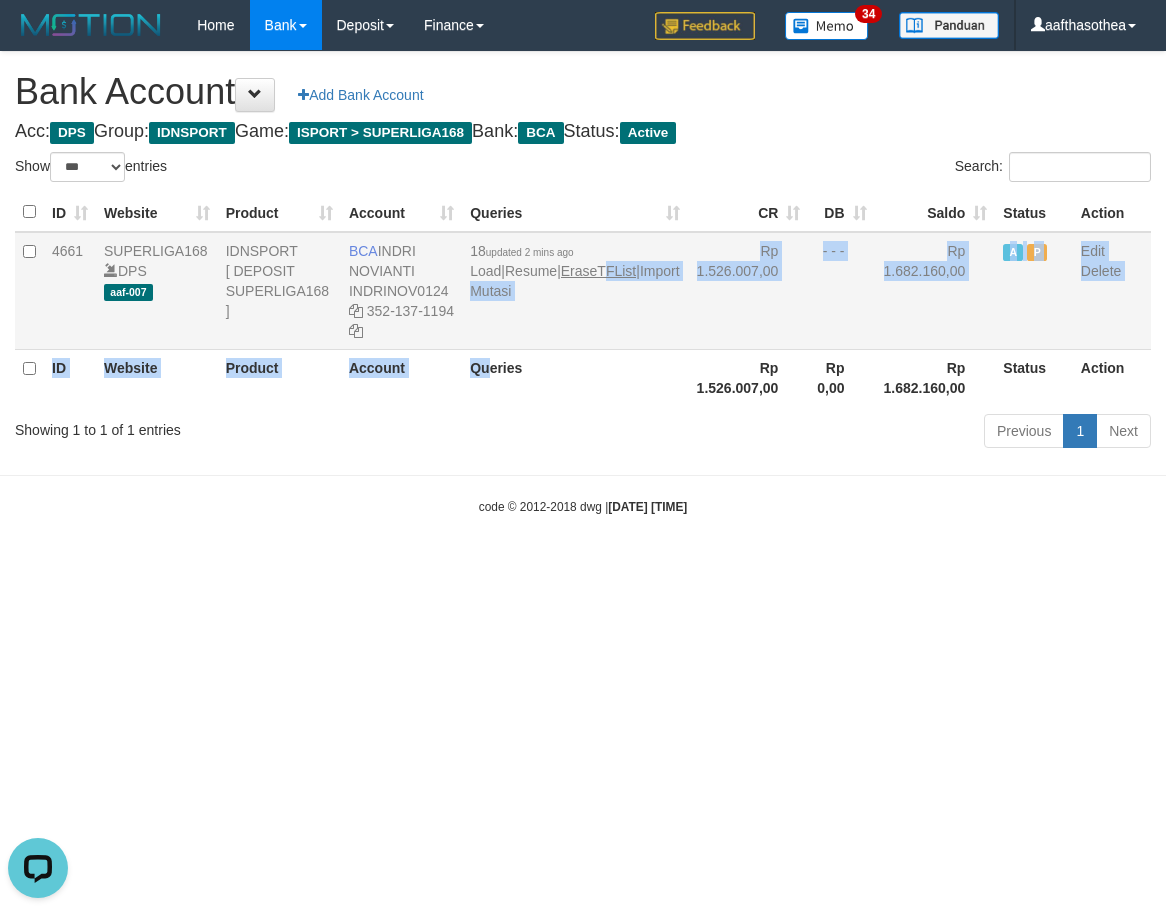 drag, startPoint x: 524, startPoint y: 352, endPoint x: 540, endPoint y: 316, distance: 39.39543 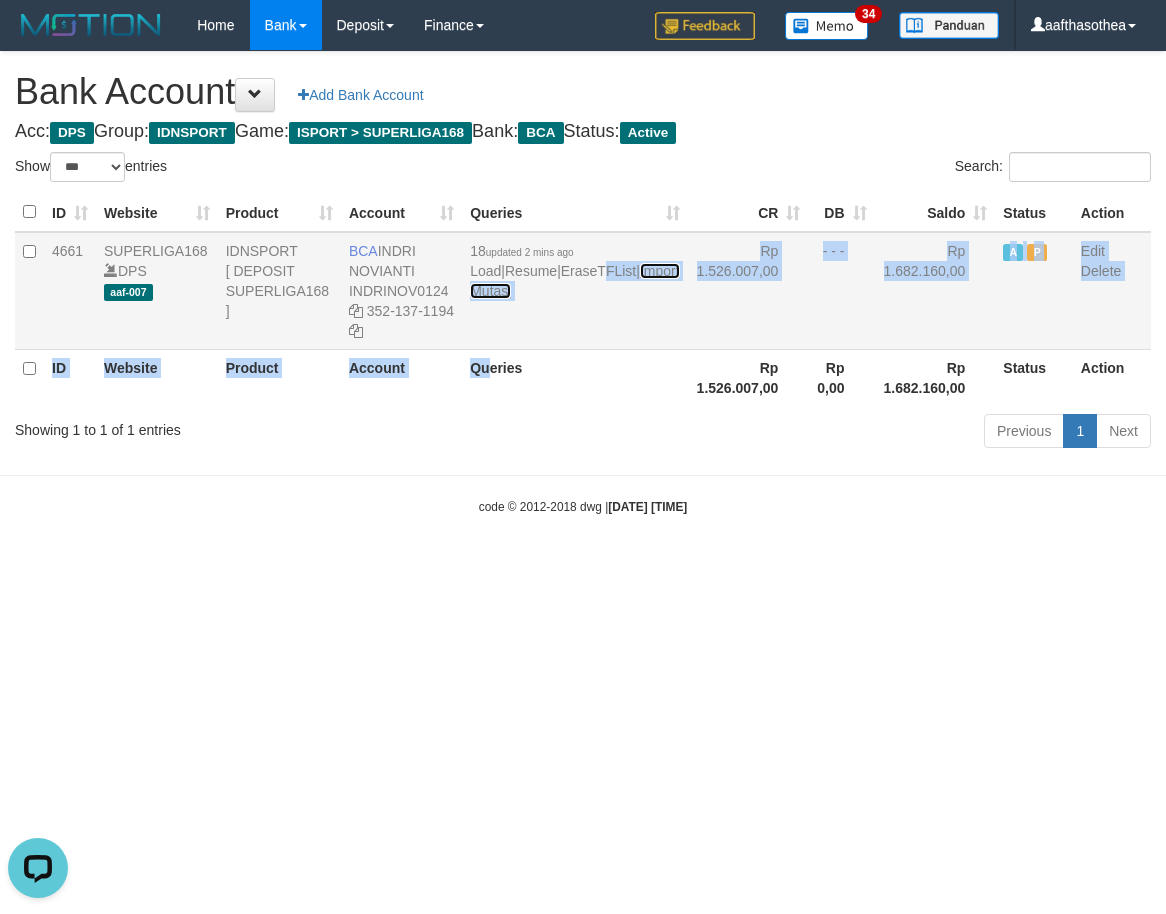 click on "Import Mutasi" at bounding box center (574, 281) 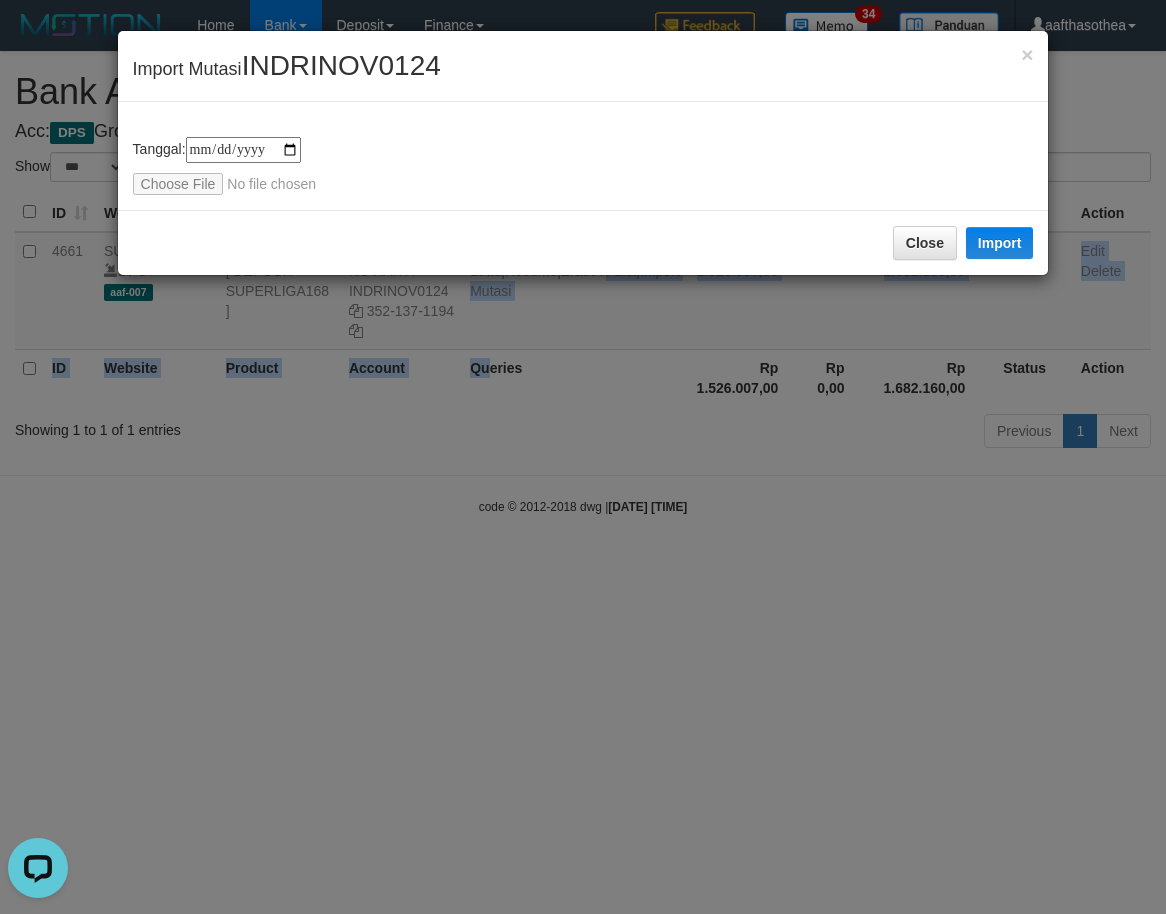 type on "**********" 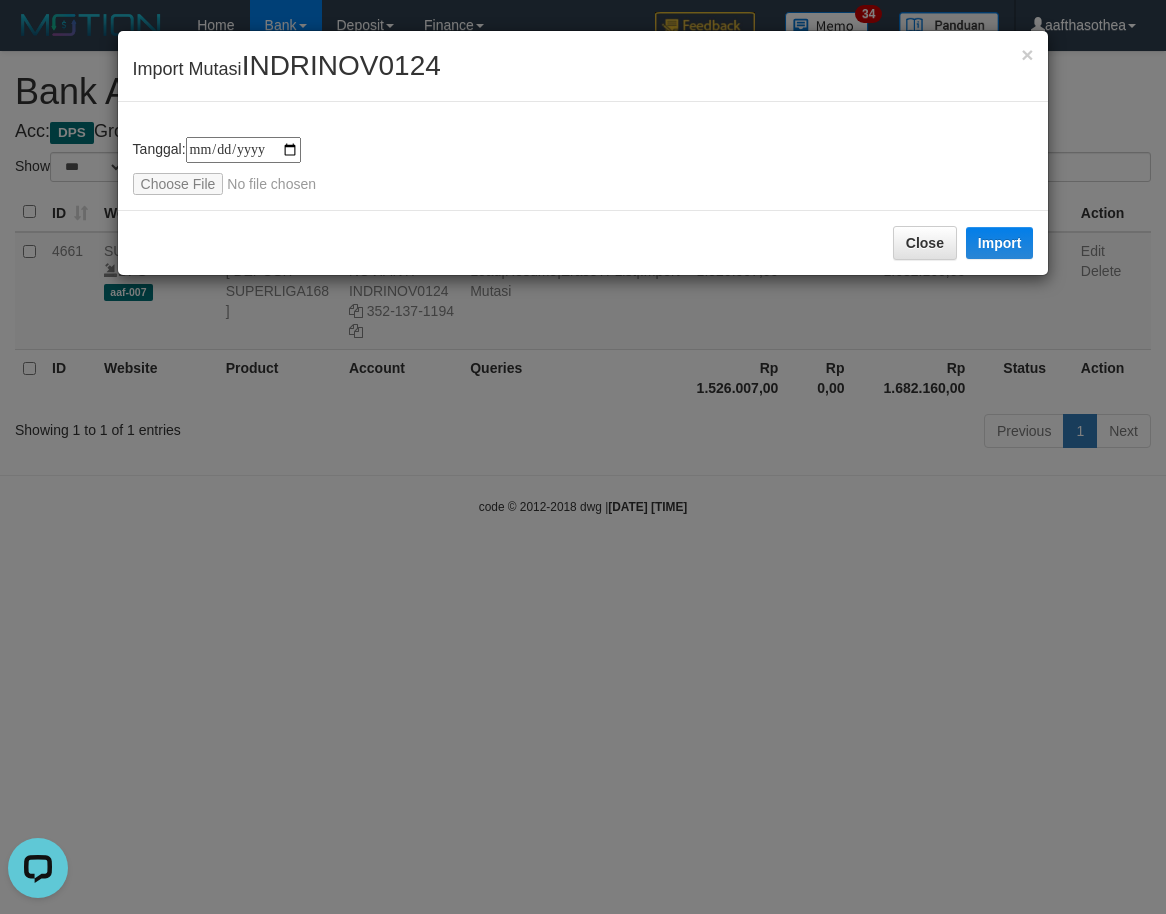 click on "**********" at bounding box center (583, 156) 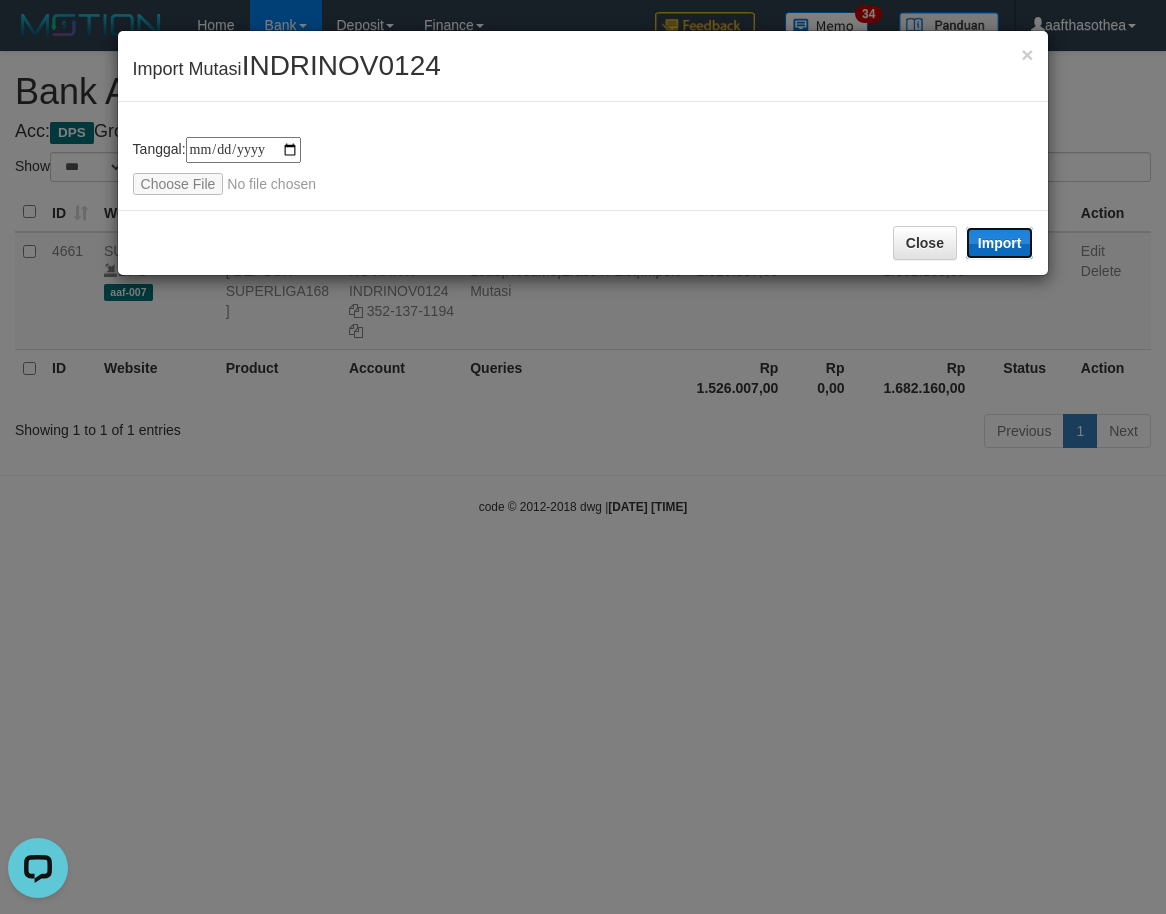 click on "Import" at bounding box center [1000, 243] 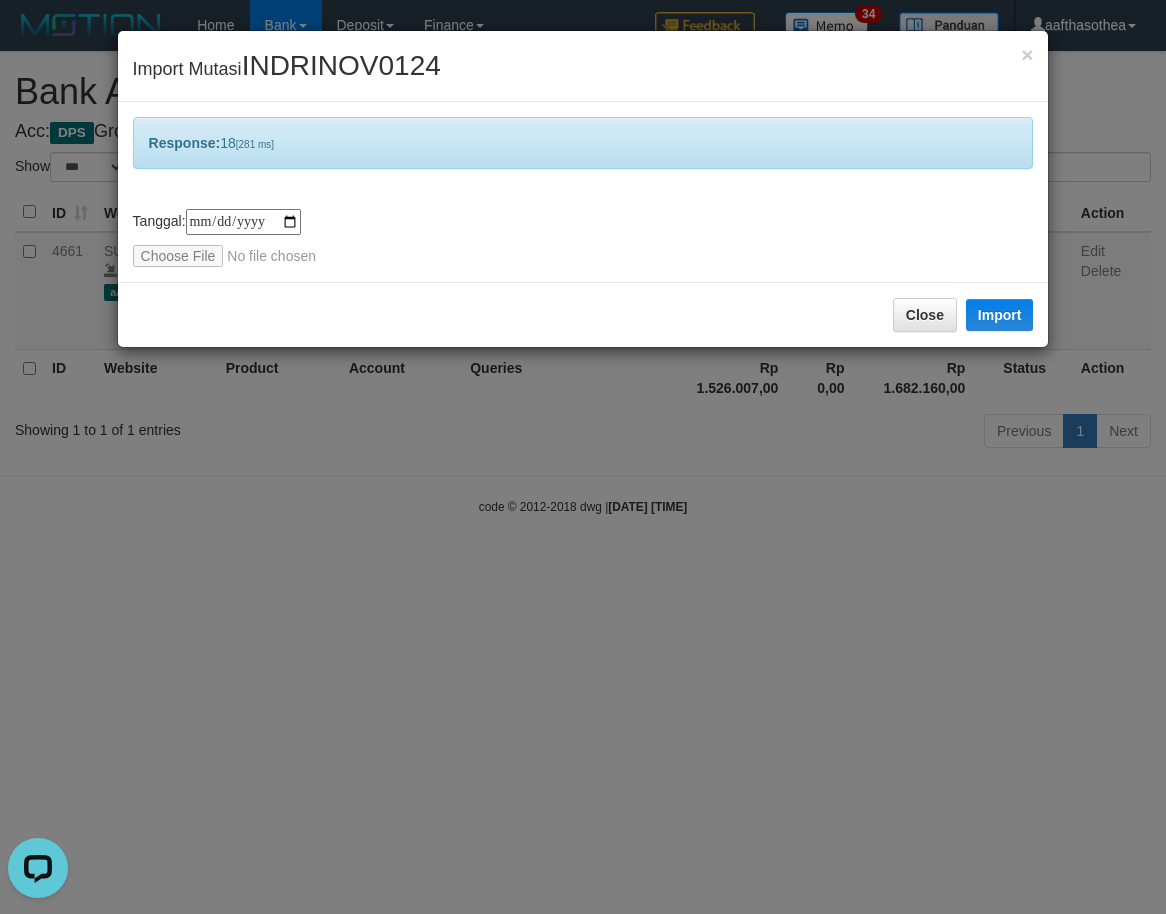click on "**********" at bounding box center (583, 457) 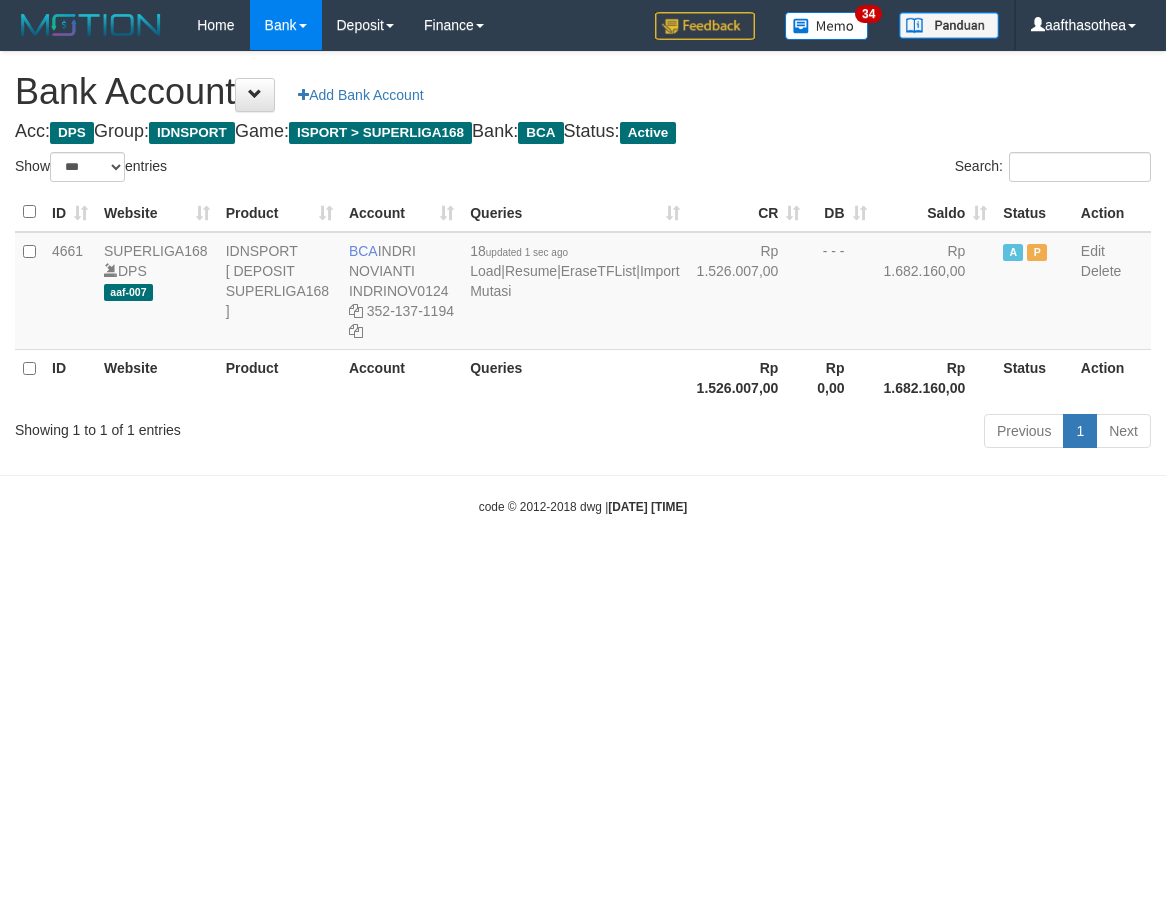 select on "***" 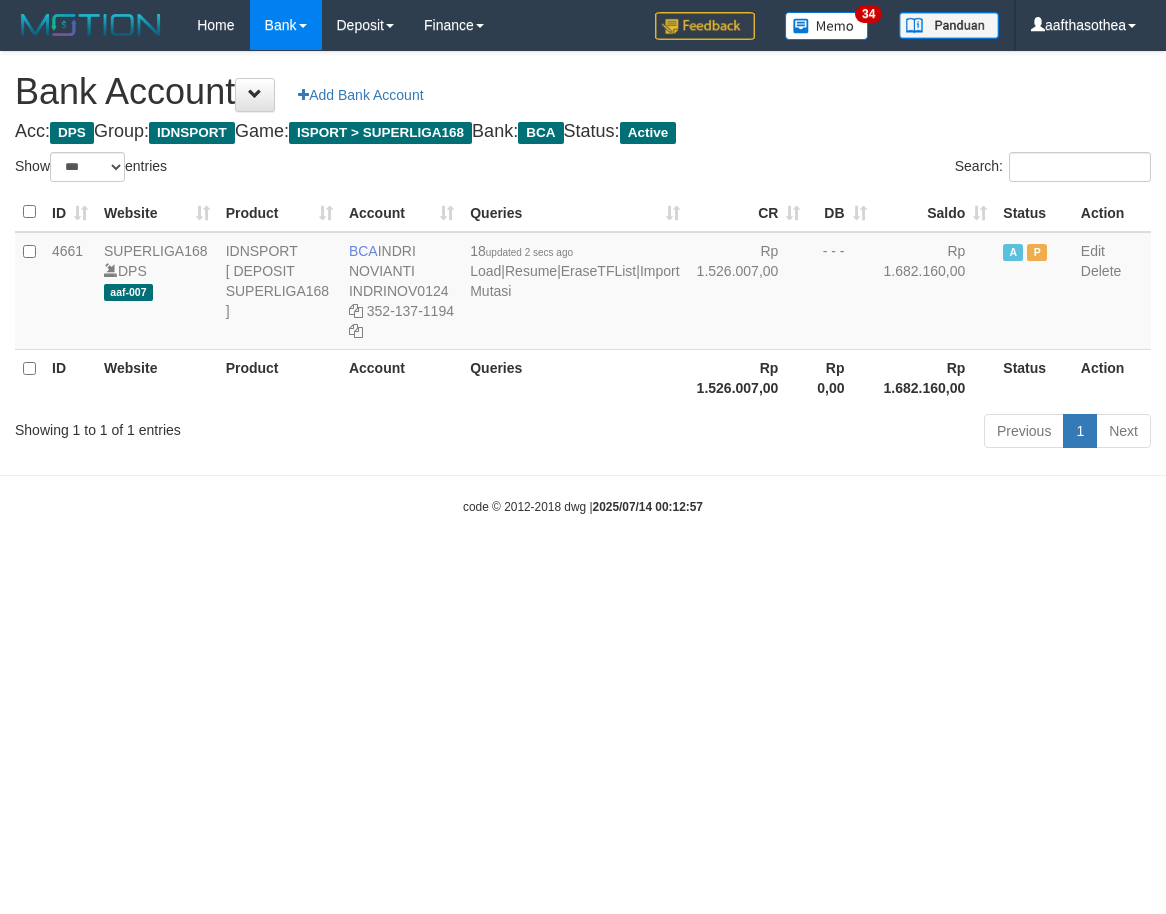 select on "***" 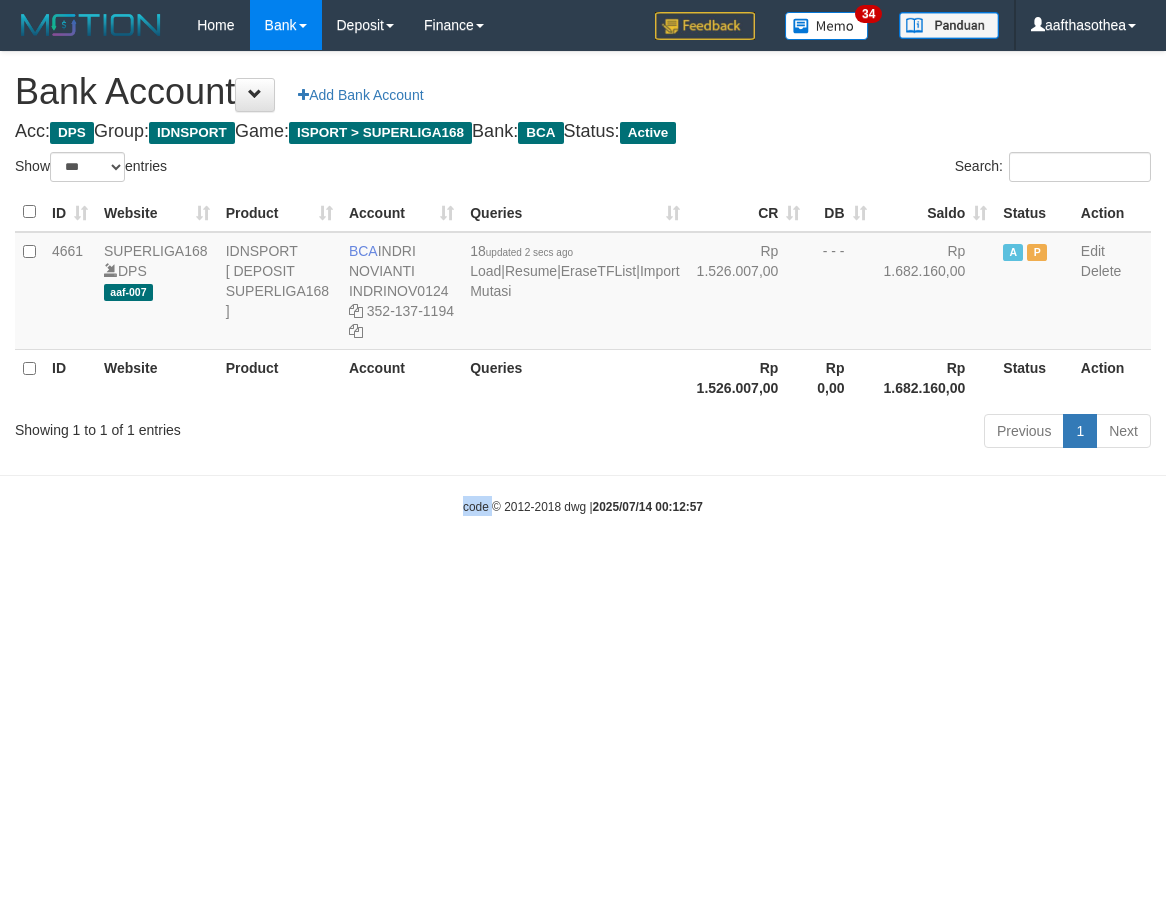 drag, startPoint x: 465, startPoint y: 537, endPoint x: 465, endPoint y: 526, distance: 11 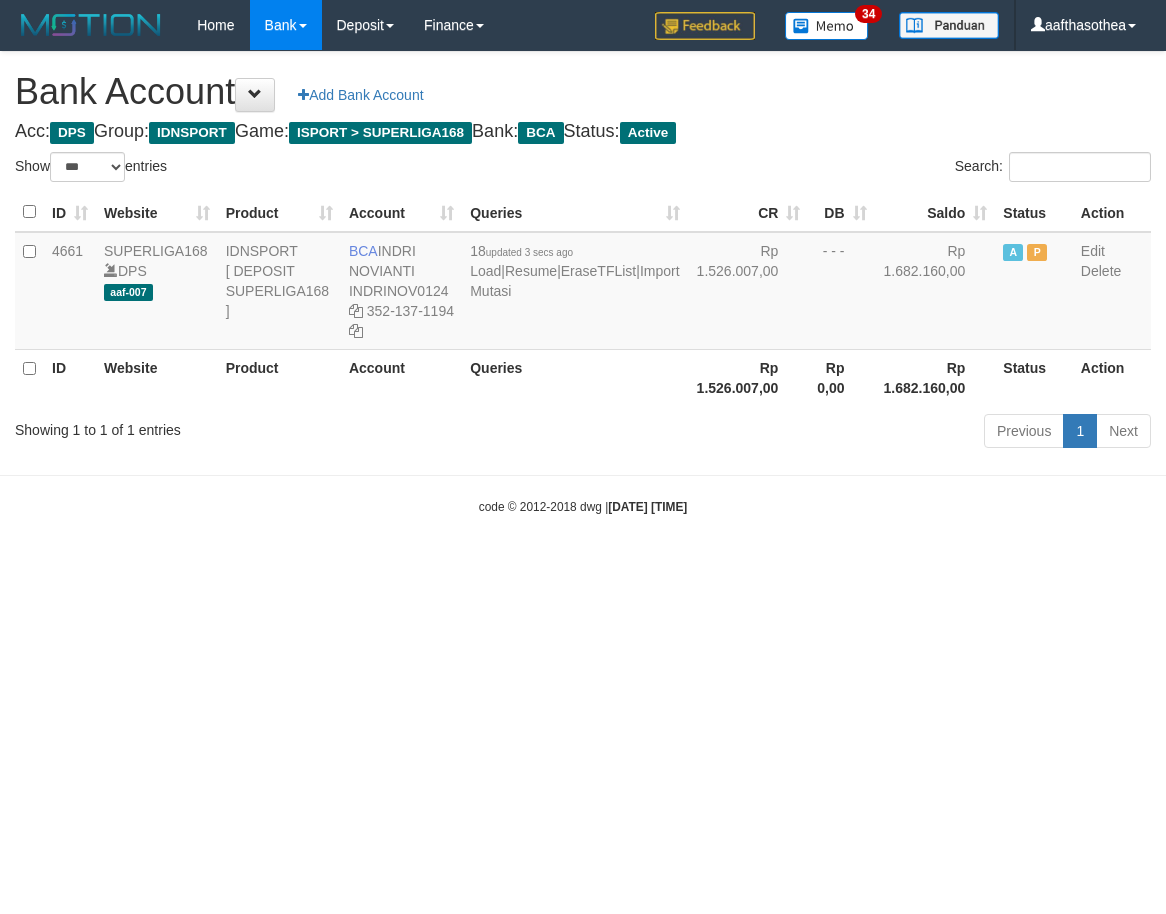 select on "***" 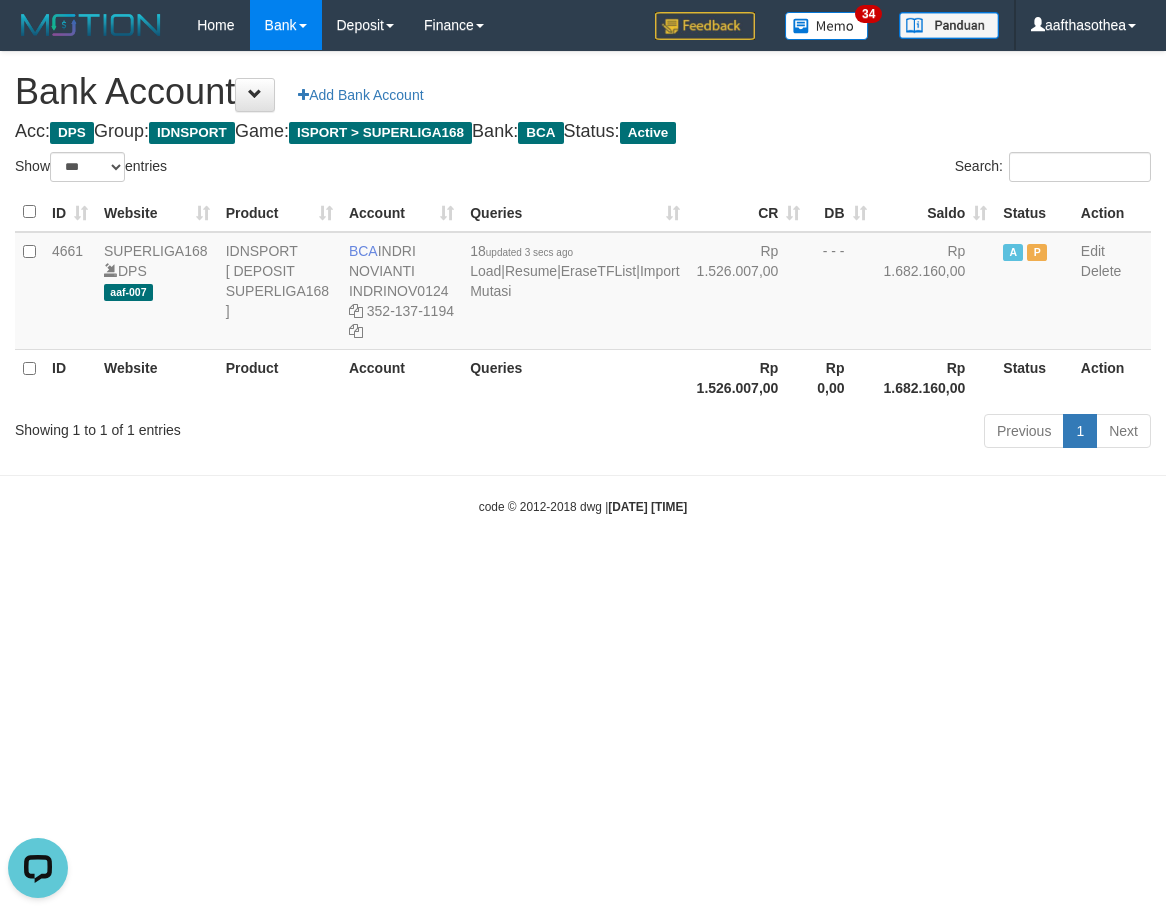 scroll, scrollTop: 0, scrollLeft: 0, axis: both 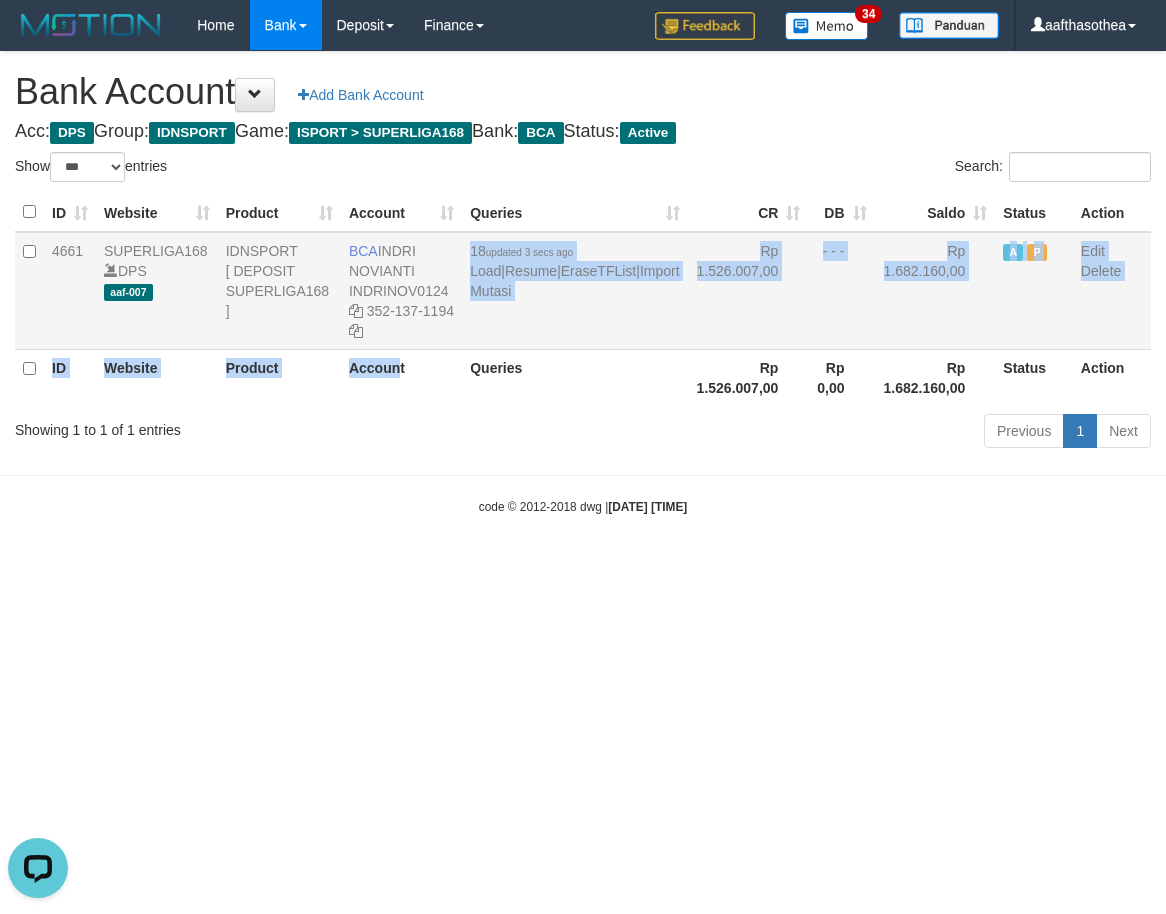 drag, startPoint x: 407, startPoint y: 361, endPoint x: 373, endPoint y: 345, distance: 37.576588 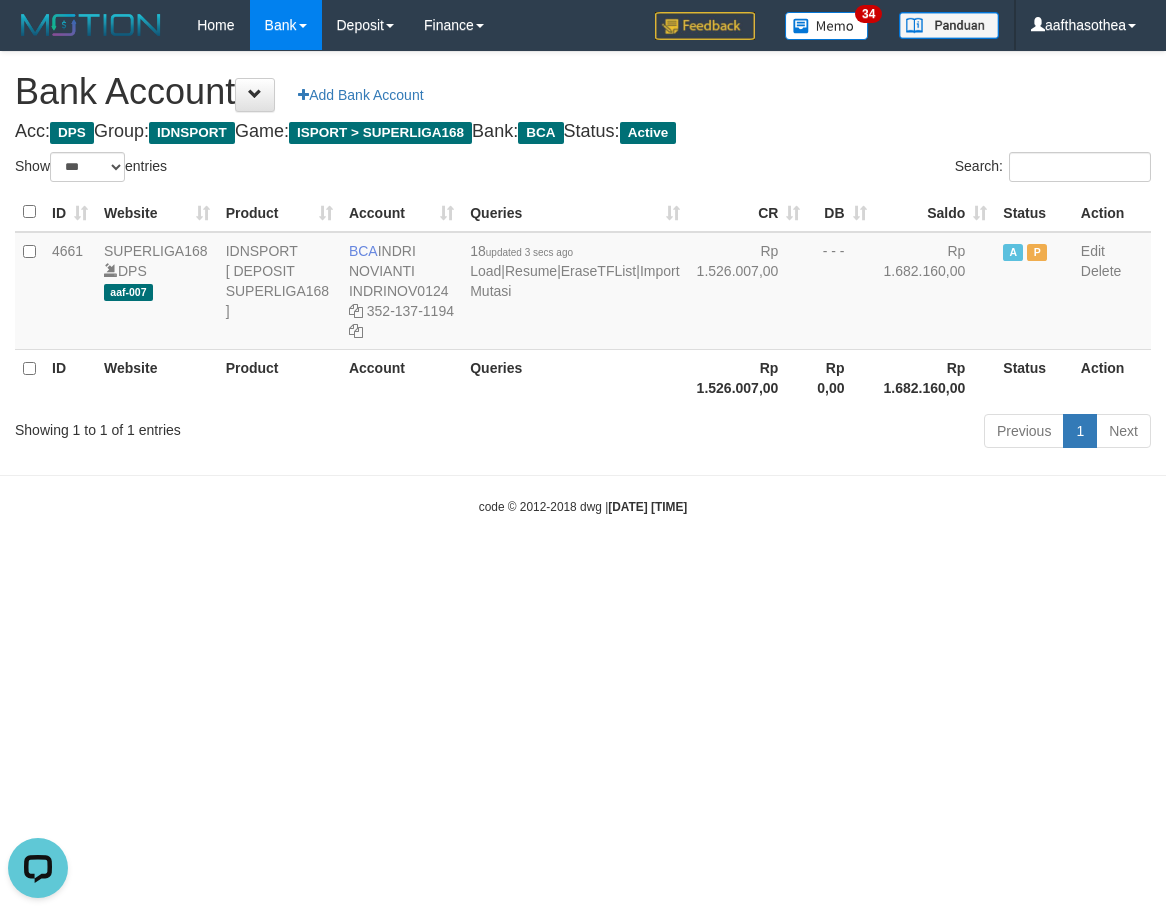drag, startPoint x: 567, startPoint y: 392, endPoint x: 573, endPoint y: 381, distance: 12.529964 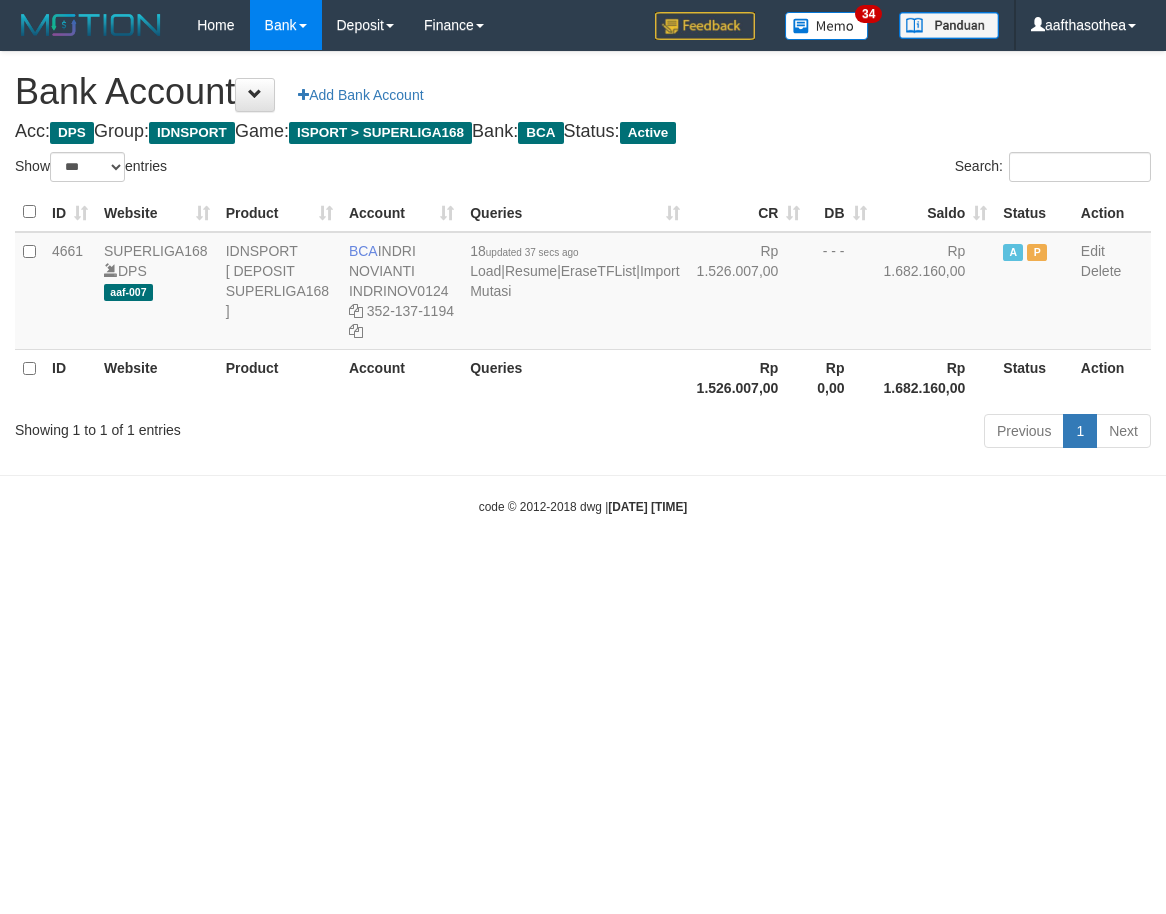 select on "***" 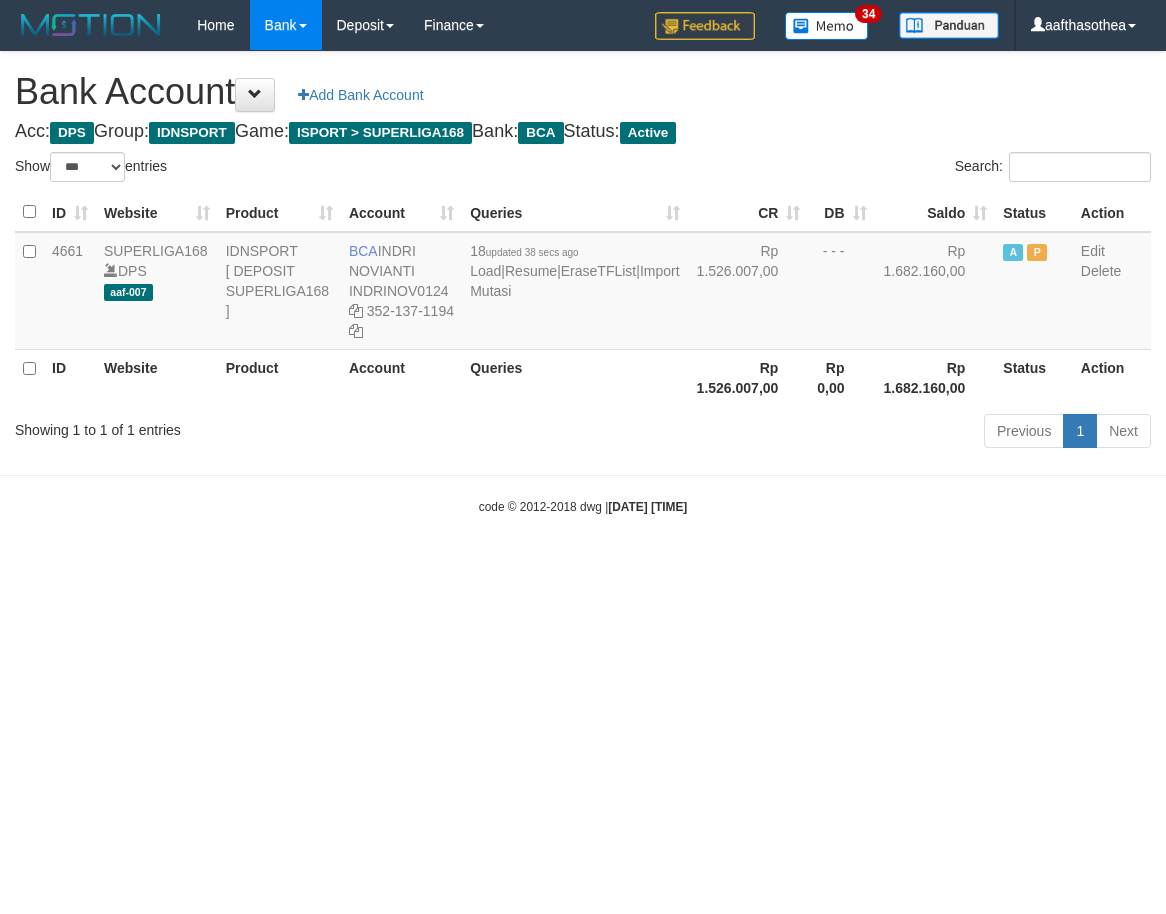 select on "***" 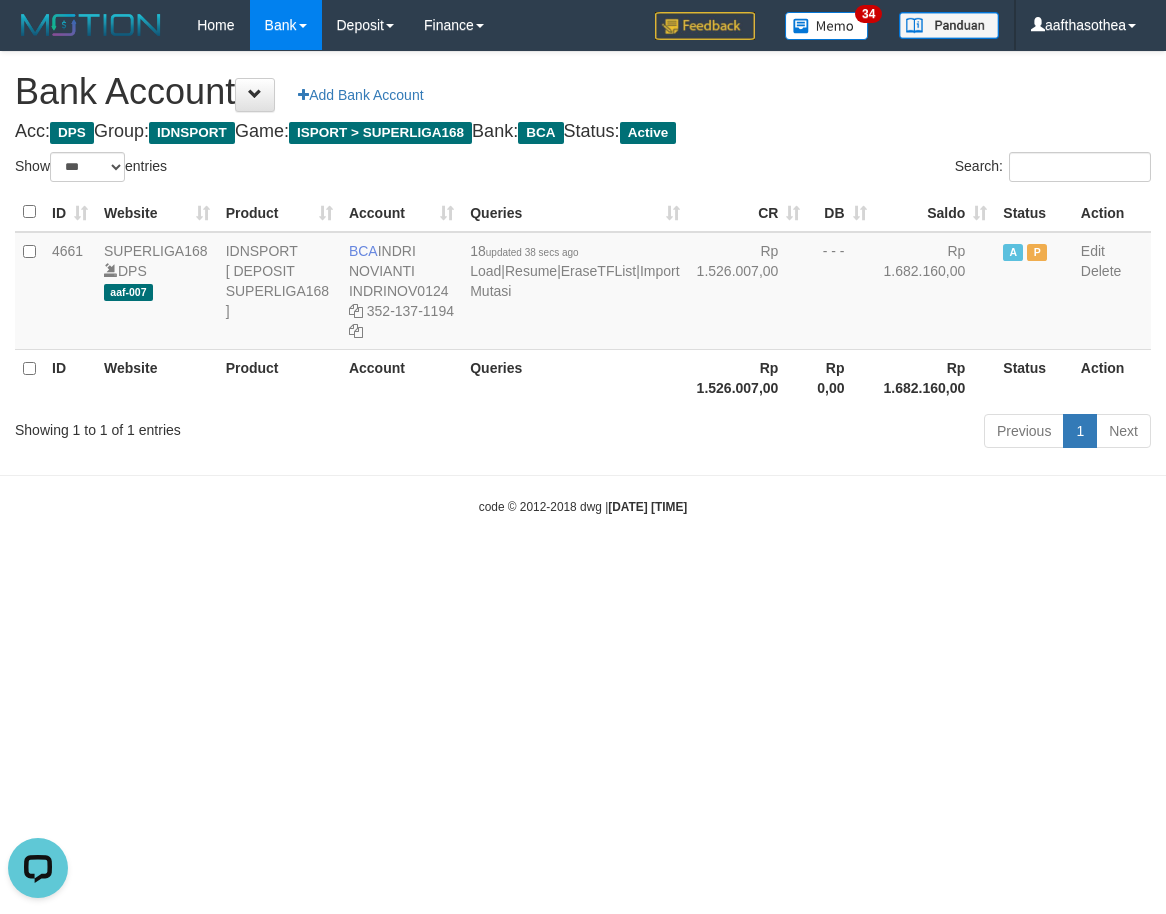 scroll, scrollTop: 0, scrollLeft: 0, axis: both 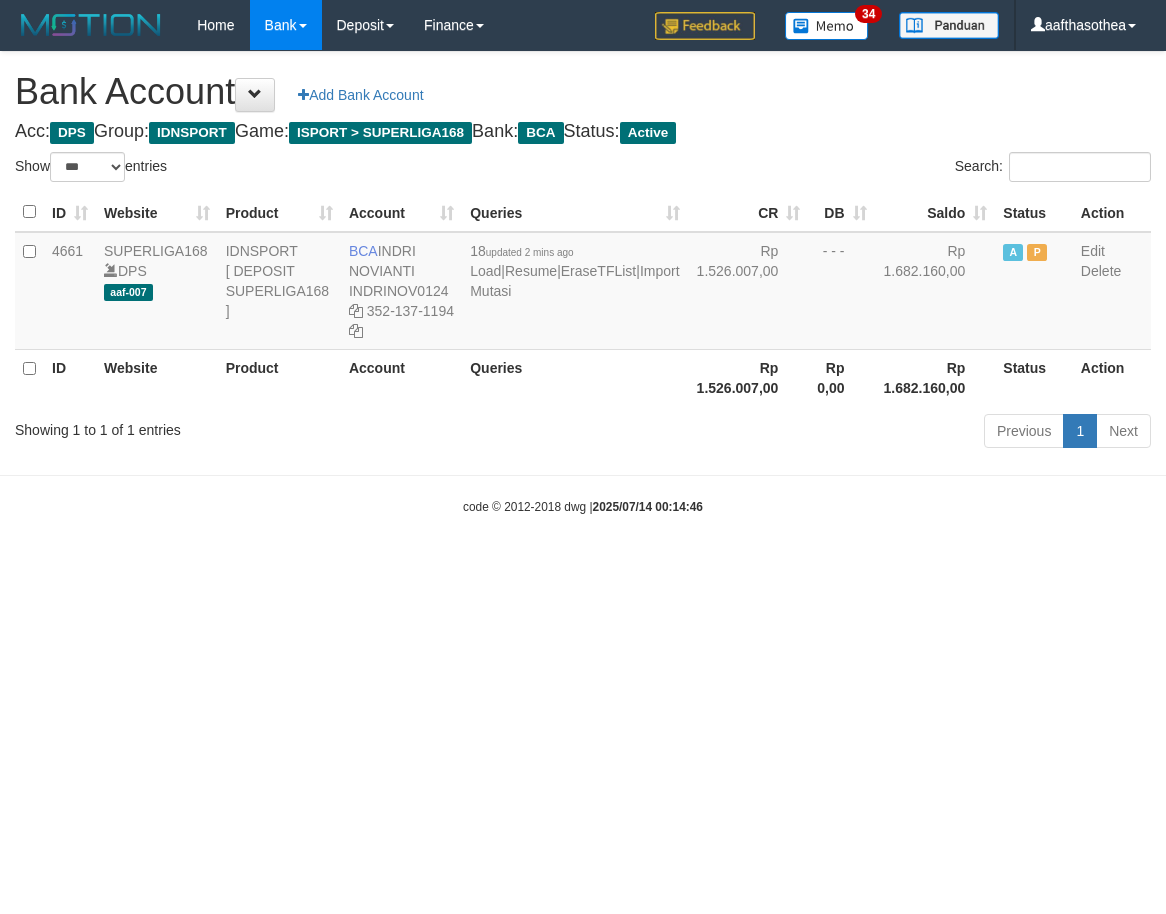 select on "***" 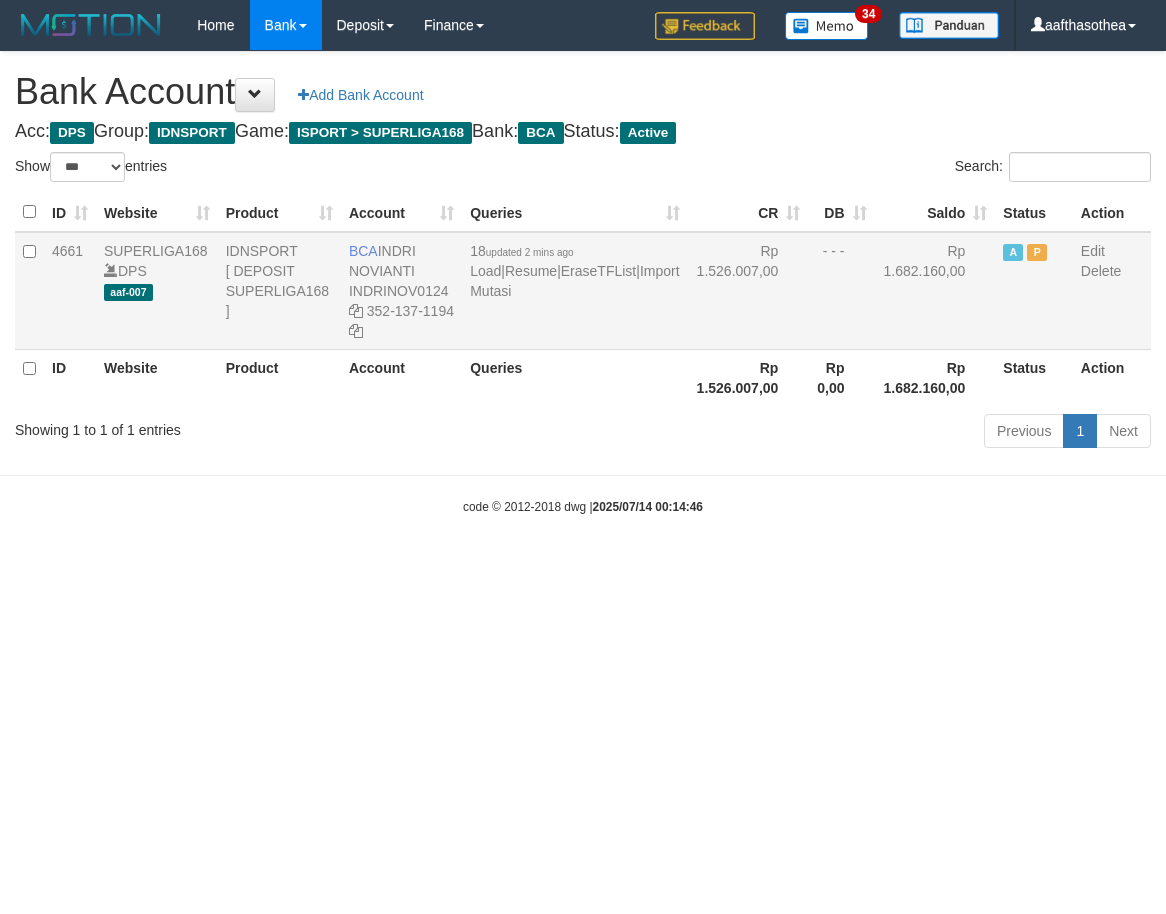 click on "[AGE]  updated 2 mins ago
Load
|
Resume
|
EraseTFList
|
Import Mutasi" at bounding box center (574, 291) 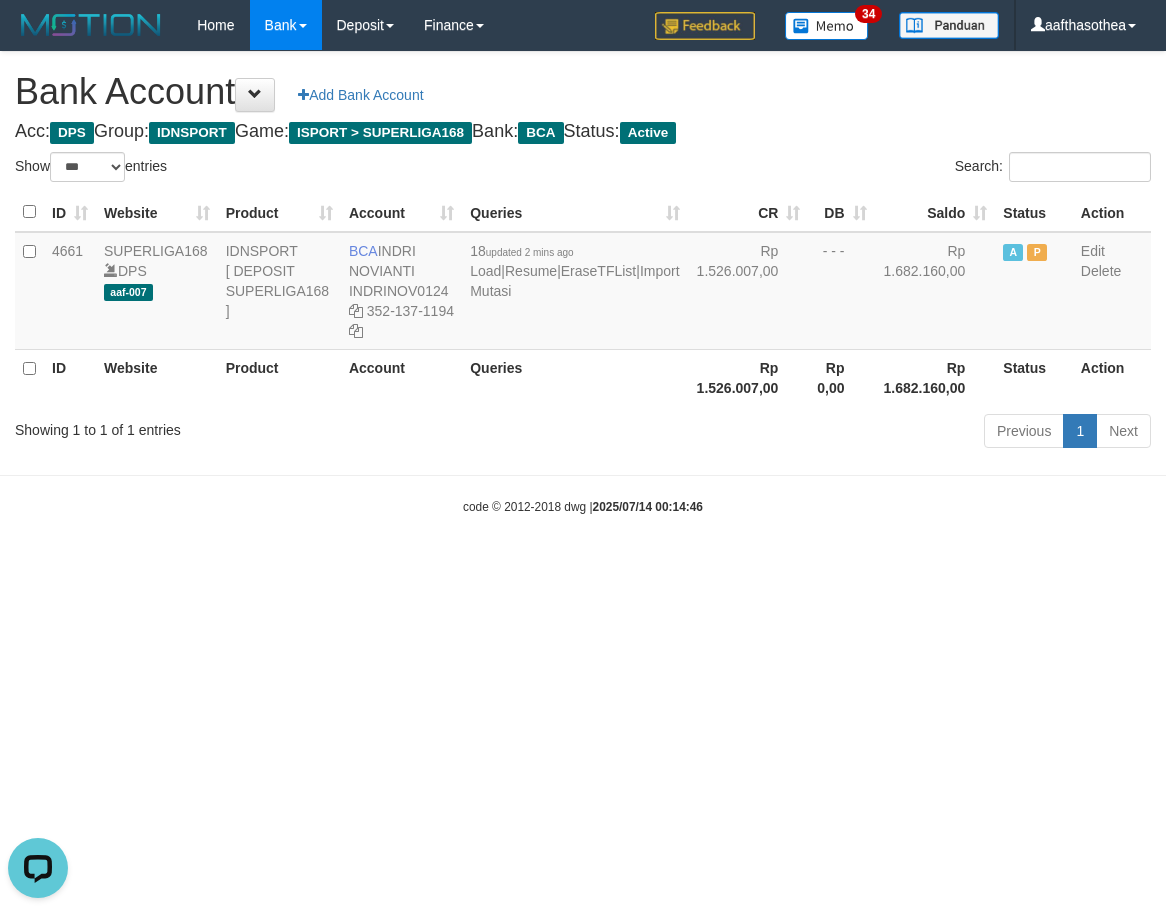 scroll, scrollTop: 0, scrollLeft: 0, axis: both 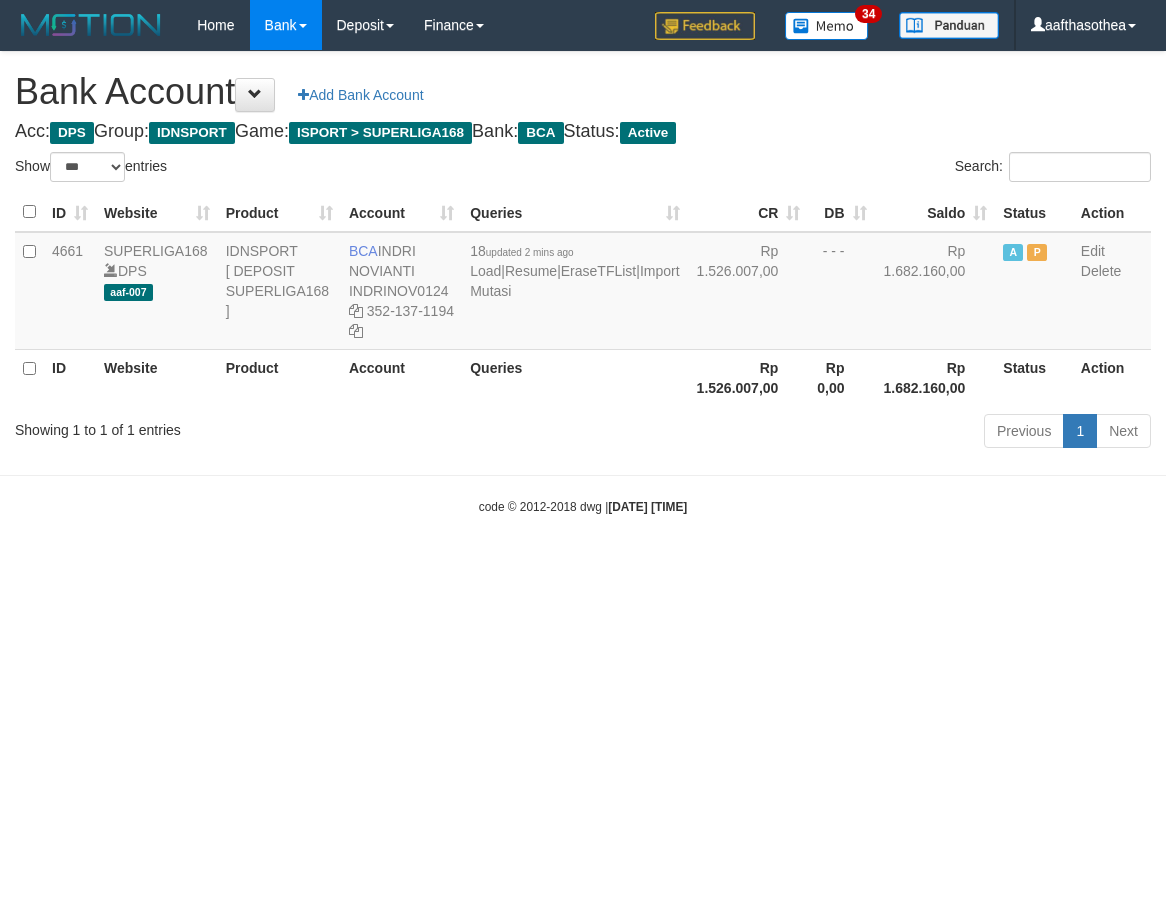 select on "***" 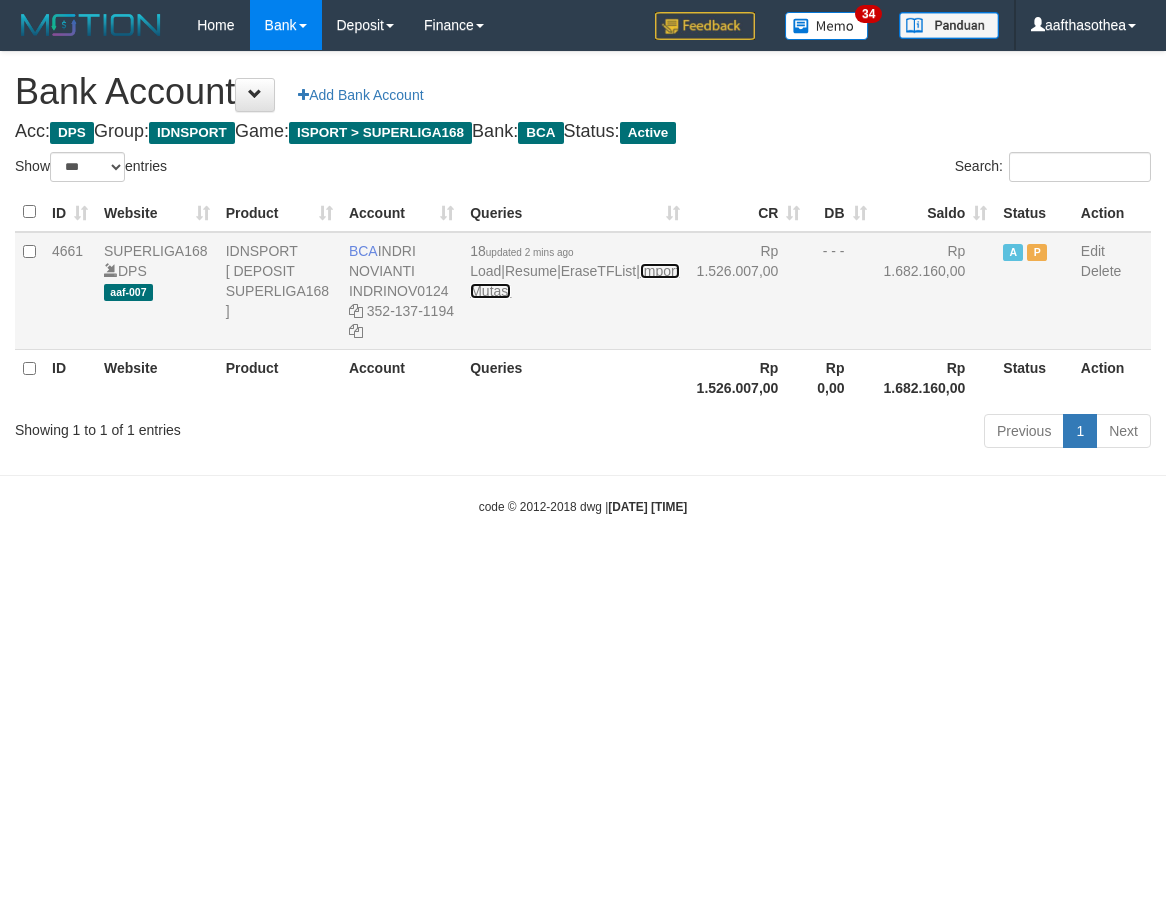click on "Import Mutasi" at bounding box center [574, 281] 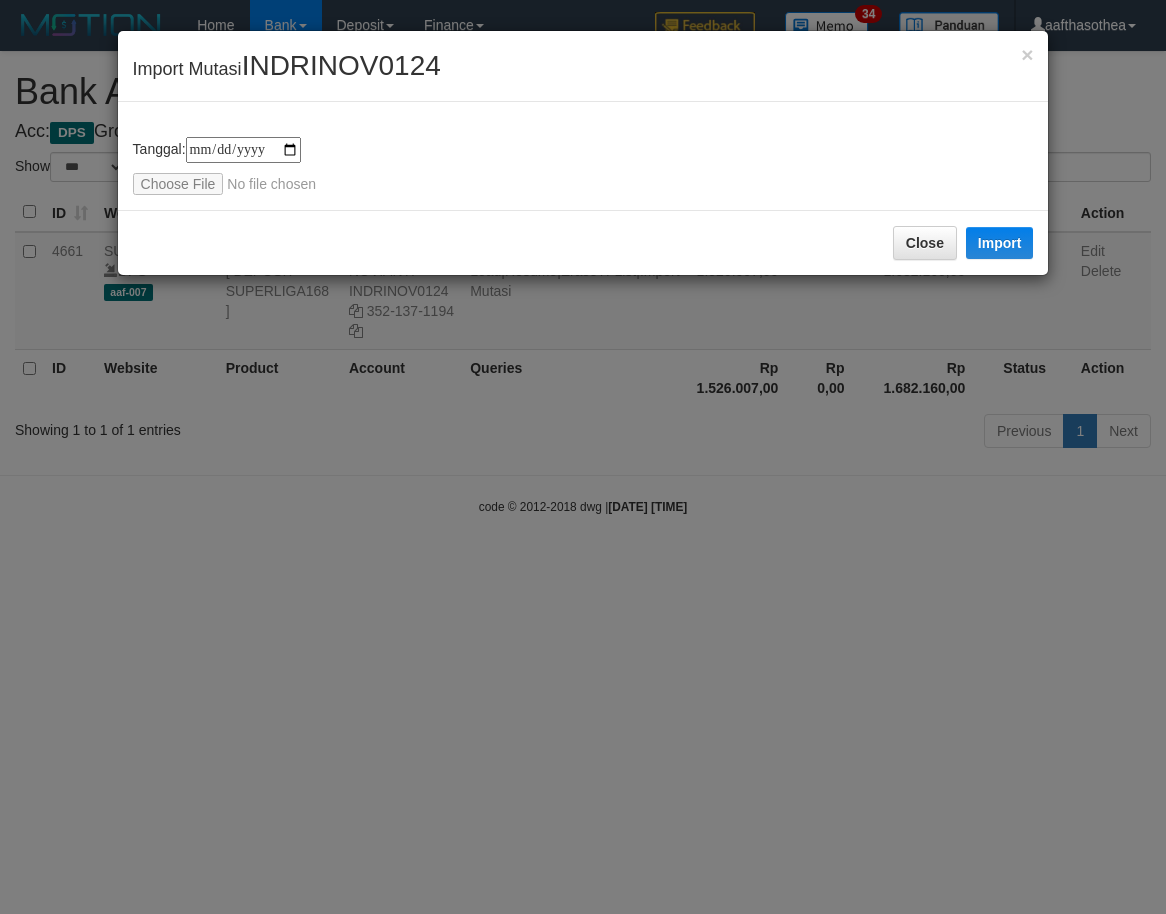 scroll, scrollTop: 0, scrollLeft: 0, axis: both 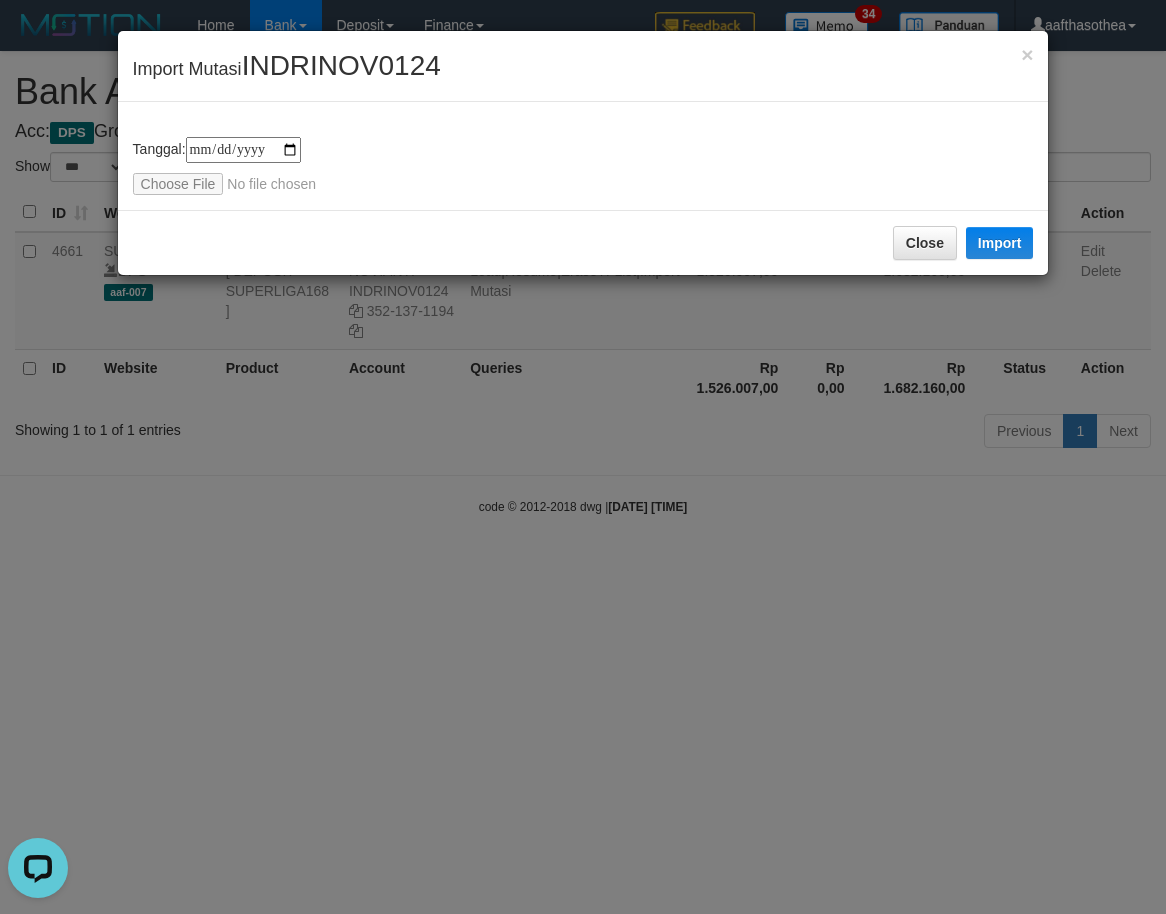 type on "**********" 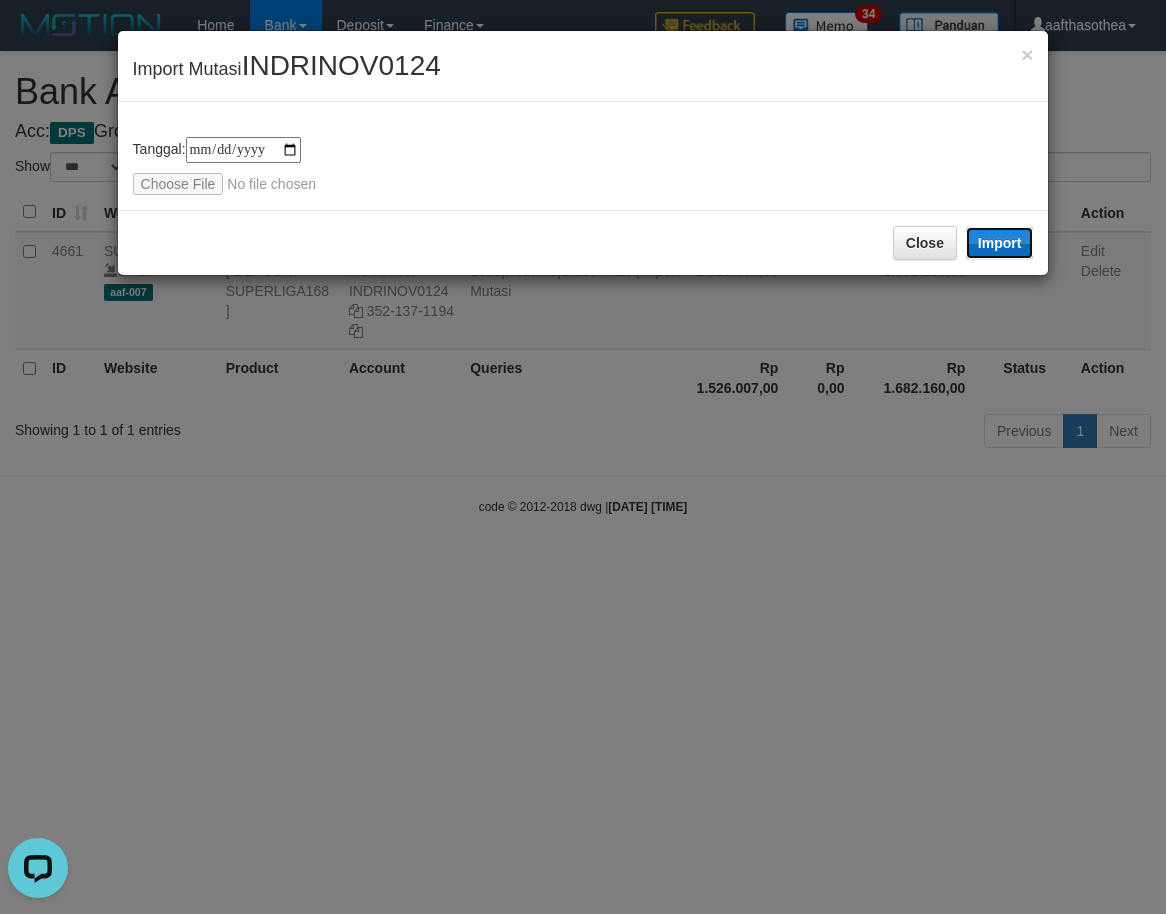click on "Import" at bounding box center (1000, 243) 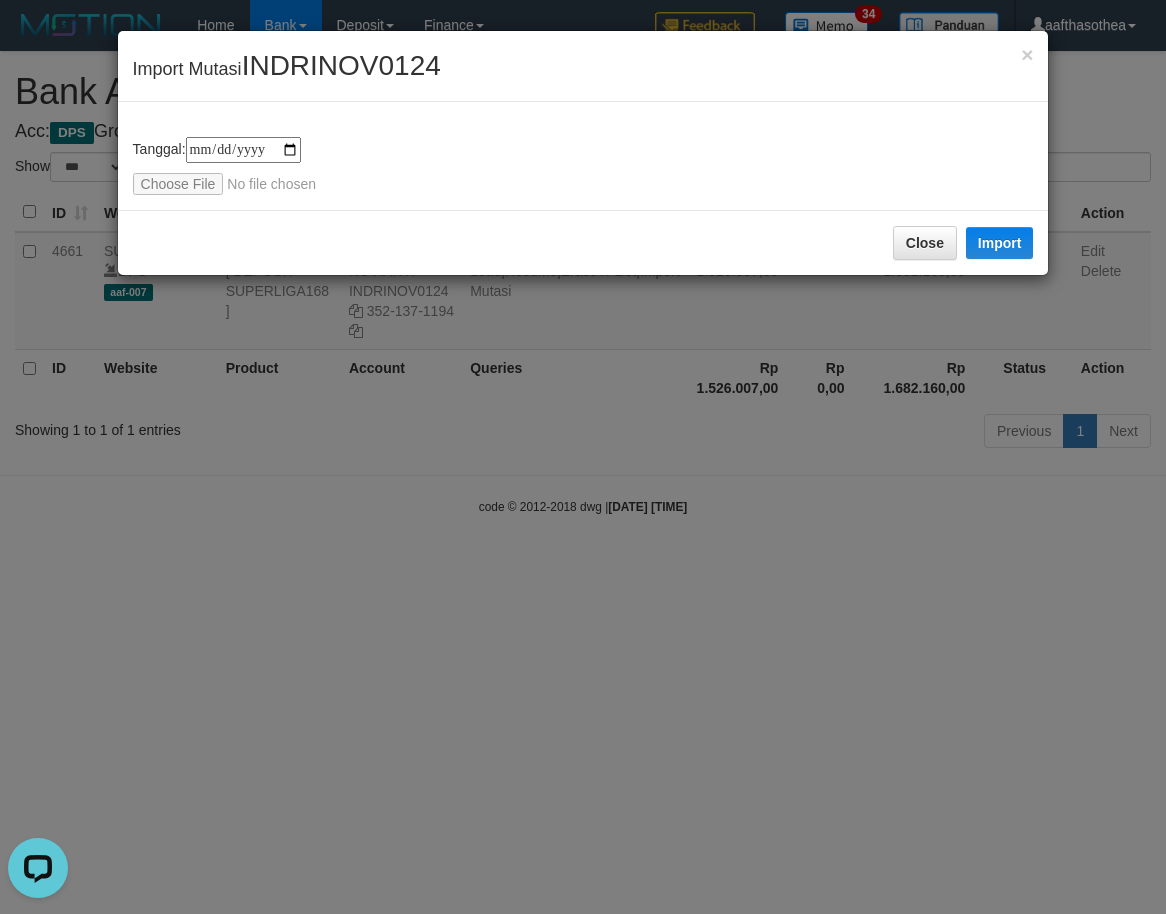 click on "**********" at bounding box center [583, 457] 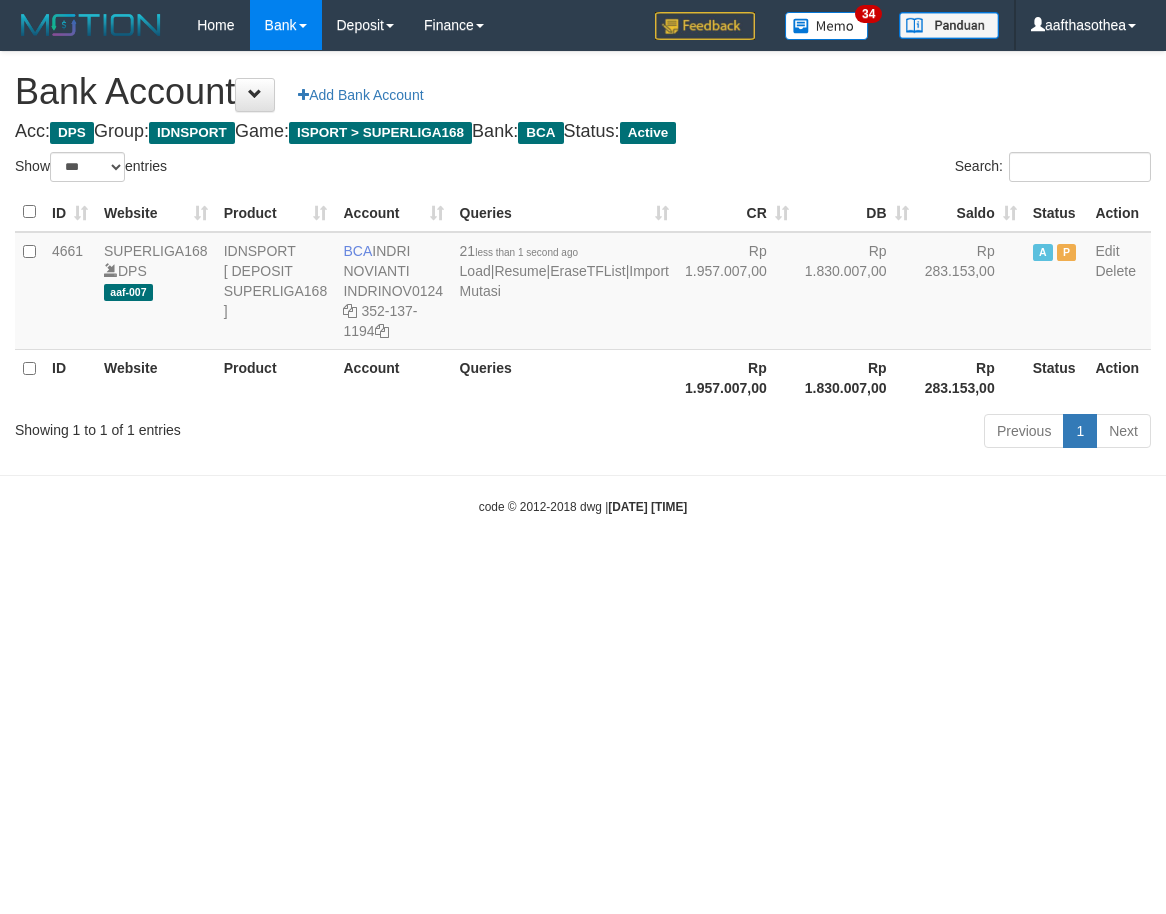 select on "***" 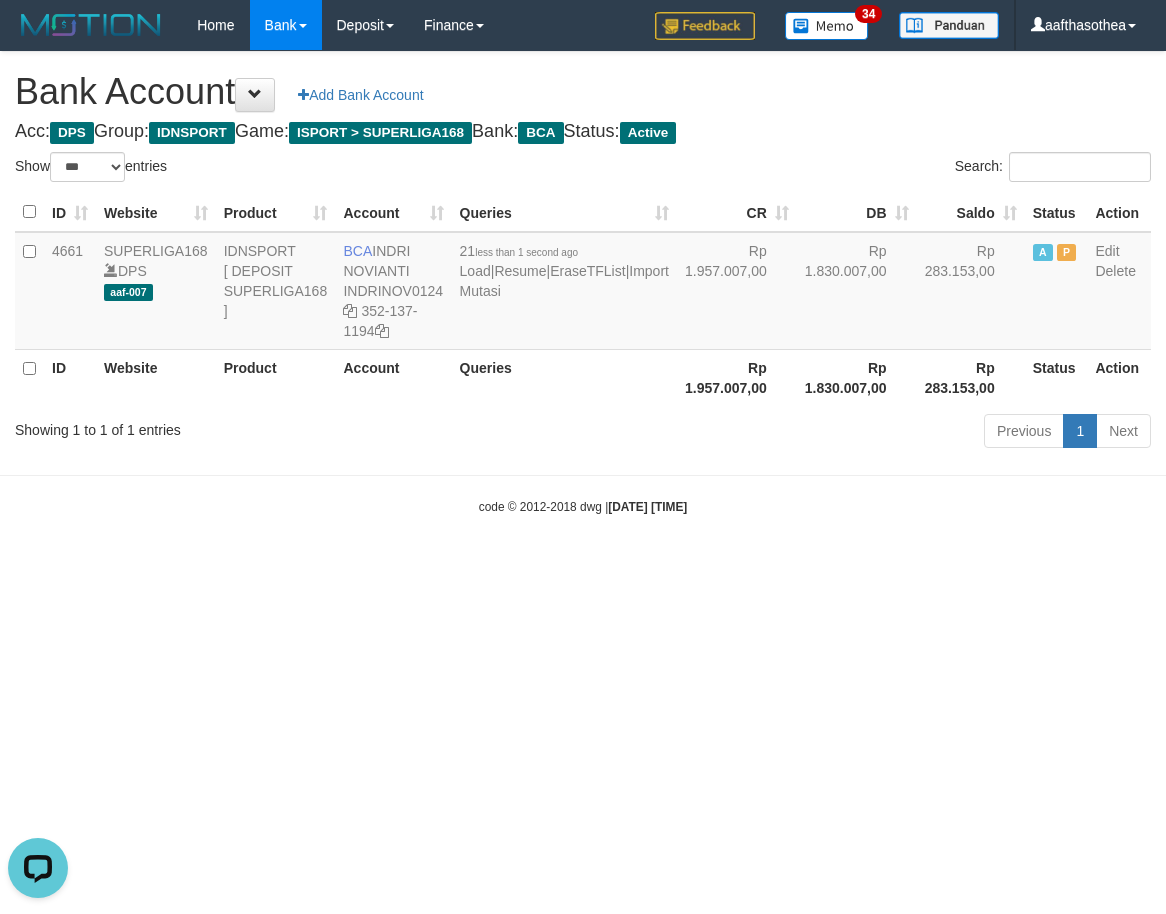 scroll, scrollTop: 0, scrollLeft: 0, axis: both 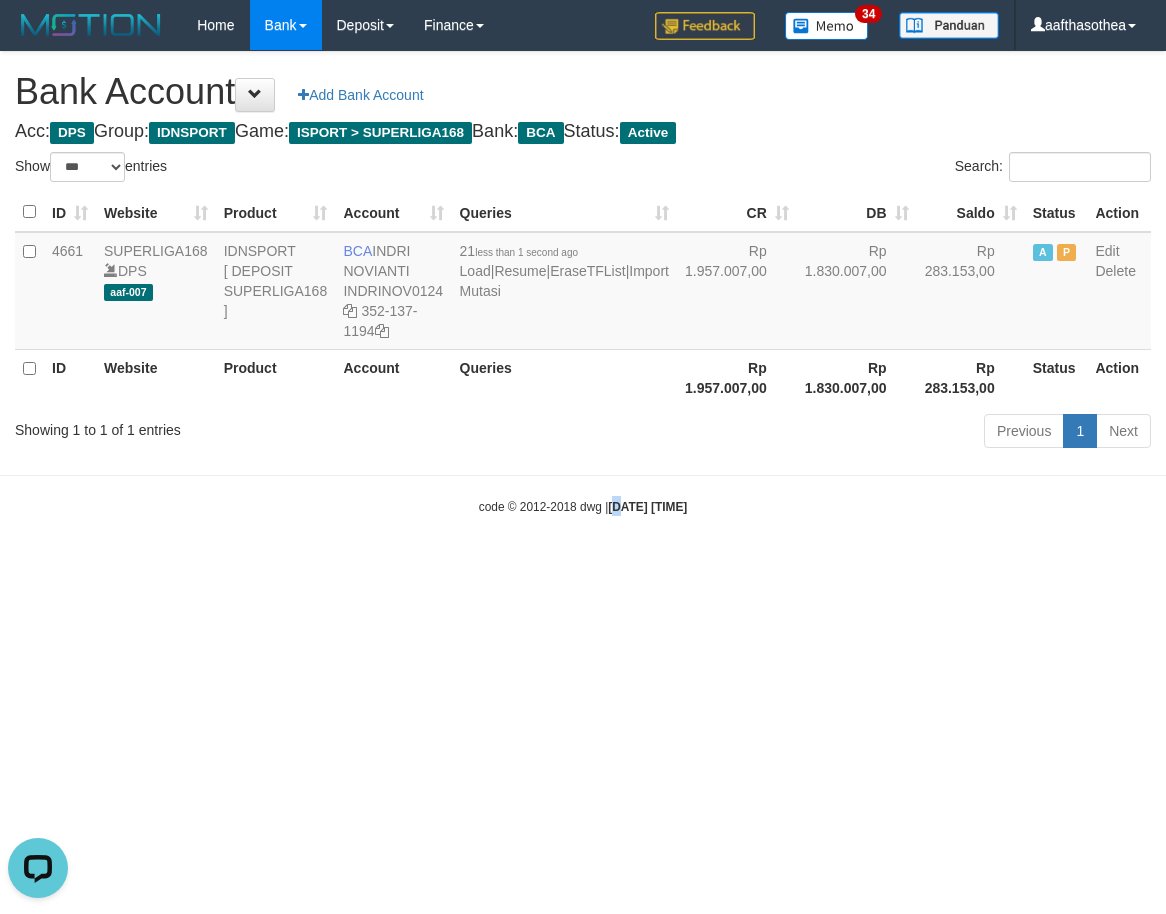 click on "Toggle navigation
Home
Bank
Account List
Load
By Website
Group
[ISPORT]													SUPERLIGA168
By Load Group (DPS)" at bounding box center [583, 283] 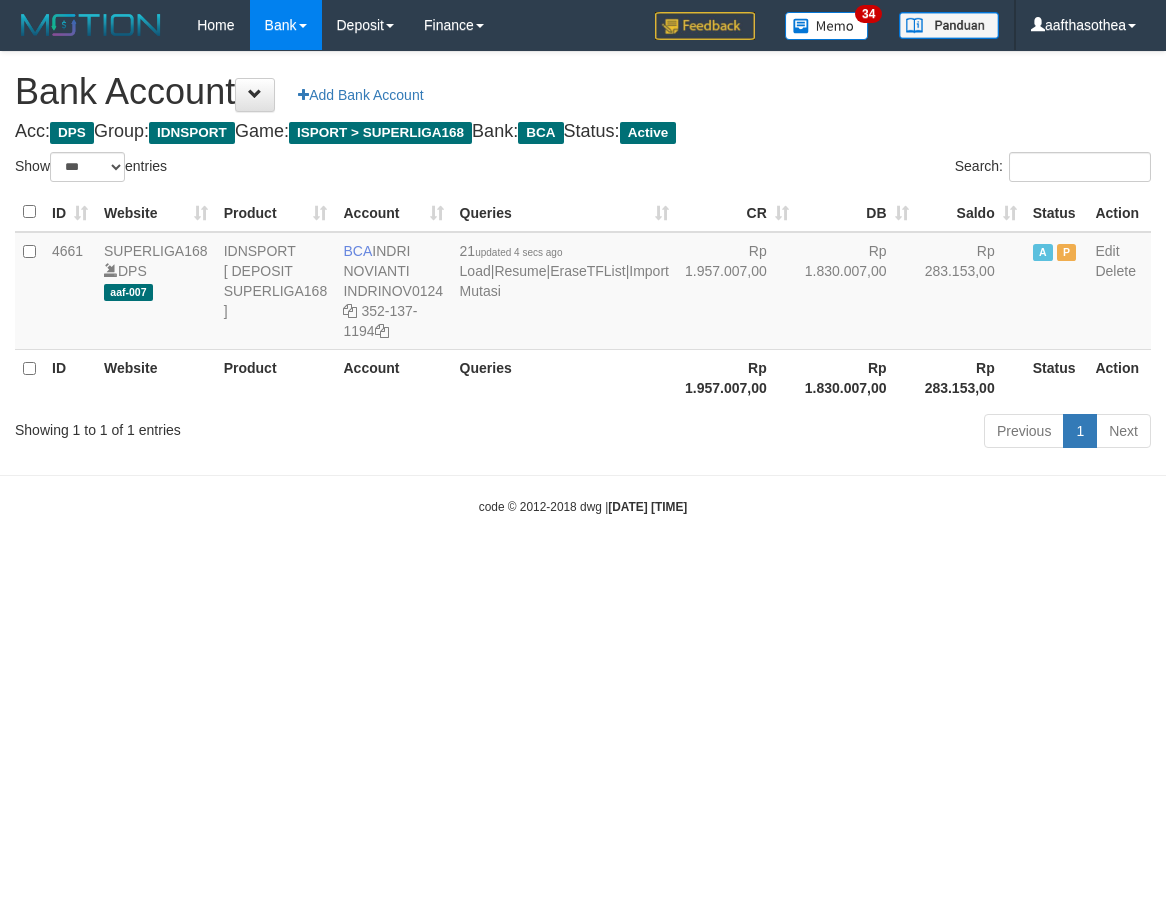 select on "***" 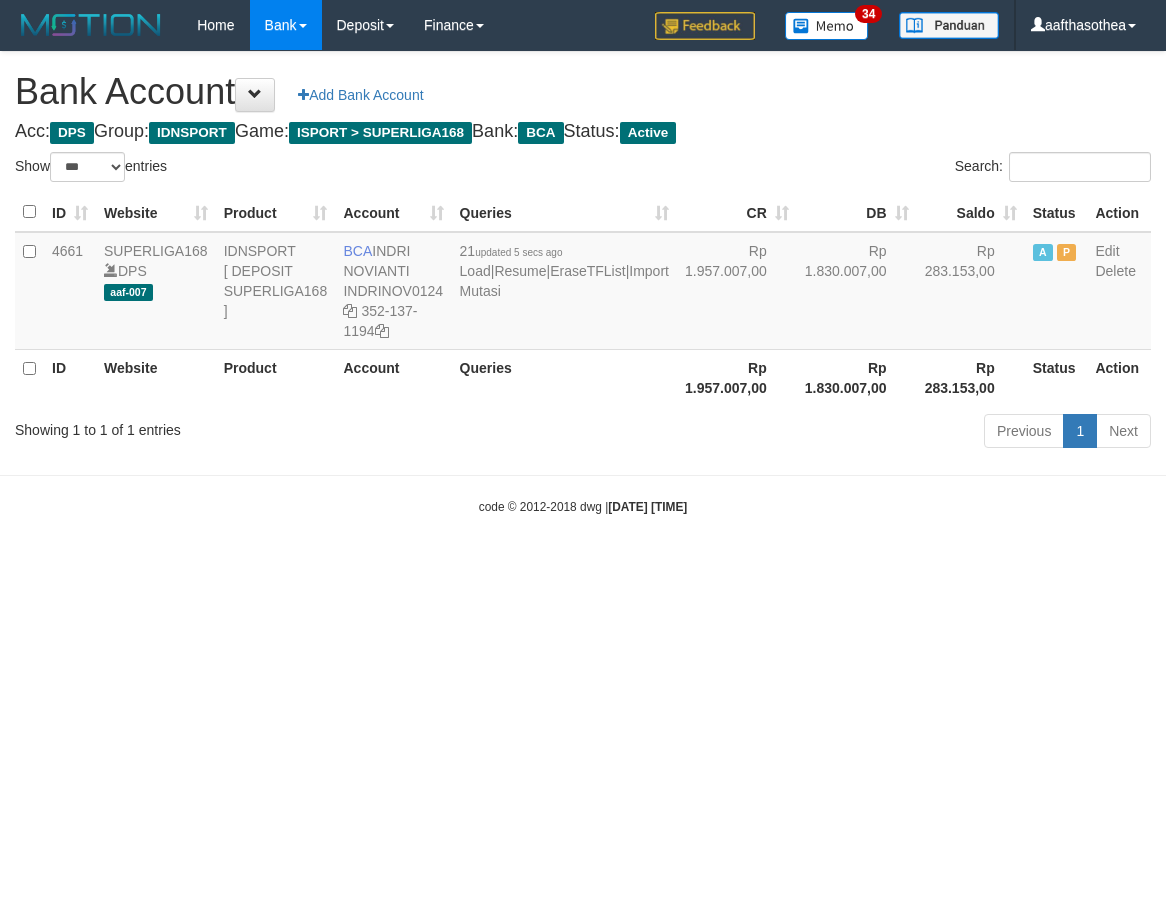 select on "***" 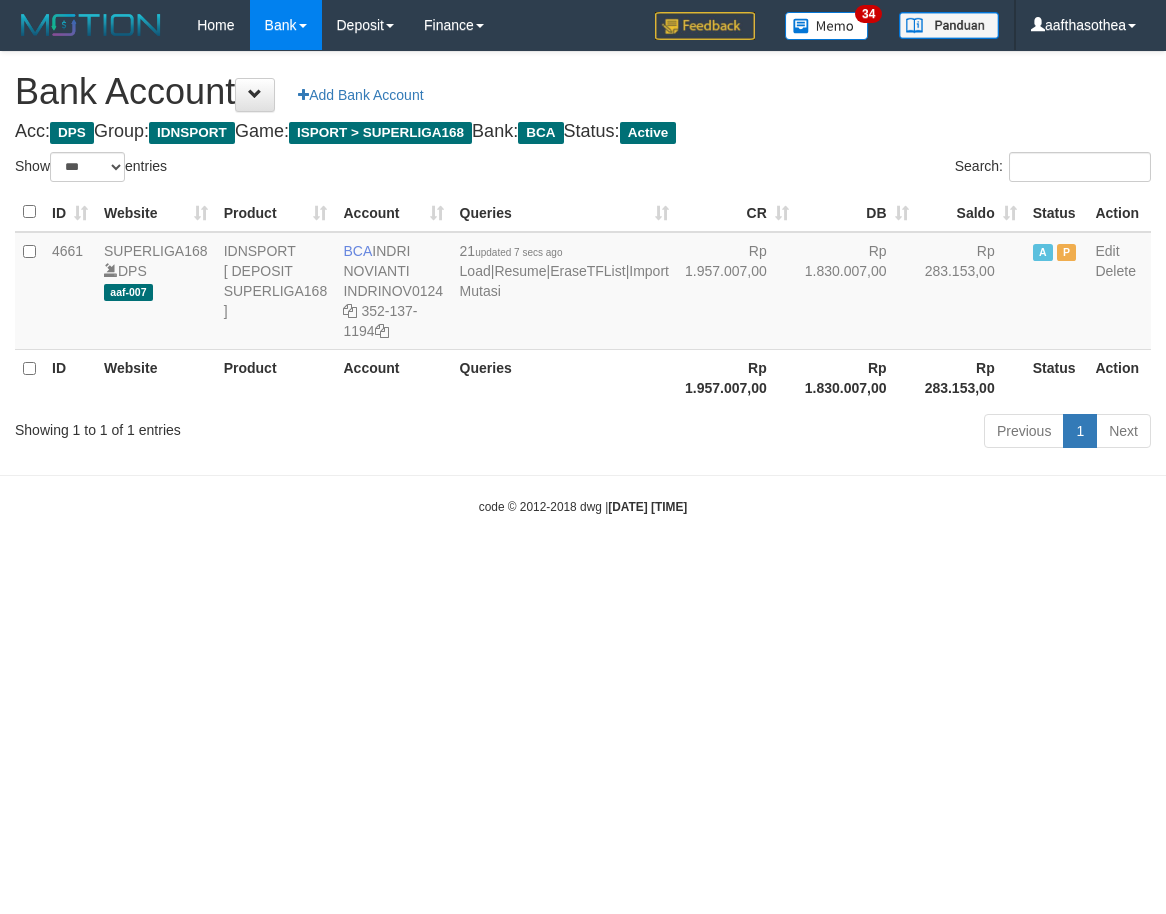 select on "***" 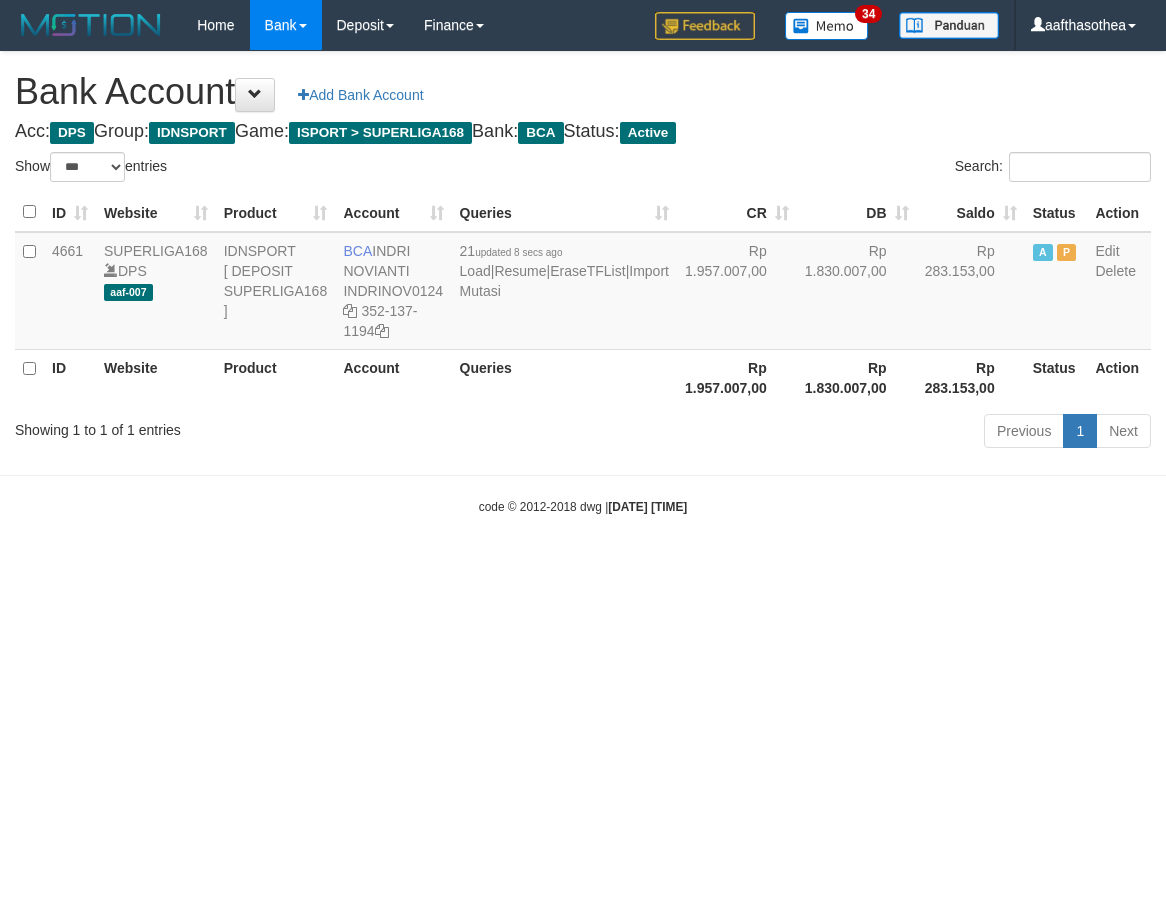 select on "***" 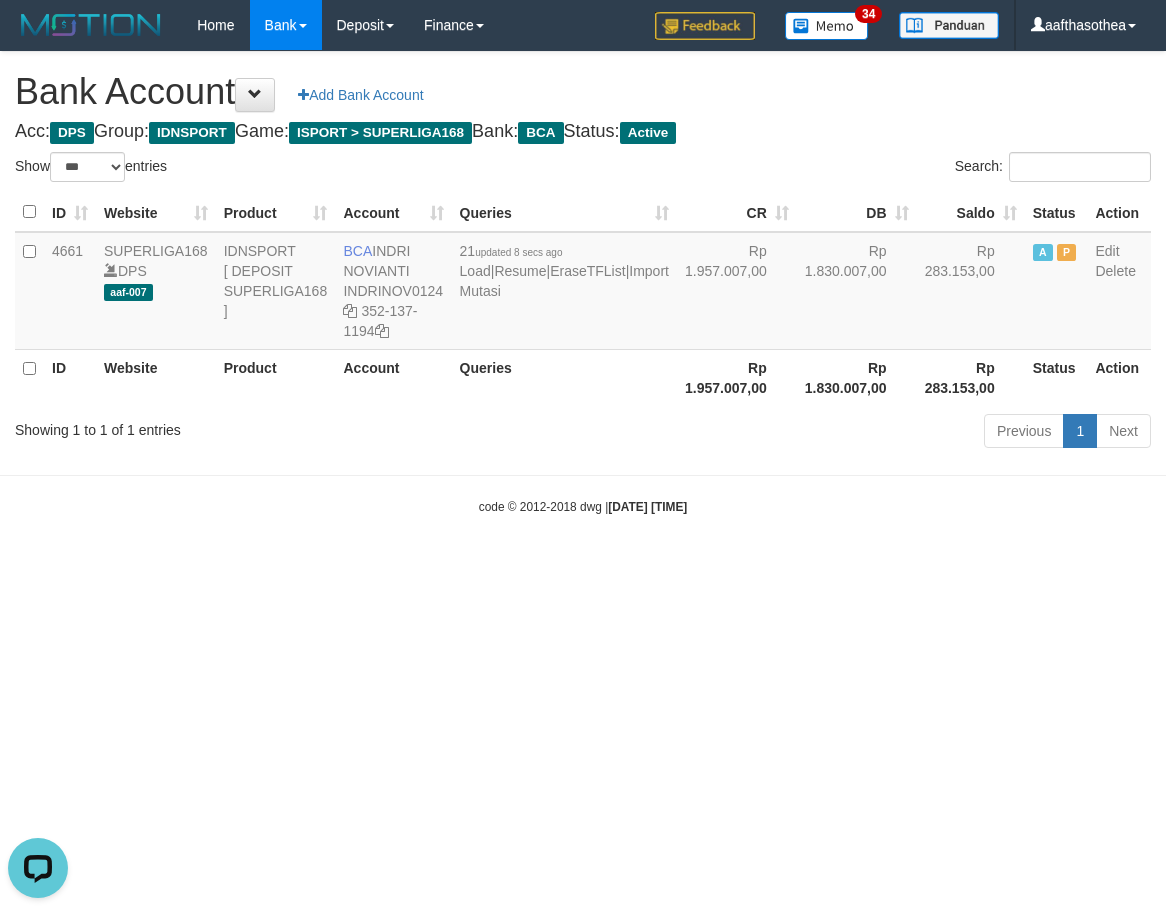 scroll, scrollTop: 0, scrollLeft: 0, axis: both 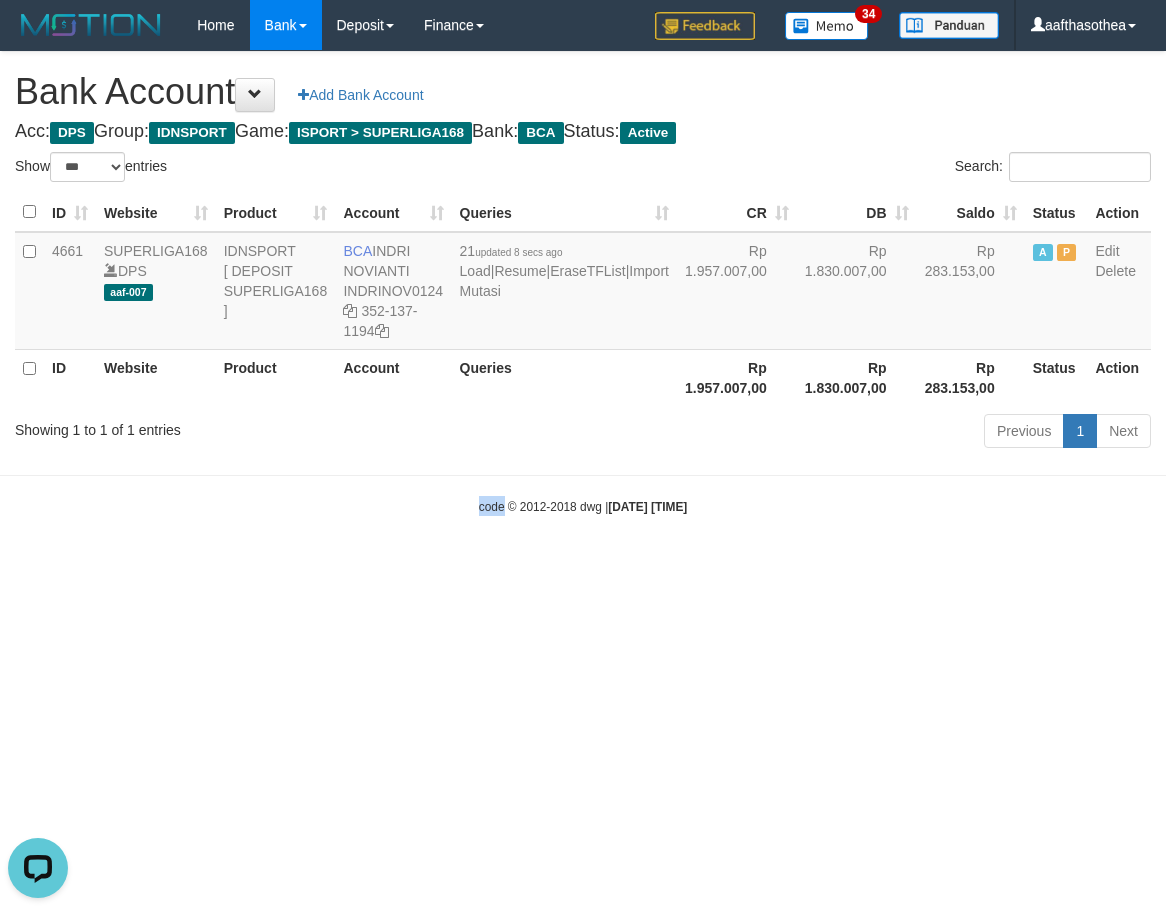 drag, startPoint x: 484, startPoint y: 553, endPoint x: 413, endPoint y: 540, distance: 72.18033 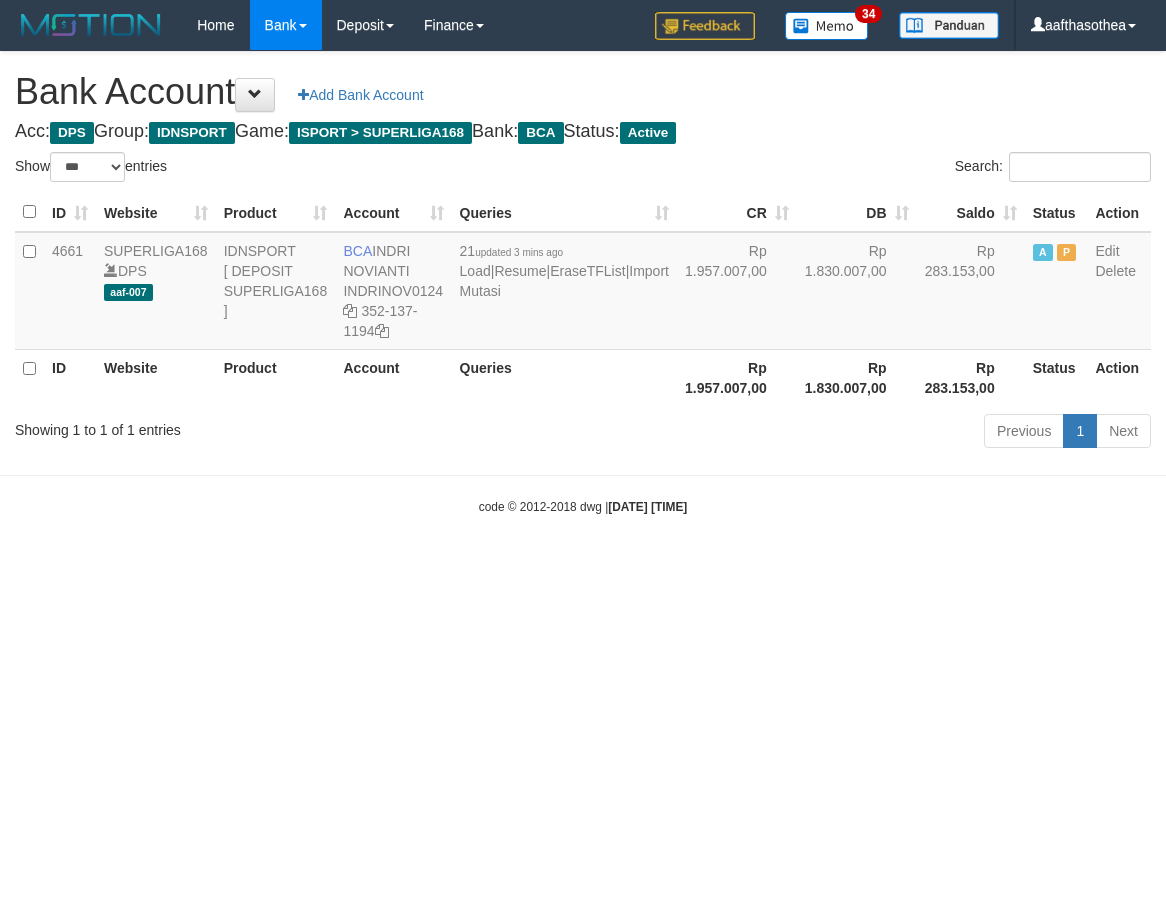 select on "***" 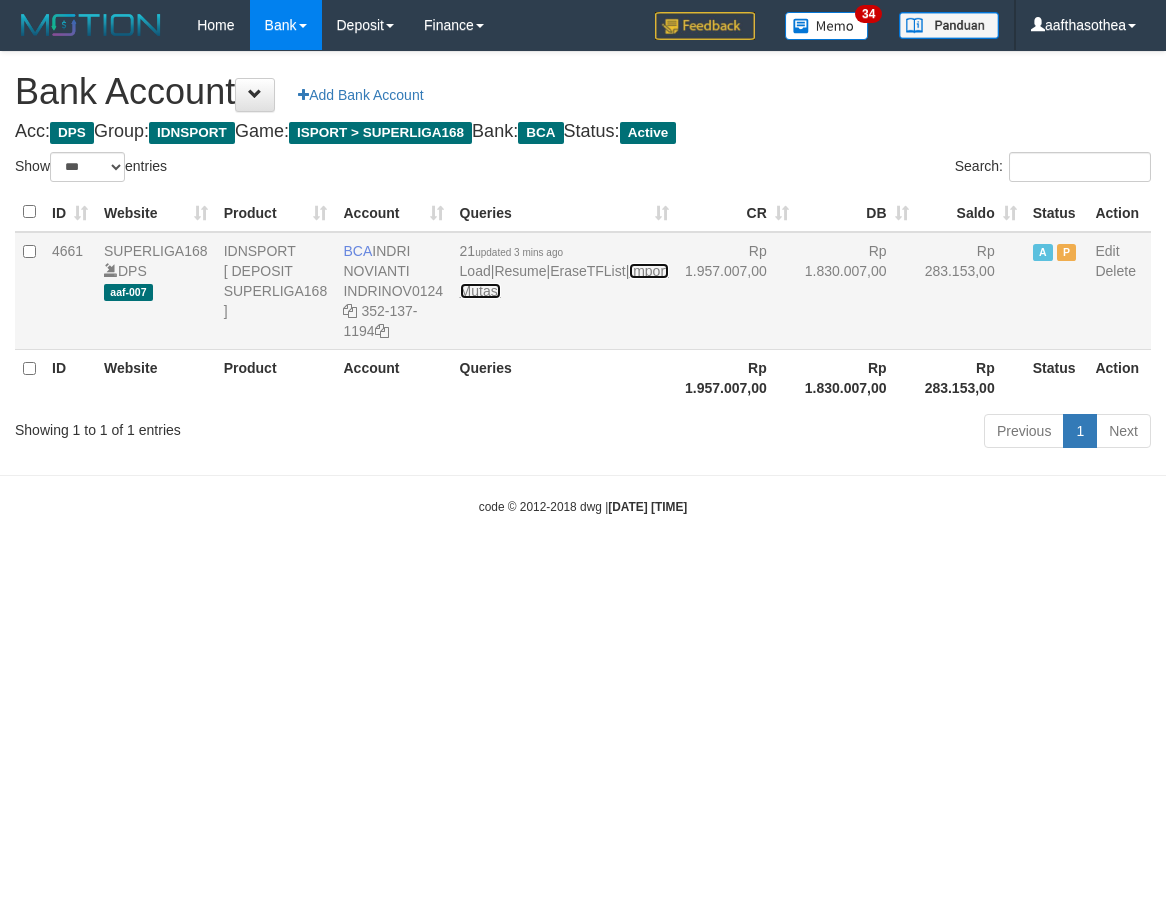 click on "Import Mutasi" at bounding box center [564, 281] 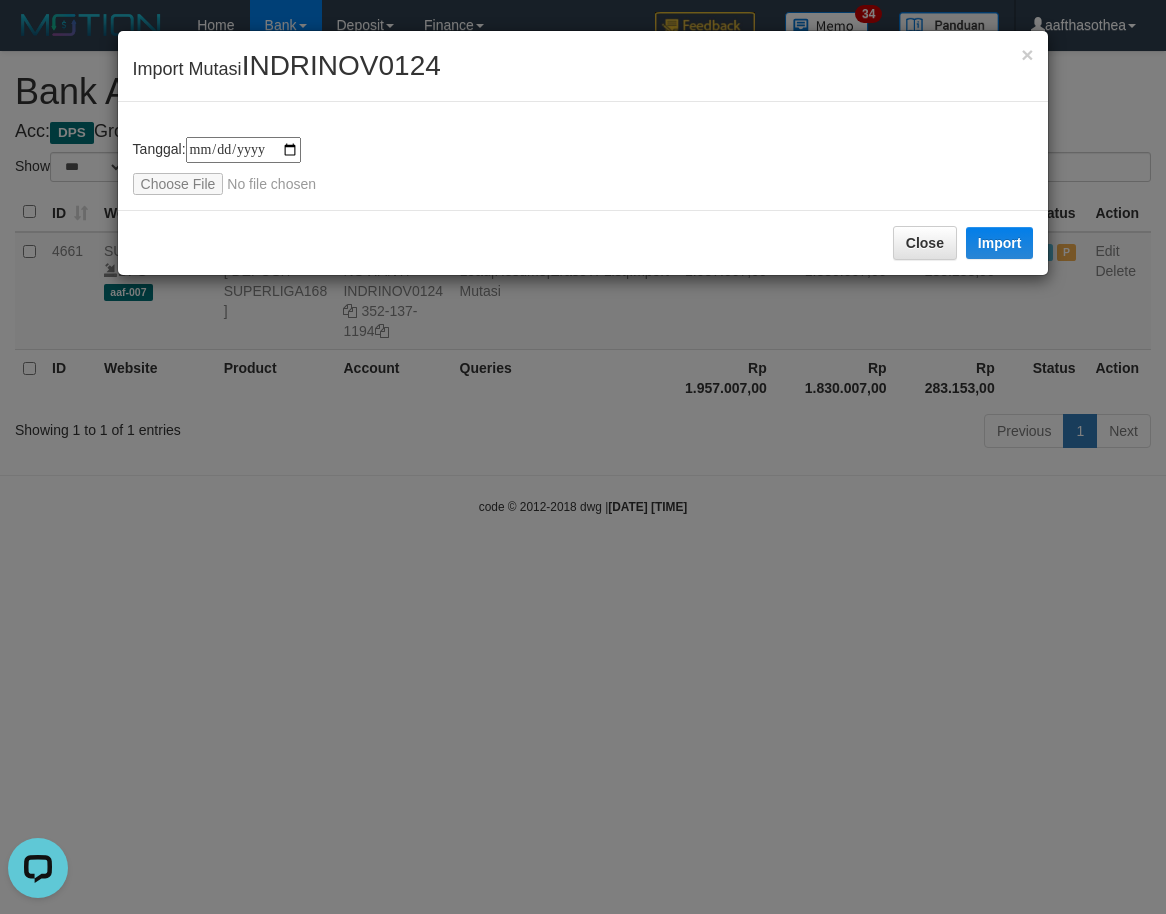 scroll, scrollTop: 0, scrollLeft: 0, axis: both 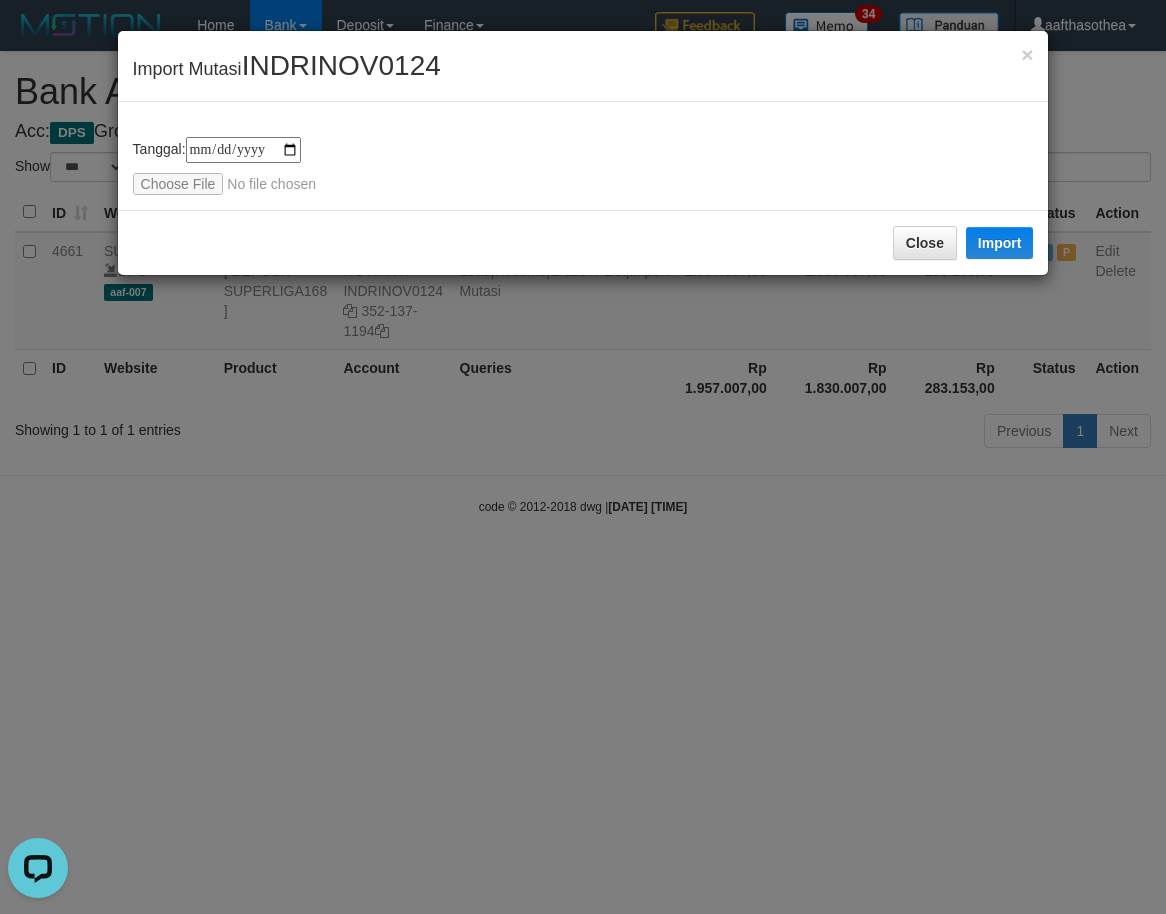 type on "**********" 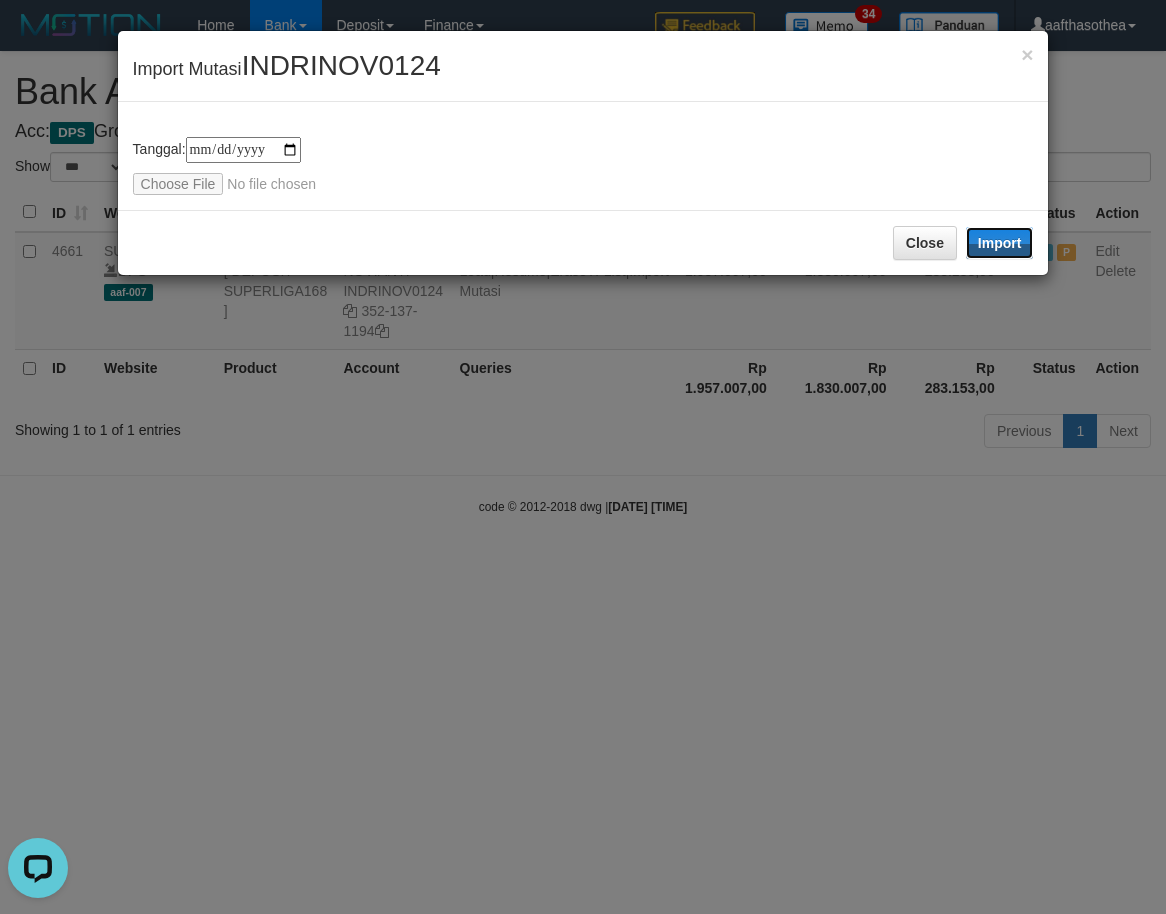 drag, startPoint x: 1009, startPoint y: 234, endPoint x: 530, endPoint y: 676, distance: 651.7707 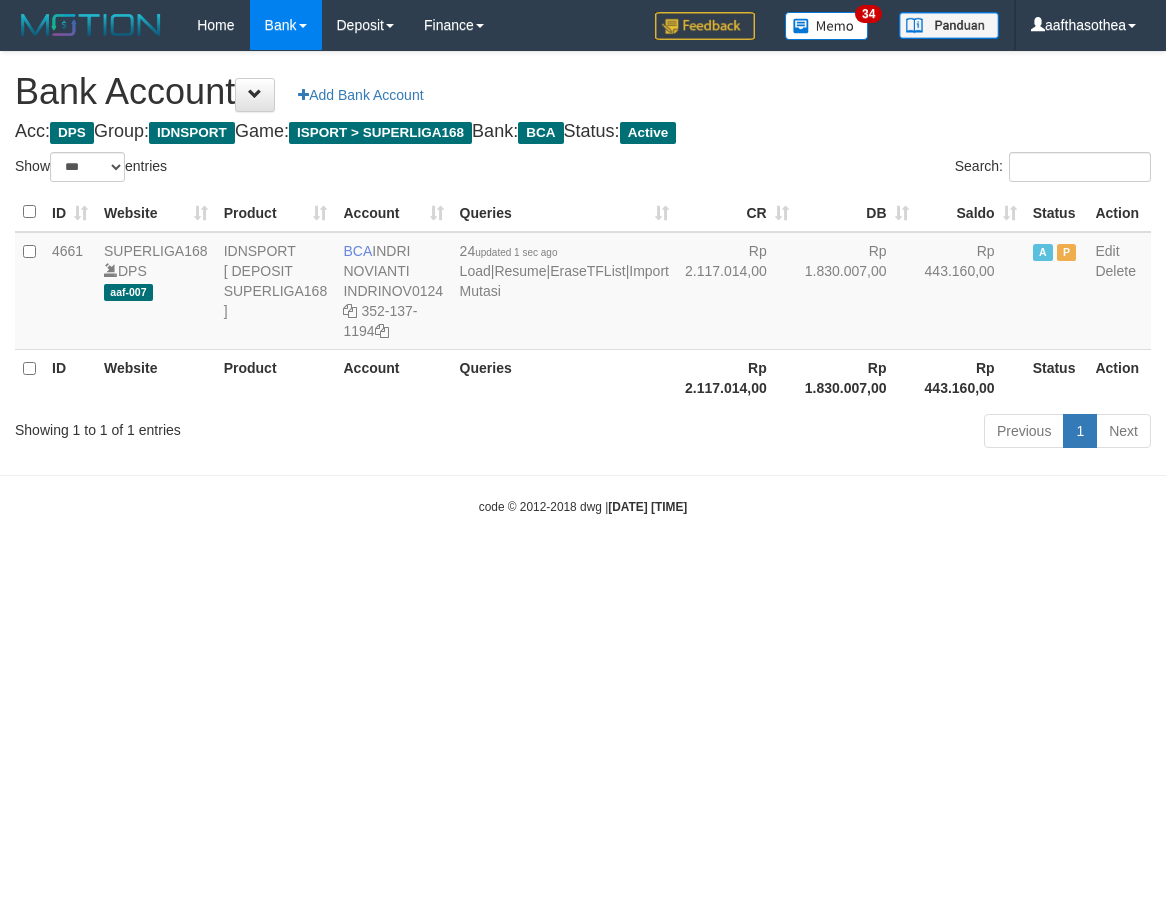 select on "***" 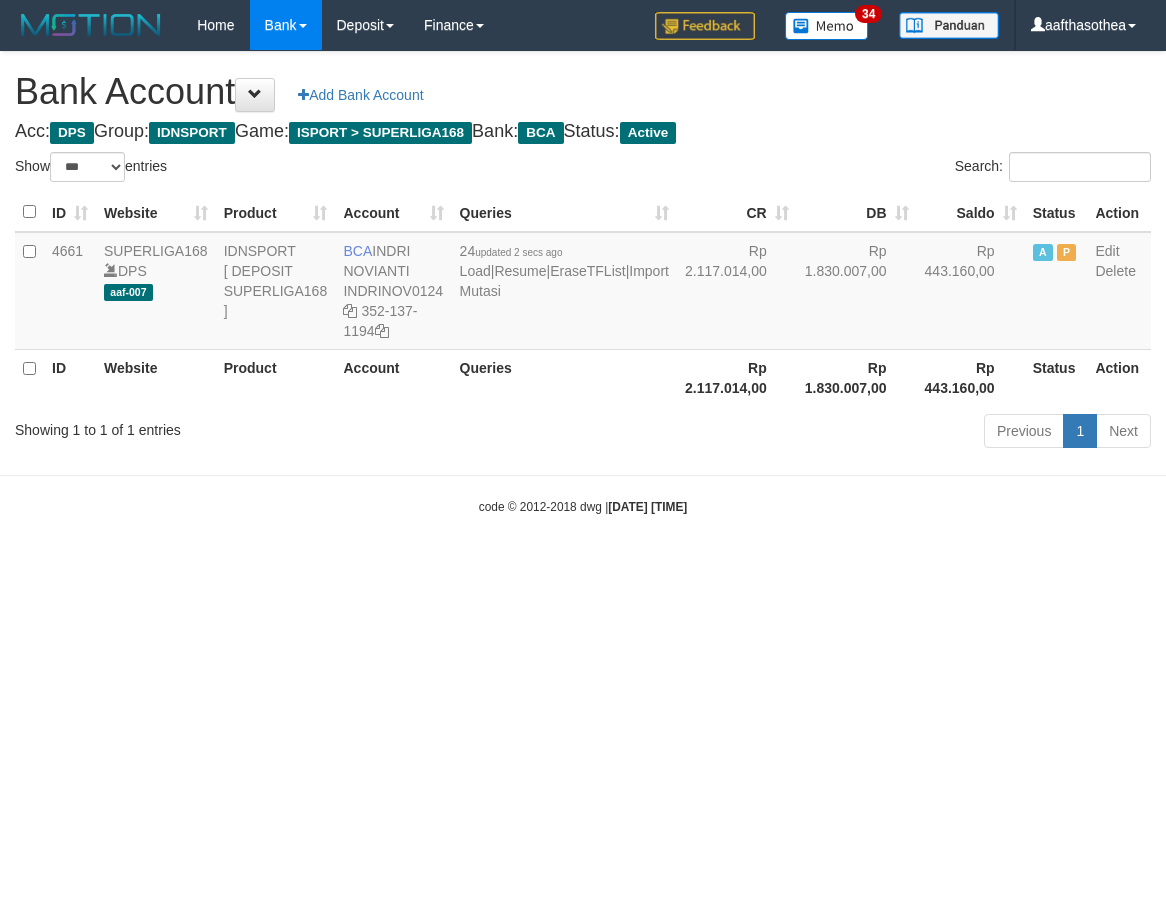 select on "***" 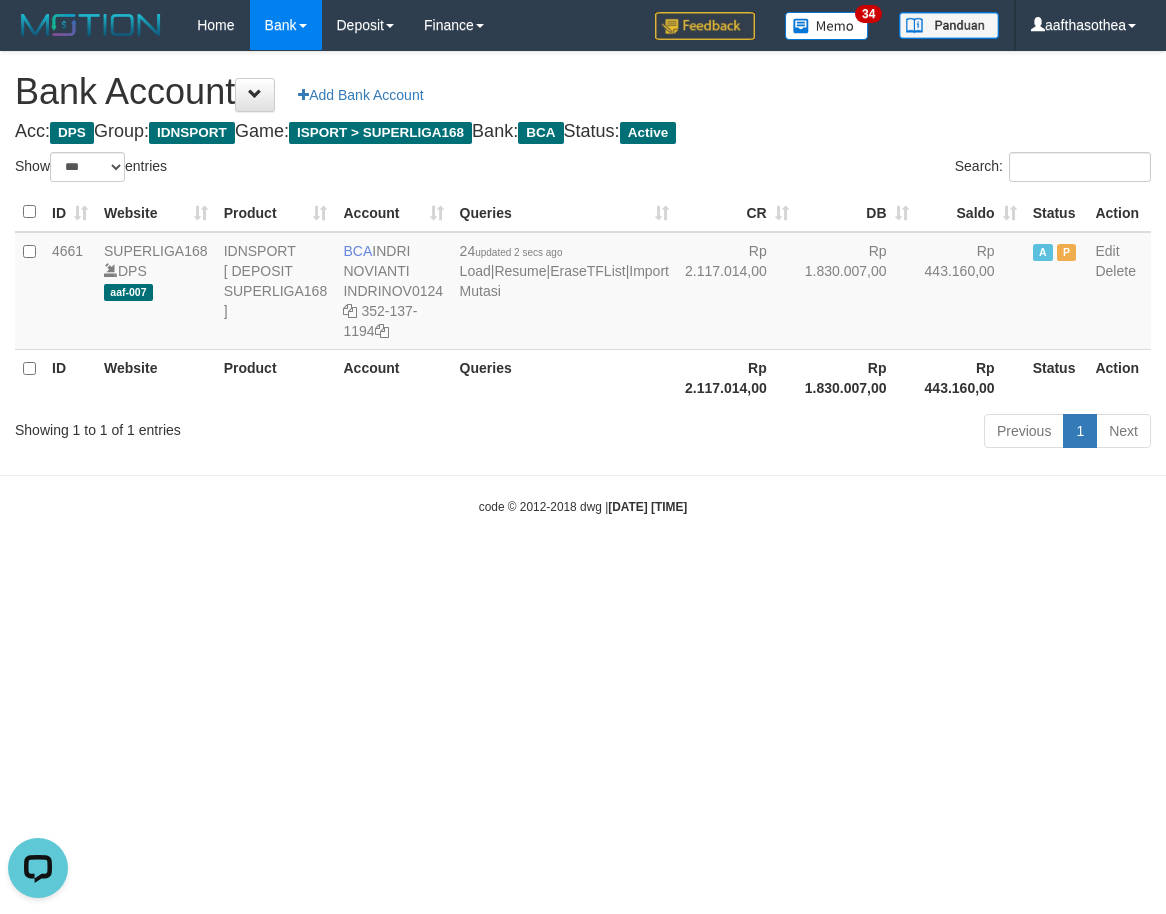 scroll, scrollTop: 0, scrollLeft: 0, axis: both 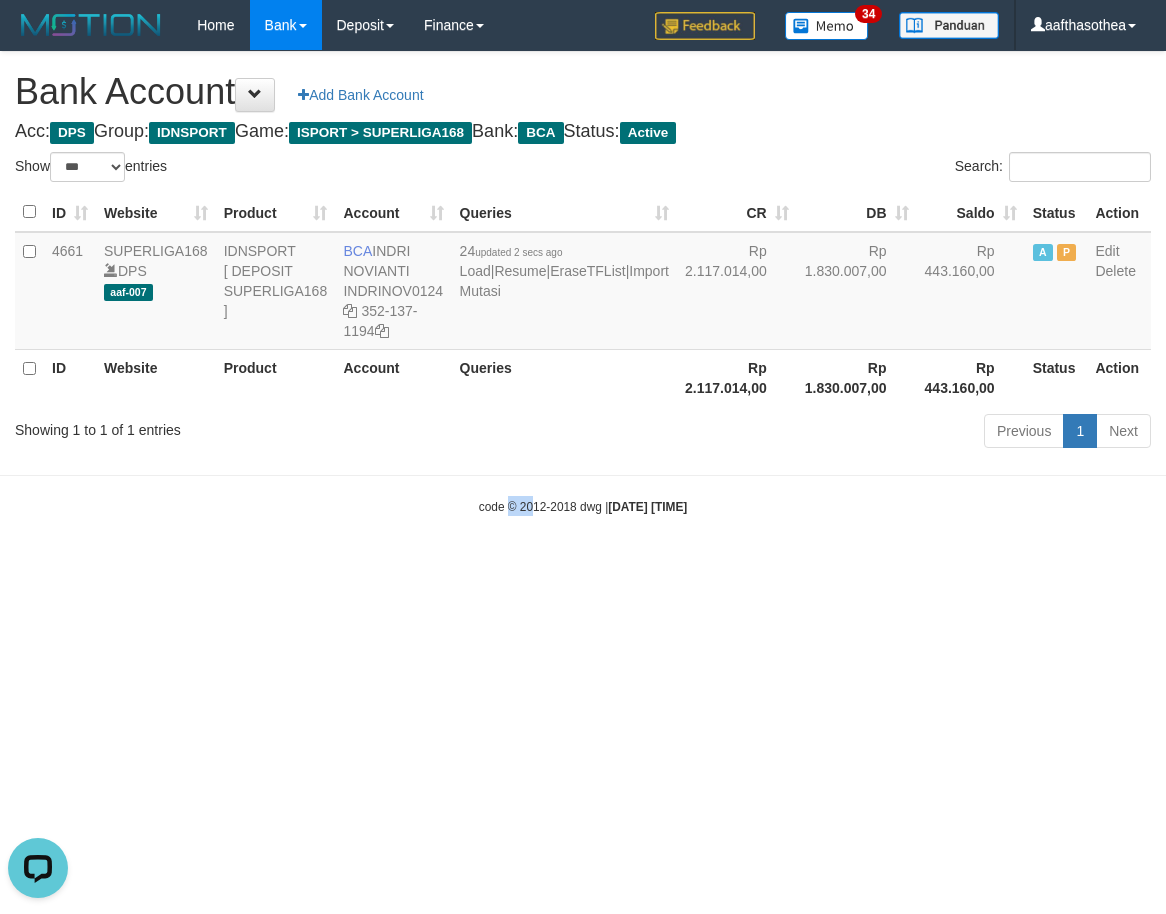 click on "Toggle navigation
Home
Bank
Account List
Load
By Website
Group
[ISPORT]													SUPERLIGA168
By Load Group (DPS)" at bounding box center (583, 283) 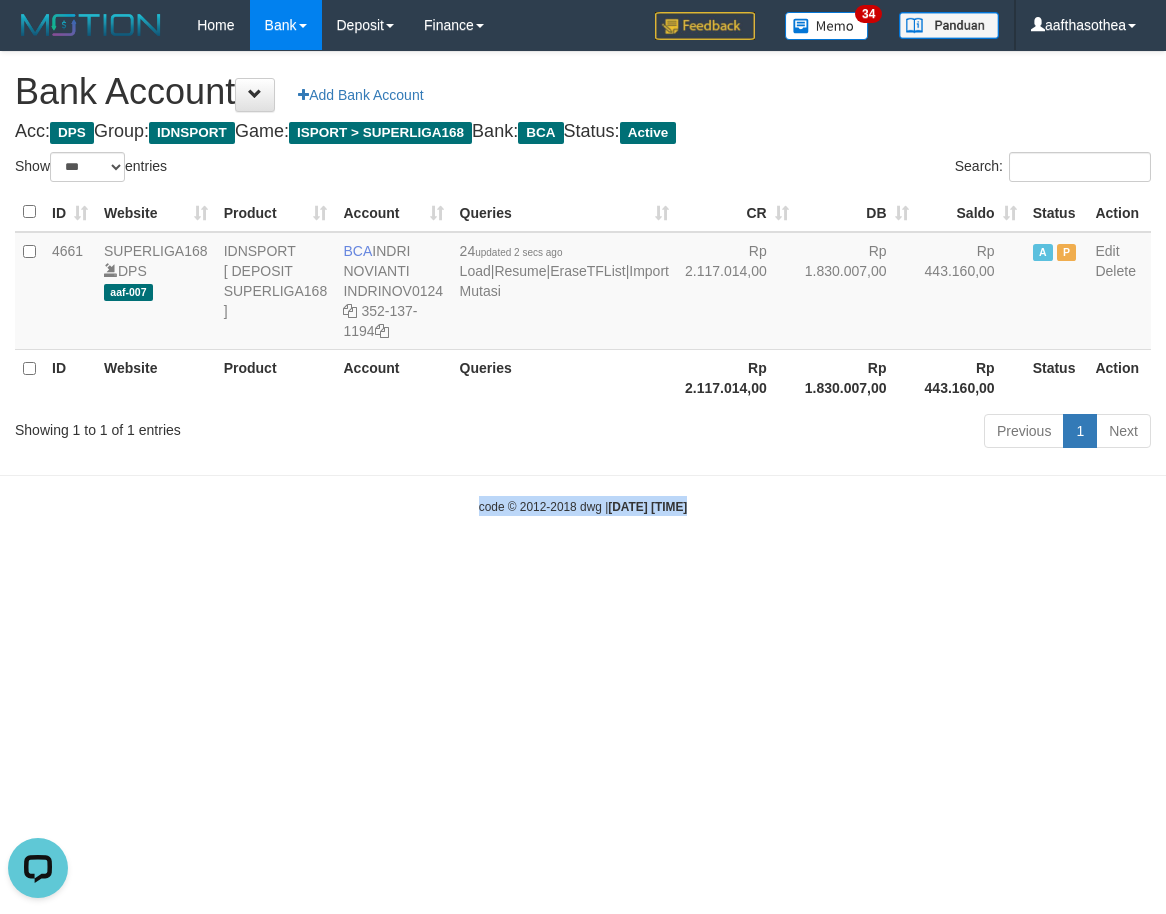 click on "Toggle navigation
Home
Bank
Account List
Load
By Website
Group
[ISPORT]													SUPERLIGA168
By Load Group (DPS)" at bounding box center (583, 283) 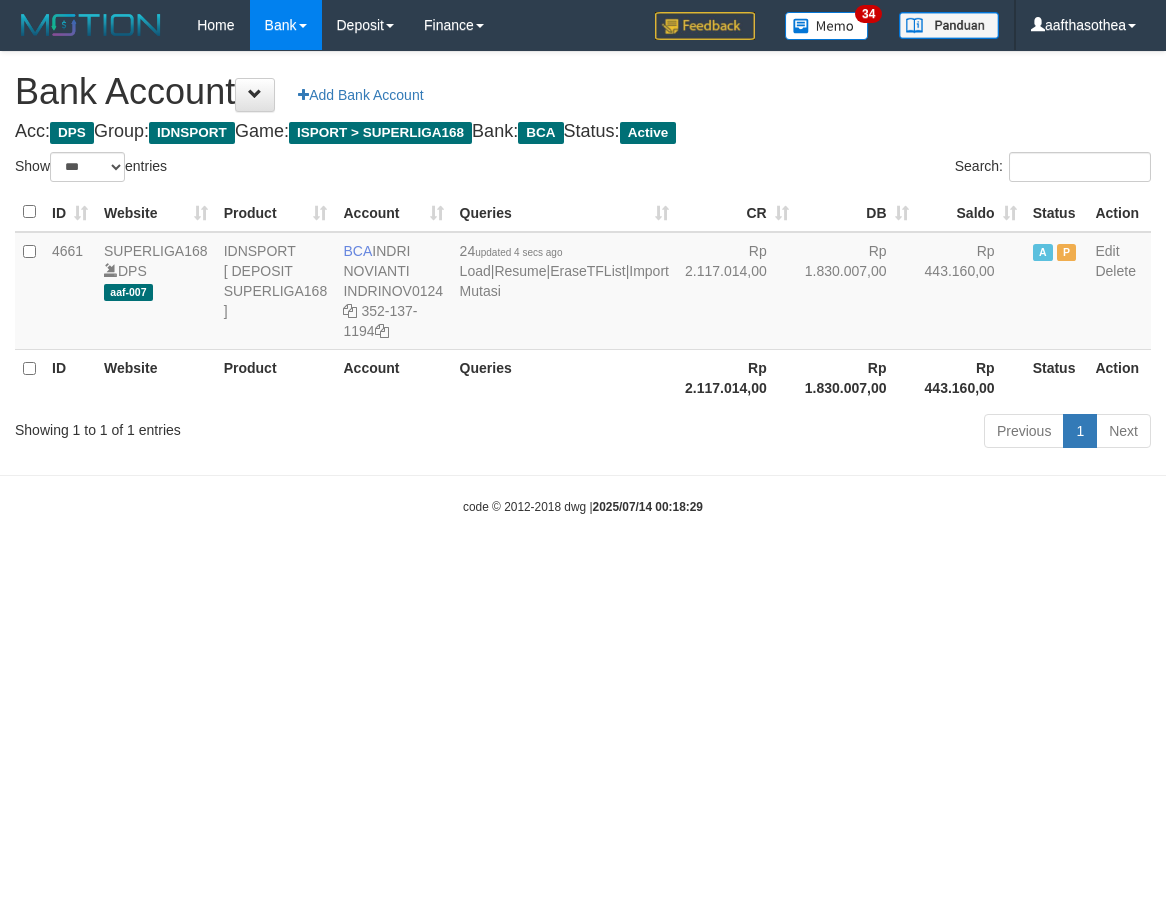 select on "***" 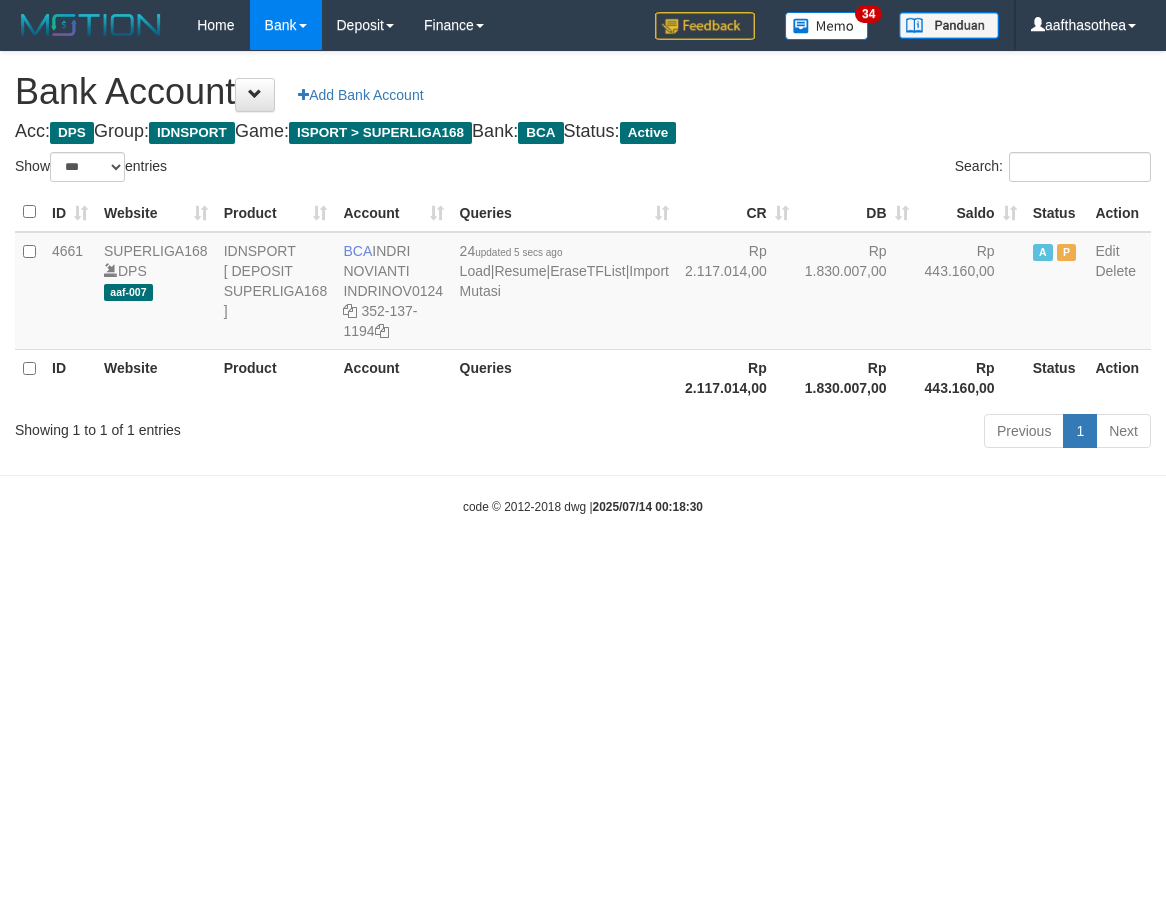 select on "***" 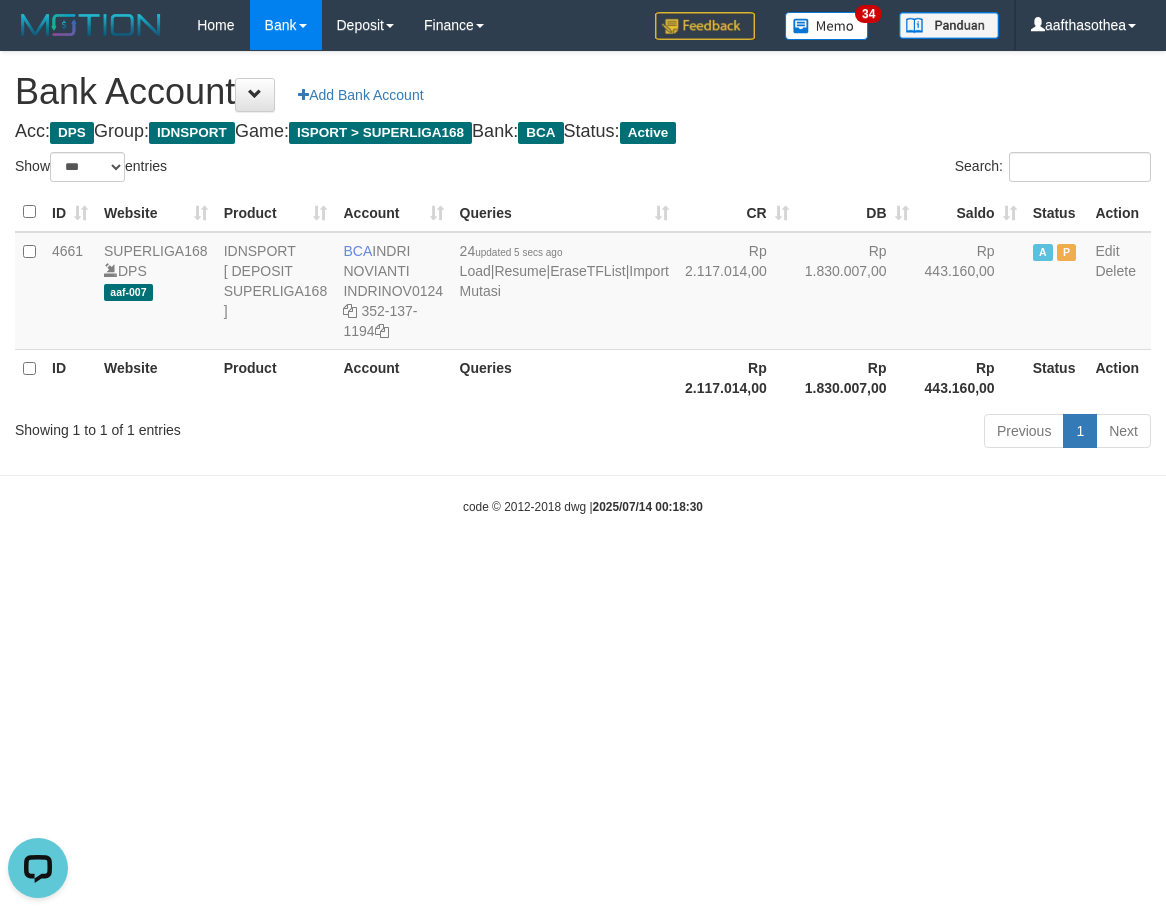 scroll, scrollTop: 0, scrollLeft: 0, axis: both 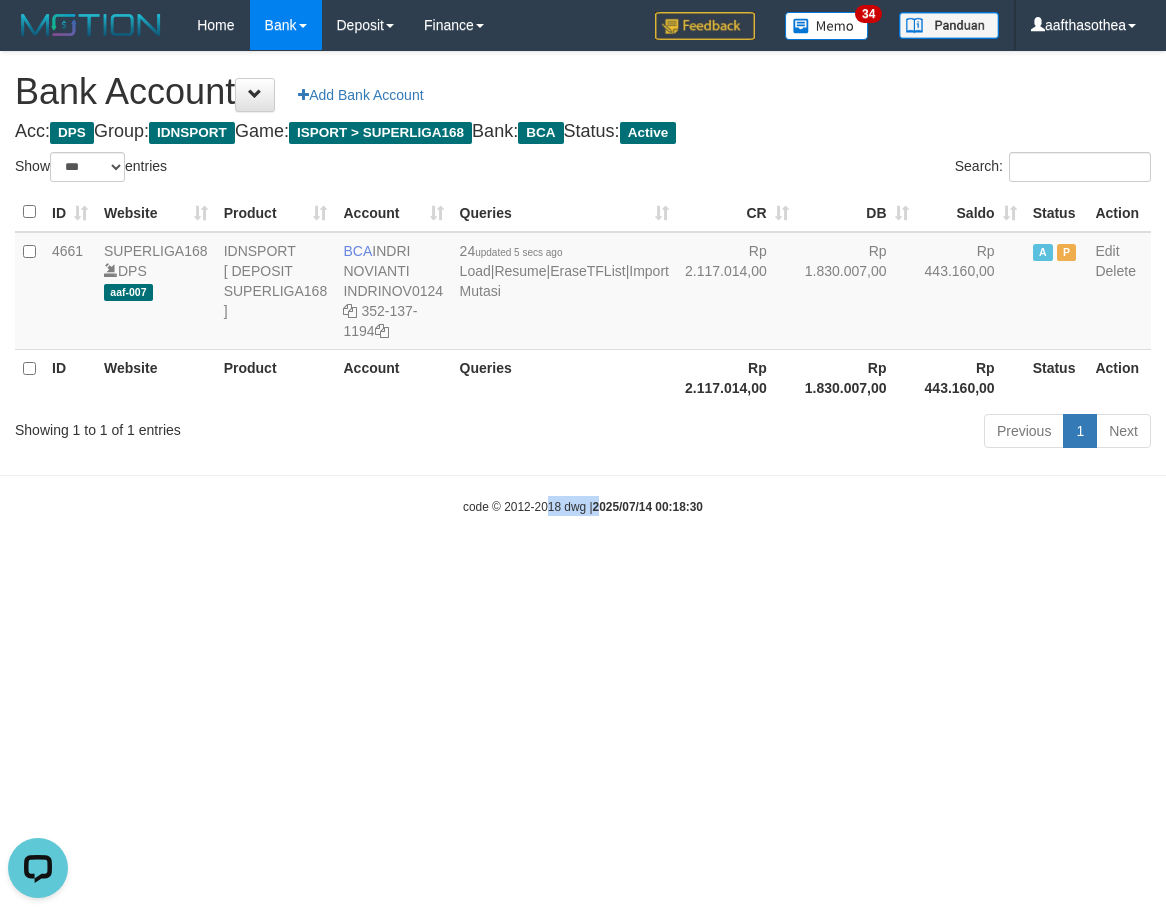 drag, startPoint x: 548, startPoint y: 912, endPoint x: 623, endPoint y: 690, distance: 234.32669 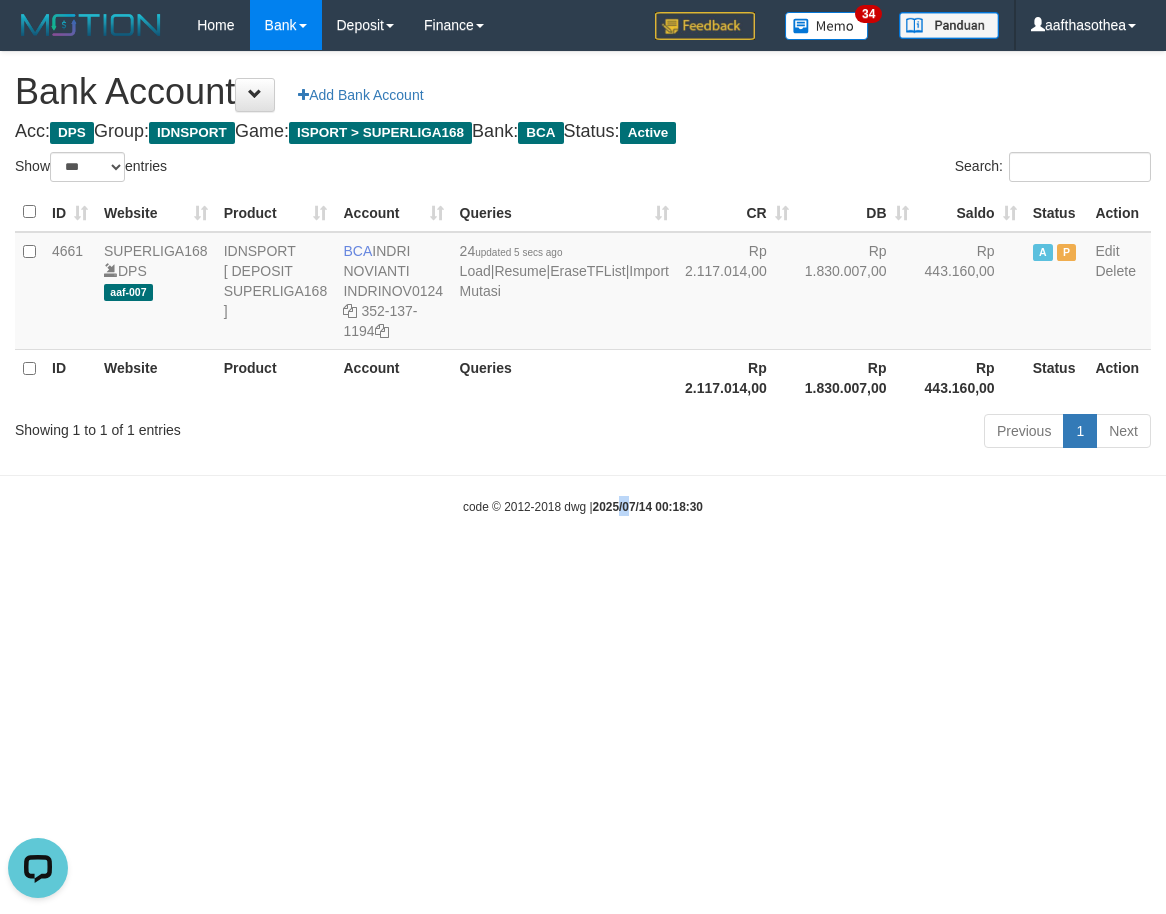 click on "Toggle navigation
Home
Bank
Account List
Load
By Website
Group
[ISPORT]													SUPERLIGA168
By Load Group (DPS)" at bounding box center [583, 283] 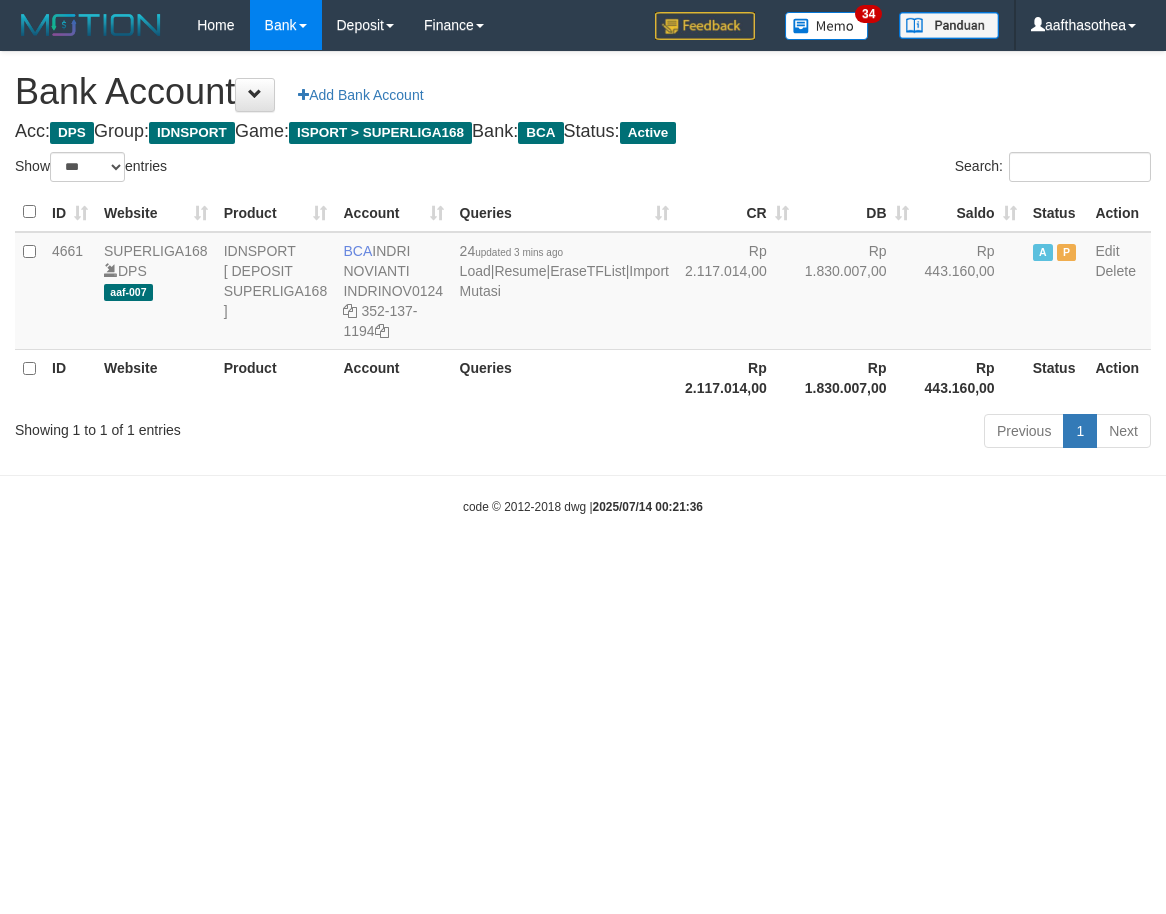 select on "***" 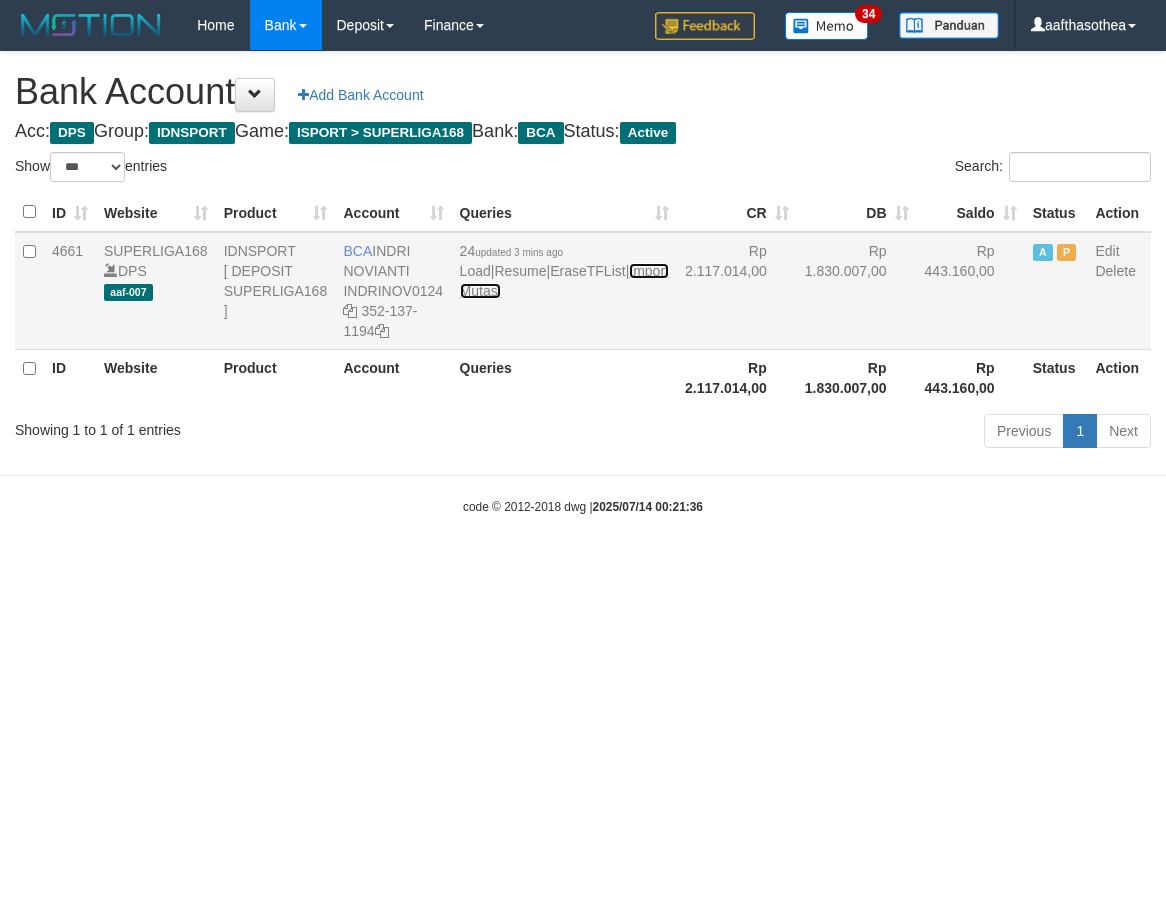 click on "Import Mutasi" at bounding box center (564, 281) 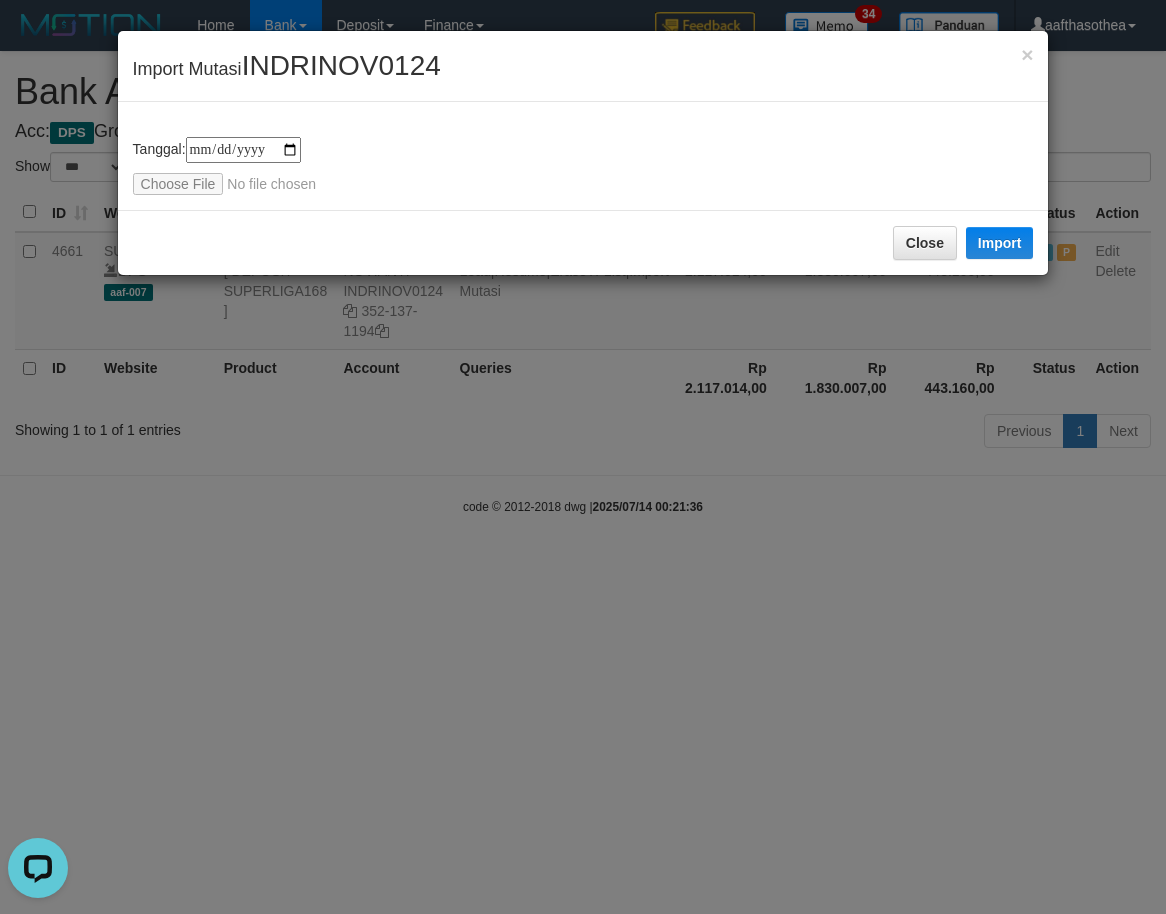 scroll, scrollTop: 0, scrollLeft: 0, axis: both 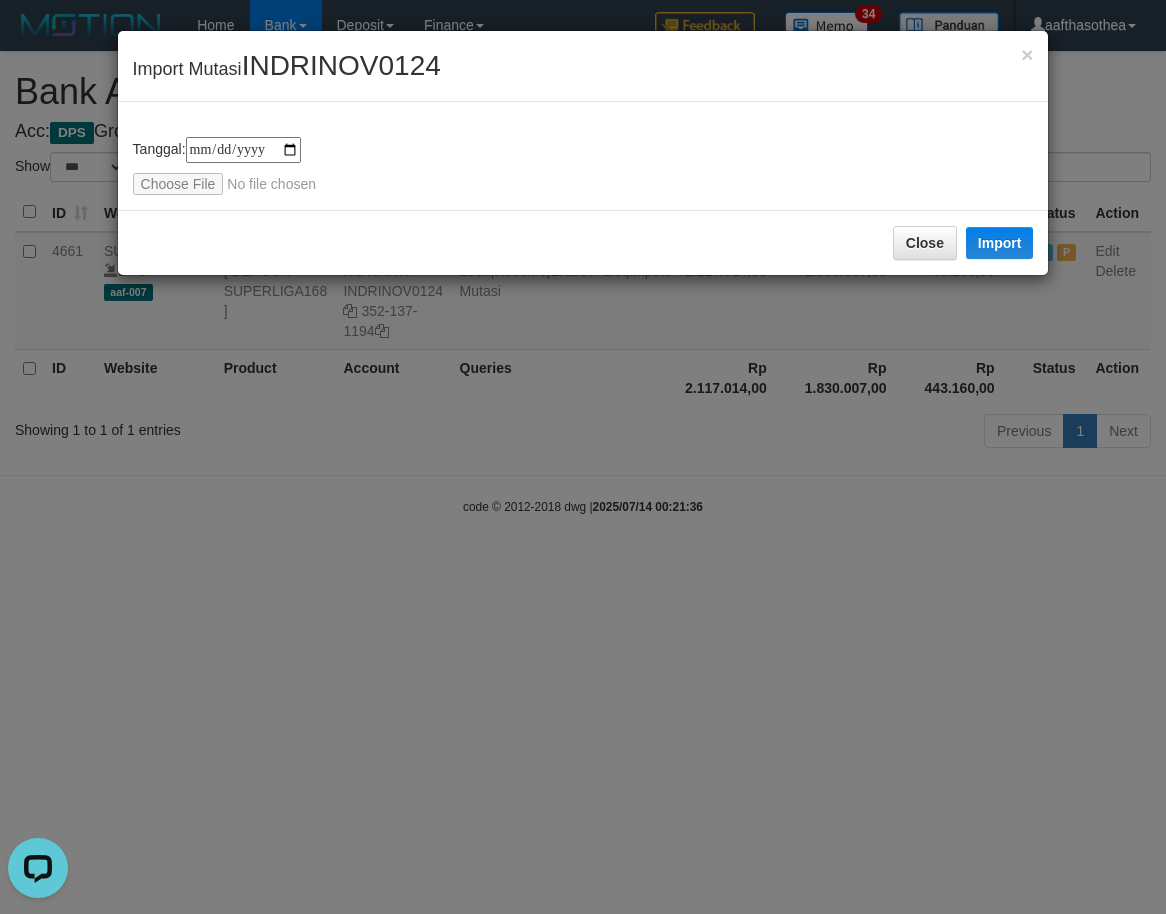 type on "**********" 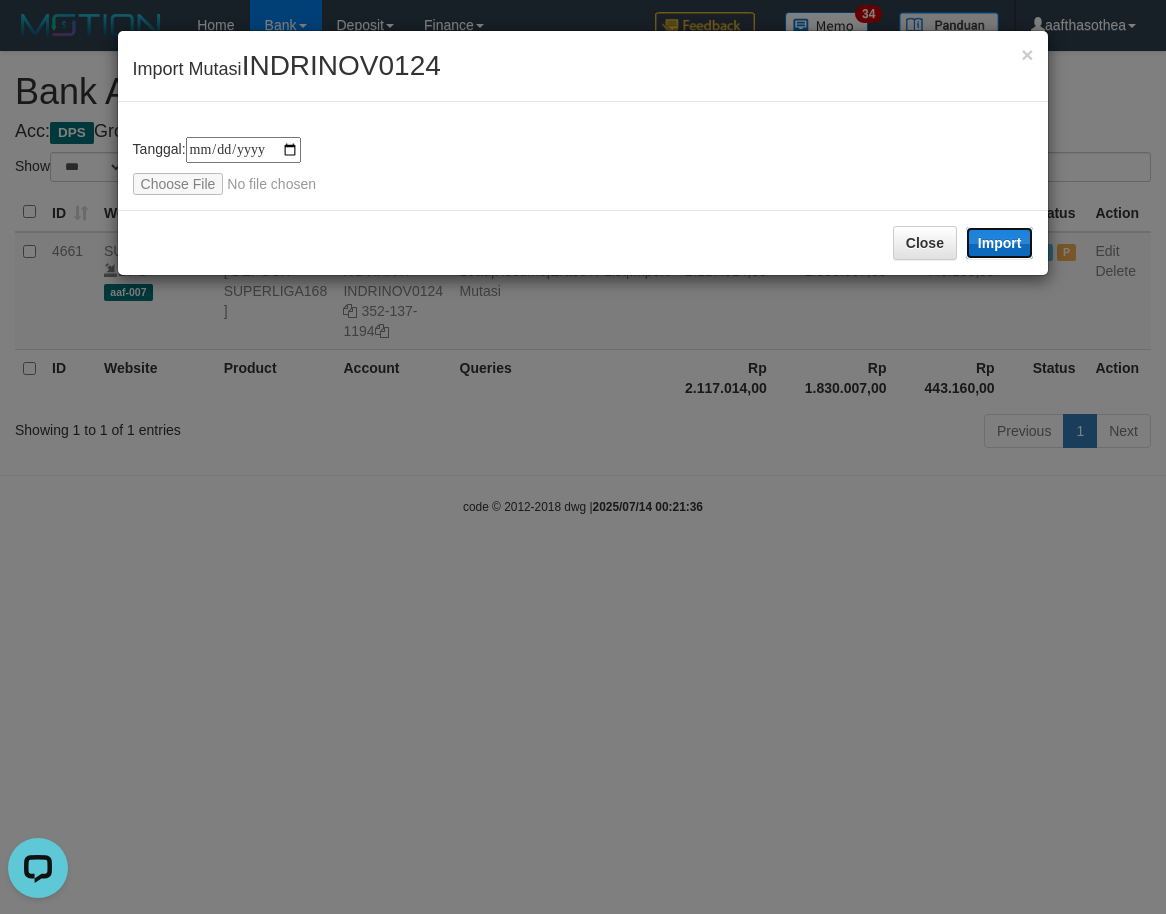 click on "Import" at bounding box center [1000, 243] 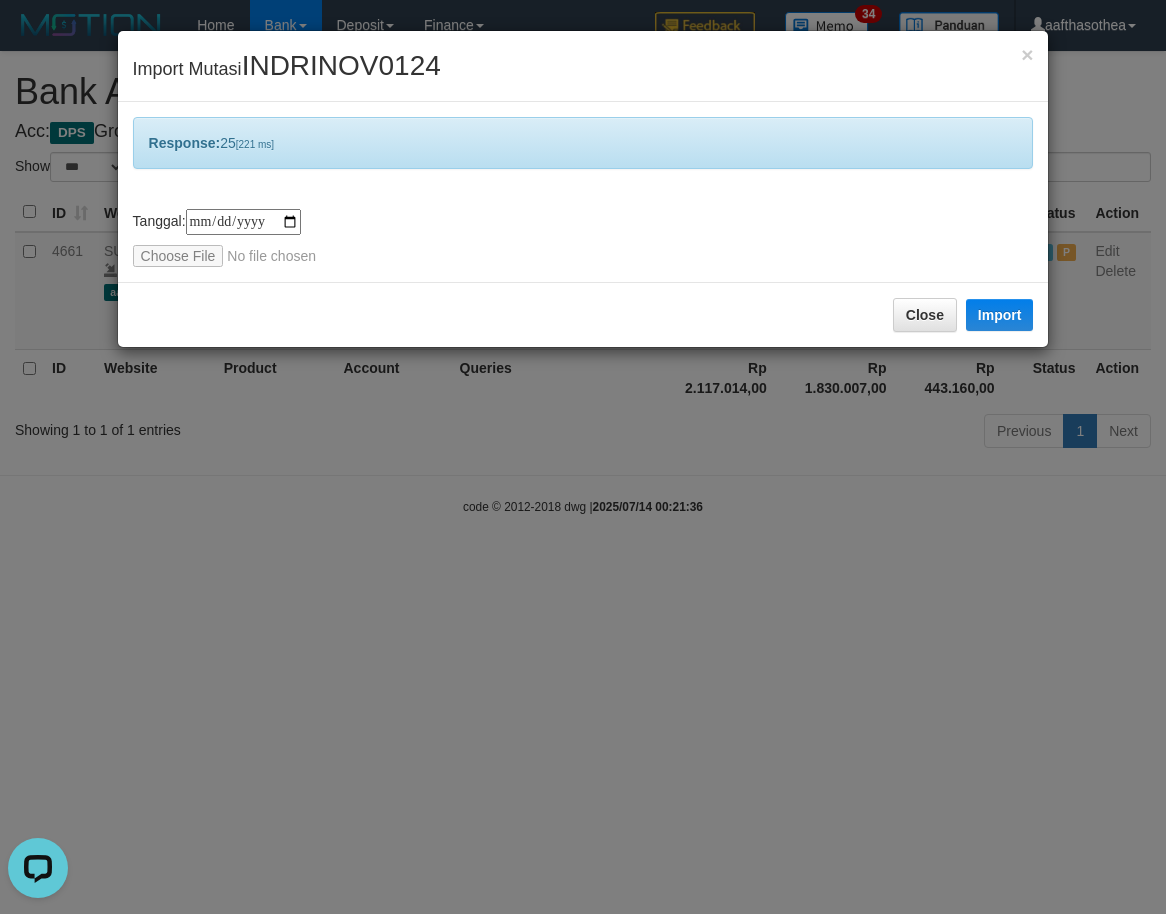 click on "**********" at bounding box center (583, 457) 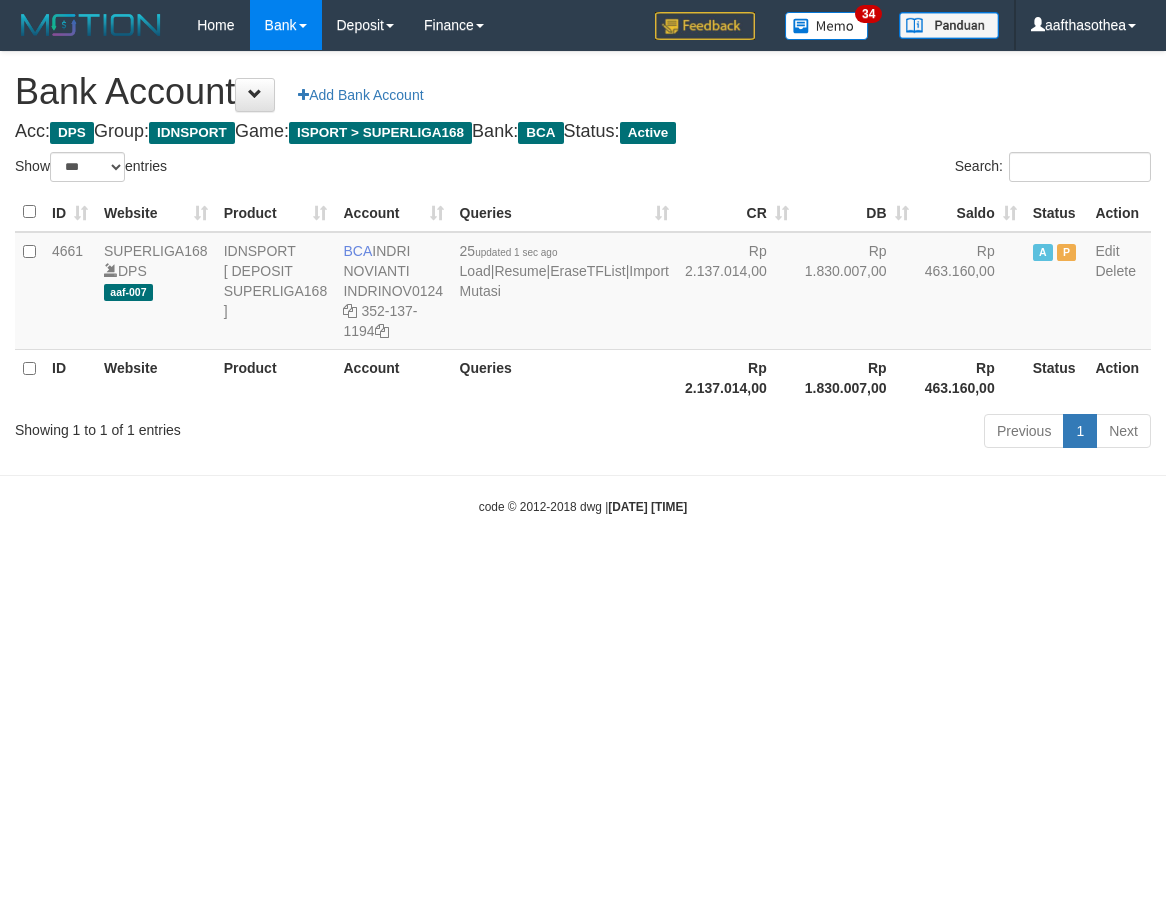select on "***" 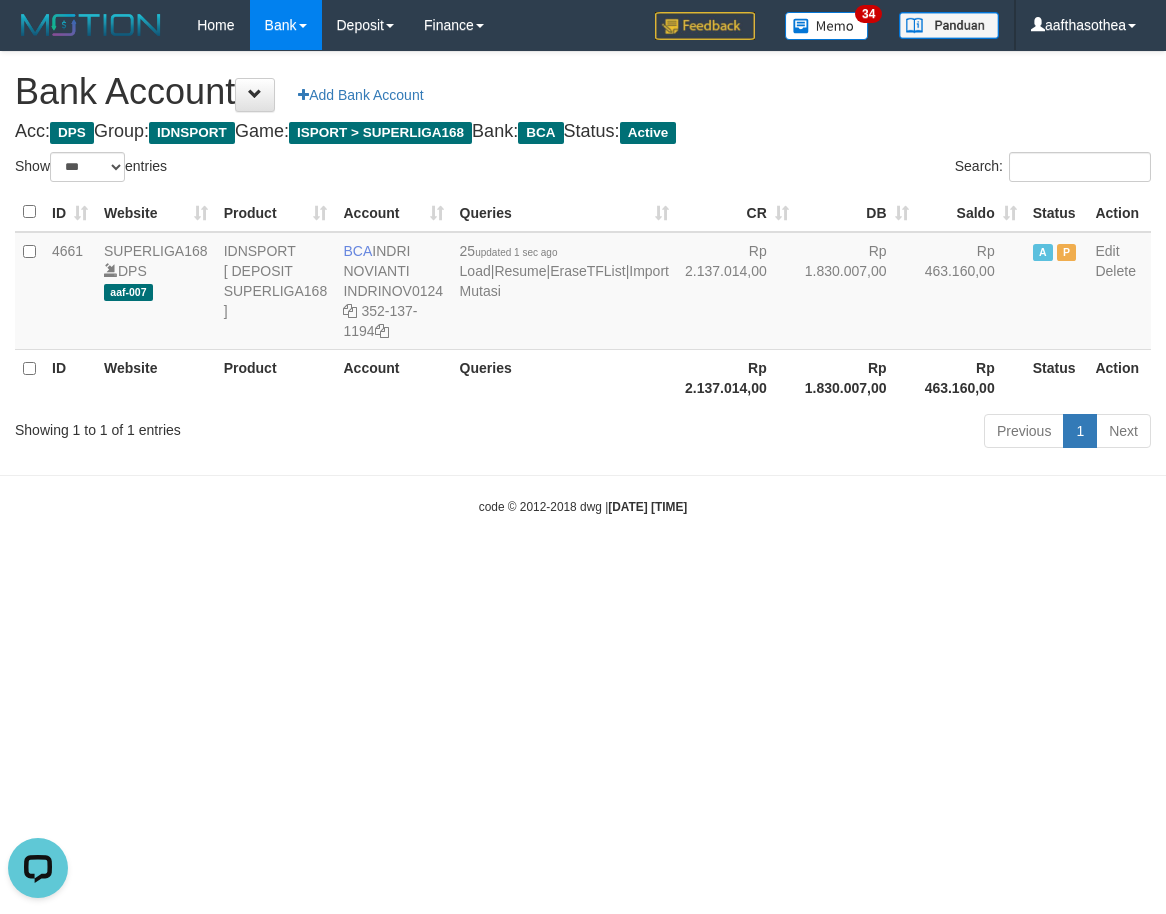 scroll, scrollTop: 0, scrollLeft: 0, axis: both 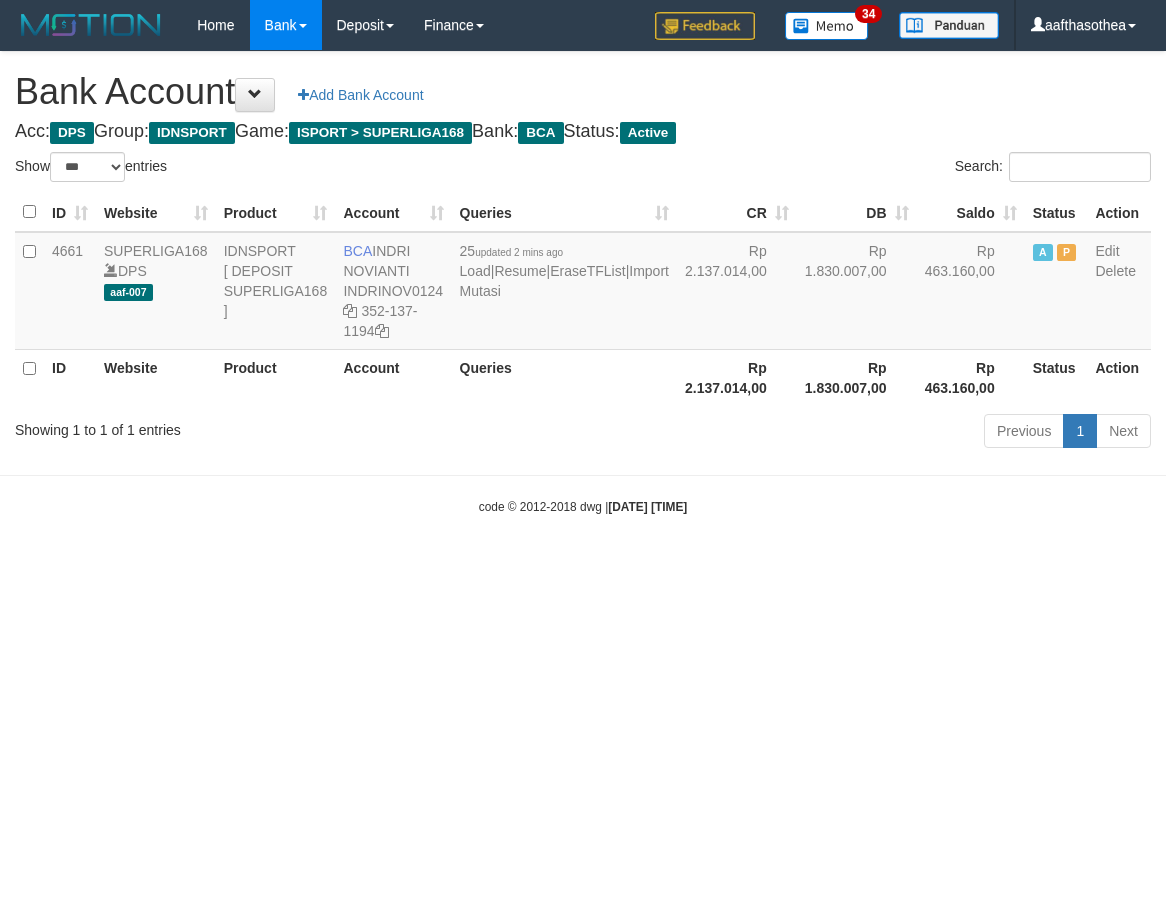 select on "***" 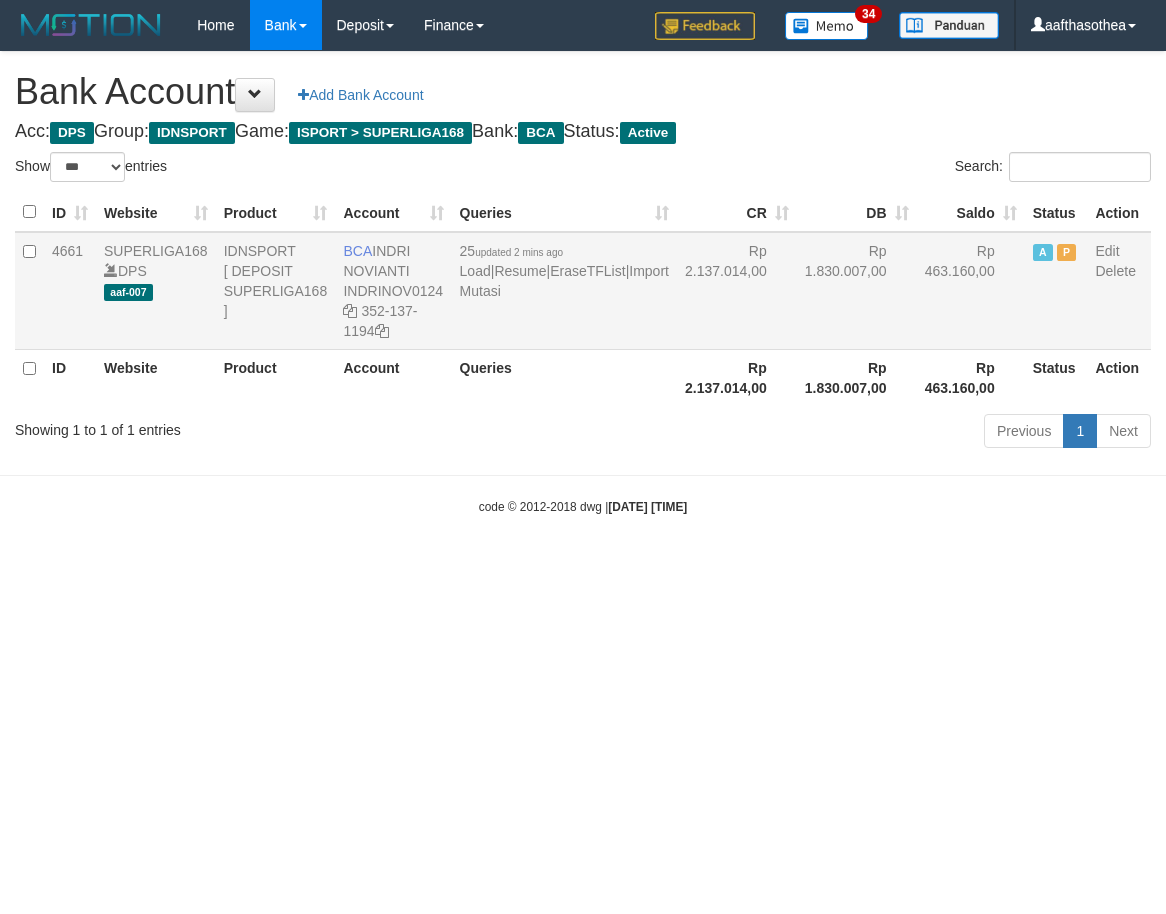 click on "25  updated 2 mins ago
Load
|
Resume
|
EraseTFList
|
Import Mutasi" at bounding box center [564, 291] 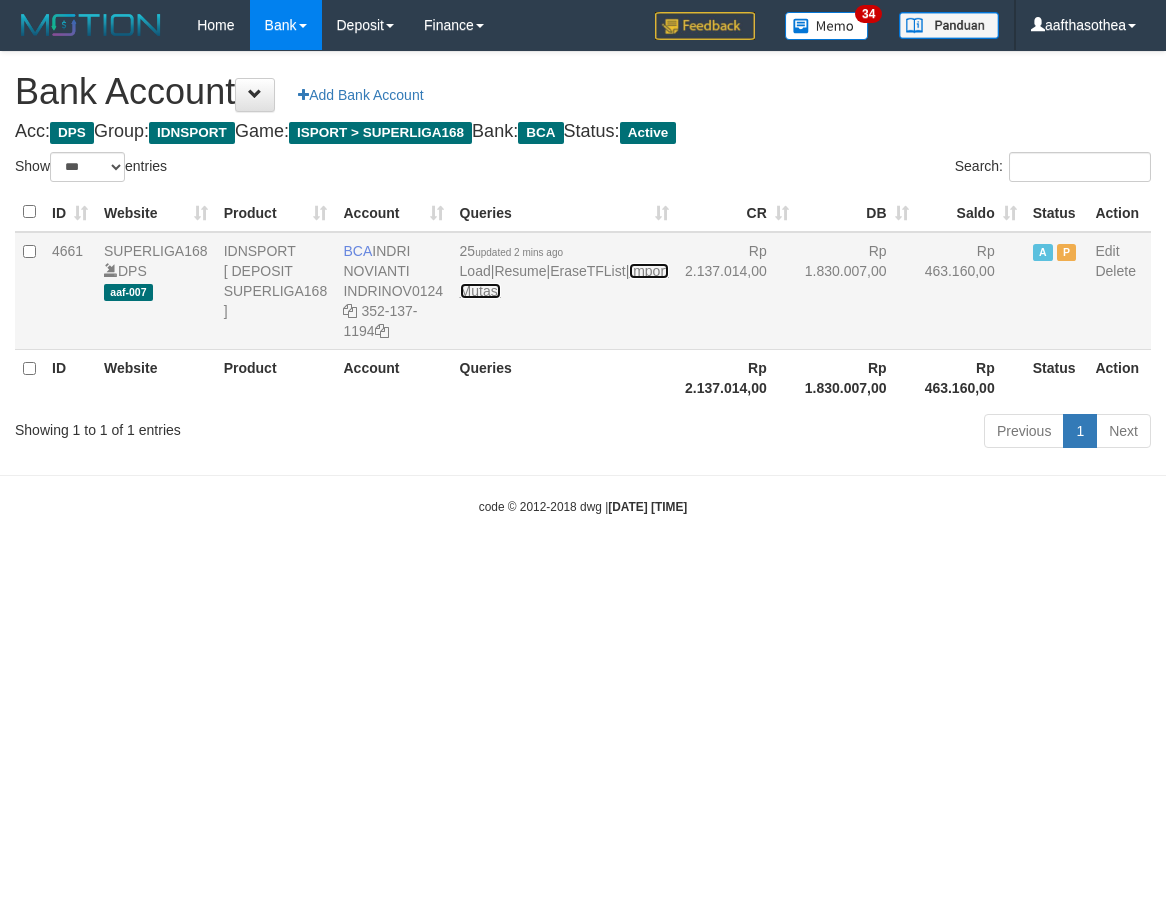 click on "Import Mutasi" at bounding box center [564, 281] 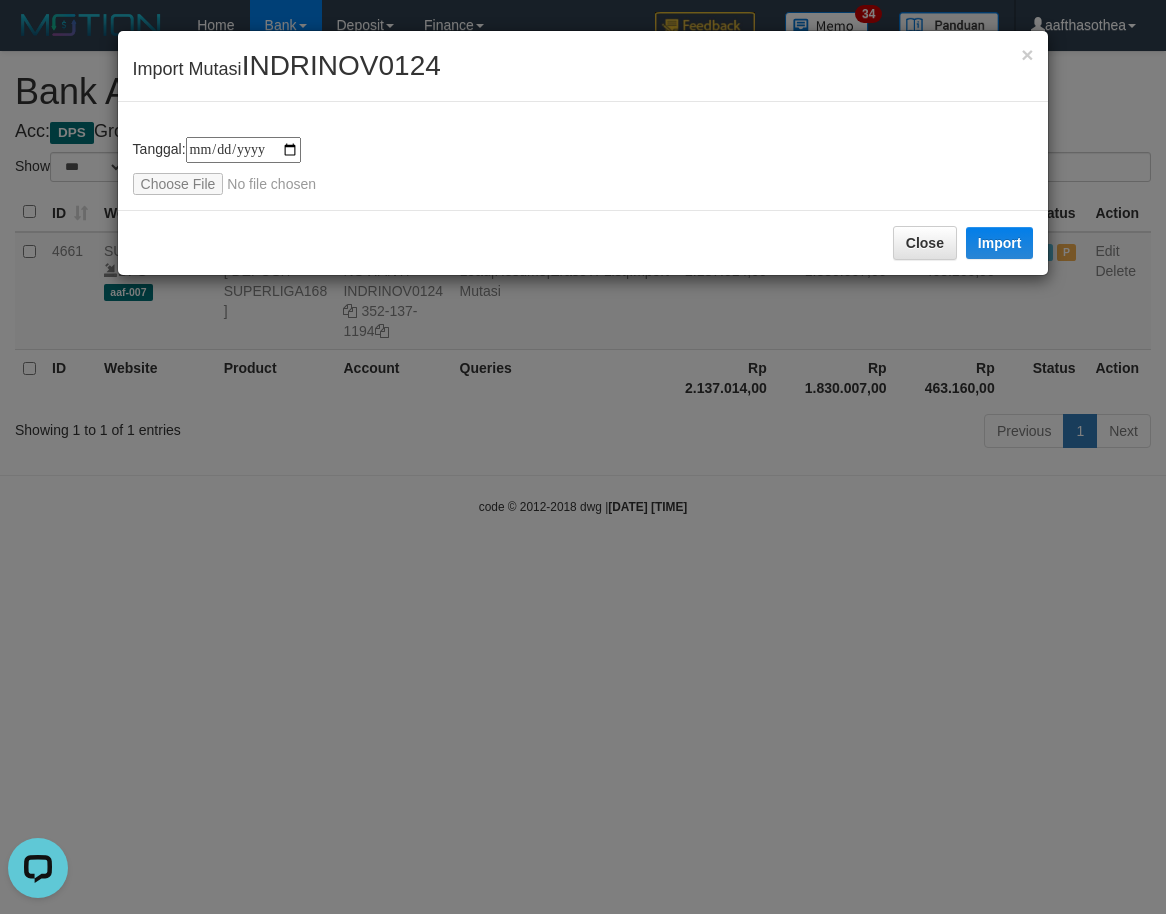scroll, scrollTop: 0, scrollLeft: 0, axis: both 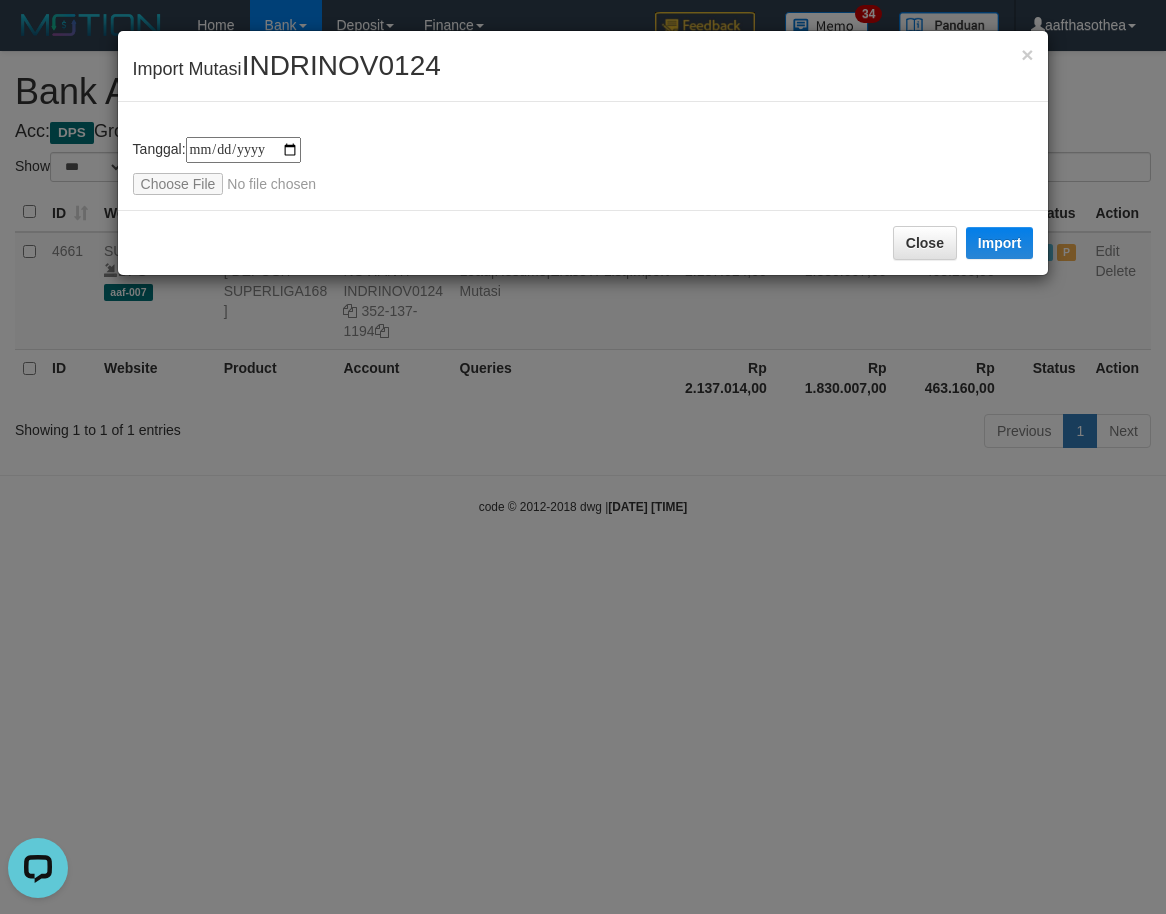 type on "**********" 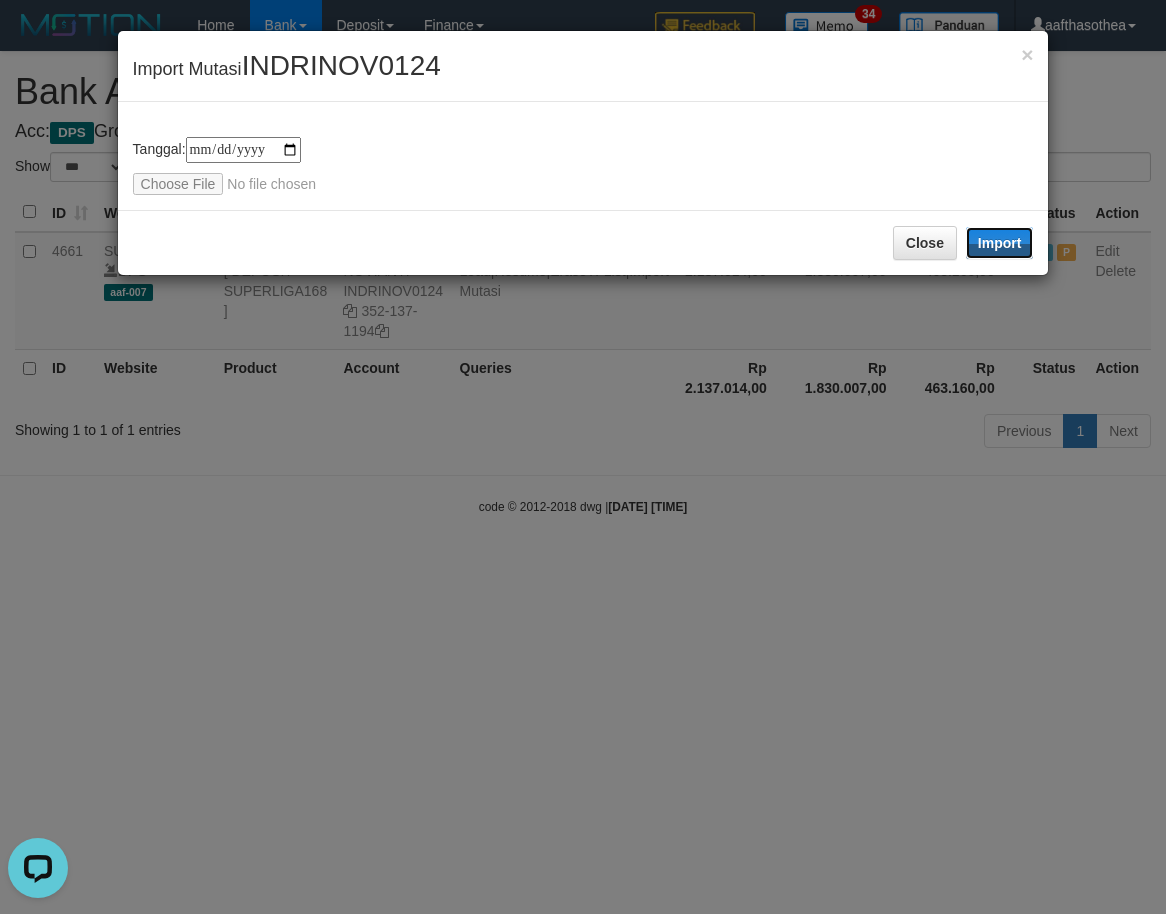 click on "Import" at bounding box center (1000, 243) 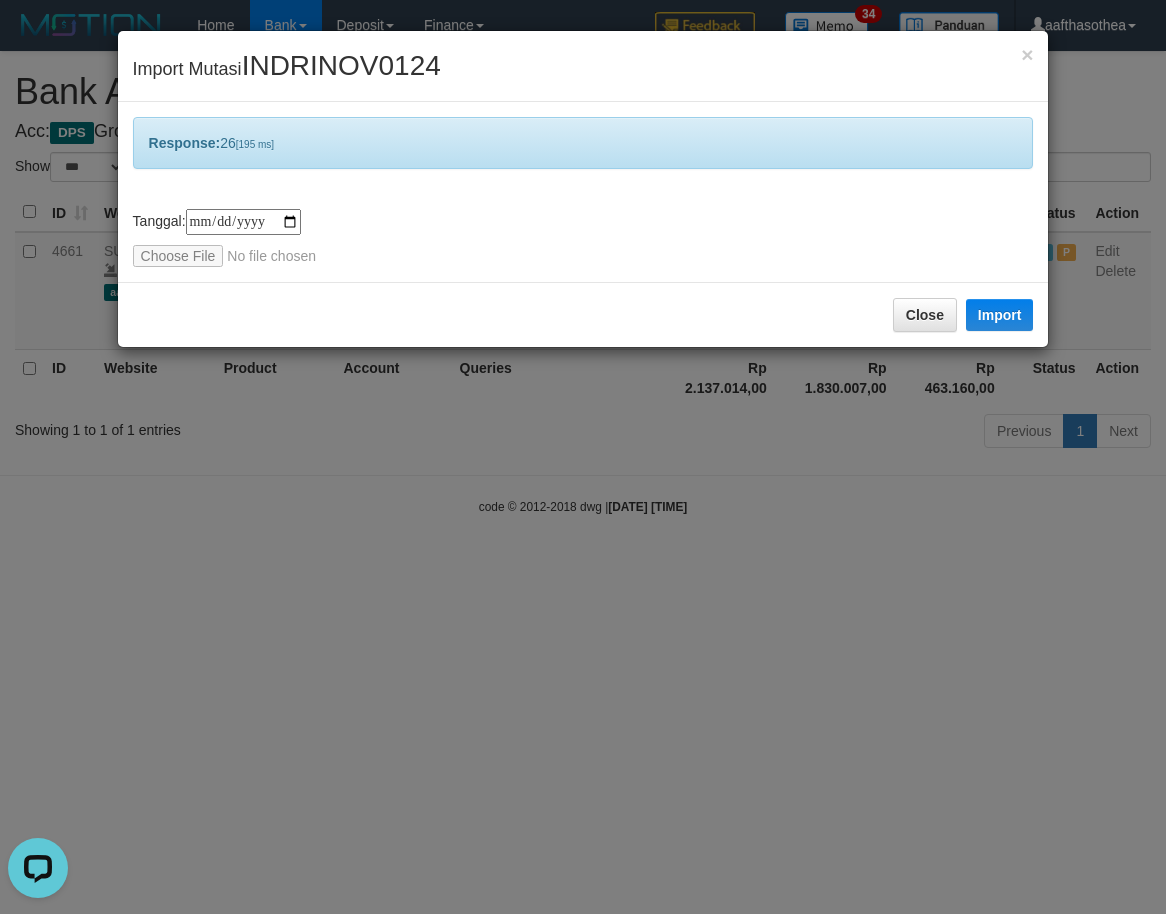 click on "**********" at bounding box center (583, 457) 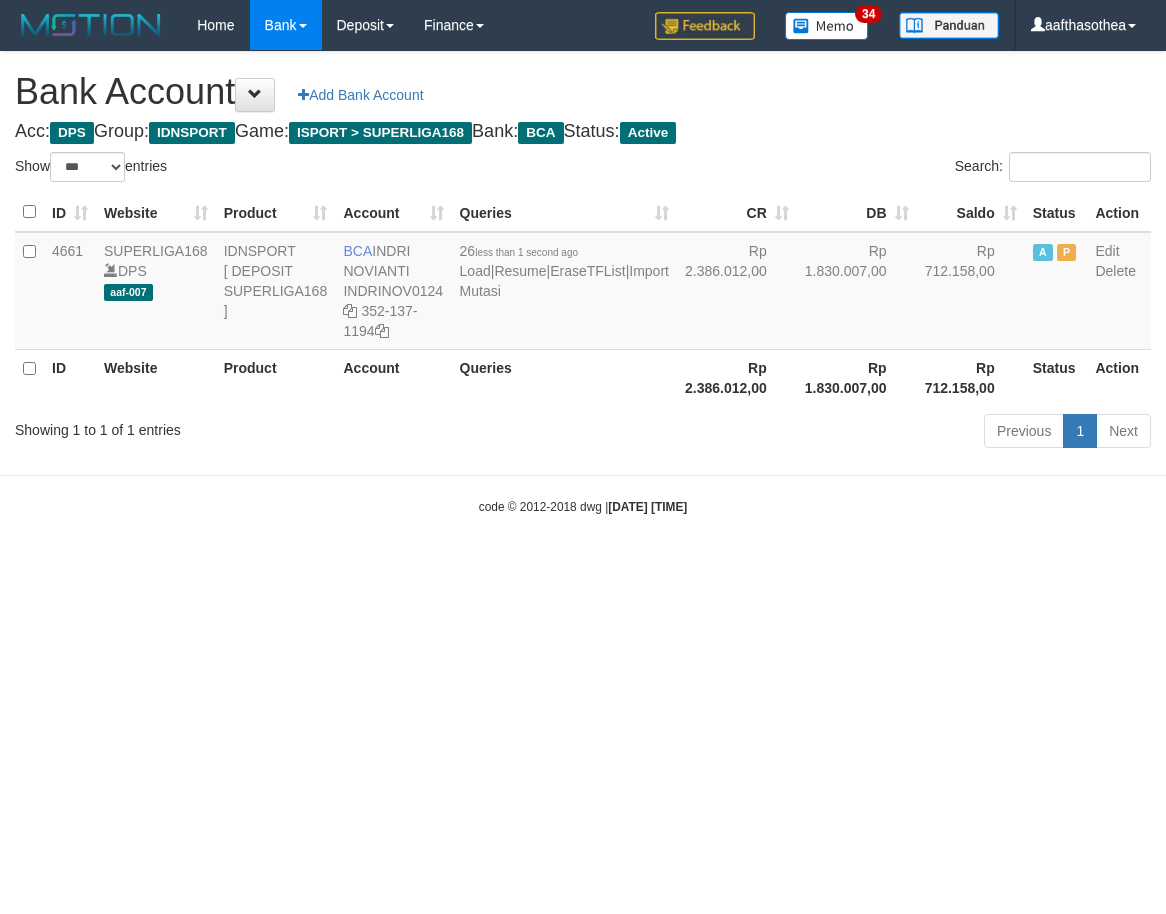 select on "***" 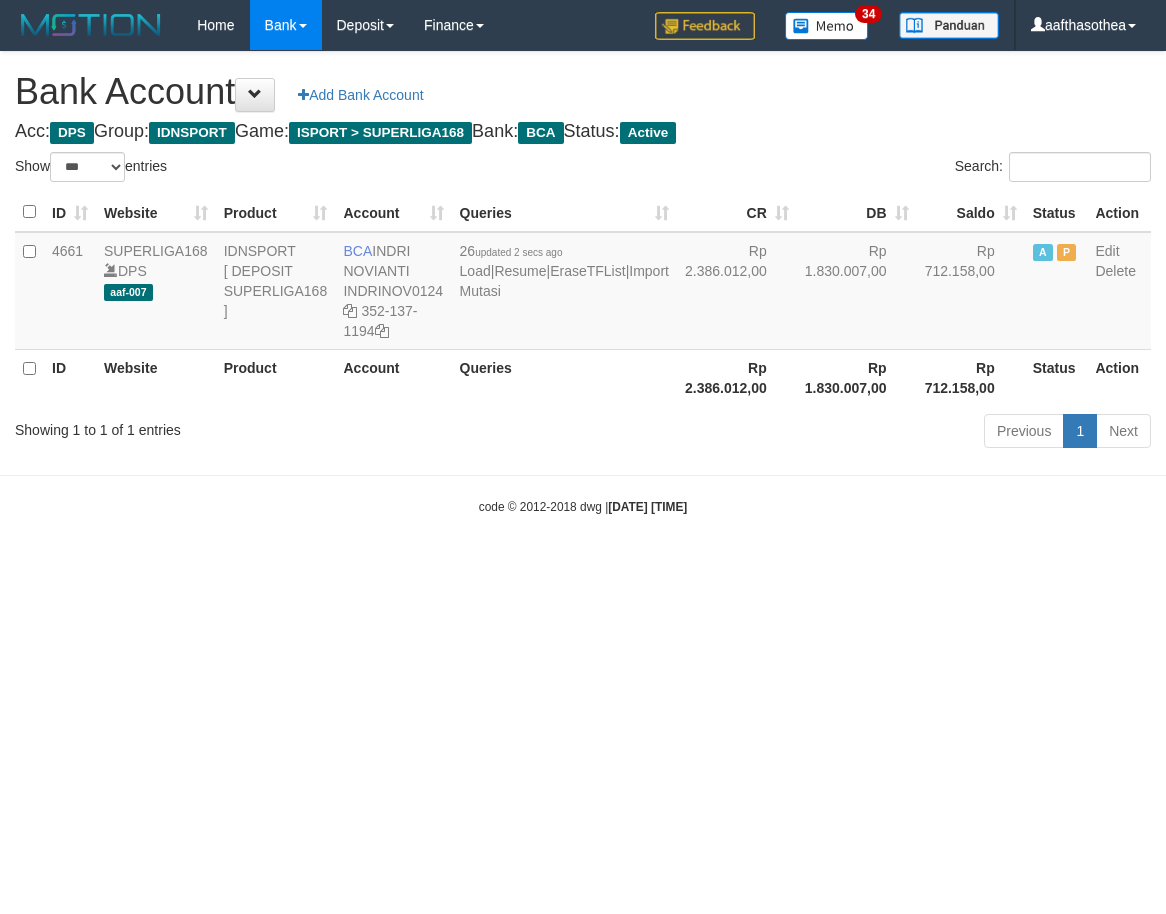 select on "***" 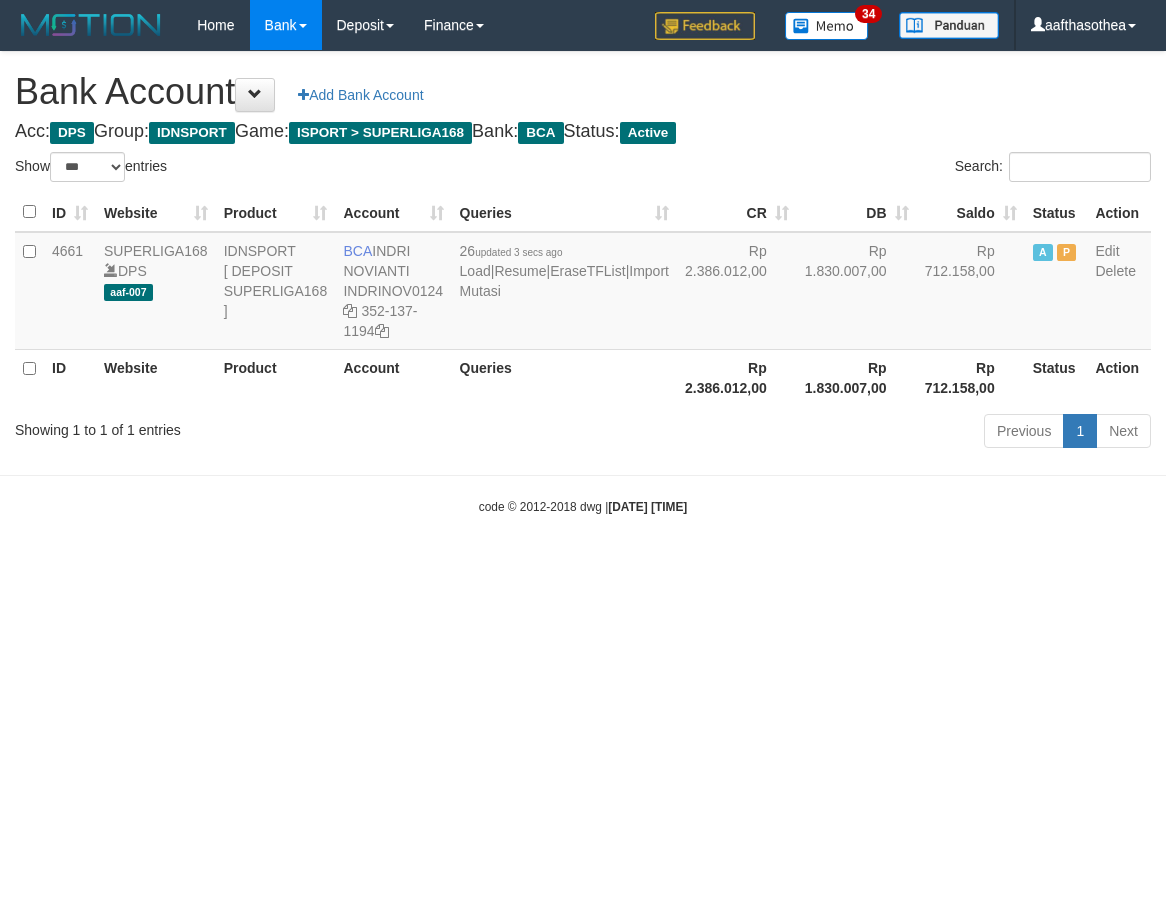 select on "***" 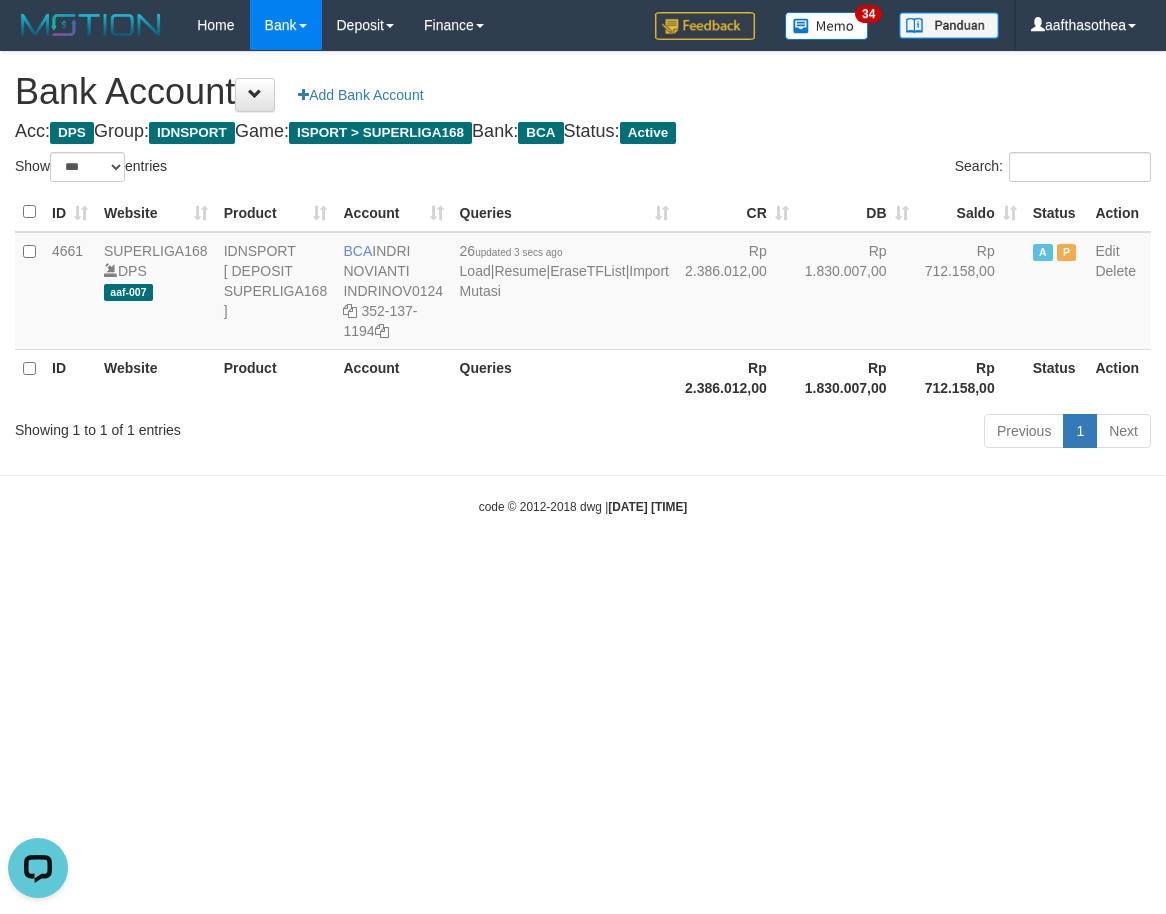 scroll, scrollTop: 0, scrollLeft: 0, axis: both 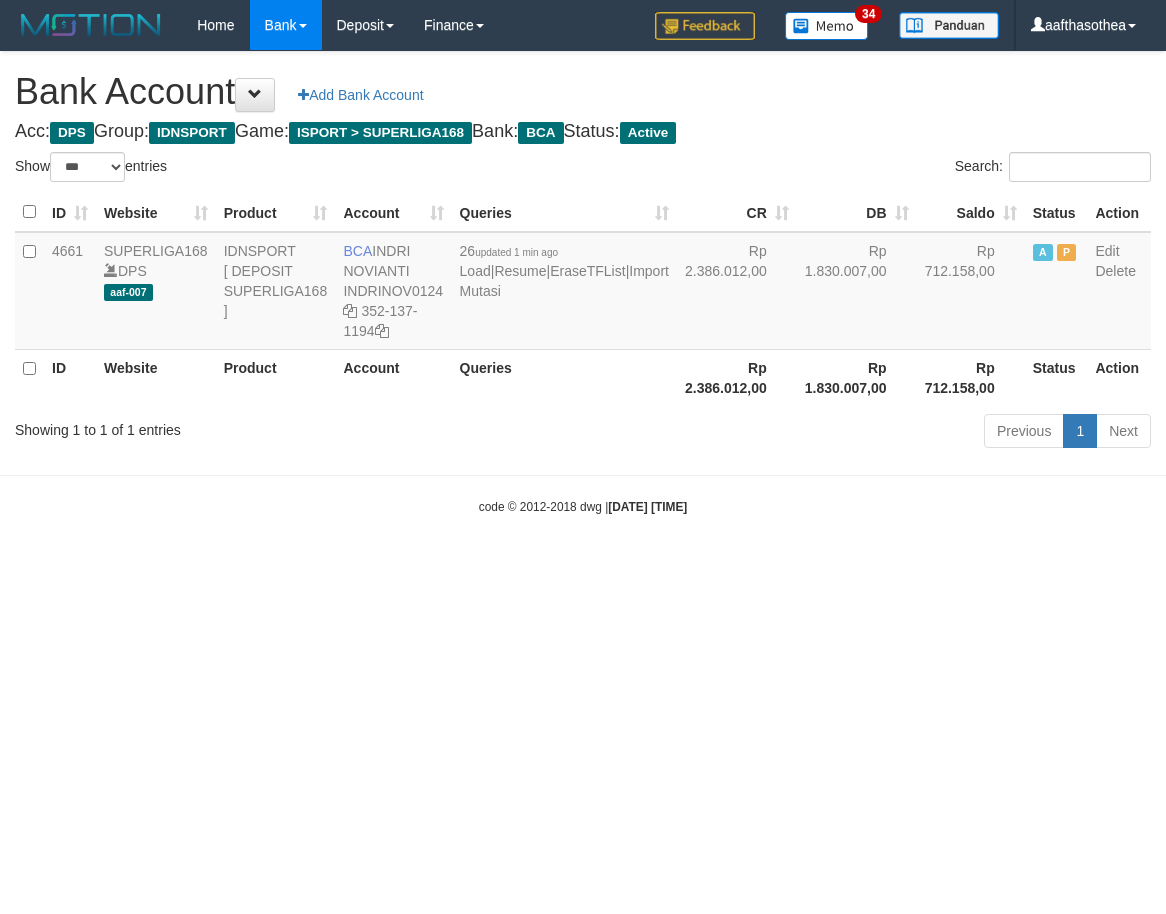 select on "***" 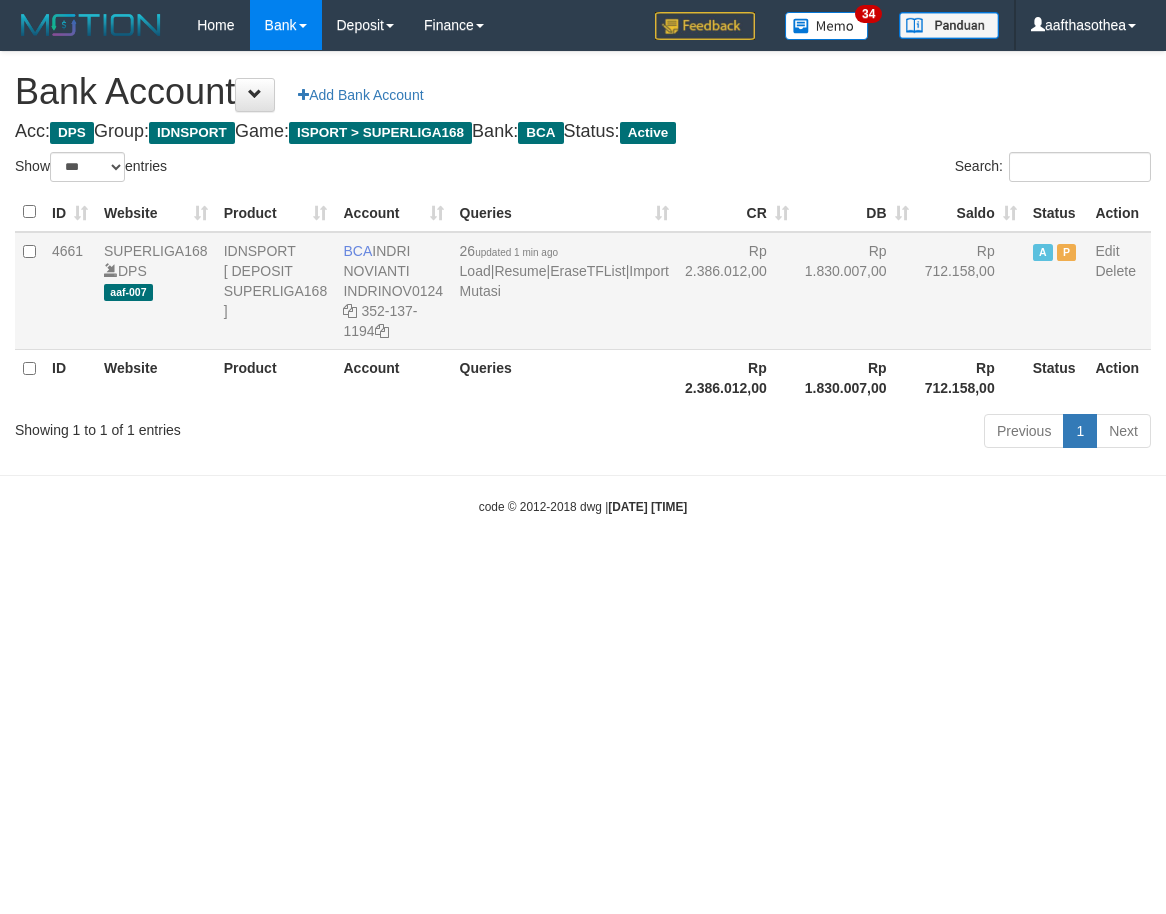 scroll, scrollTop: 0, scrollLeft: 0, axis: both 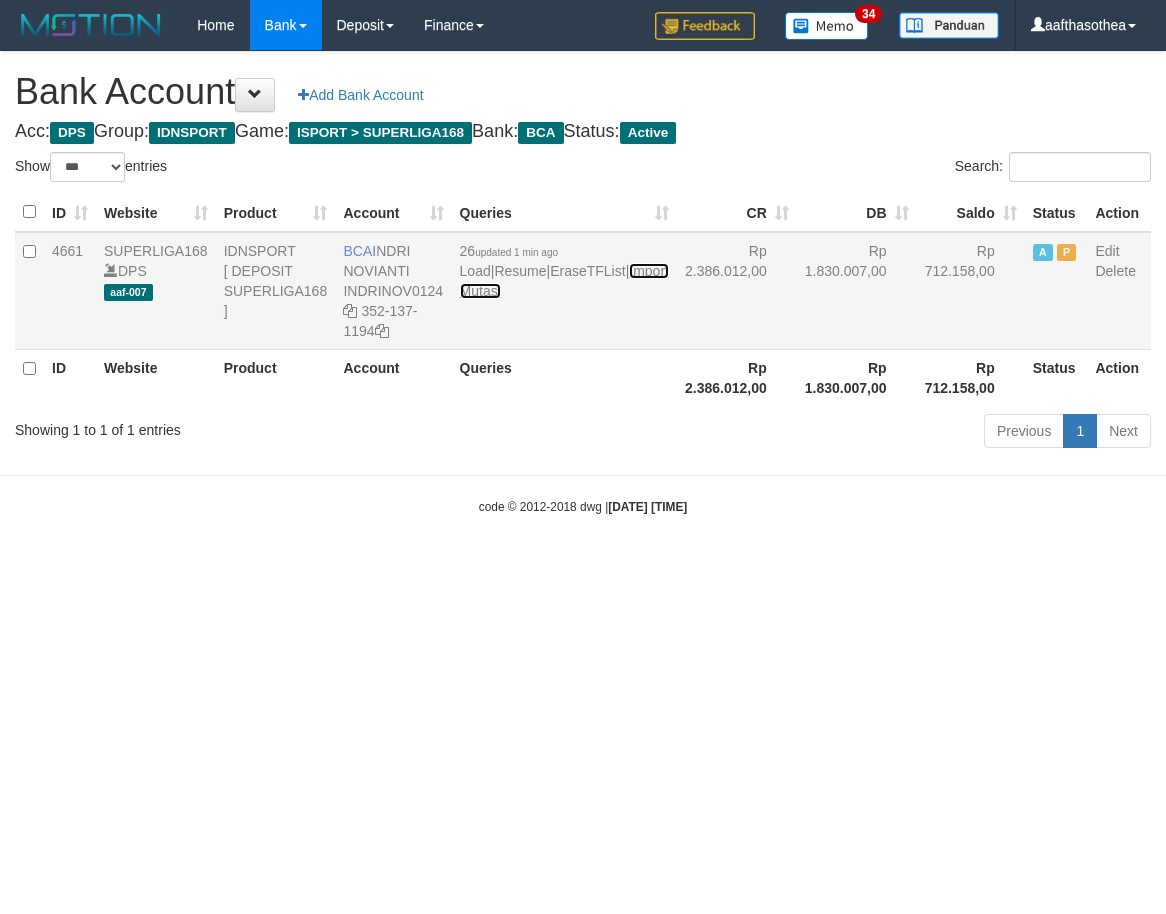 click on "Import Mutasi" at bounding box center [564, 281] 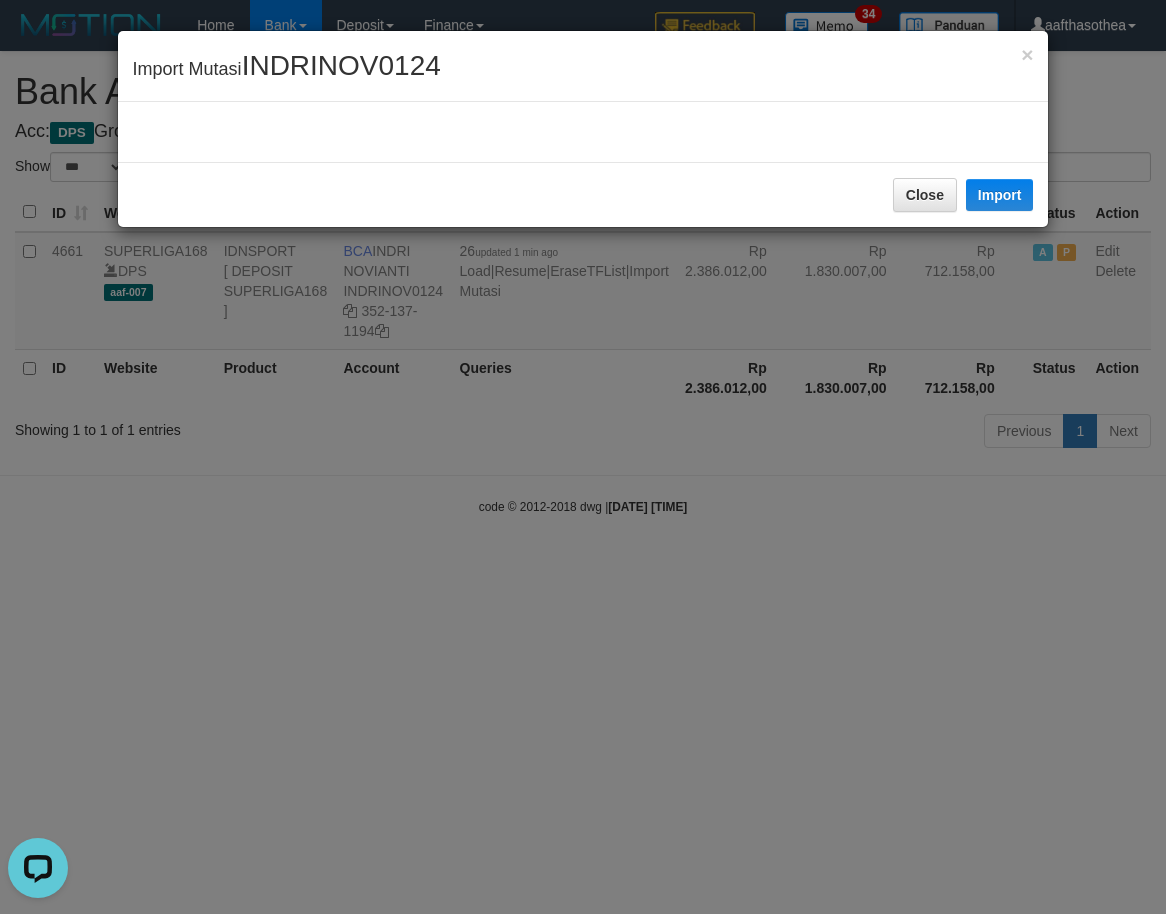 scroll, scrollTop: 0, scrollLeft: 0, axis: both 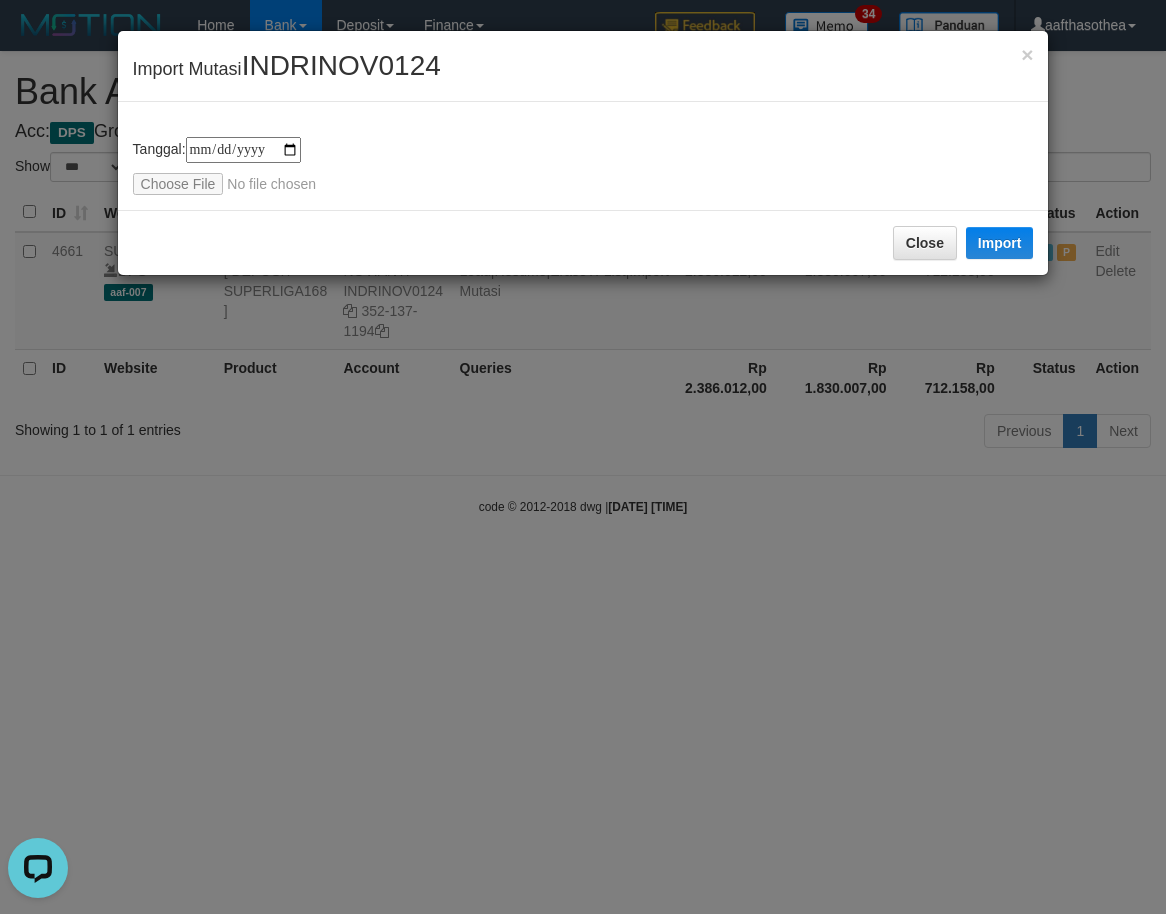 type on "**********" 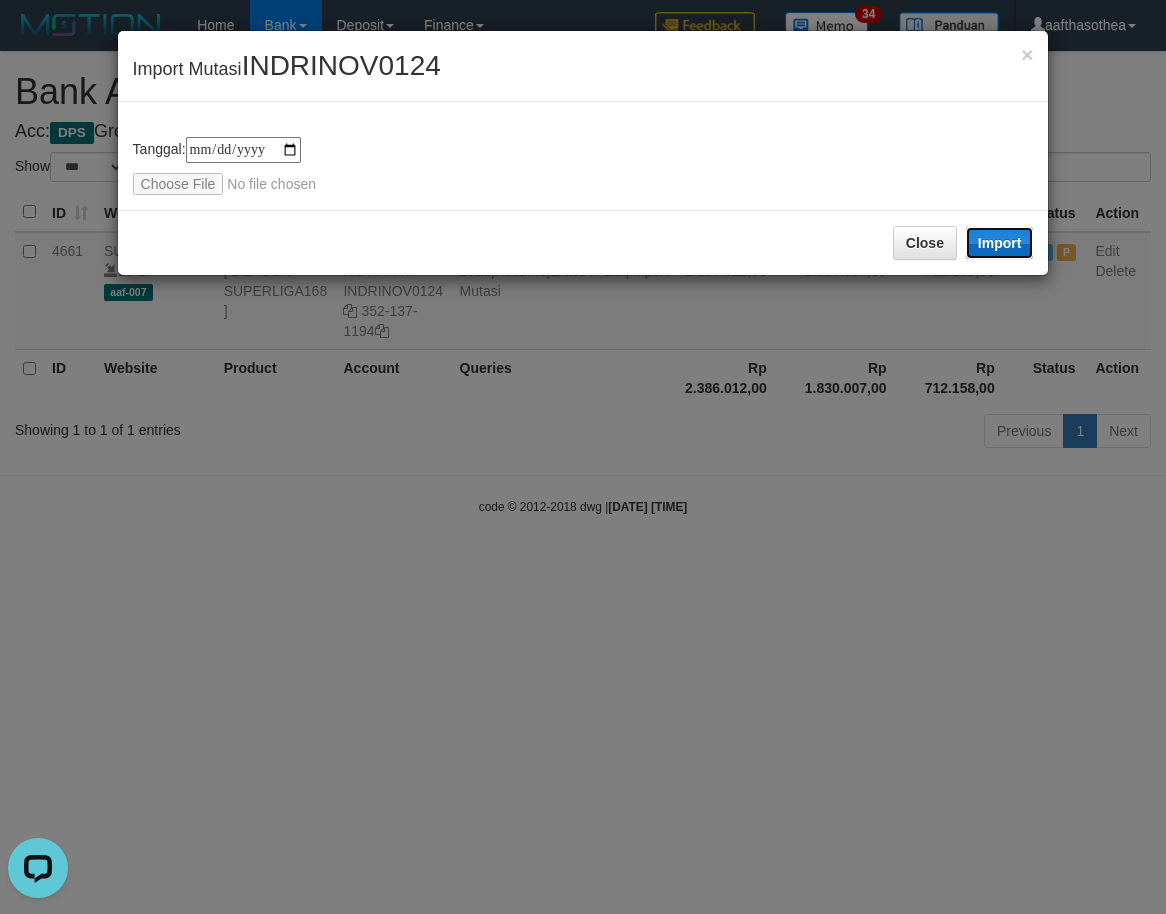 click on "Import" at bounding box center (1000, 243) 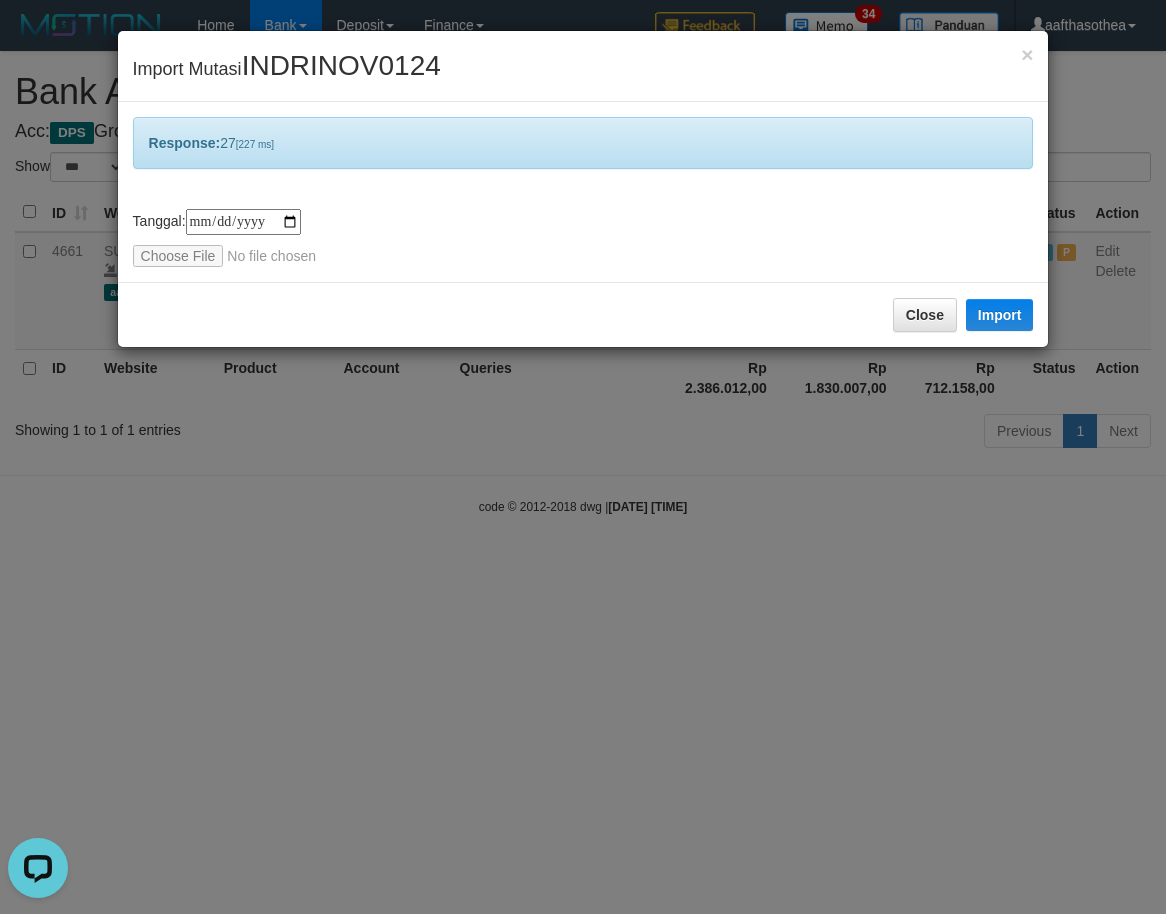 drag, startPoint x: 513, startPoint y: 557, endPoint x: 531, endPoint y: 558, distance: 18.027756 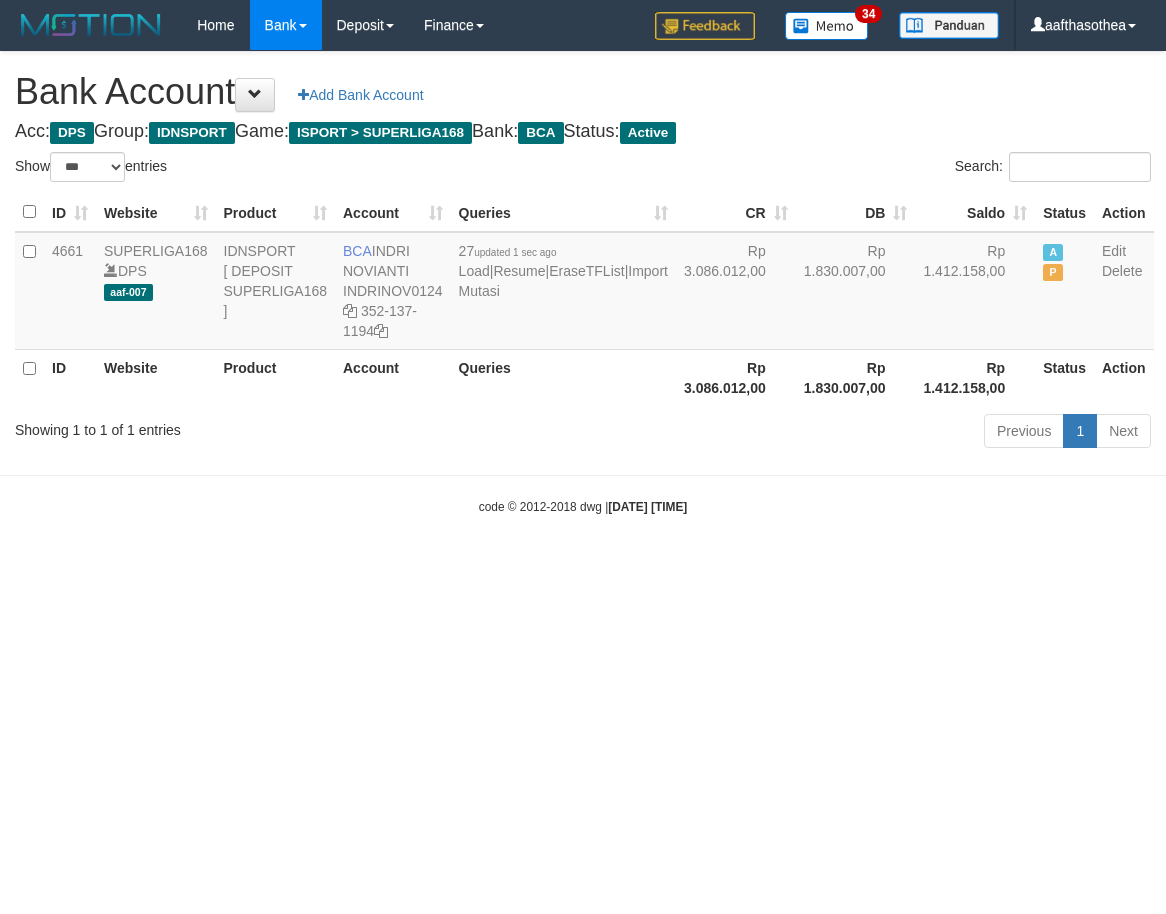select on "***" 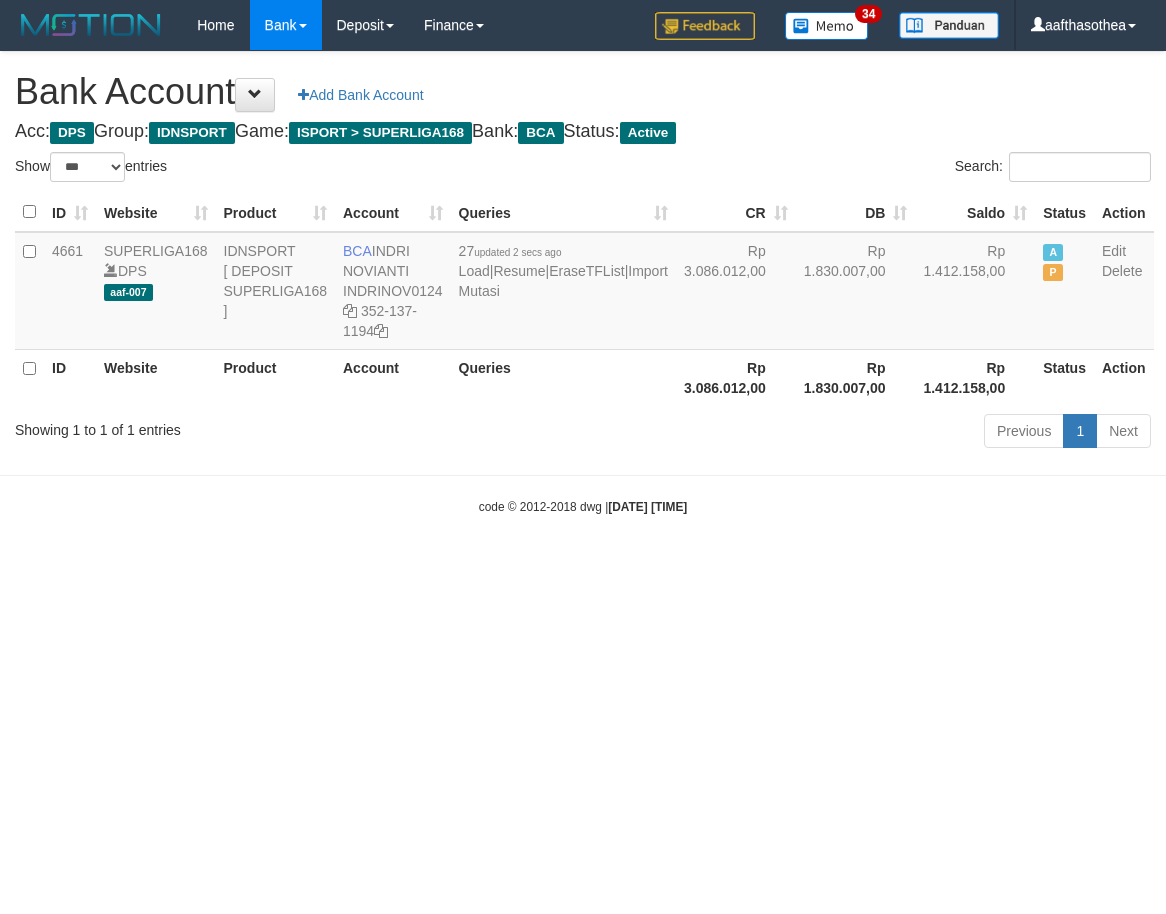 select on "***" 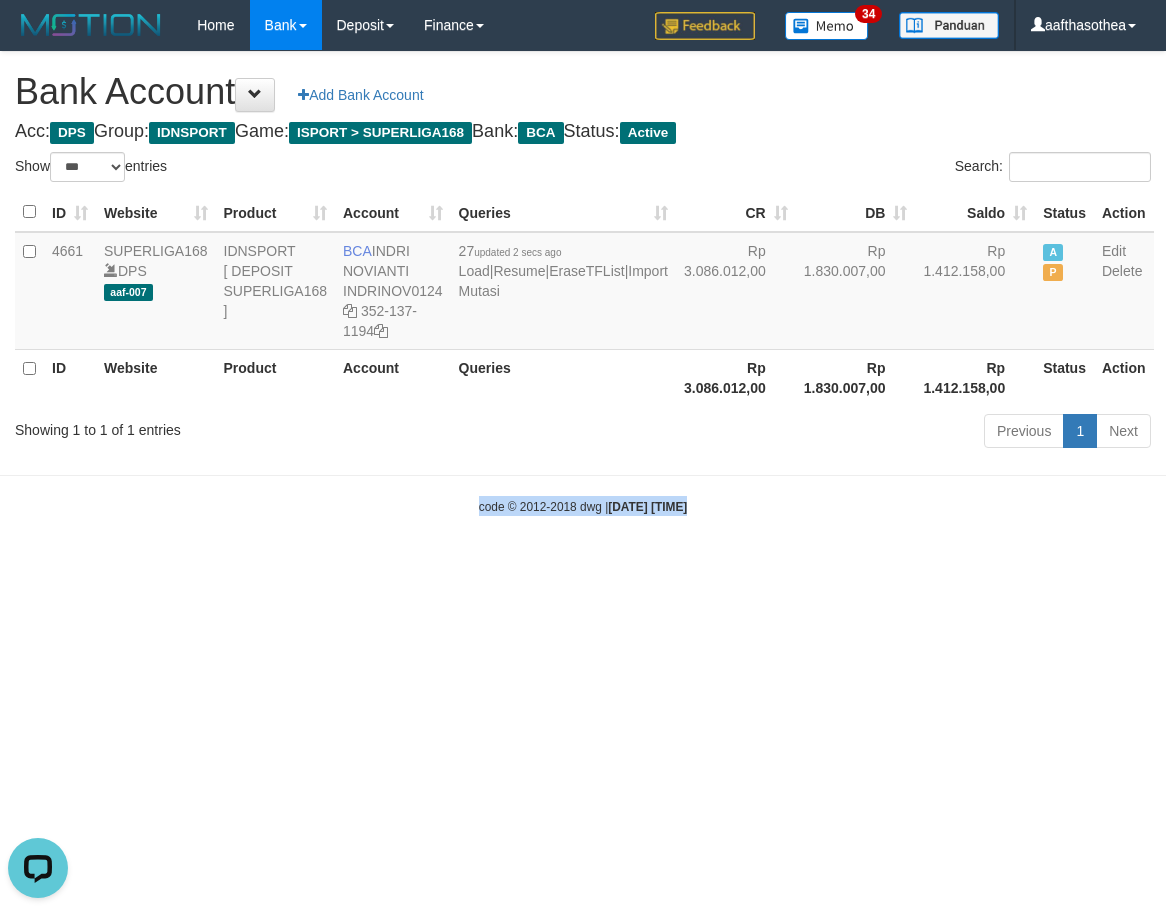 click on "code © [YEAR]-[YEAR] dwg |  [DATE] [TIME]" at bounding box center (583, 506) 